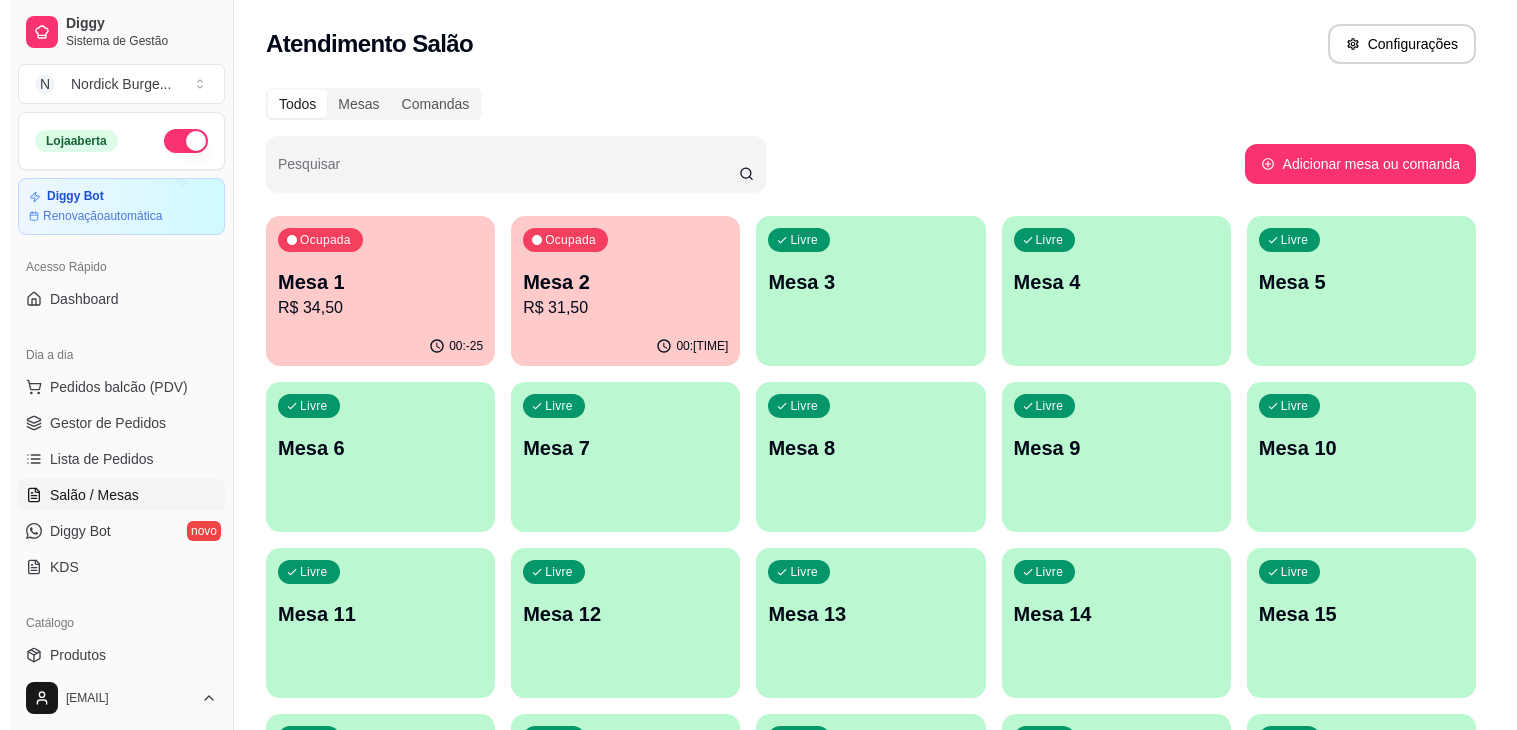 scroll, scrollTop: 0, scrollLeft: 0, axis: both 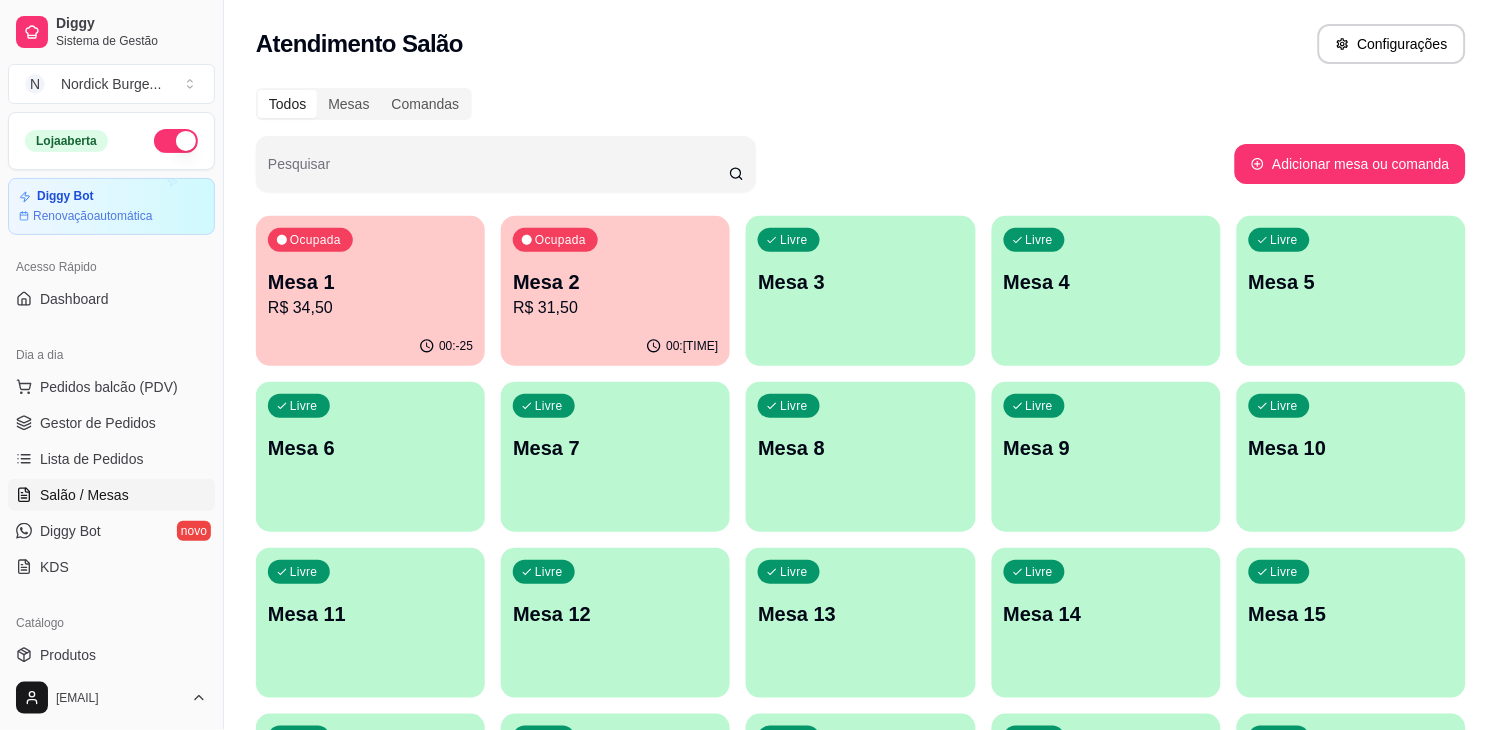 click on "R$ 34,50" at bounding box center [370, 308] 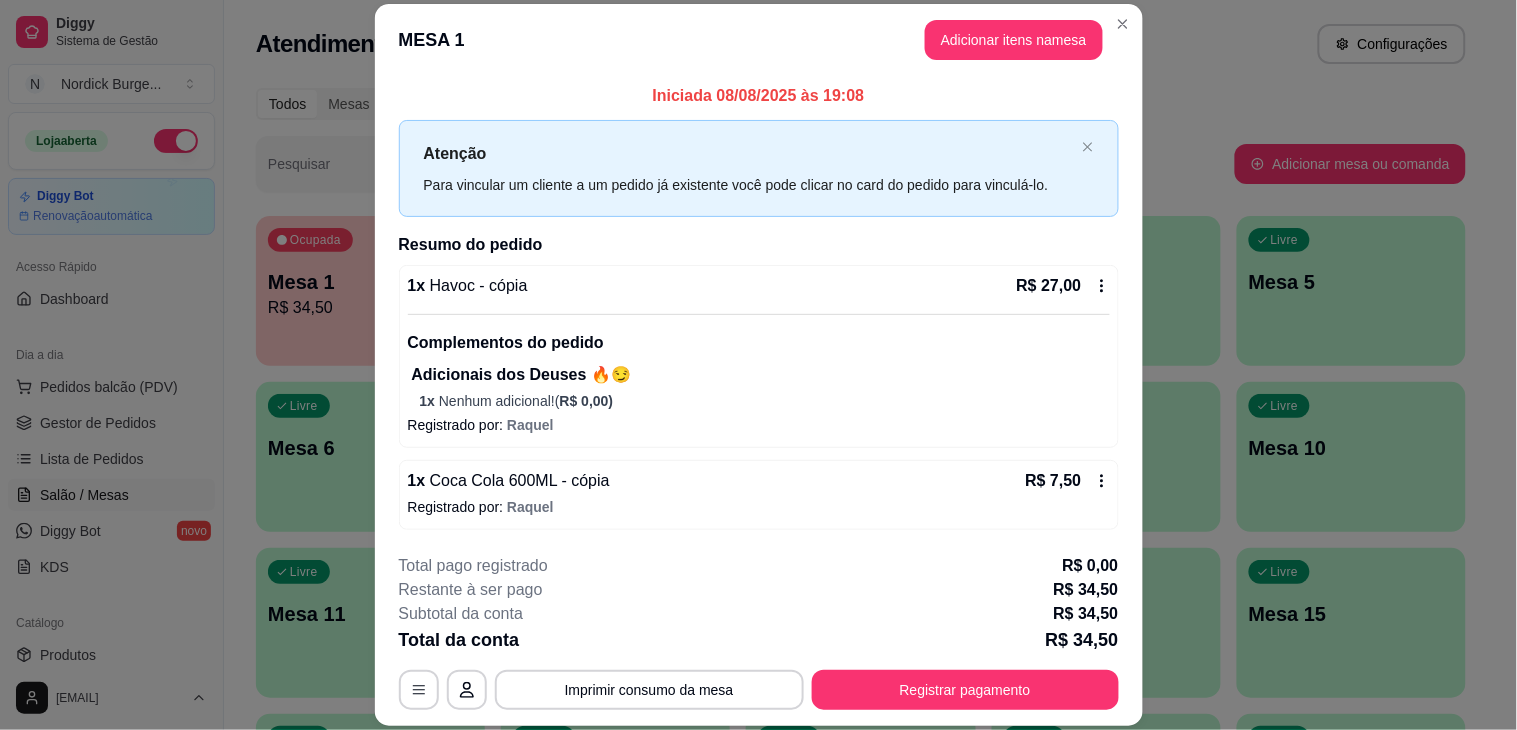 click on "R$ 27,00" at bounding box center [1063, 286] 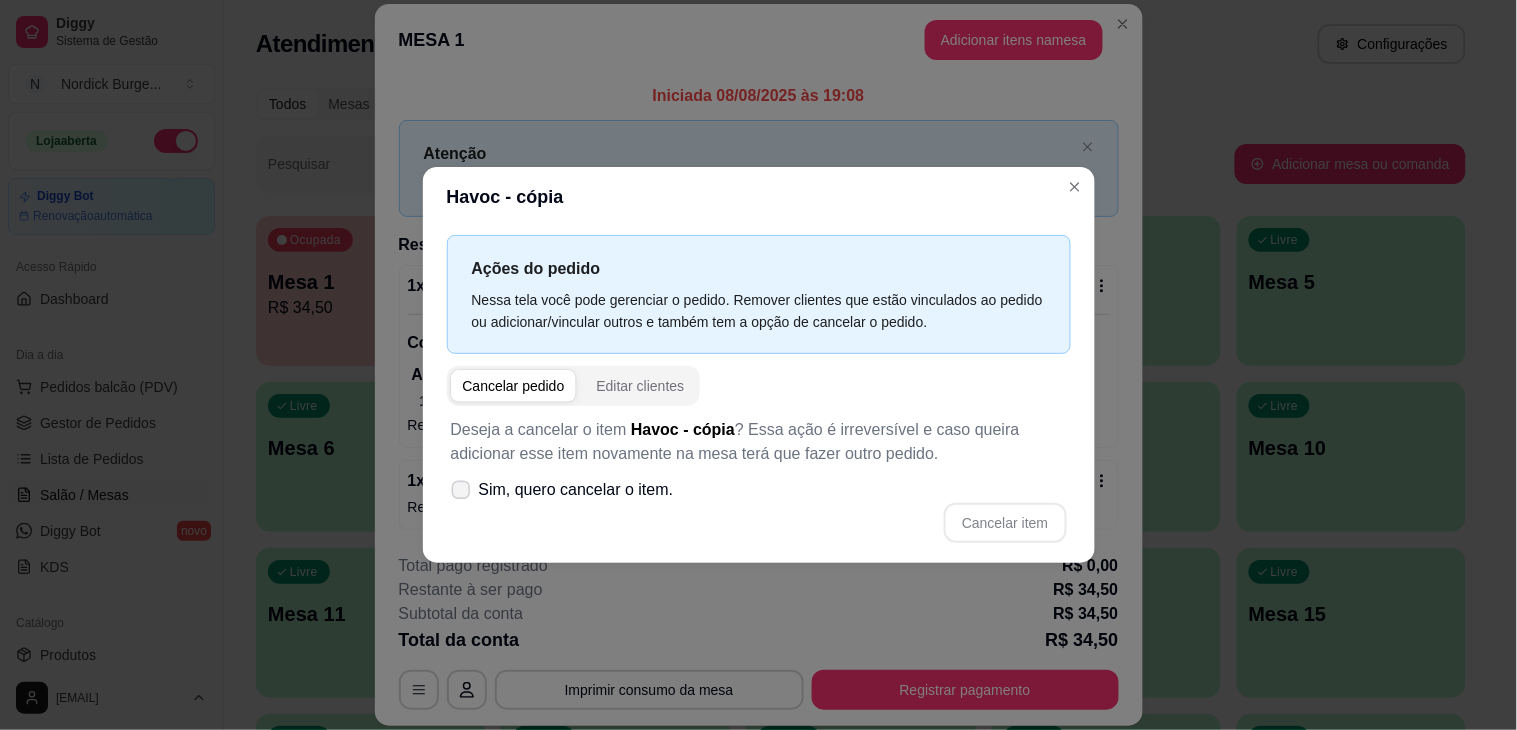 click on "Sim, quero cancelar o item." at bounding box center [562, 490] 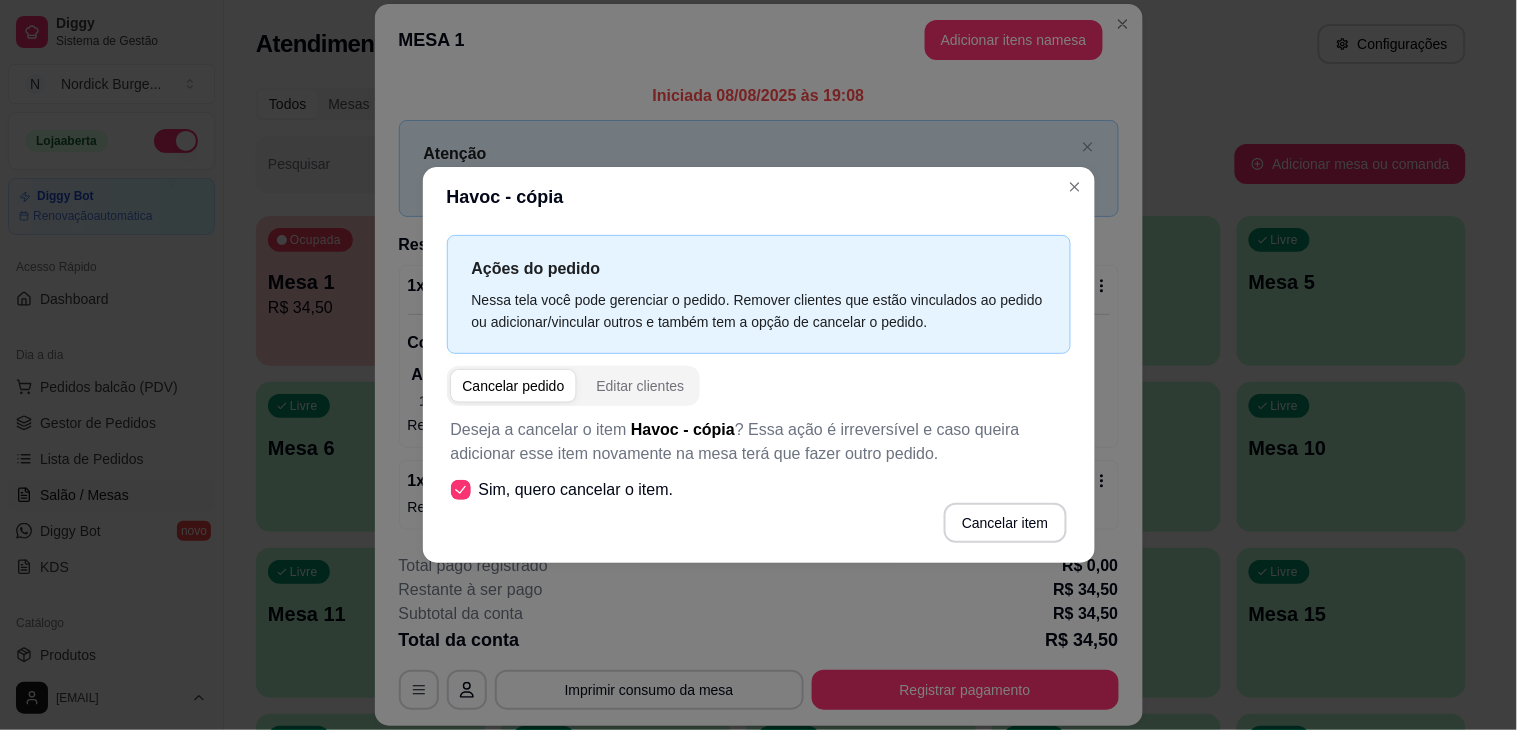 click on "Sim, quero cancelar o item." at bounding box center [576, 490] 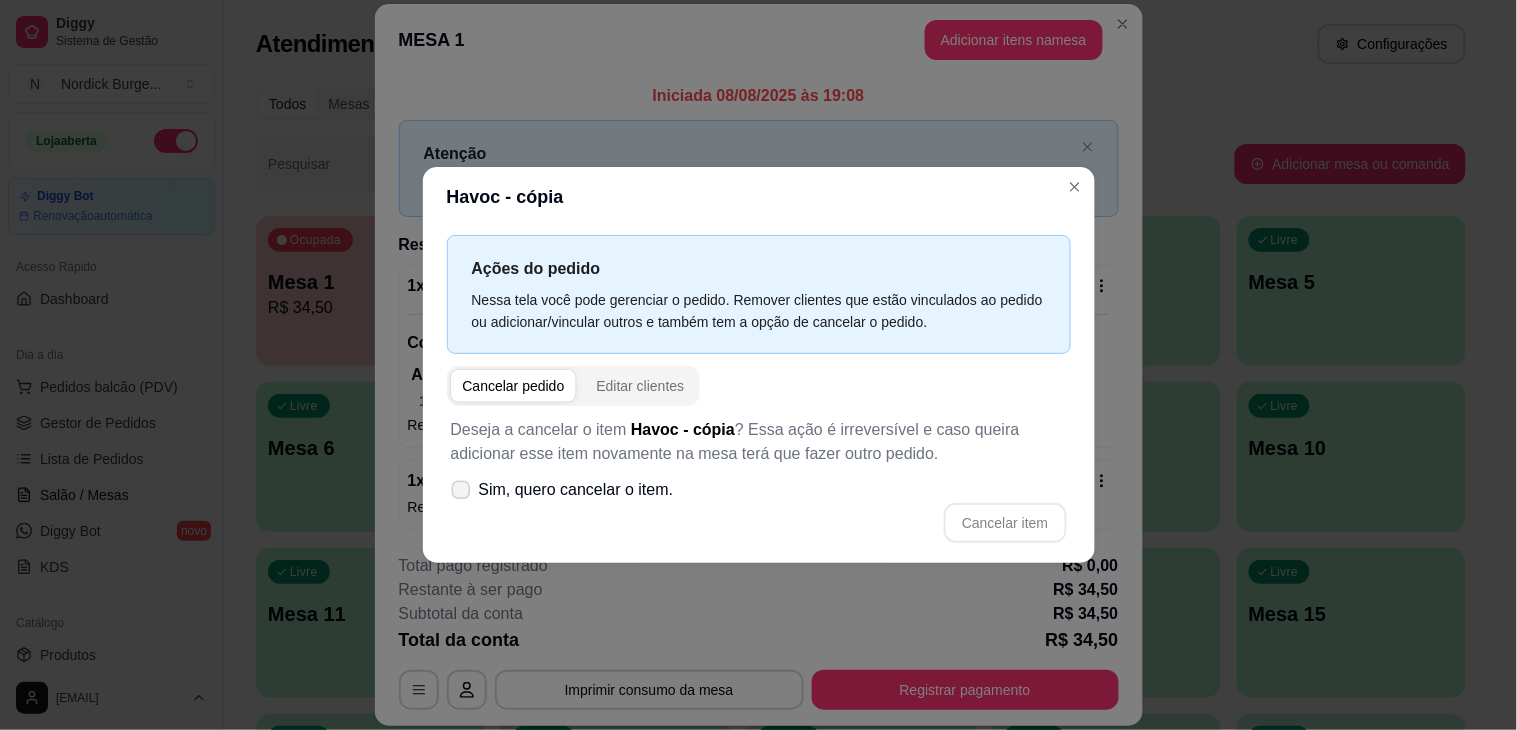 click on "Sim, quero cancelar o item." at bounding box center (576, 490) 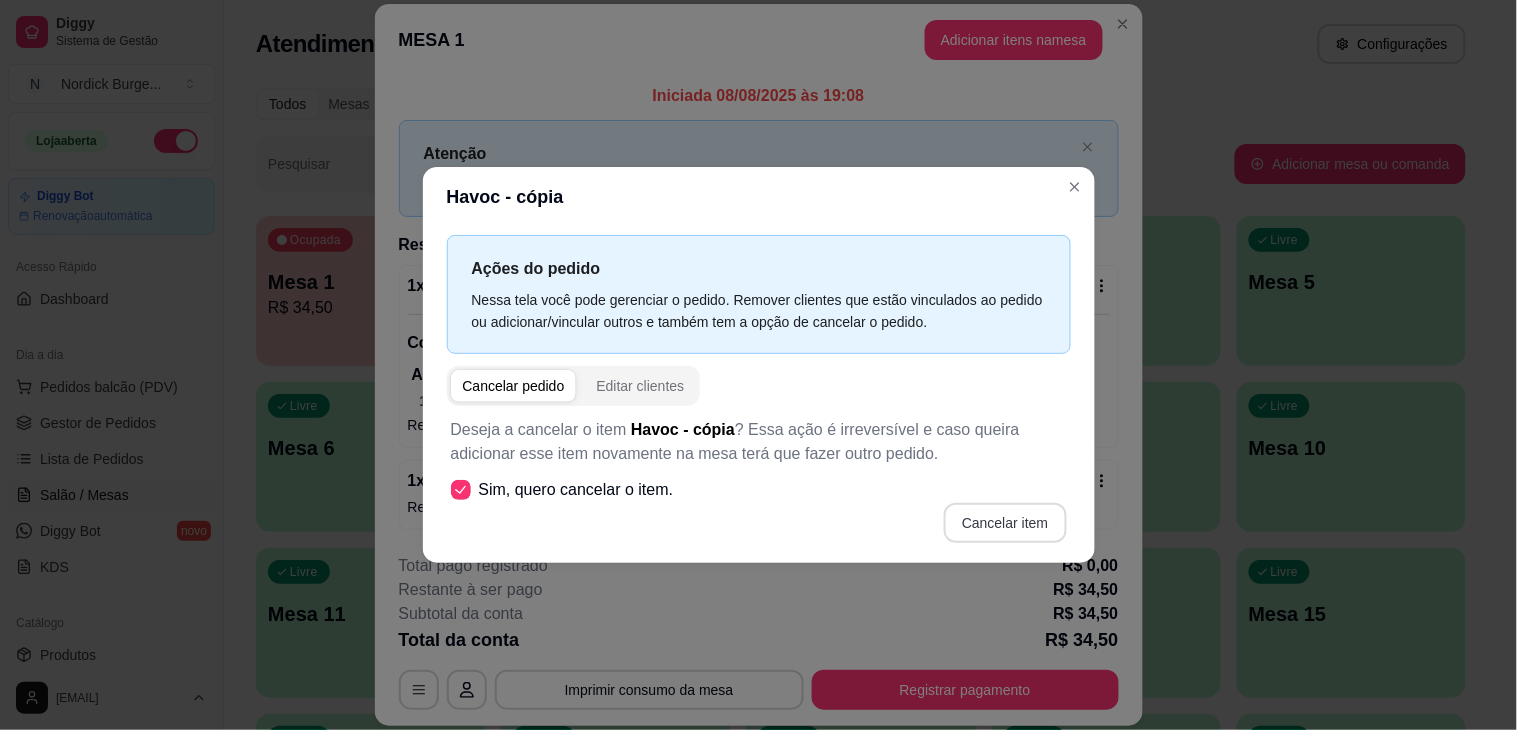 click on "Cancelar item" at bounding box center (1005, 523) 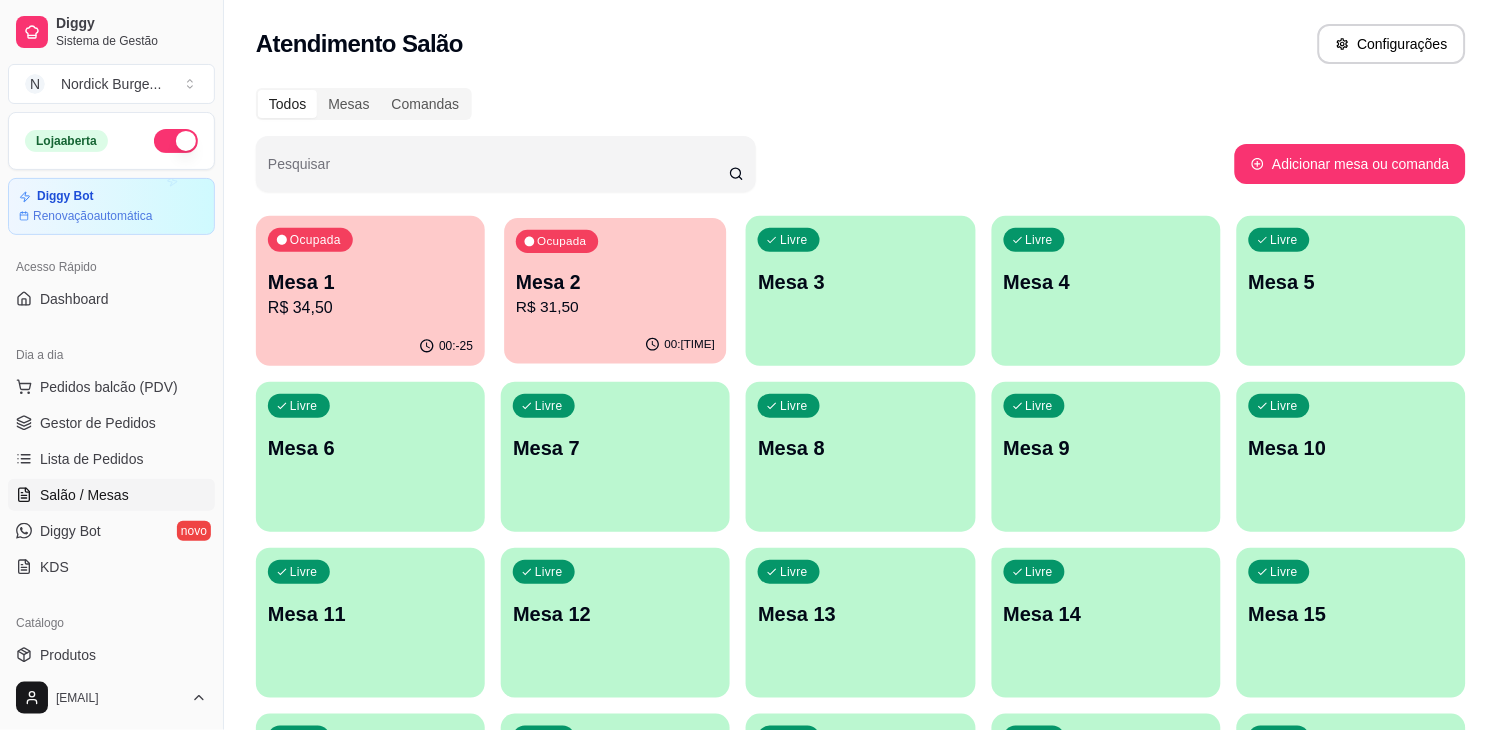 click on "R$ 31,50" at bounding box center [615, 307] 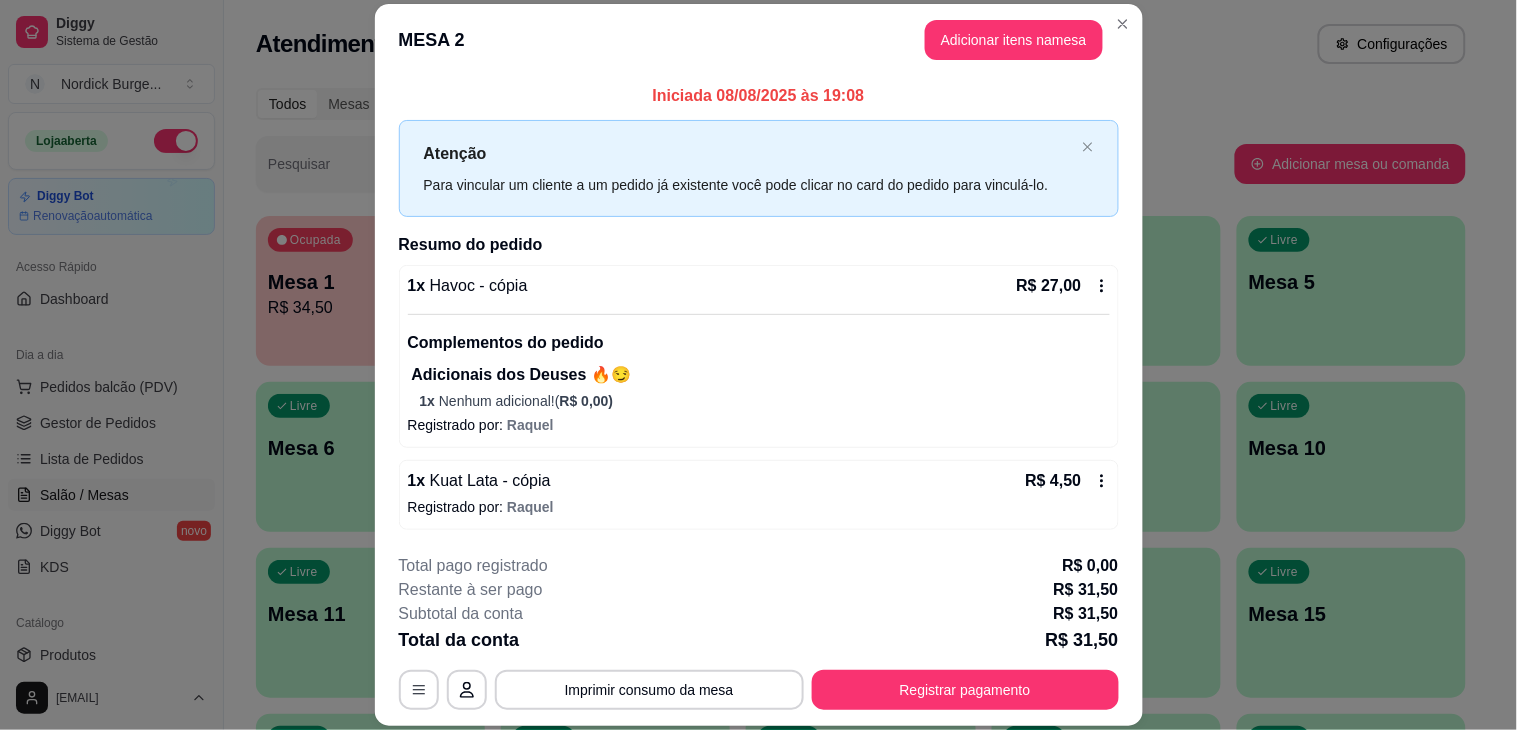 click 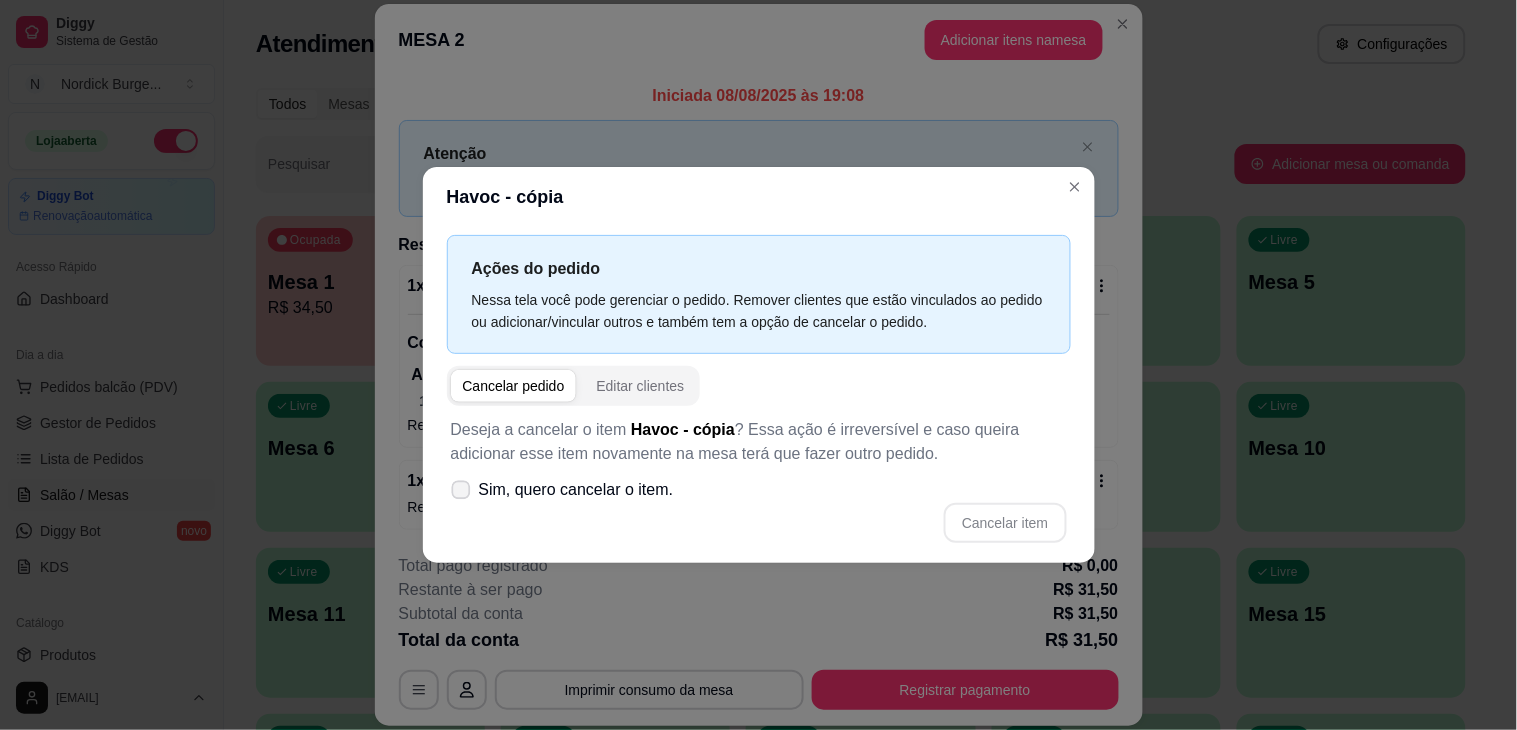click on "Sim, quero cancelar o item." at bounding box center [576, 490] 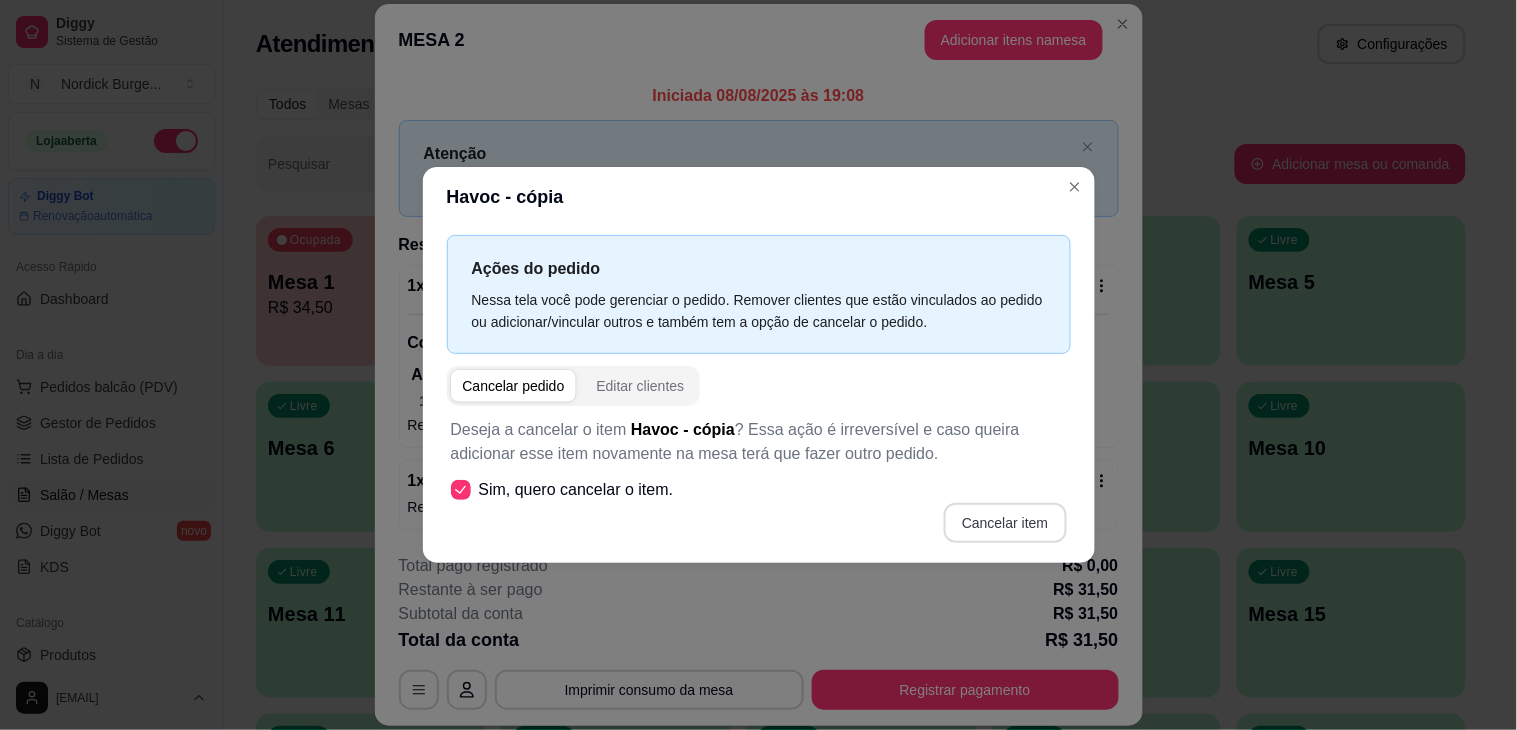 click on "Cancelar item" at bounding box center (1005, 523) 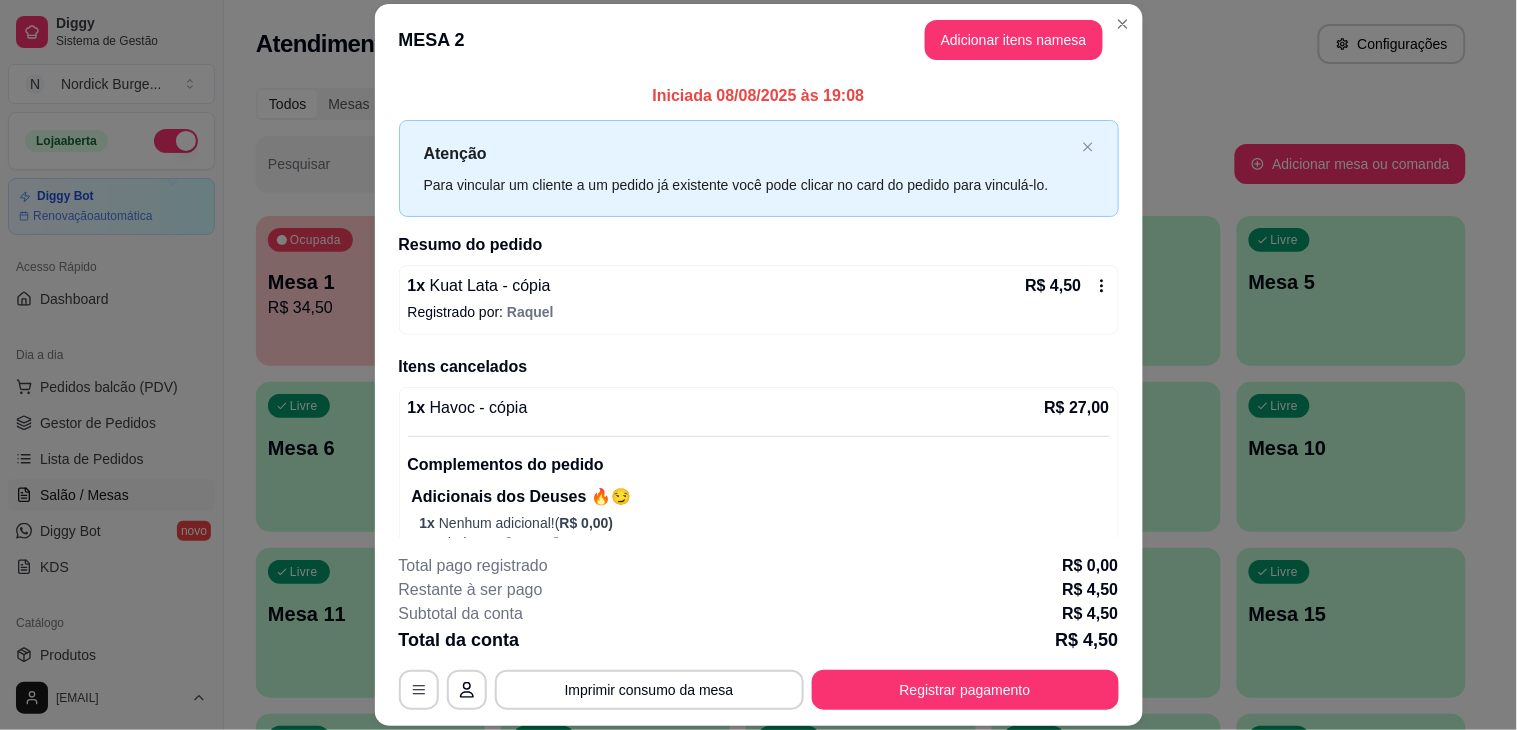 click on "Atenção Para vincular um cliente a um pedido já existente você pode clicar no card do pedido para vinculá-lo." at bounding box center [759, 168] 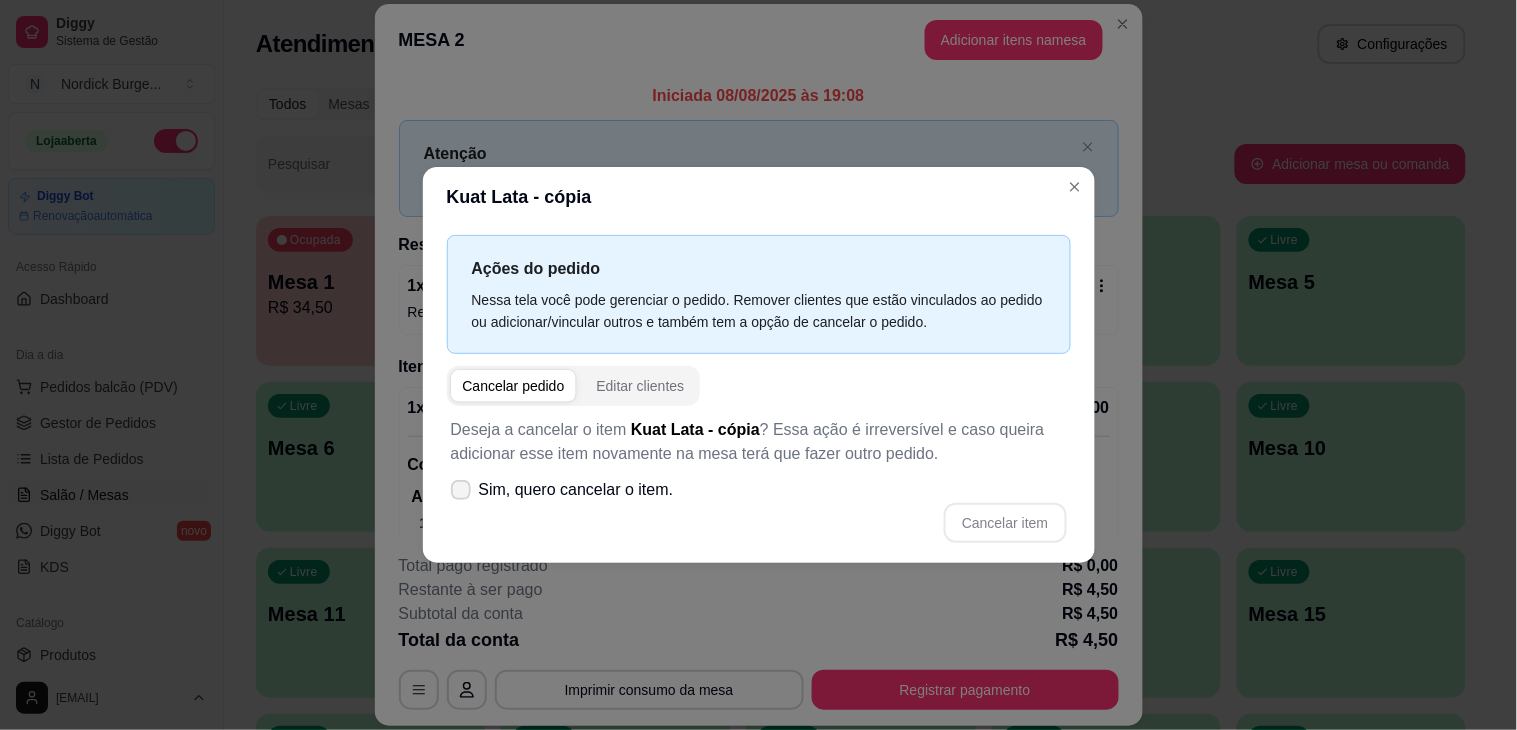 click at bounding box center (461, 490) 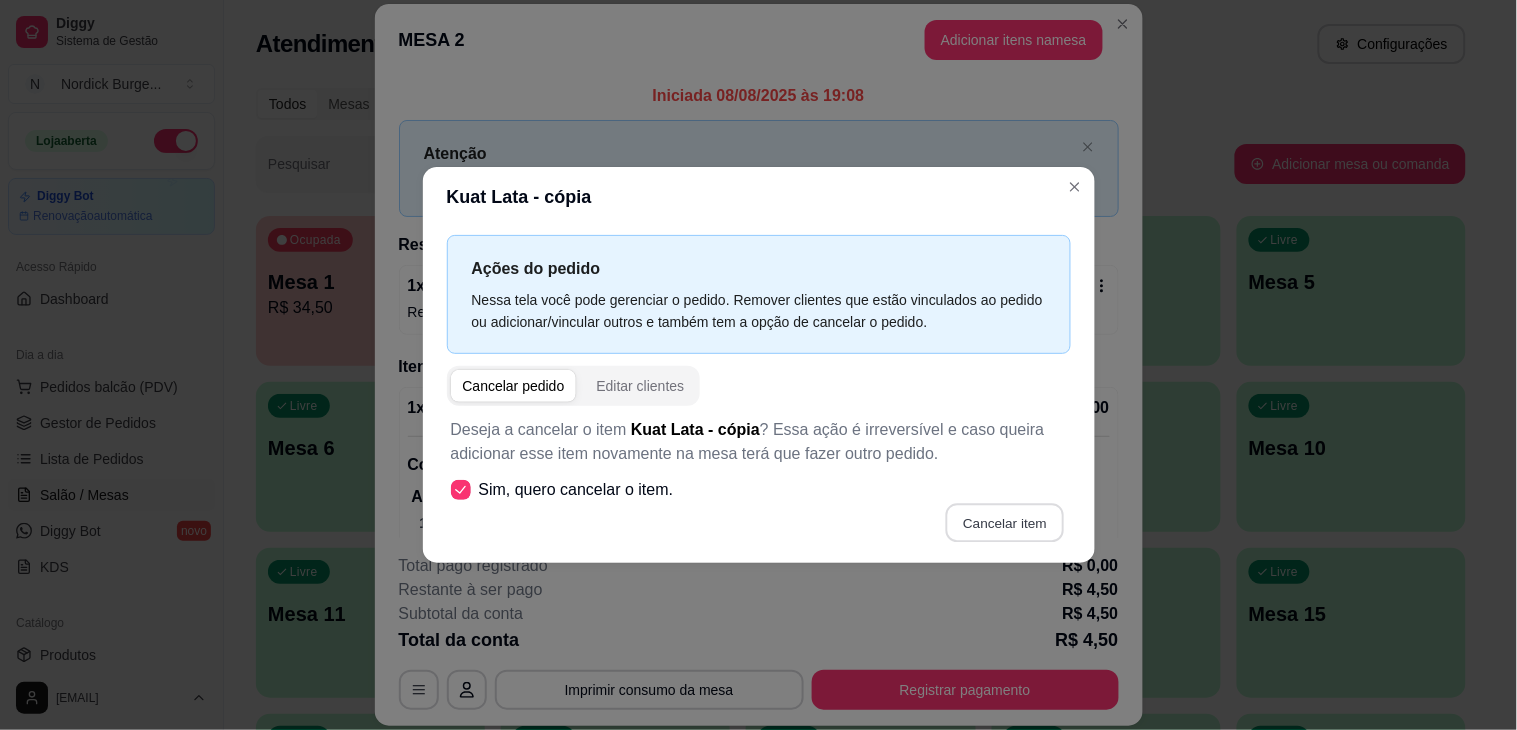click on "Cancelar item" at bounding box center (1005, 523) 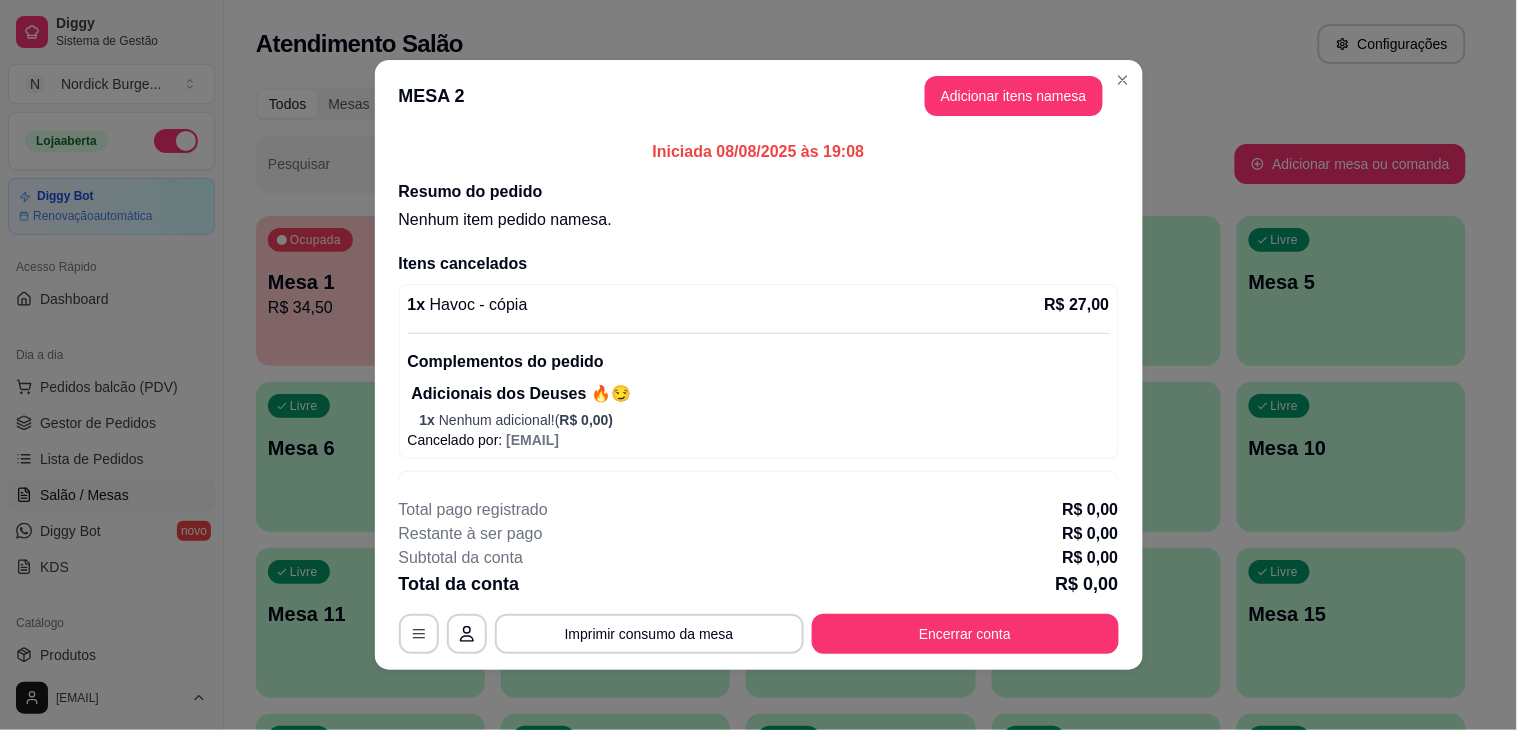 scroll, scrollTop: 58, scrollLeft: 0, axis: vertical 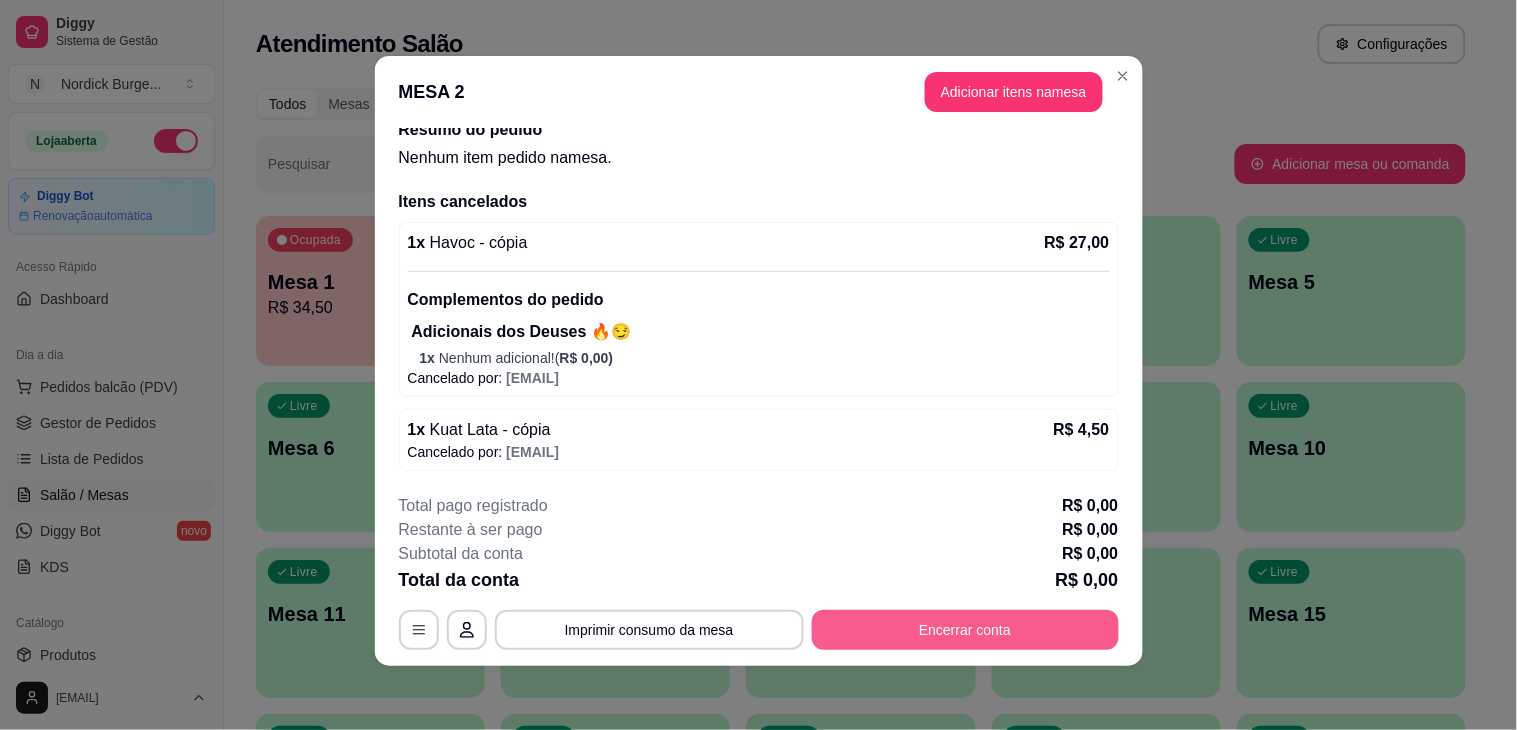 click on "Encerrar conta" at bounding box center [965, 630] 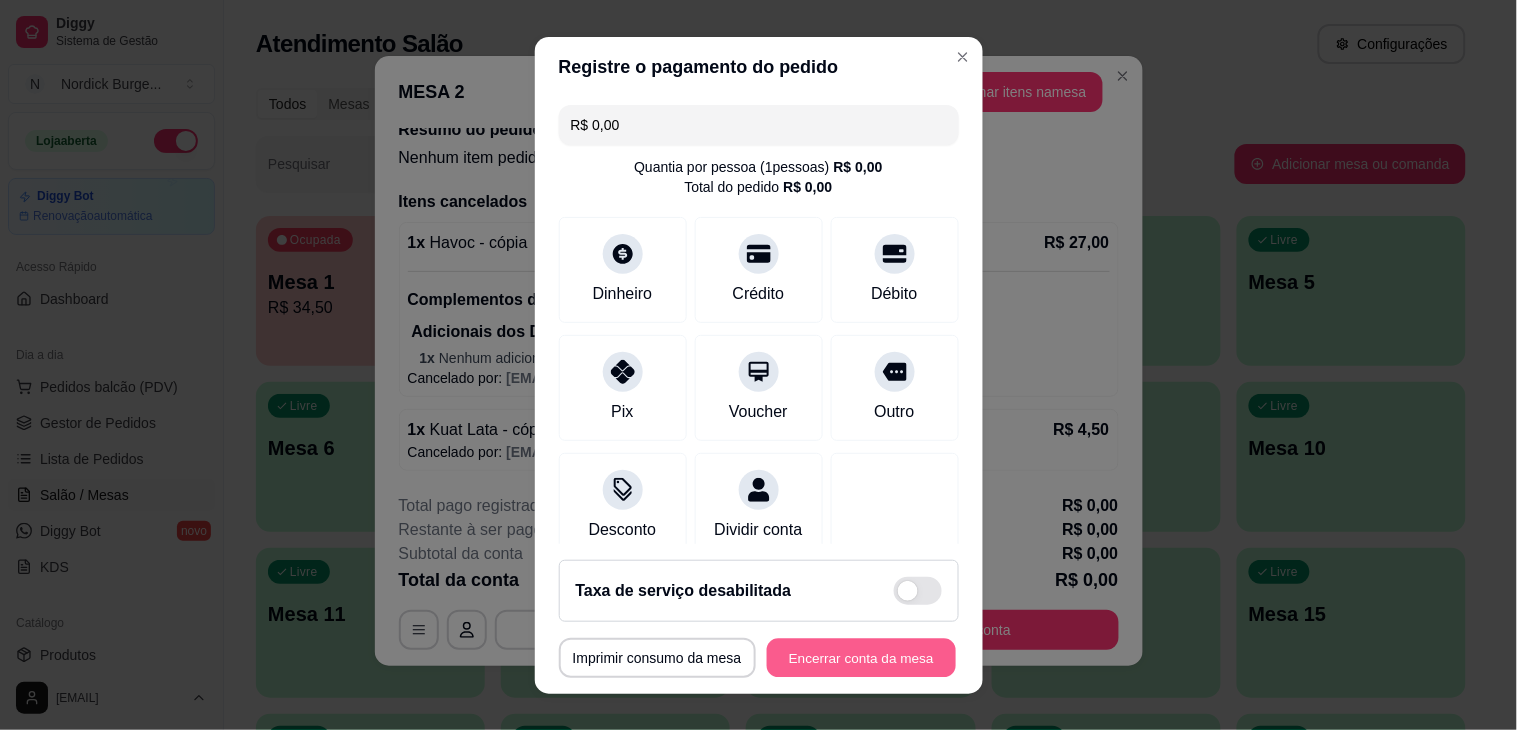 click on "Encerrar conta da mesa" at bounding box center (861, 657) 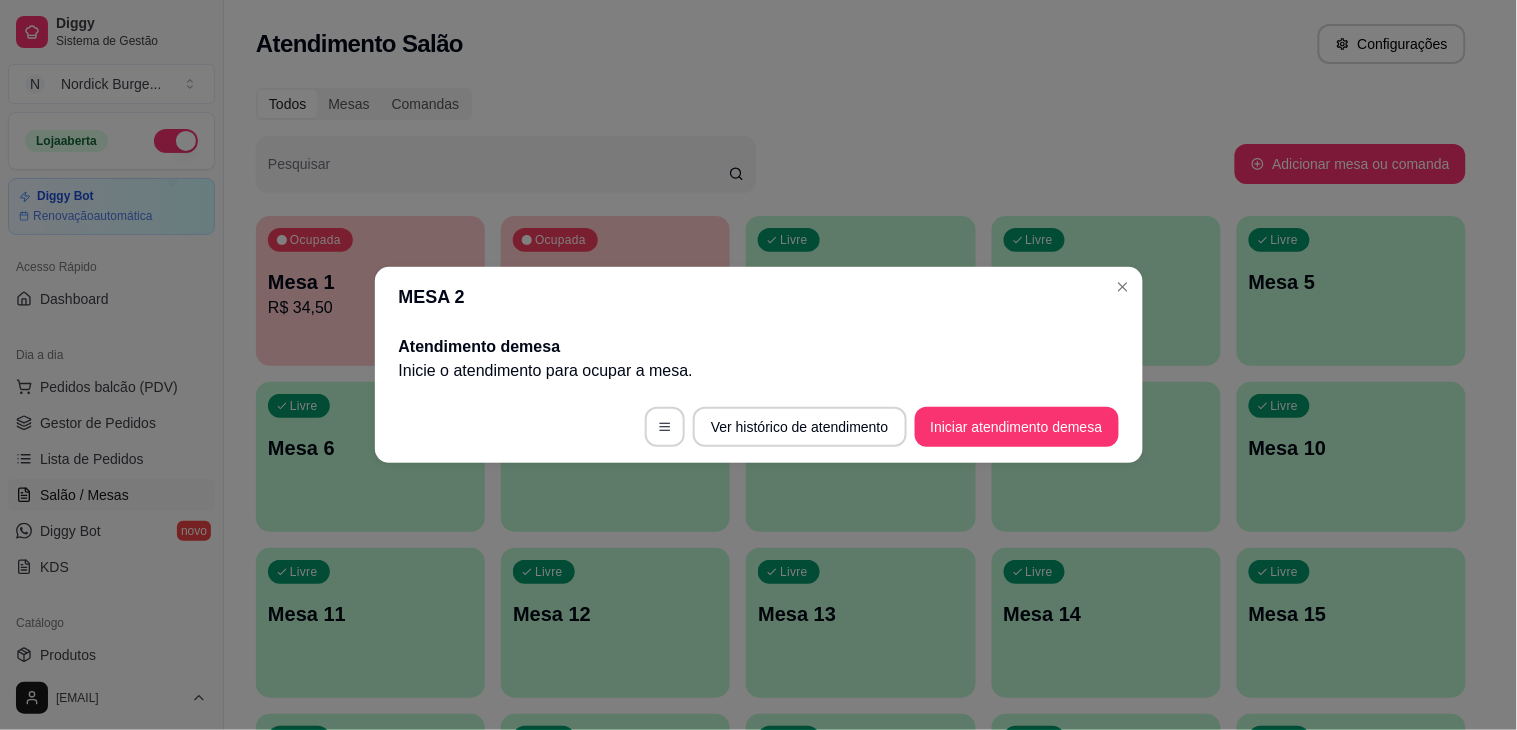 scroll, scrollTop: 0, scrollLeft: 0, axis: both 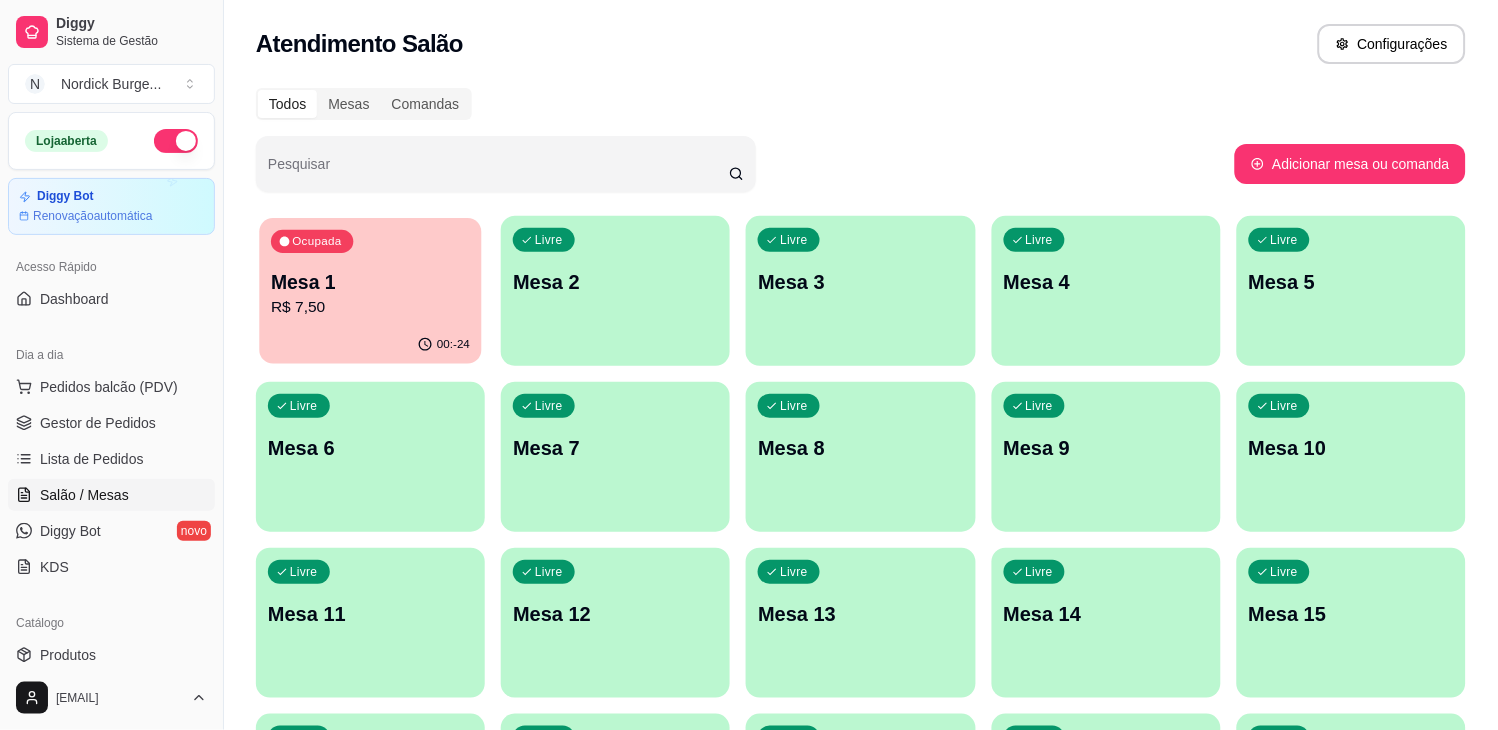 click on "Ocupada Mesa 1 R$ 7,50" at bounding box center [370, 272] 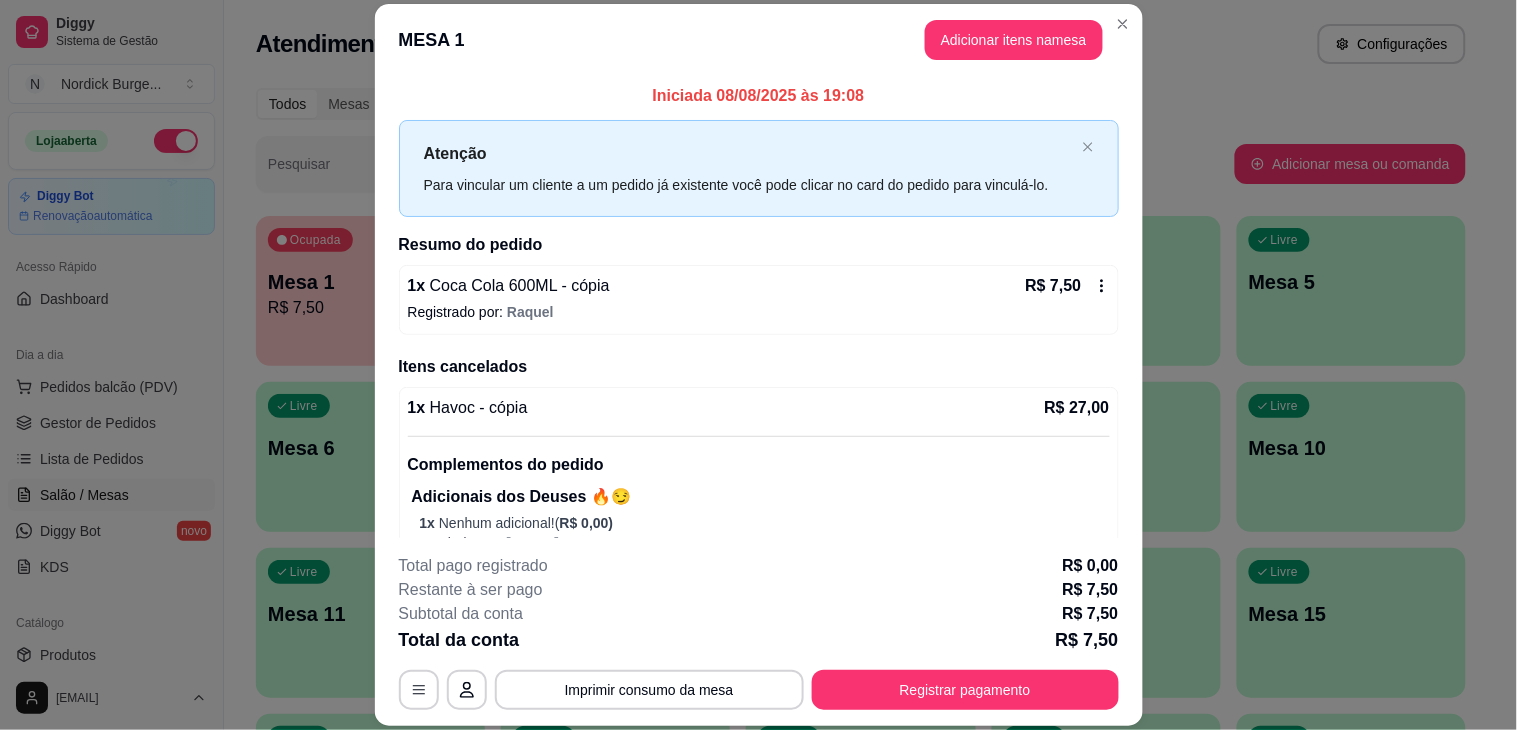 click 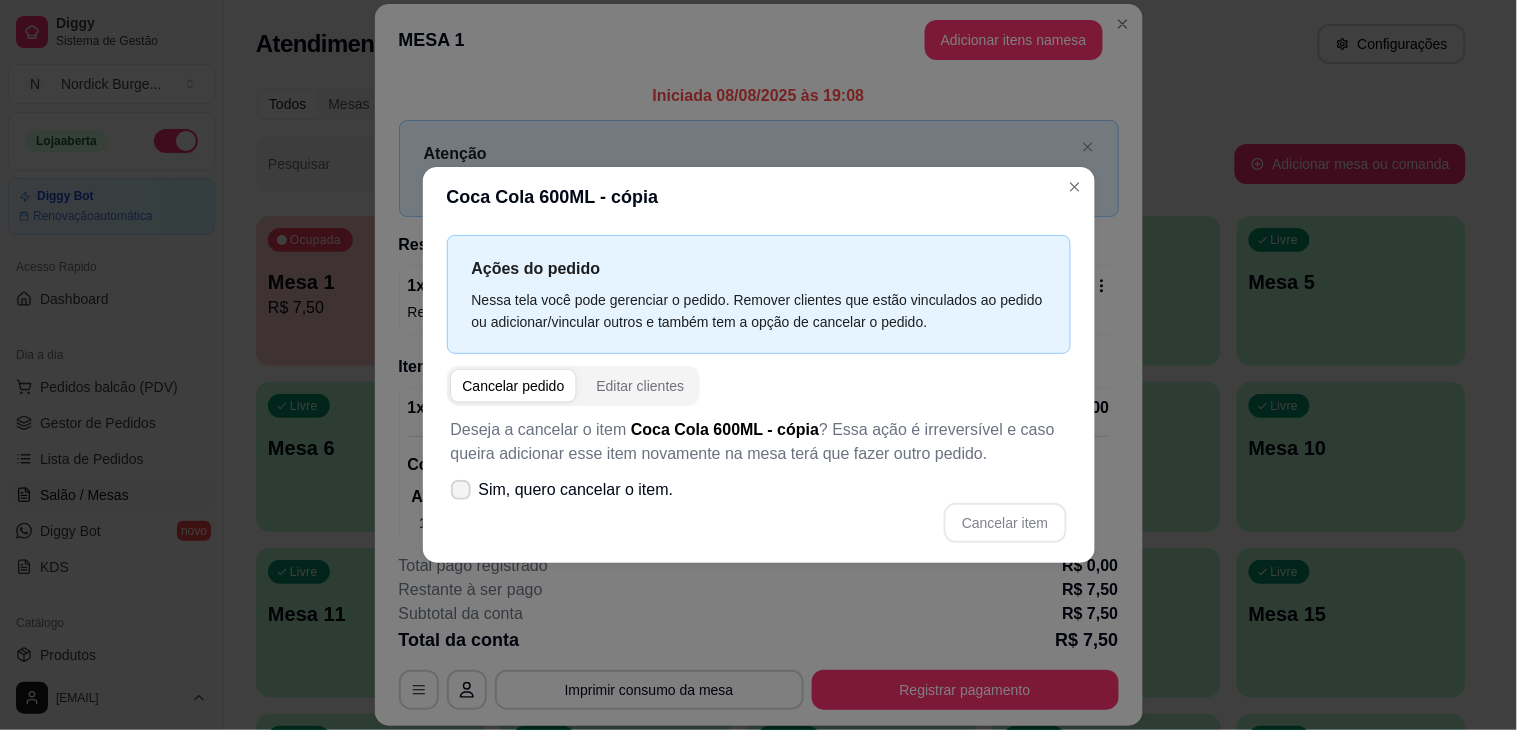 click on "Sim, quero cancelar o item." at bounding box center [562, 490] 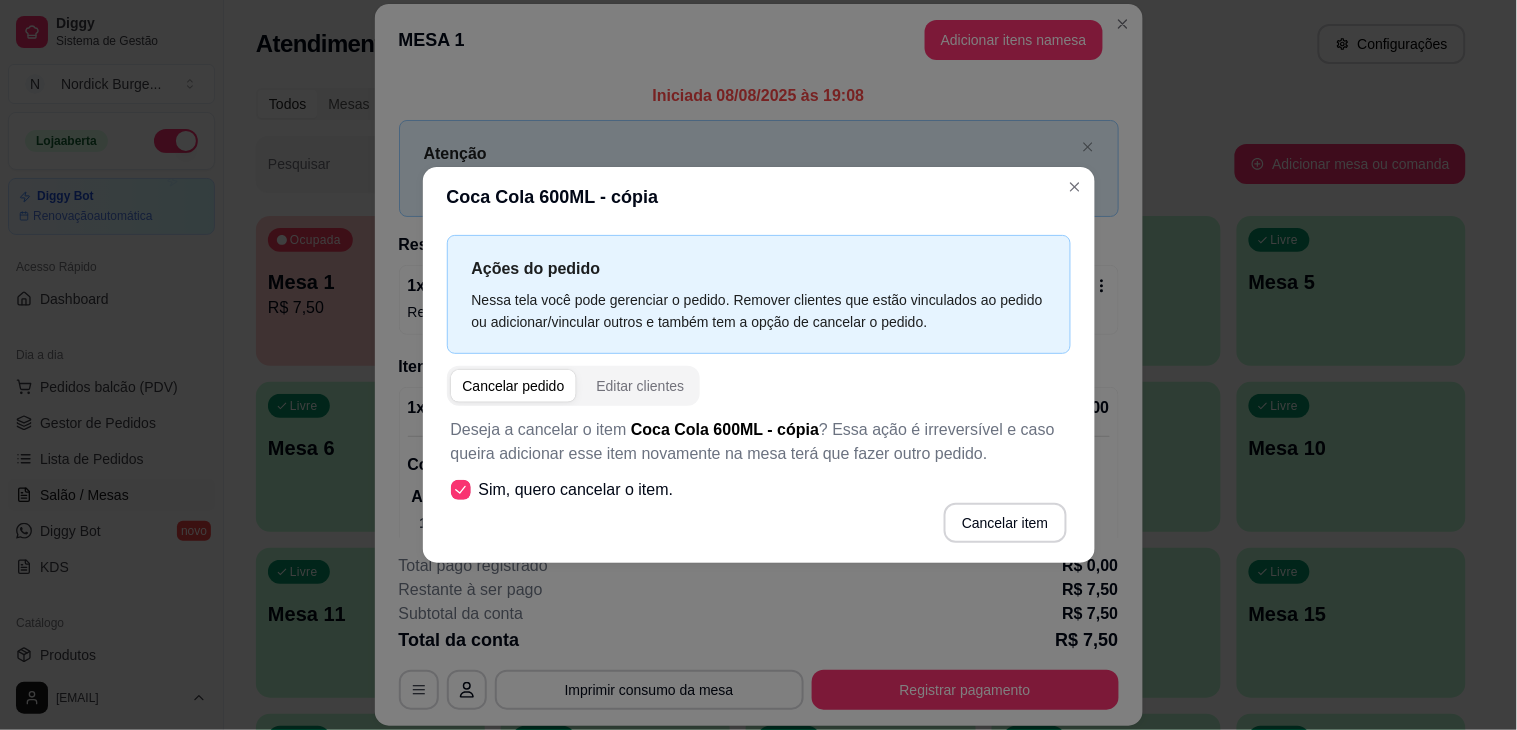 click on "Sim, quero cancelar o item." at bounding box center (576, 490) 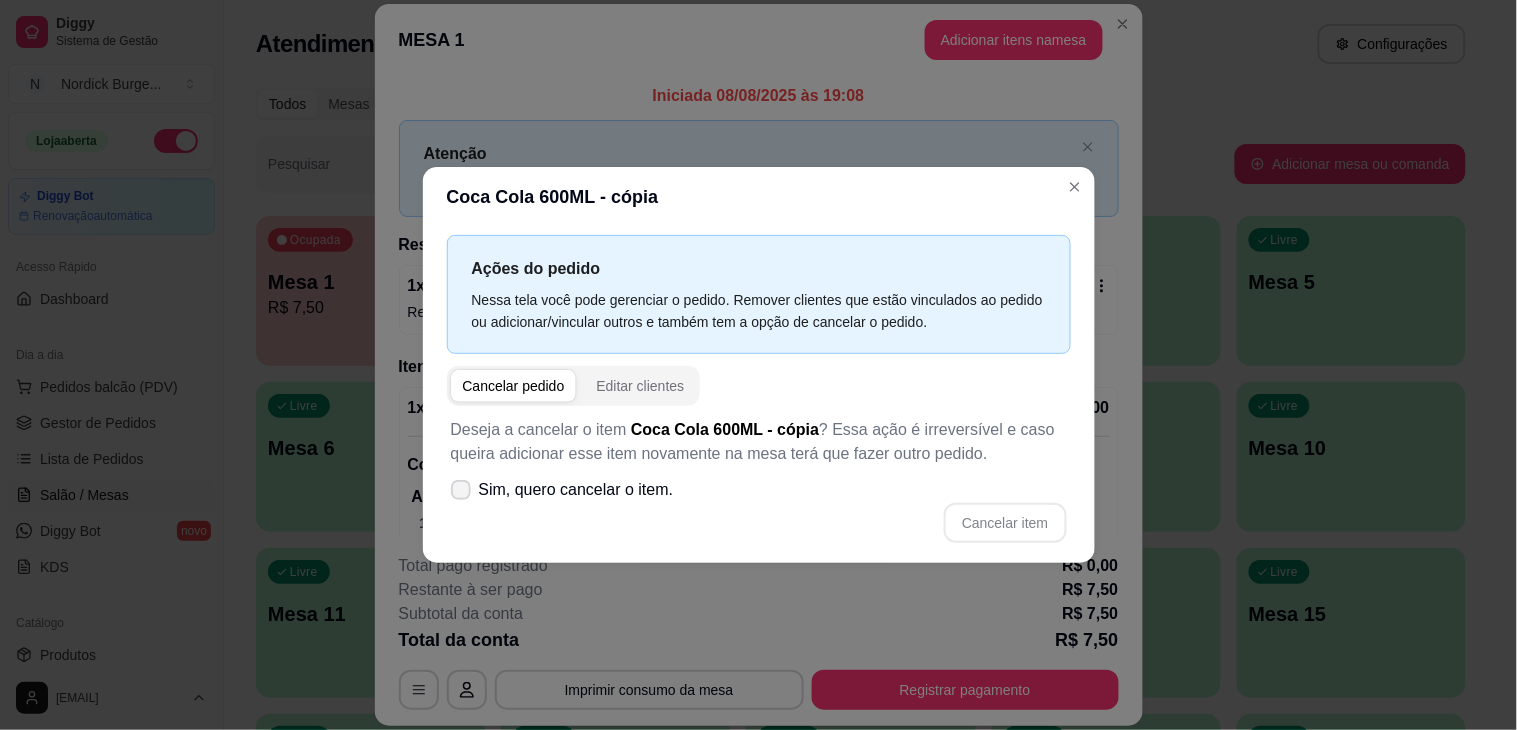 click on "Sim, quero cancelar o item." at bounding box center [576, 490] 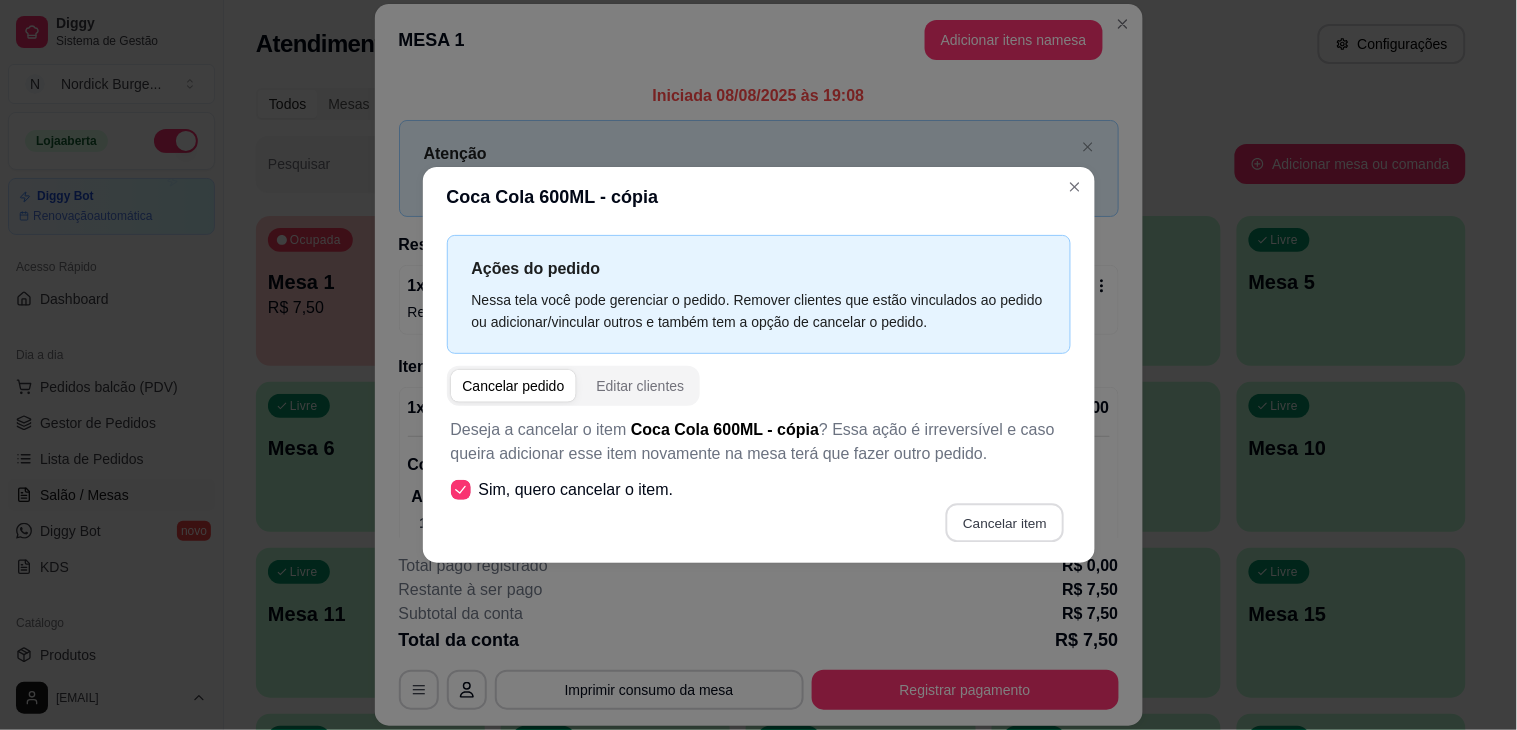 click on "Cancelar item" at bounding box center (1005, 523) 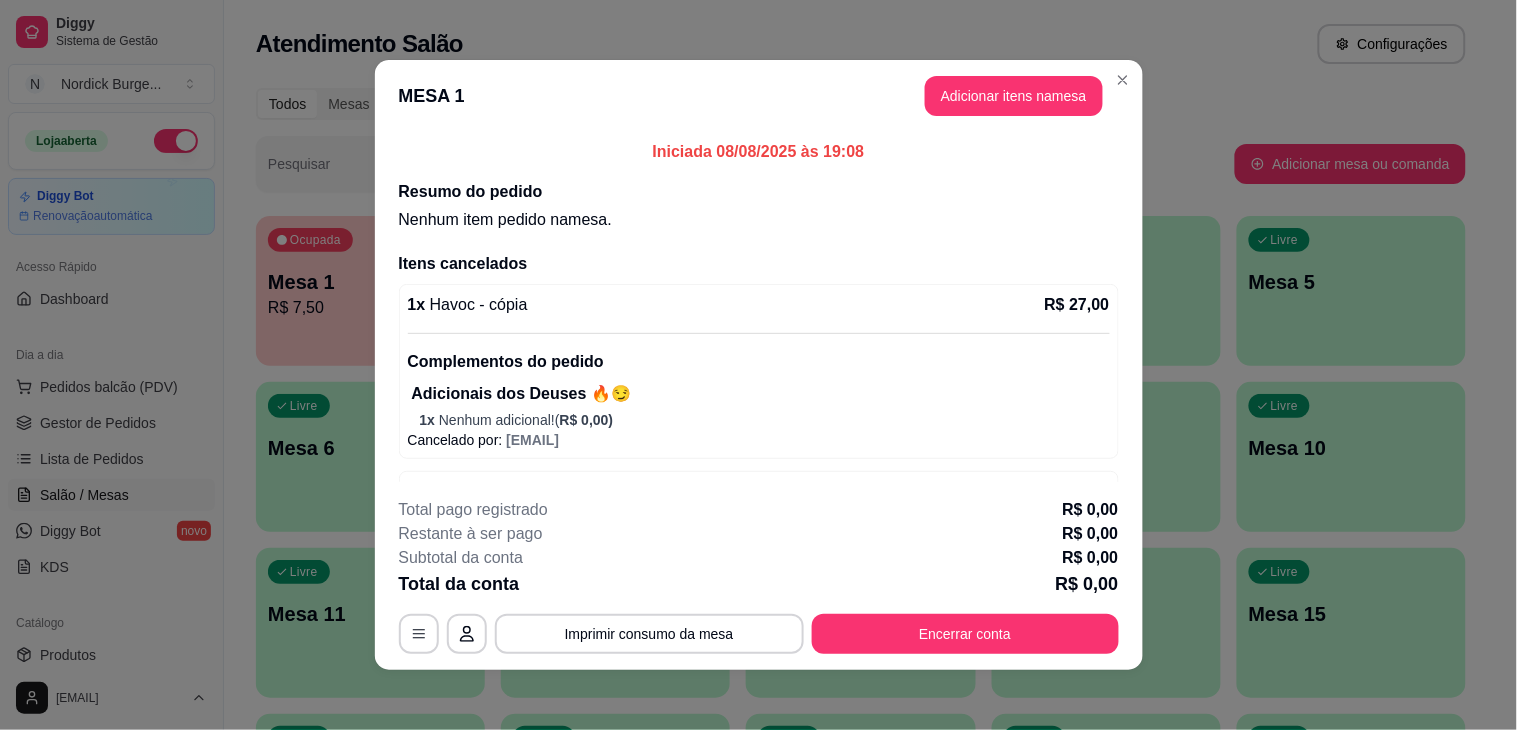 scroll, scrollTop: 58, scrollLeft: 0, axis: vertical 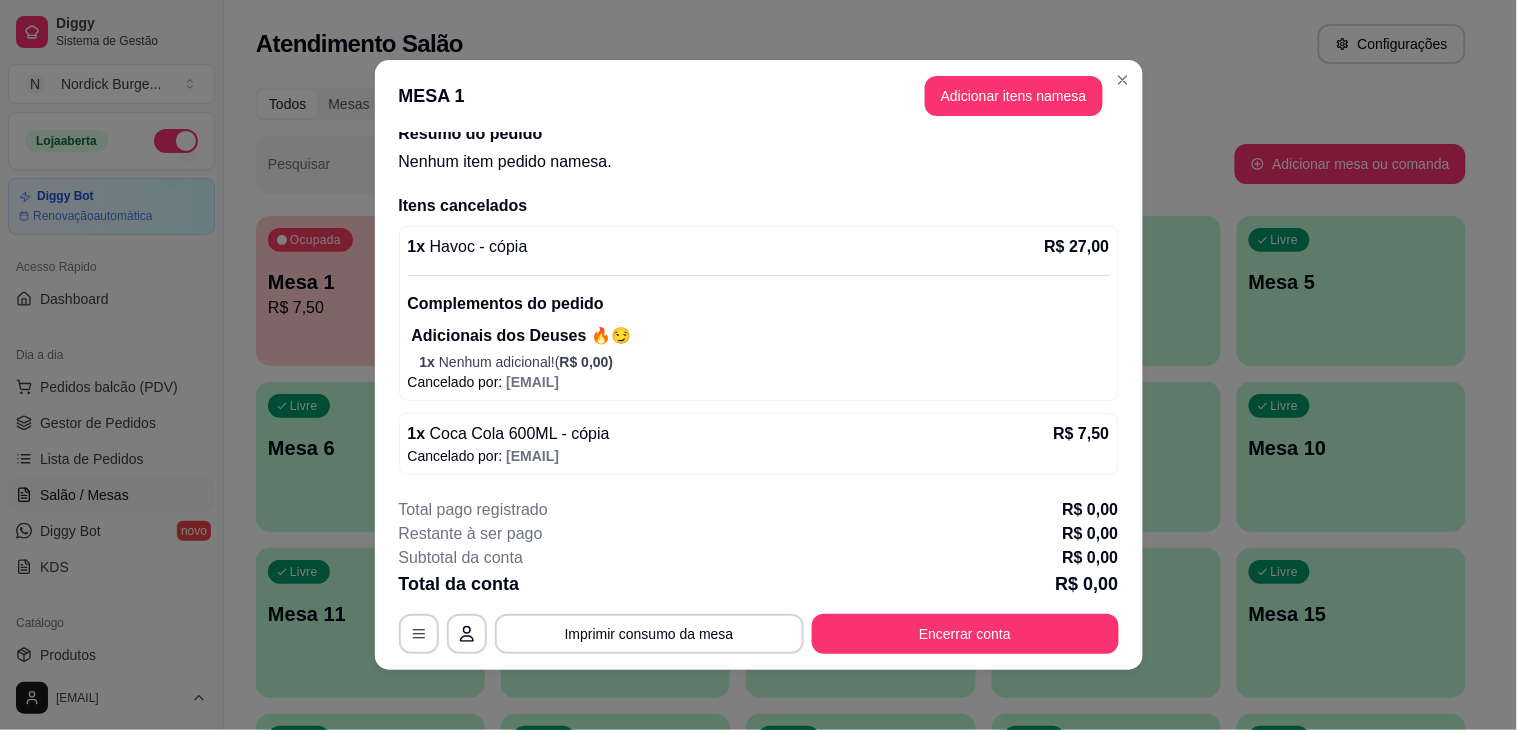 click on "Total pago registrado R$ 0,00 Restante à ser pago R$ 0,00 Subtotal da conta R$ 0,00 Total da conta R$ 0,00 MESA  1 Tempo de permanência:   -24  minutos Cod. Segurança:   7248 Qtd. de Pedidos:   2 Clientes da mesa:   ** CONSUMO ** ** TOTAL ** Subtotal 0,00 Total 0,00 Imprimir consumo da mesa Encerrar conta" at bounding box center [759, 576] 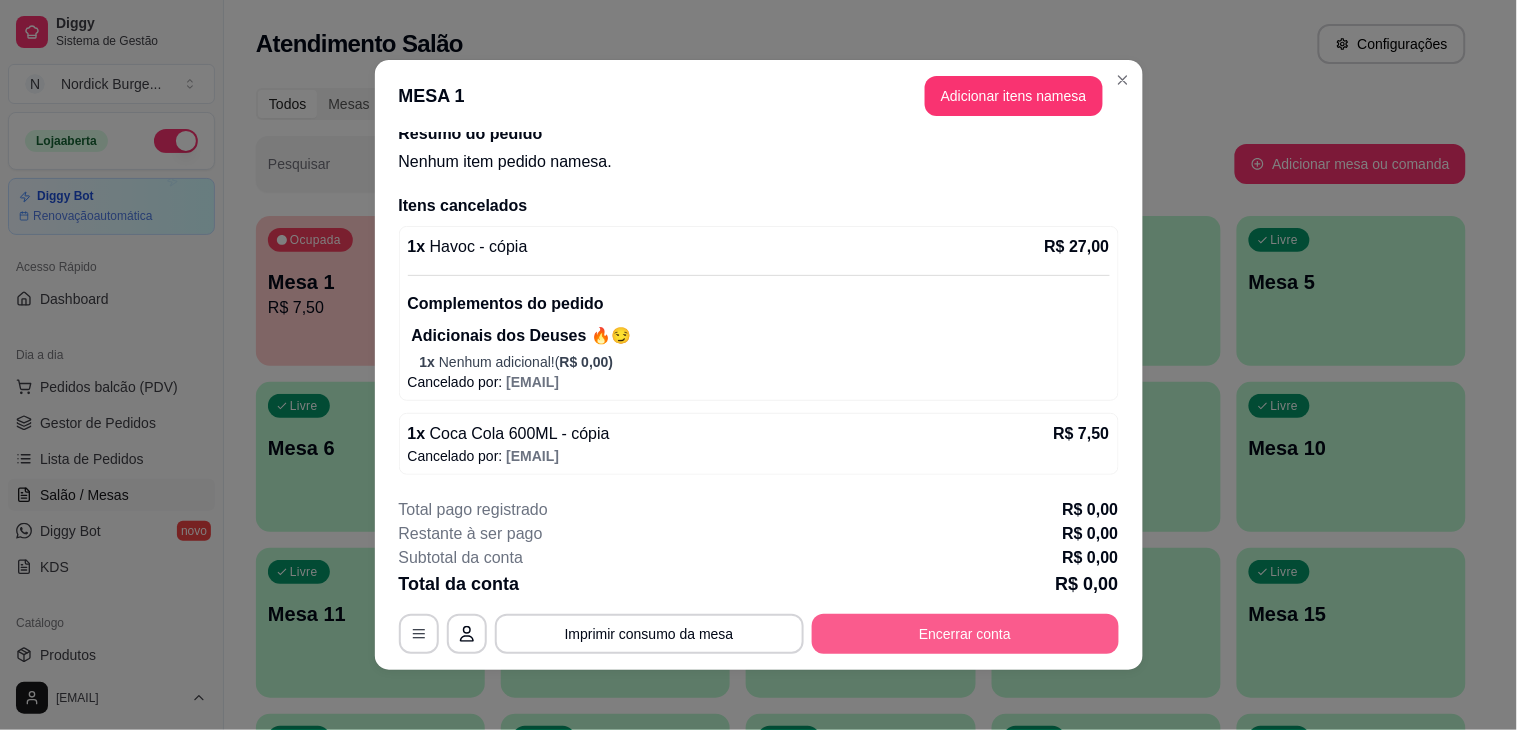 click on "Encerrar conta" at bounding box center [965, 634] 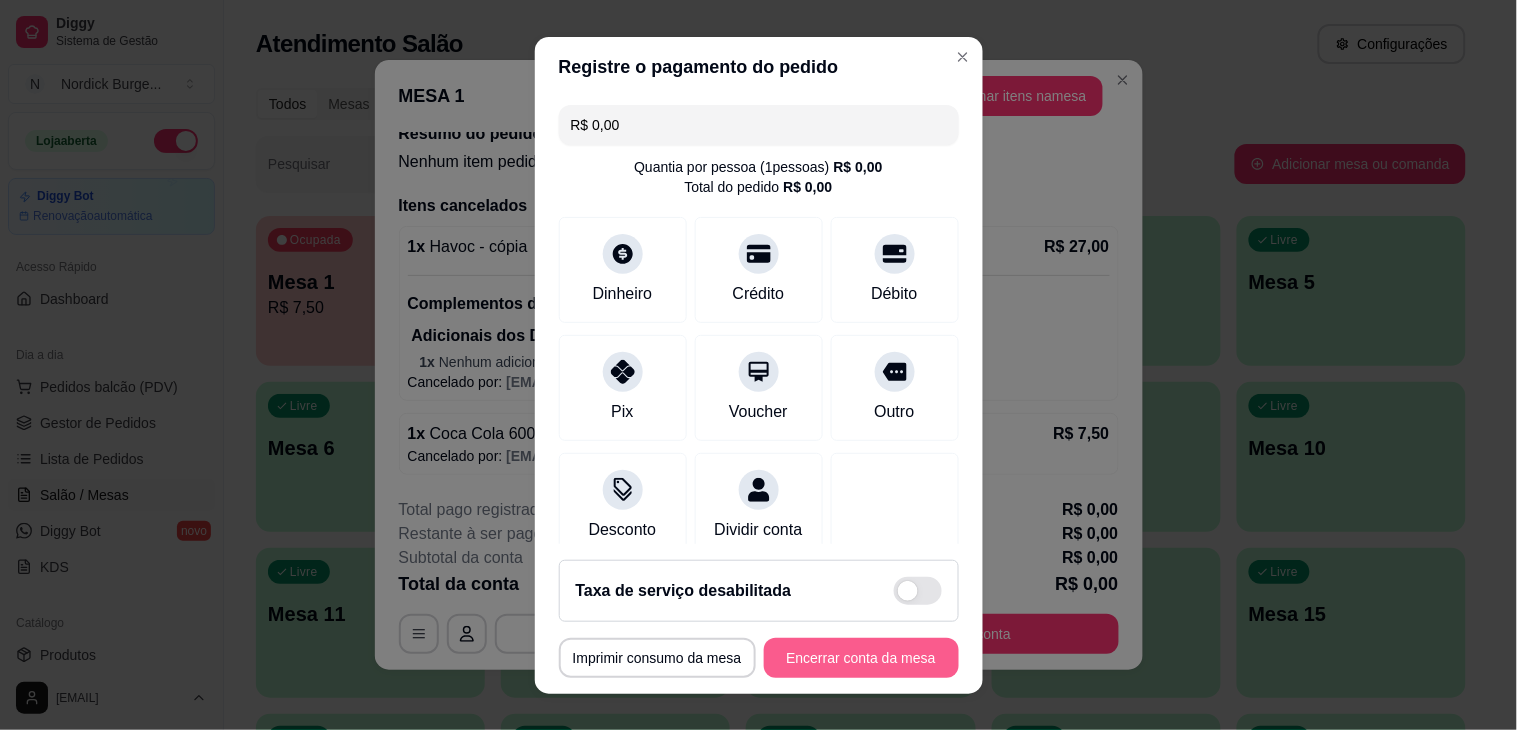 click on "Encerrar conta da mesa" at bounding box center (861, 658) 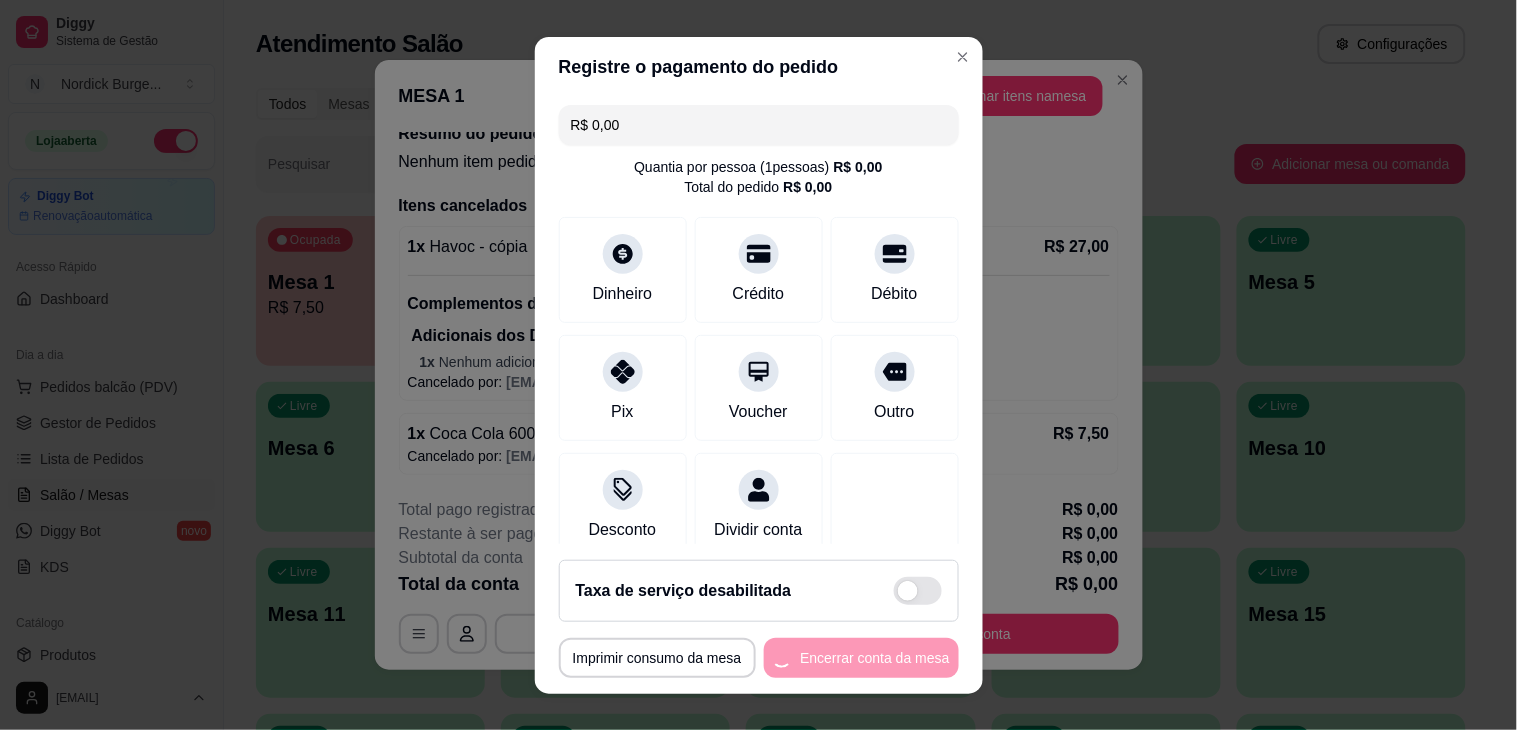 scroll, scrollTop: 0, scrollLeft: 0, axis: both 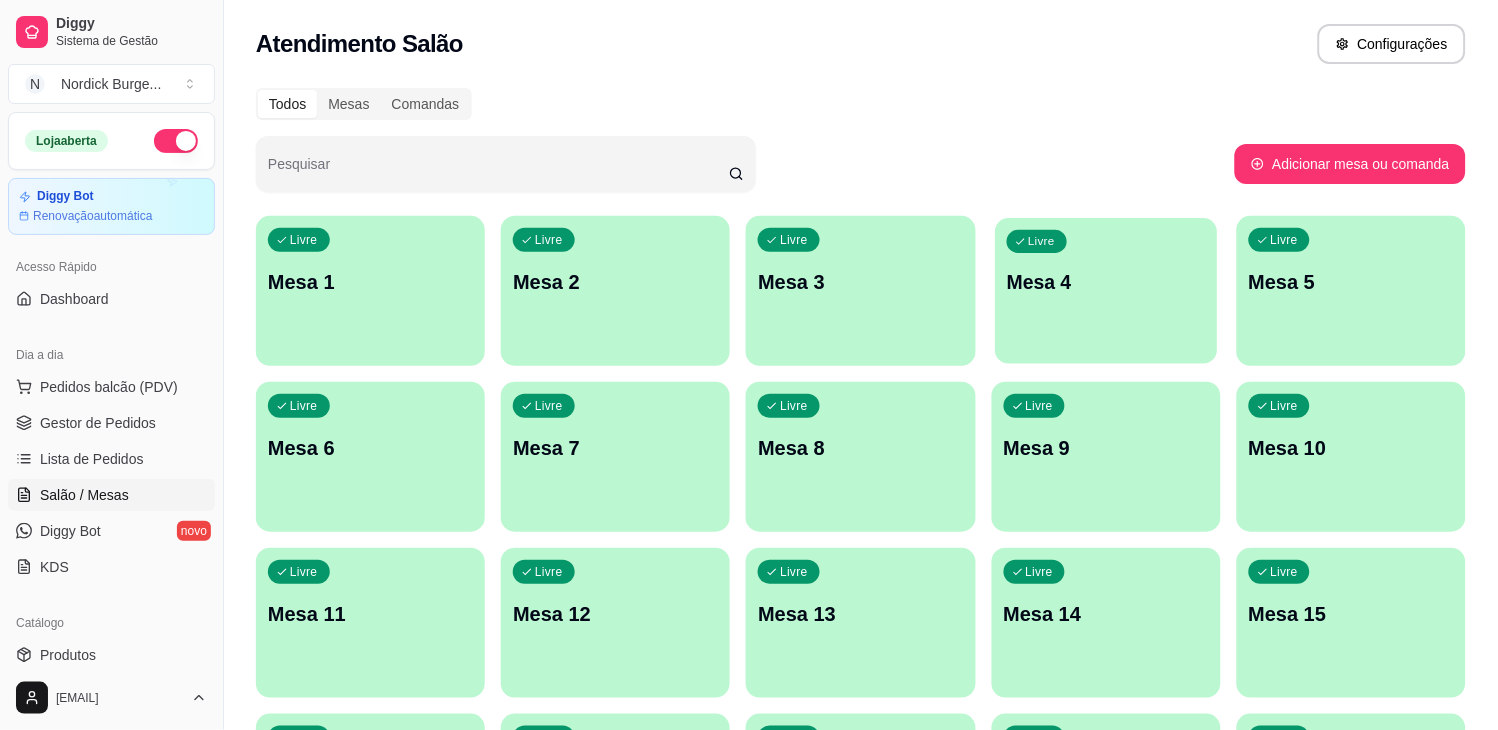 click on "Livre Mesa 4" at bounding box center (1106, 279) 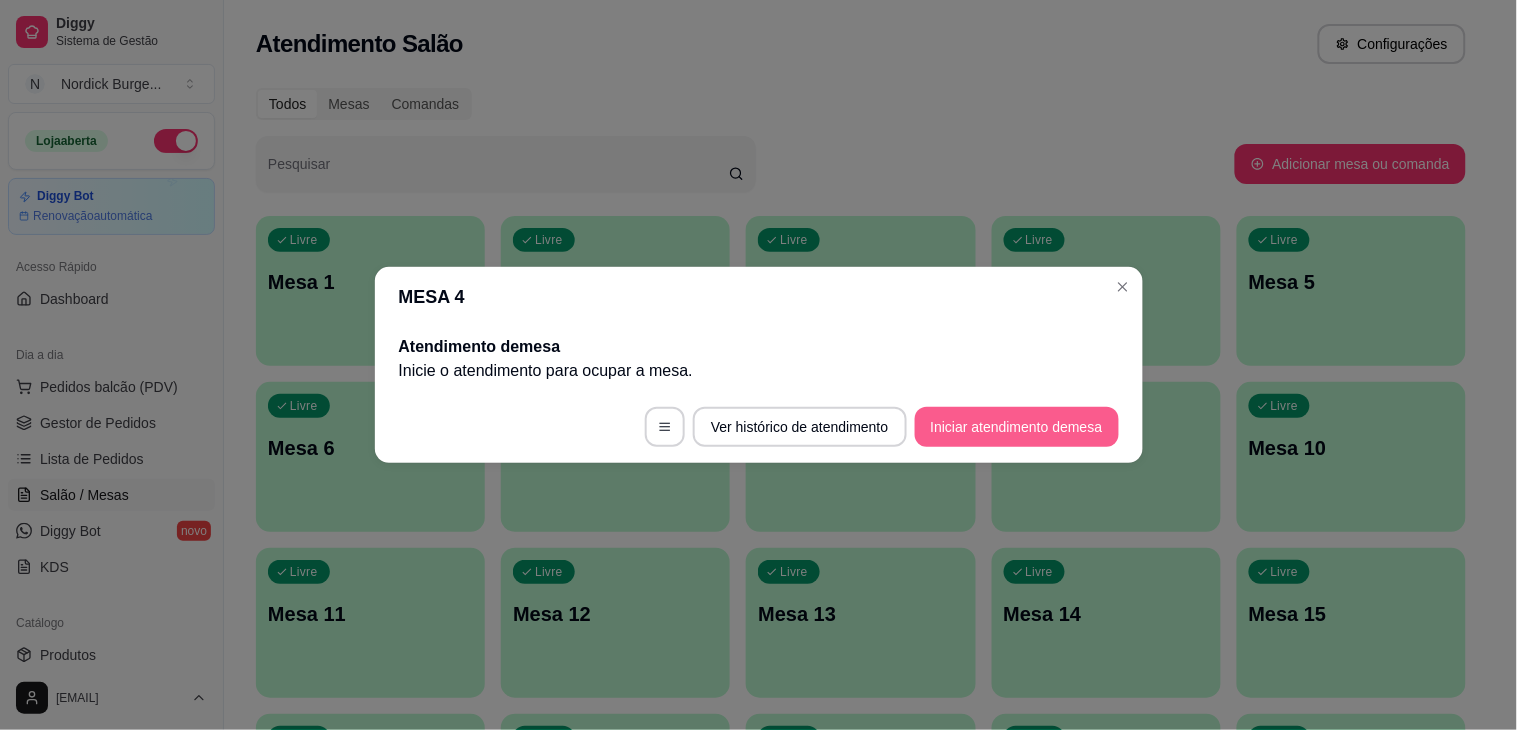 click on "Iniciar atendimento de  mesa" at bounding box center [1017, 427] 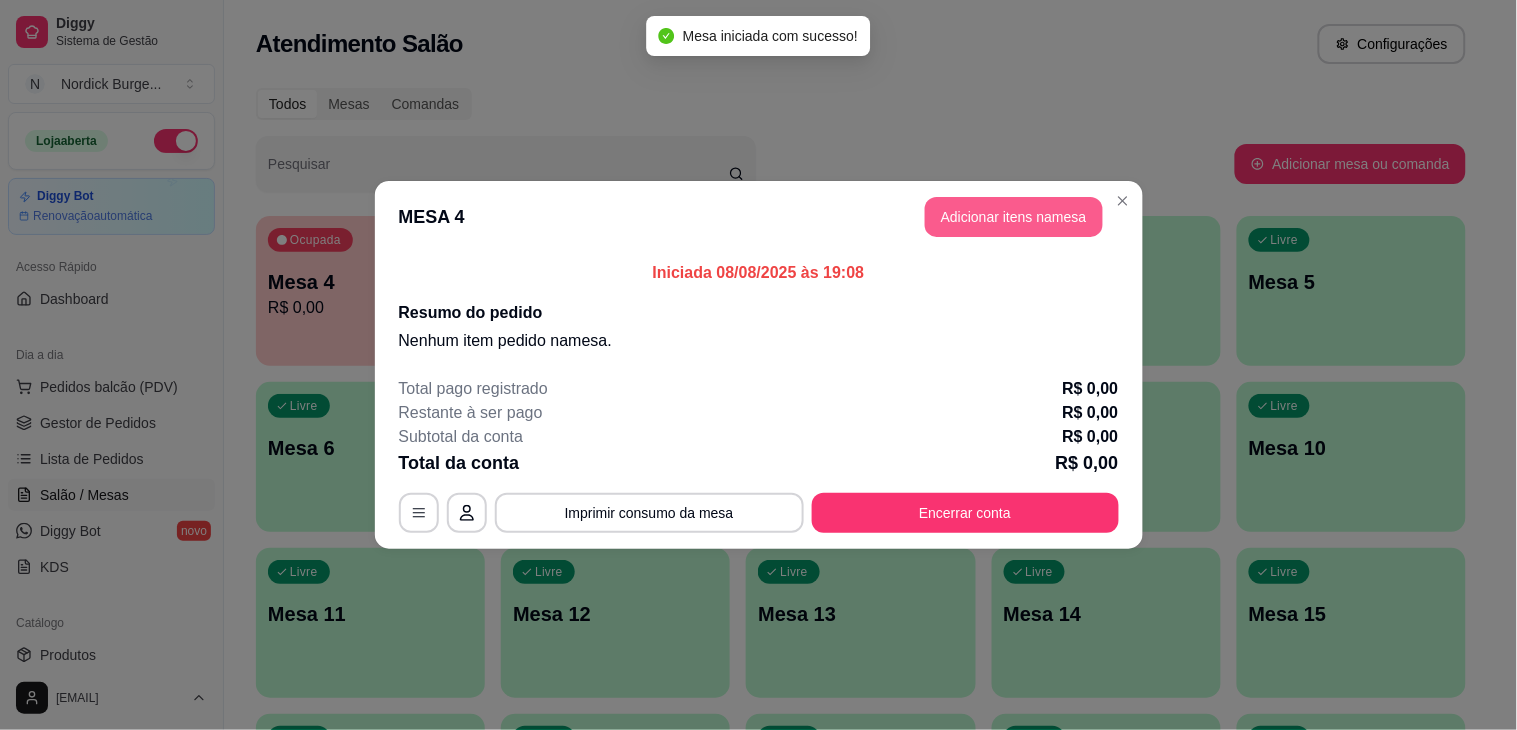 click on "Adicionar itens na  mesa" at bounding box center (1014, 217) 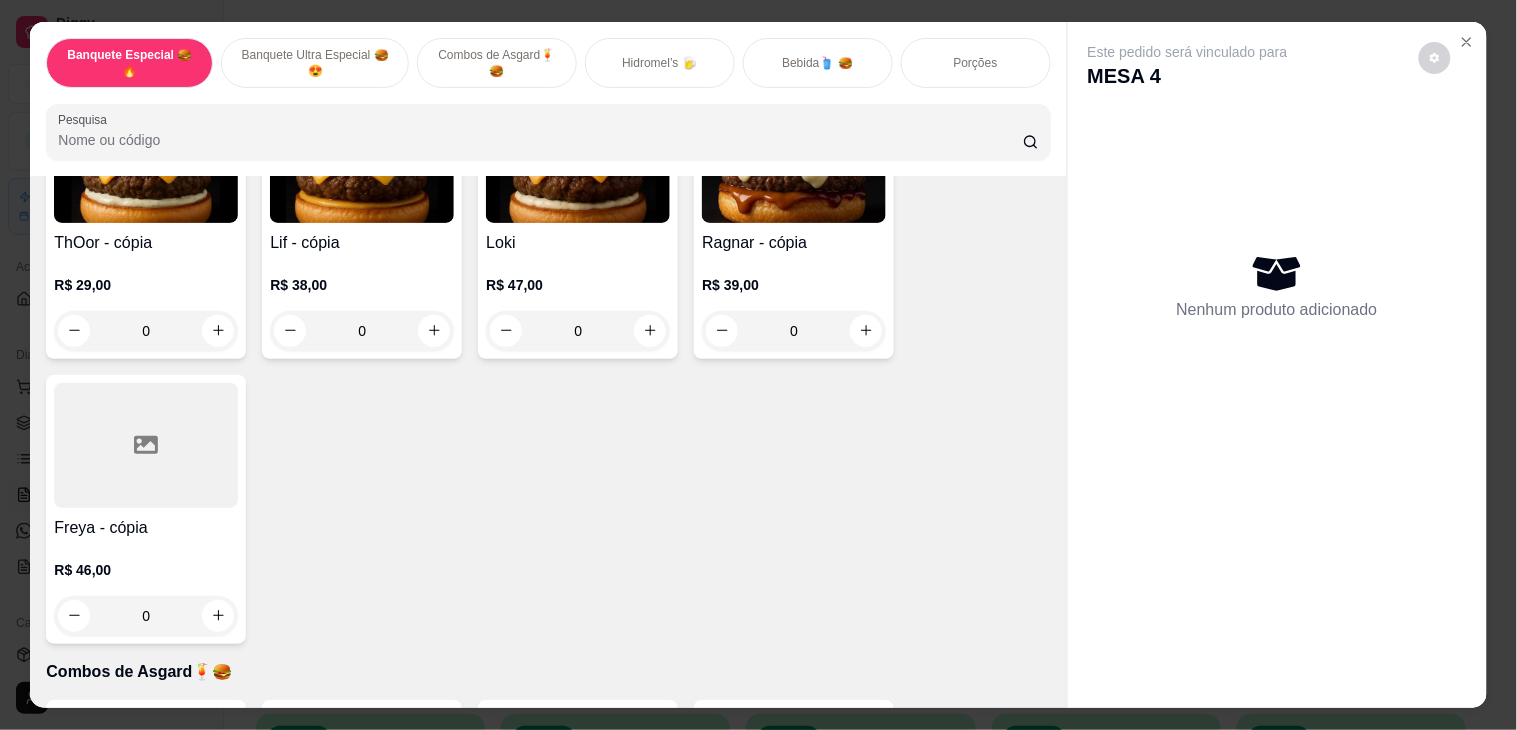 scroll, scrollTop: 1222, scrollLeft: 0, axis: vertical 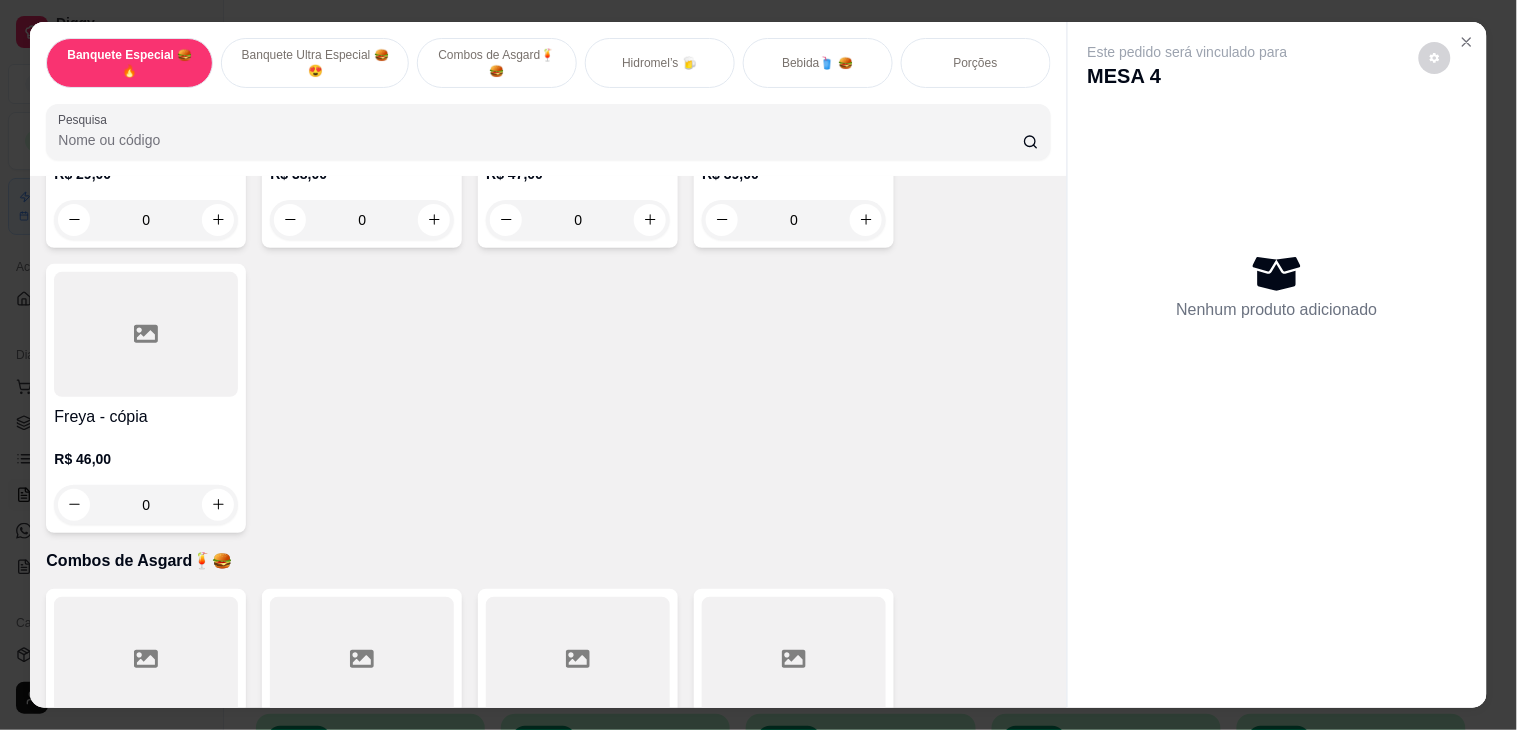click on "Hidromel’s 🍺" at bounding box center (659, 63) 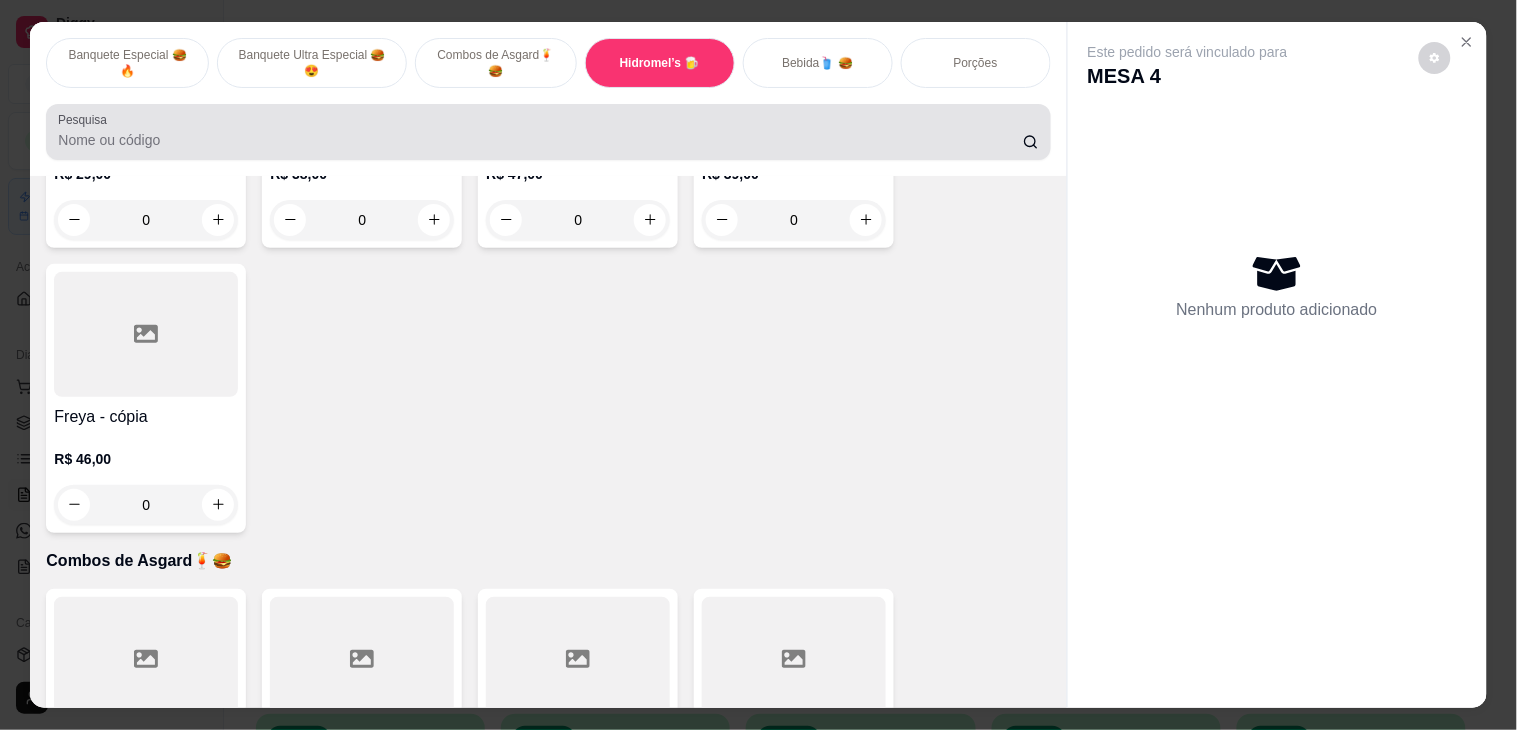 scroll, scrollTop: 51, scrollLeft: 0, axis: vertical 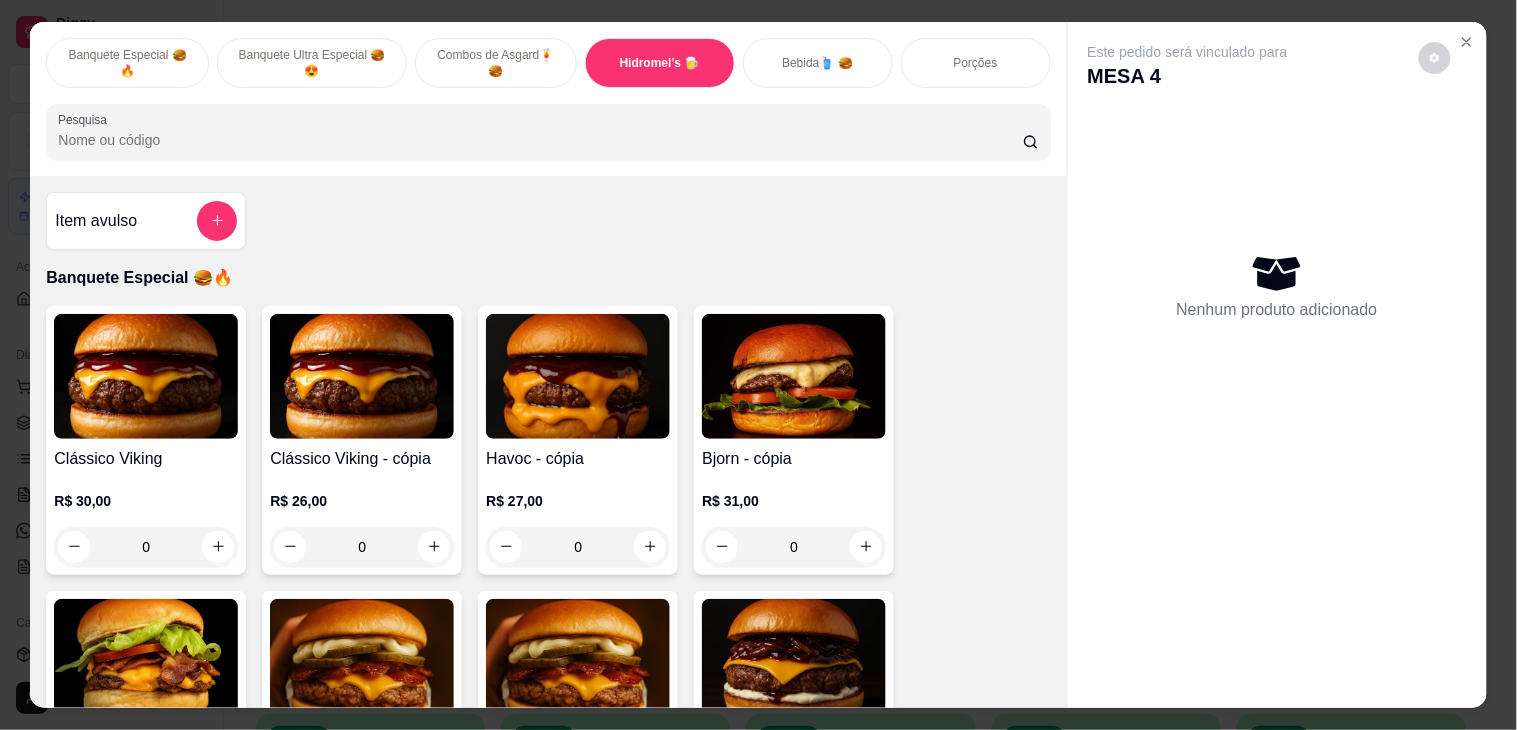 click on "Bebida🥤 🍔" at bounding box center [817, 63] 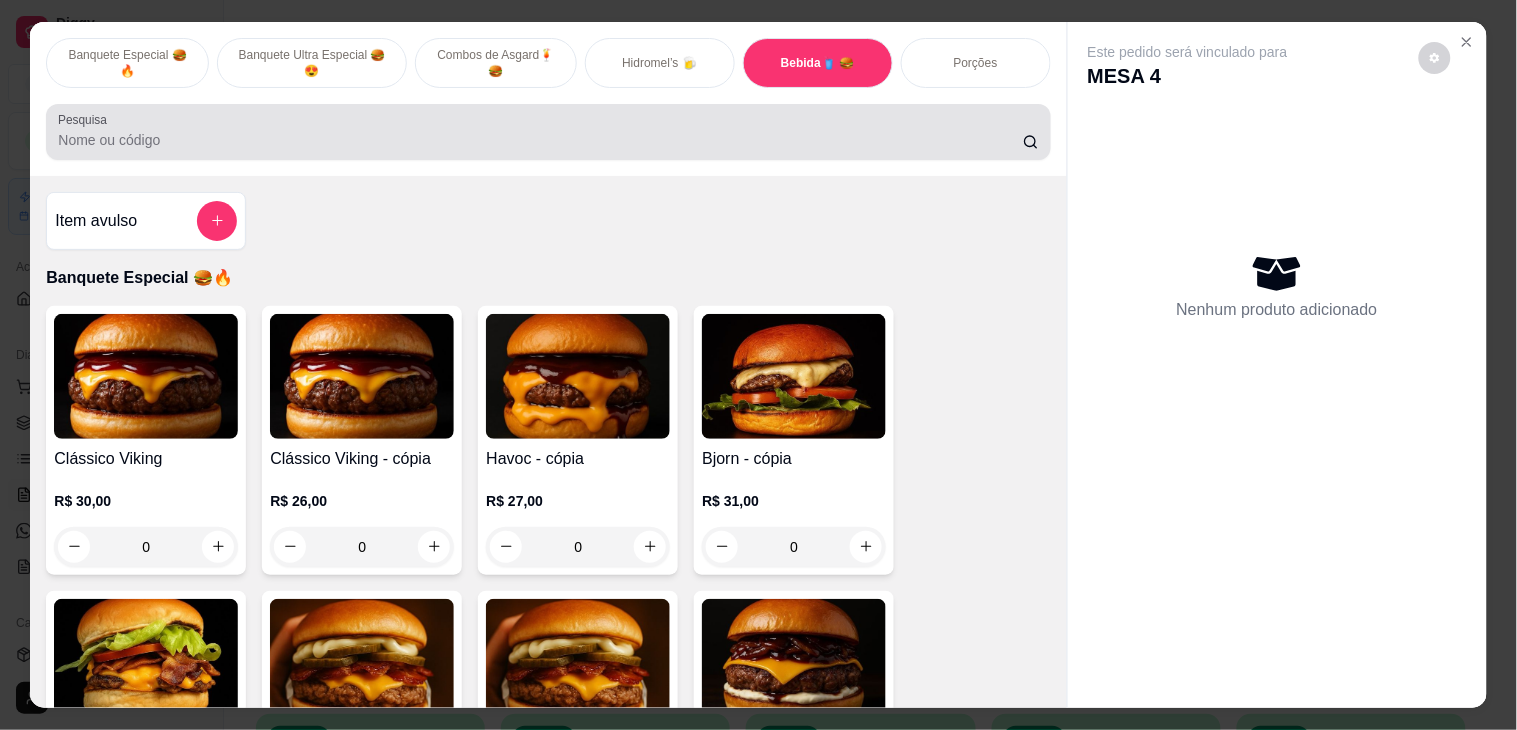 scroll, scrollTop: 51, scrollLeft: 0, axis: vertical 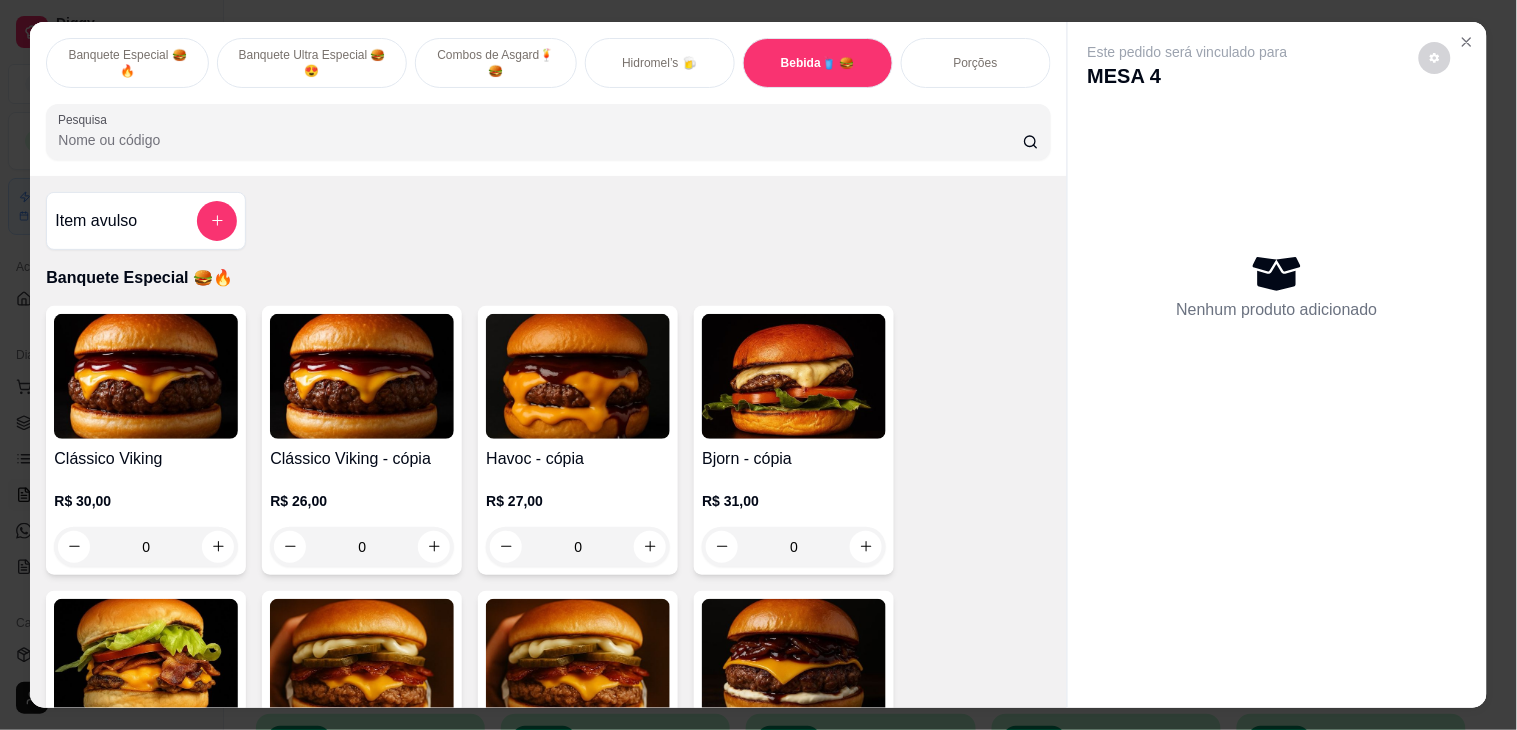 click on "Hidromel’s 🍺" at bounding box center [659, 63] 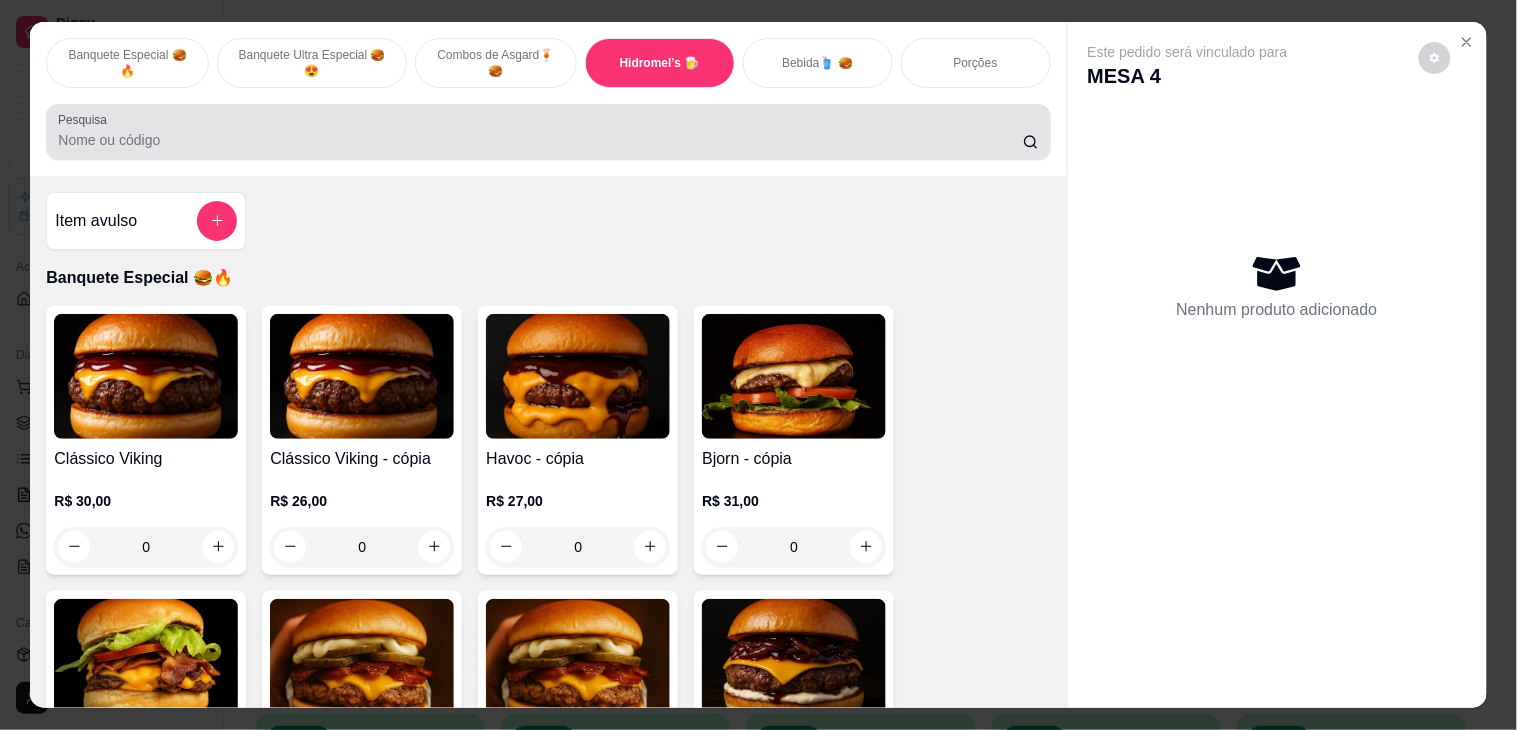 scroll, scrollTop: 51, scrollLeft: 0, axis: vertical 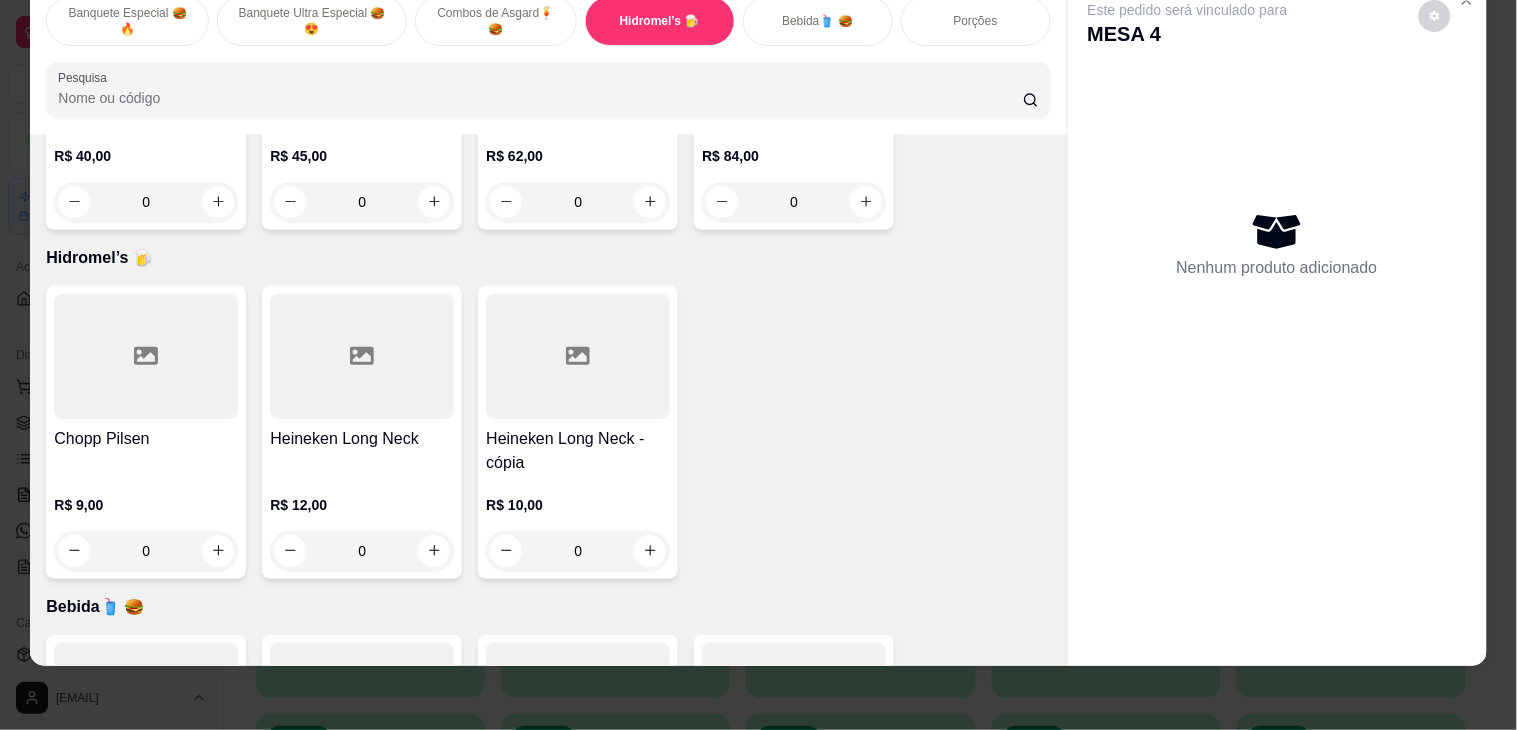 click at bounding box center [146, 356] 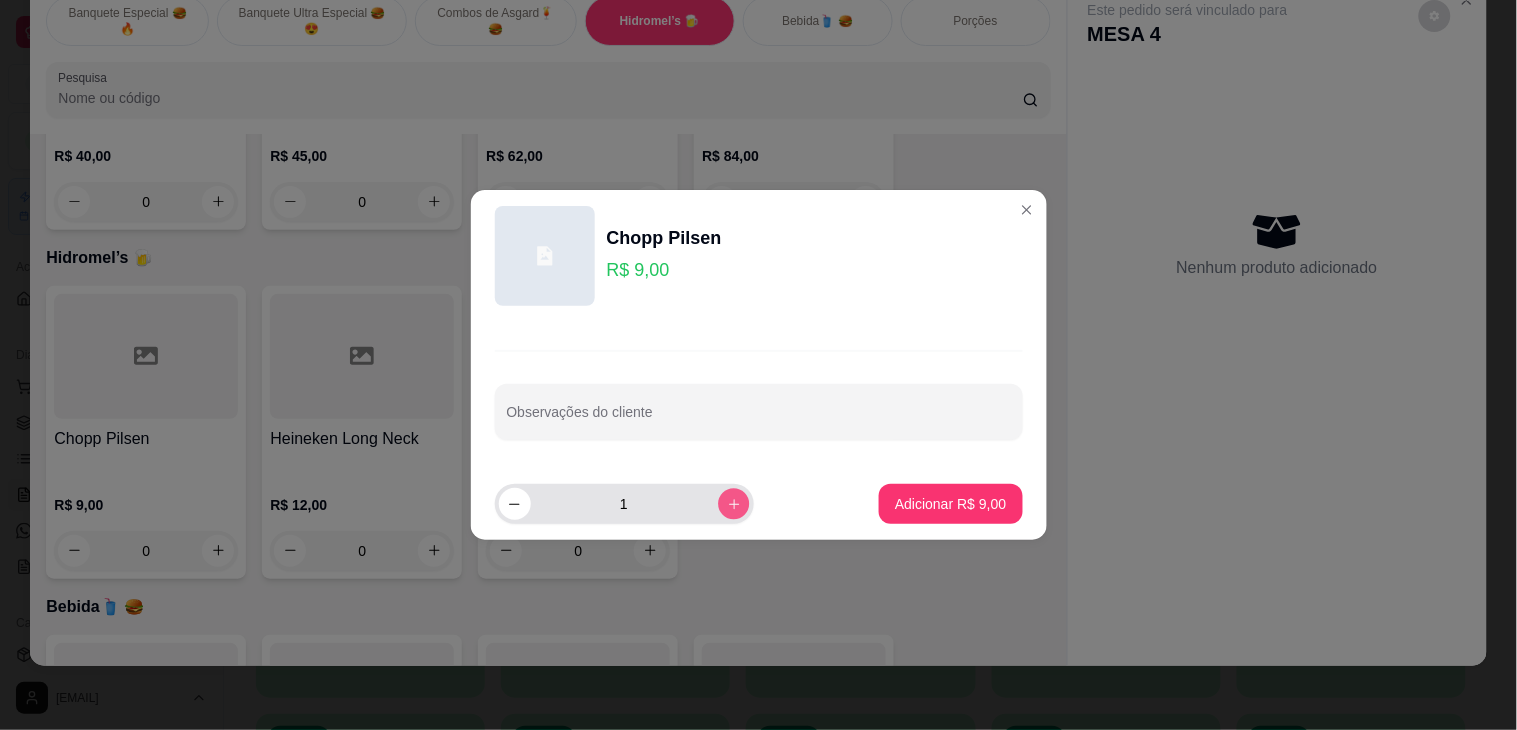 click 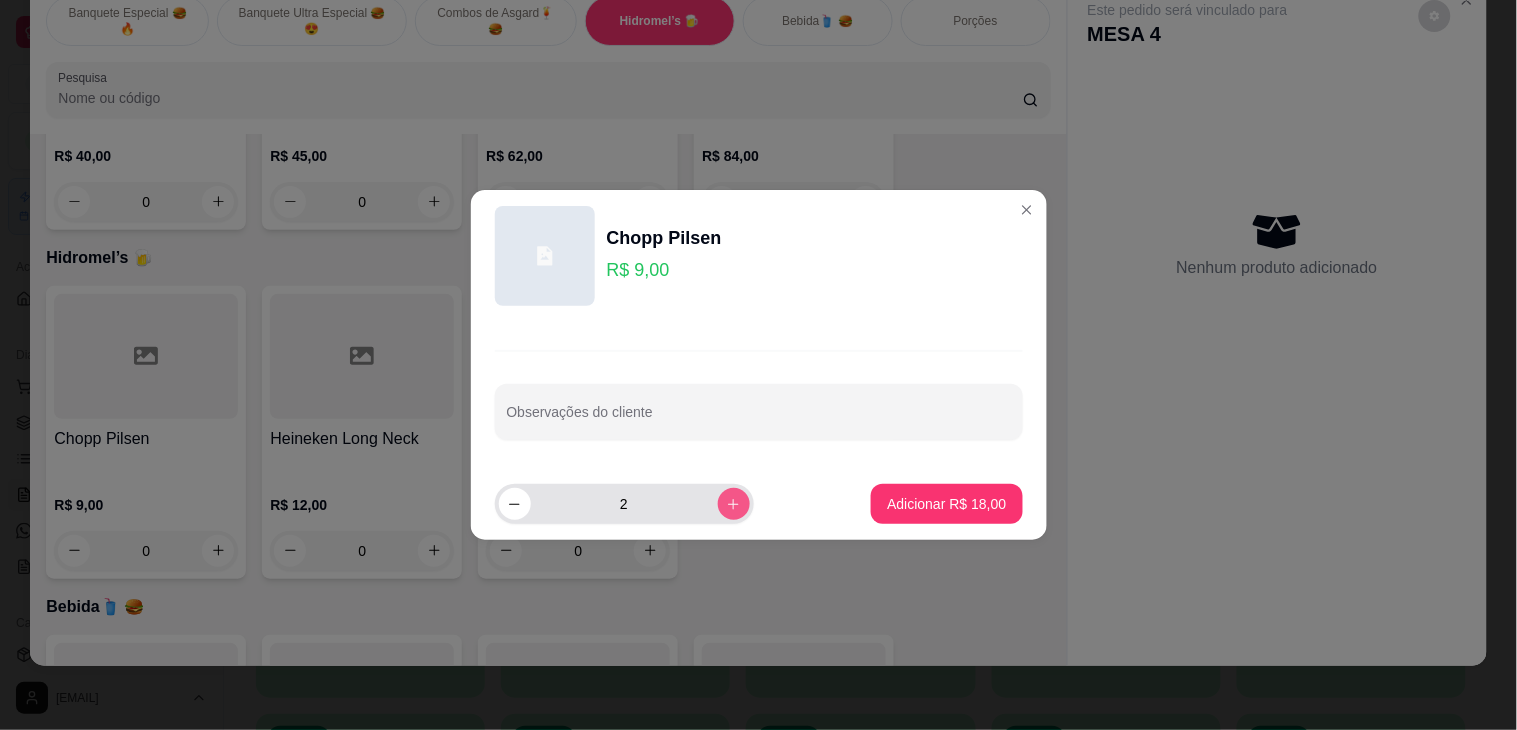 click 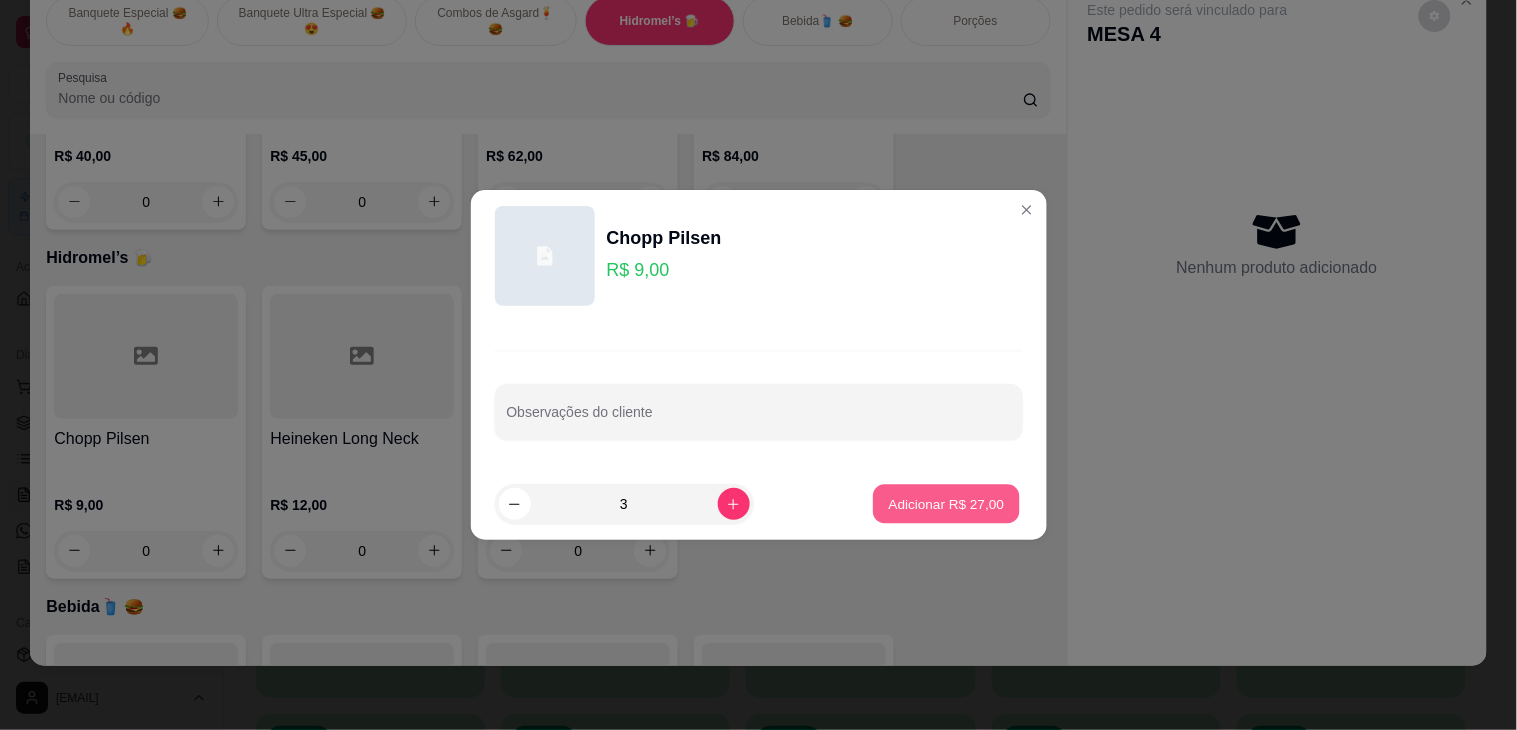 click on "Adicionar   R$ 27,00" at bounding box center [947, 504] 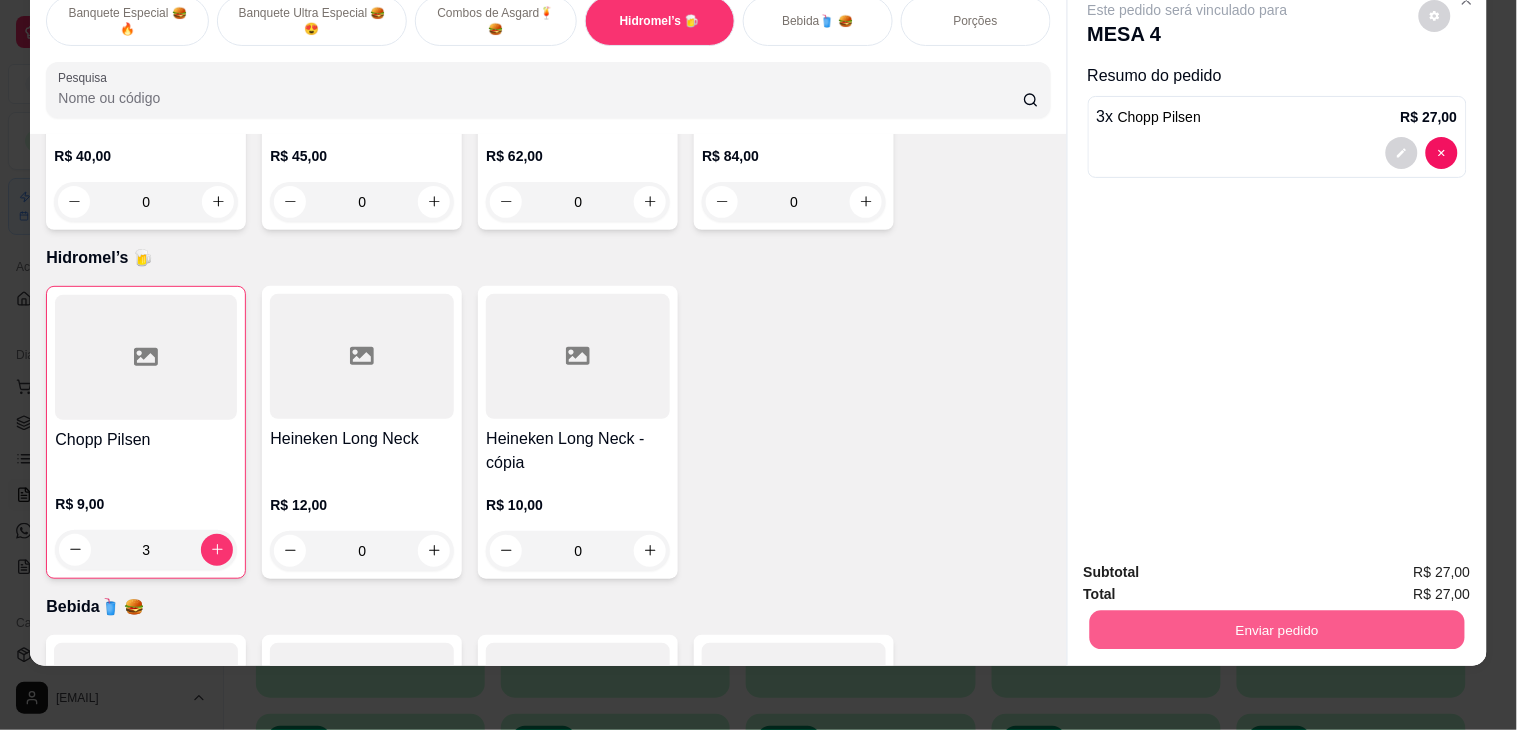 click on "Enviar pedido" at bounding box center [1276, 630] 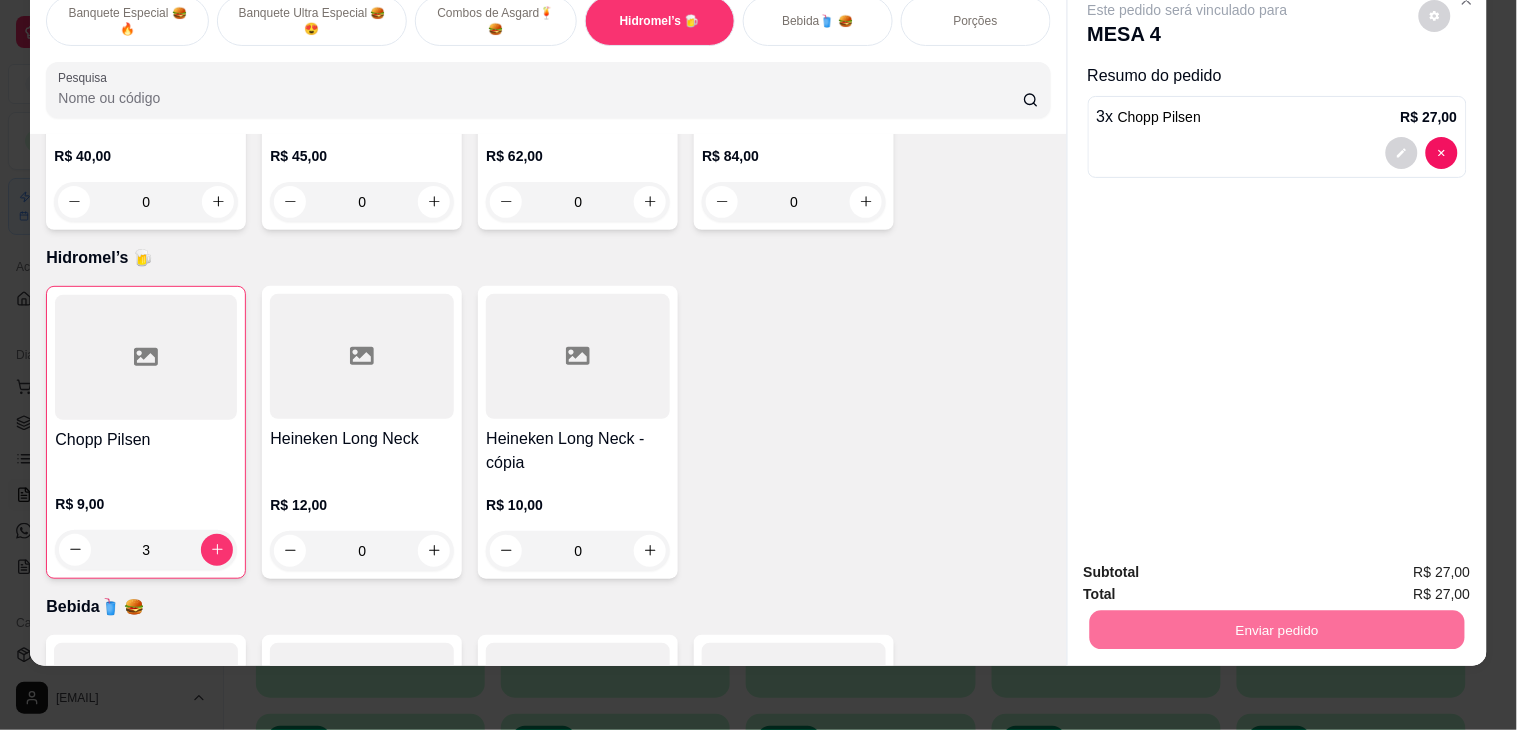 click on "Não registrar e enviar pedido" at bounding box center [1210, 562] 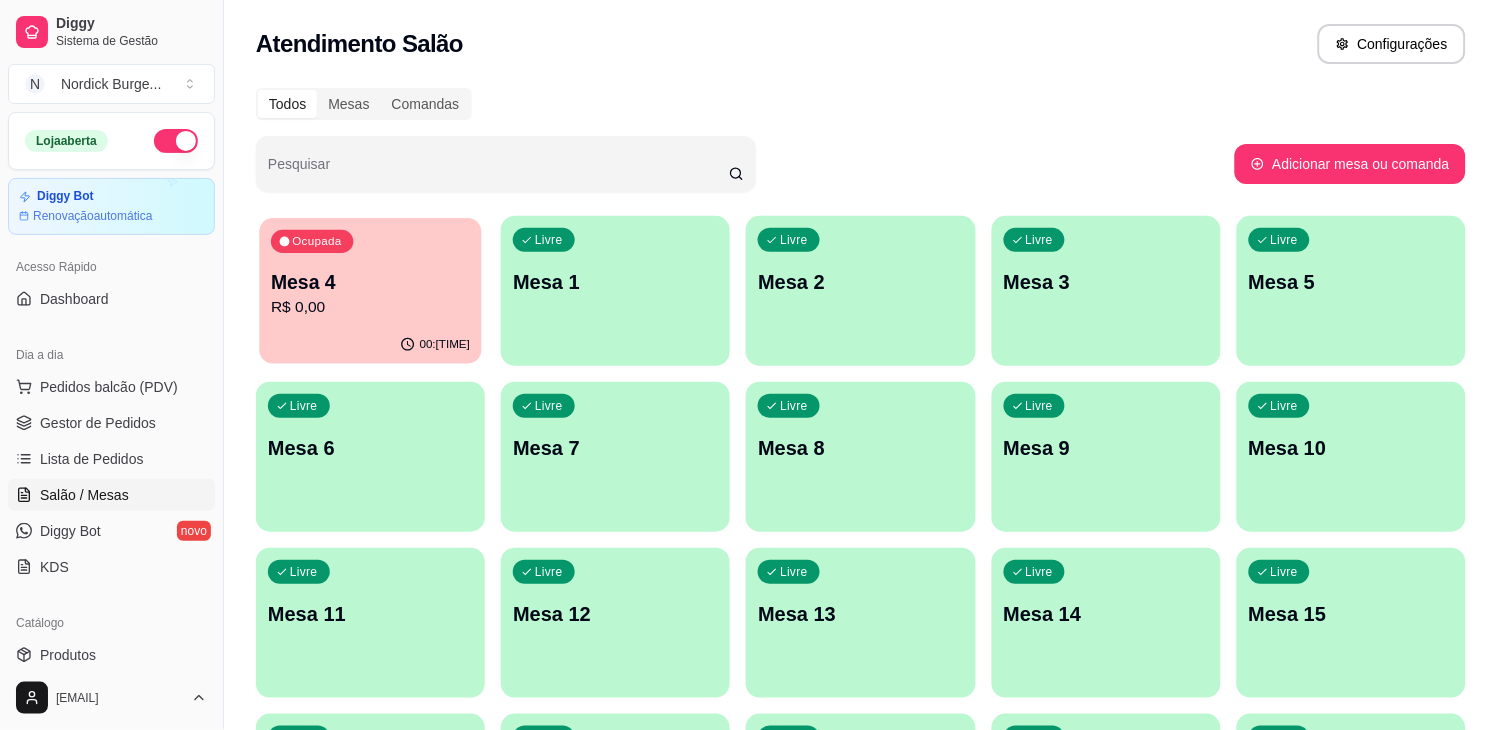 click on "R$ 0,00" at bounding box center (370, 307) 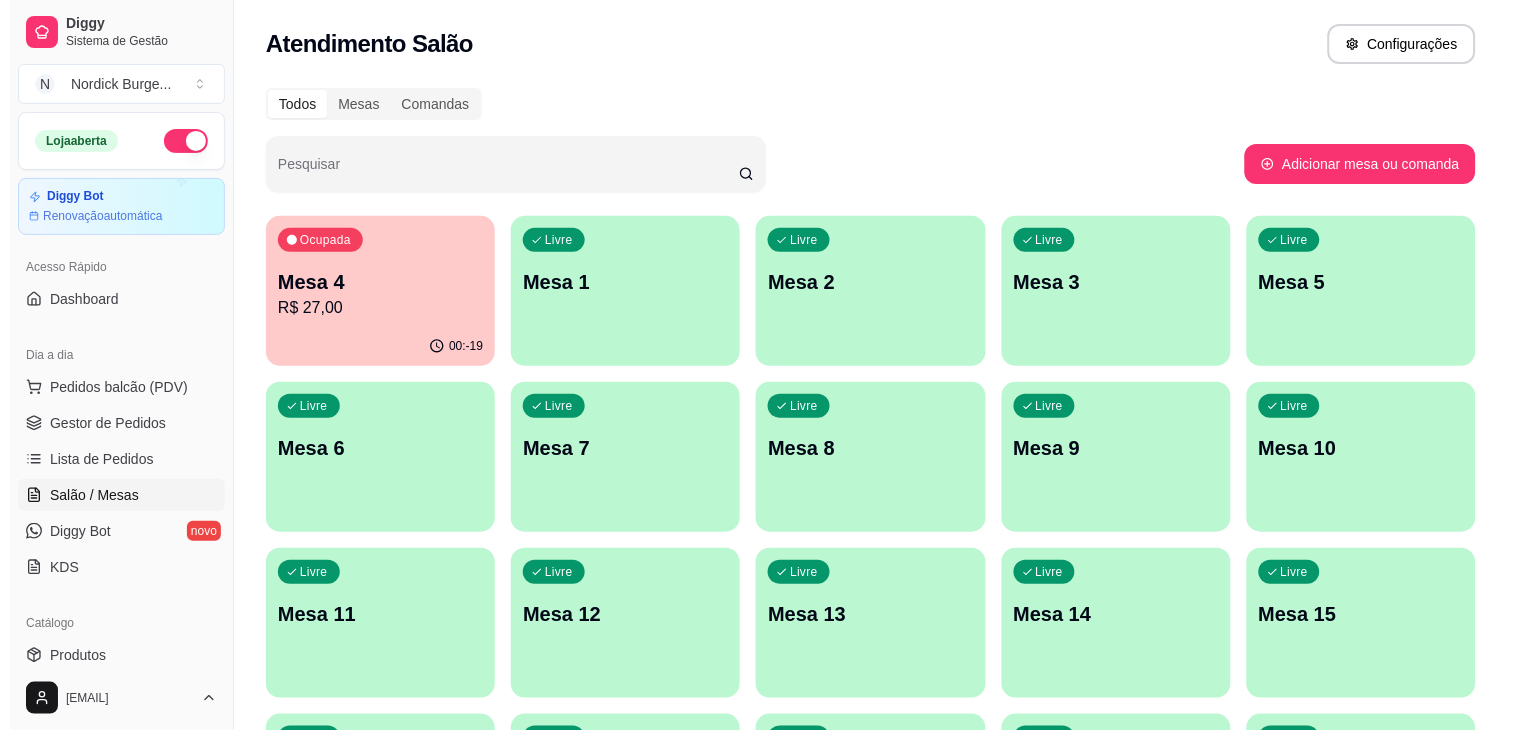 scroll, scrollTop: 222, scrollLeft: 0, axis: vertical 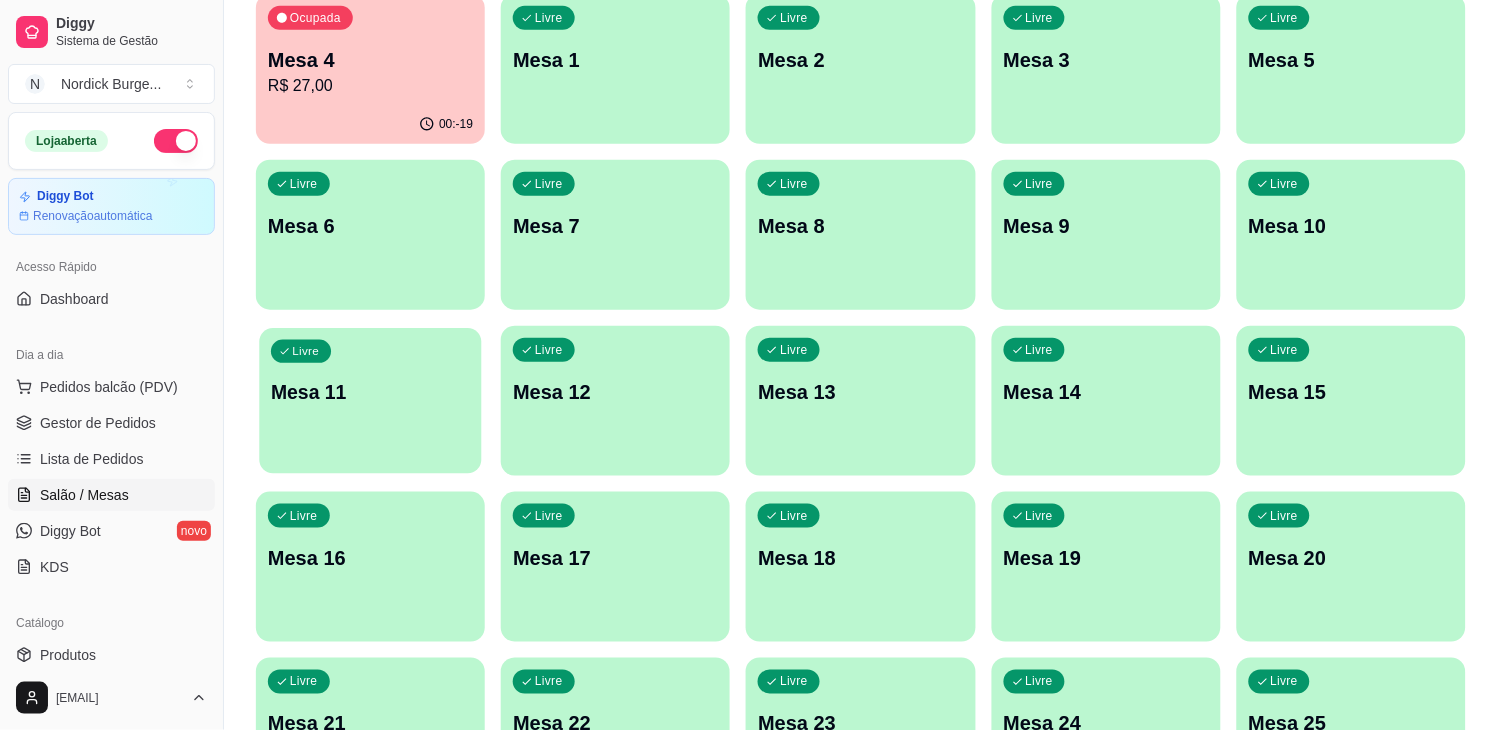 click on "Livre Mesa 11" at bounding box center [370, 389] 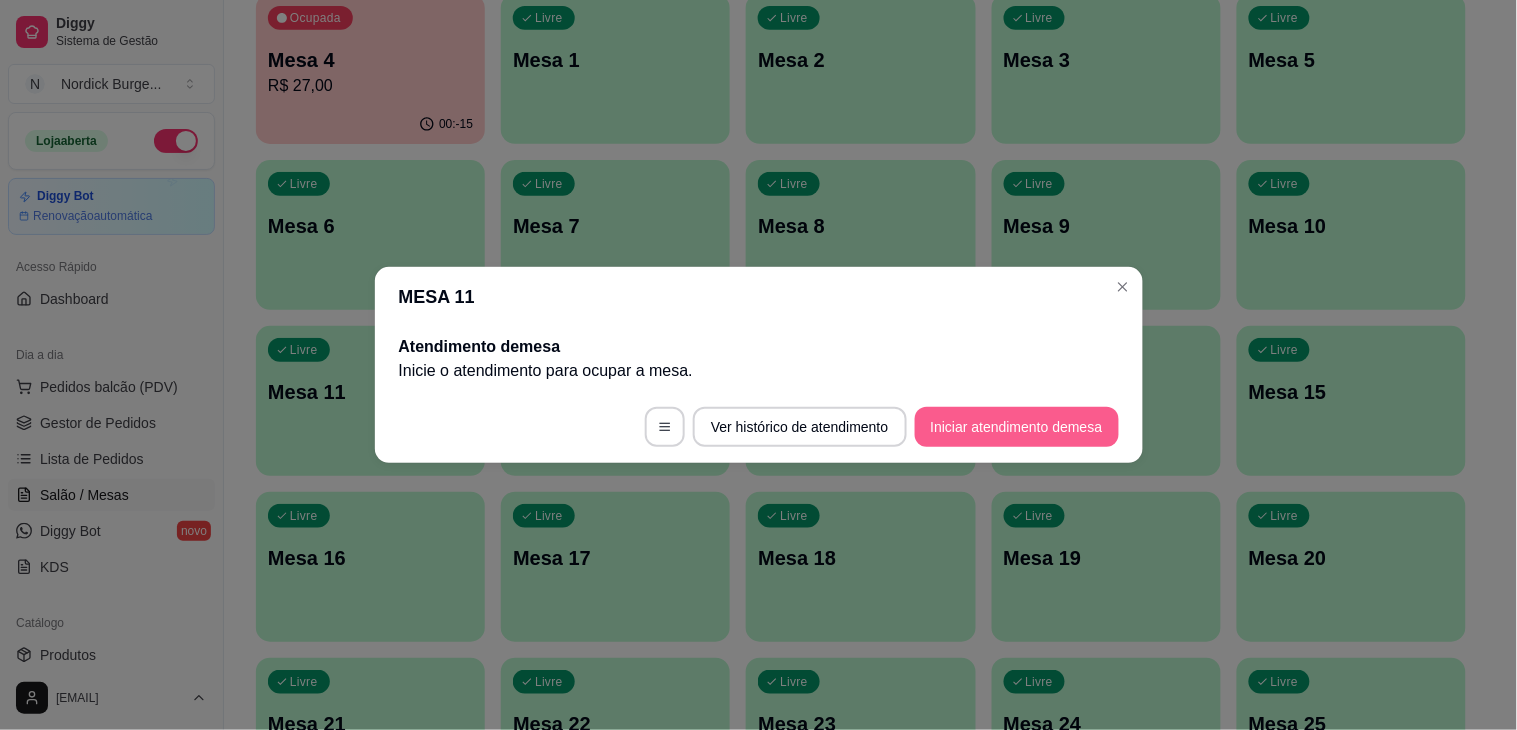 click on "Iniciar atendimento de  mesa" at bounding box center [1017, 427] 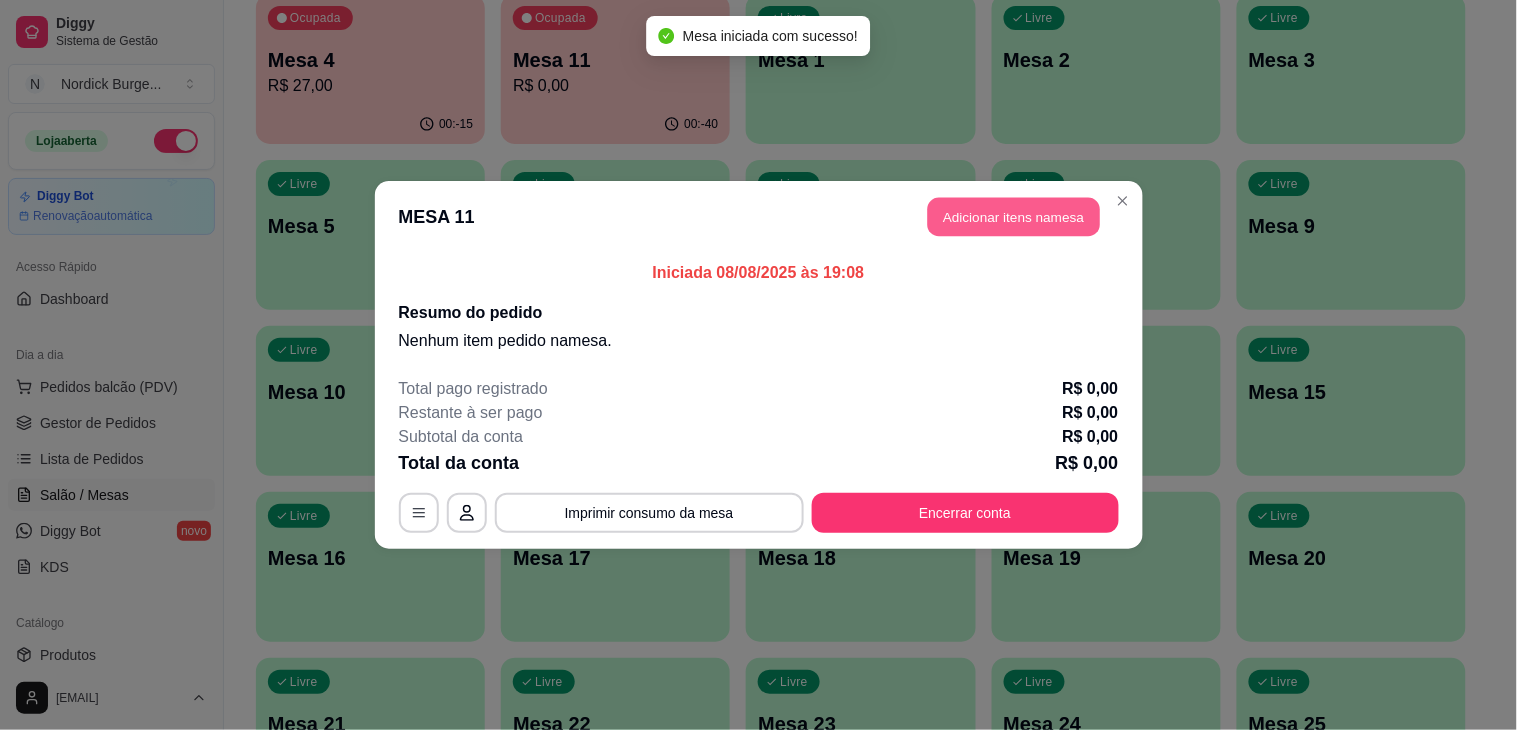 click on "Adicionar itens na  mesa" at bounding box center [1014, 217] 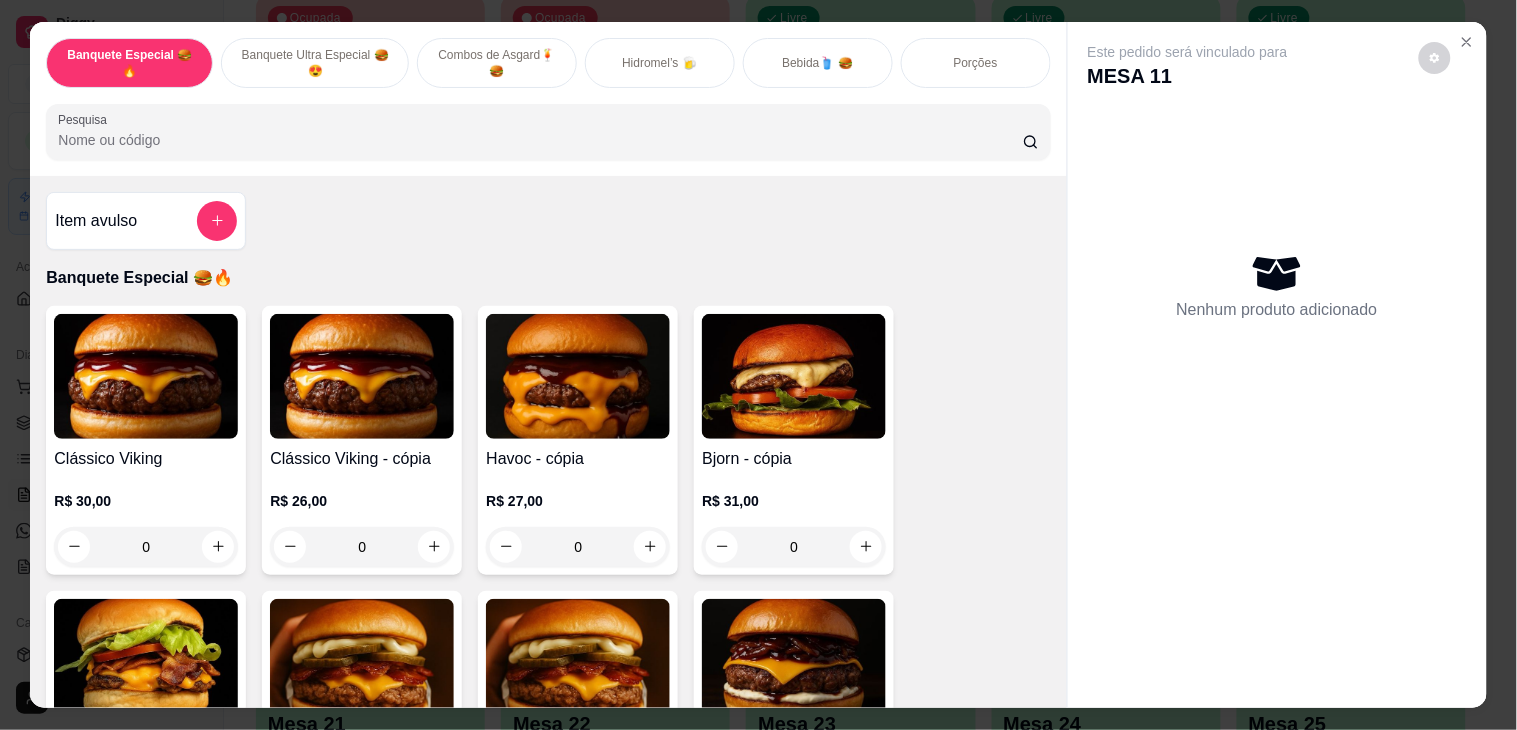 click on "Hidromel’s 🍺" at bounding box center [659, 63] 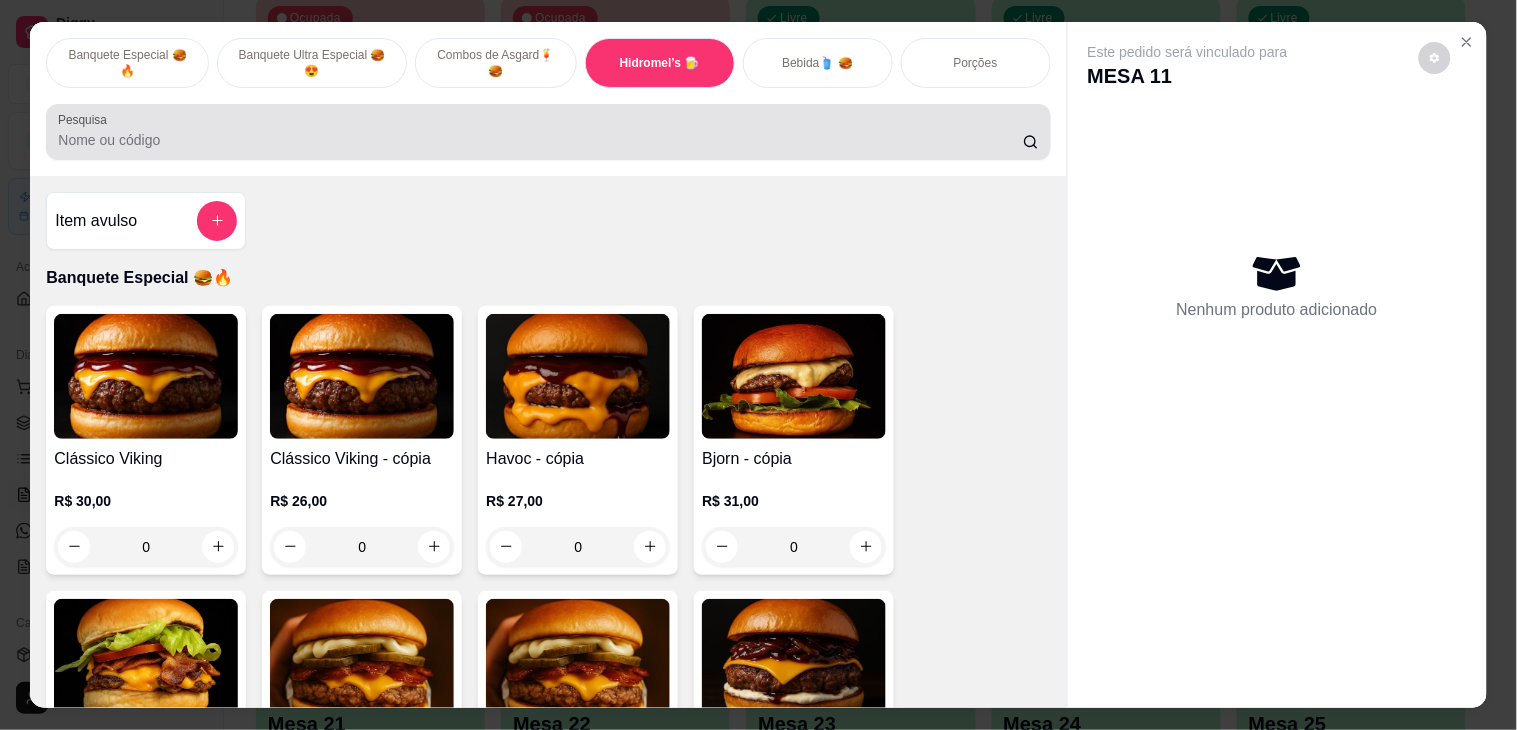 scroll, scrollTop: 51, scrollLeft: 0, axis: vertical 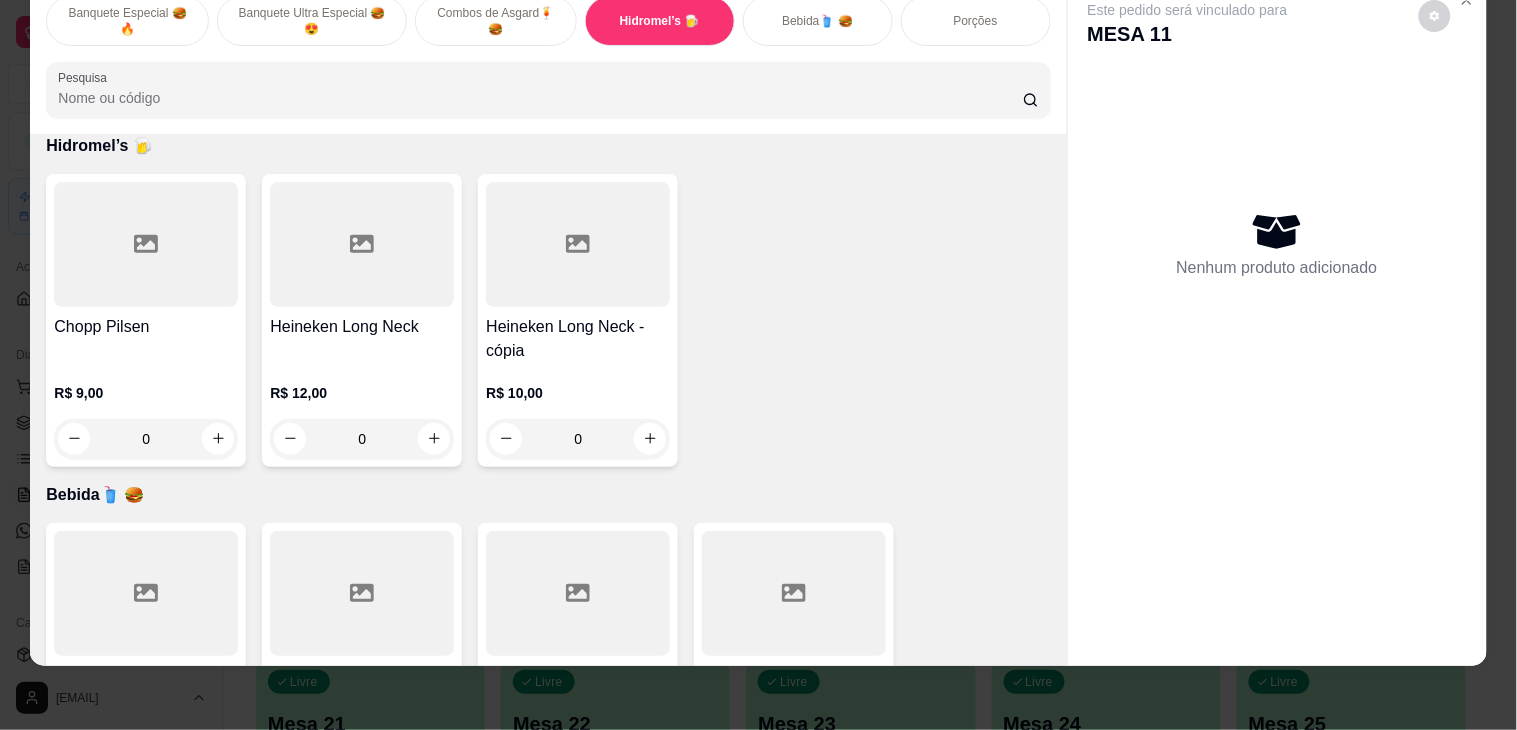 drag, startPoint x: 546, startPoint y: 254, endPoint x: 528, endPoint y: 263, distance: 20.12461 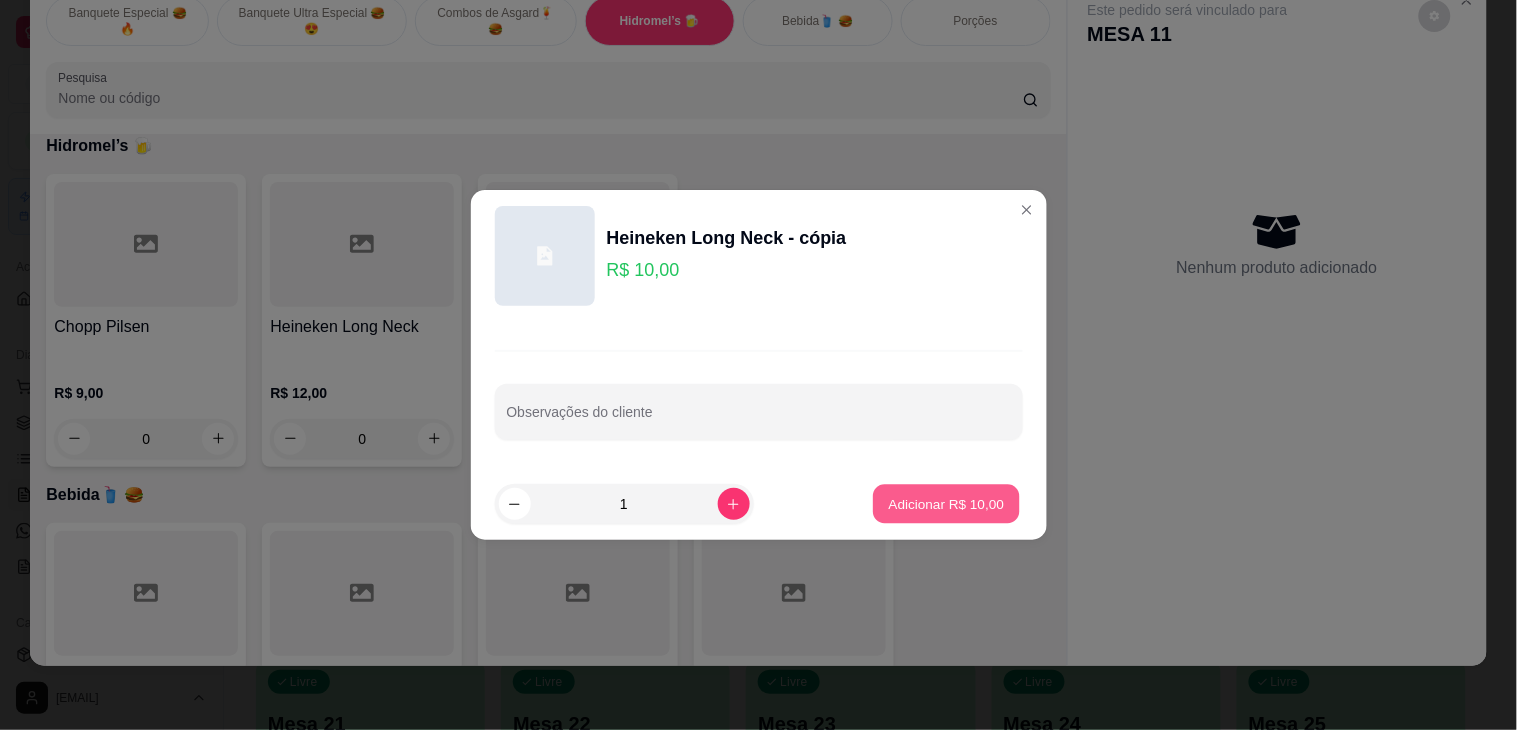 click on "Adicionar   R$ 10,00" at bounding box center (947, 503) 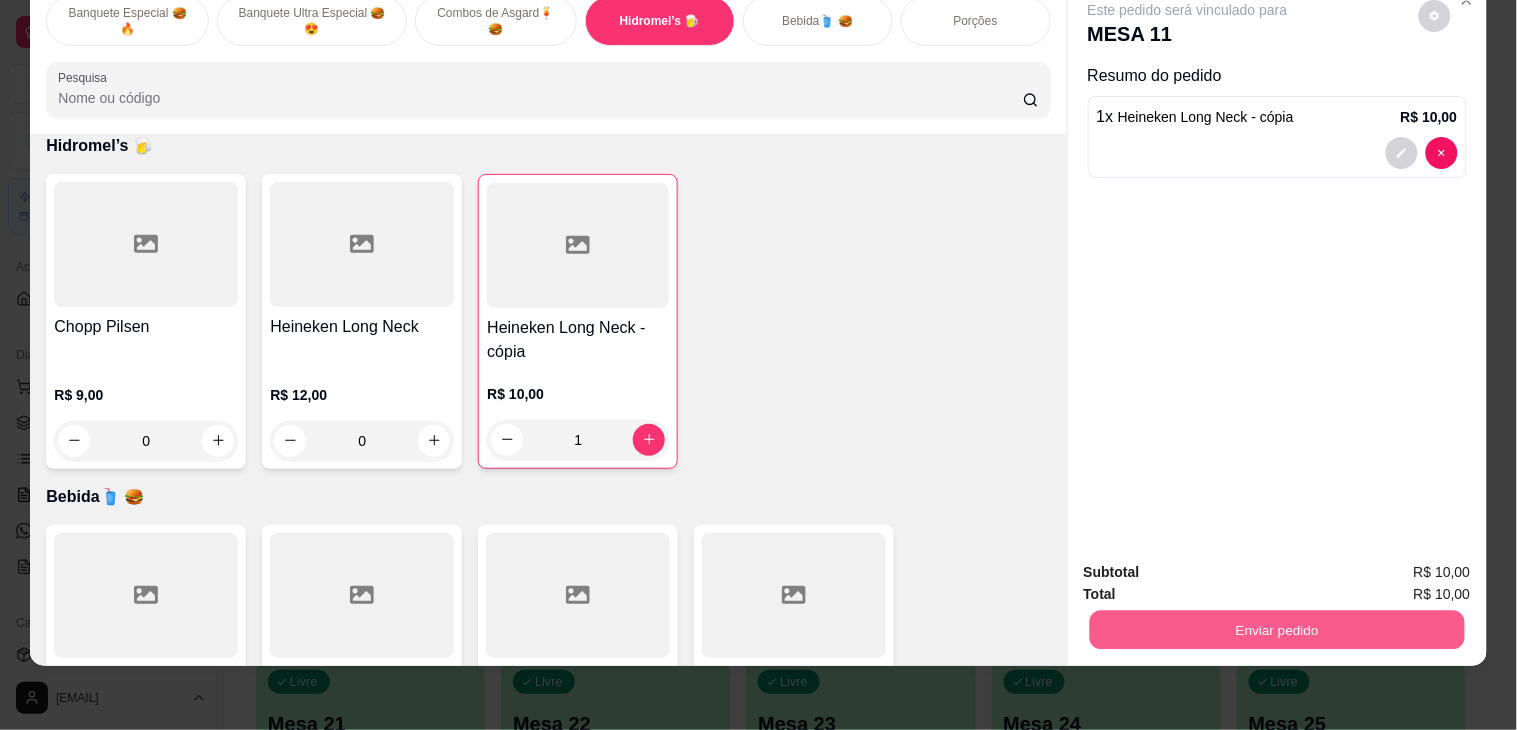 click on "Enviar pedido" at bounding box center [1276, 630] 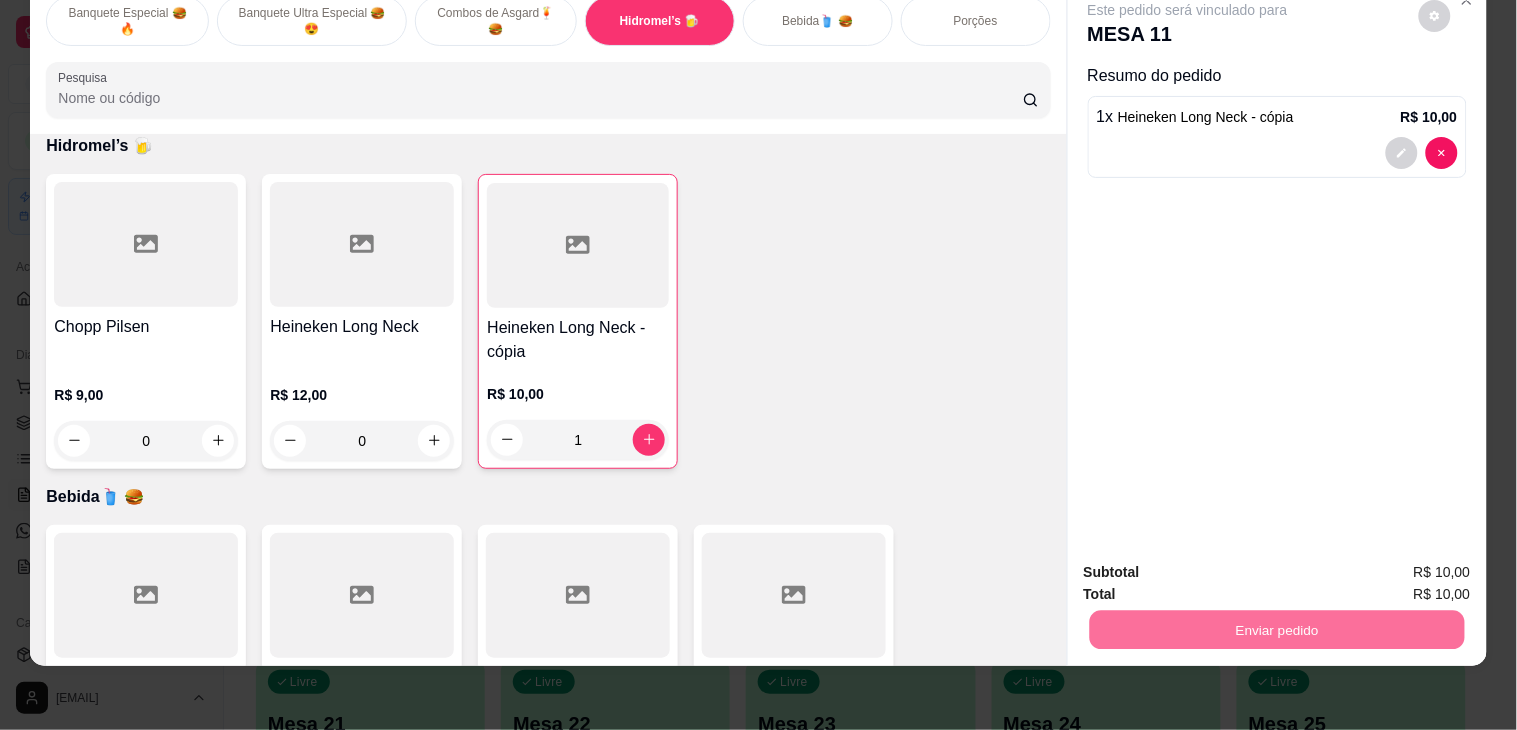 click on "Não registrar e enviar pedido" at bounding box center [1210, 562] 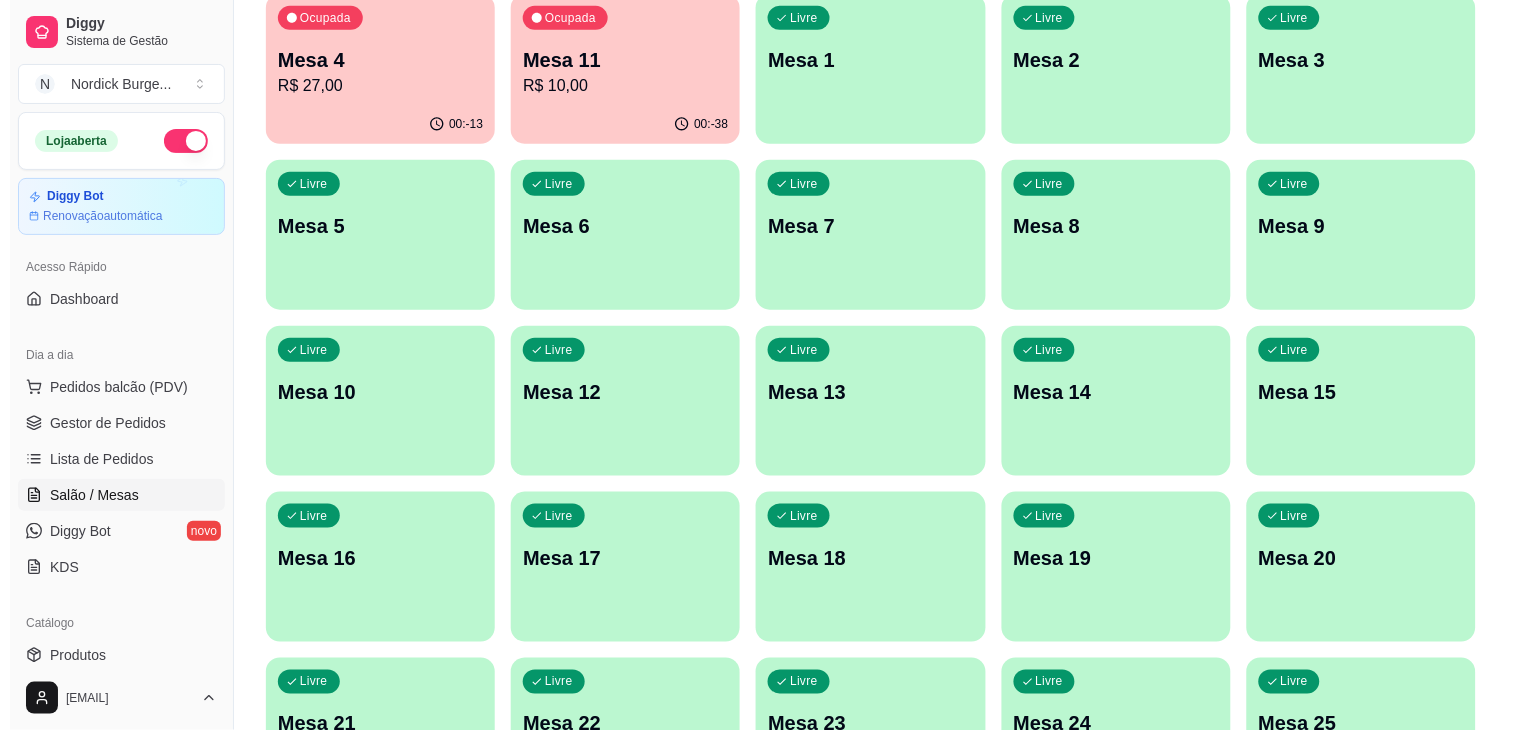 scroll, scrollTop: 111, scrollLeft: 0, axis: vertical 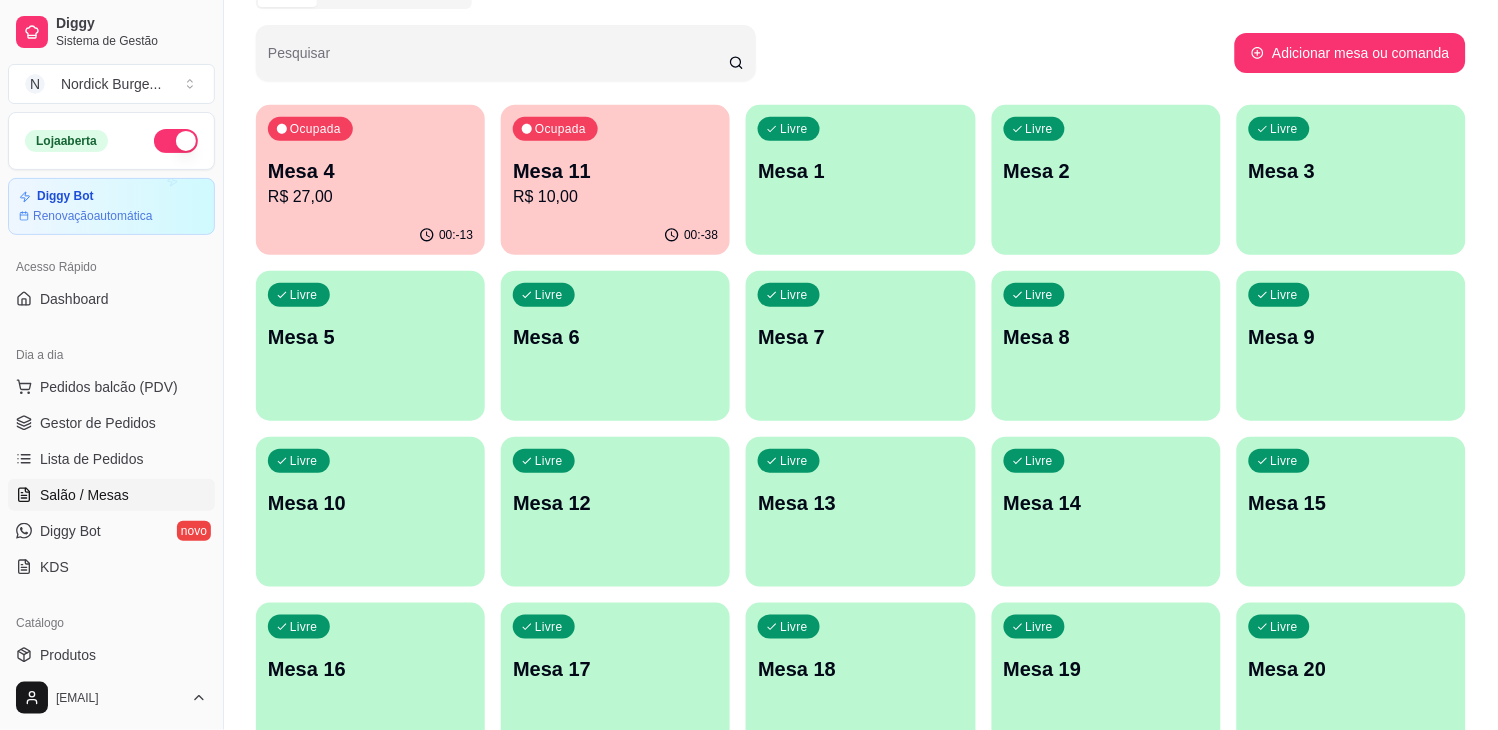 click on "Mesa 11" at bounding box center [615, 171] 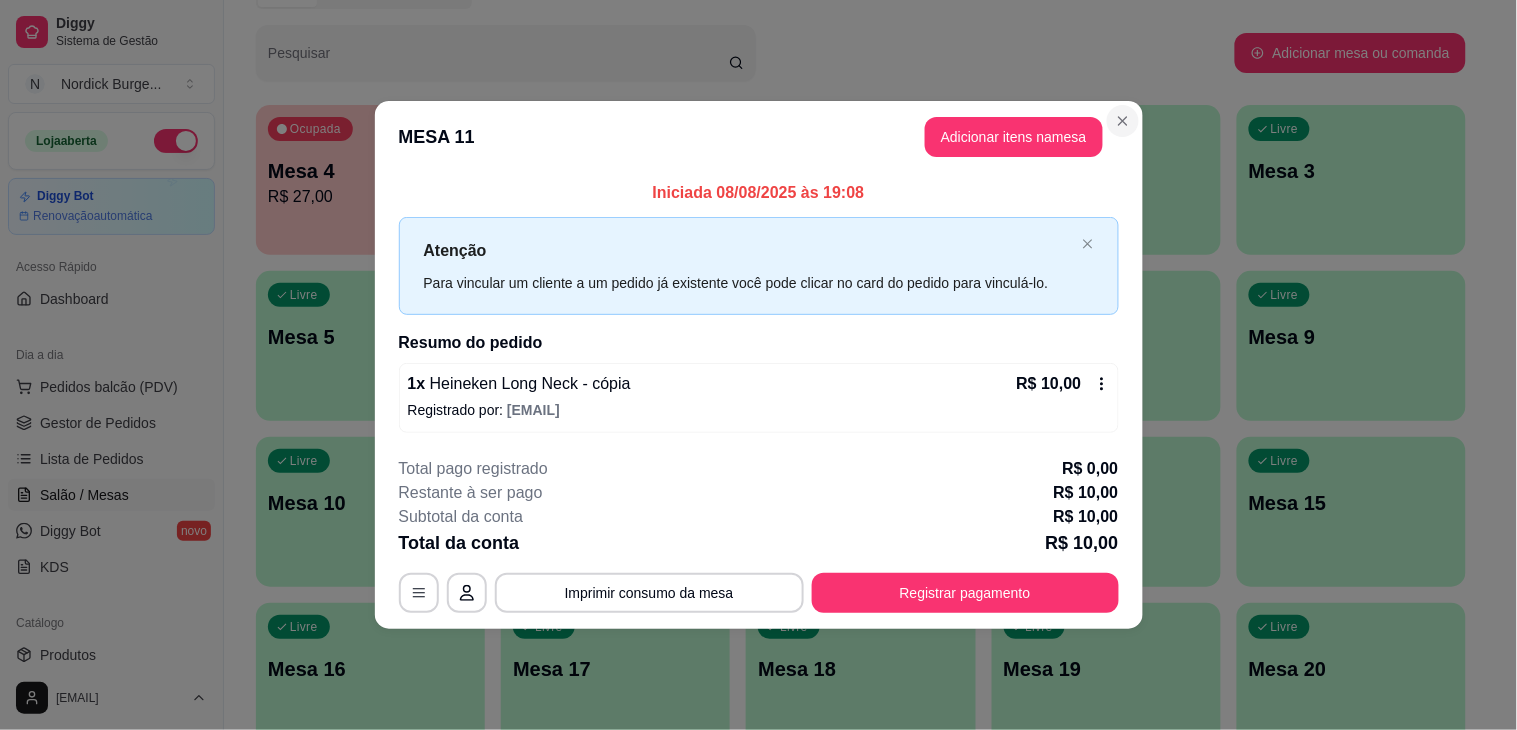 click on "**********" at bounding box center (759, 364) 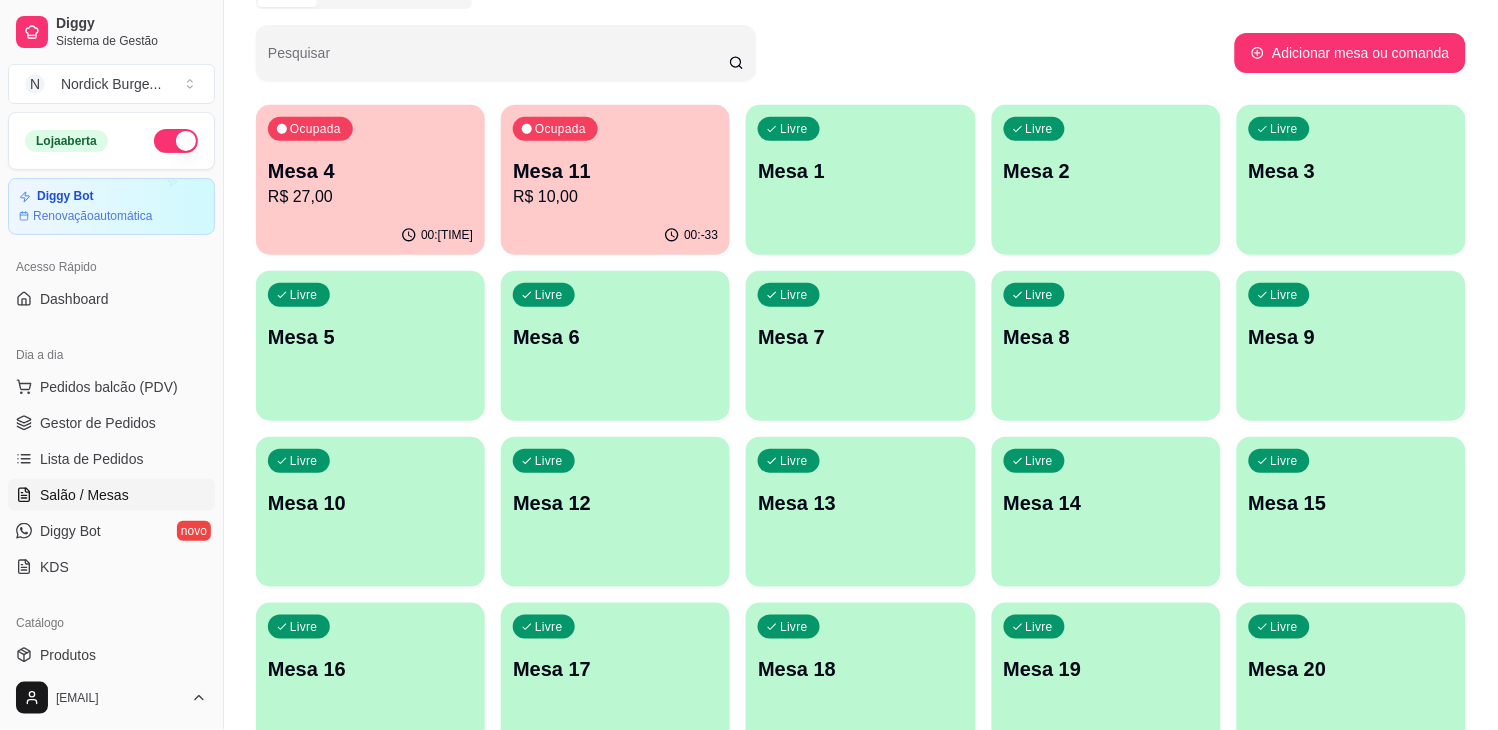 click on "R$ 10,00" at bounding box center [615, 197] 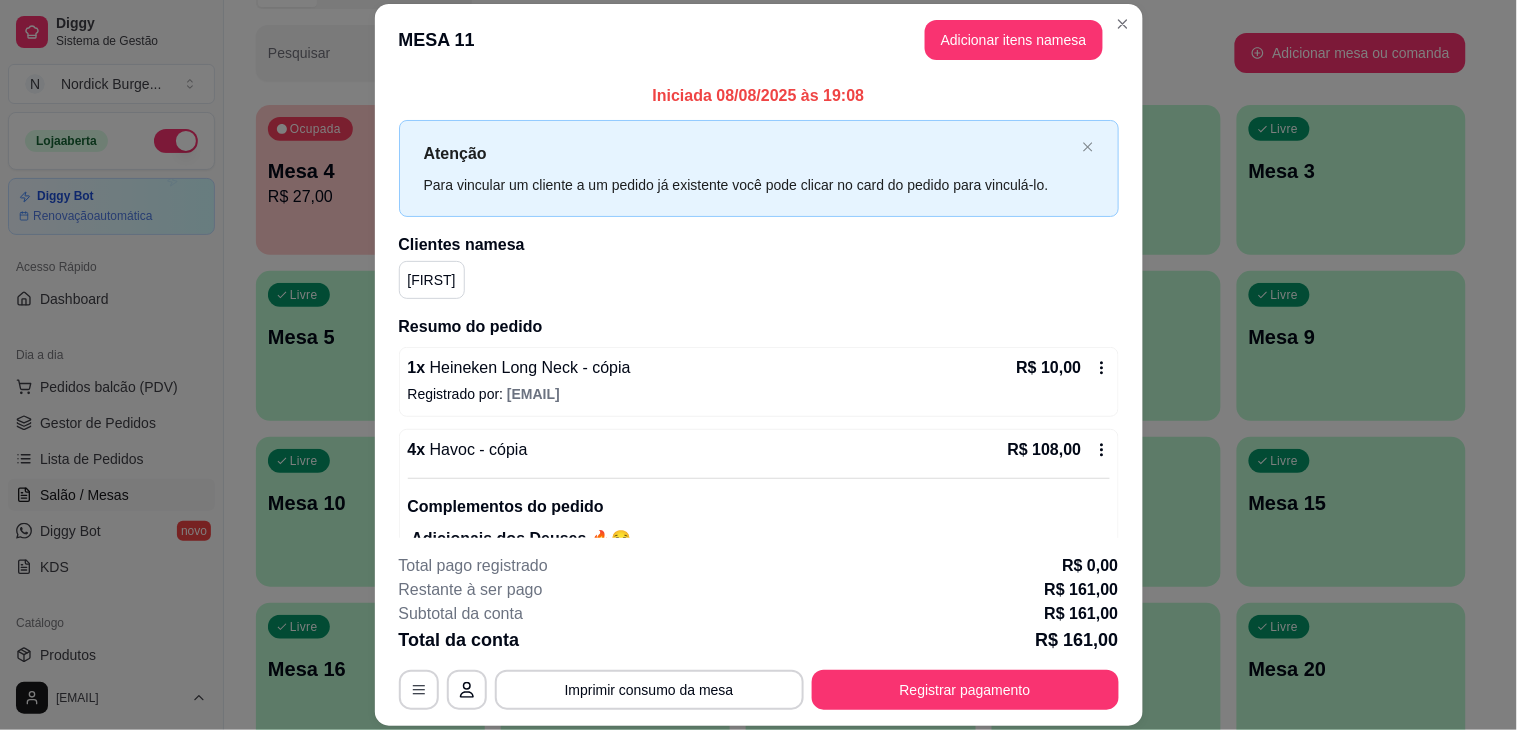 scroll, scrollTop: 431, scrollLeft: 0, axis: vertical 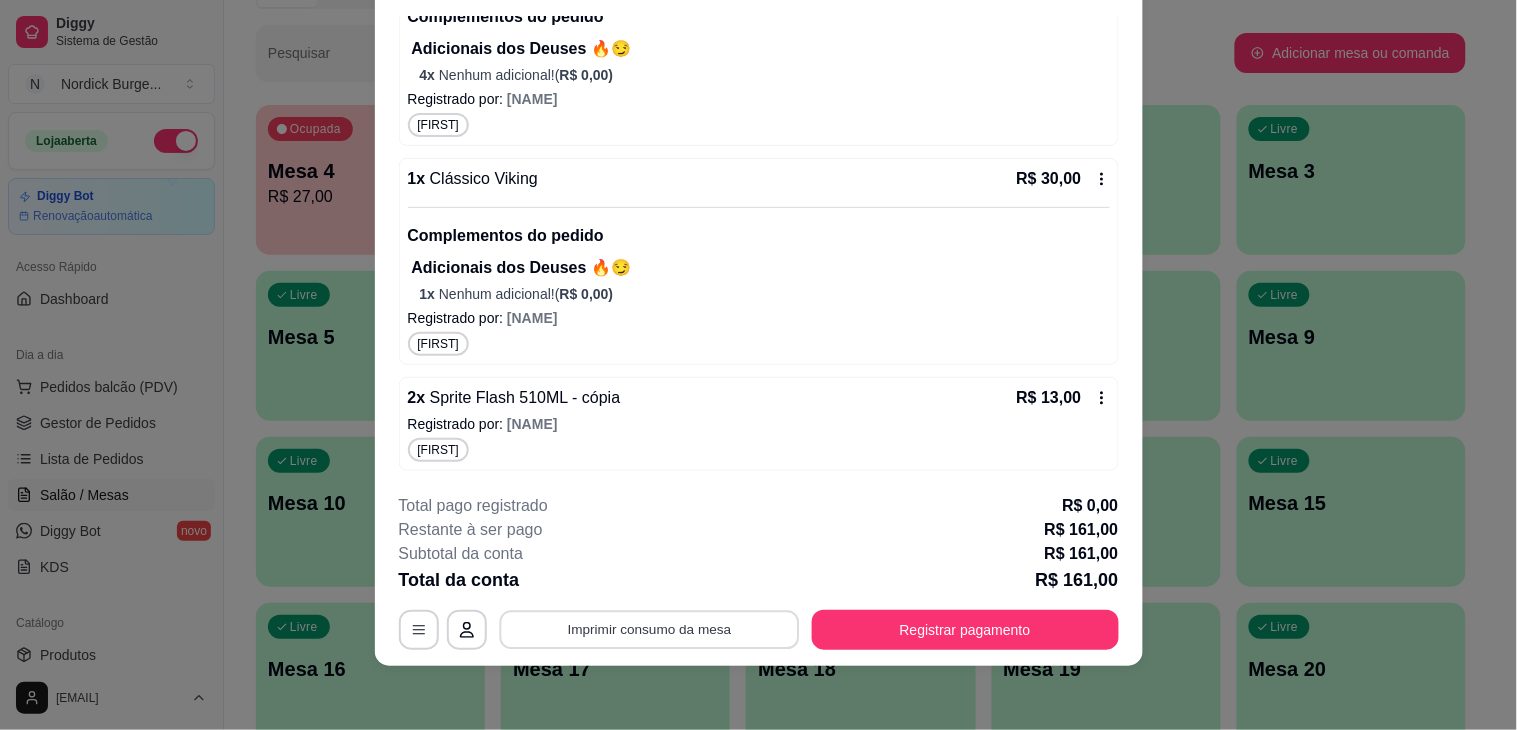 click on "Imprimir consumo da mesa" at bounding box center (649, 630) 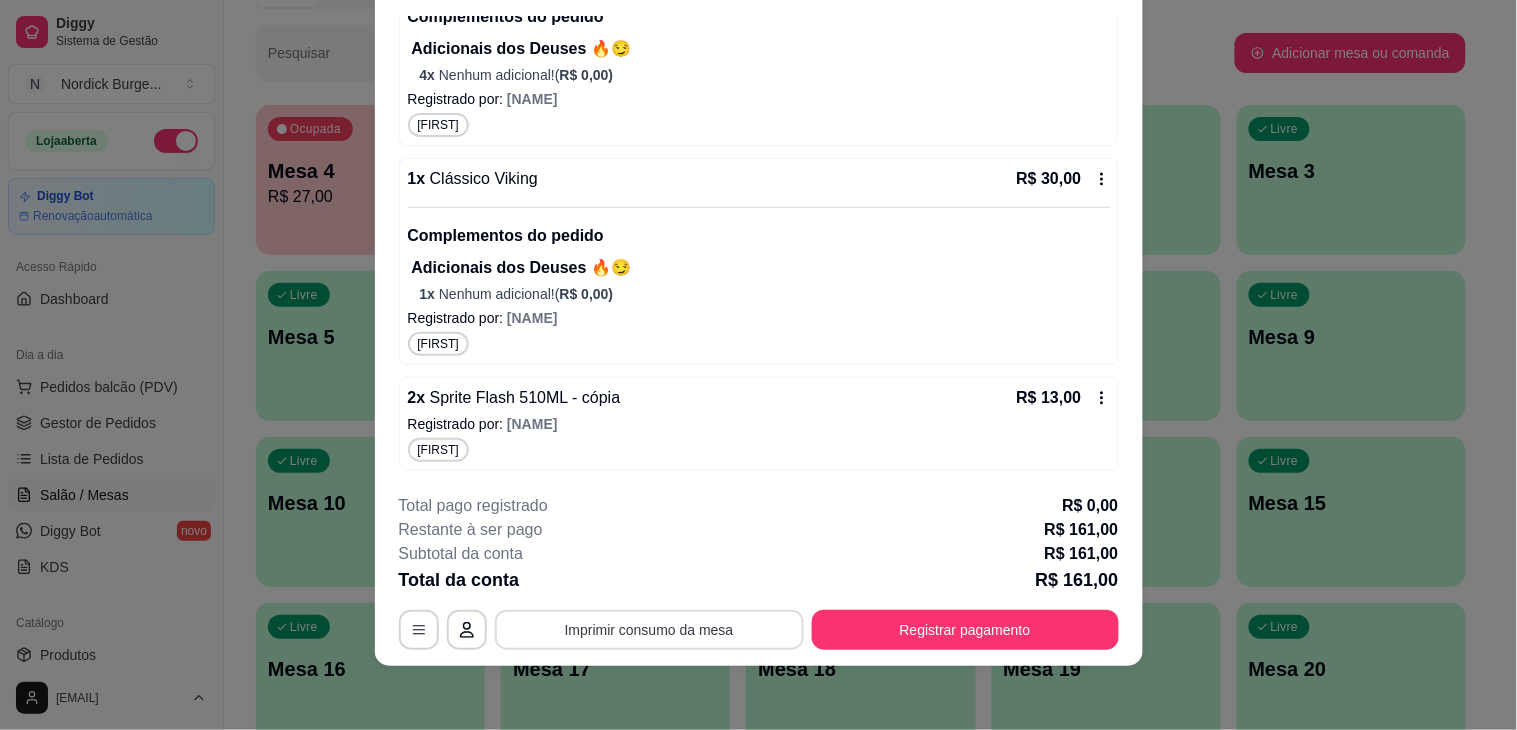 scroll, scrollTop: 0, scrollLeft: 0, axis: both 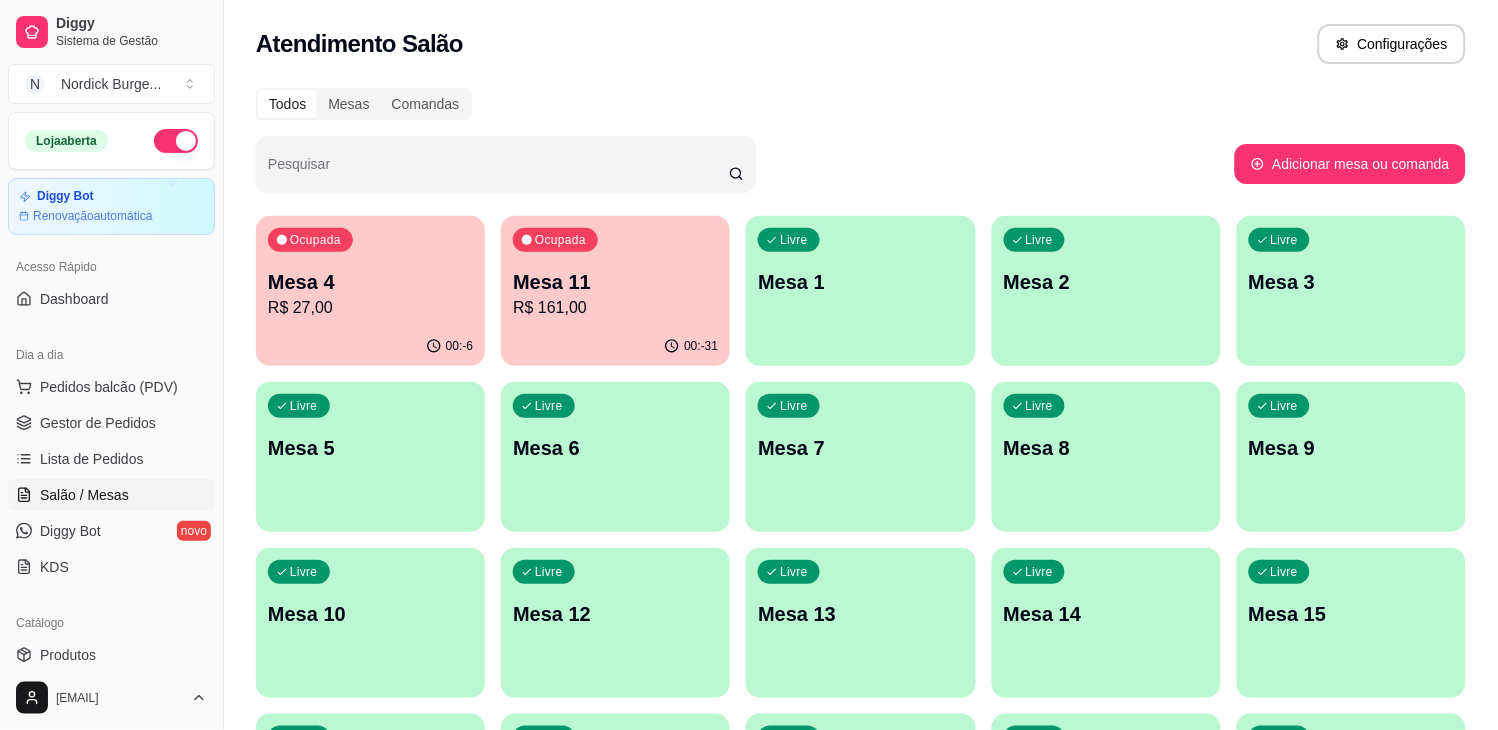 click on "00:-6" at bounding box center [370, 346] 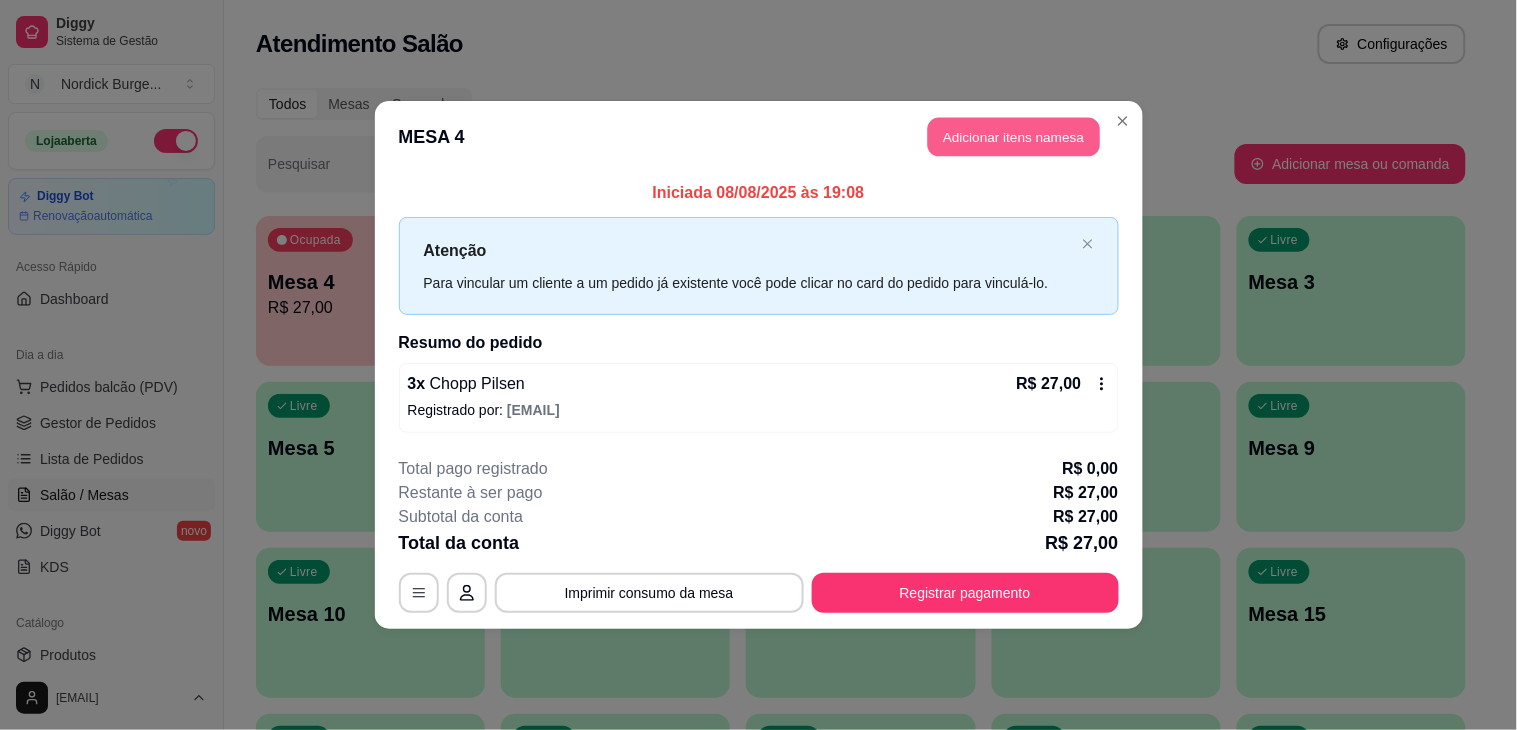 click on "Adicionar itens na  mesa" at bounding box center [1014, 137] 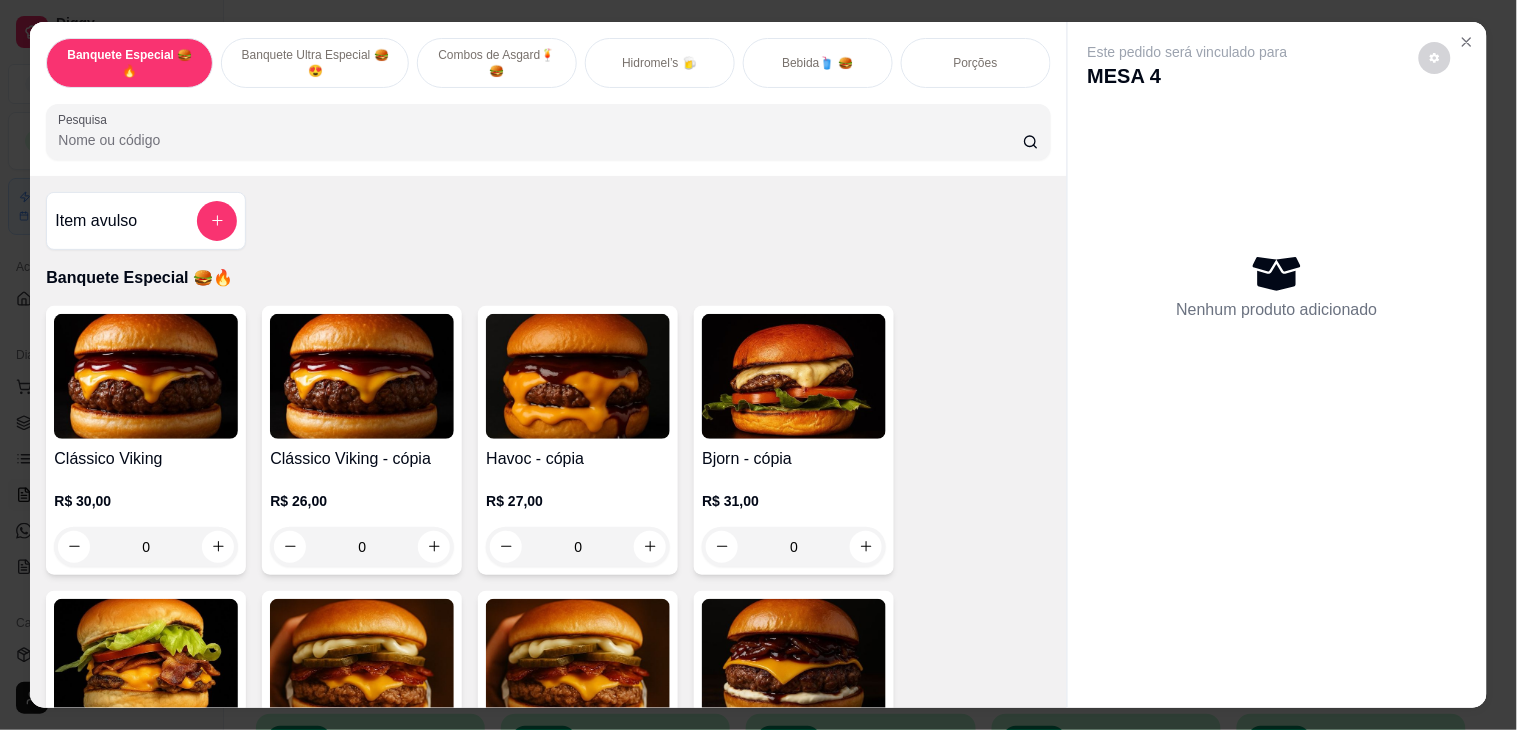 scroll, scrollTop: 222, scrollLeft: 0, axis: vertical 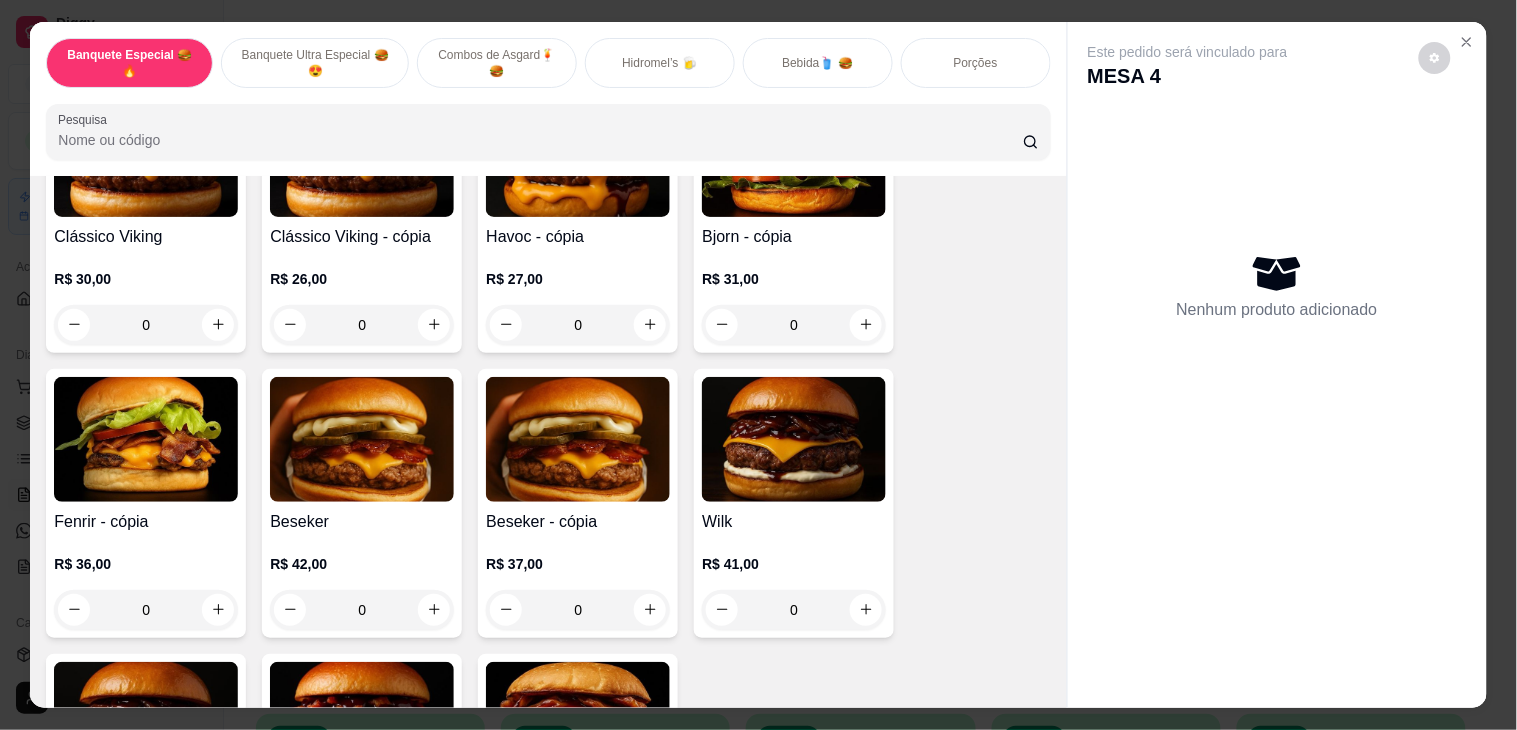 click on "Hidromel’s 🍺" at bounding box center (659, 63) 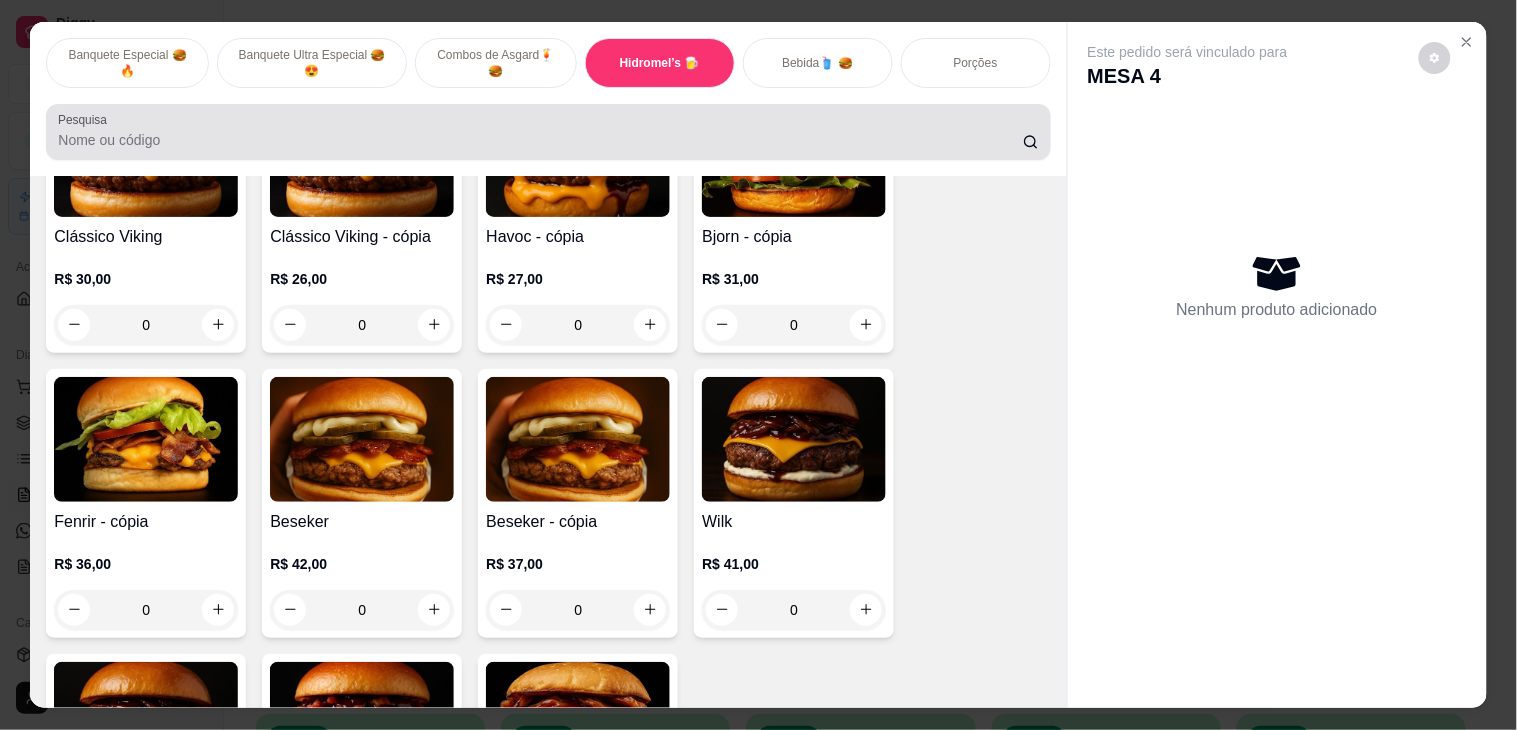 scroll, scrollTop: 51, scrollLeft: 0, axis: vertical 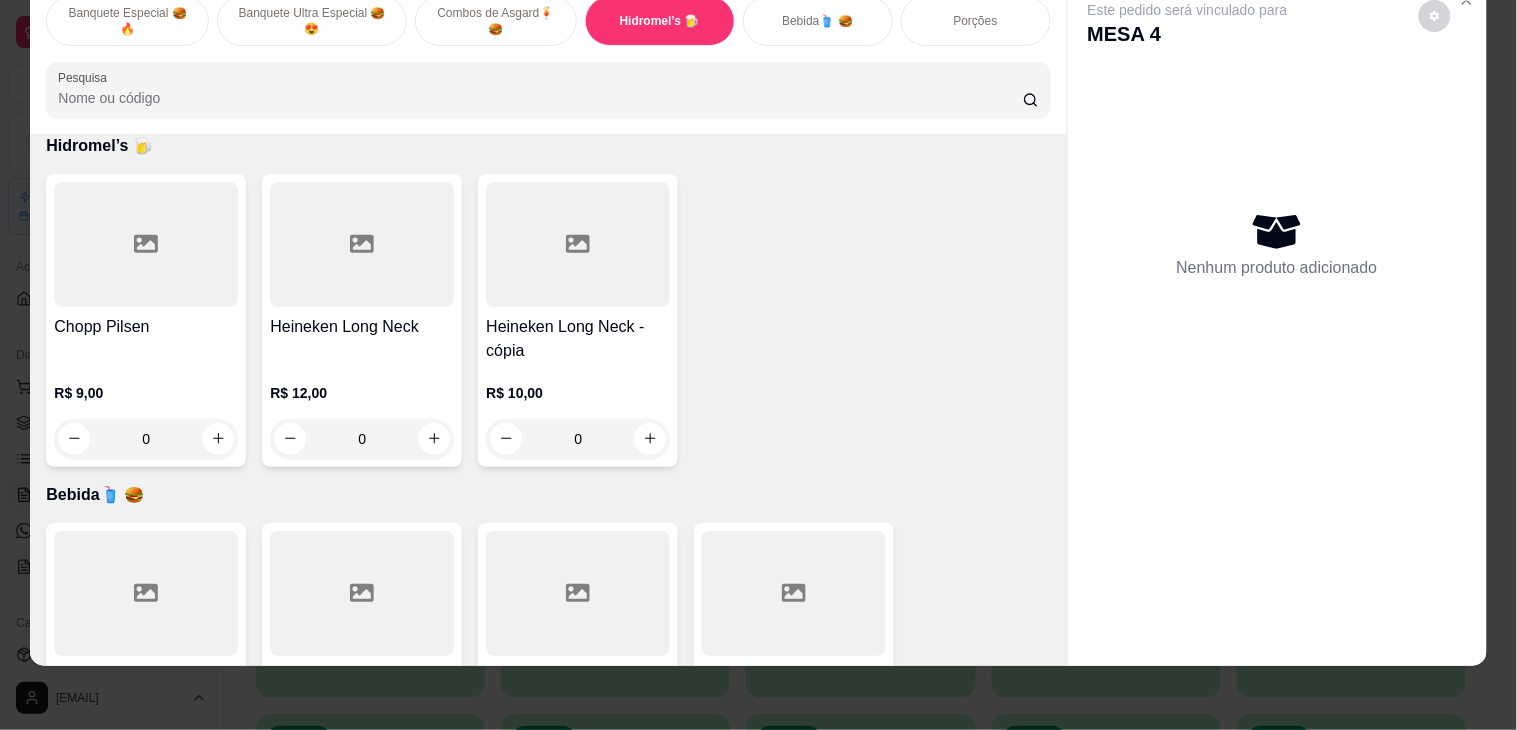 click at bounding box center (578, 244) 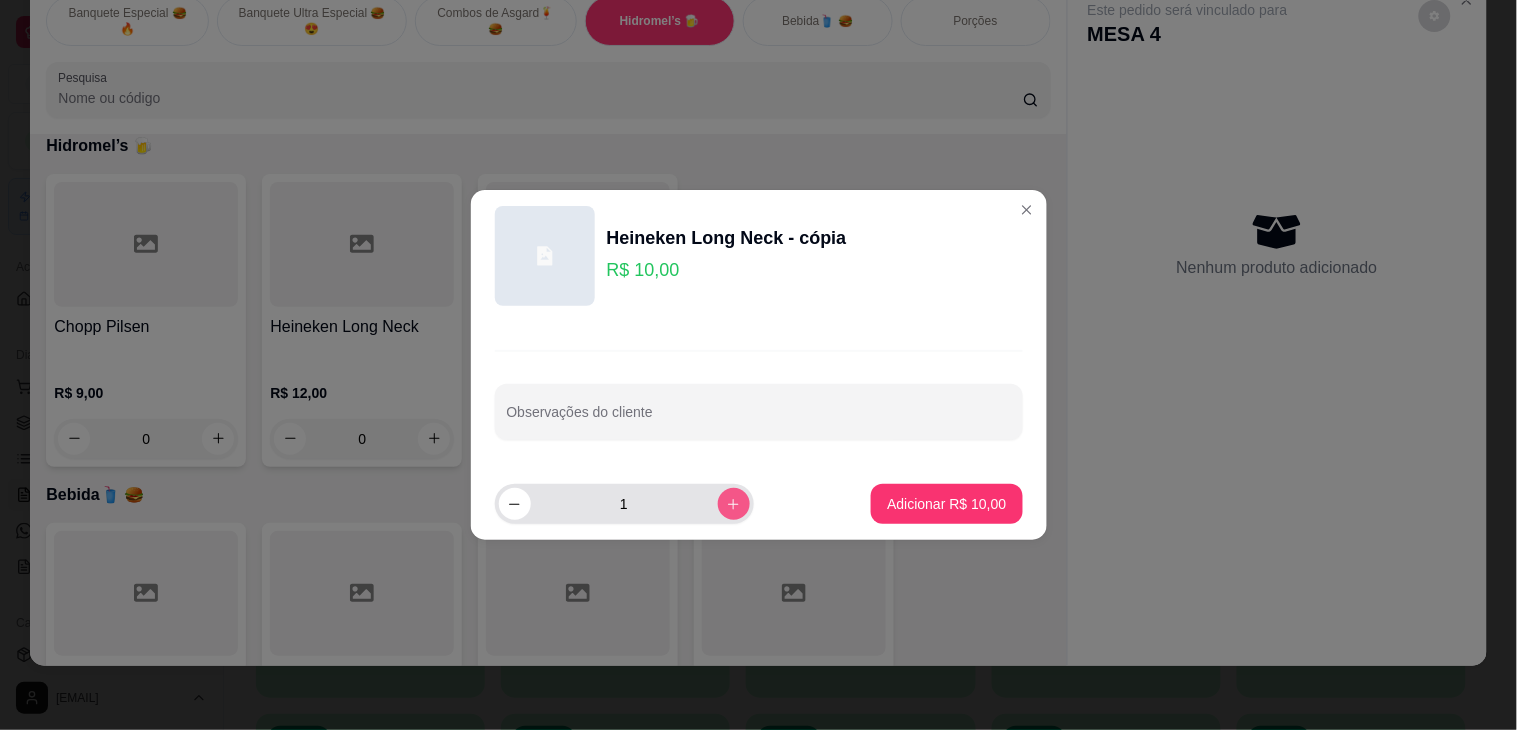 click at bounding box center (734, 504) 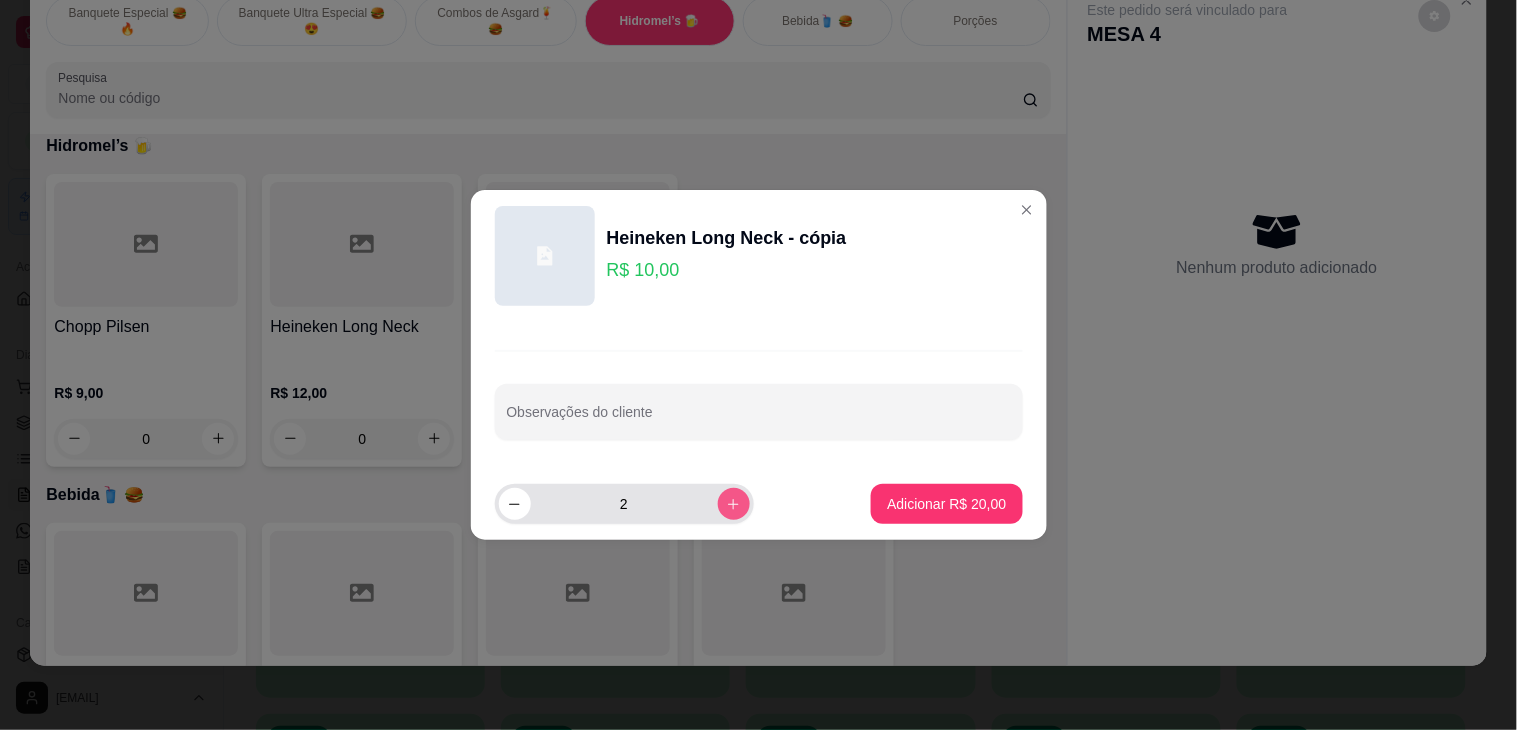click at bounding box center (734, 504) 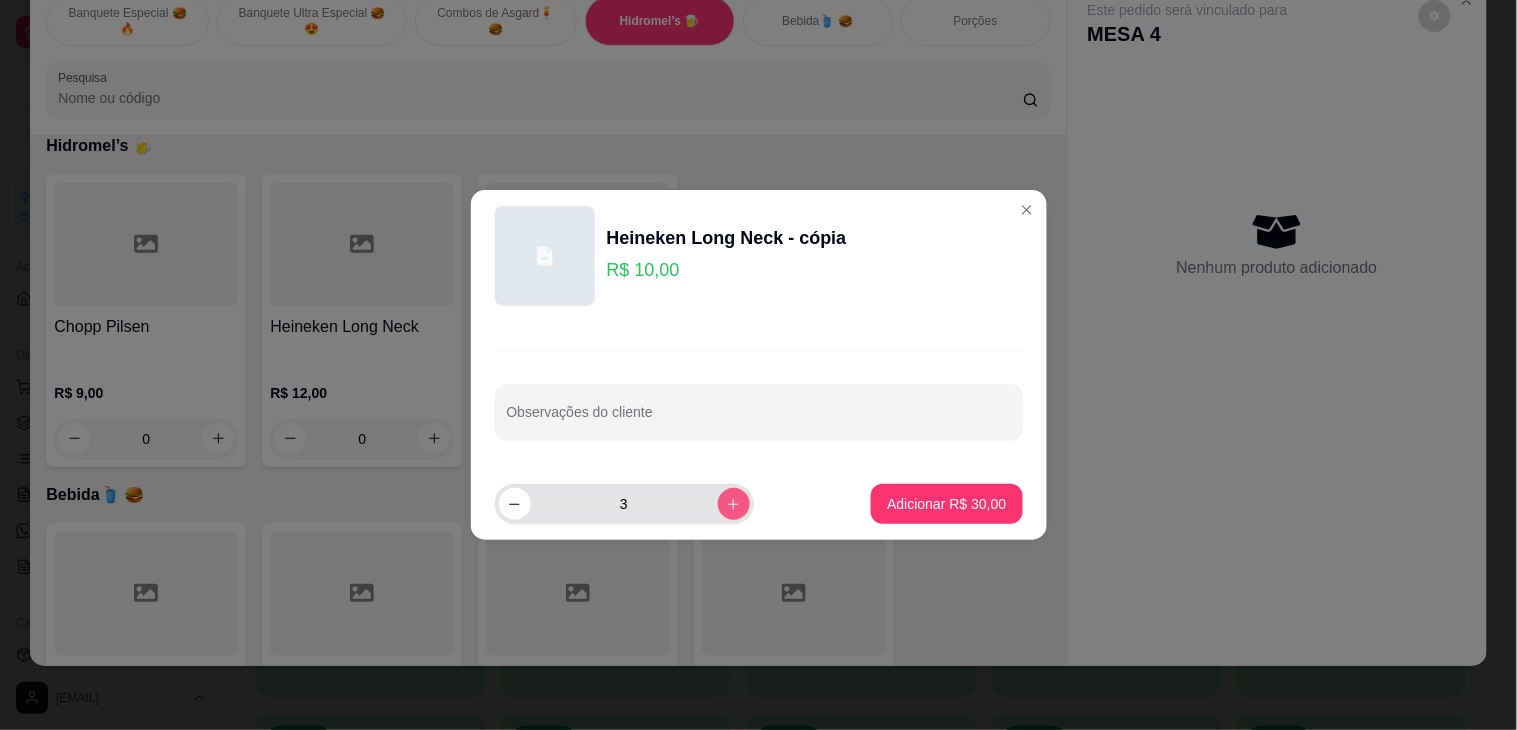 click at bounding box center (734, 504) 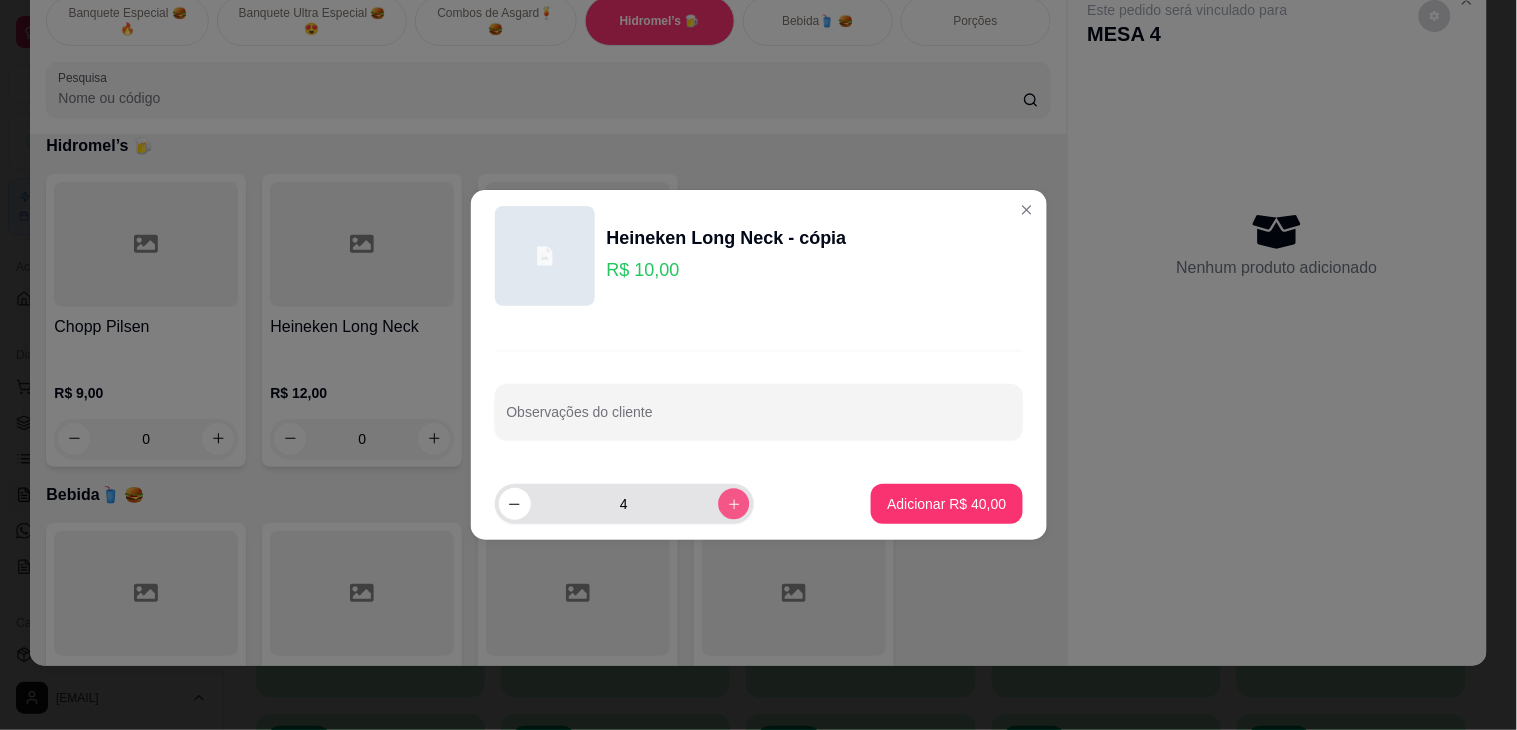 click at bounding box center [733, 503] 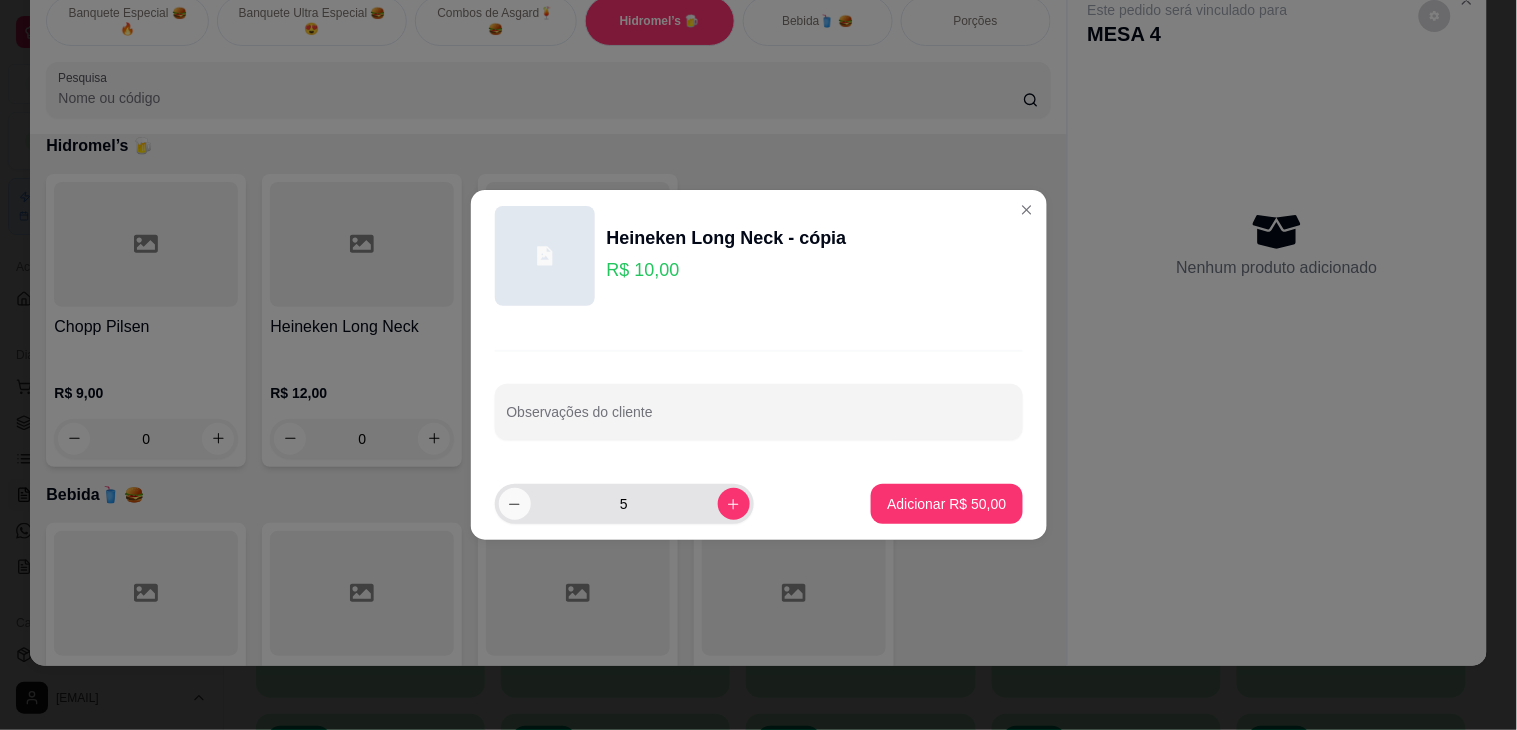 click at bounding box center (515, 504) 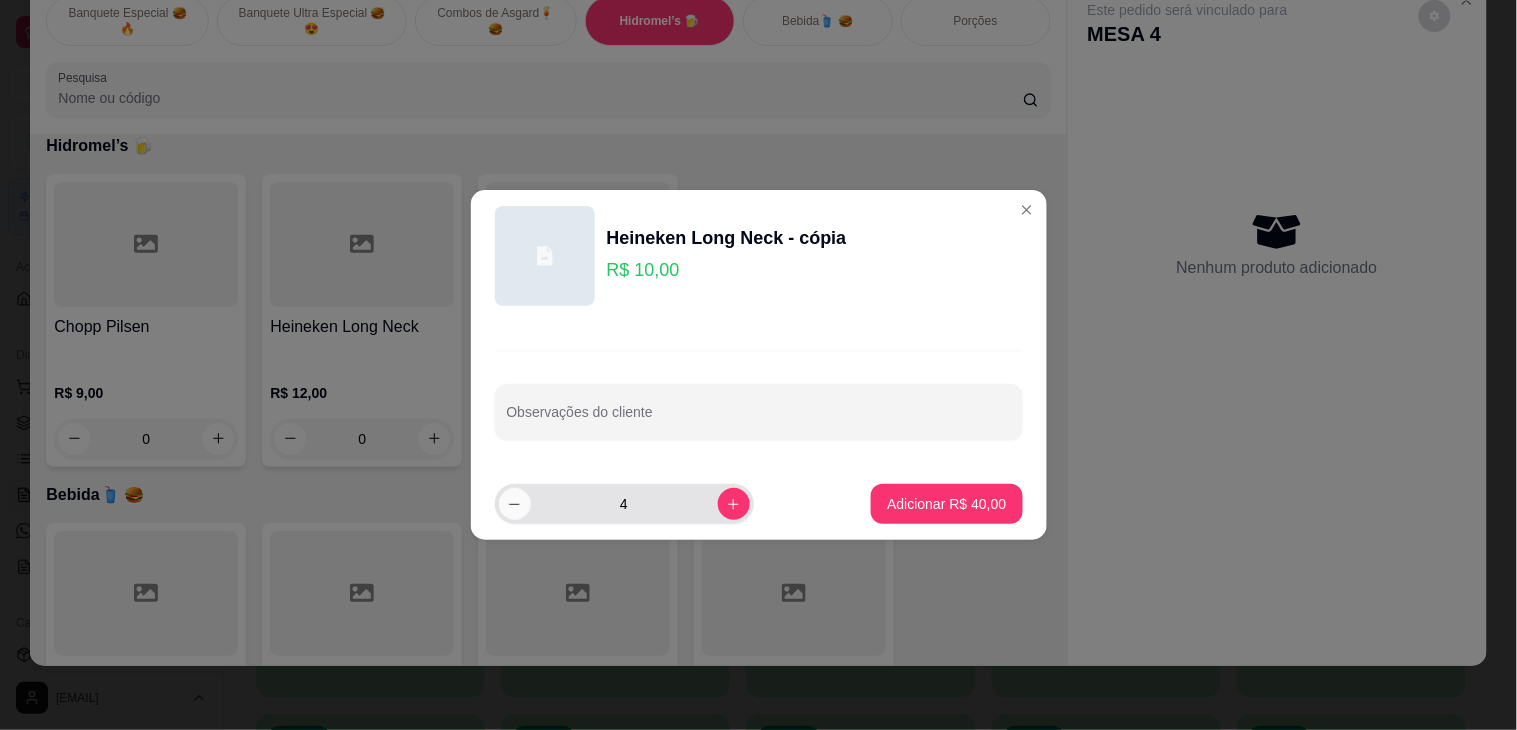 click at bounding box center (515, 504) 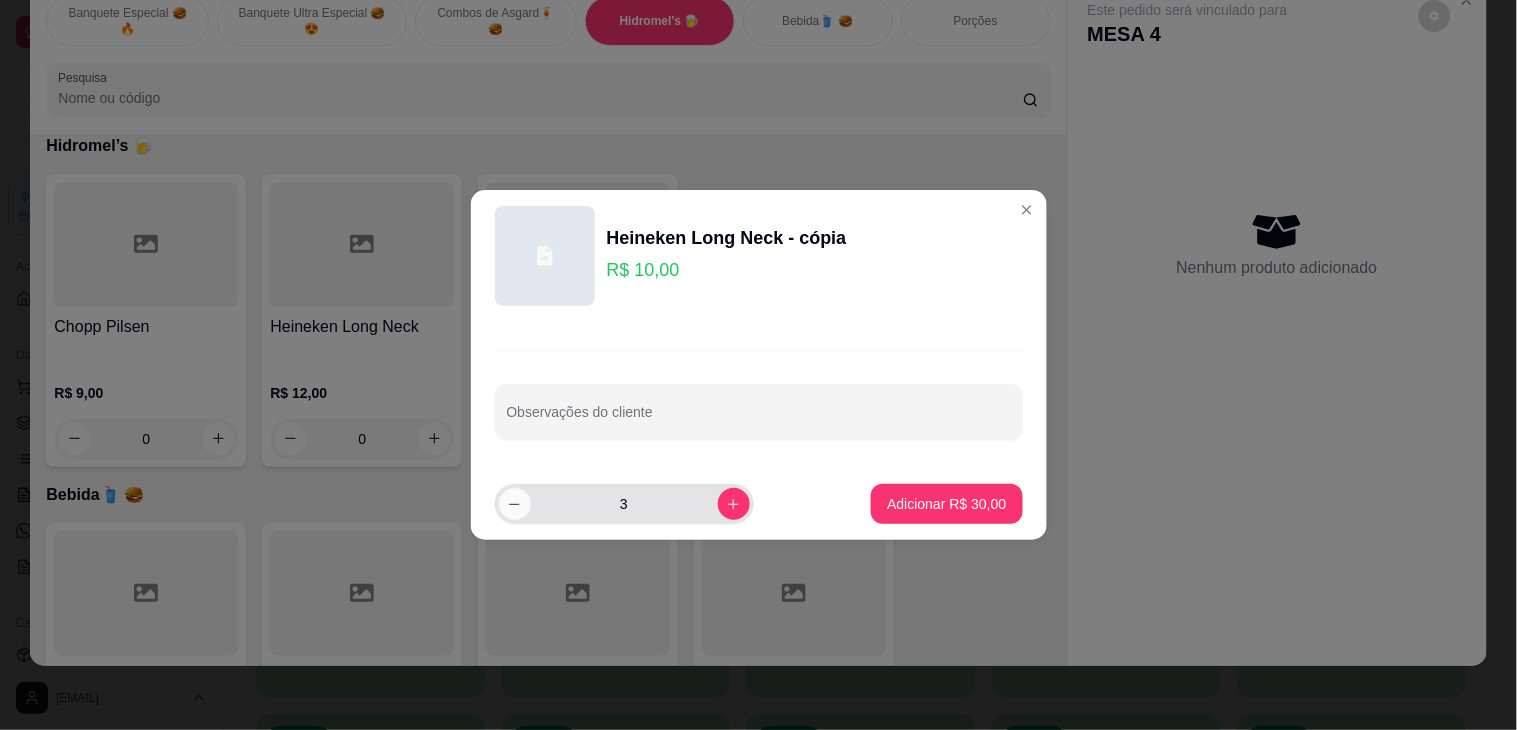 click at bounding box center [515, 504] 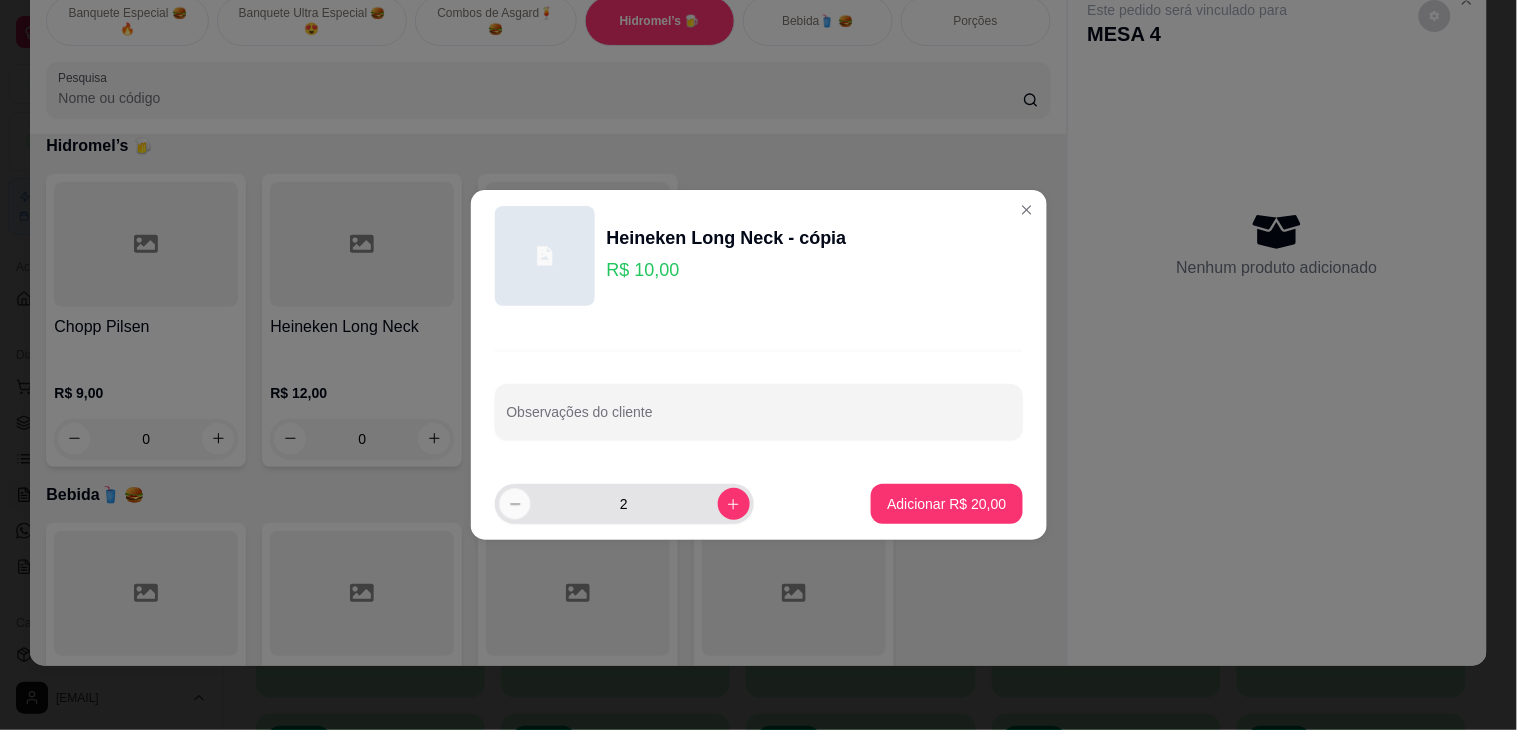 click at bounding box center [514, 503] 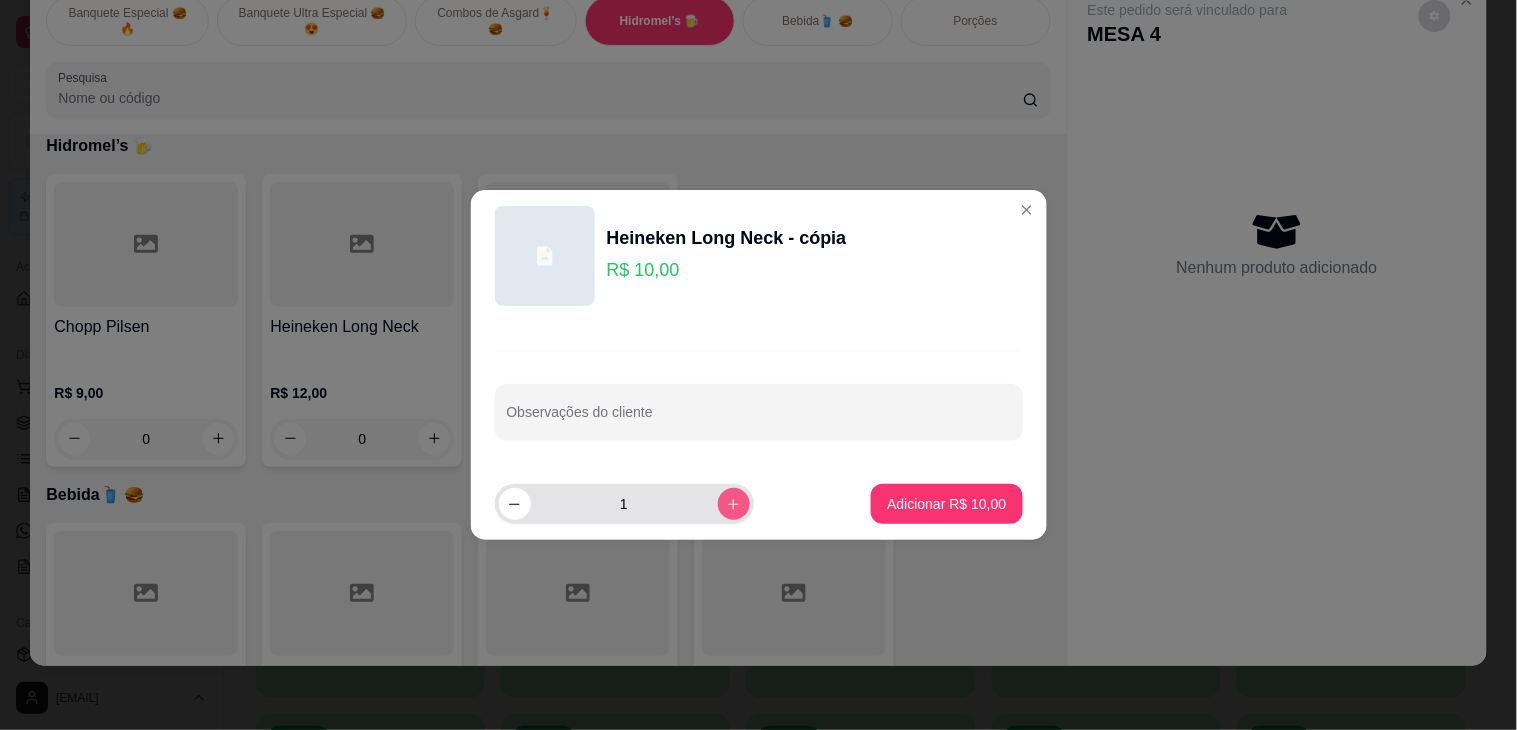 click at bounding box center [734, 504] 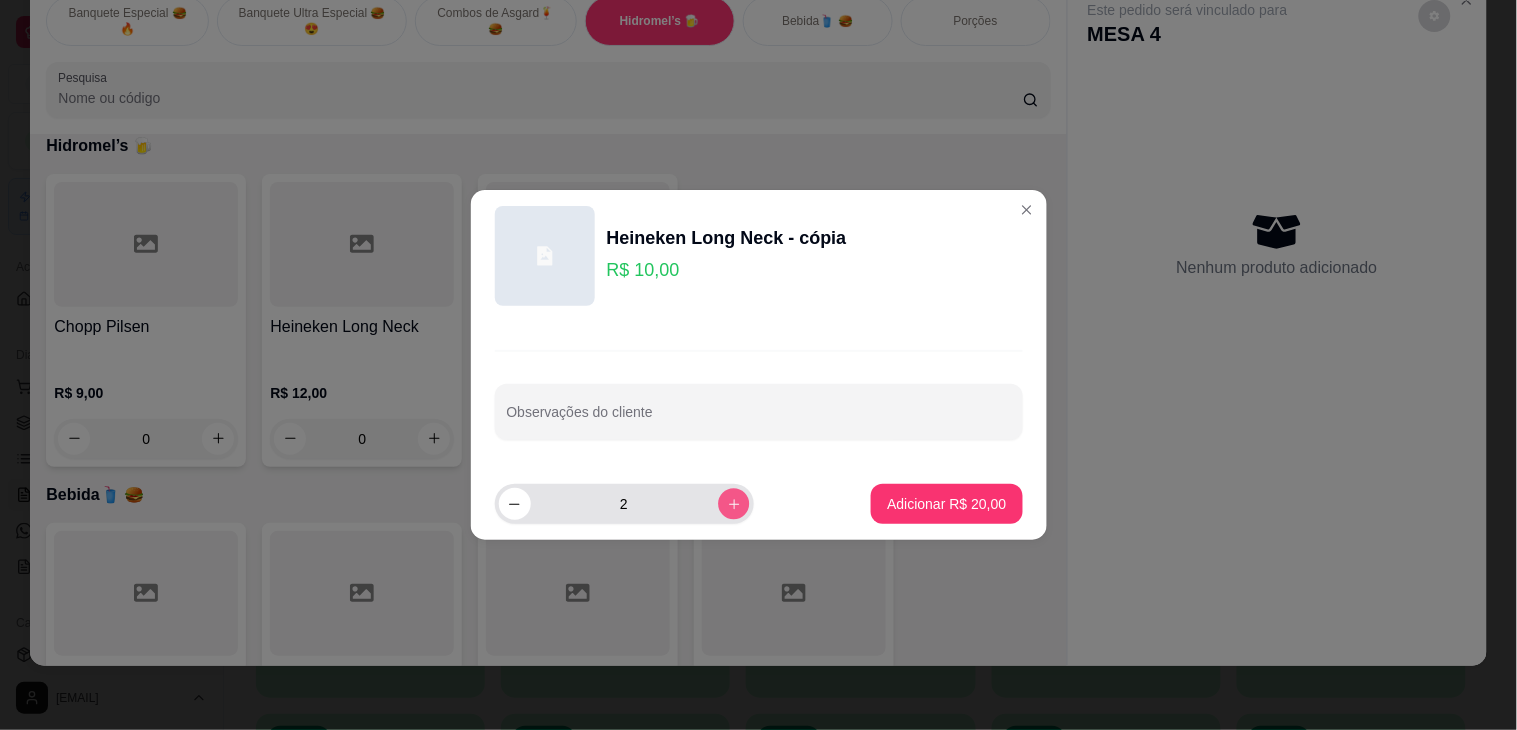 click at bounding box center [733, 503] 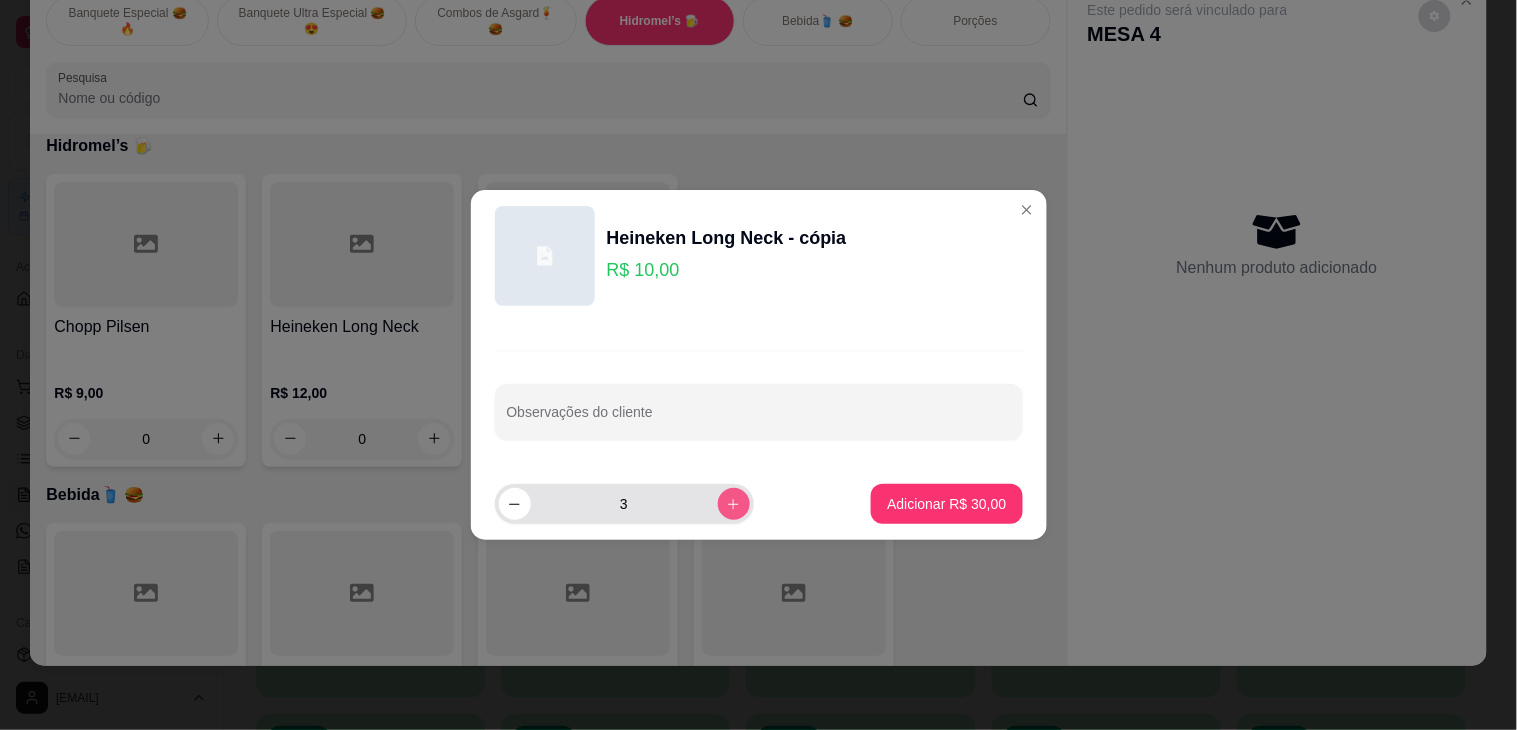 click at bounding box center (734, 504) 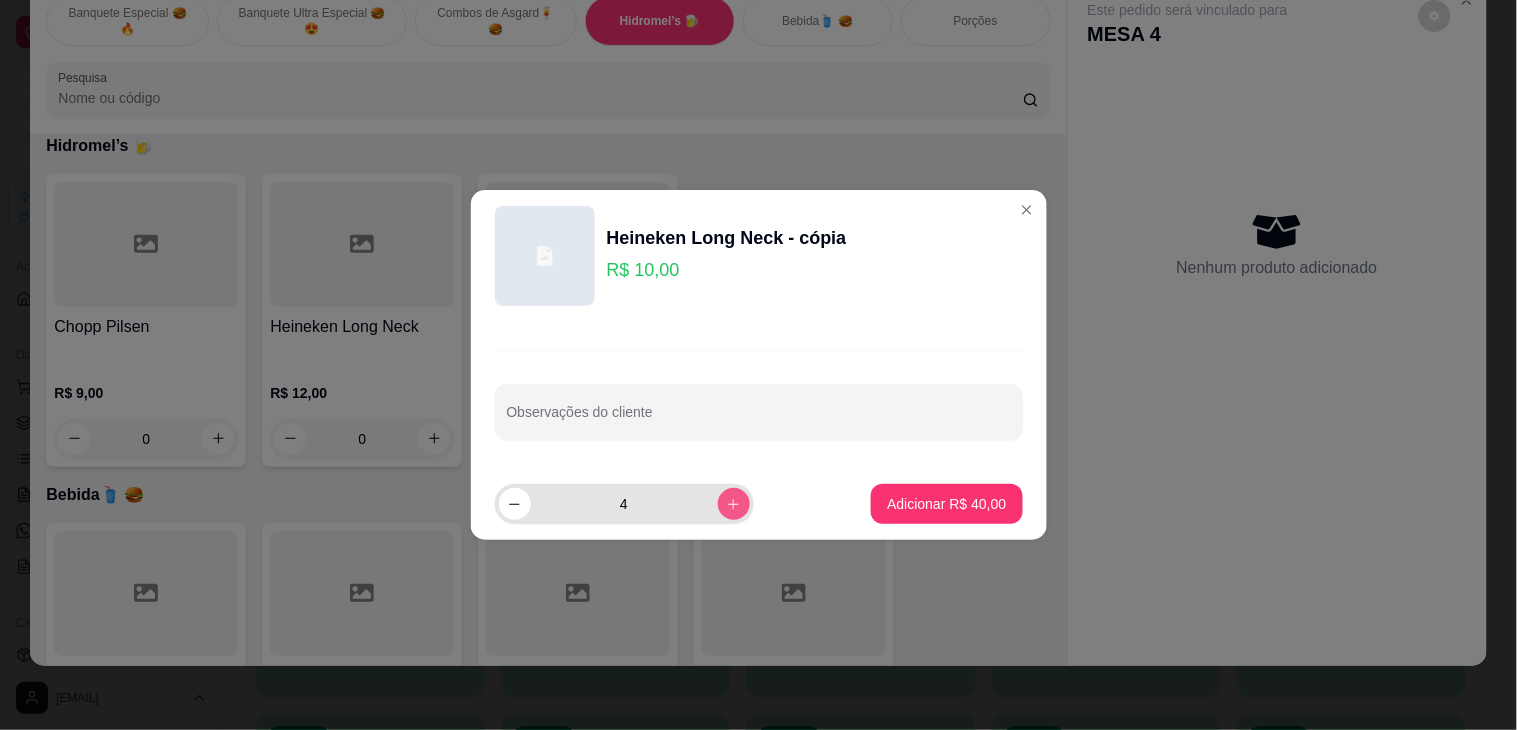 click at bounding box center [734, 504] 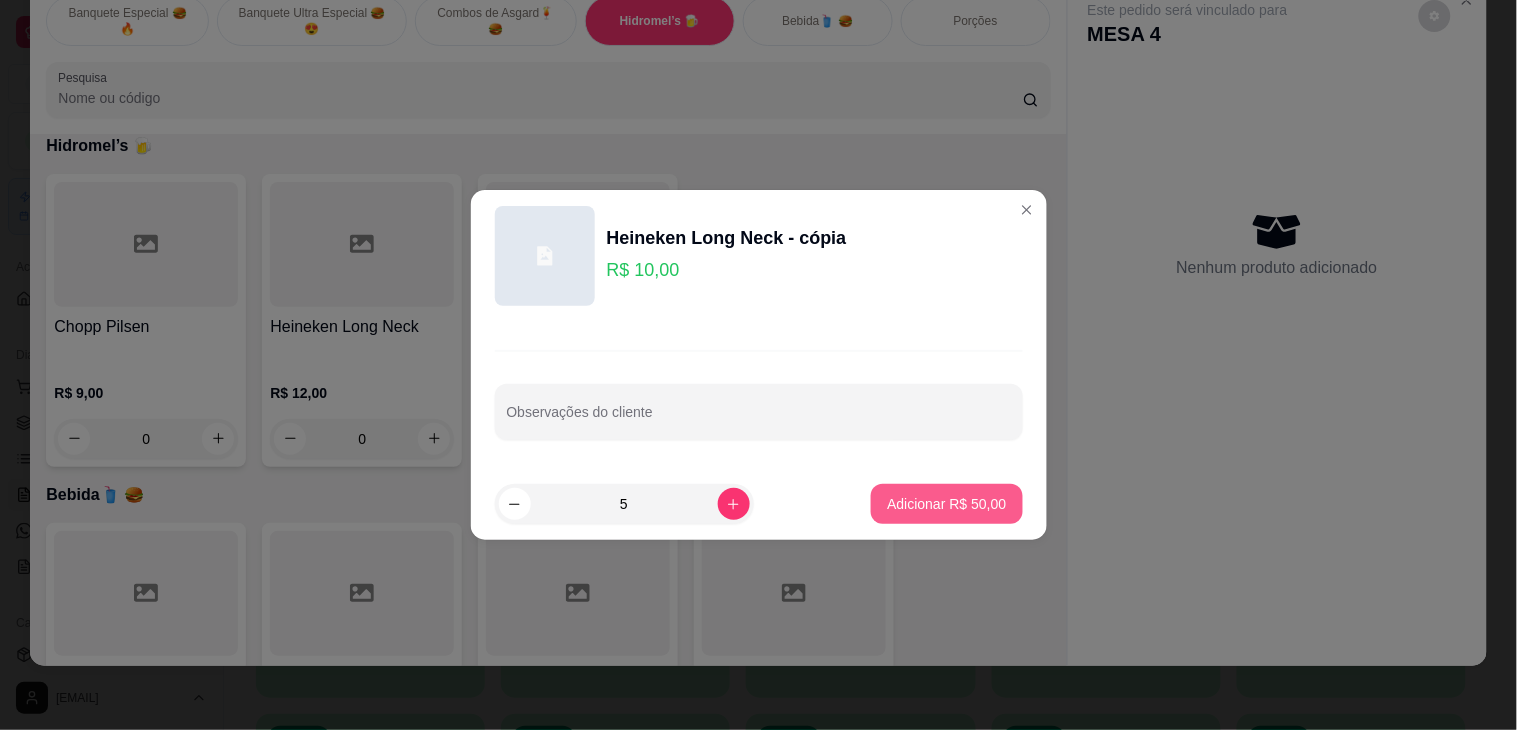 click on "Adicionar   R$ 50,00" at bounding box center (946, 504) 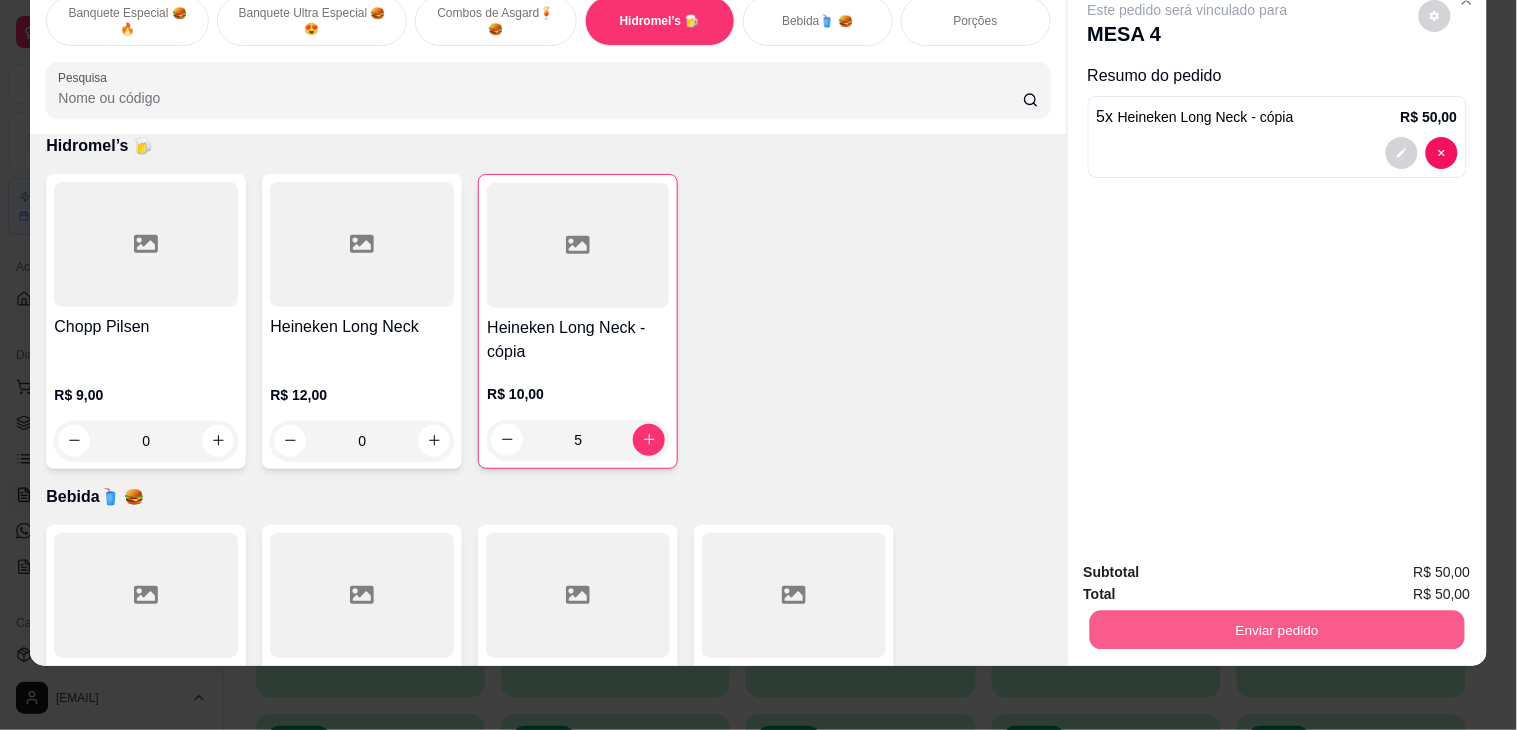 click on "Enviar pedido" at bounding box center (1276, 630) 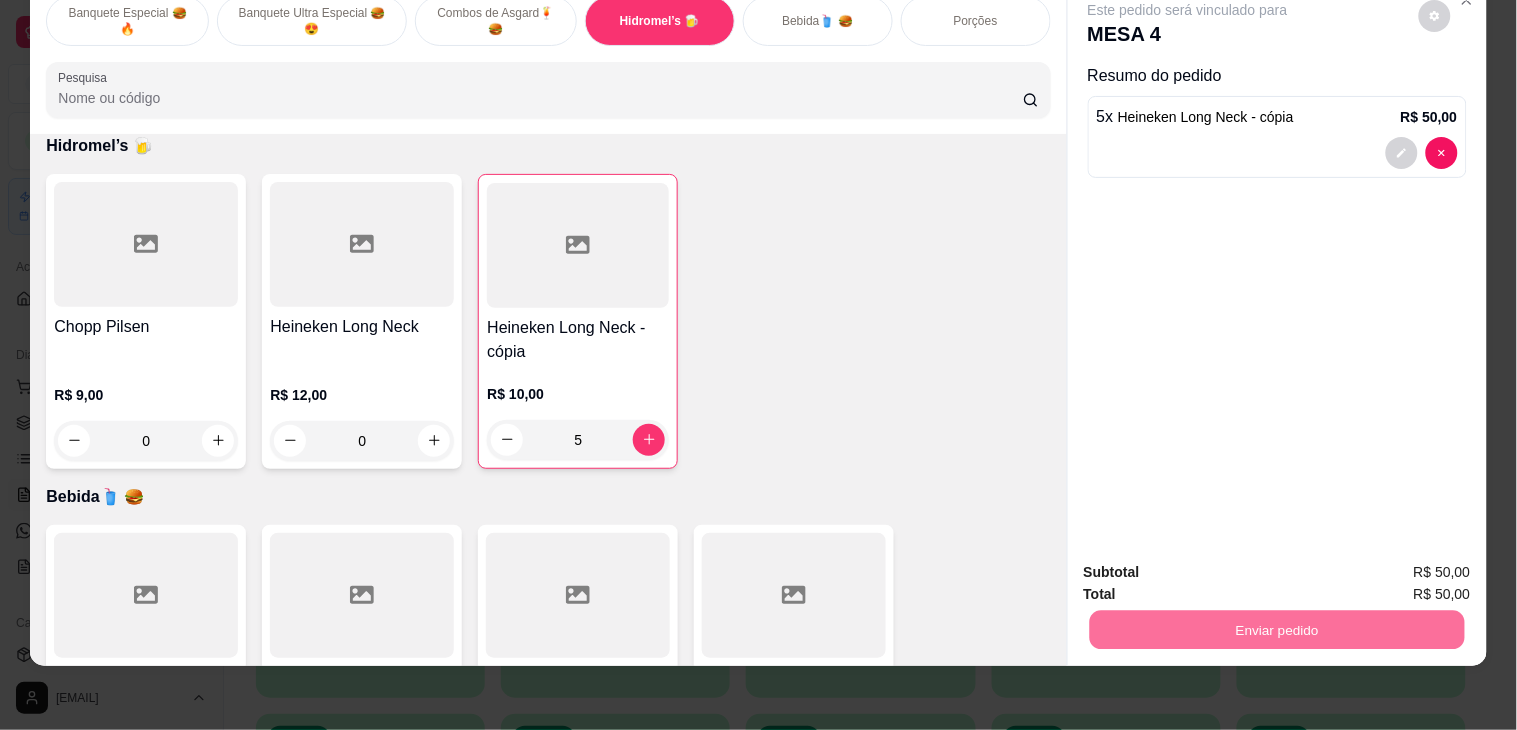click on "Não registrar e enviar pedido" at bounding box center (1210, 563) 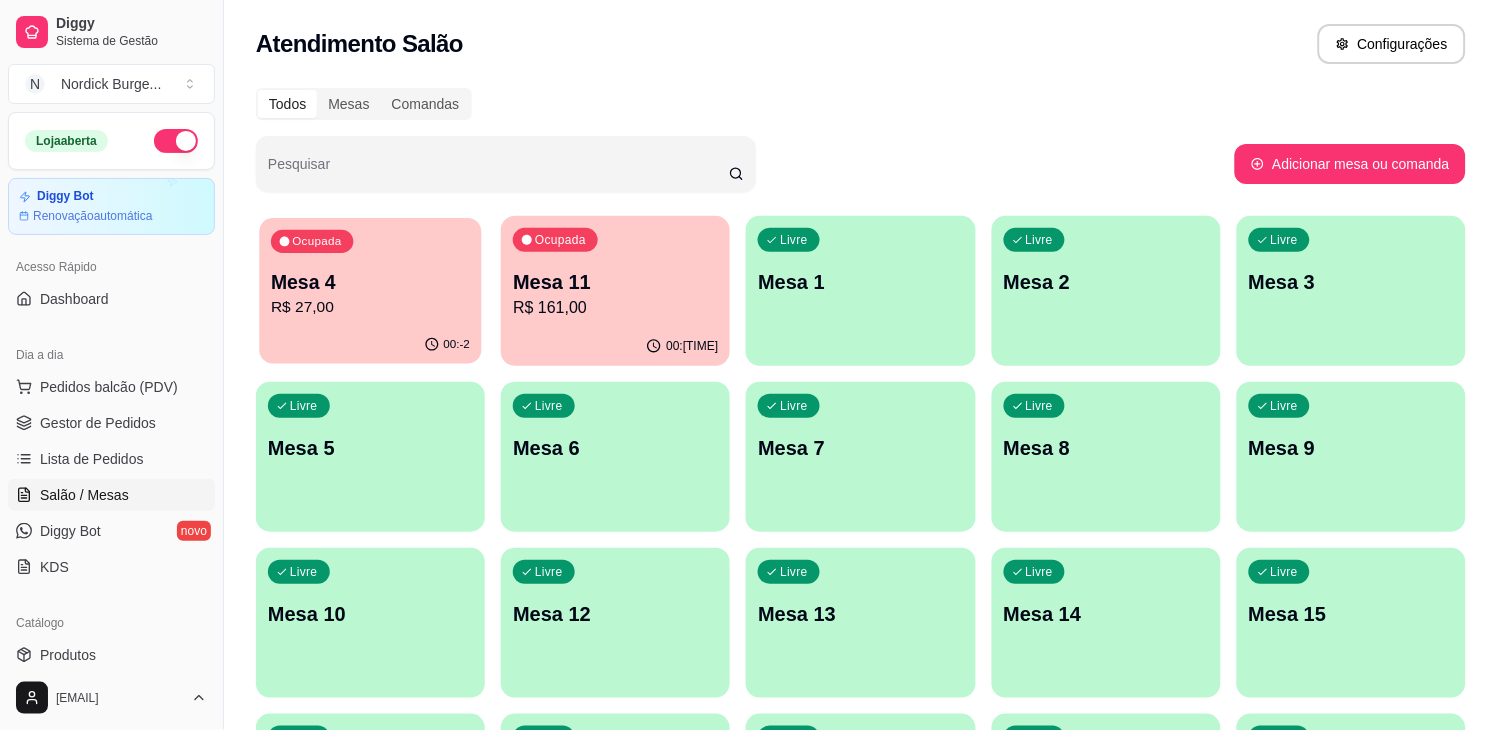 click on "Mesa 4 R$ 27,00" at bounding box center [370, 294] 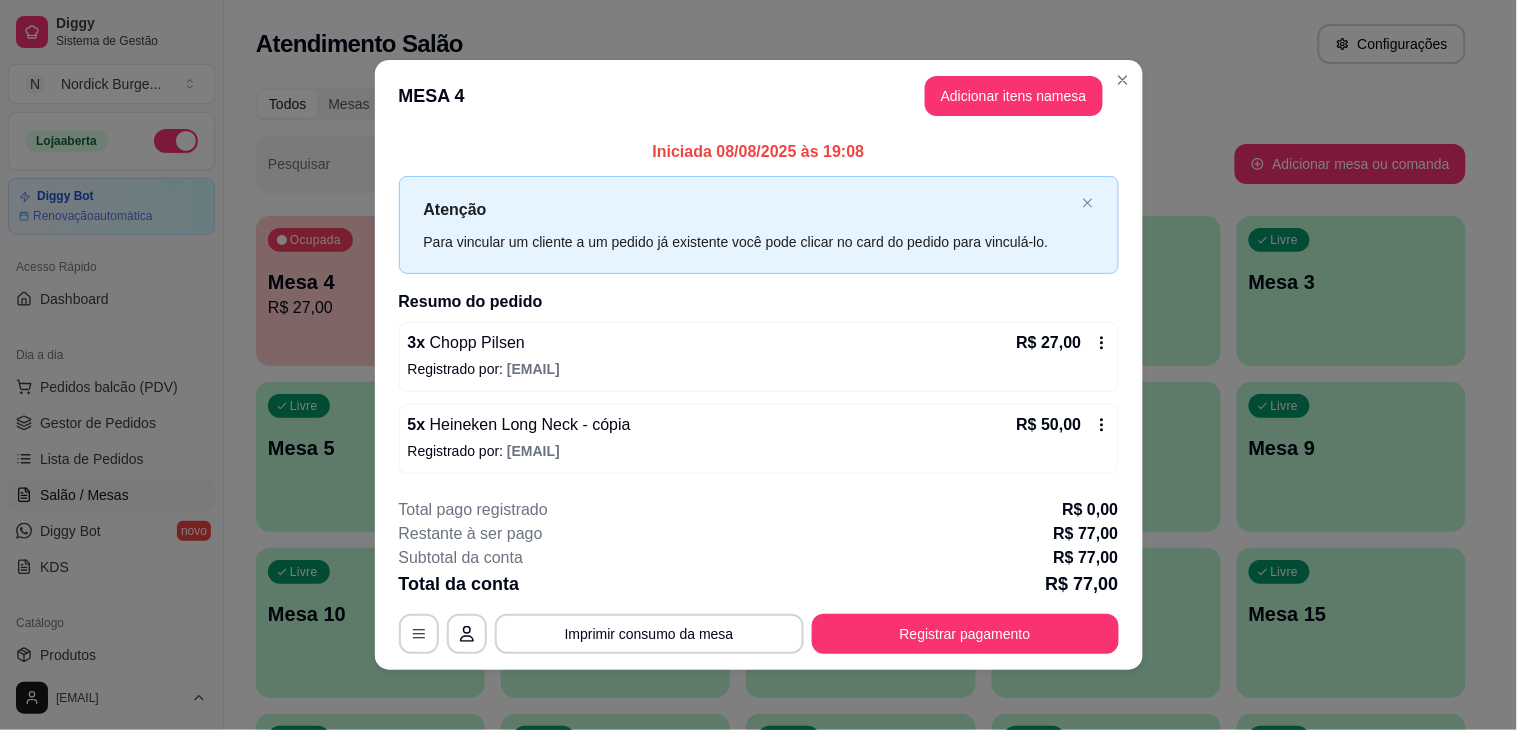 click on "5 x   Heineken Long Neck  - cópia R$ 50,00" at bounding box center (759, 425) 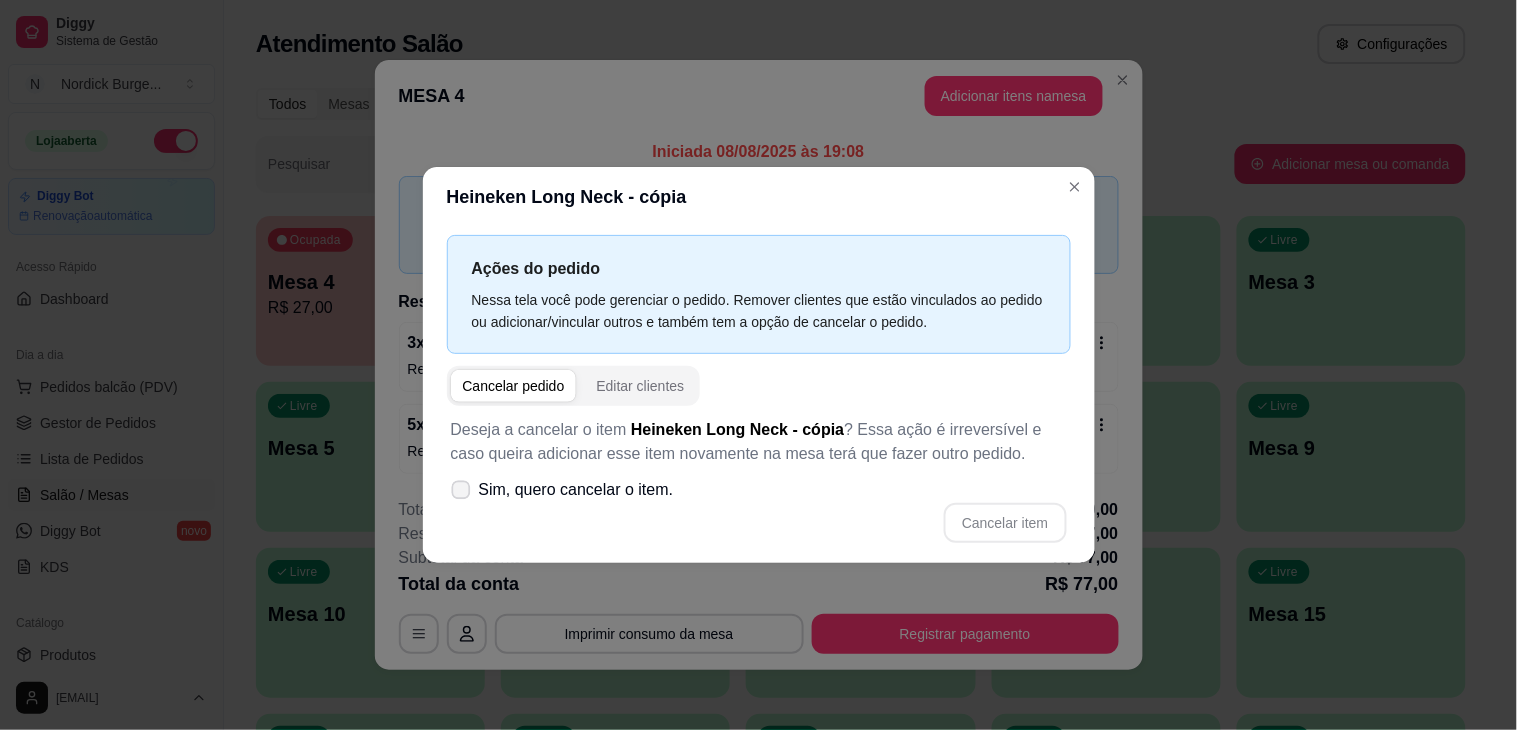 click on "Sim, quero cancelar o item." at bounding box center (562, 490) 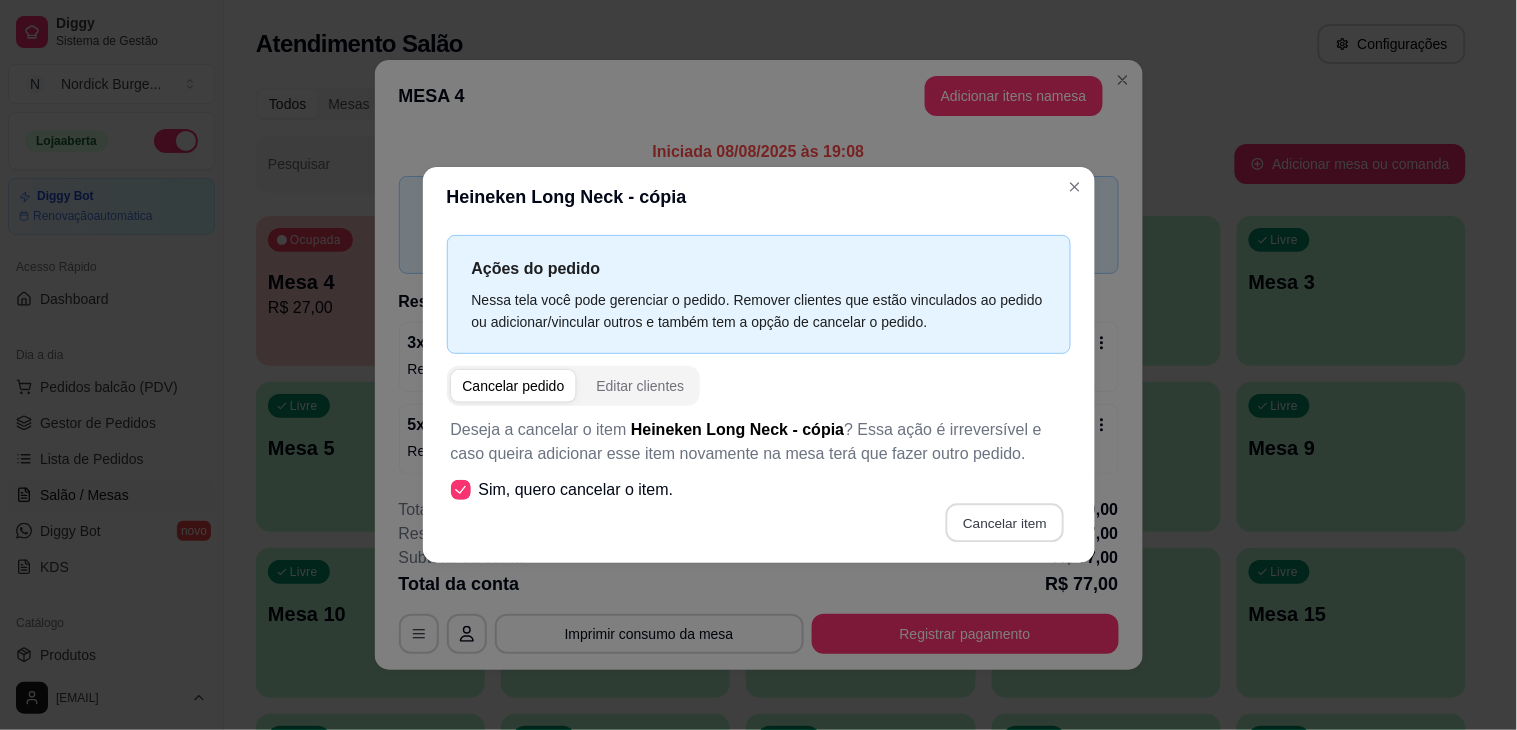 click on "Cancelar item" at bounding box center [1005, 523] 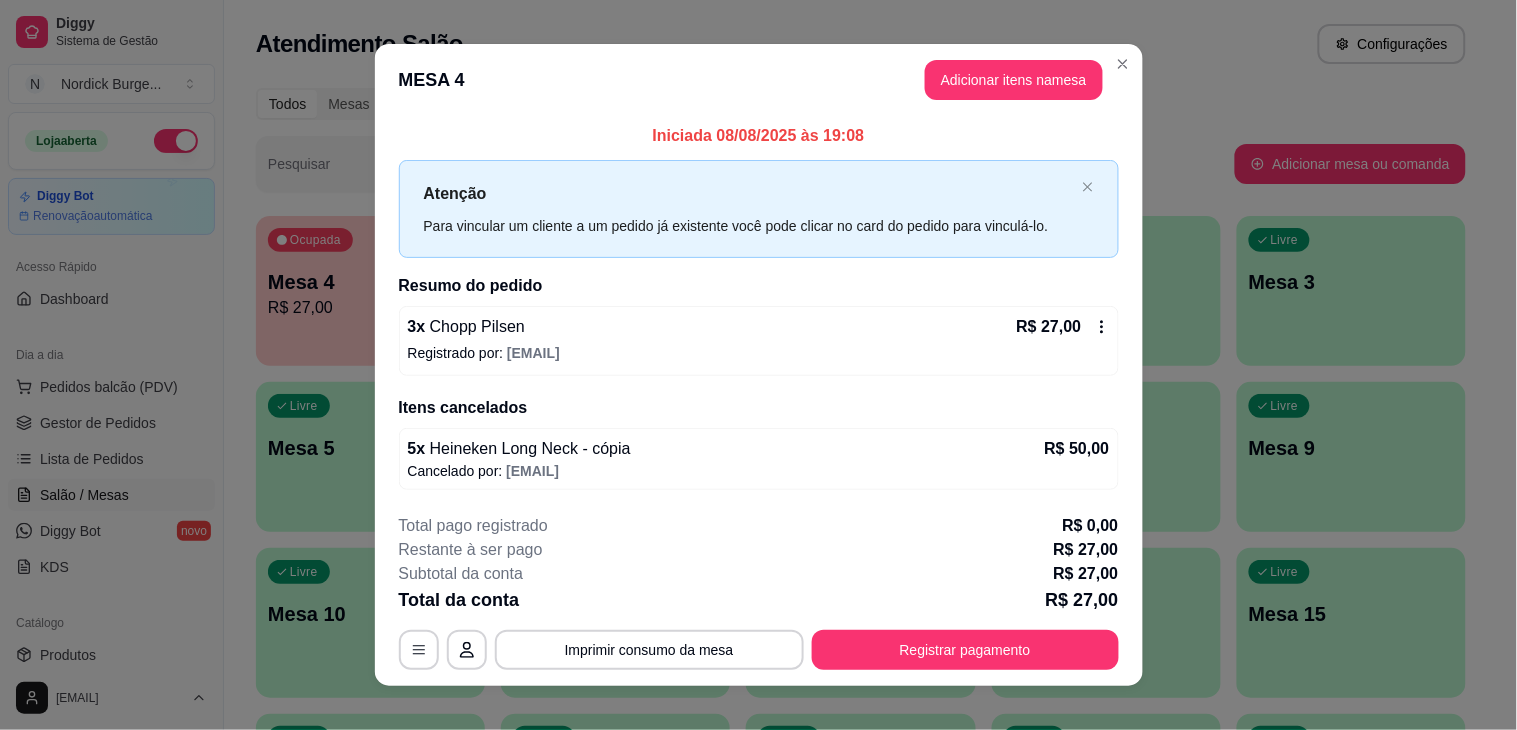 click on "R$ 50,00" at bounding box center (1077, 449) 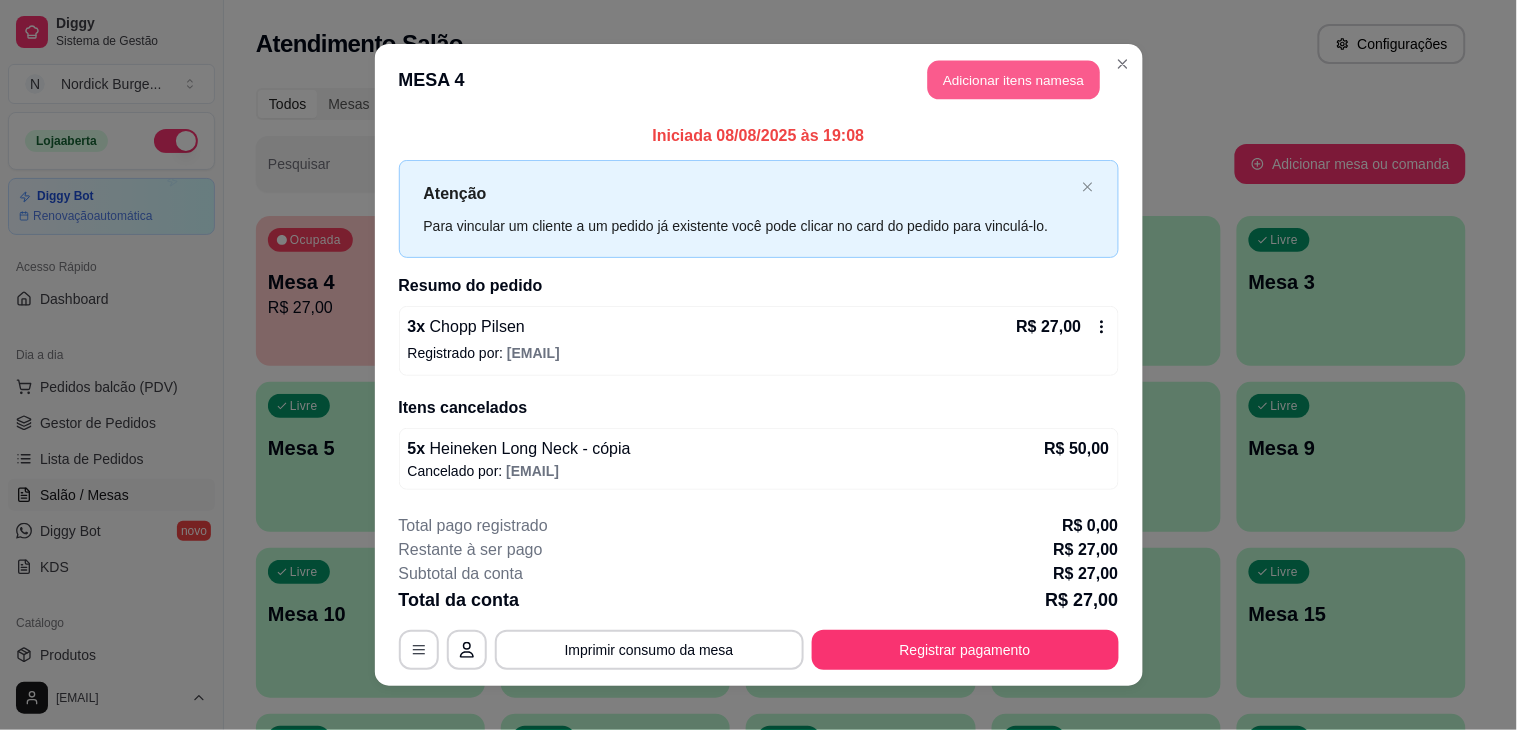 click on "Adicionar itens na  mesa" at bounding box center [1014, 80] 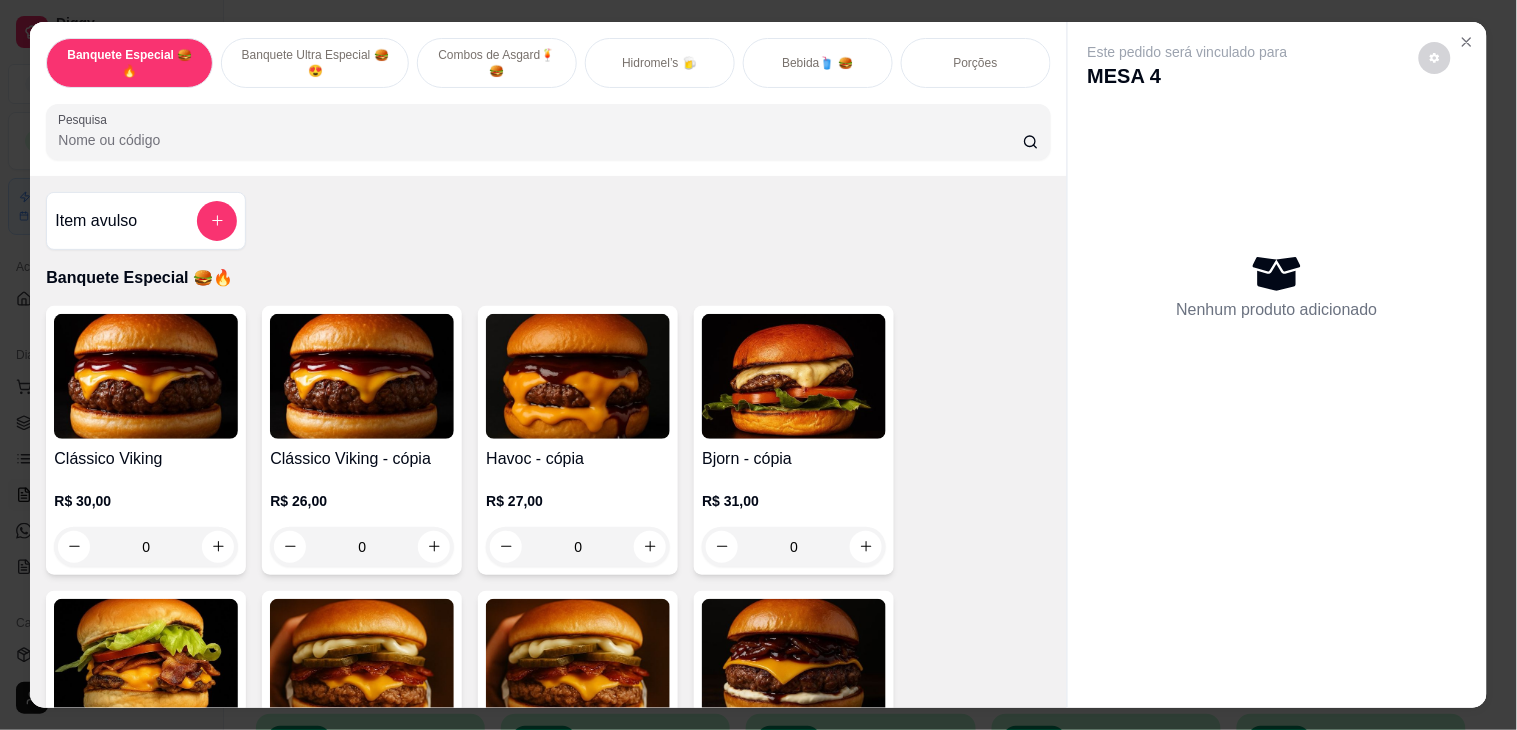 click on "Hidromel’s 🍺" at bounding box center [659, 63] 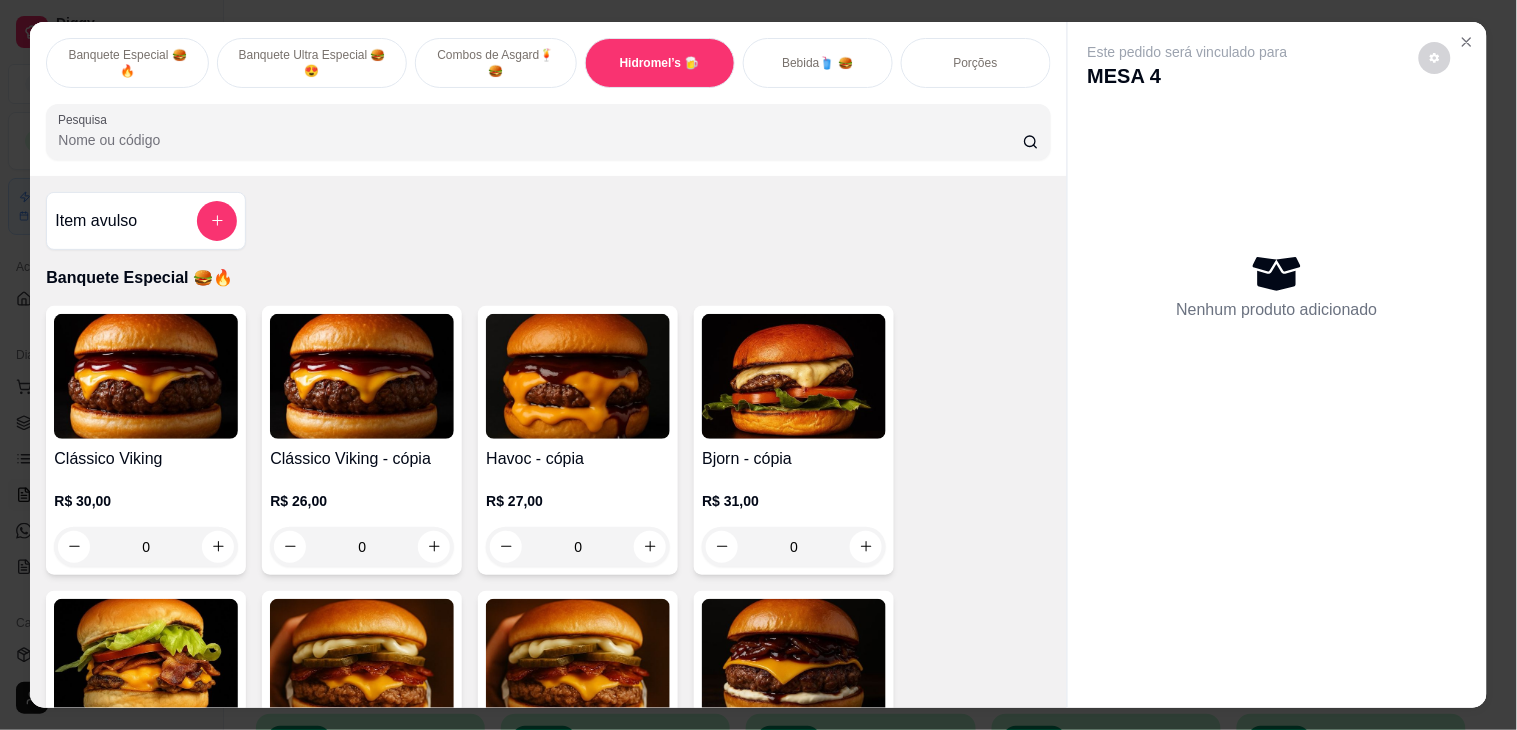 scroll, scrollTop: 51, scrollLeft: 0, axis: vertical 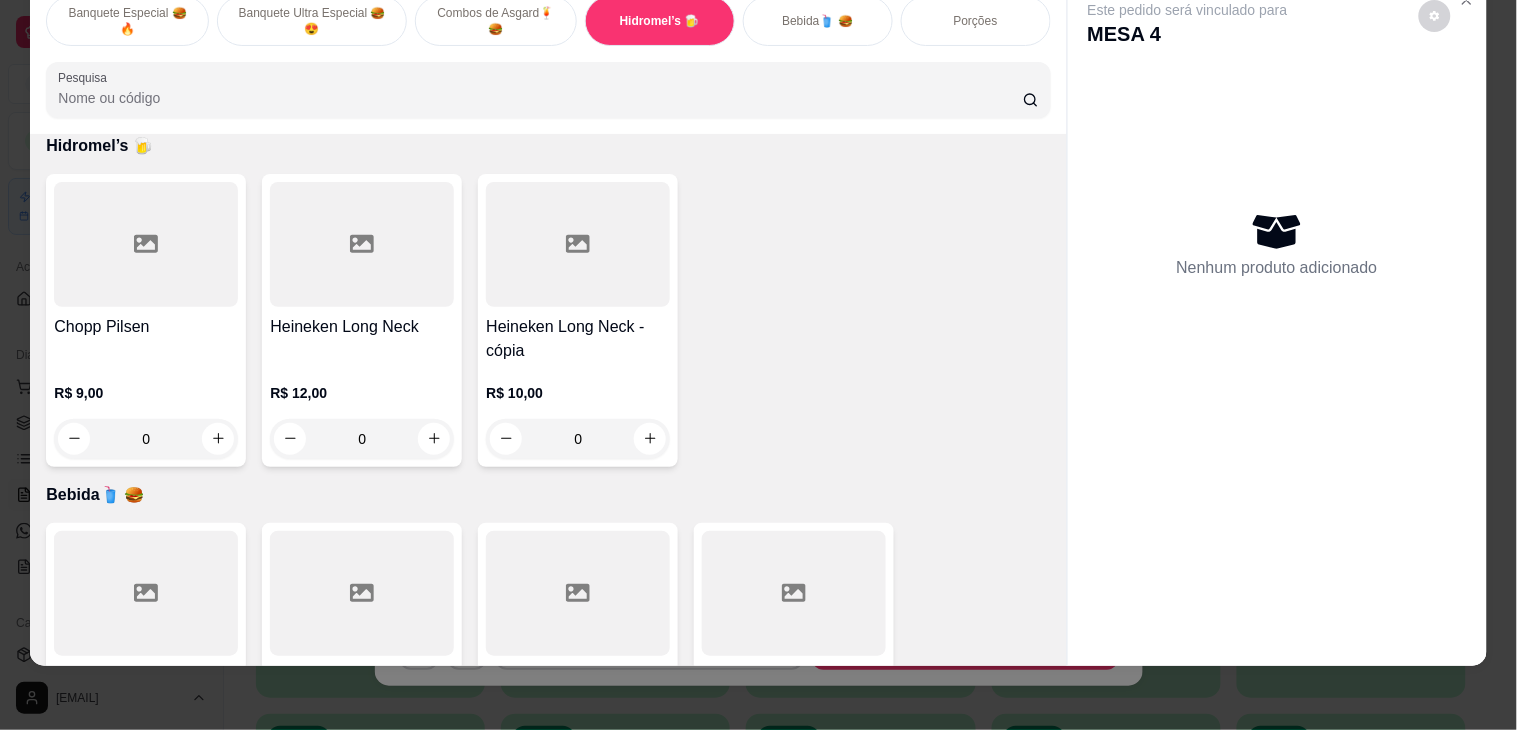 click at bounding box center (146, 244) 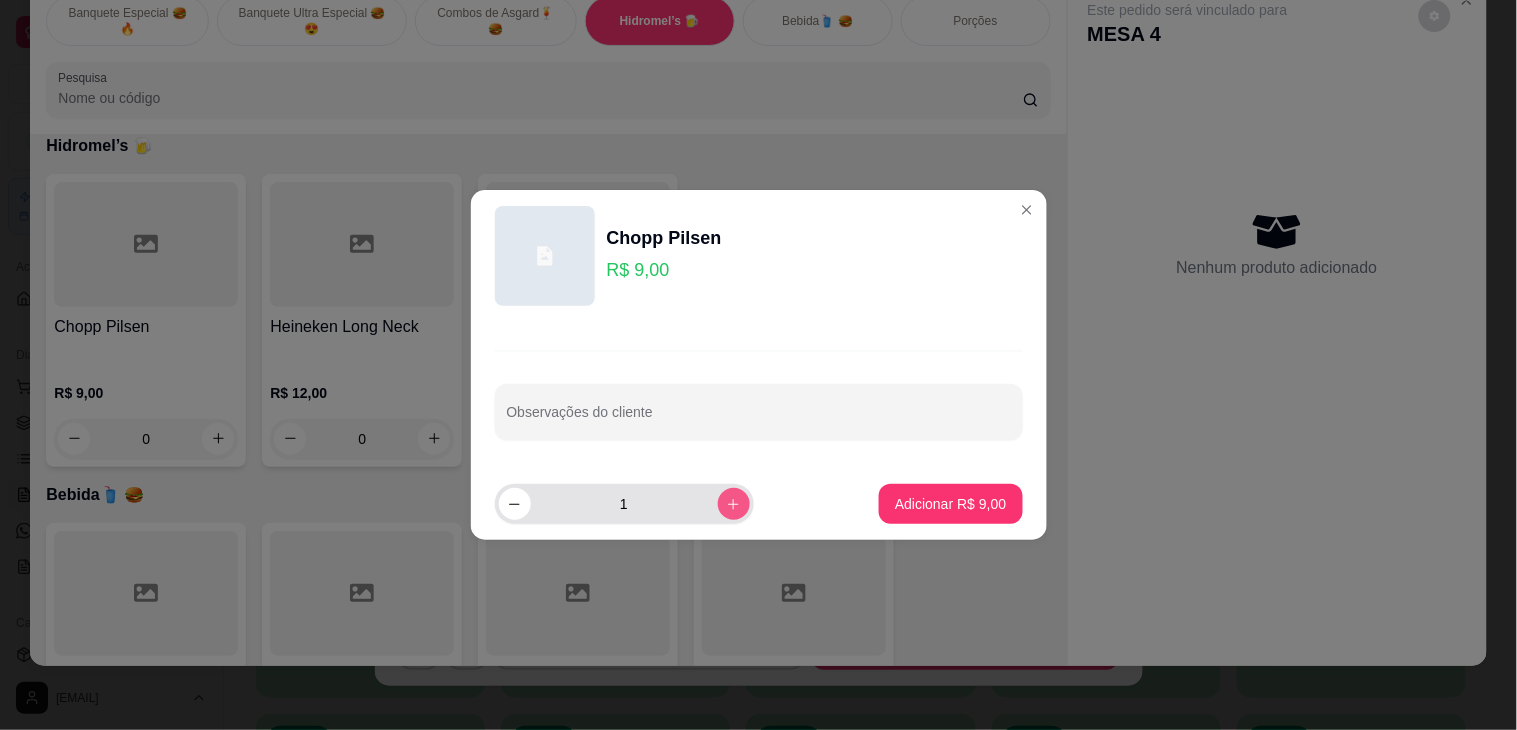 click at bounding box center [734, 504] 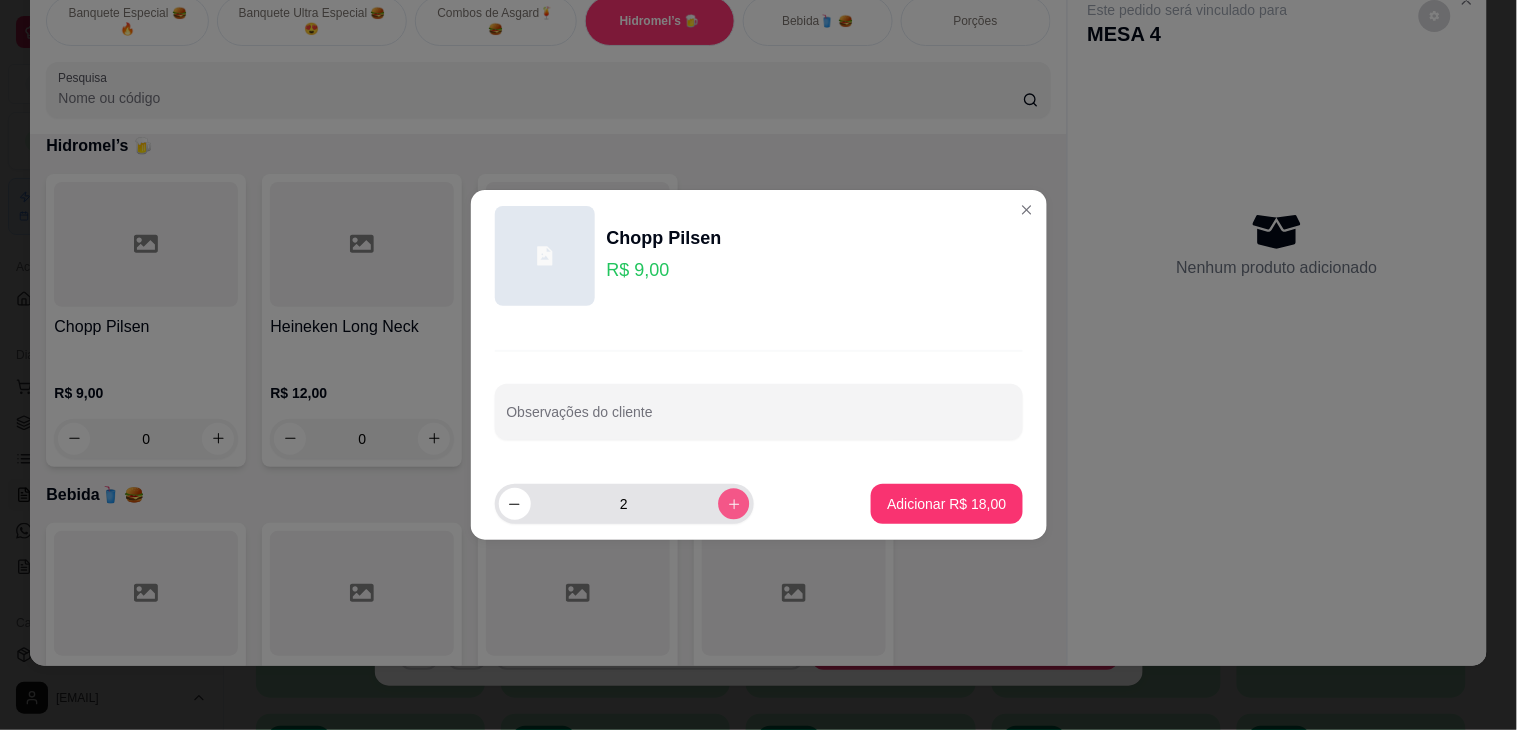 click at bounding box center [733, 503] 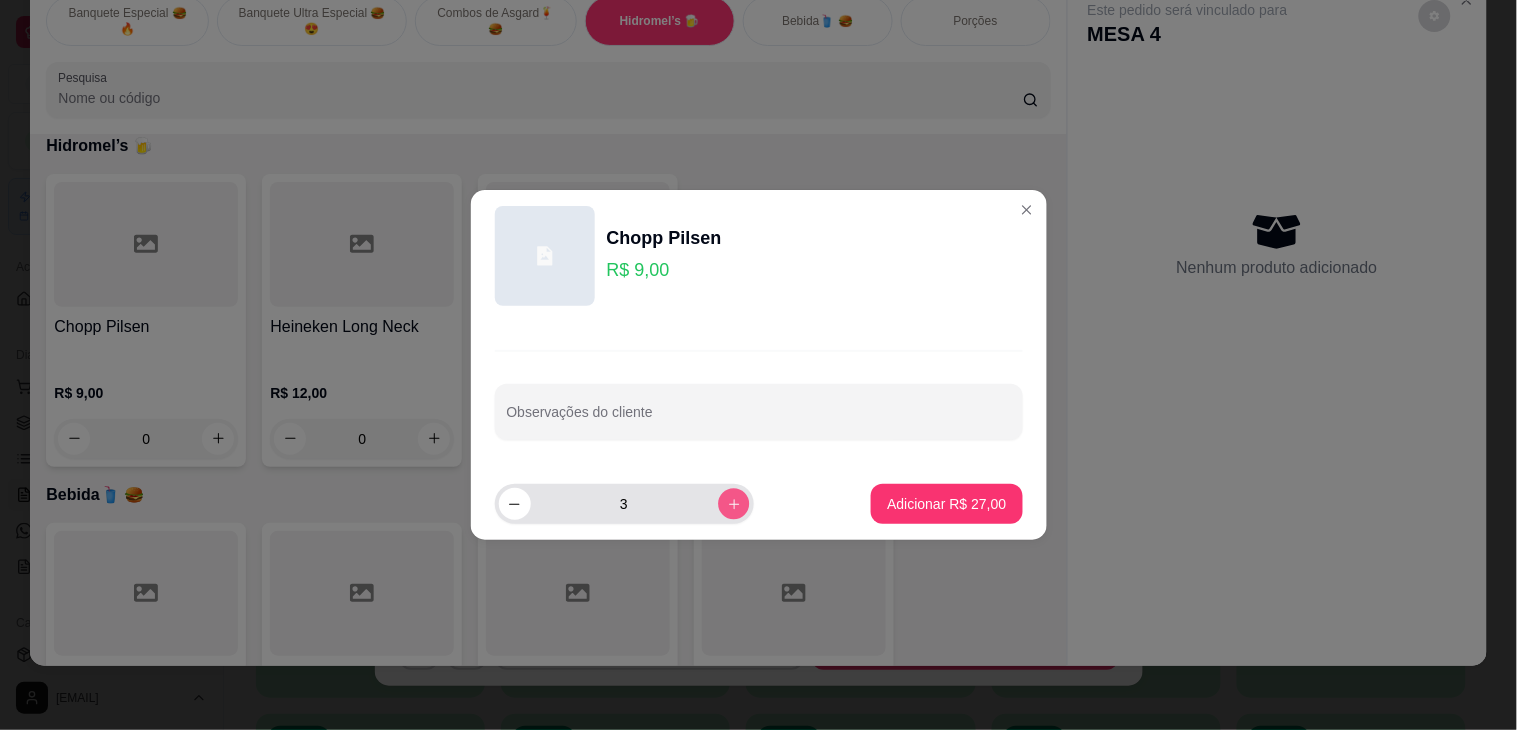 click at bounding box center [733, 503] 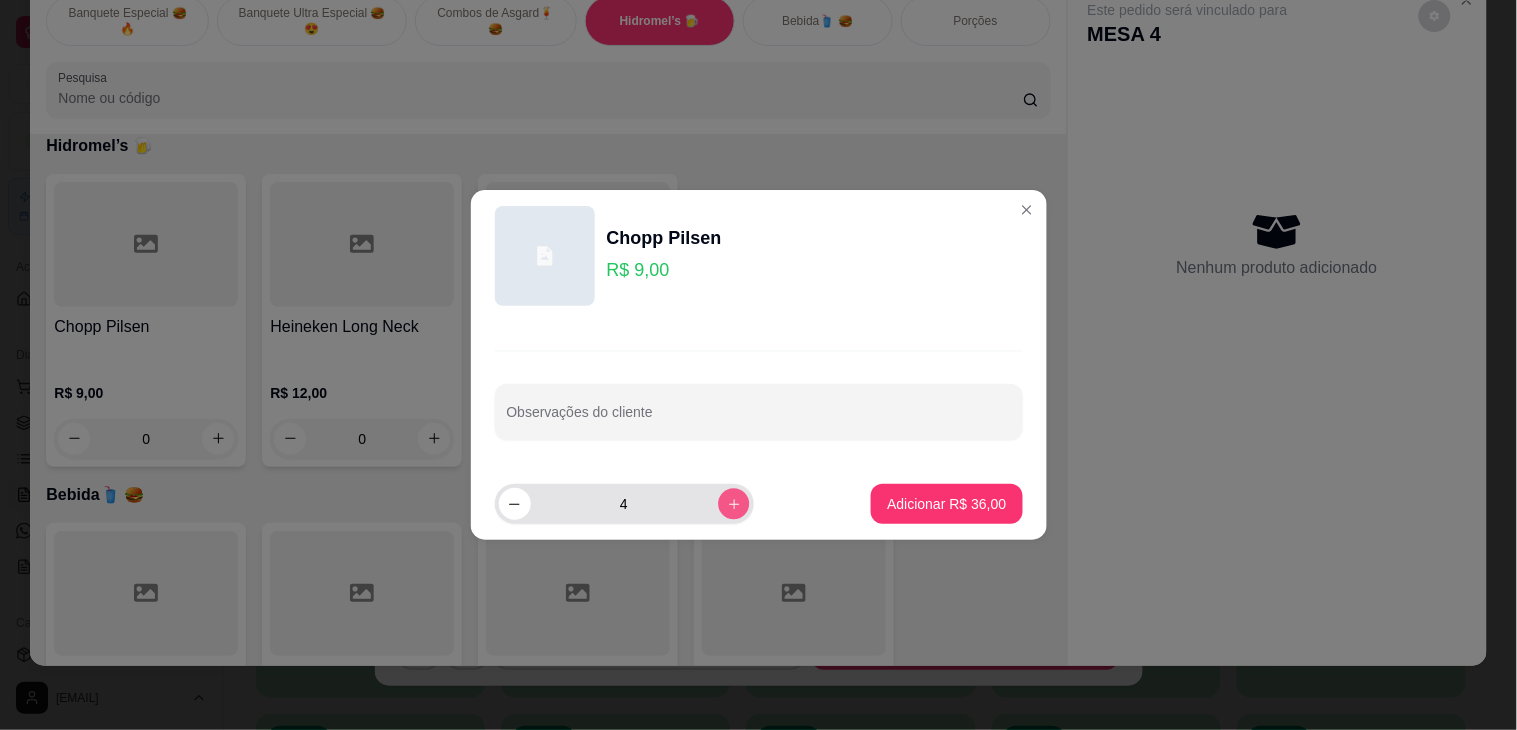 click at bounding box center [733, 503] 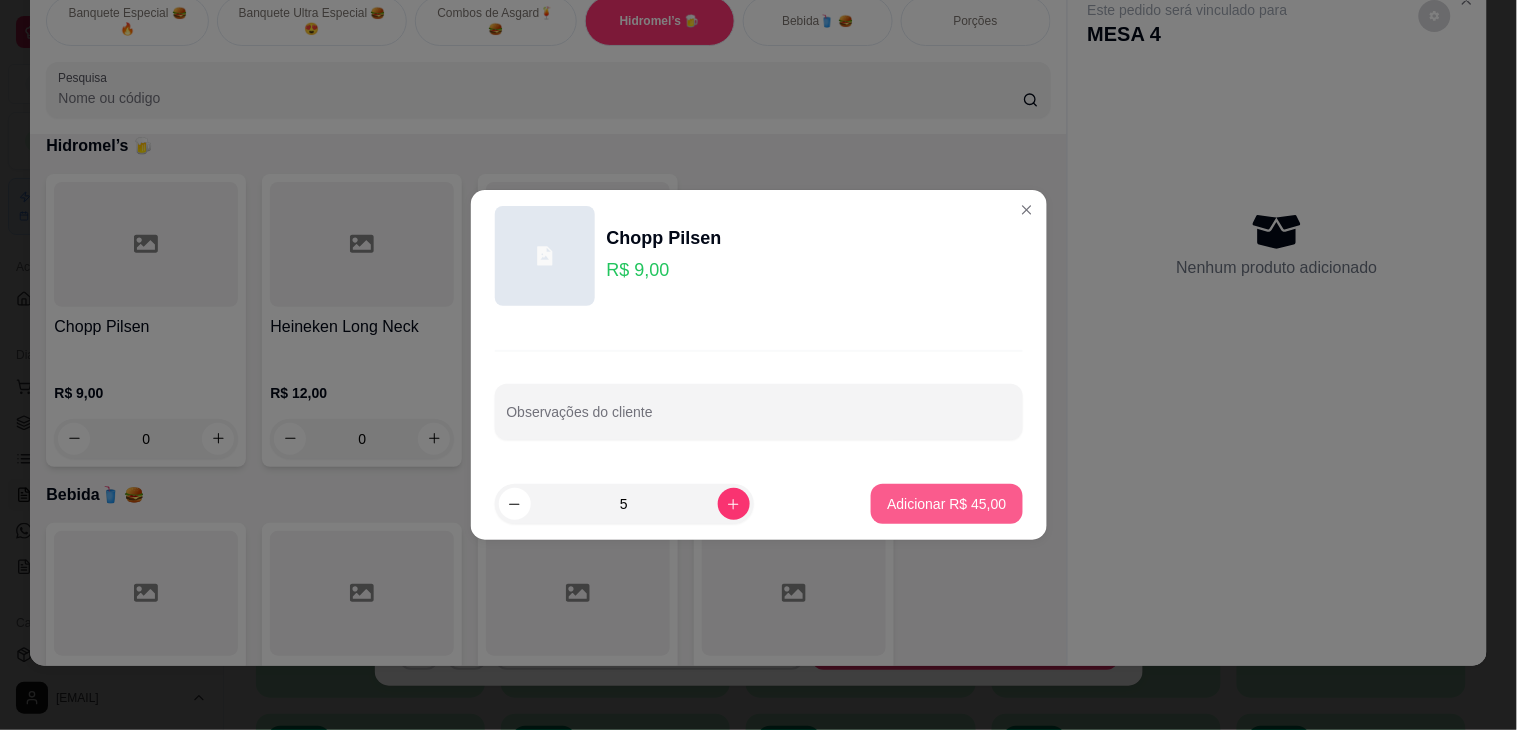 click on "Adicionar   R$ 45,00" at bounding box center (946, 504) 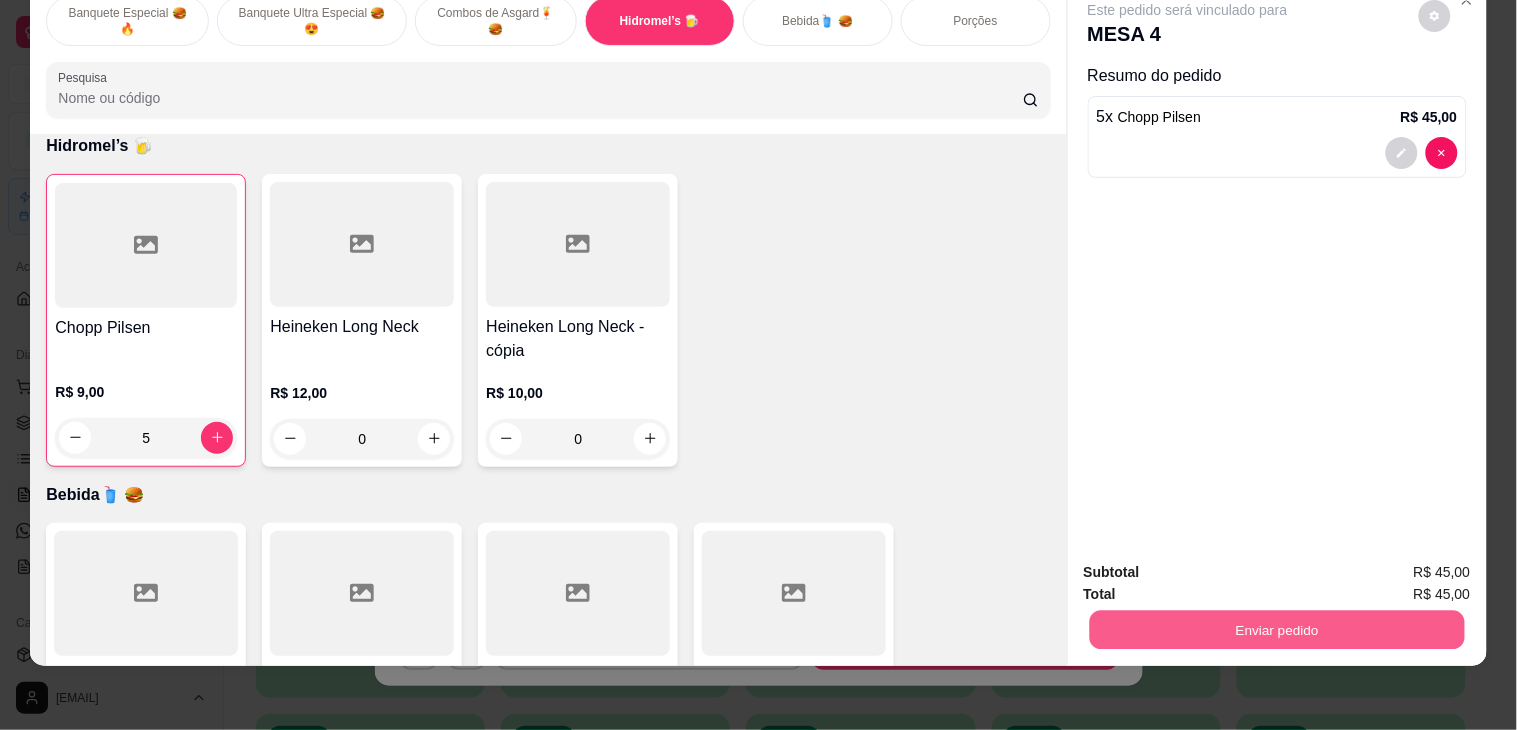 click on "Enviar pedido" at bounding box center (1276, 630) 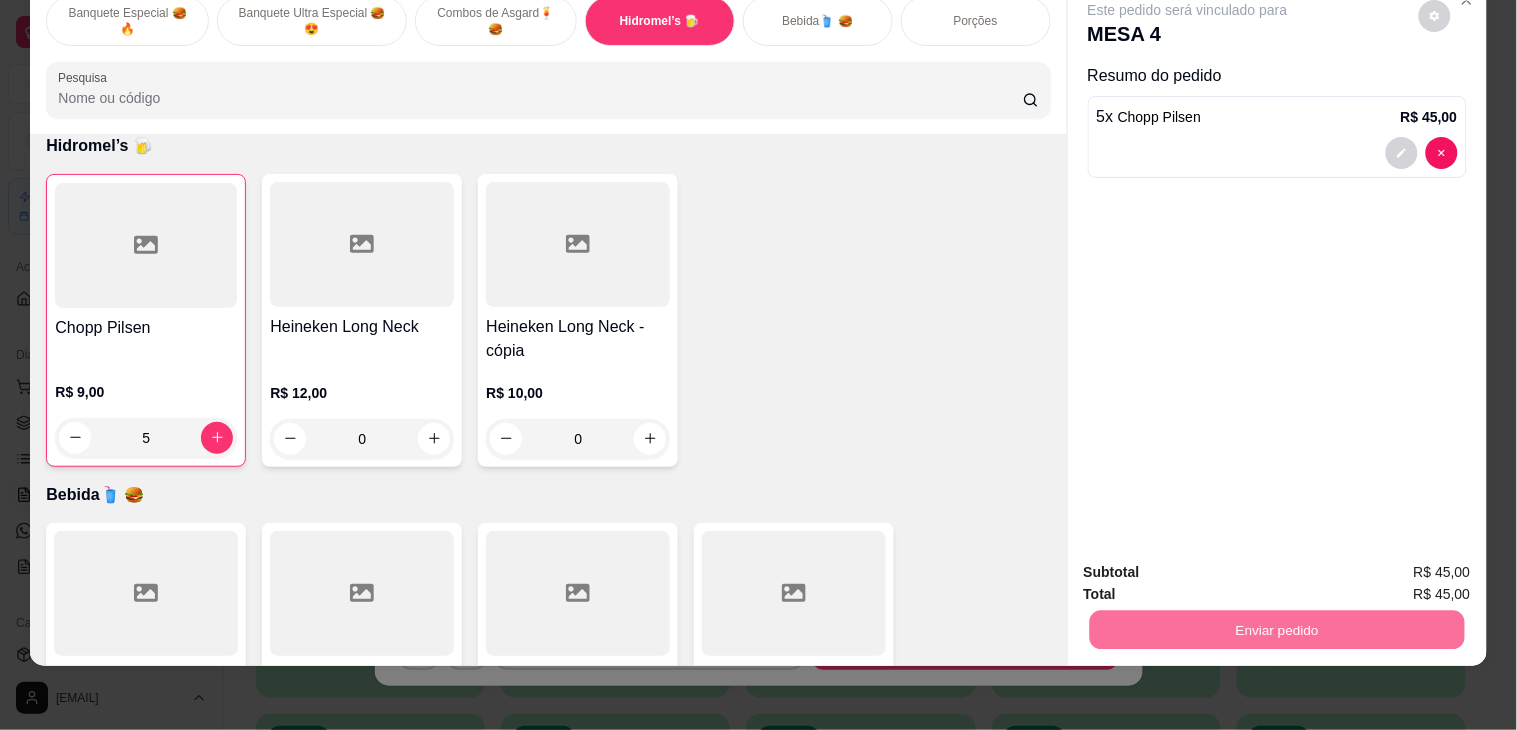 click on "Não registrar e enviar pedido" at bounding box center (1210, 562) 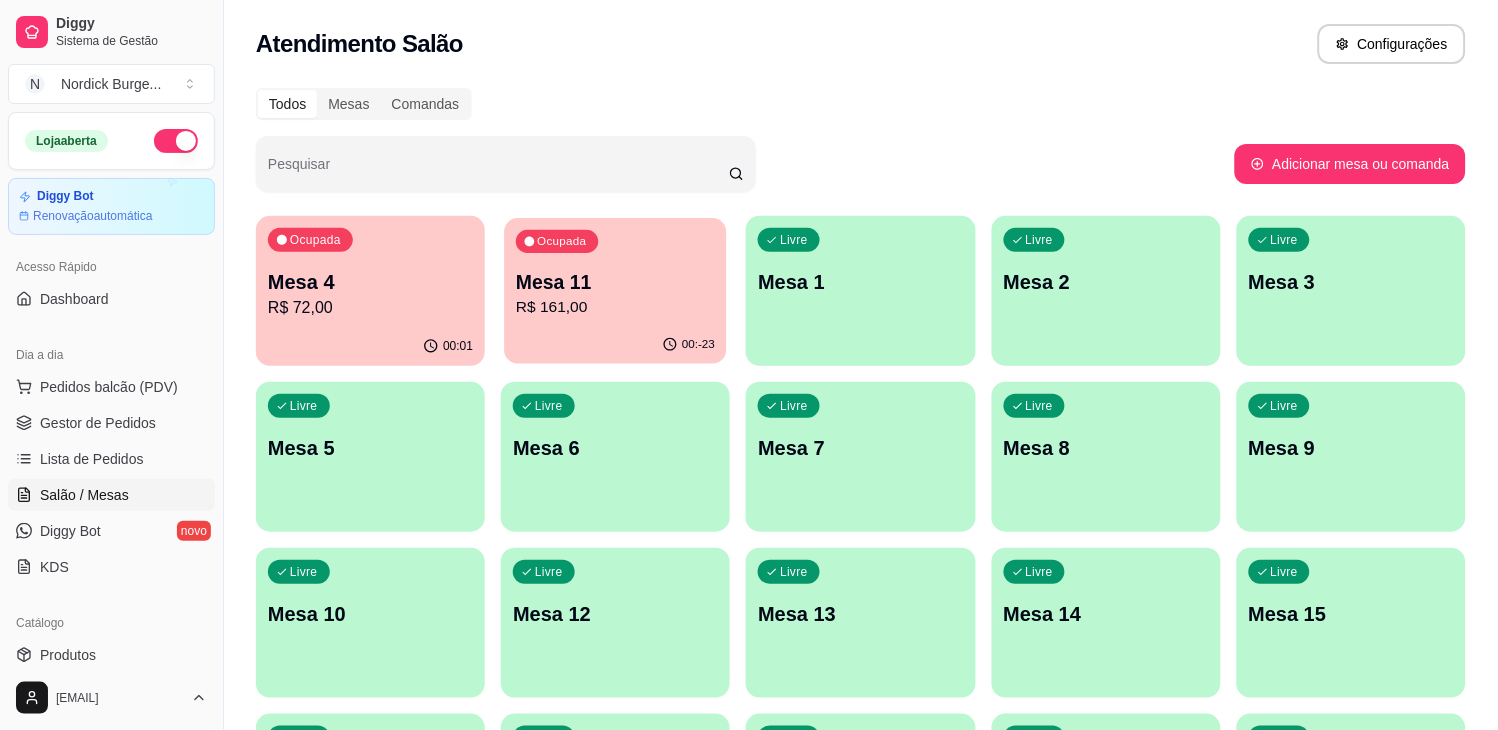 click on "R$ 161,00" at bounding box center (615, 307) 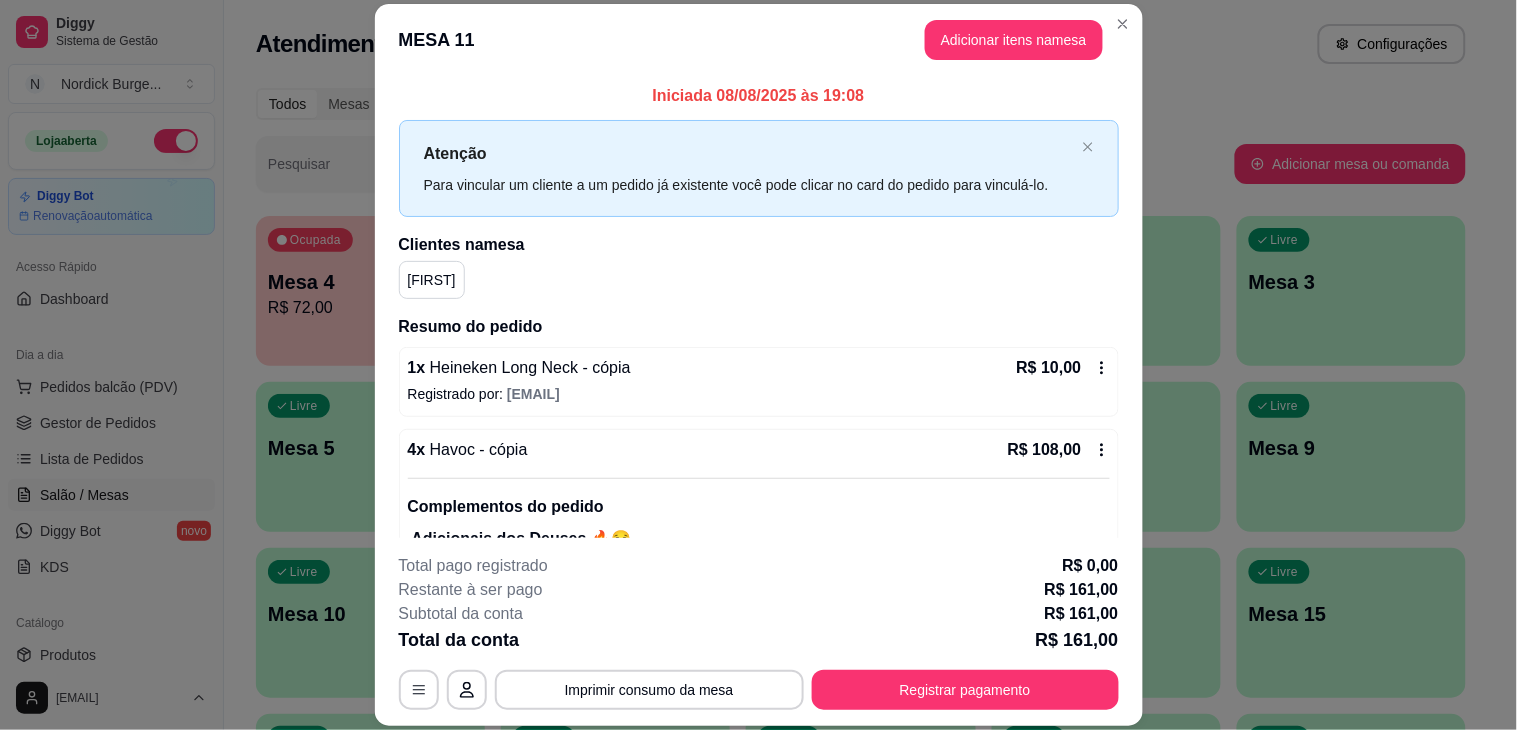 scroll, scrollTop: 431, scrollLeft: 0, axis: vertical 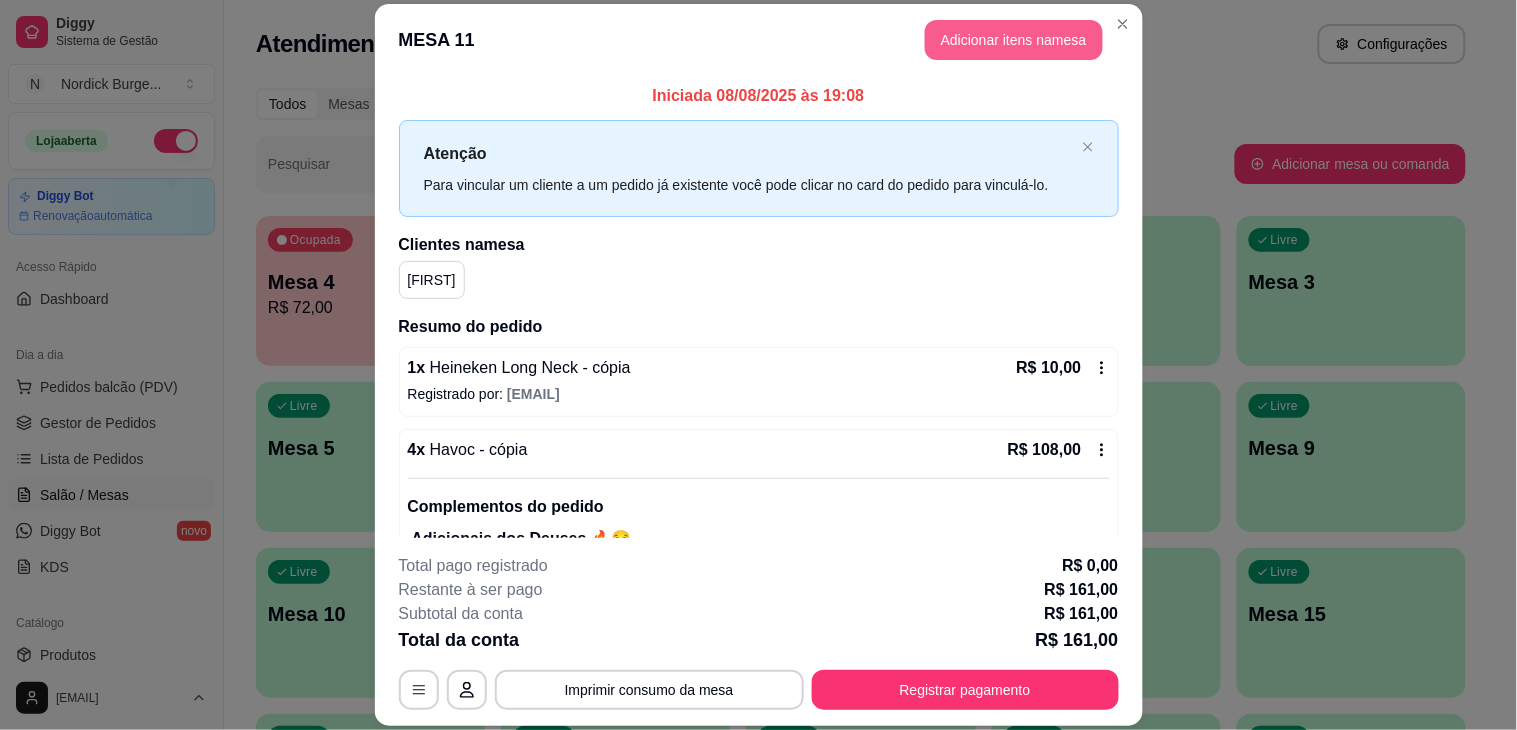 click on "Adicionar itens na  mesa" at bounding box center [1014, 40] 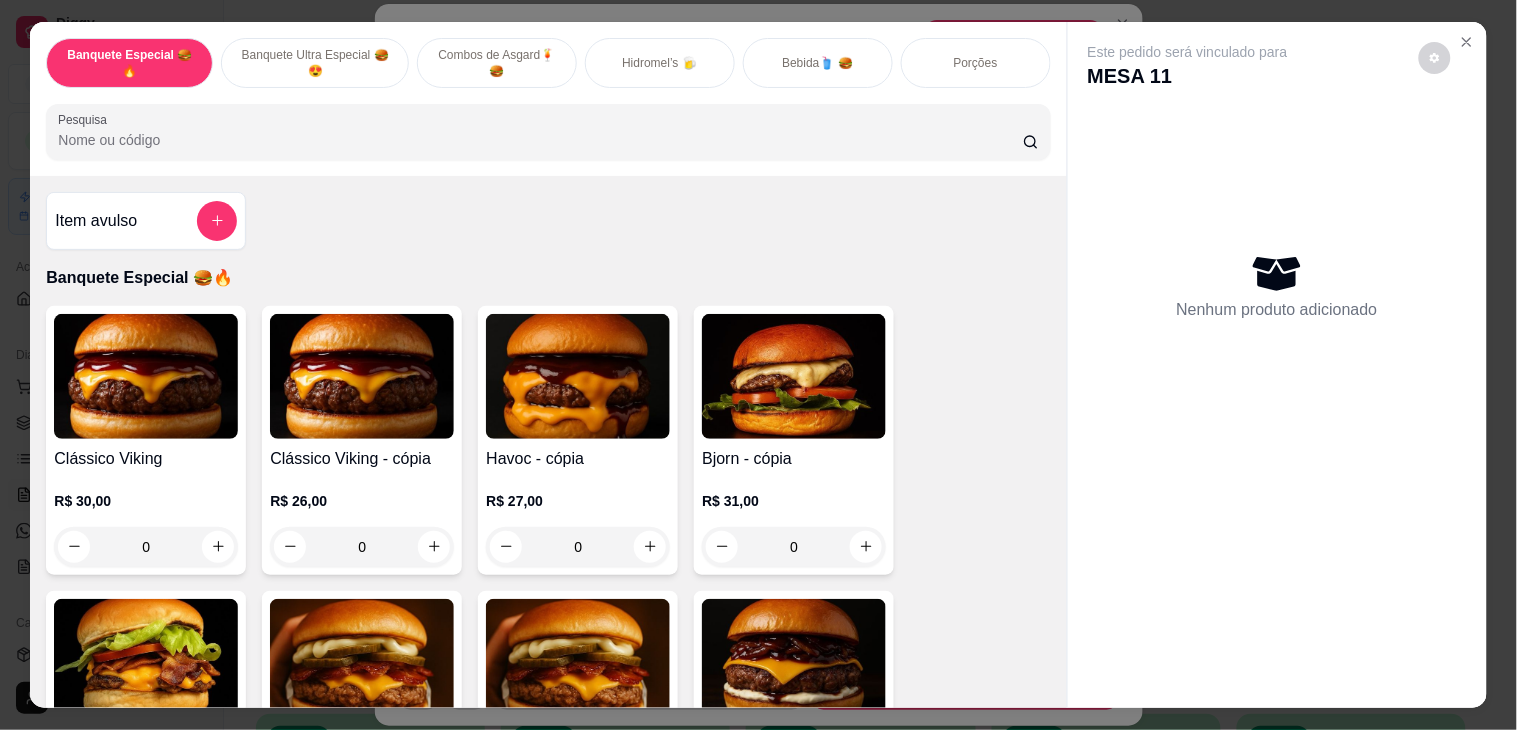 click on "Hidromel’s 🍺" at bounding box center (659, 63) 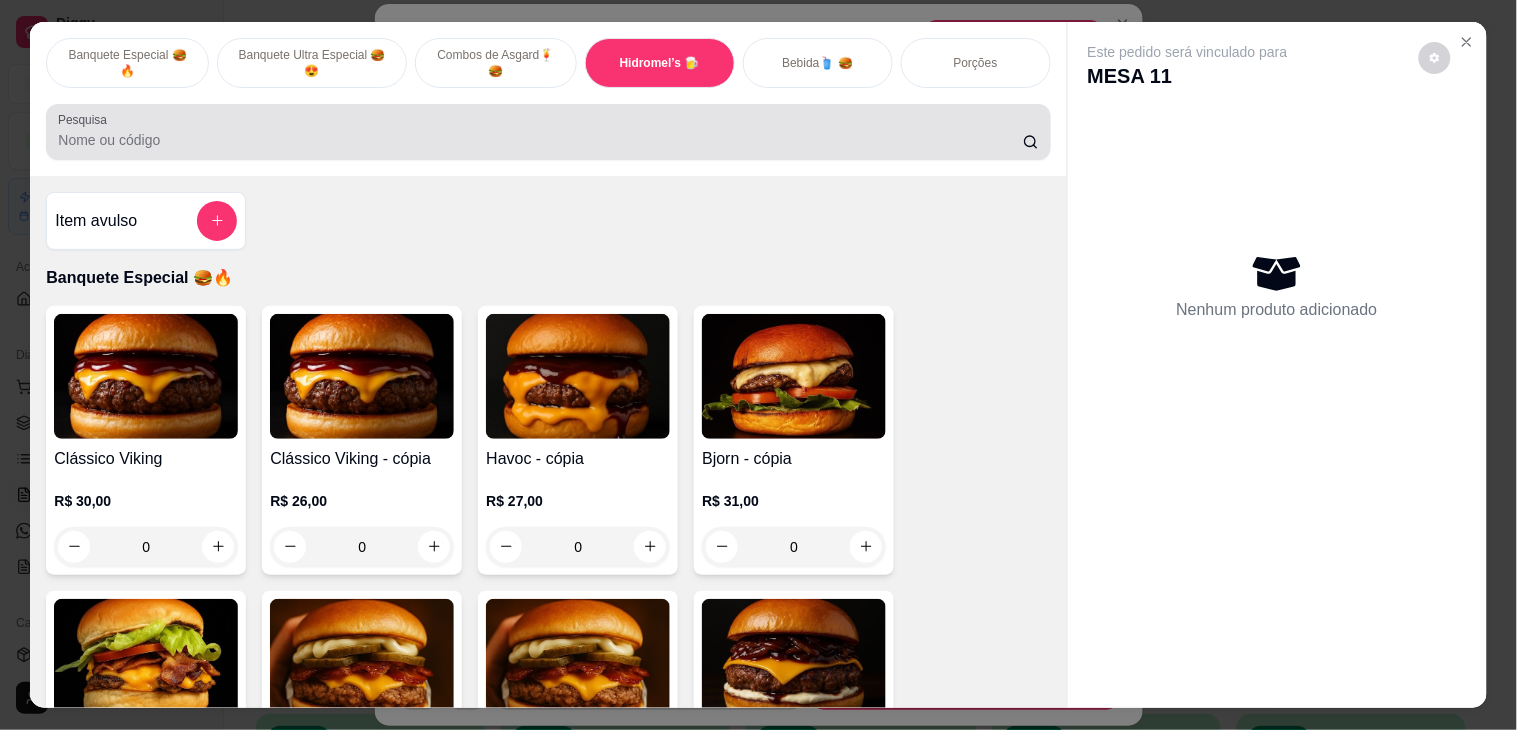 scroll, scrollTop: 51, scrollLeft: 0, axis: vertical 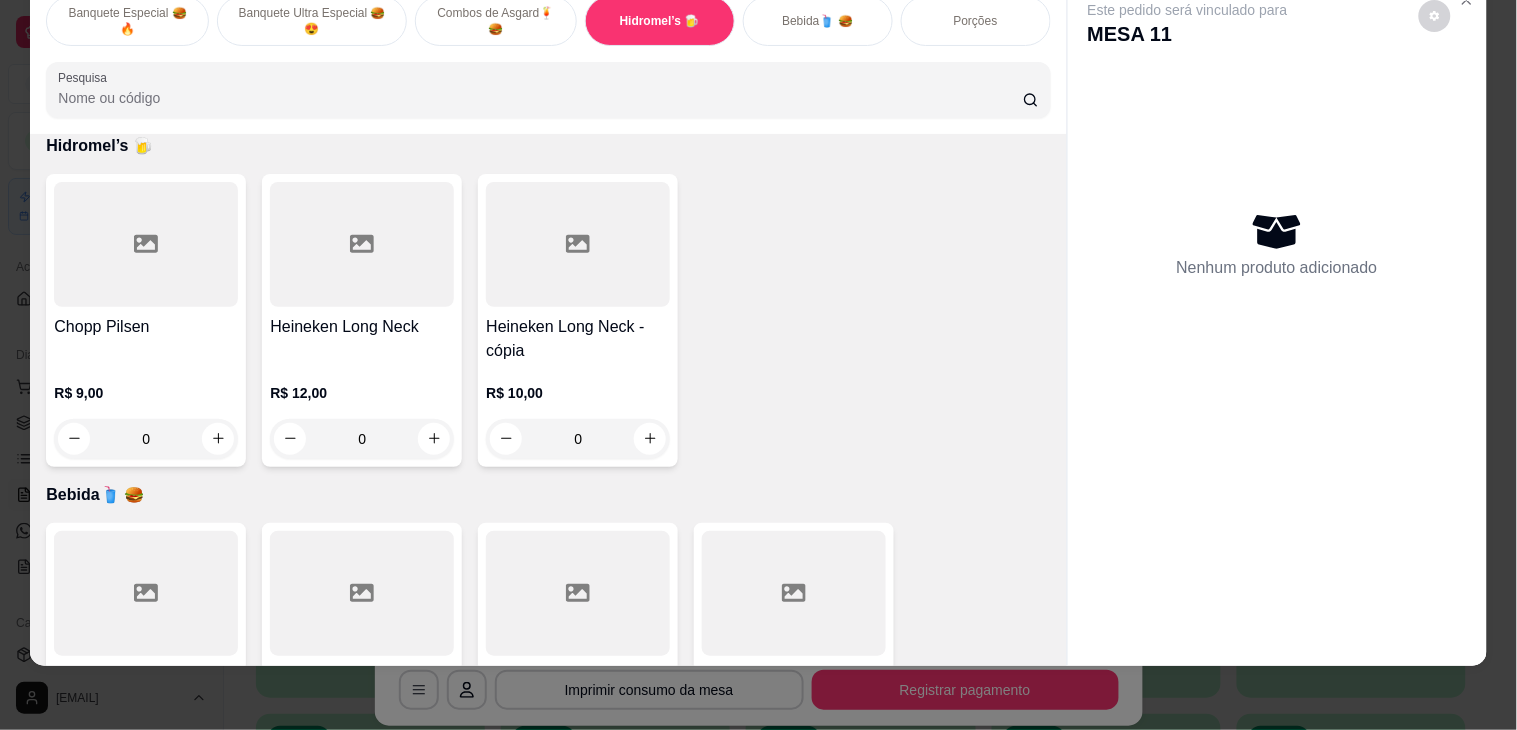 click on "Heineken Long Neck  - cópia" at bounding box center (578, 339) 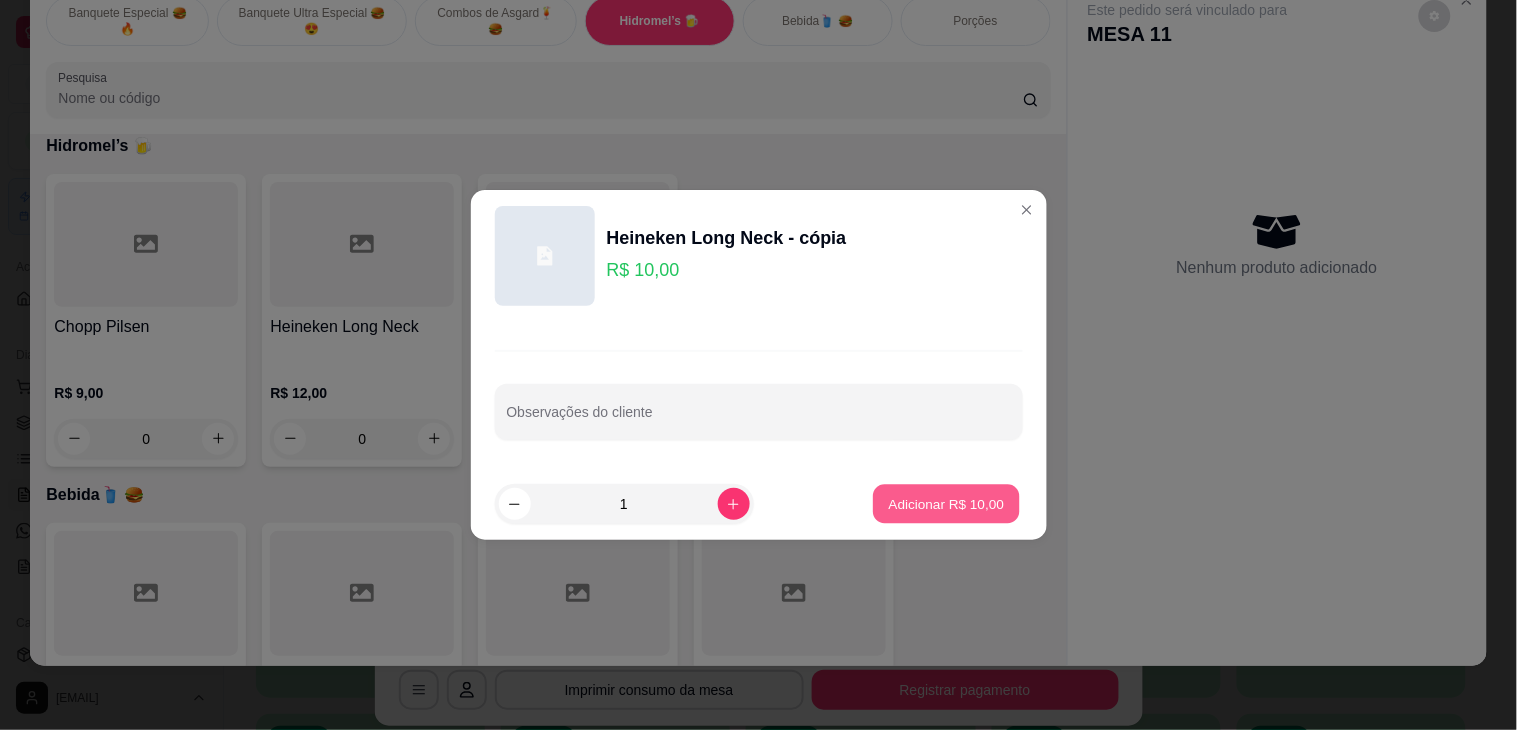 click on "Adicionar   R$ 10,00" at bounding box center [947, 503] 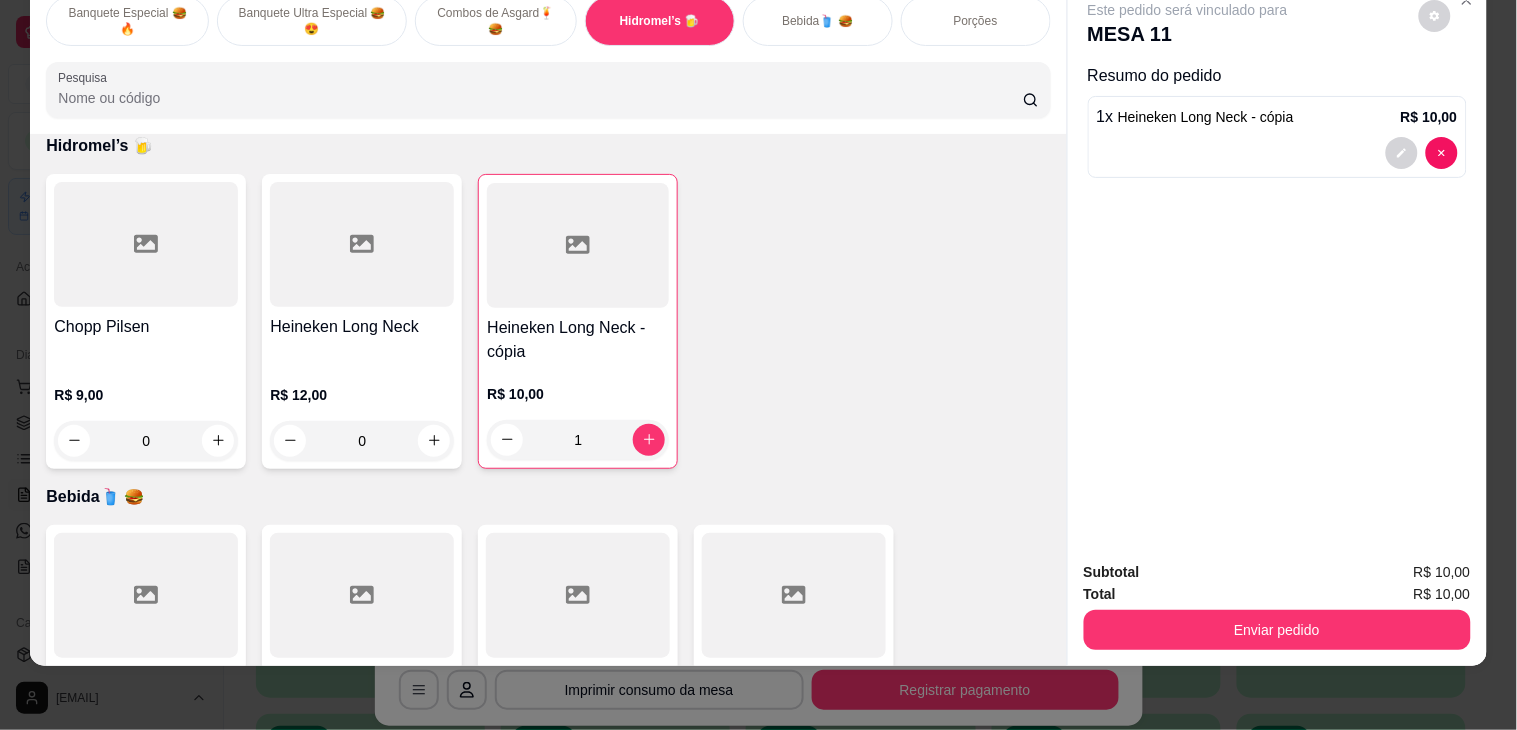 scroll, scrollTop: 0, scrollLeft: 0, axis: both 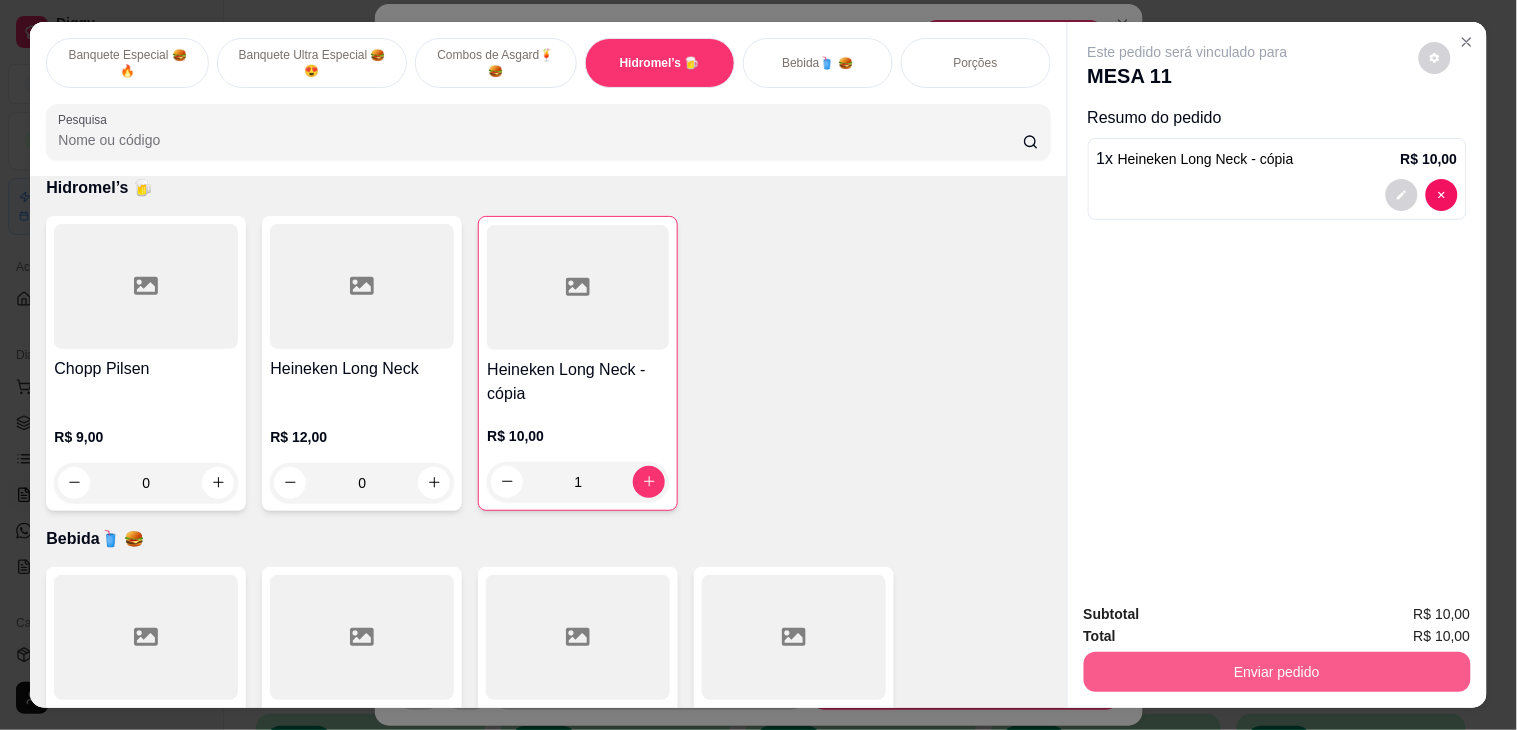 click on "Enviar pedido" at bounding box center (1277, 672) 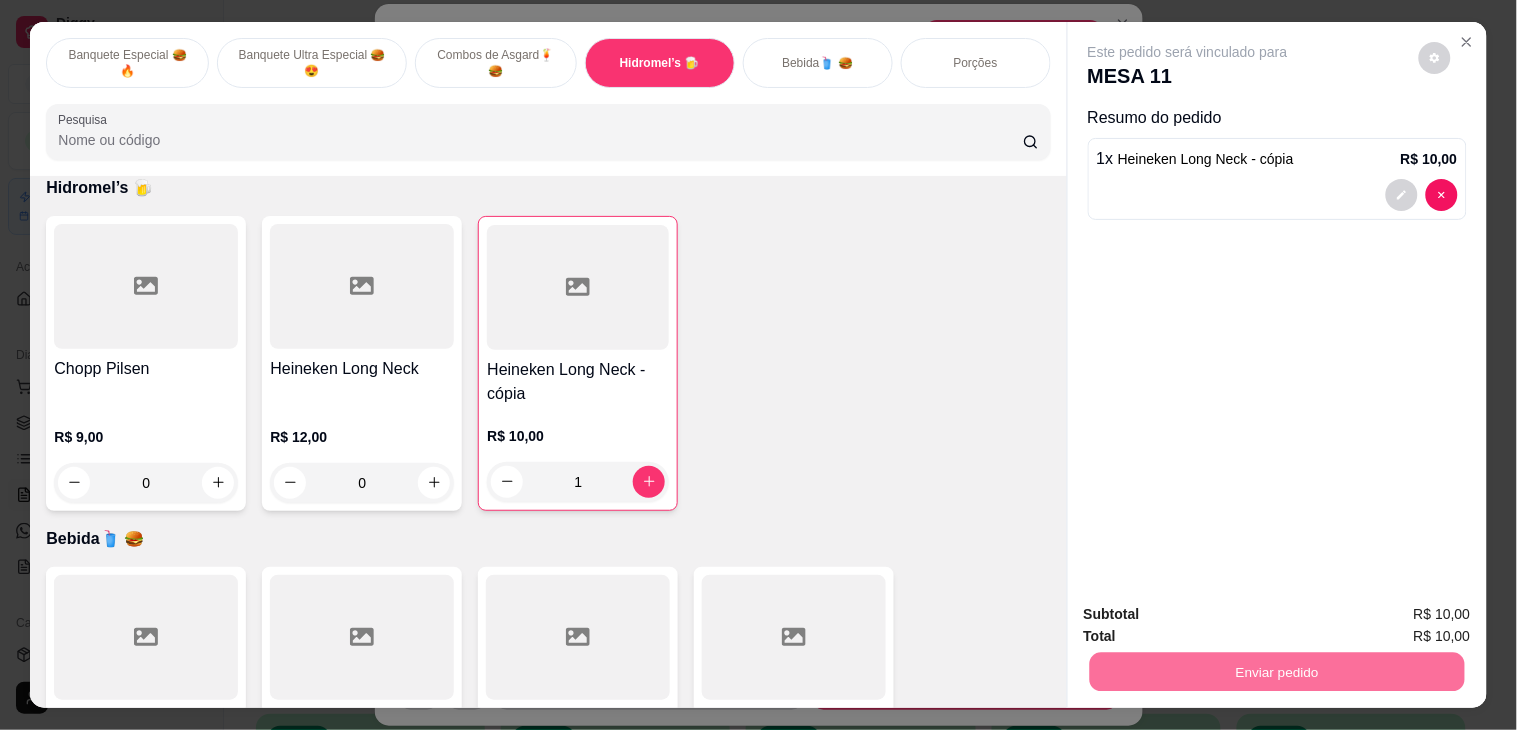 click on "Não registrar e enviar pedido" at bounding box center (1210, 614) 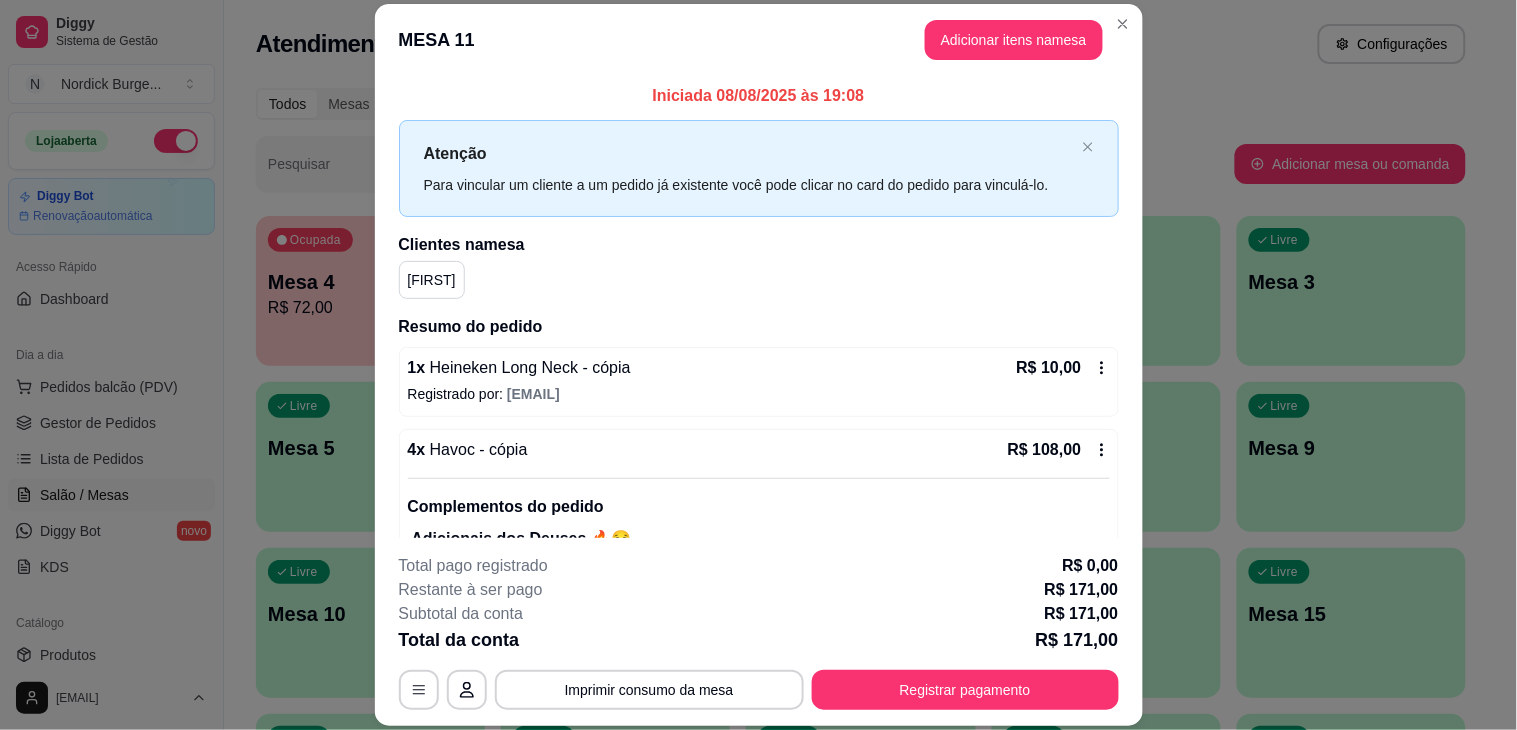 click on "MESA 11 Adicionar itens na mesa" at bounding box center (759, 40) 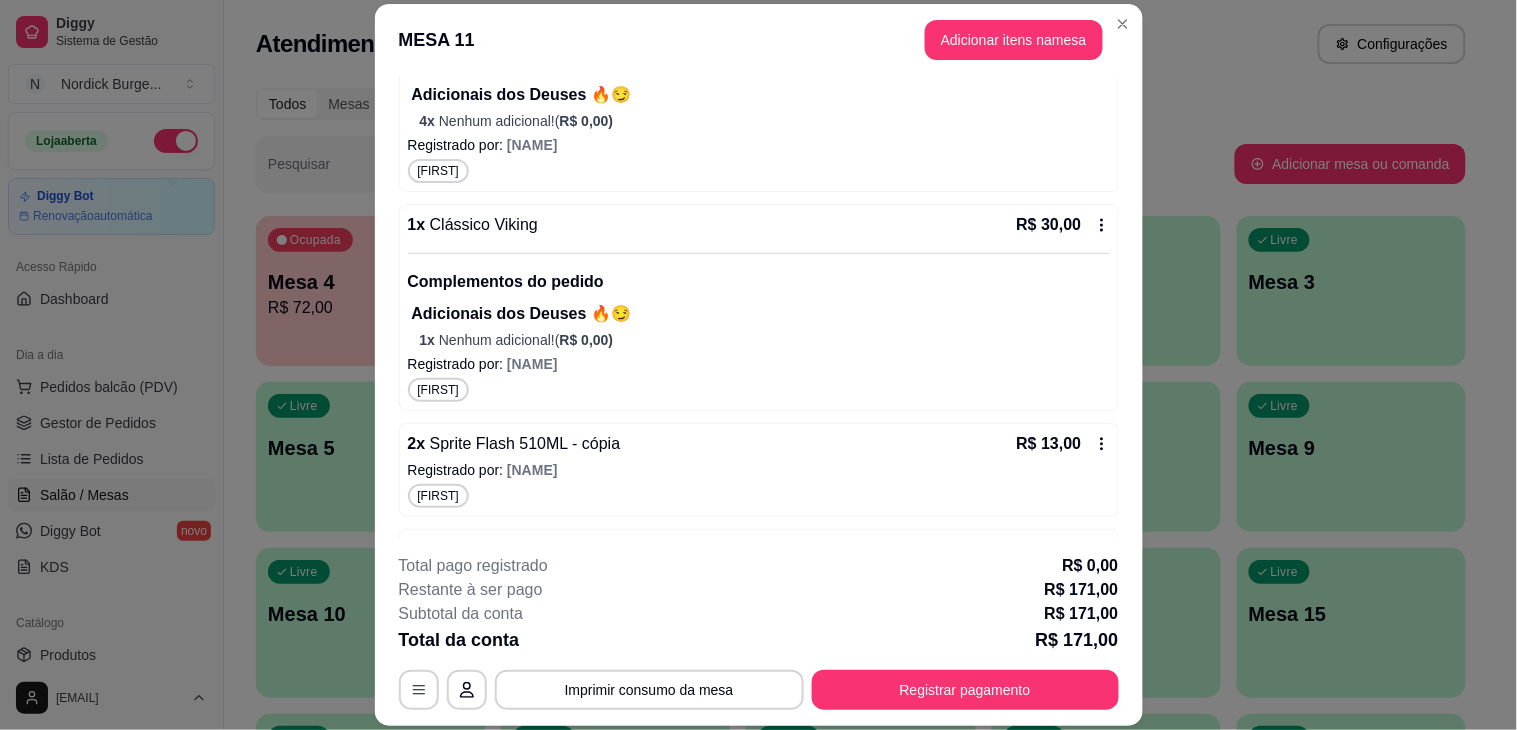 scroll, scrollTop: 513, scrollLeft: 0, axis: vertical 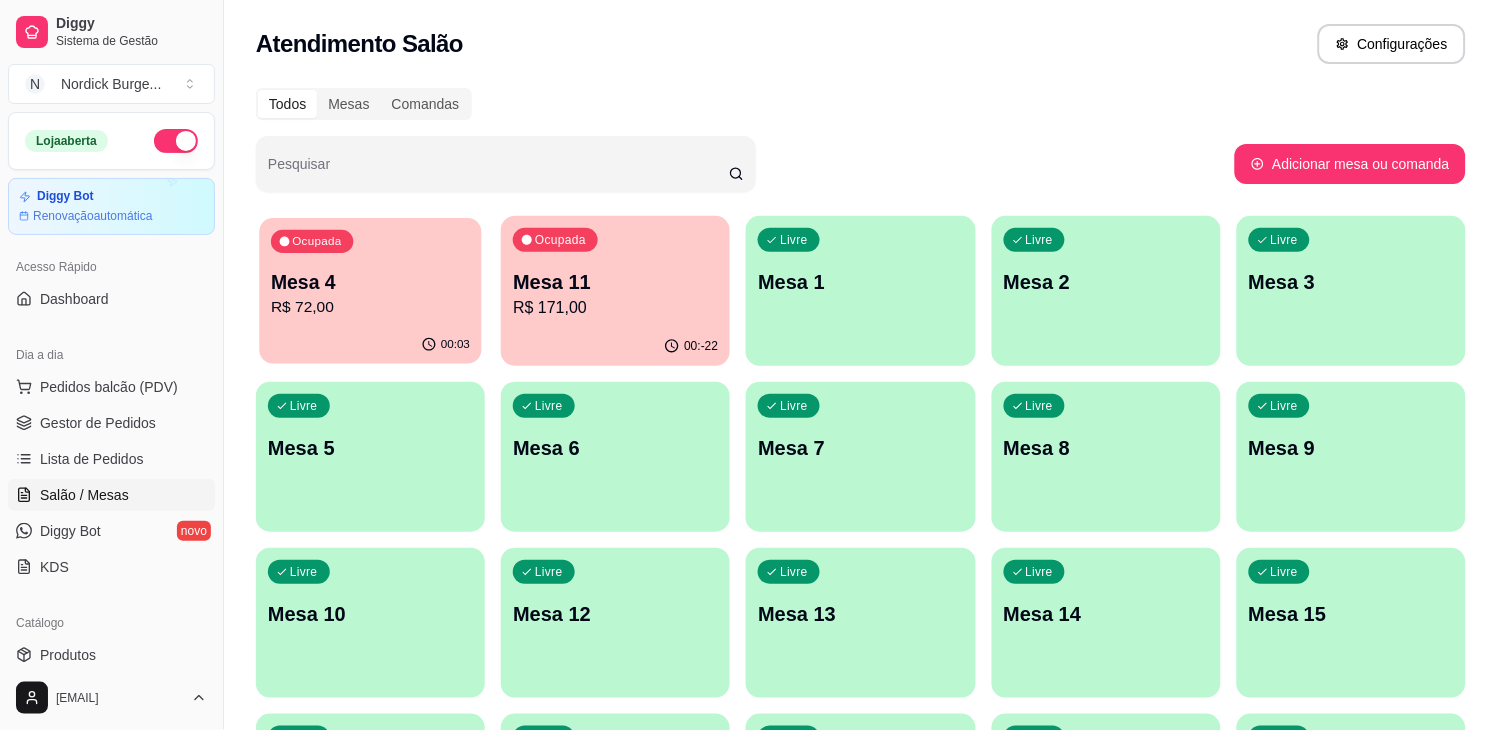 click on "Mesa 4" at bounding box center (370, 282) 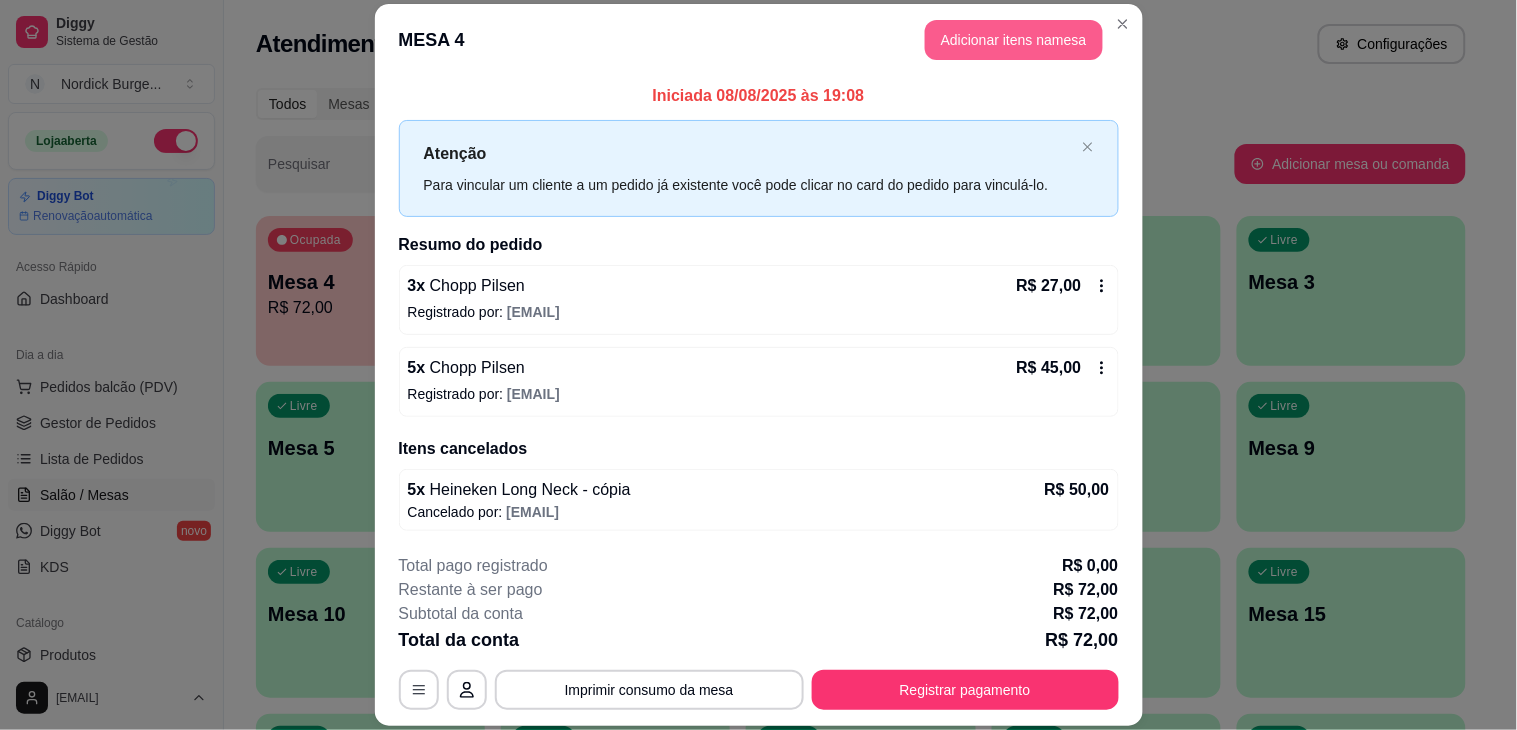 click on "Adicionar itens na  mesa" at bounding box center (1014, 40) 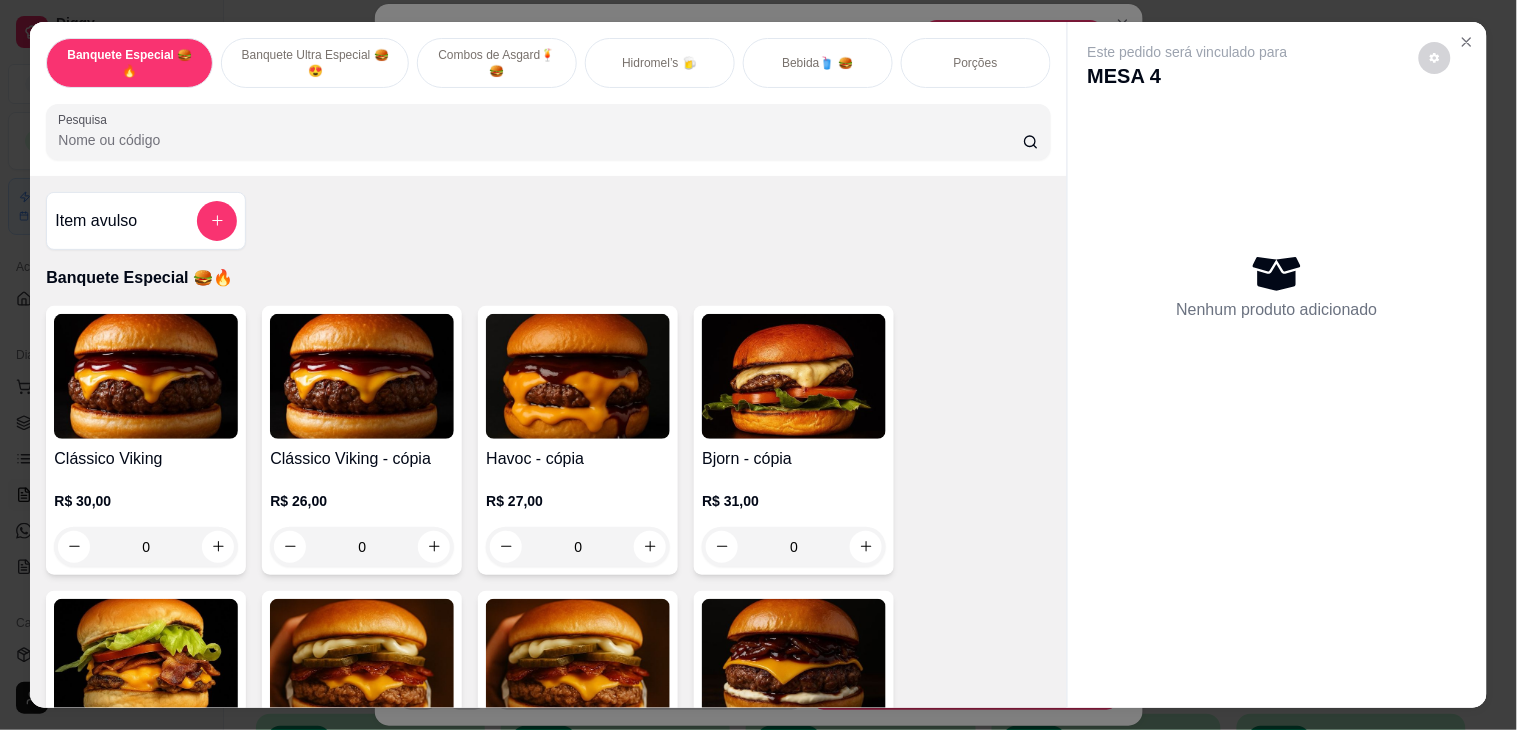 scroll, scrollTop: 111, scrollLeft: 0, axis: vertical 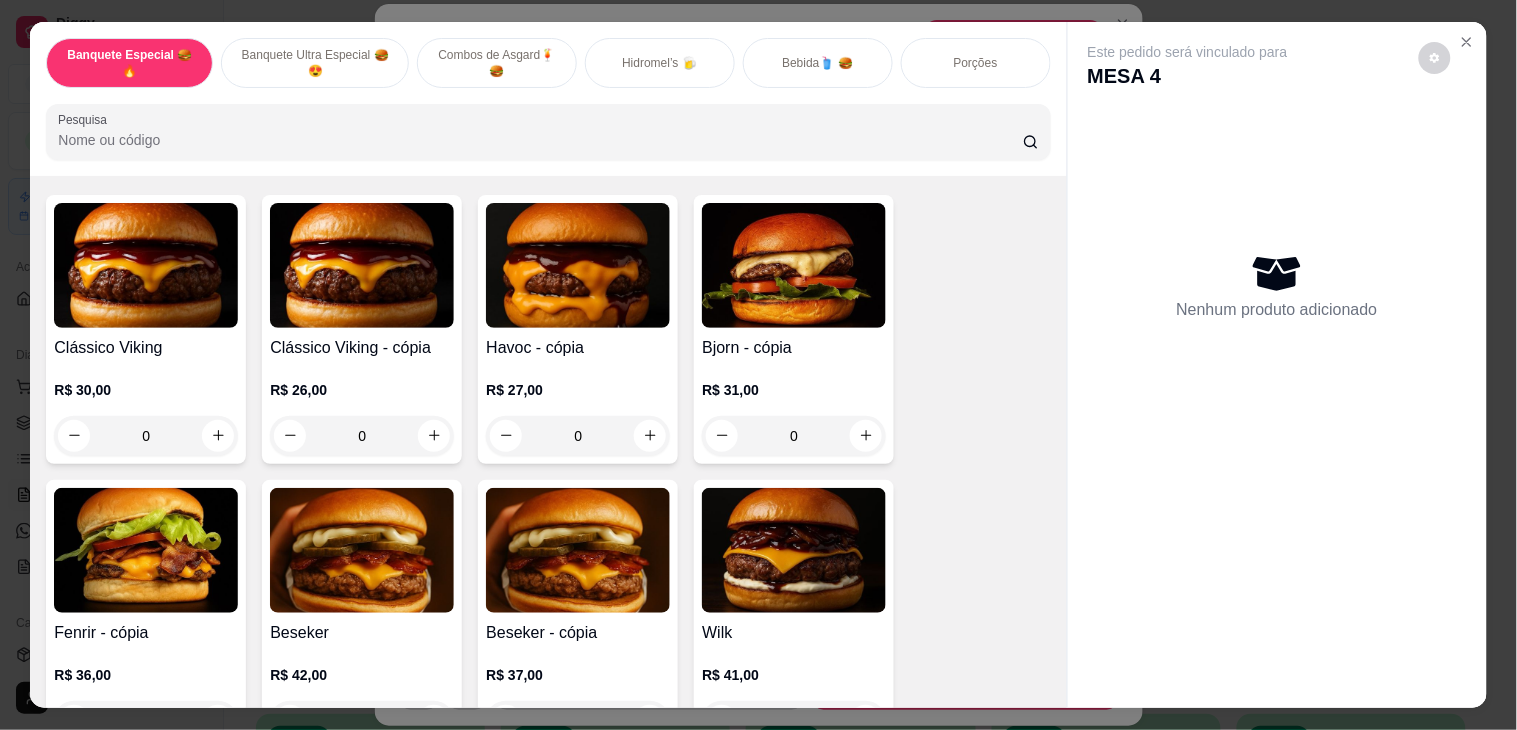 click on "Hidromel’s 🍺" at bounding box center [659, 63] 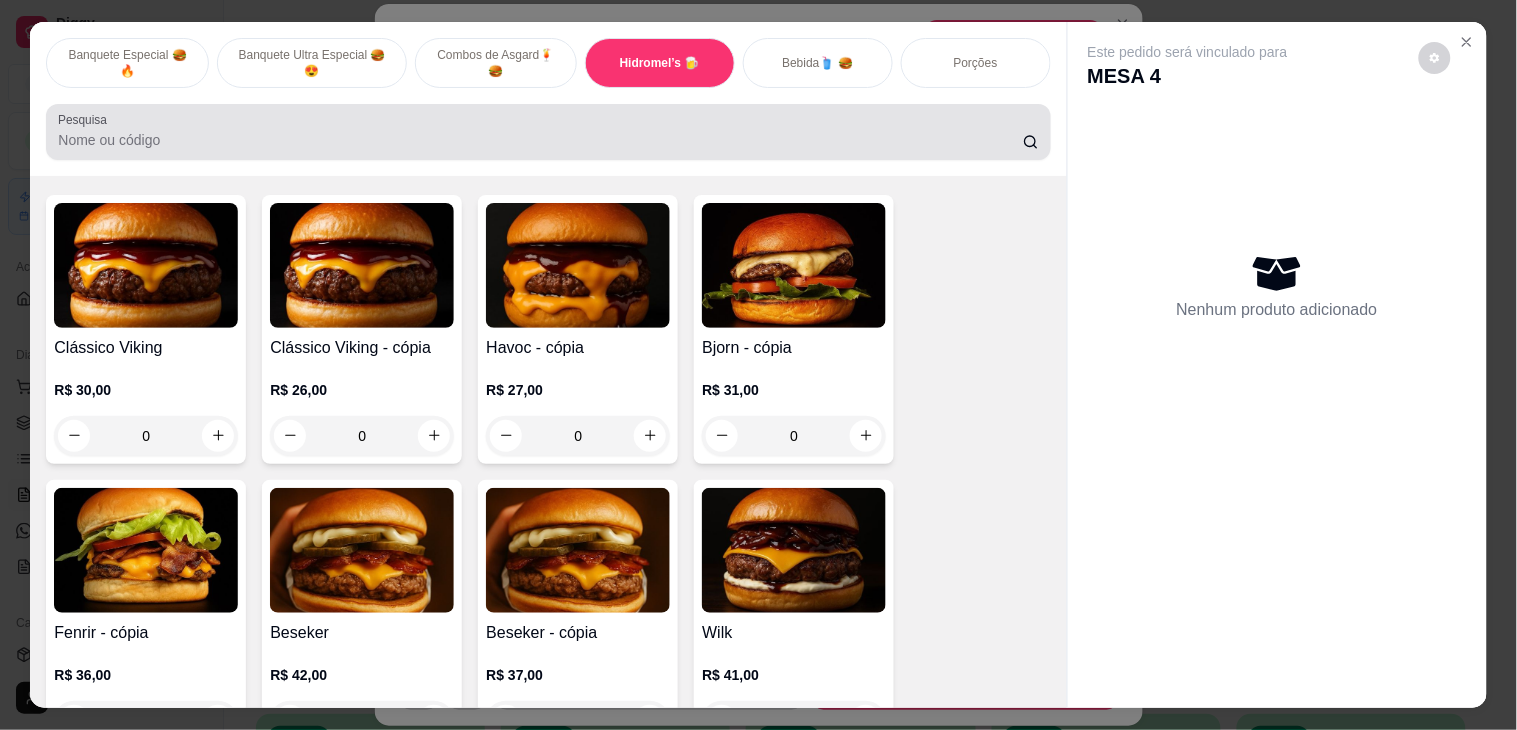 scroll, scrollTop: 51, scrollLeft: 0, axis: vertical 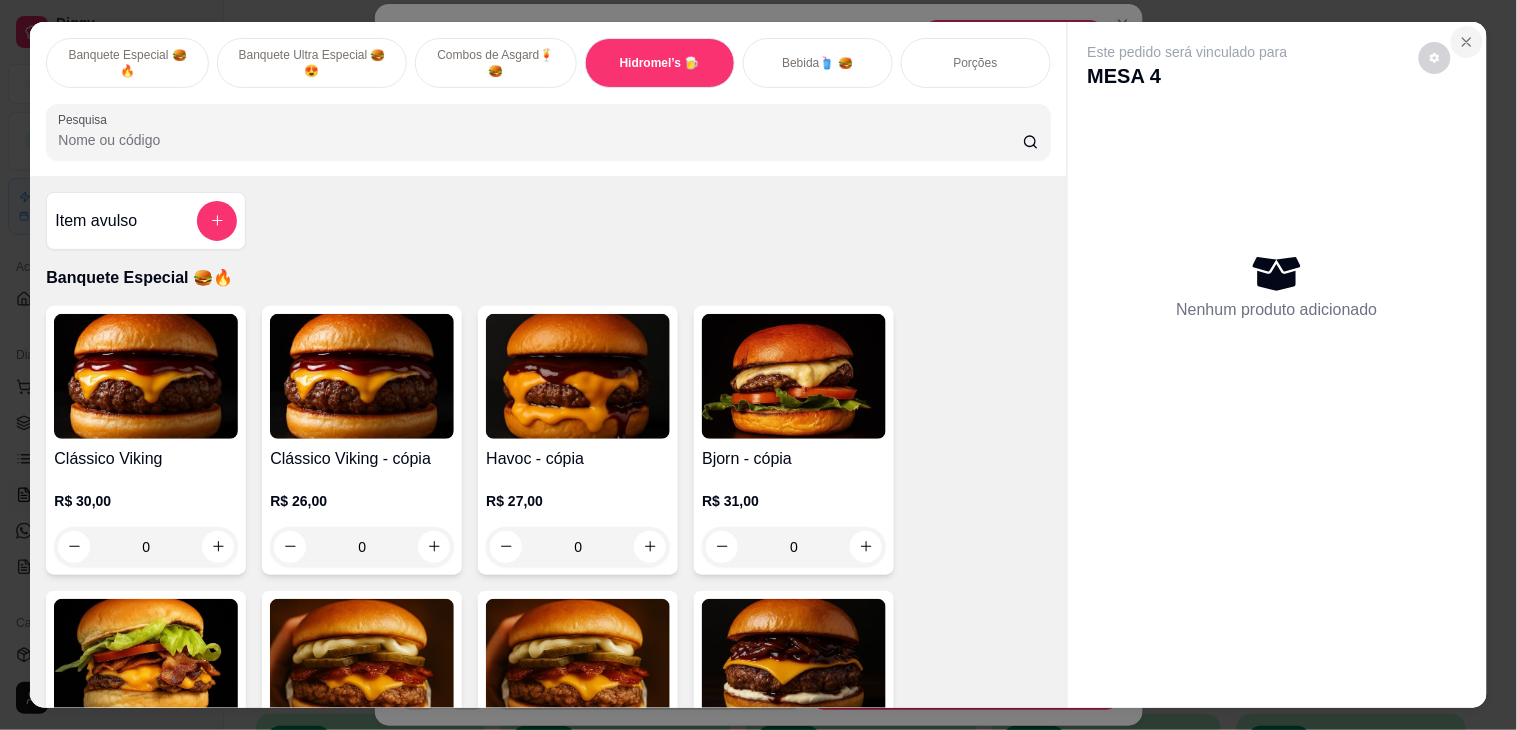 click 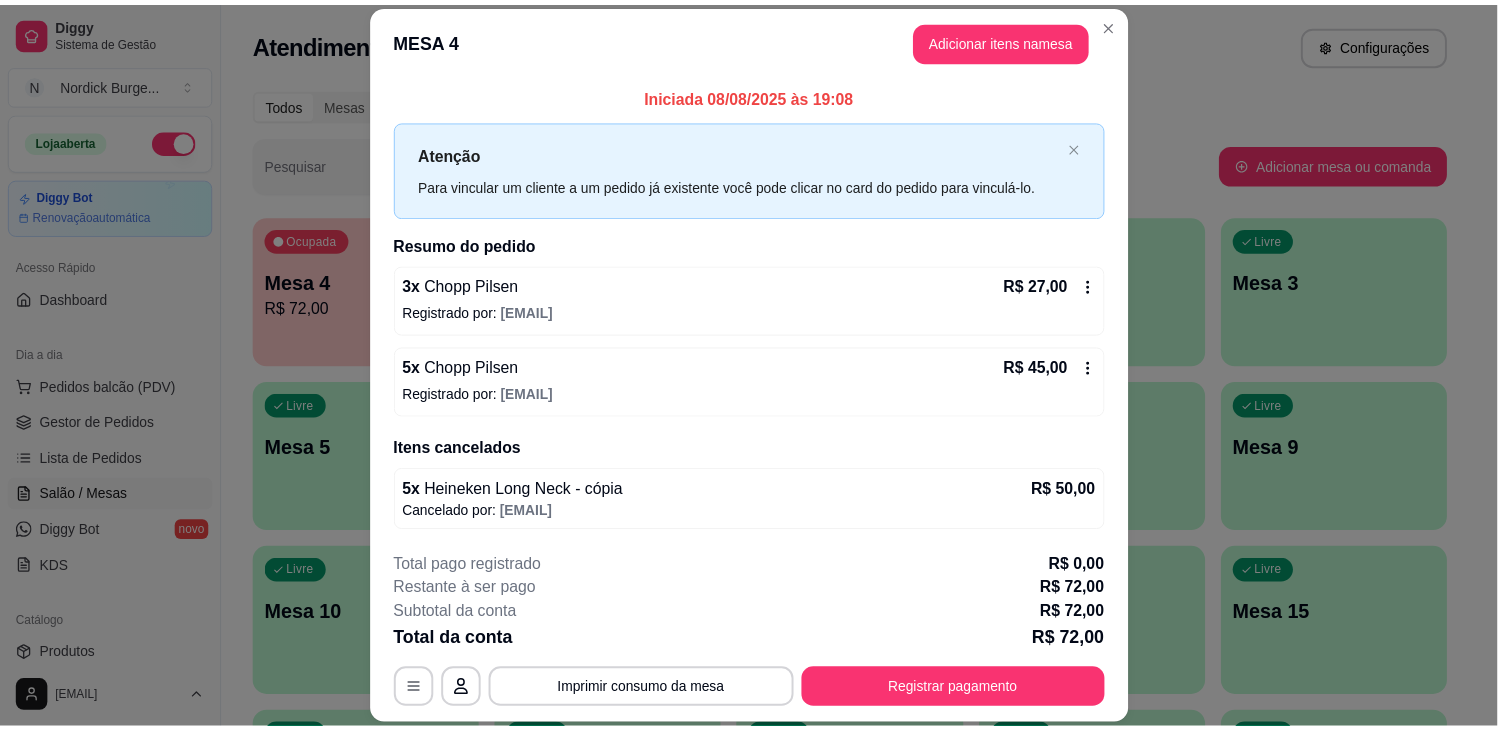scroll, scrollTop: 1, scrollLeft: 0, axis: vertical 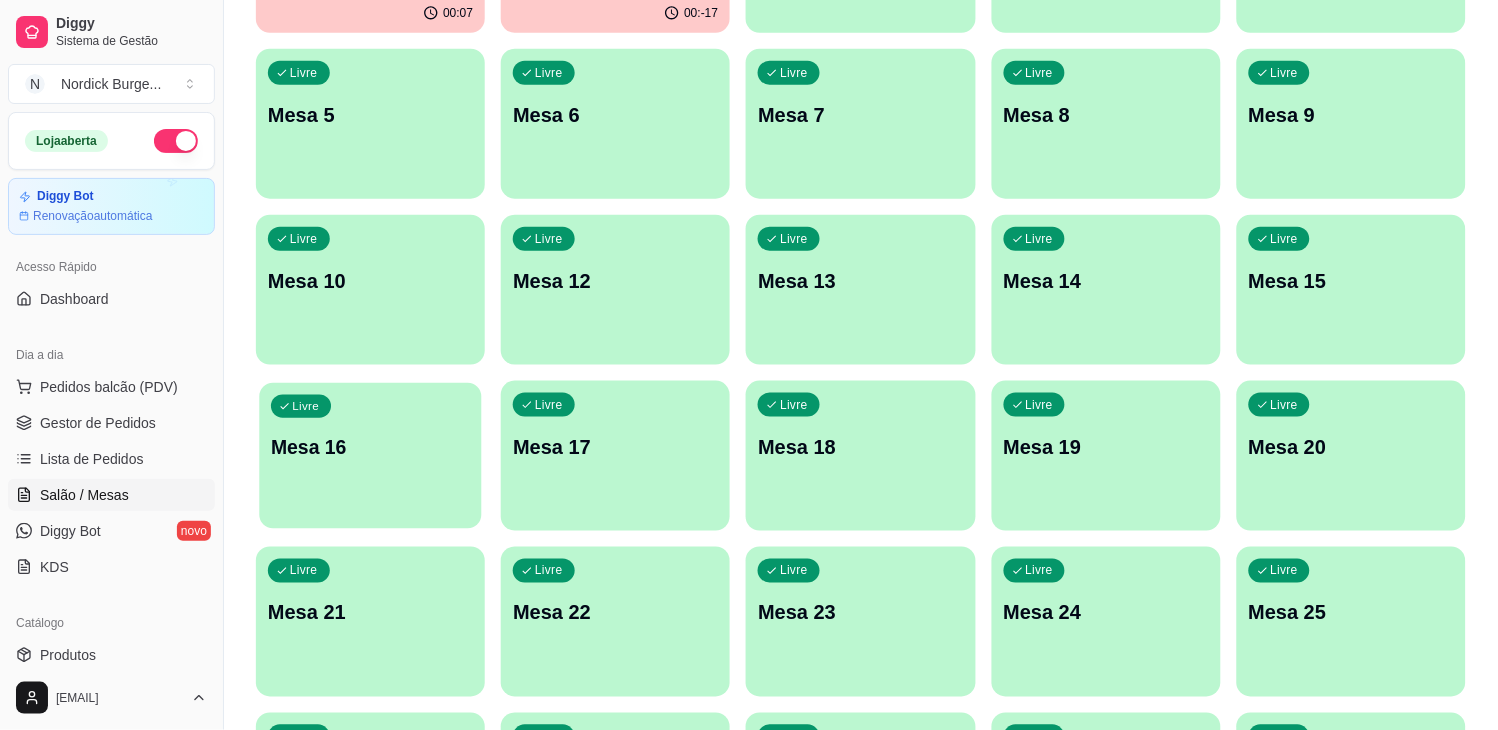 click on "Mesa 16" at bounding box center [370, 447] 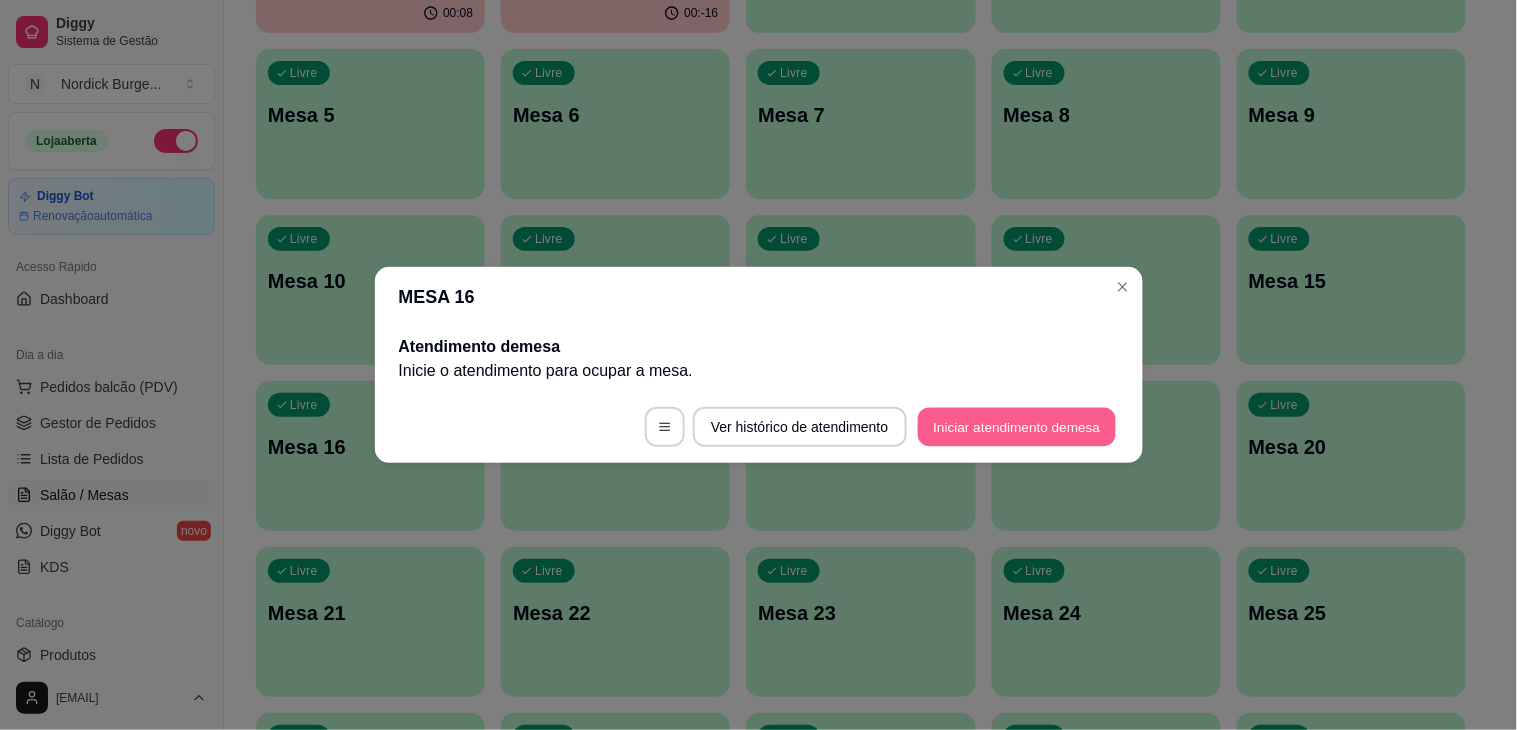 click on "Iniciar atendimento de  mesa" at bounding box center [1017, 427] 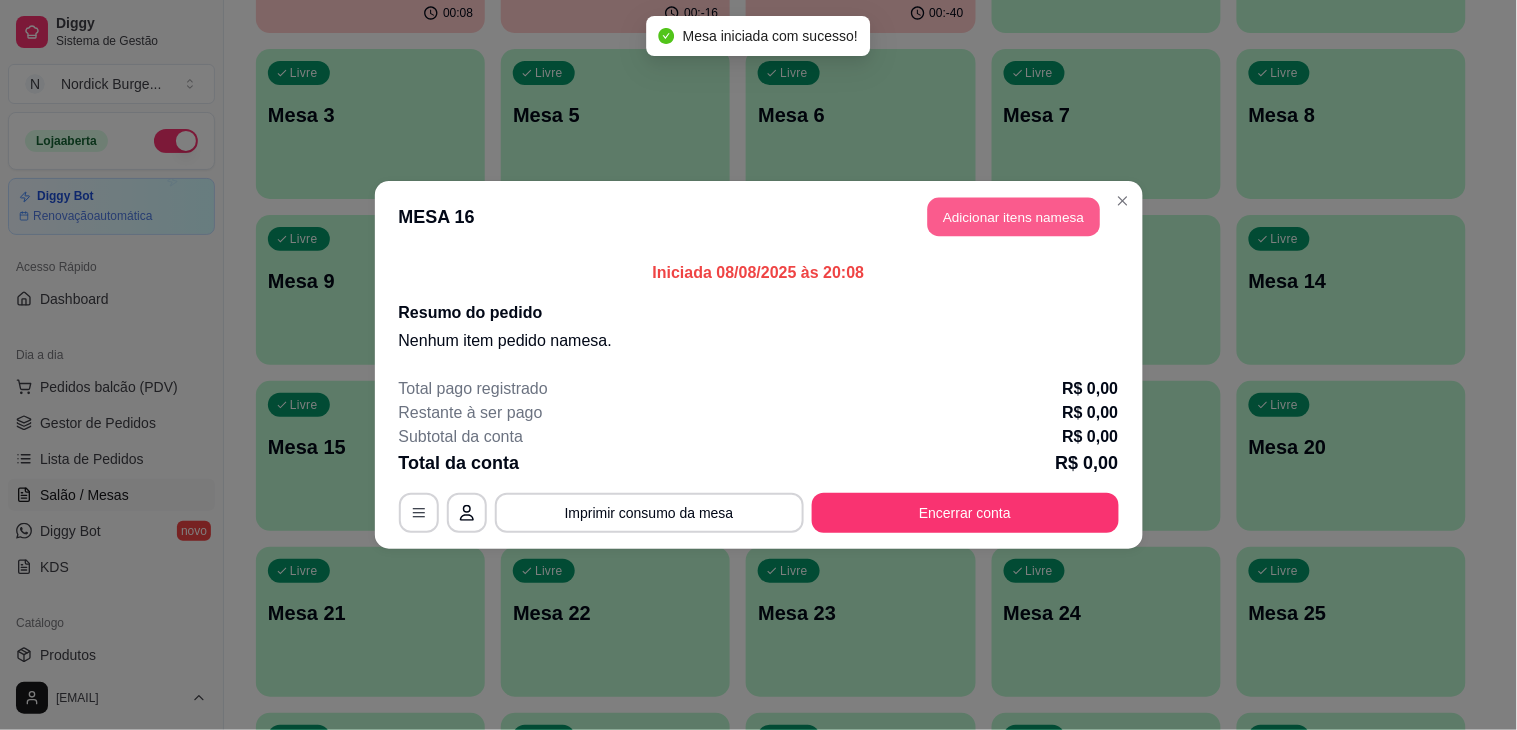 click on "Adicionar itens na  mesa" at bounding box center [1014, 217] 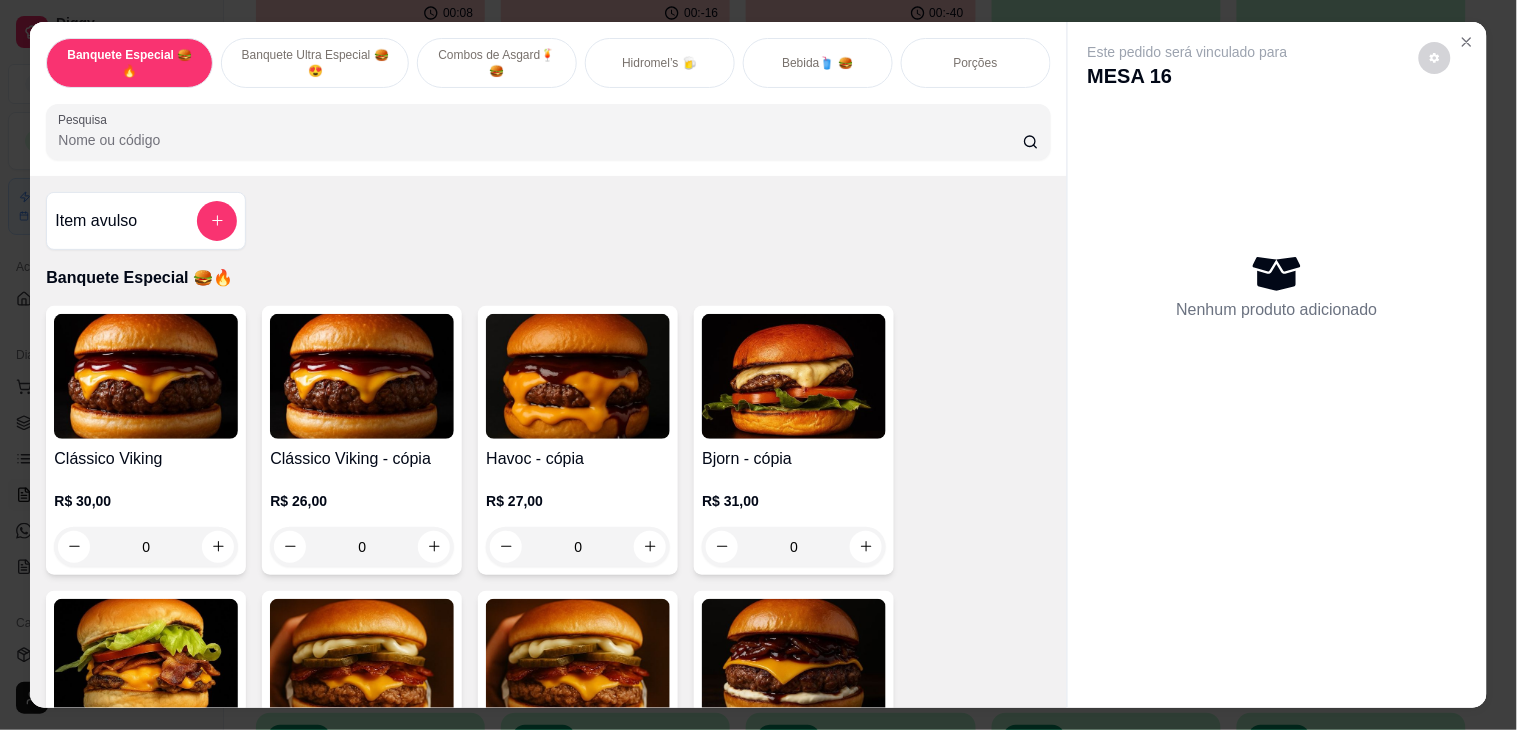 click at bounding box center [578, 376] 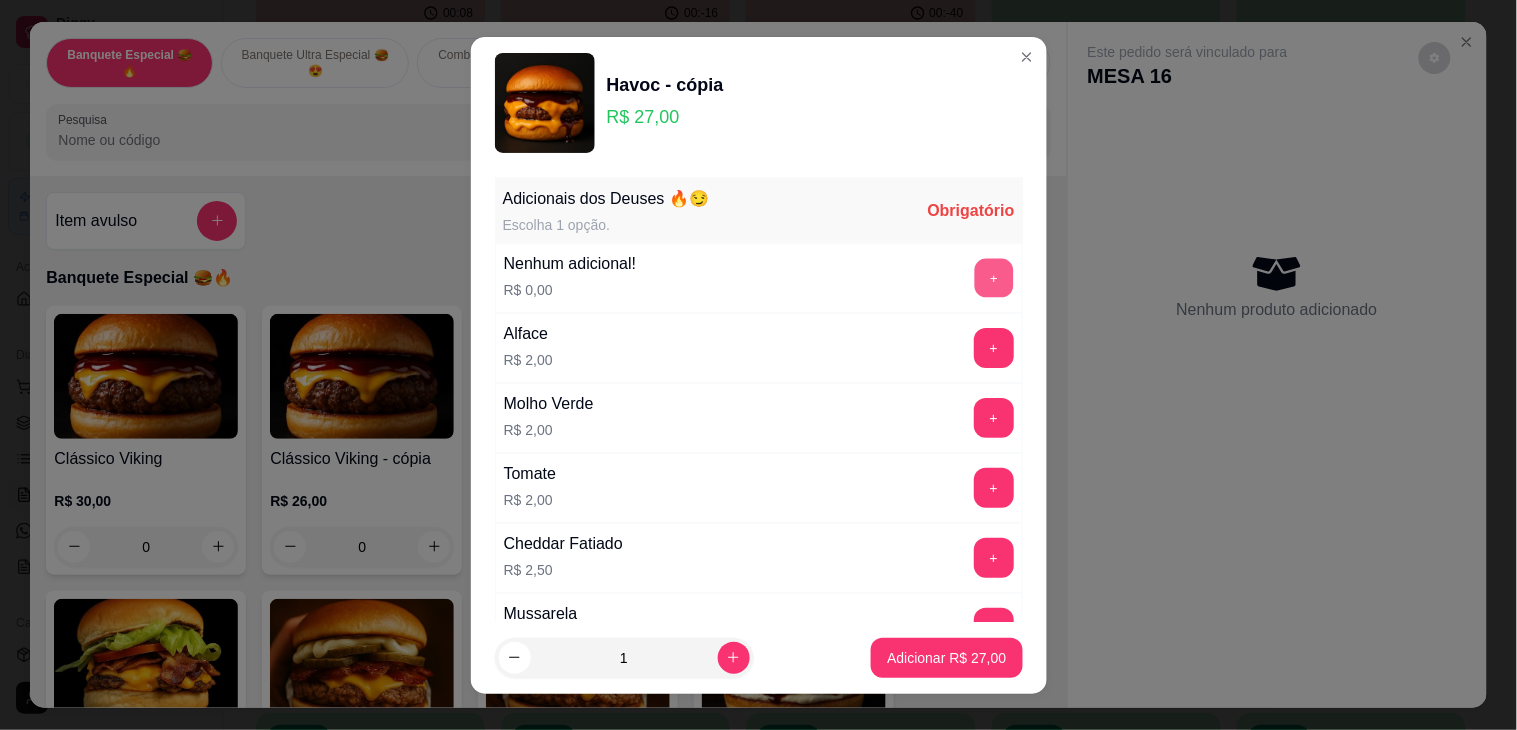 click on "+" at bounding box center [993, 277] 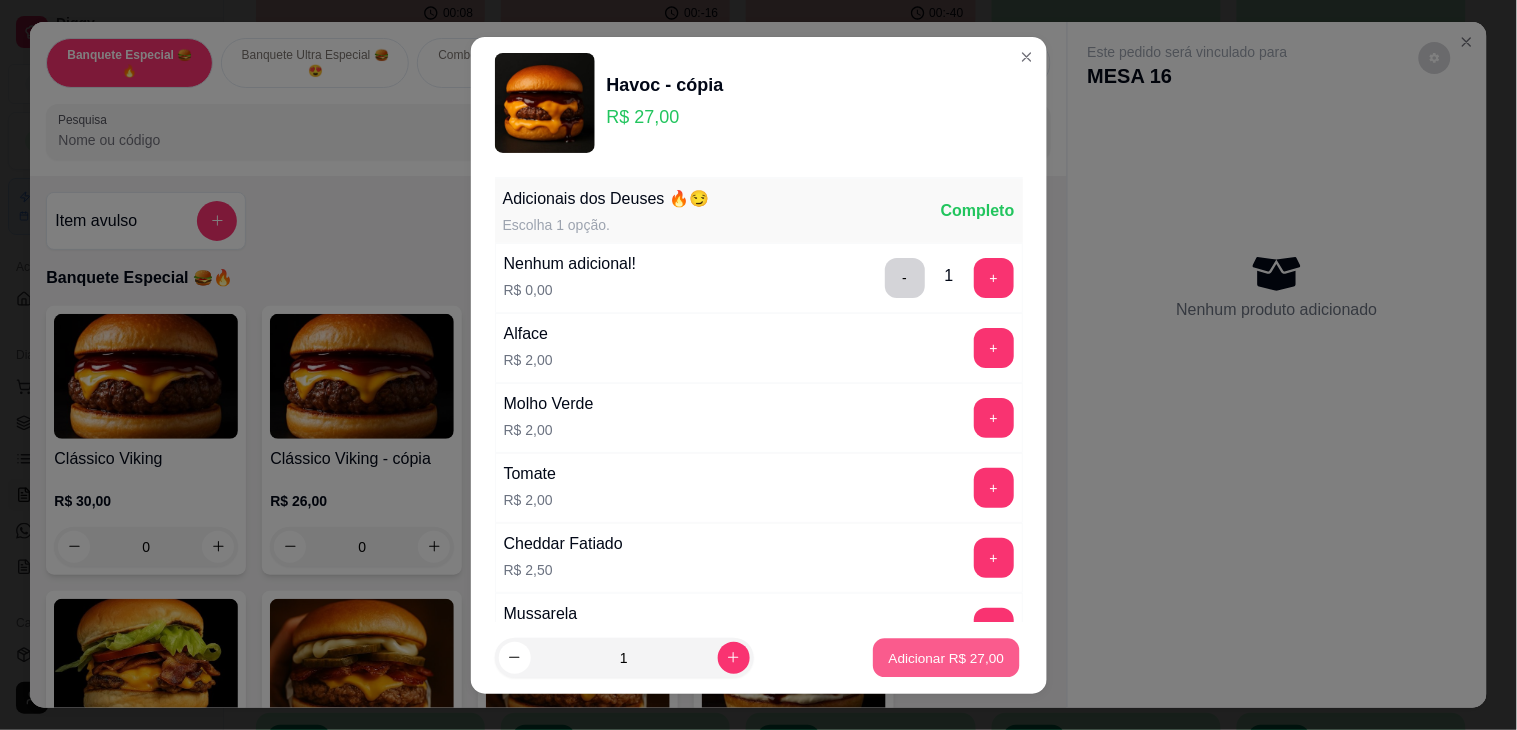click on "Adicionar   R$ 27,00" at bounding box center [947, 657] 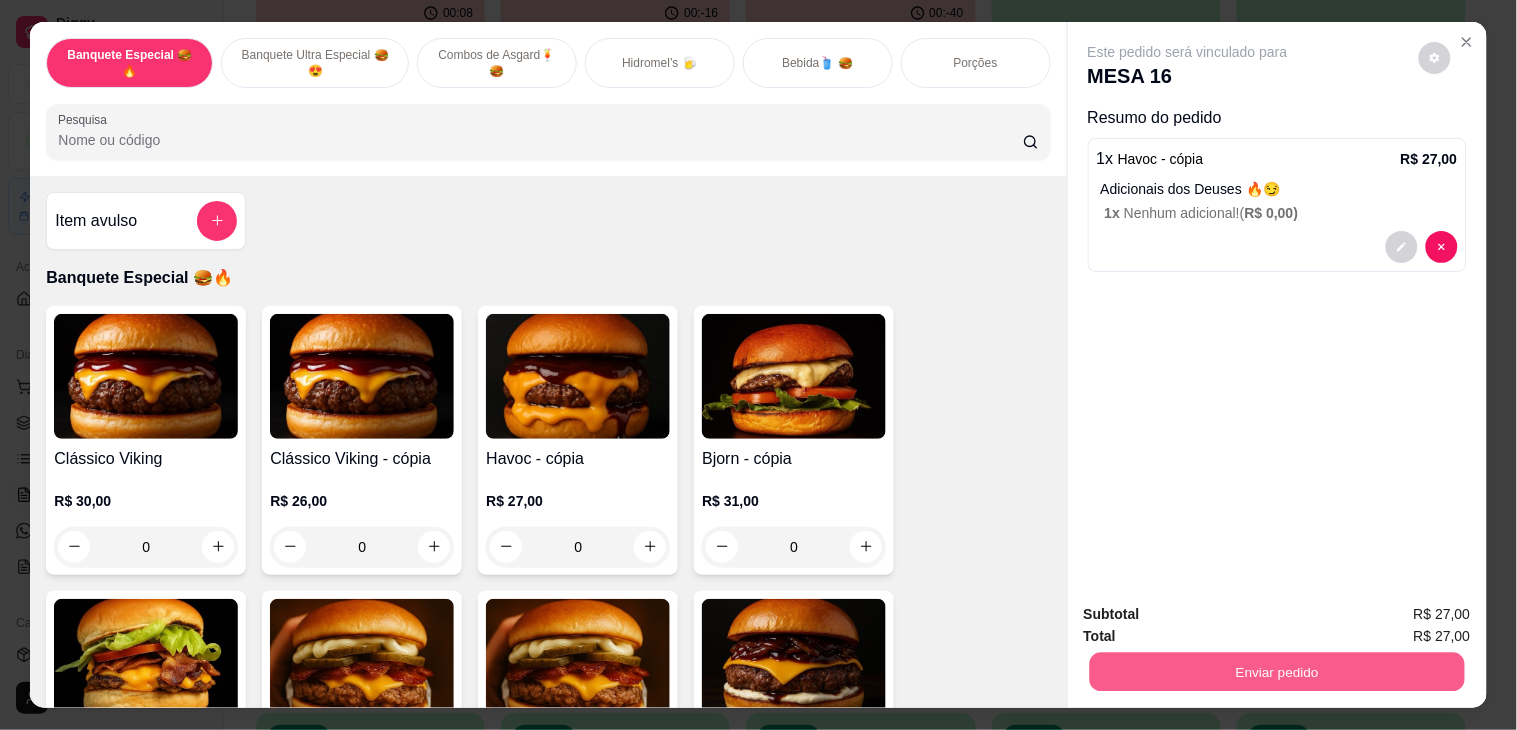 click on "Enviar pedido" at bounding box center [1276, 672] 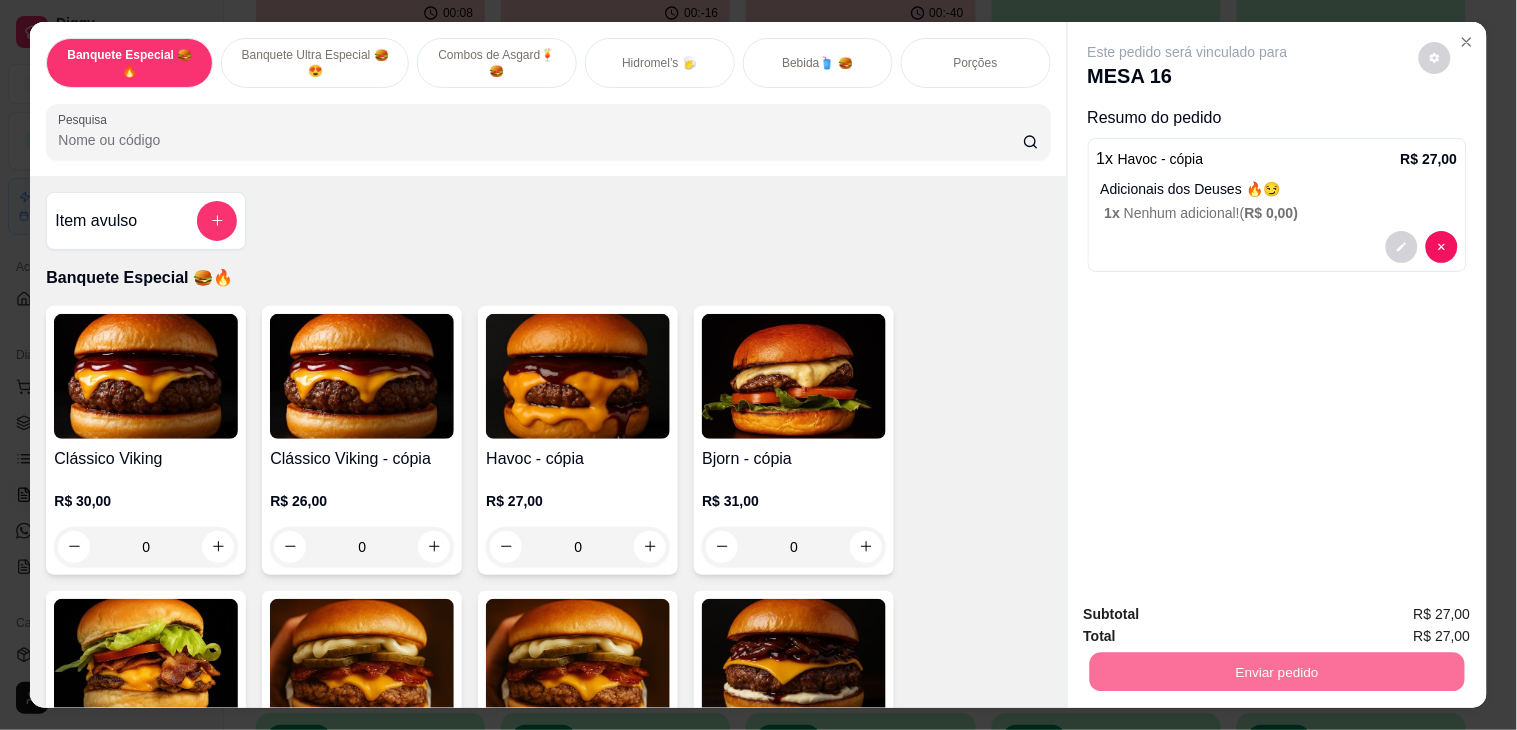 click on "Não registrar e enviar pedido" at bounding box center [1210, 614] 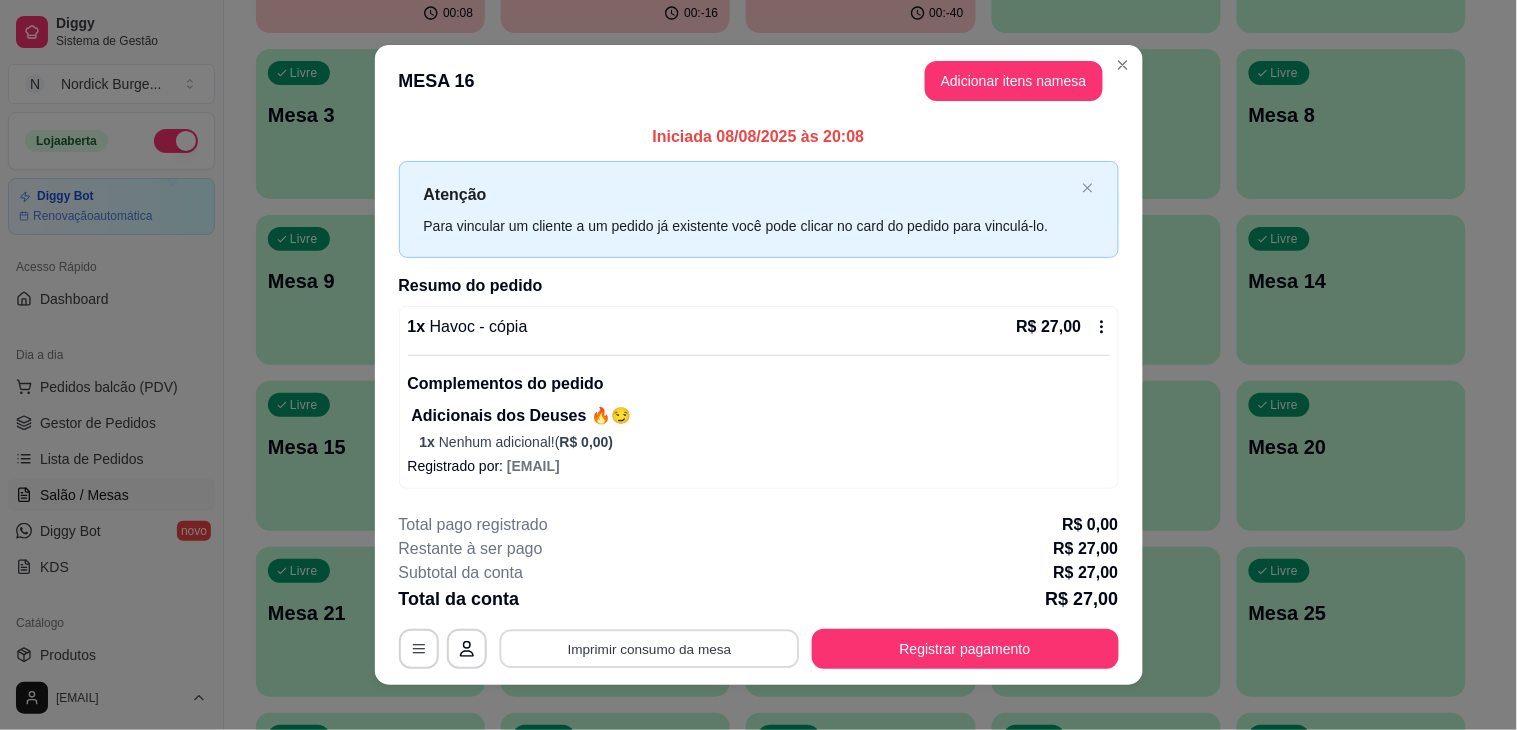 click on "Imprimir consumo da mesa" at bounding box center (649, 649) 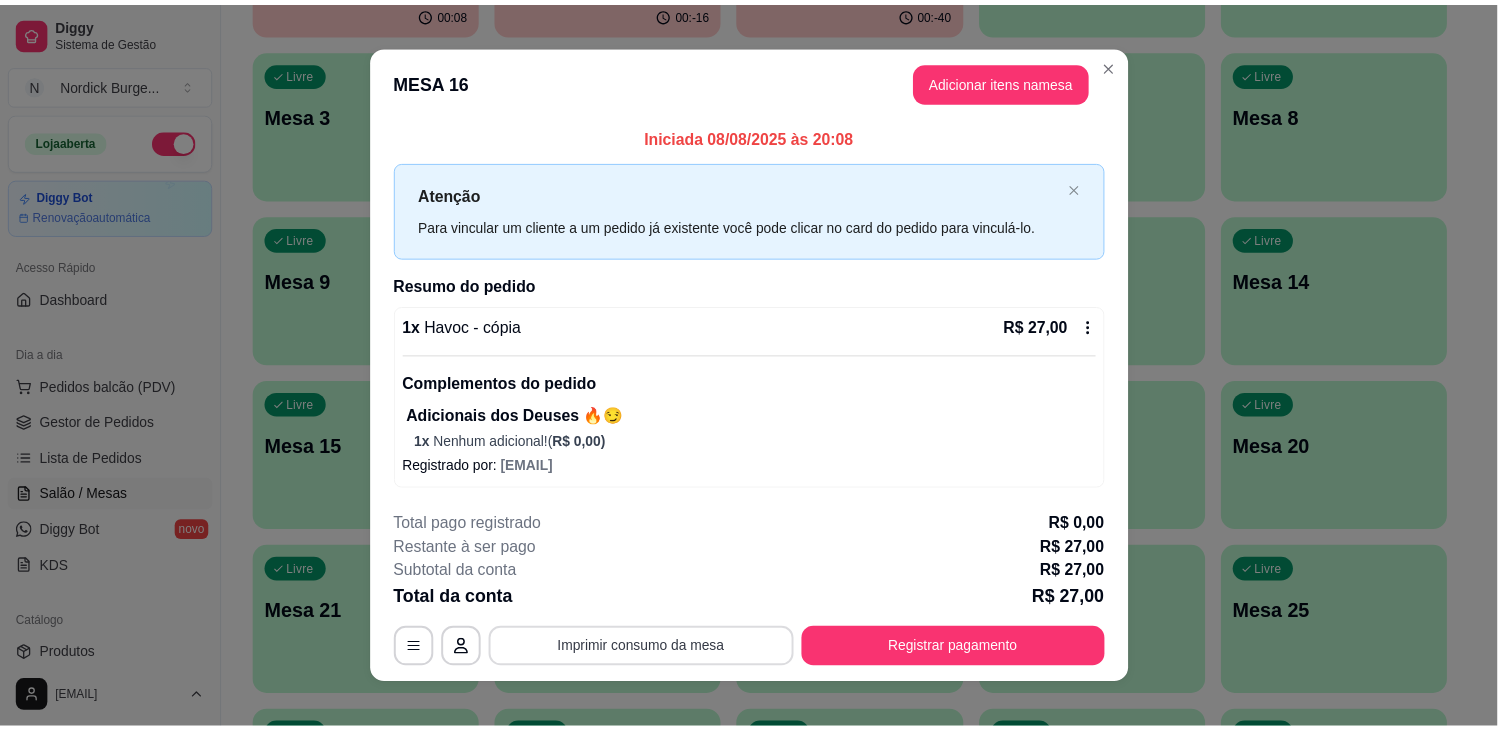 scroll, scrollTop: 0, scrollLeft: 0, axis: both 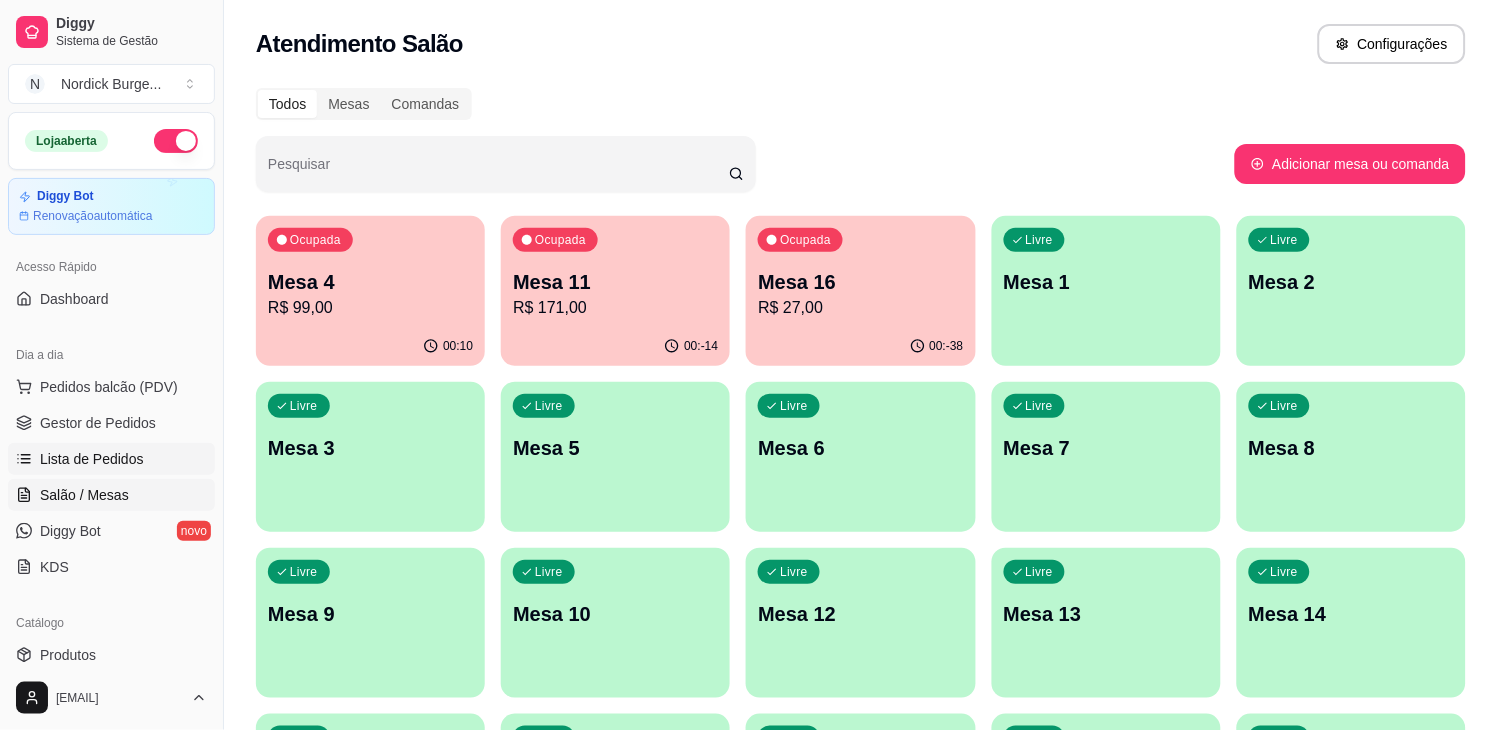 click on "Lista de Pedidos" at bounding box center [92, 459] 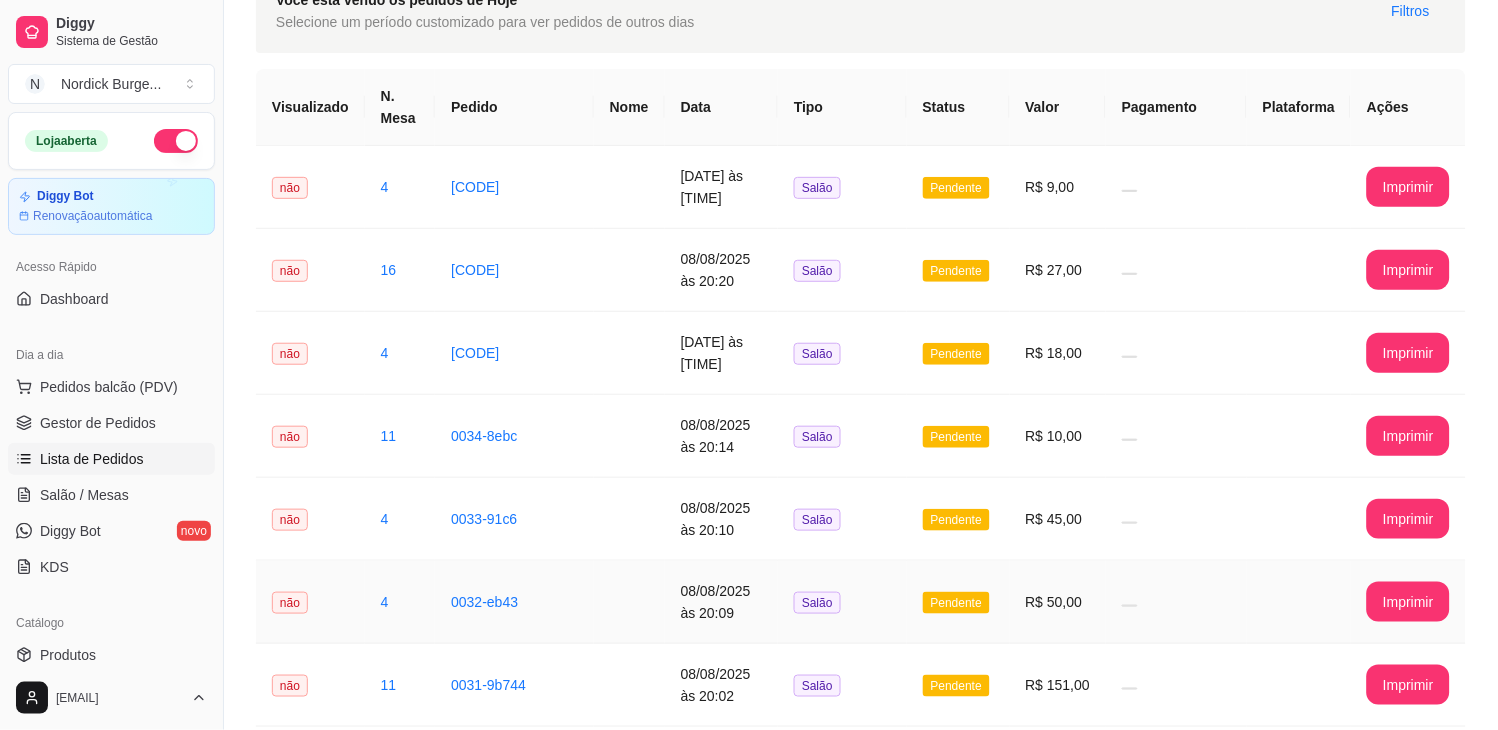 scroll, scrollTop: 0, scrollLeft: 0, axis: both 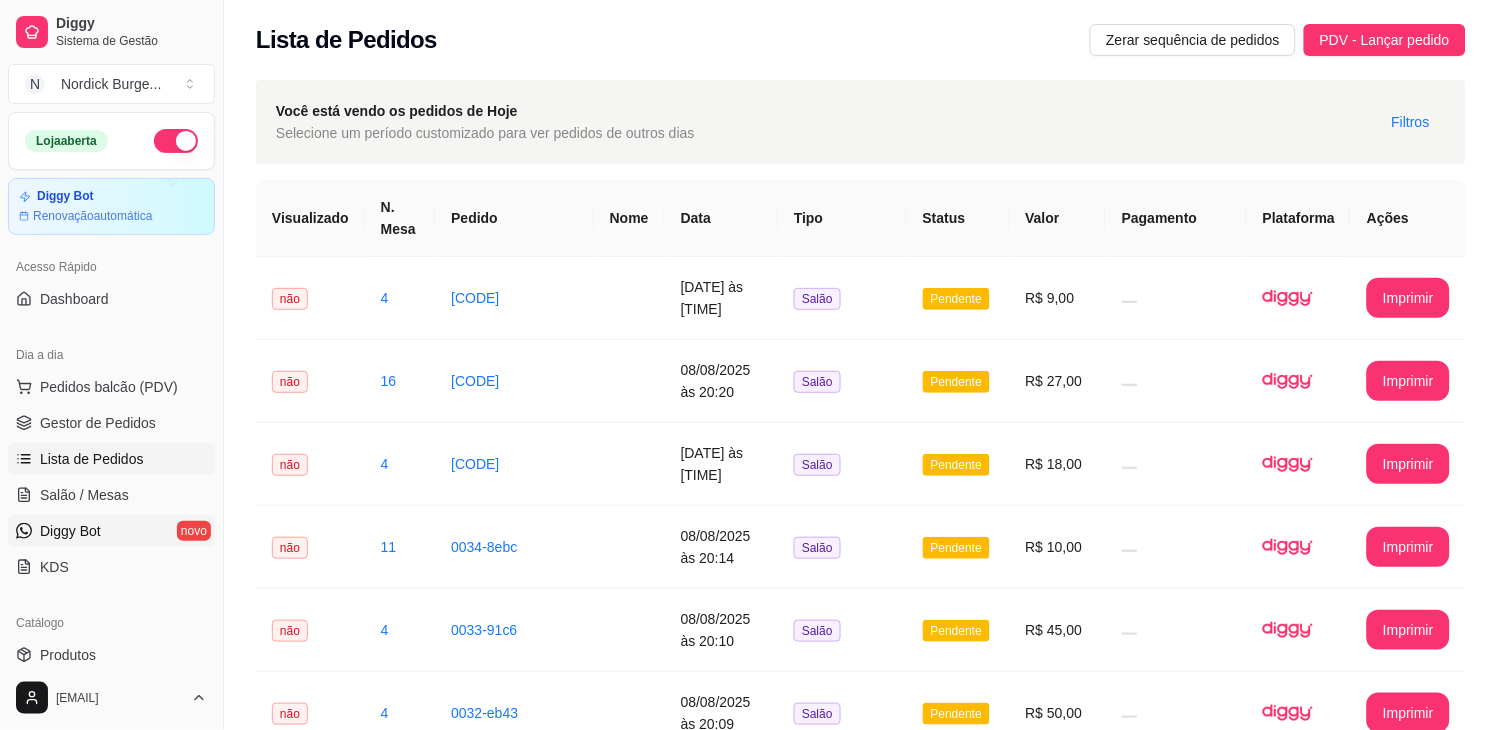 click on "Diggy Bot novo" at bounding box center [111, 531] 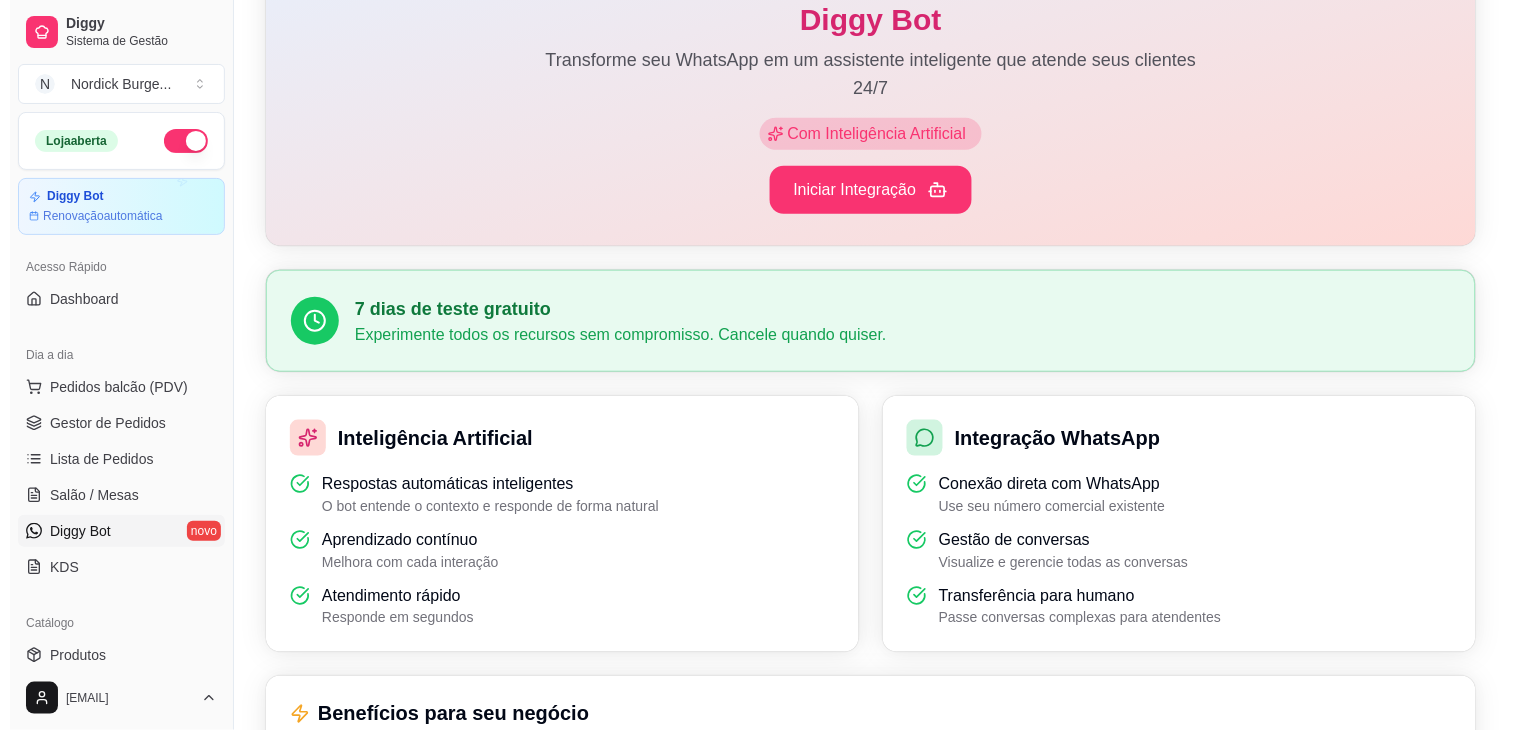 scroll, scrollTop: 0, scrollLeft: 0, axis: both 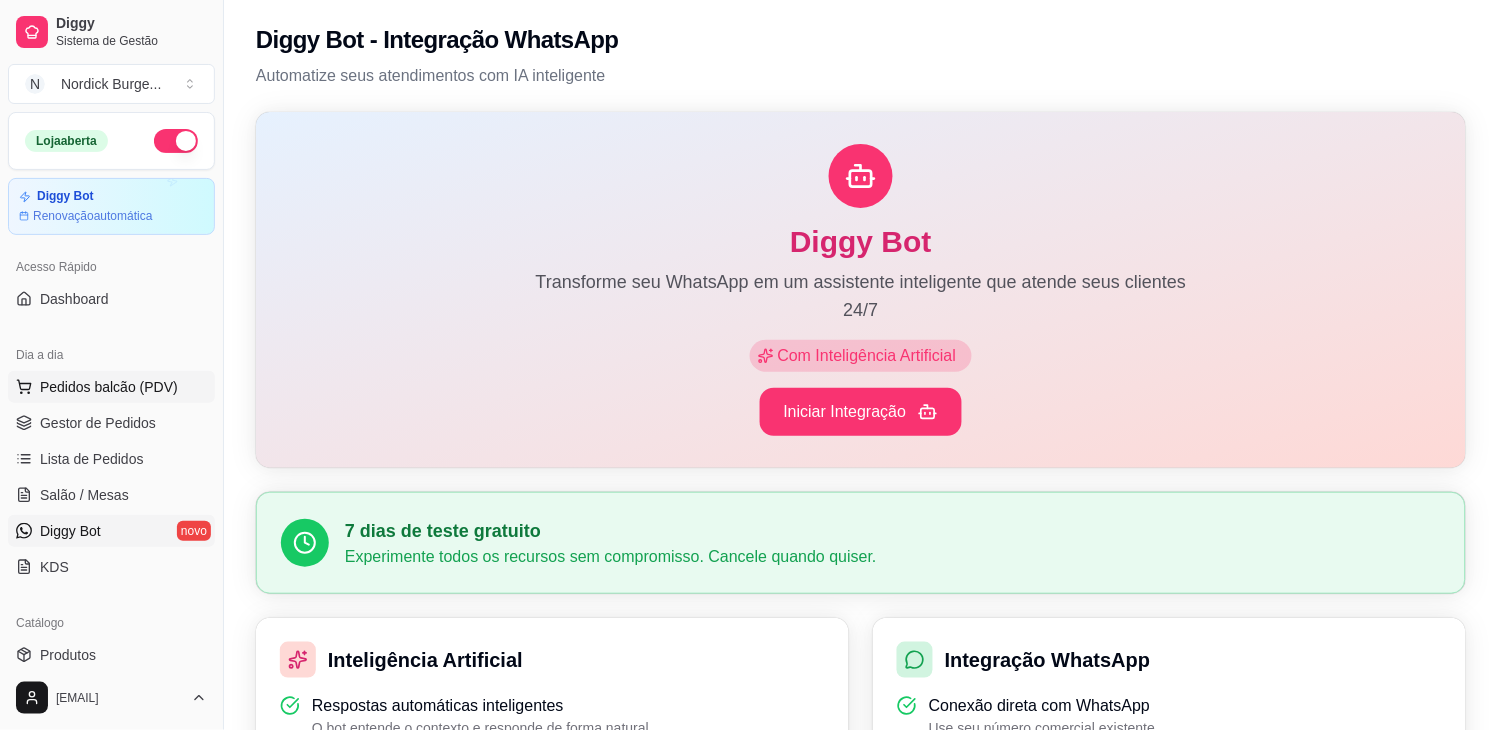 click on "Pedidos balcão (PDV)" at bounding box center (109, 387) 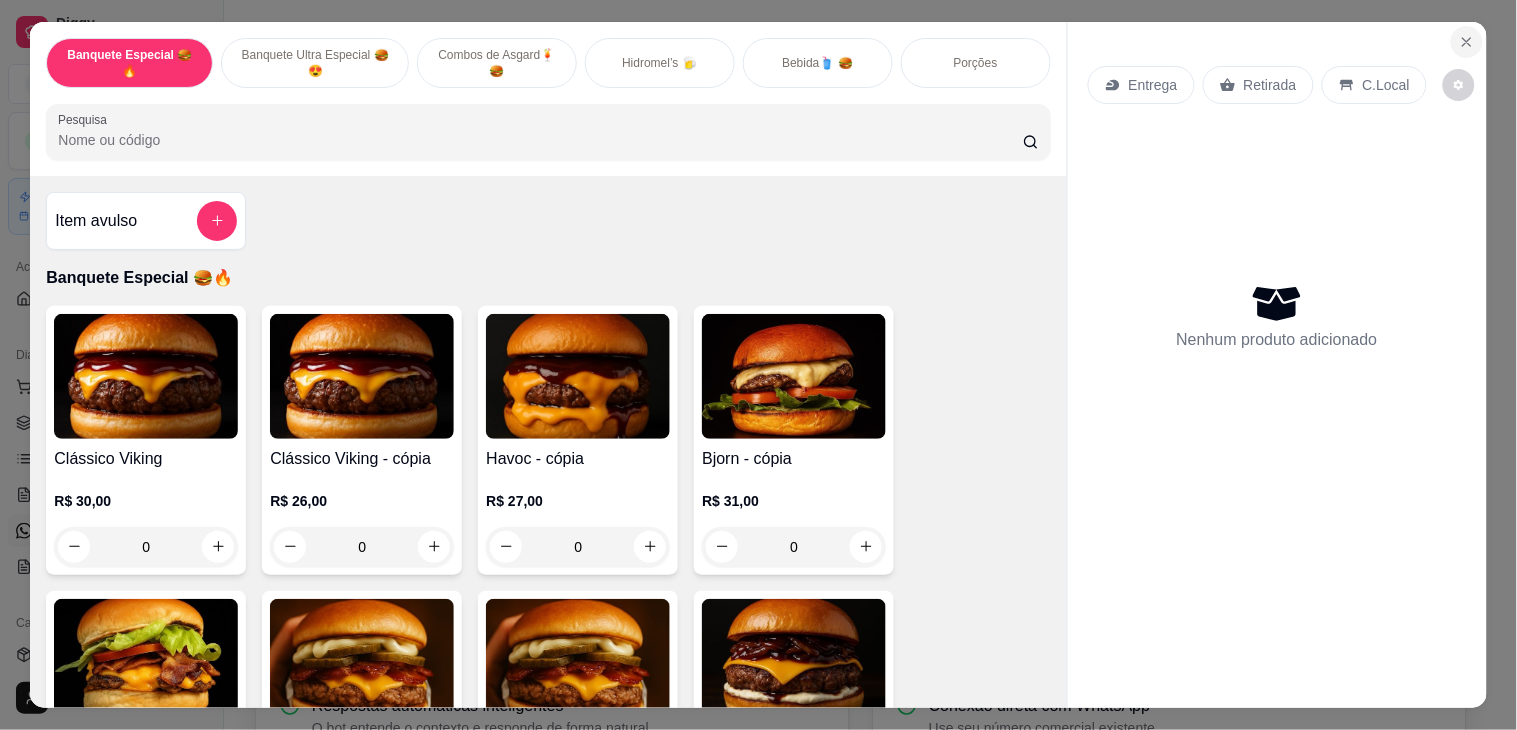 click 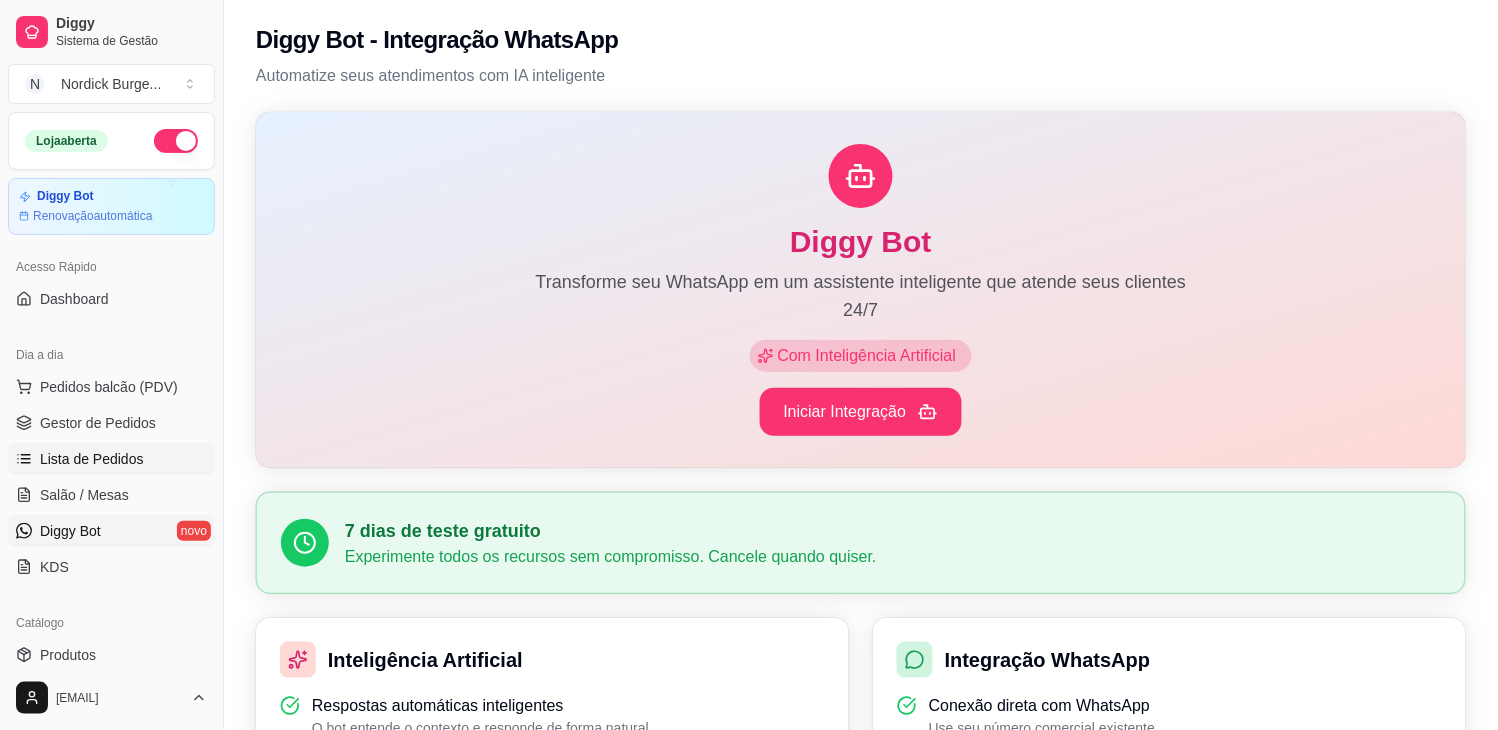 click on "Lista de Pedidos" at bounding box center [92, 459] 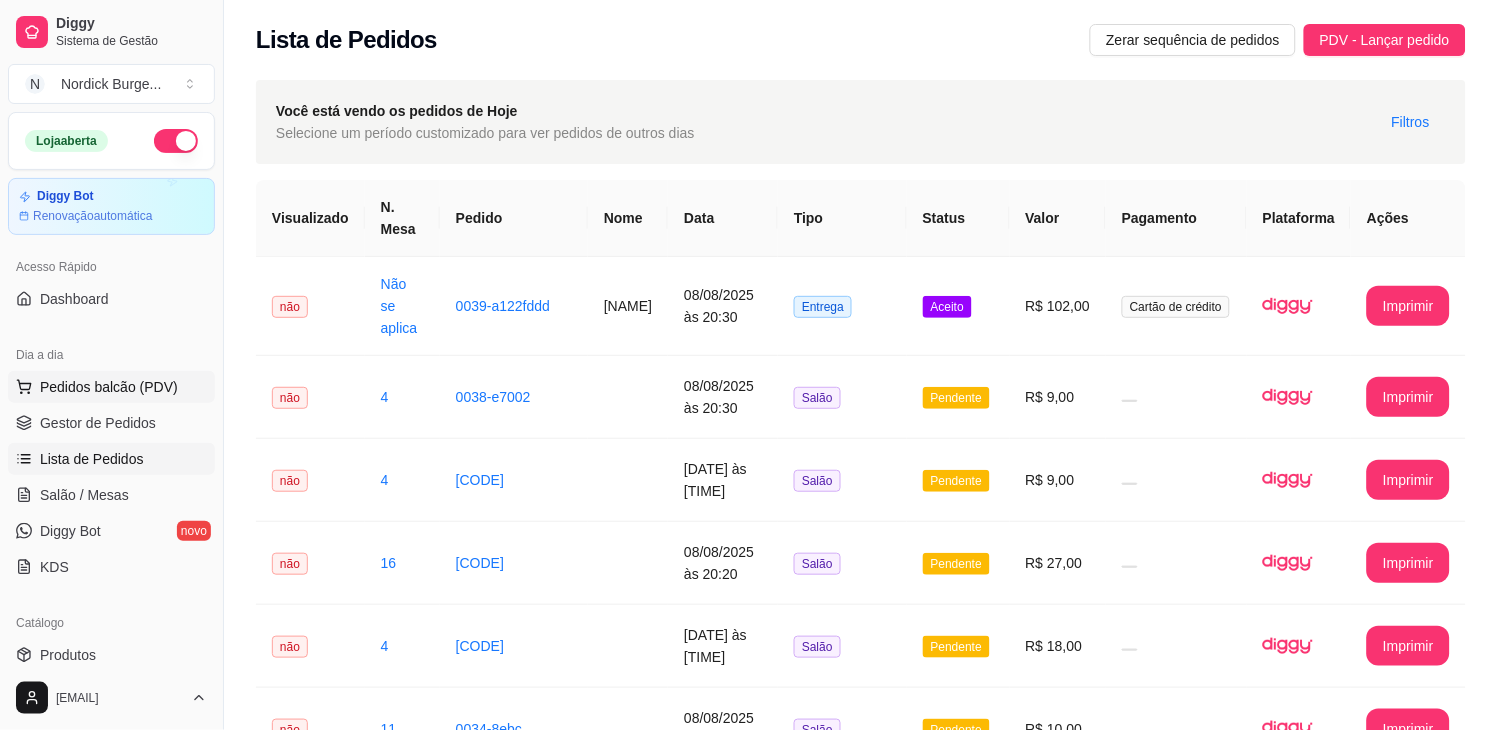 click on "Pedidos balcão (PDV)" at bounding box center [109, 387] 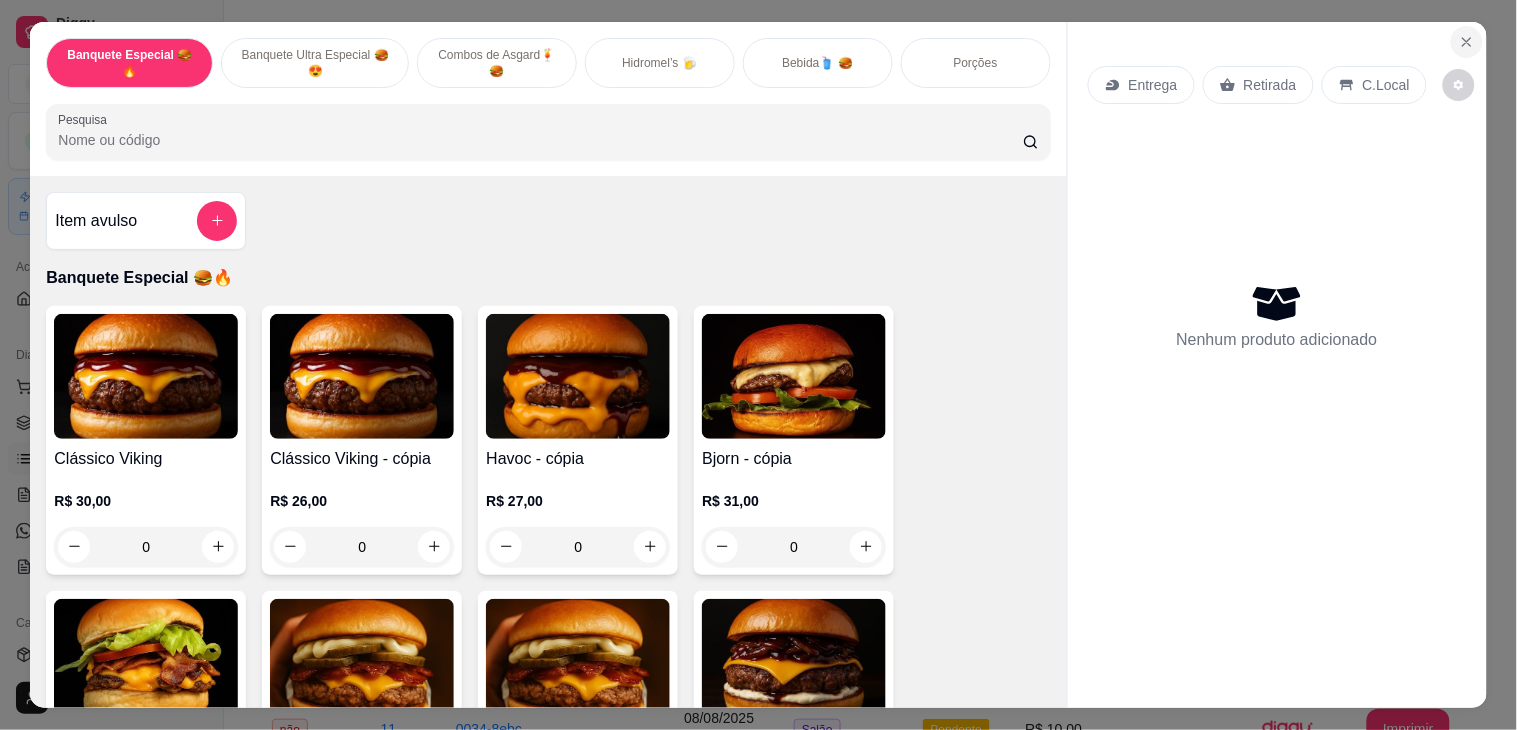 click 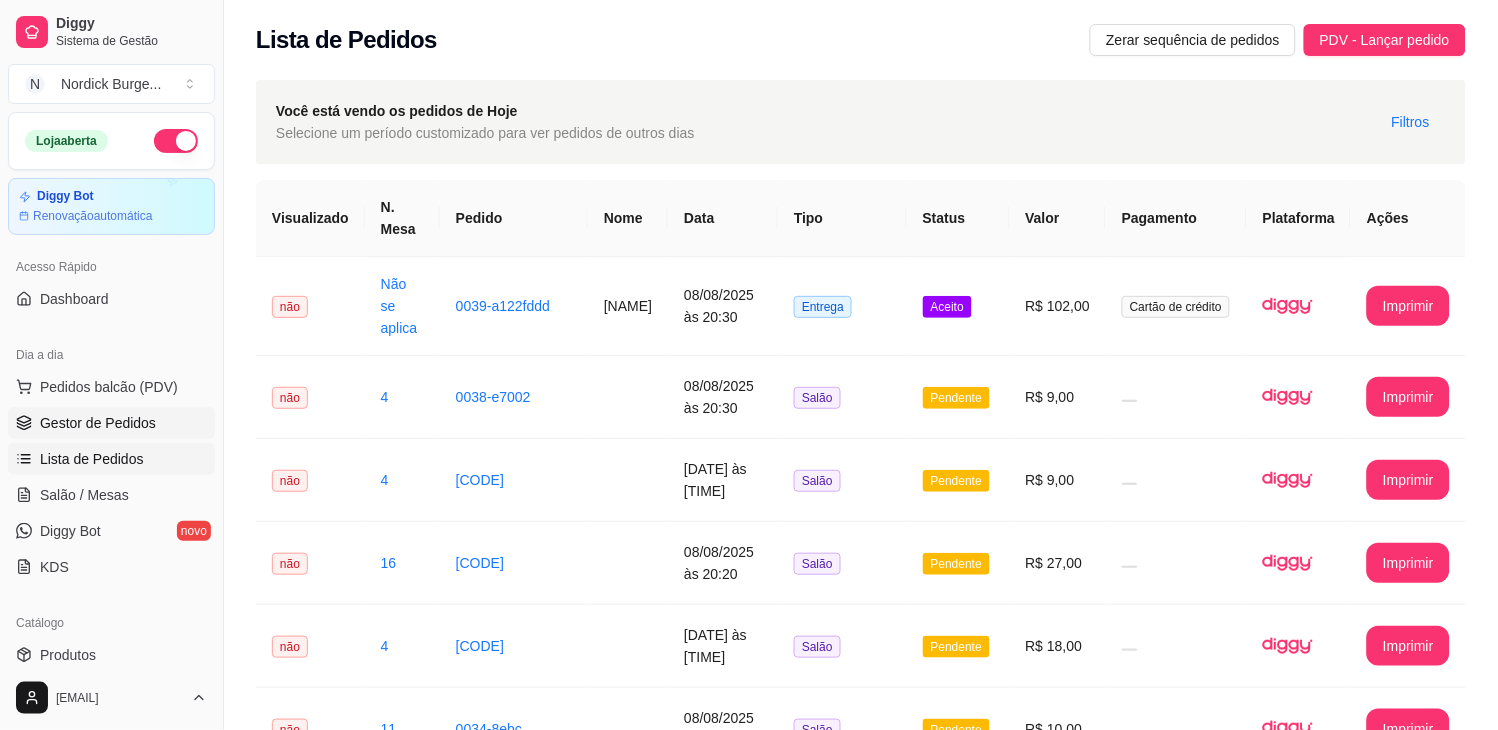 click on "Gestor de Pedidos" at bounding box center (98, 423) 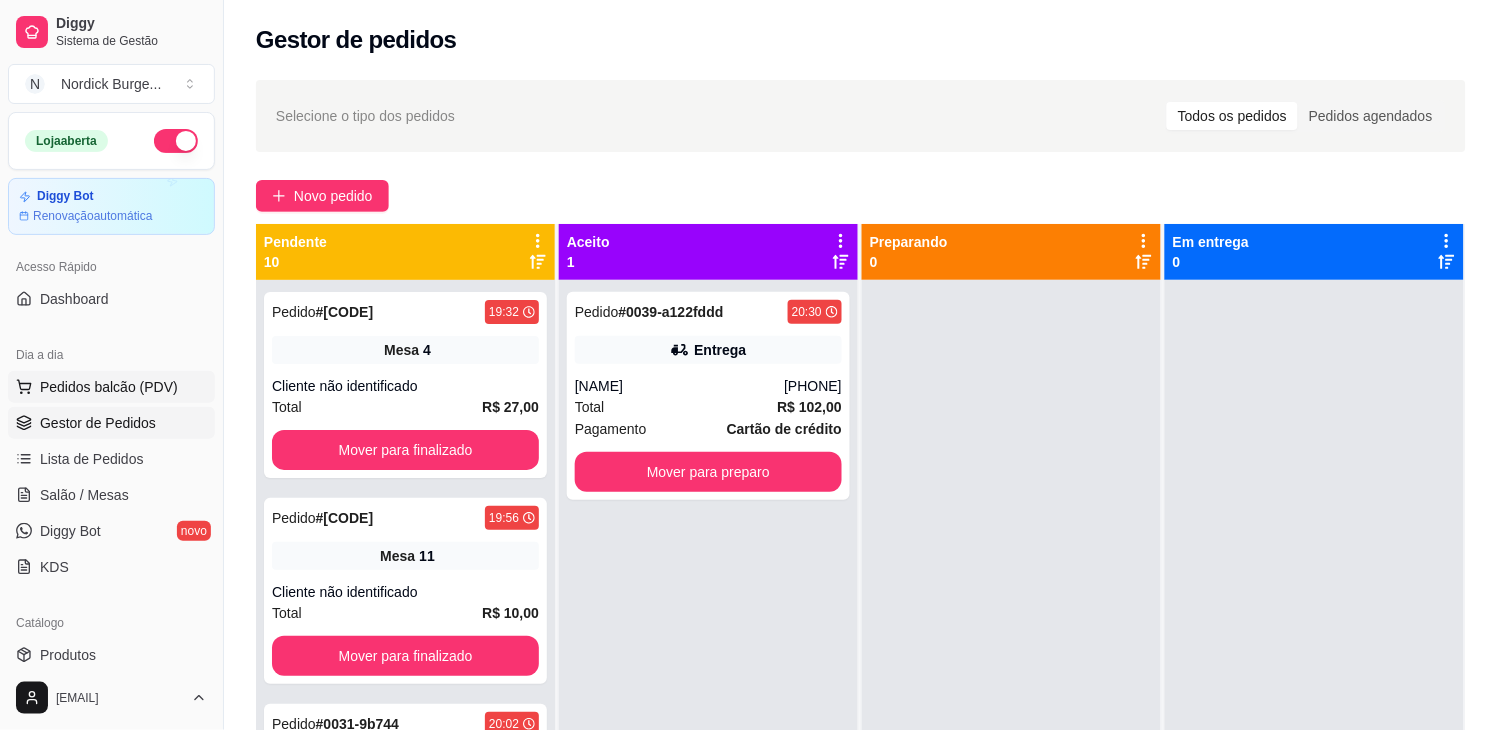 click on "Pedidos balcão (PDV)" at bounding box center (109, 387) 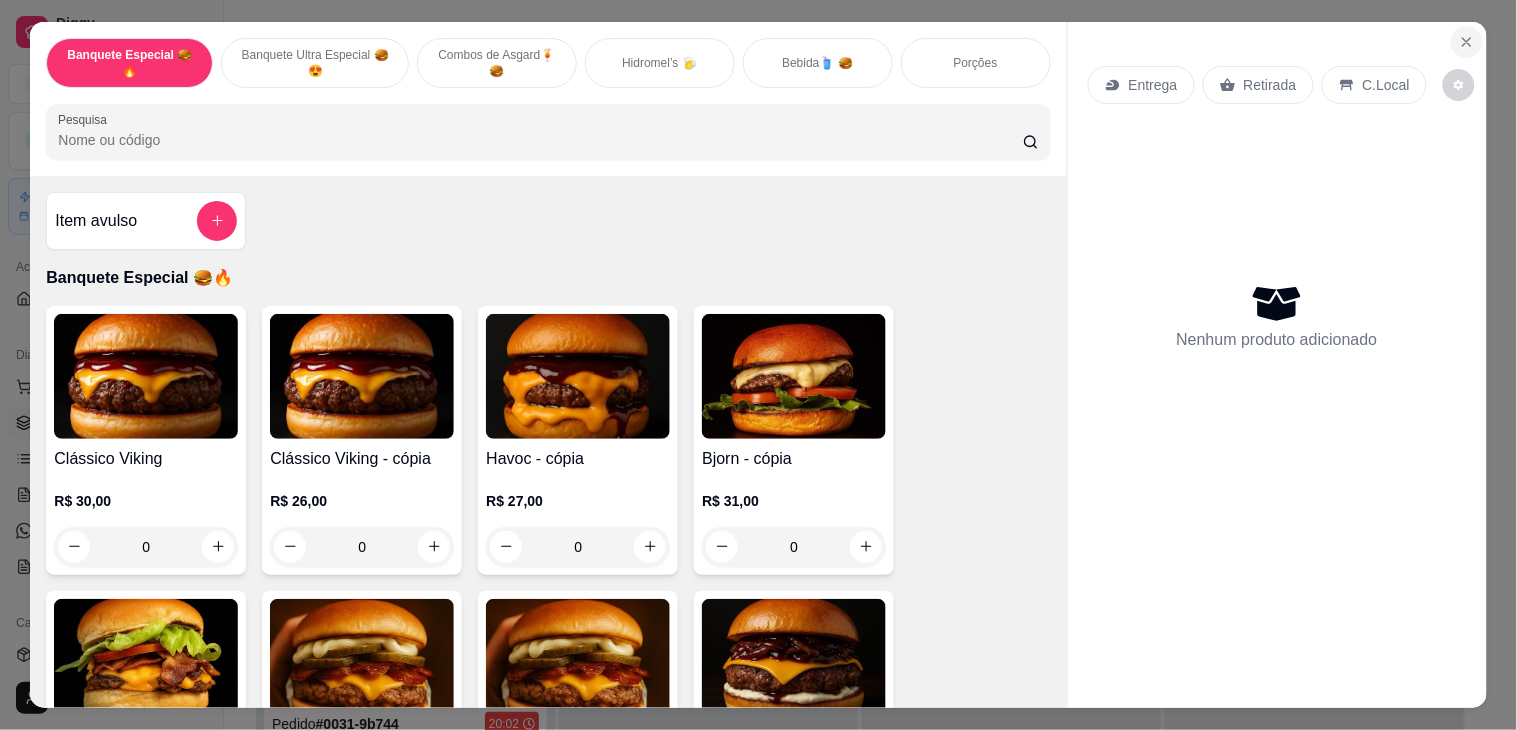 click 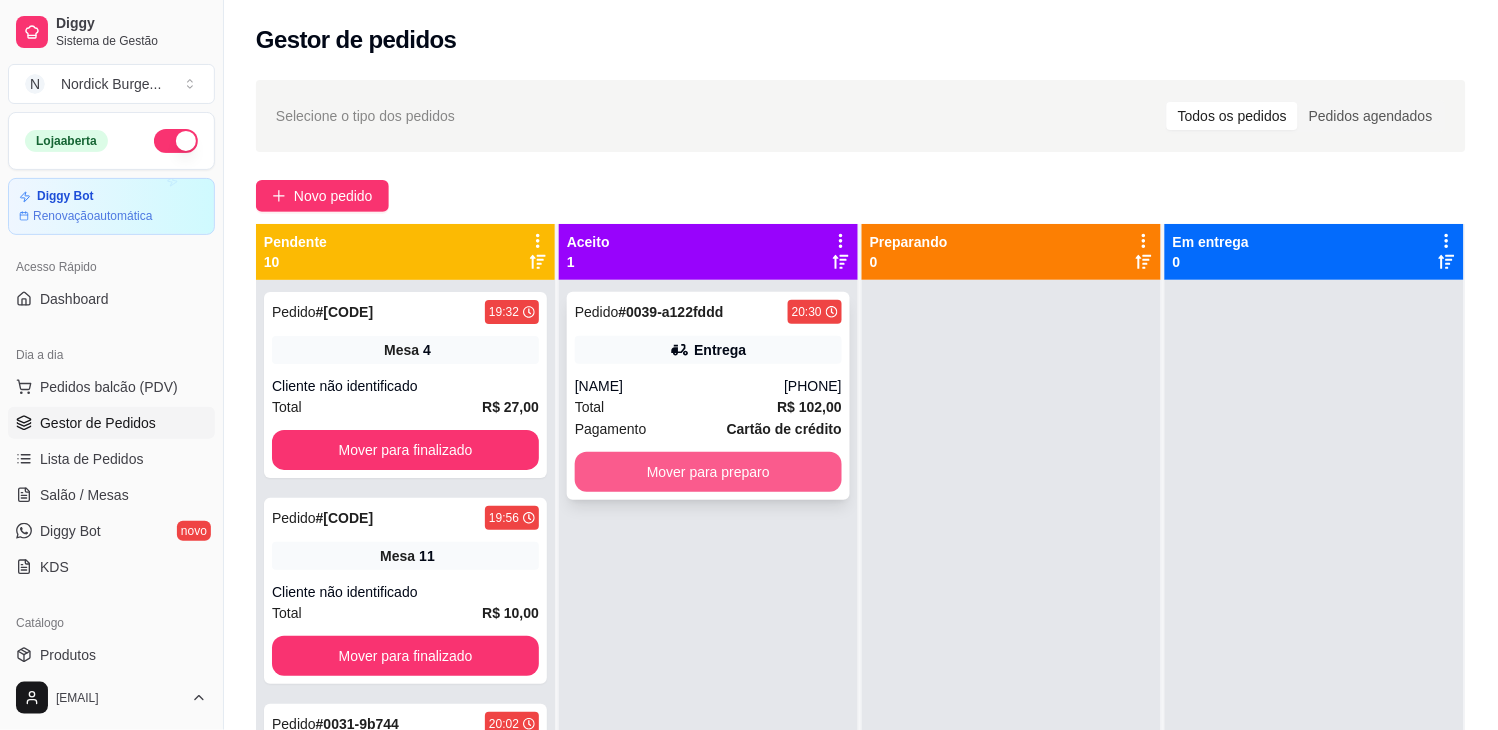 click on "Mover para preparo" at bounding box center [708, 472] 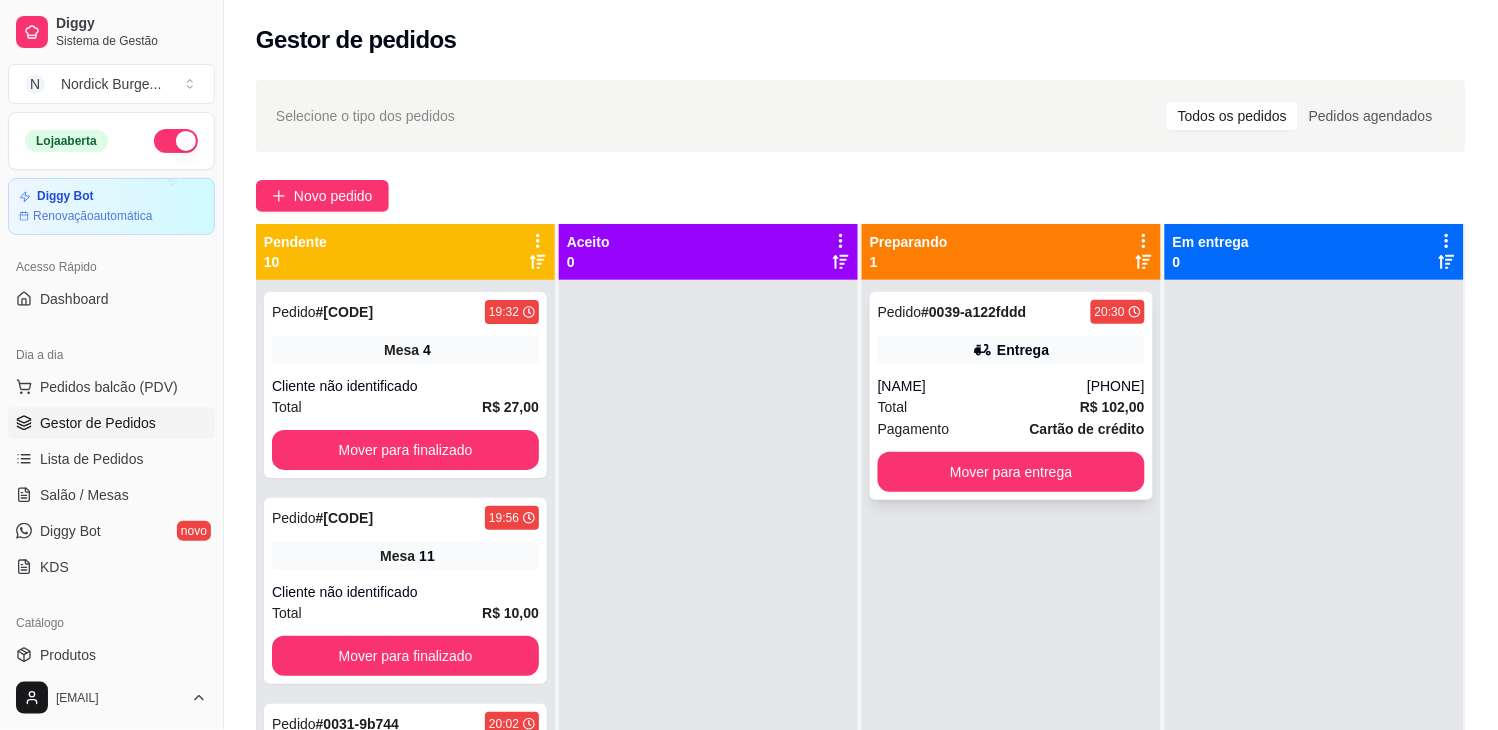 click on "Total R$ 102,00" at bounding box center (1011, 407) 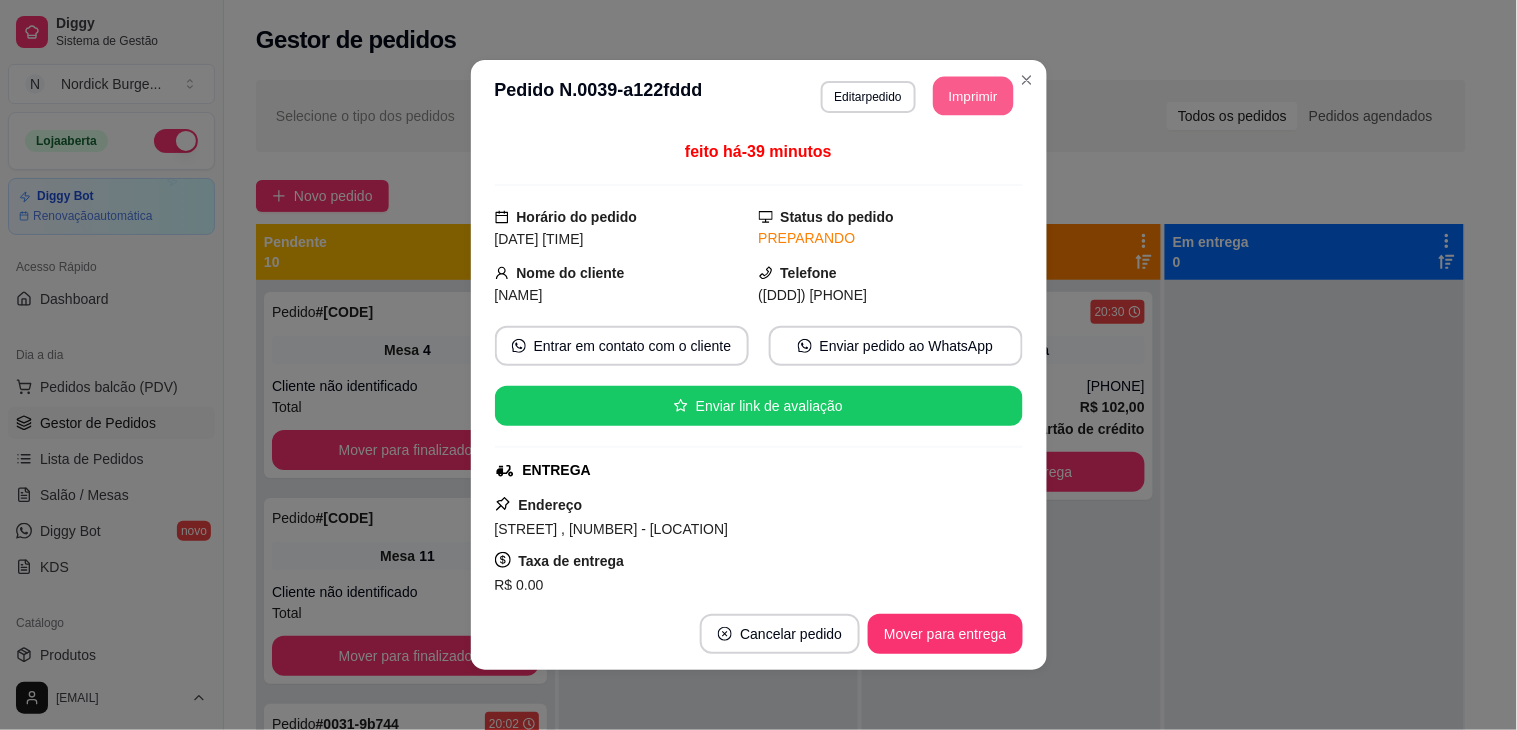 click on "Imprimir" at bounding box center [973, 96] 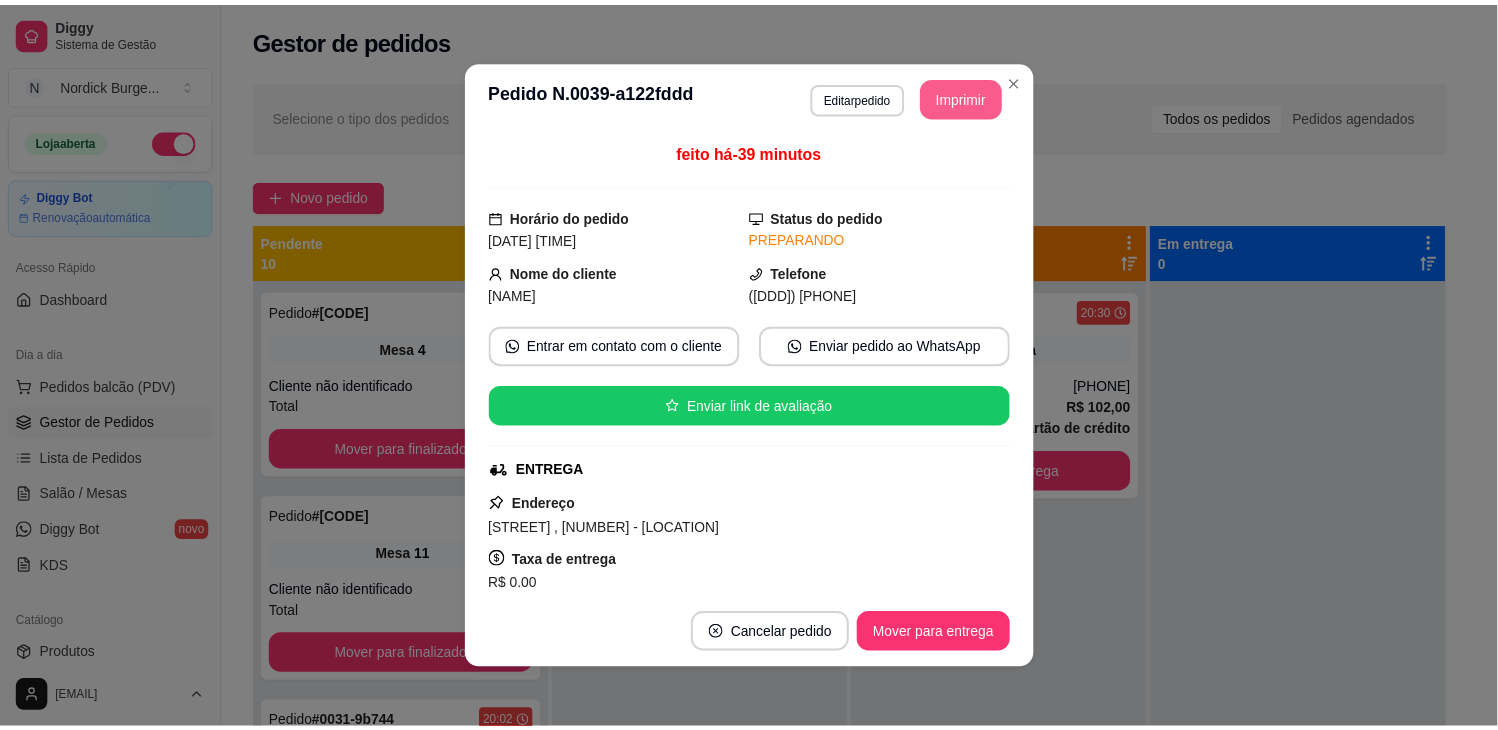 scroll, scrollTop: 0, scrollLeft: 0, axis: both 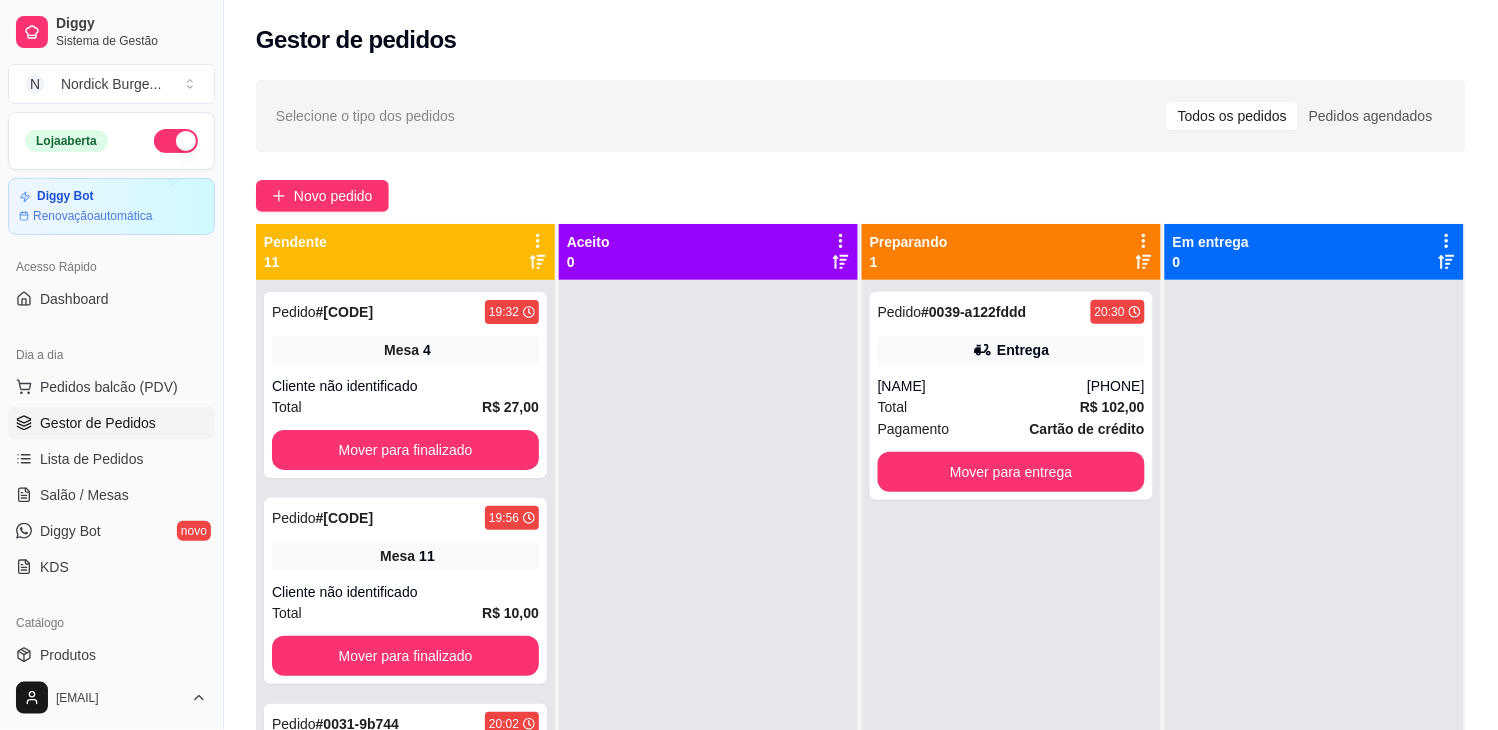 click on "Selecione o tipo dos pedidos Todos os pedidos Pedidos agendados Novo pedido Pendente 11 Pedido  # 0029-1889 19:32 Mesa 4 Cliente não identificado Total R$ 27,00 Mover para finalizado Pedido  # 0030-4eff 19:56 Mesa 11 Cliente não identificado Total R$ 10,00 Mover para finalizado Pedido  # 0031-9b744 20:02 Mesa 11 Cliente não identificado Total R$ 151,00 Mover para finalizado Pedido  # 0032-eb43 20:09 Mesa 4 Cliente não identificado Total R$ 50,00 Mover para finalizado Pedido  # 0033-91c6 20:10 Mesa 4 Cliente não identificado Total R$ 45,00 Mover para finalizado Pedido  # 0034-8ebc 20:14 Mesa 11 Cliente não identificado Total R$ 10,00 Mover para finalizado Pedido  # 0035-0cae0 20:19 Mesa 4 Cliente não identificado Total R$ 18,00 Mover para finalizado Pedido  # 0036-7714 20:20 Mesa 16 Cliente não identificado Total R$ 27,00 Mover para finalizado Pedido  # 0037-48c63 20:22 Mesa 4 Cliente não identificado Total R$ 9,00 Mover para finalizado Pedido  # 0038-e7002 20:30 Mesa 4 Total R$ 9,00 Pedido" at bounding box center (861, 523) 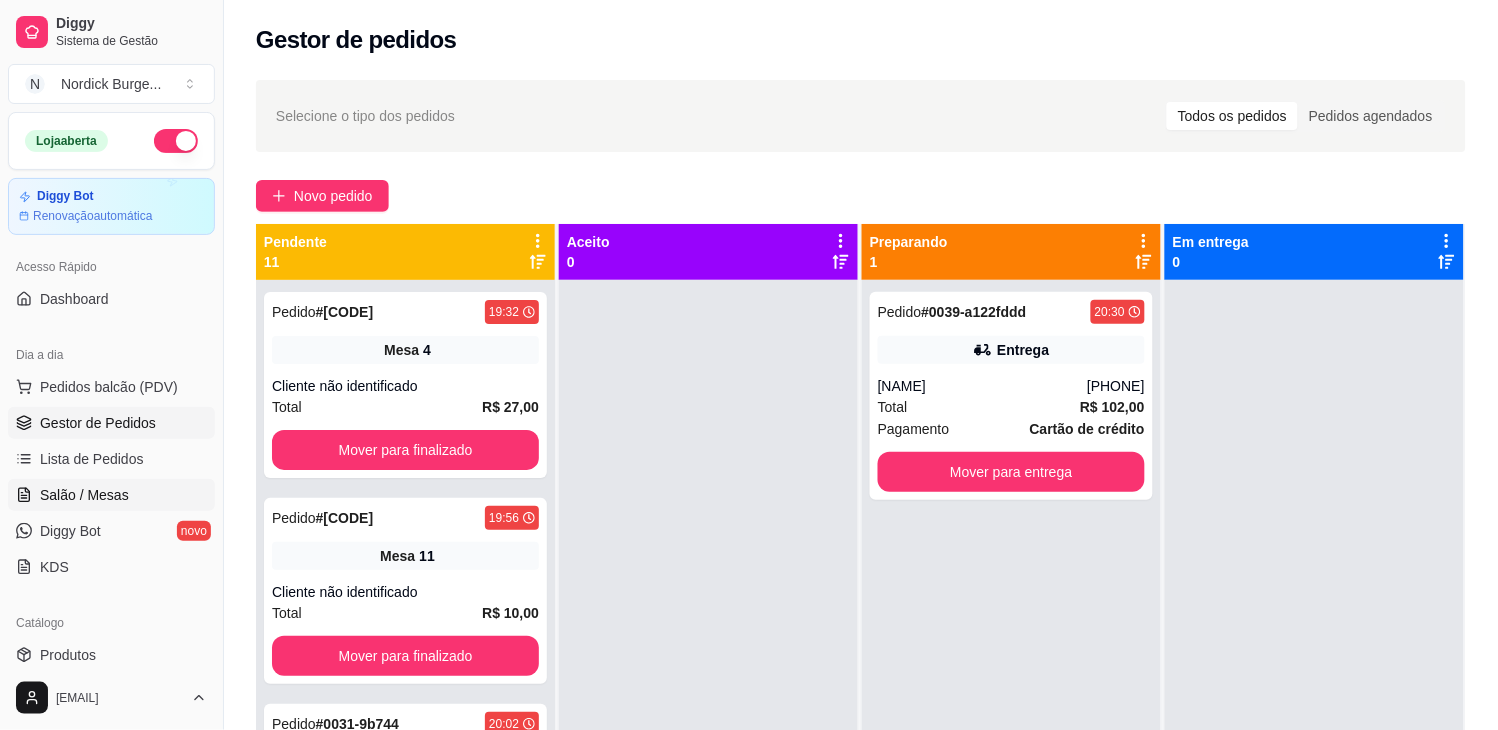 click on "Salão / Mesas" at bounding box center [84, 495] 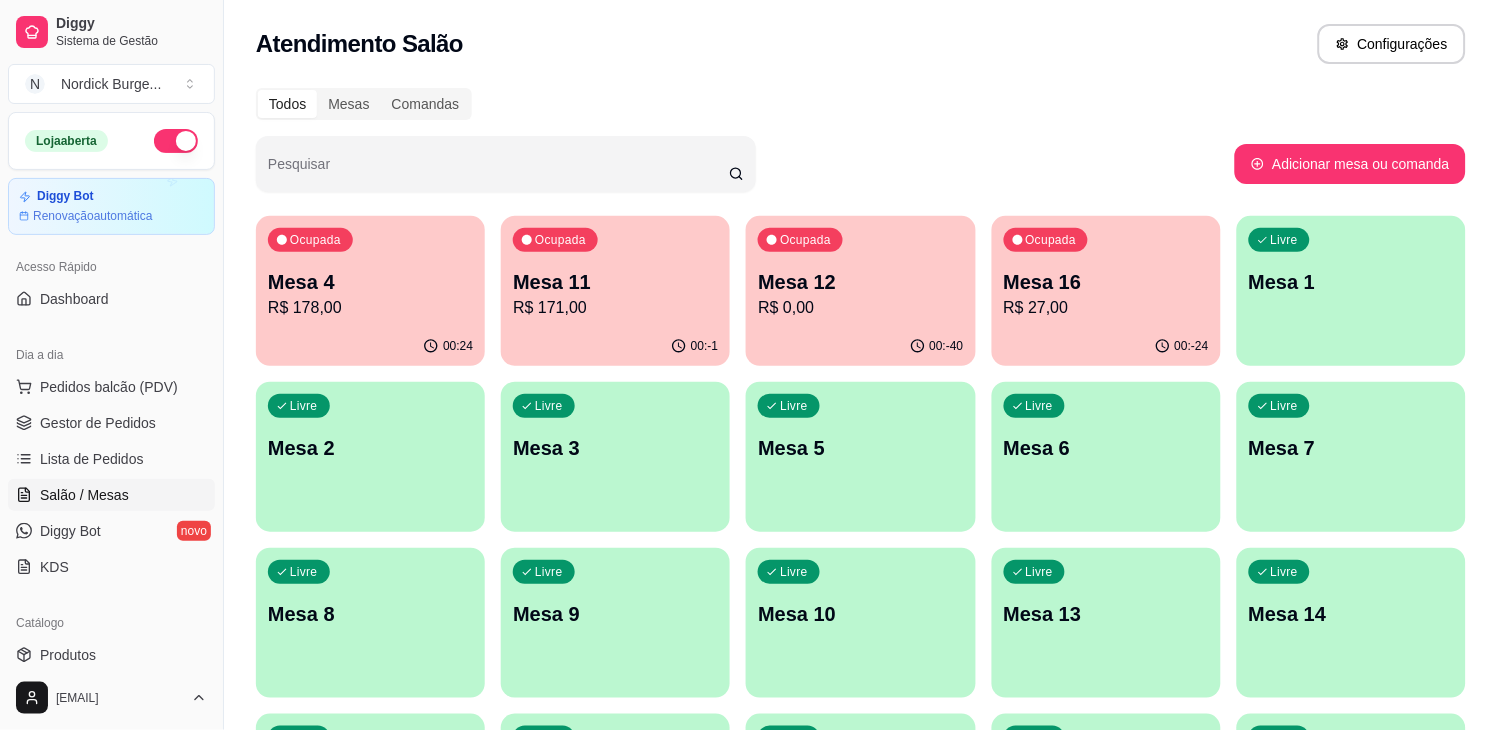click on "R$ 27,00" at bounding box center (1106, 308) 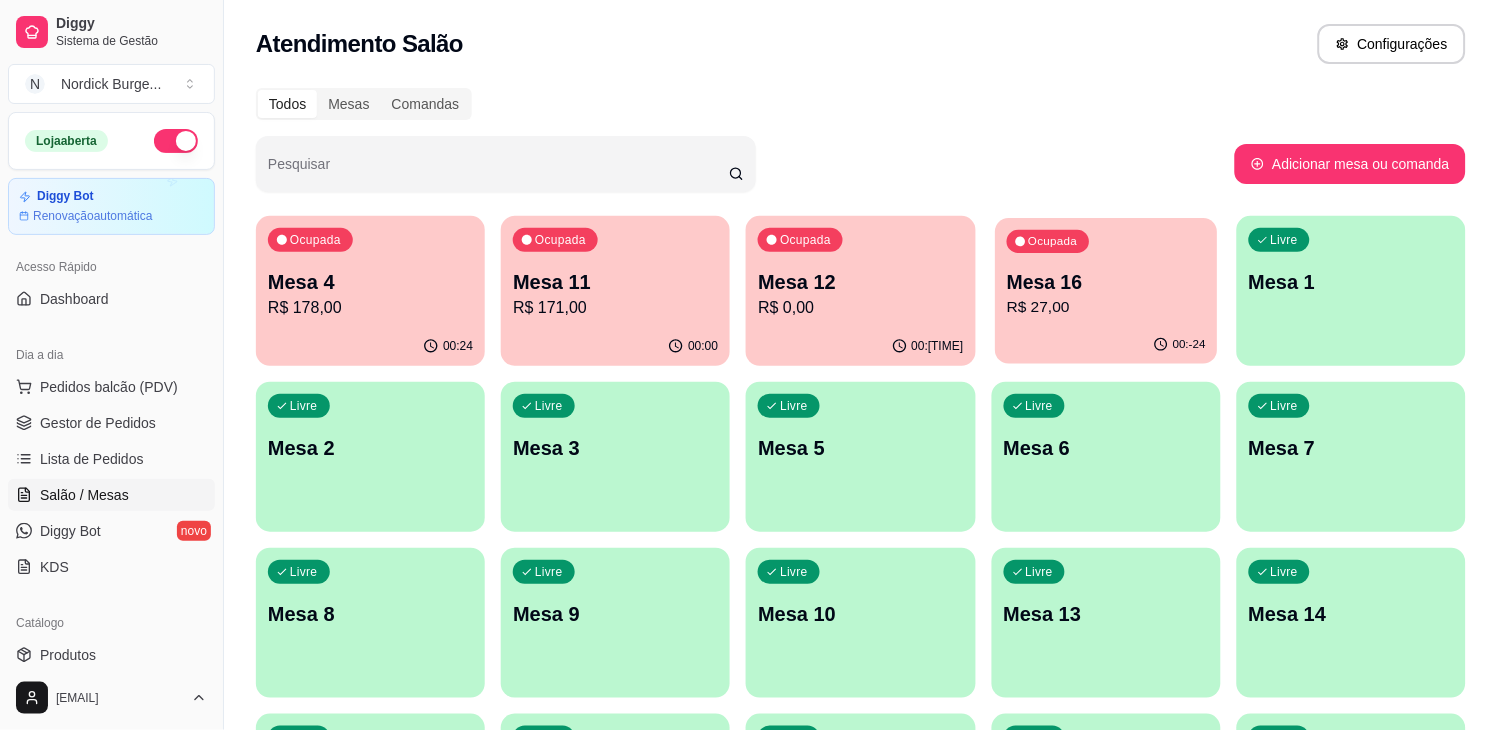 click on "R$ 27,00" at bounding box center (1106, 307) 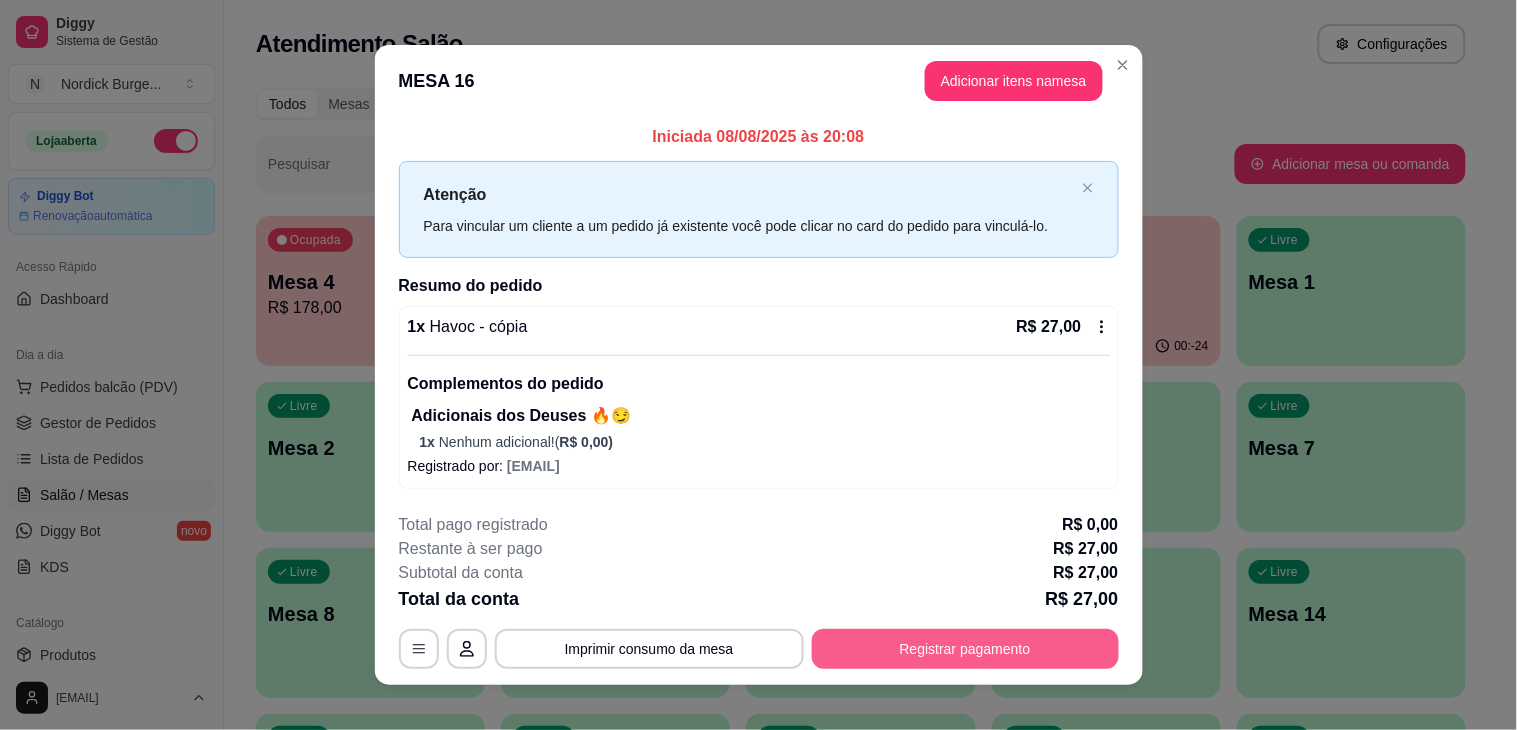 click on "Registrar pagamento" at bounding box center (965, 649) 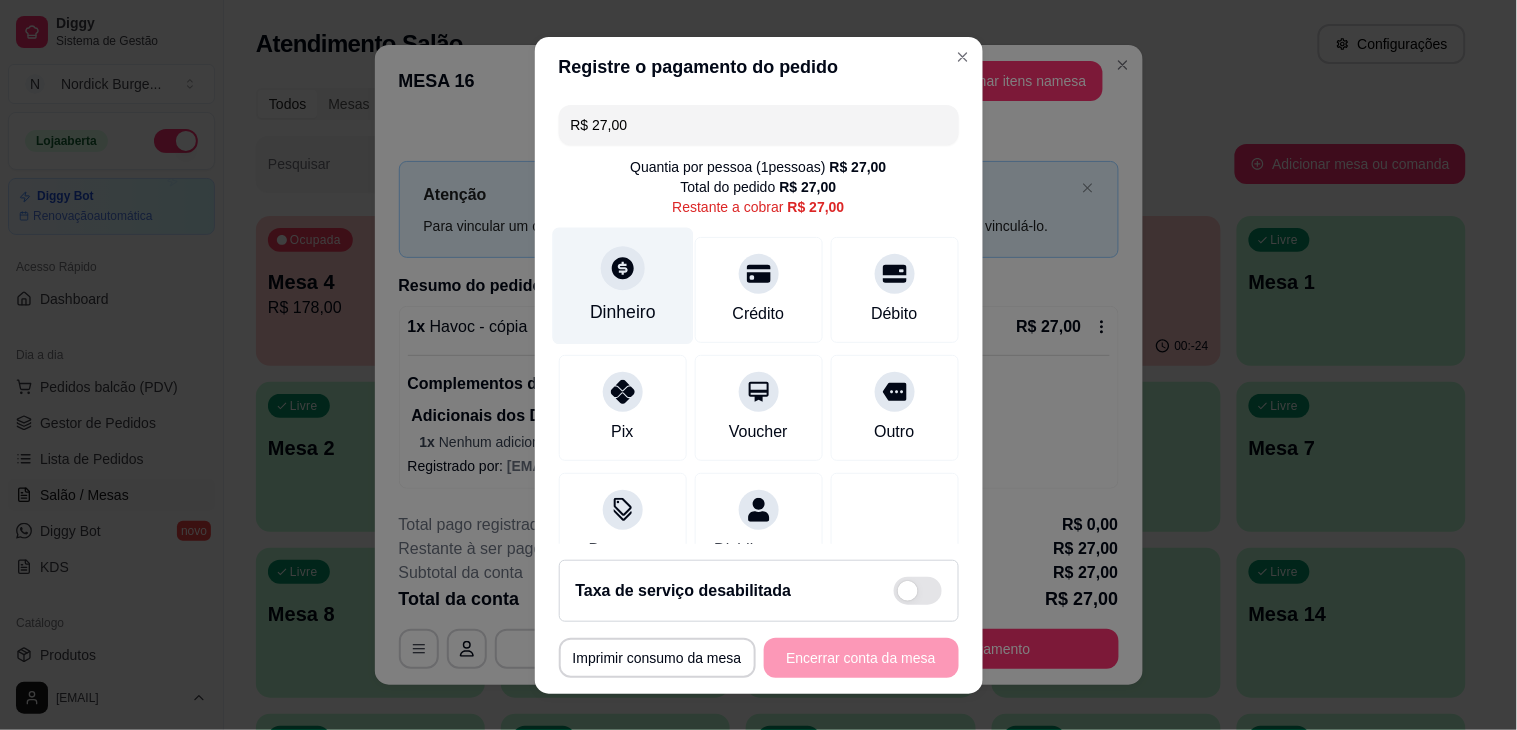 click 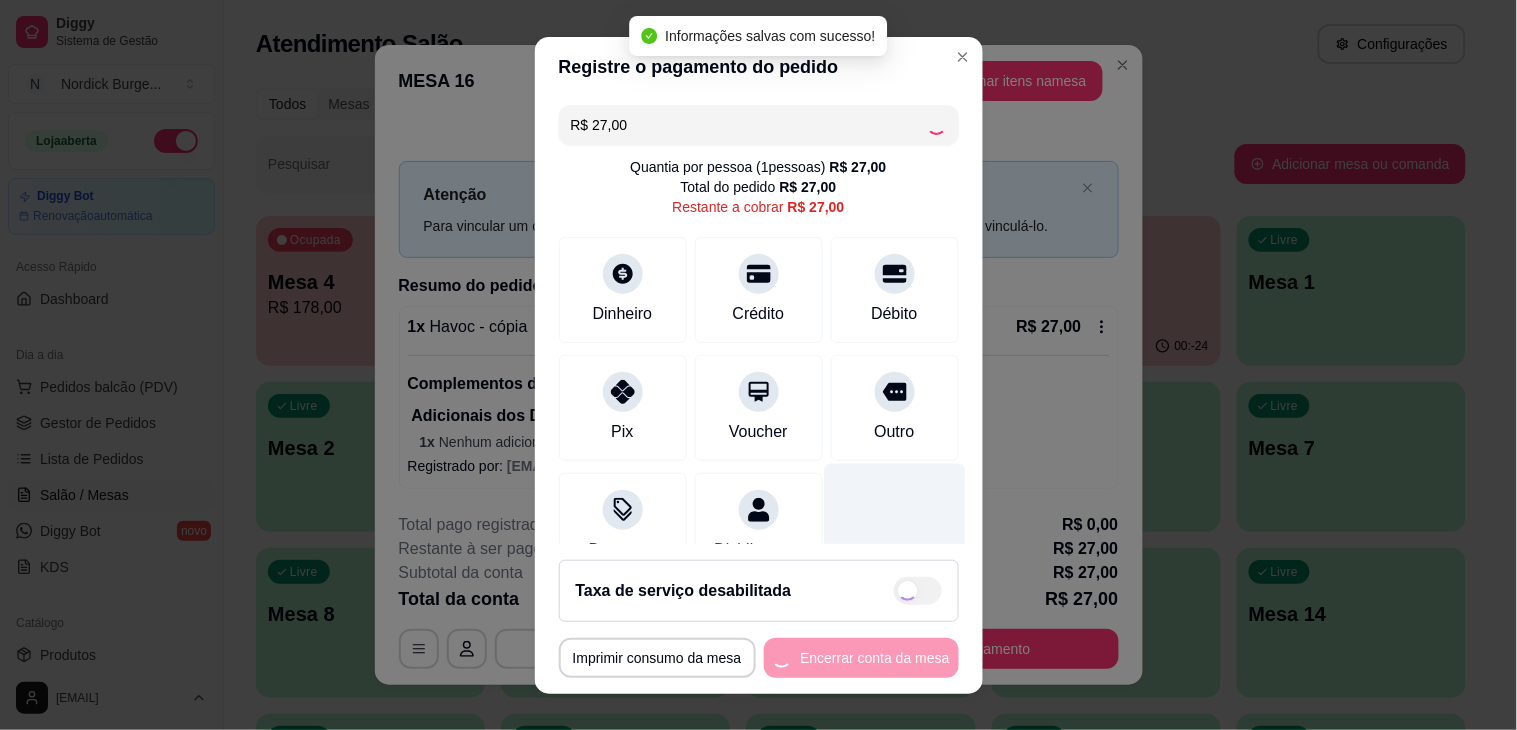 type on "R$ 0,00" 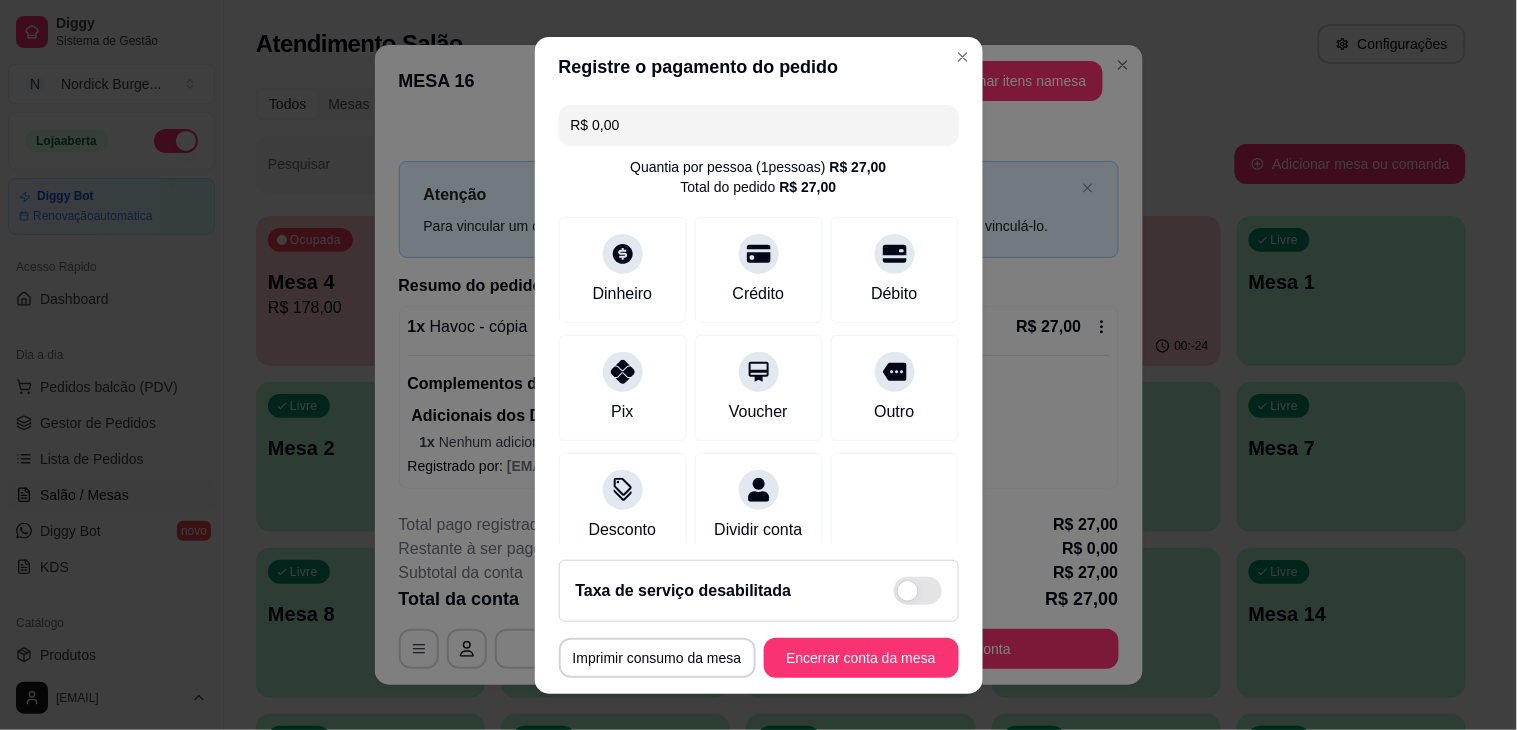 drag, startPoint x: 866, startPoint y: 634, endPoint x: 866, endPoint y: 651, distance: 17 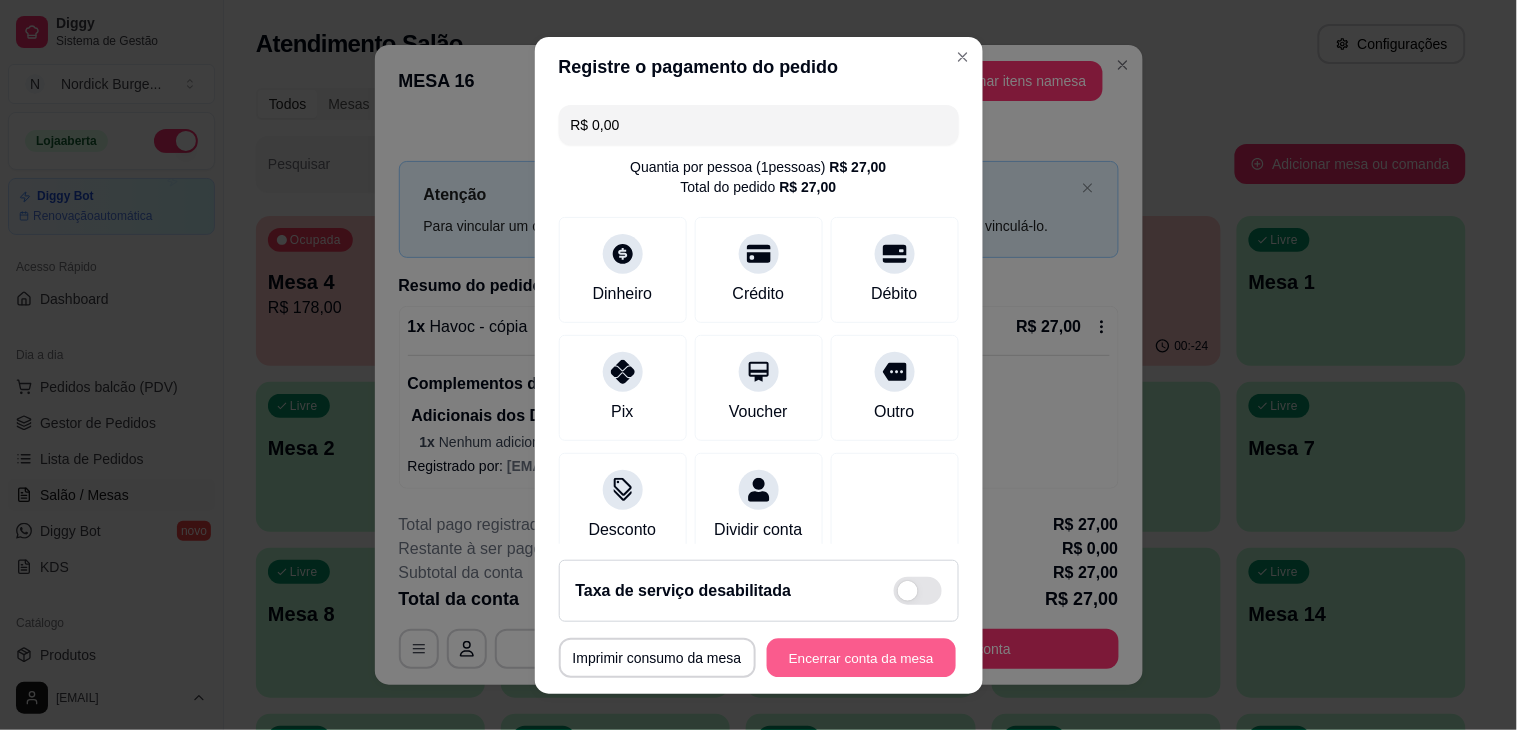 click on "Encerrar conta da mesa" at bounding box center [861, 657] 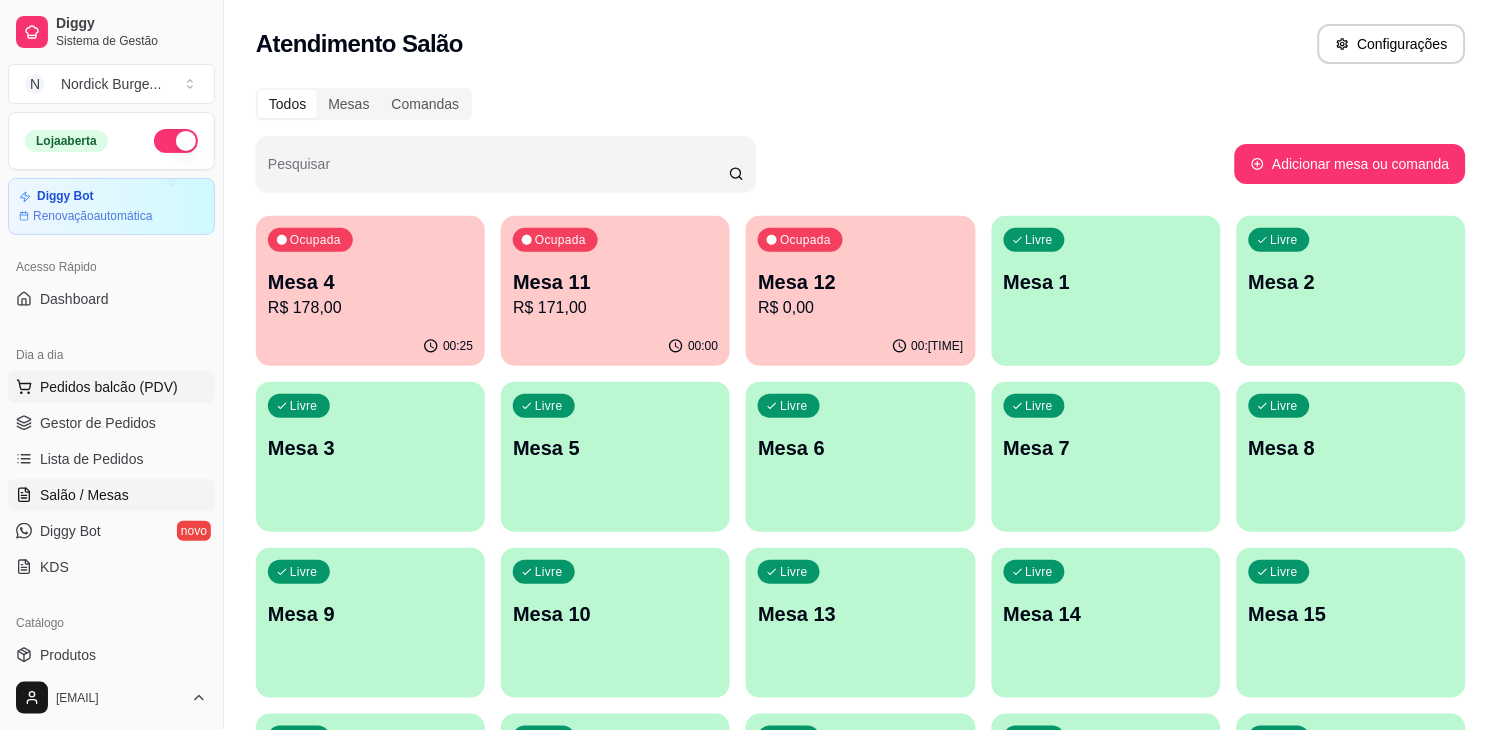 click on "Pedidos balcão (PDV)" at bounding box center (109, 387) 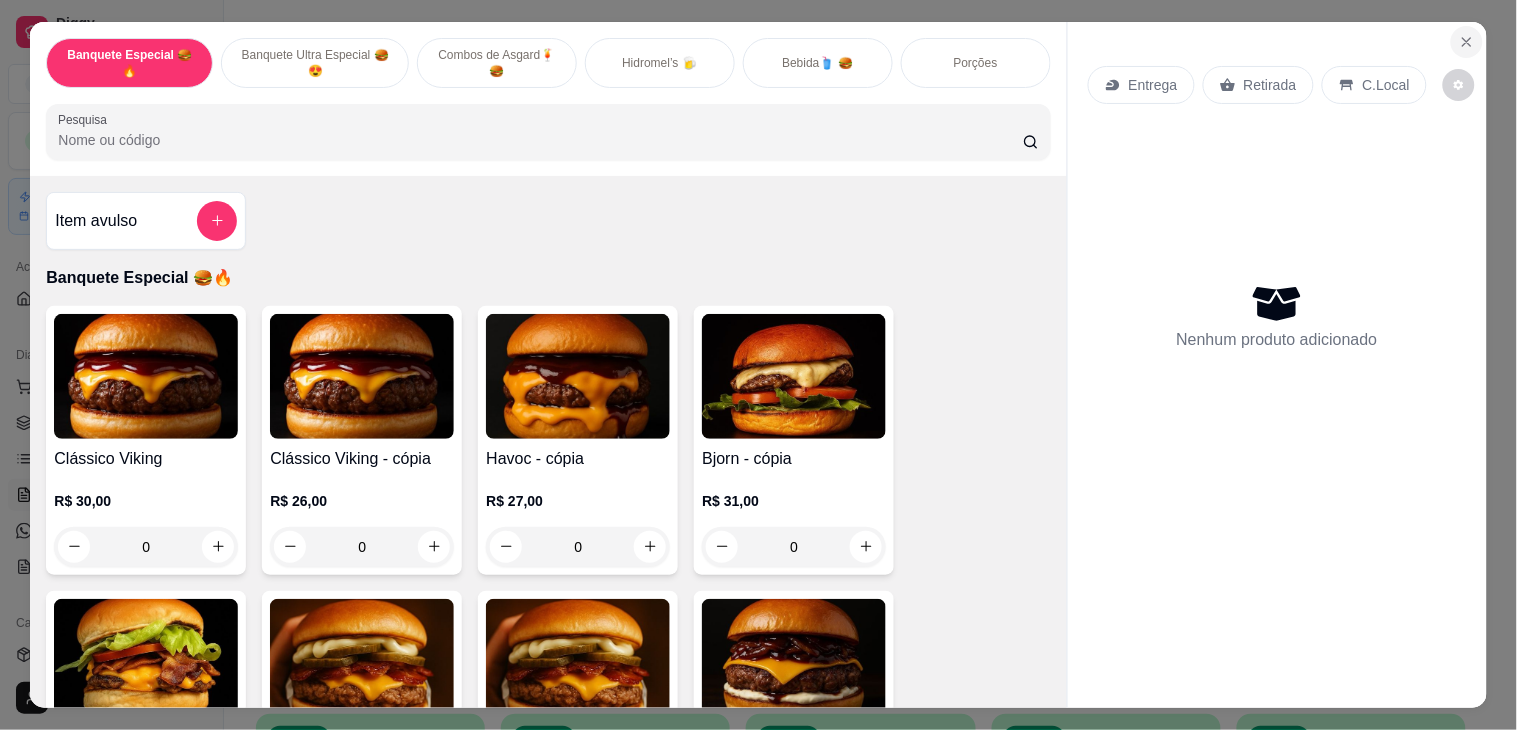 click 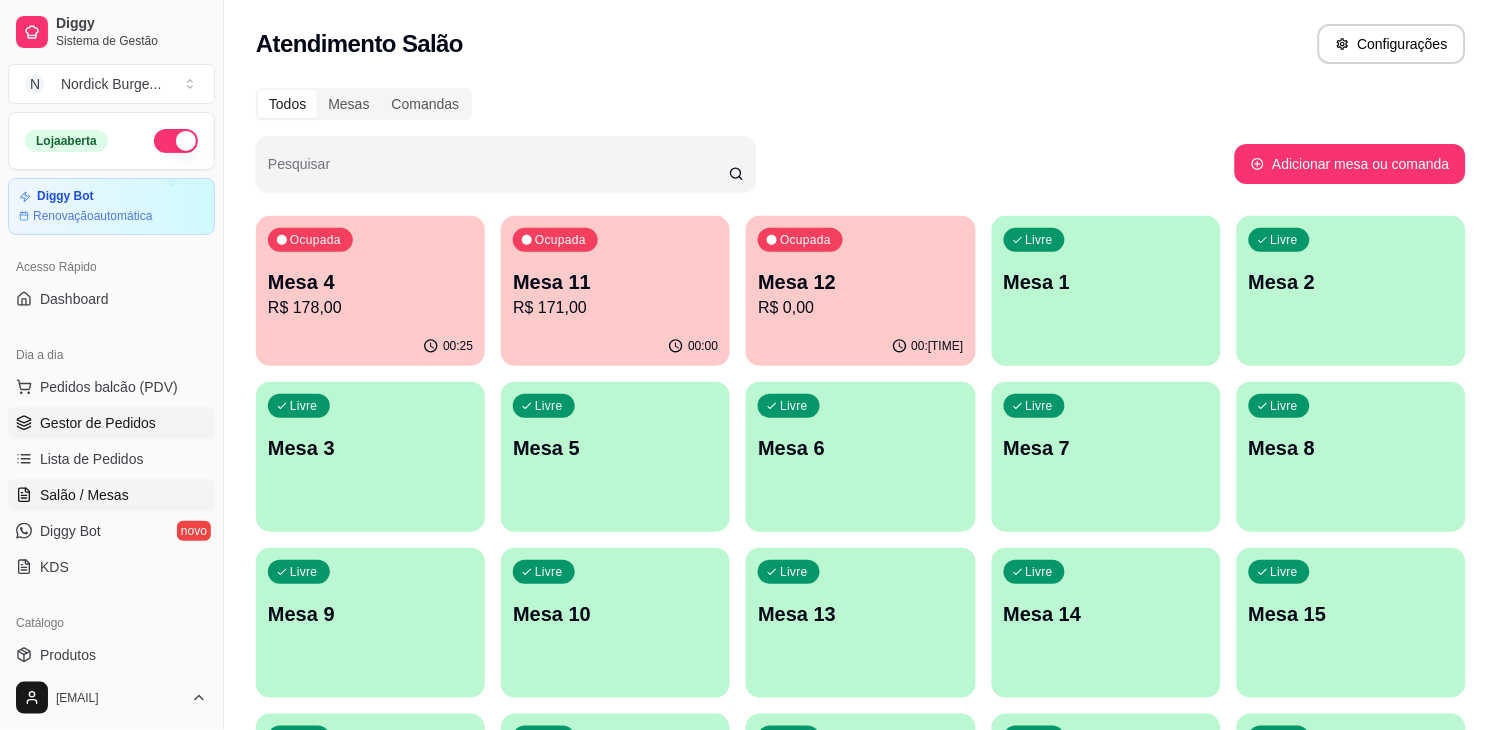 click on "Gestor de Pedidos" at bounding box center [98, 423] 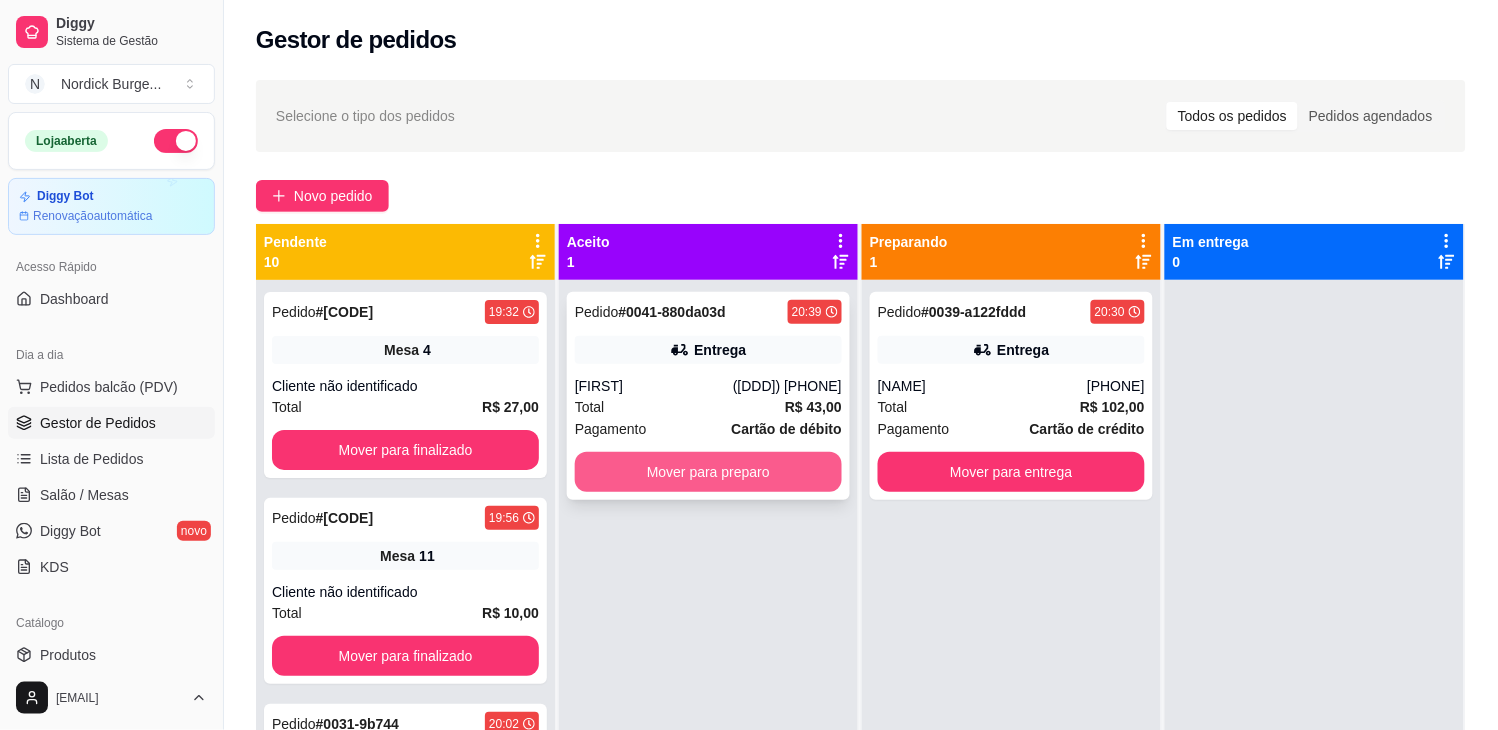 click on "Mover para preparo" at bounding box center [708, 472] 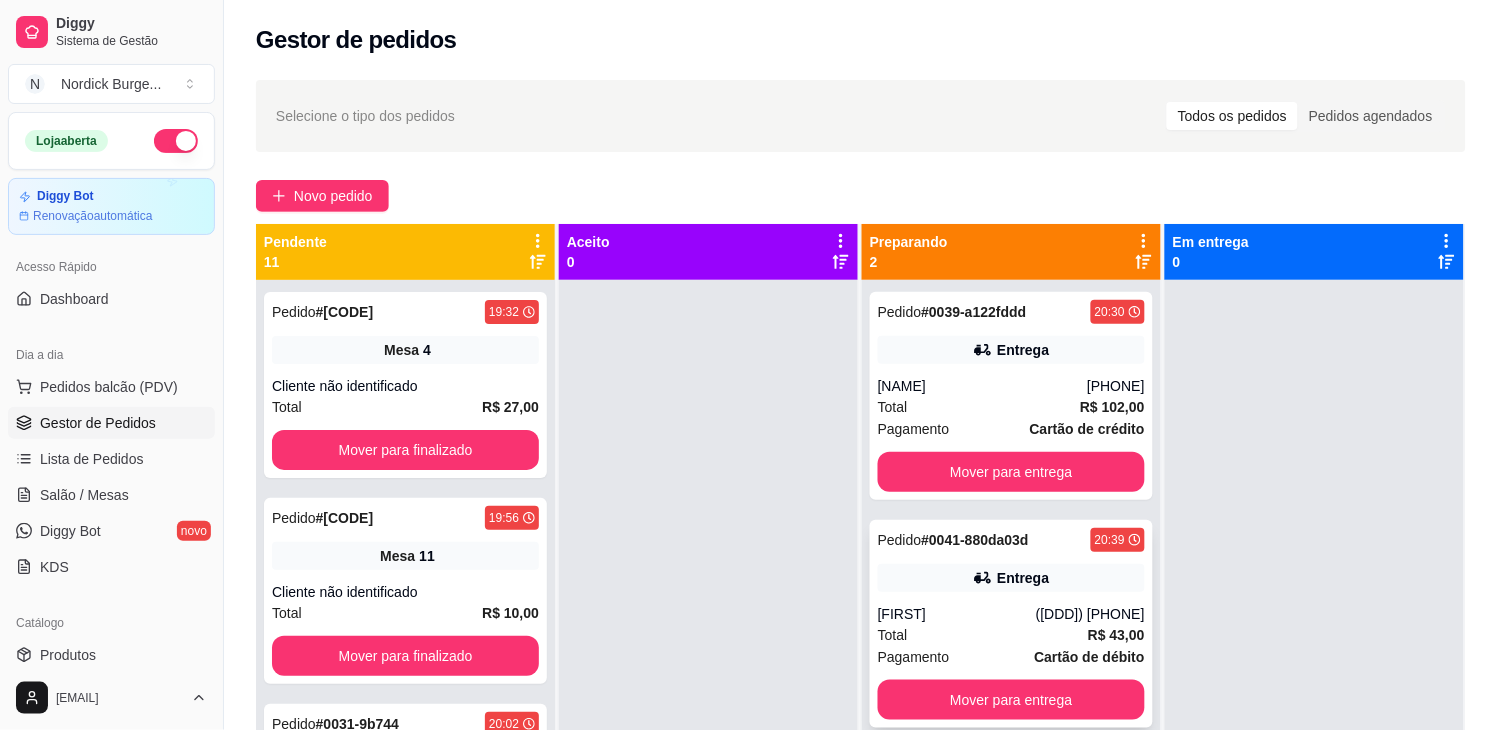 scroll, scrollTop: 55, scrollLeft: 0, axis: vertical 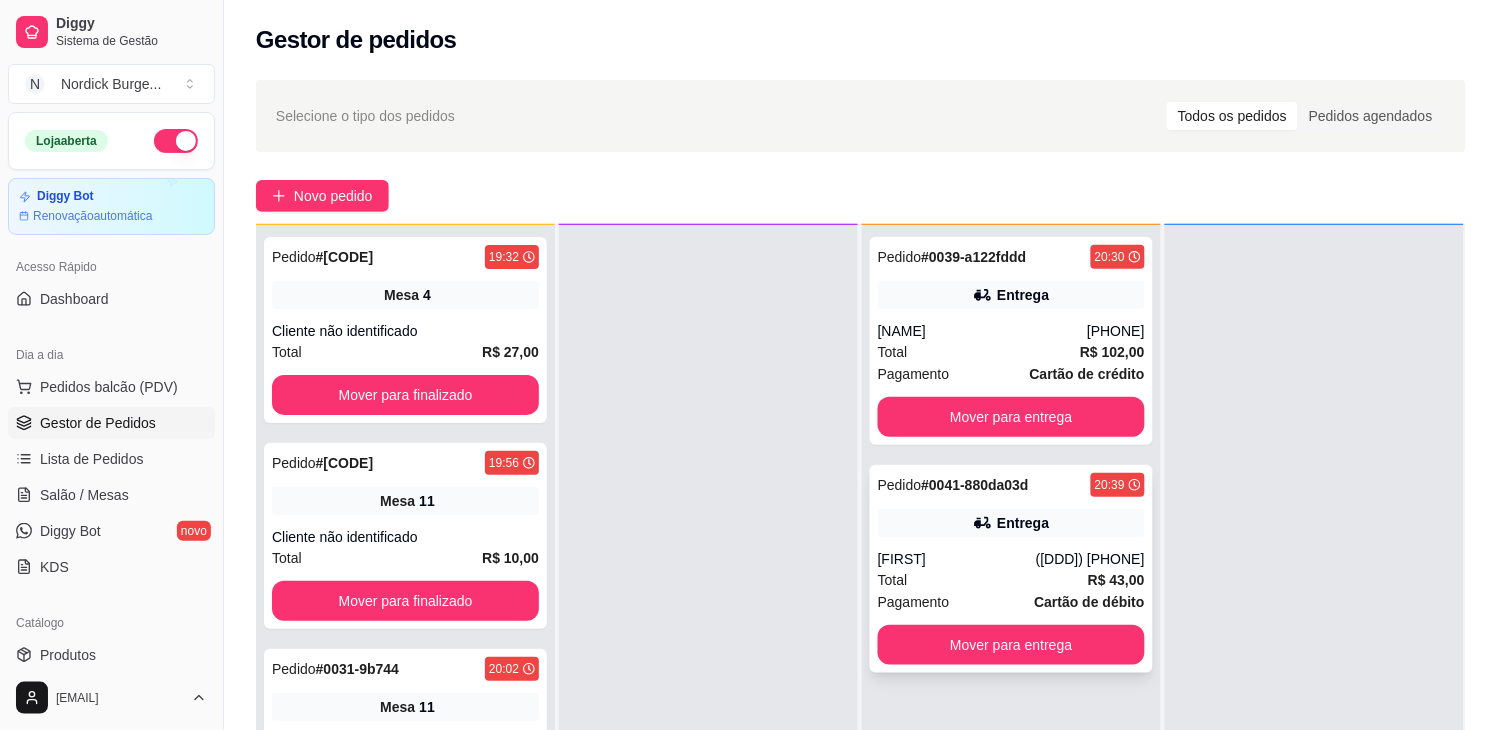 click on "[FIRST]" at bounding box center (957, 559) 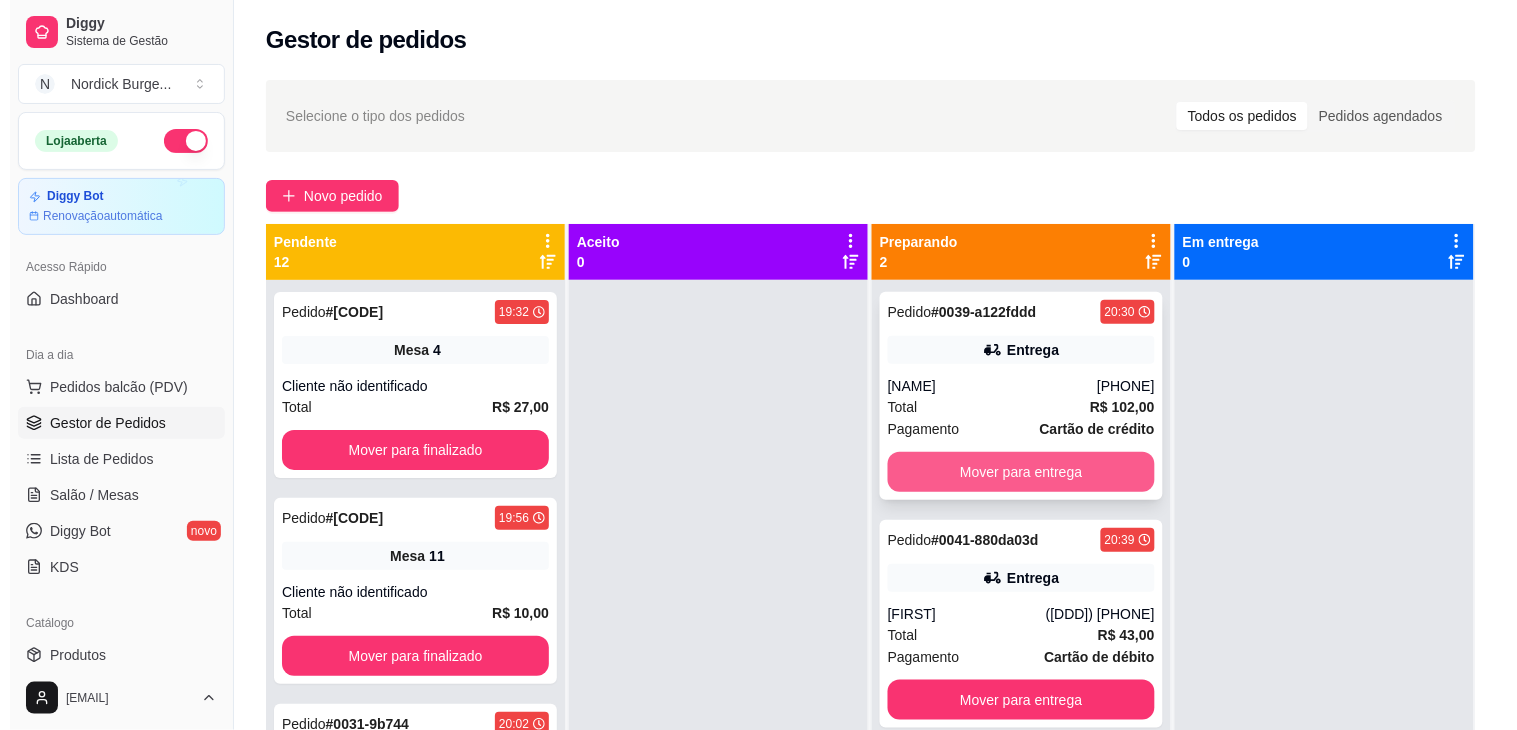 scroll, scrollTop: 55, scrollLeft: 0, axis: vertical 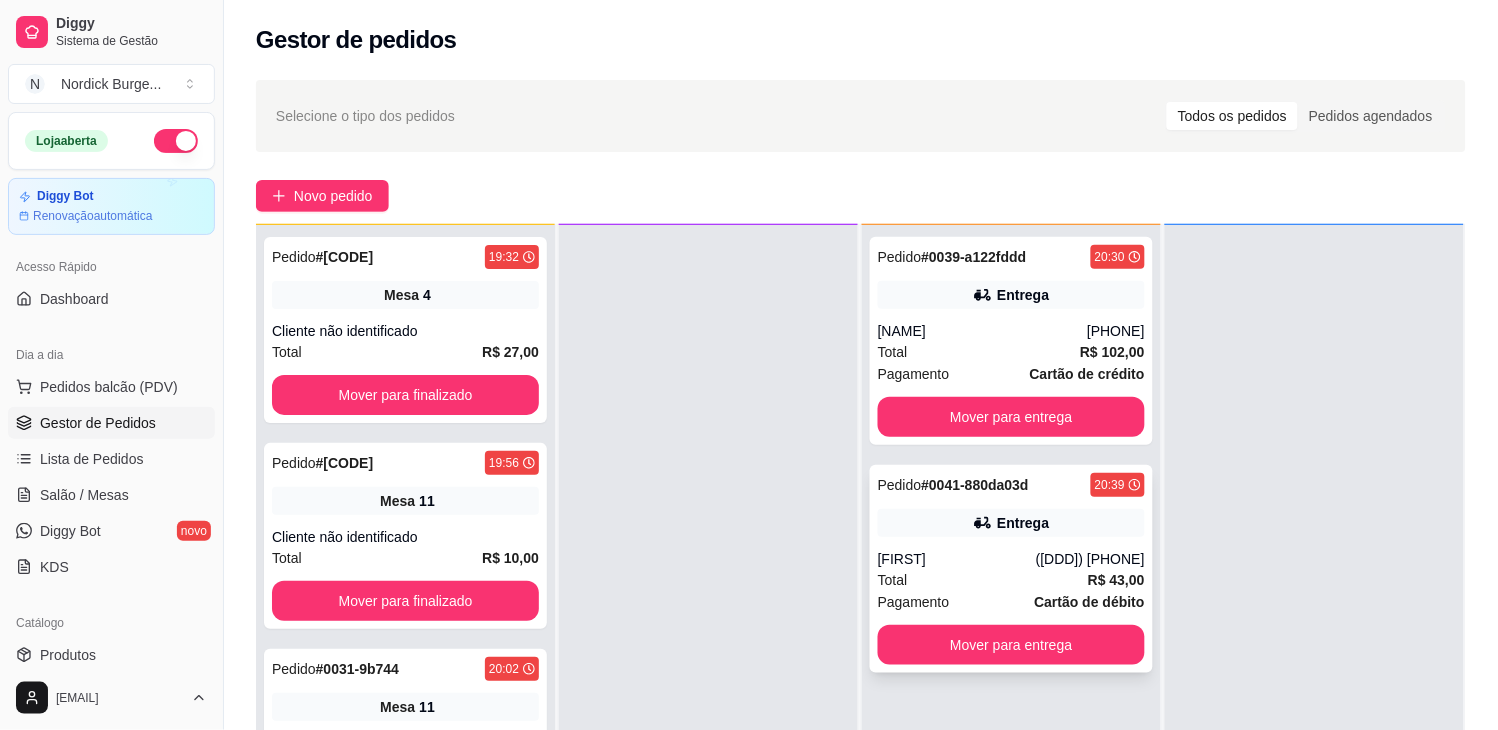 click on "# [CODE]" at bounding box center [975, 485] 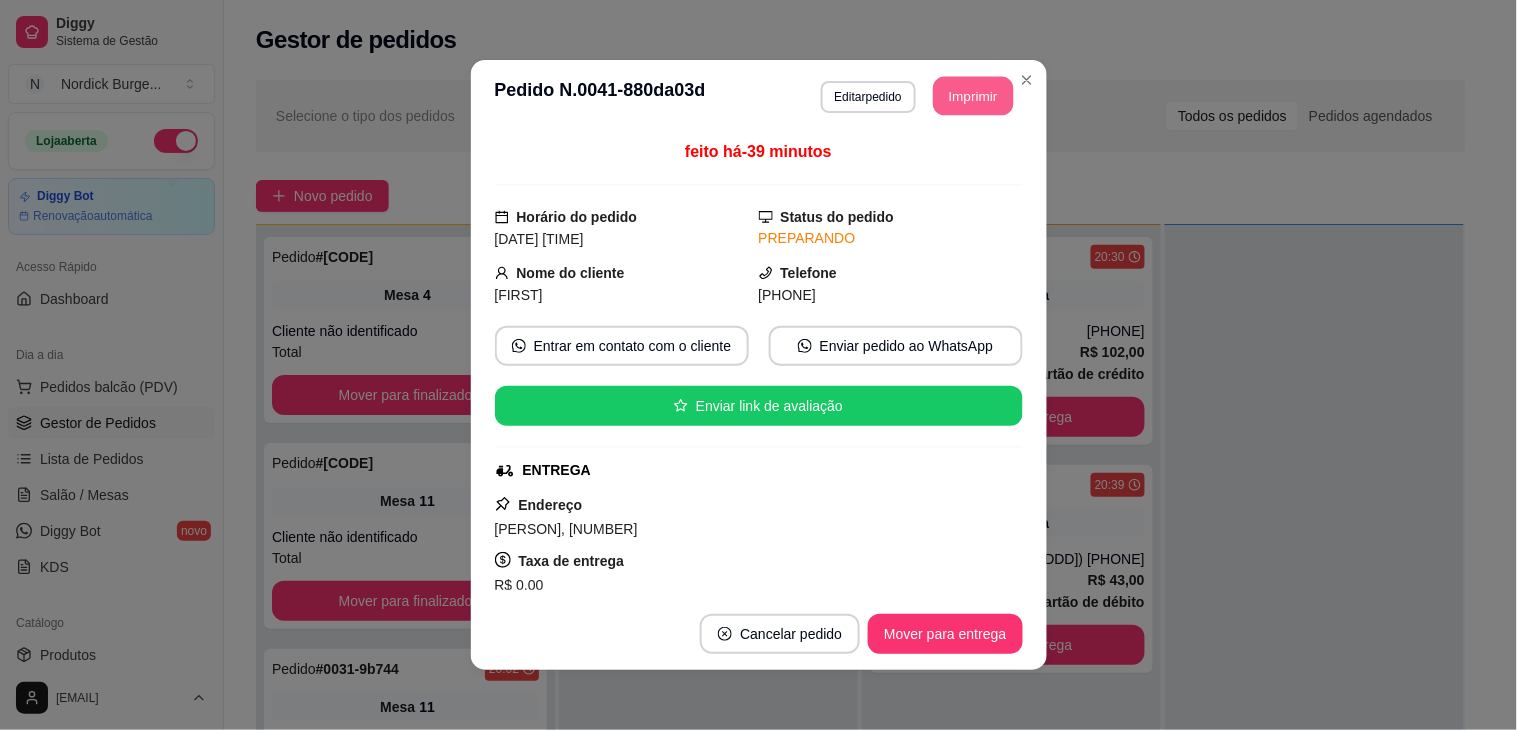 click on "Imprimir" at bounding box center [973, 96] 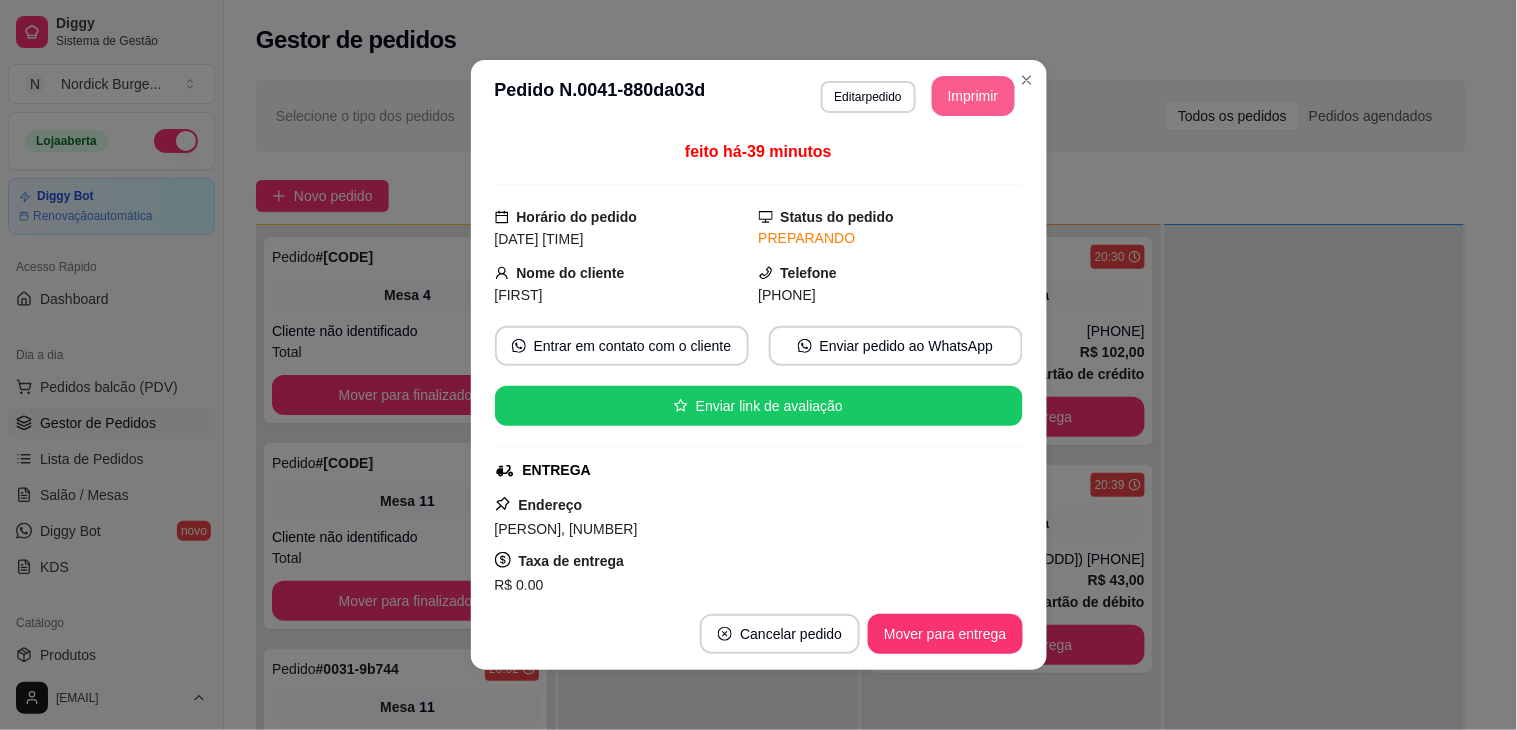 scroll, scrollTop: 0, scrollLeft: 0, axis: both 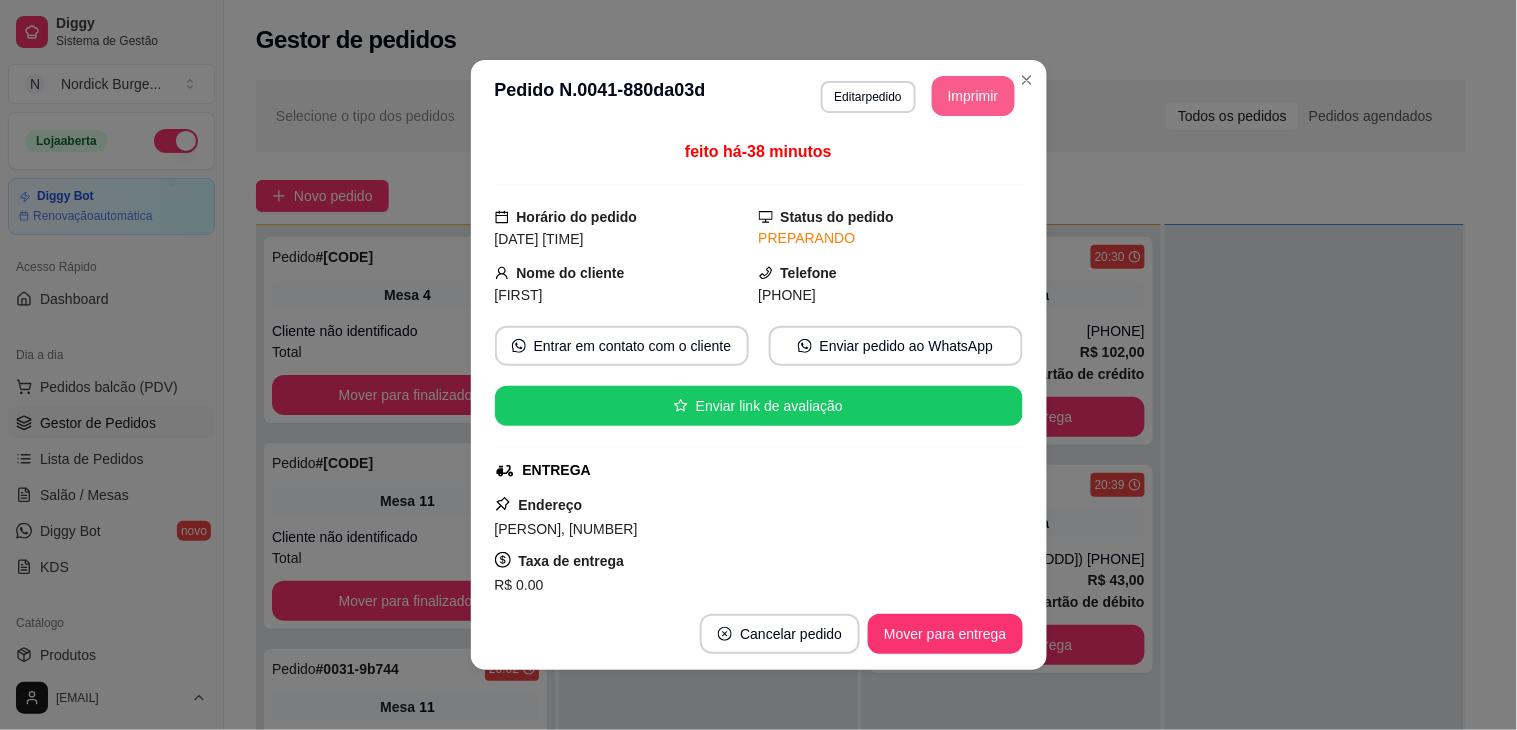 click on "Imprimir" at bounding box center [973, 96] 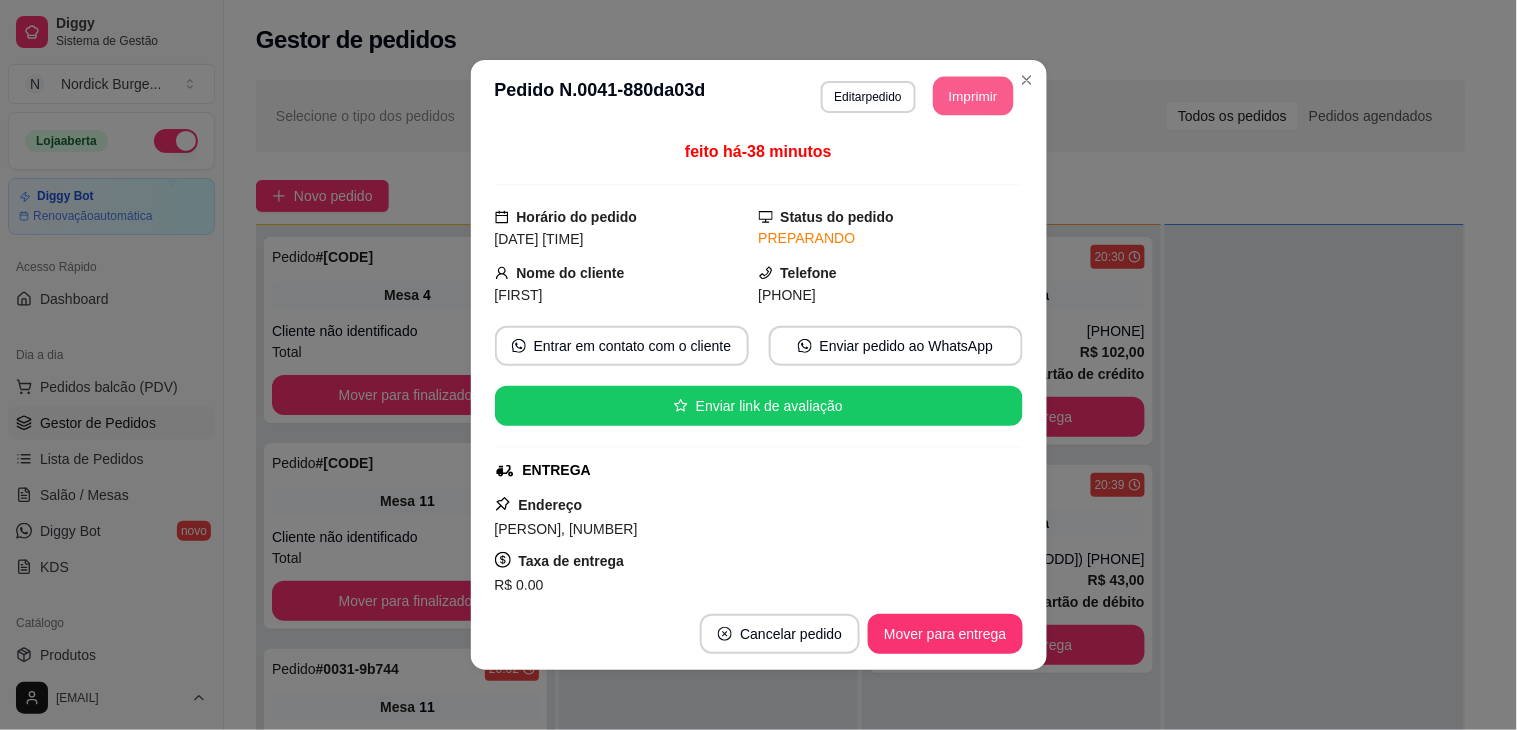 click on "Imprimir" at bounding box center [973, 96] 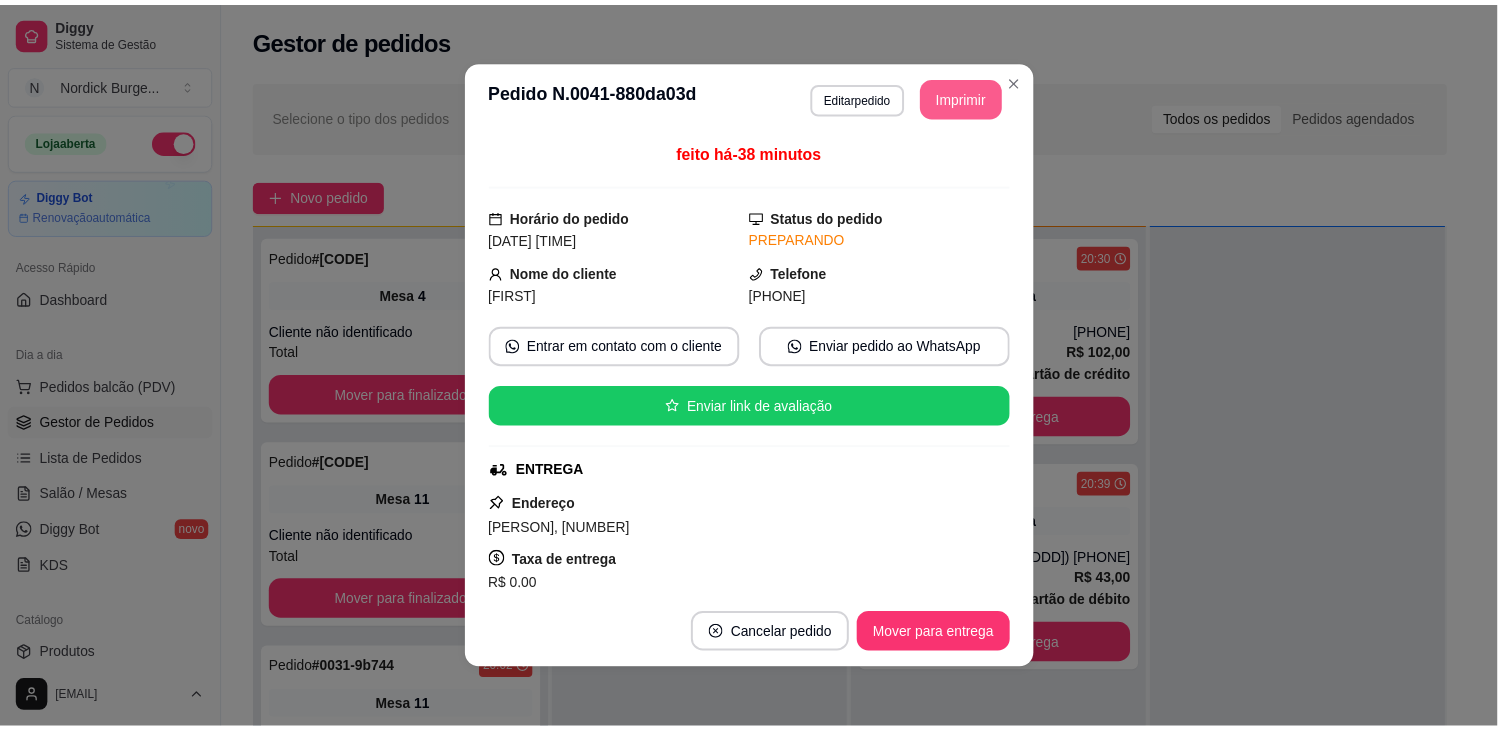 scroll, scrollTop: 0, scrollLeft: 0, axis: both 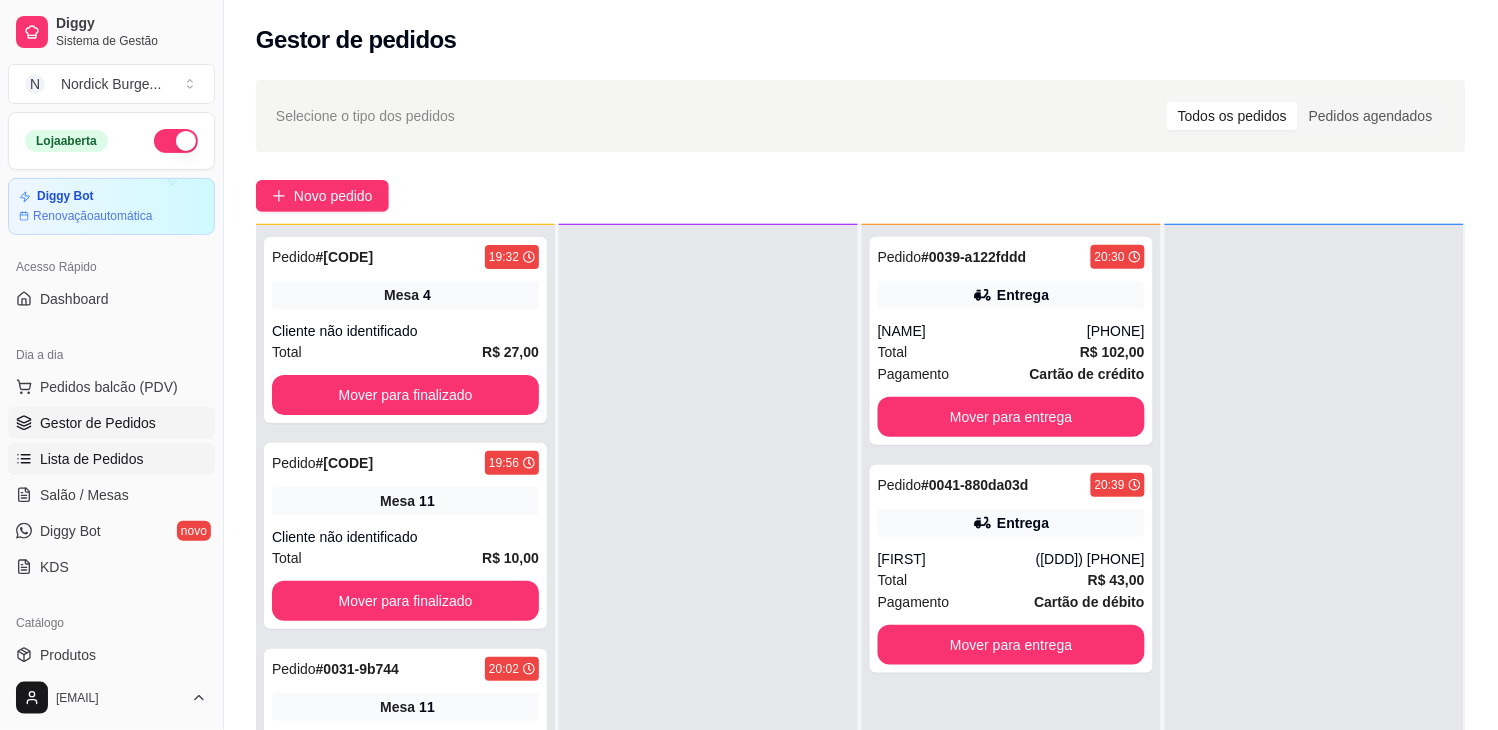 click on "Lista de Pedidos" at bounding box center (92, 459) 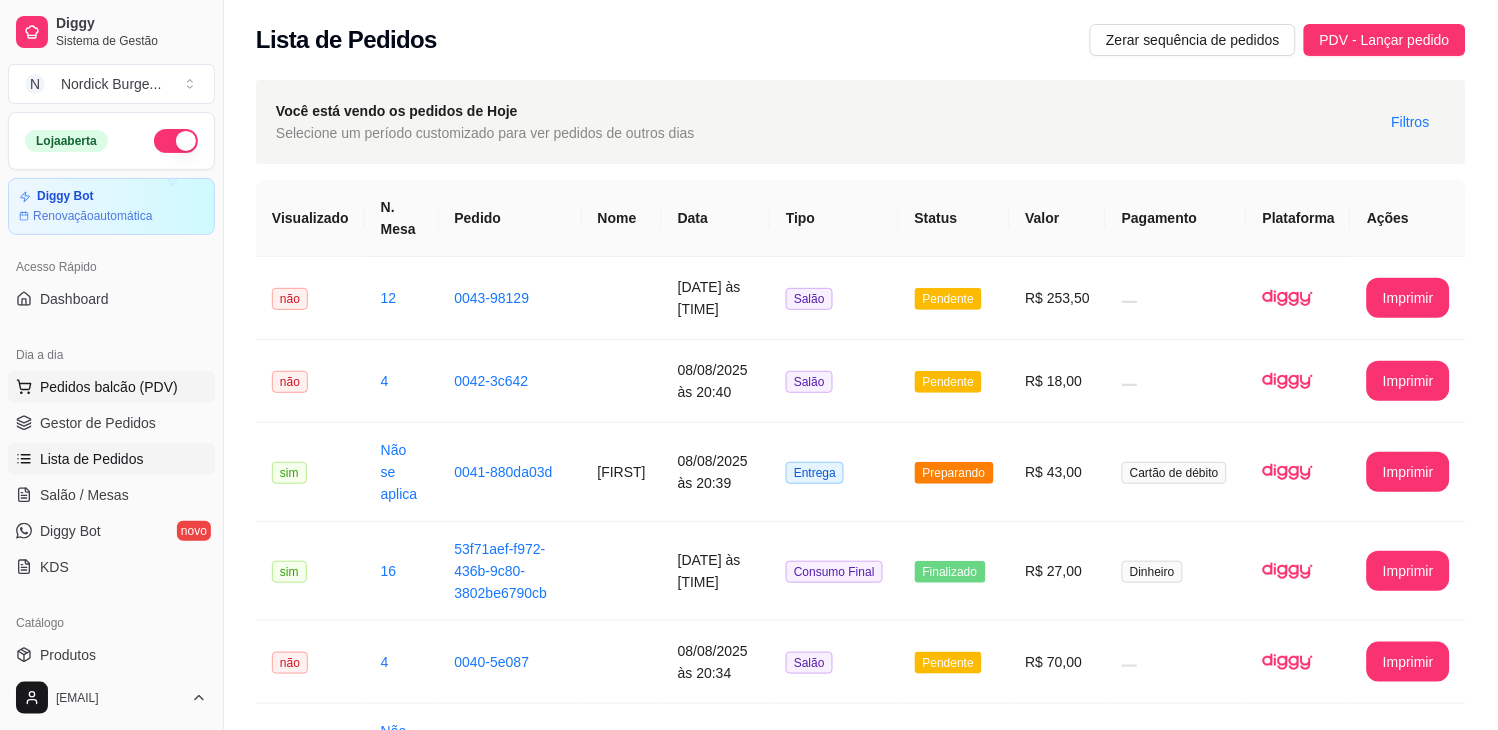 click on "Pedidos balcão (PDV)" at bounding box center [109, 387] 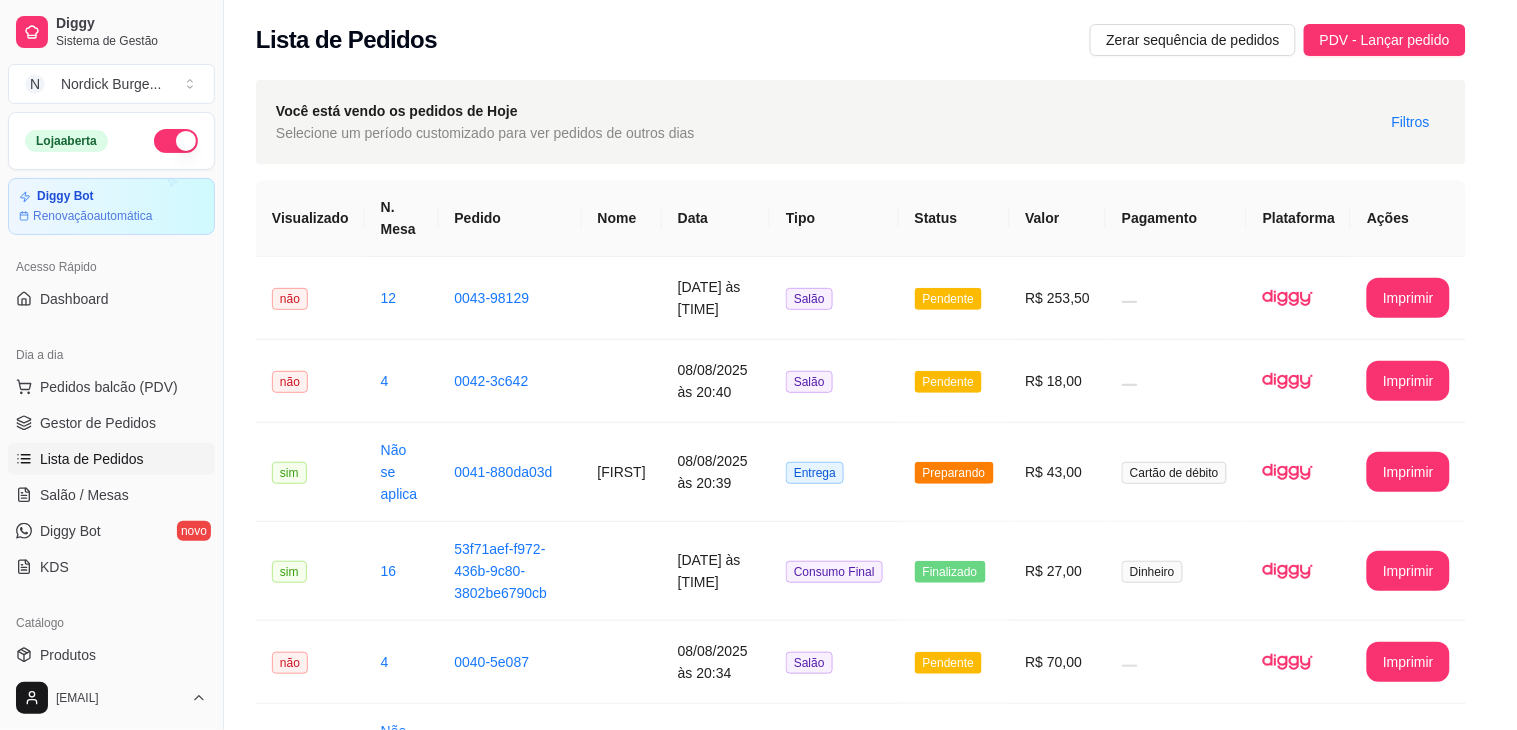 click on "R$ 30,00 0" at bounding box center (146, 519) 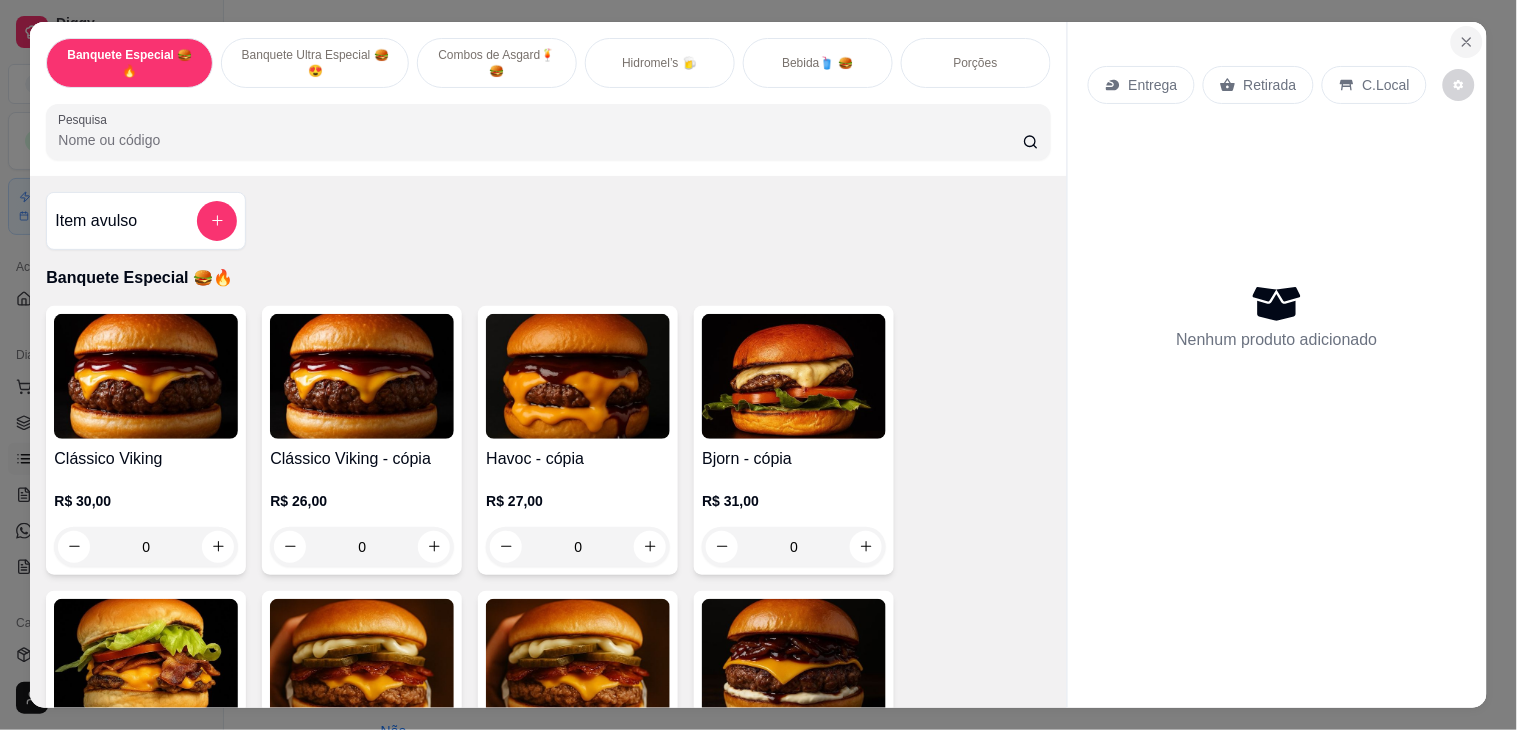 click at bounding box center [1467, 42] 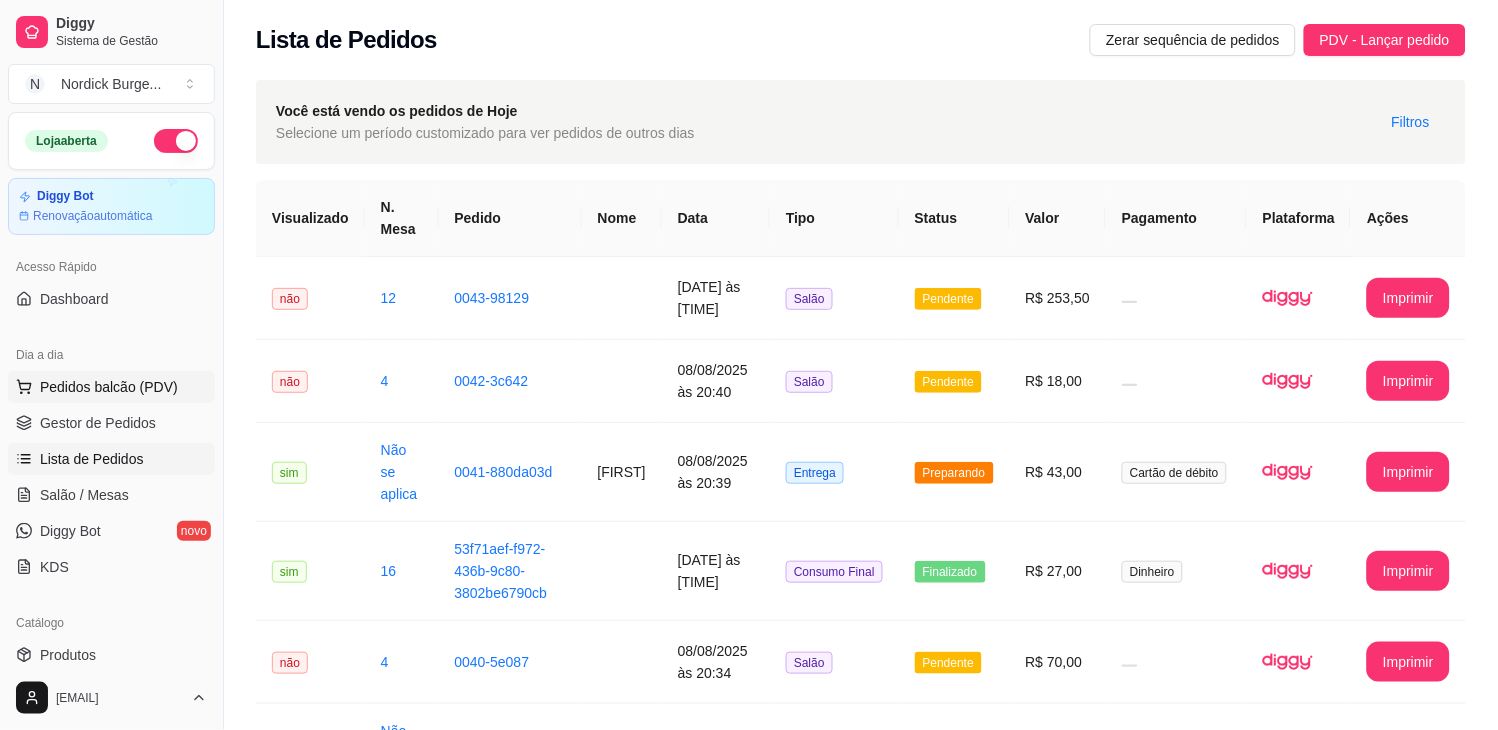click on "Pedidos balcão (PDV)" at bounding box center [109, 387] 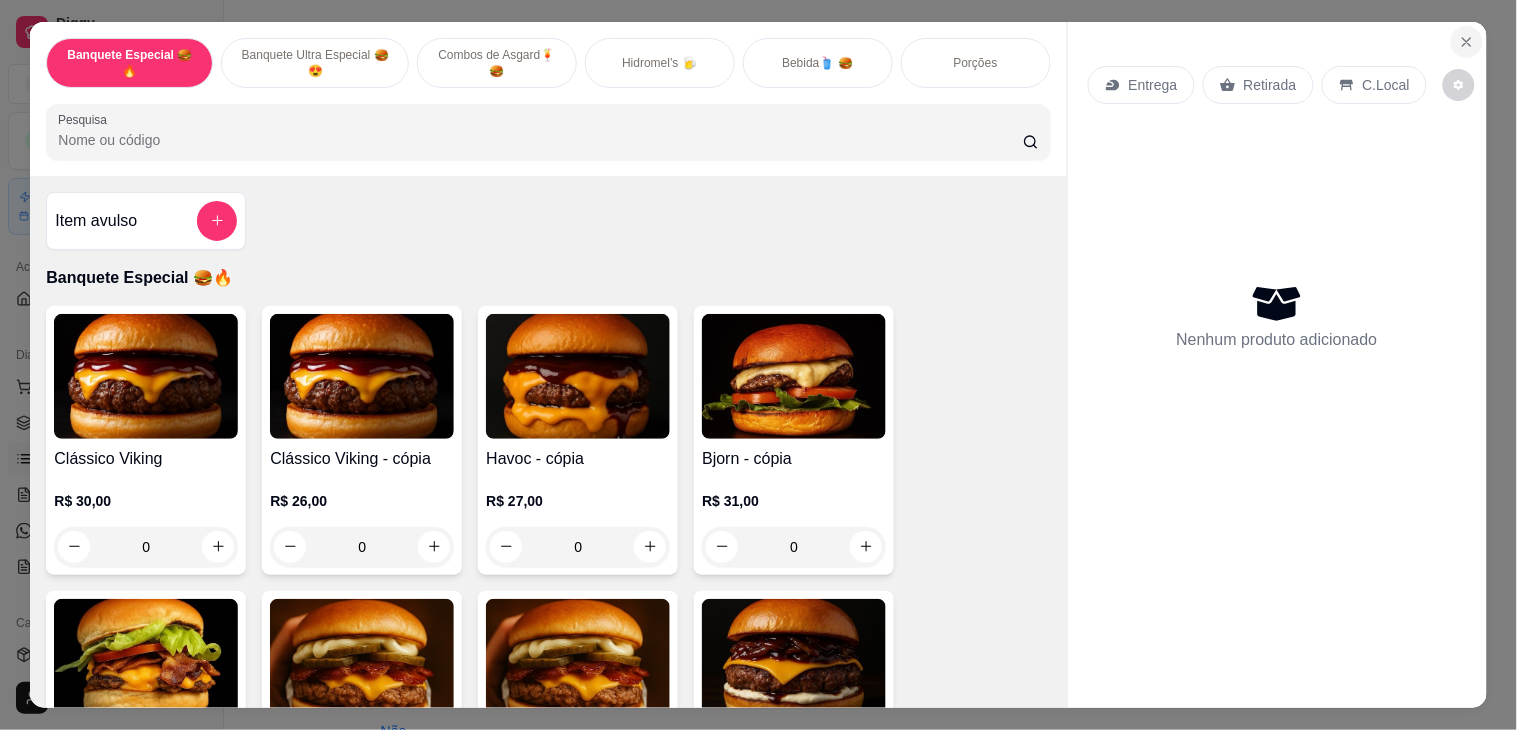 click 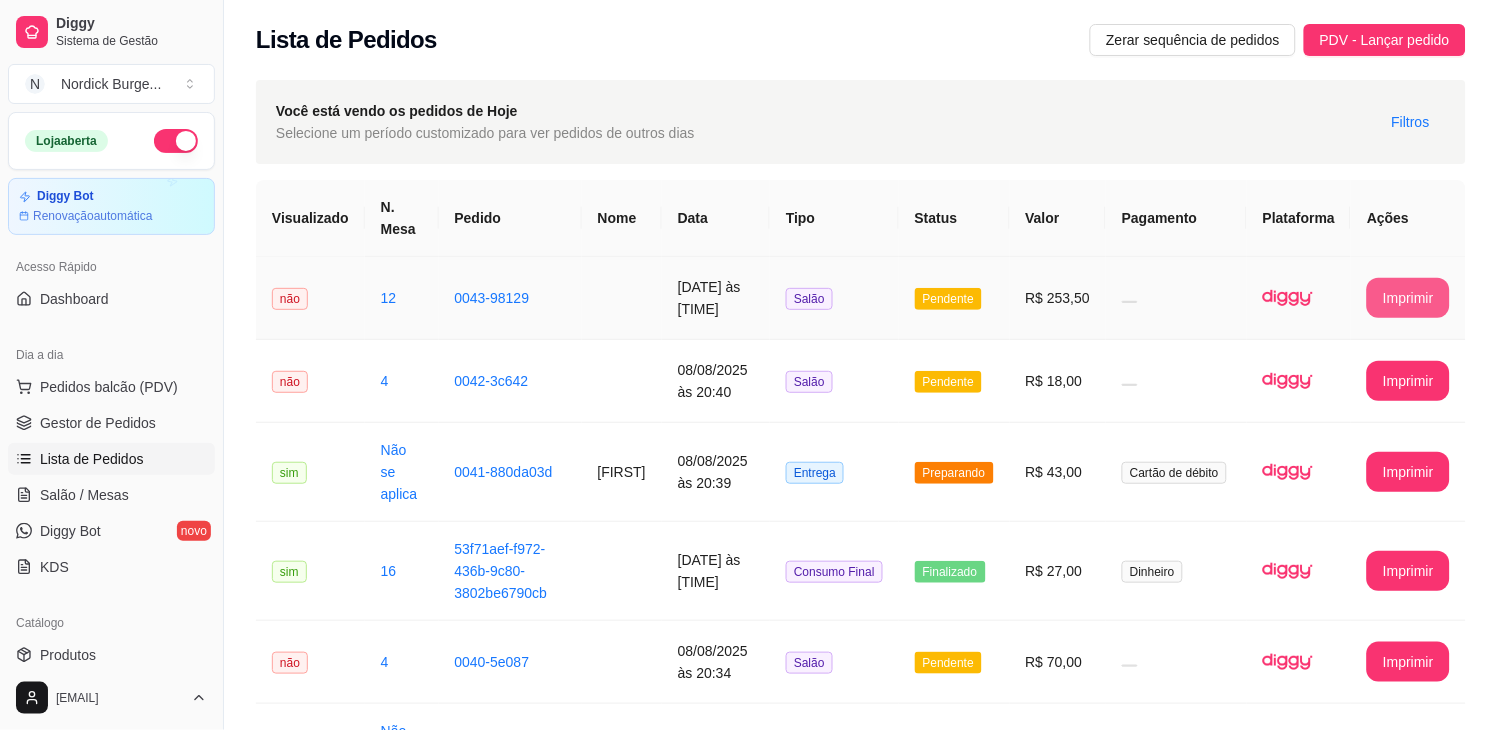 click on "Imprimir" at bounding box center [1408, 298] 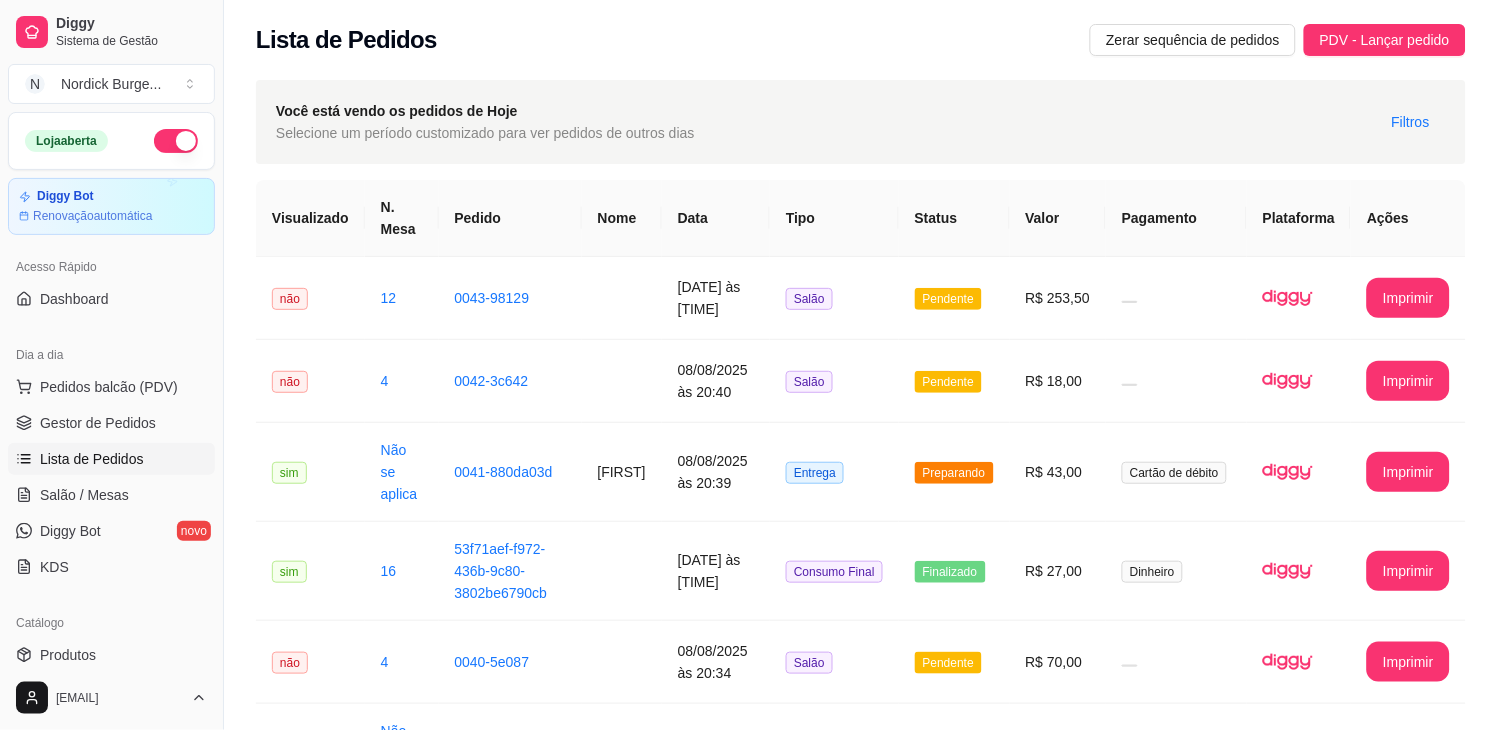 scroll, scrollTop: 0, scrollLeft: 0, axis: both 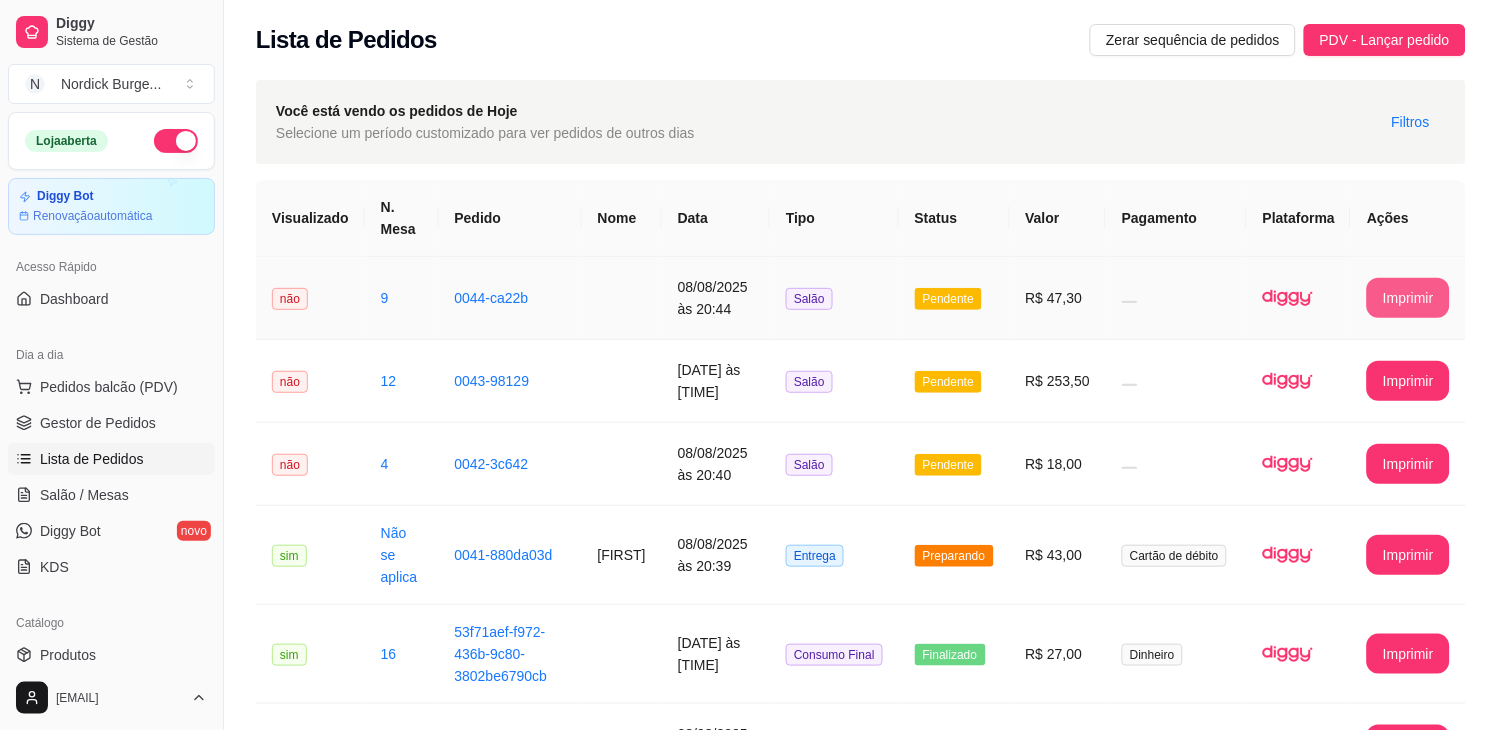 click on "Imprimir" at bounding box center (1408, 298) 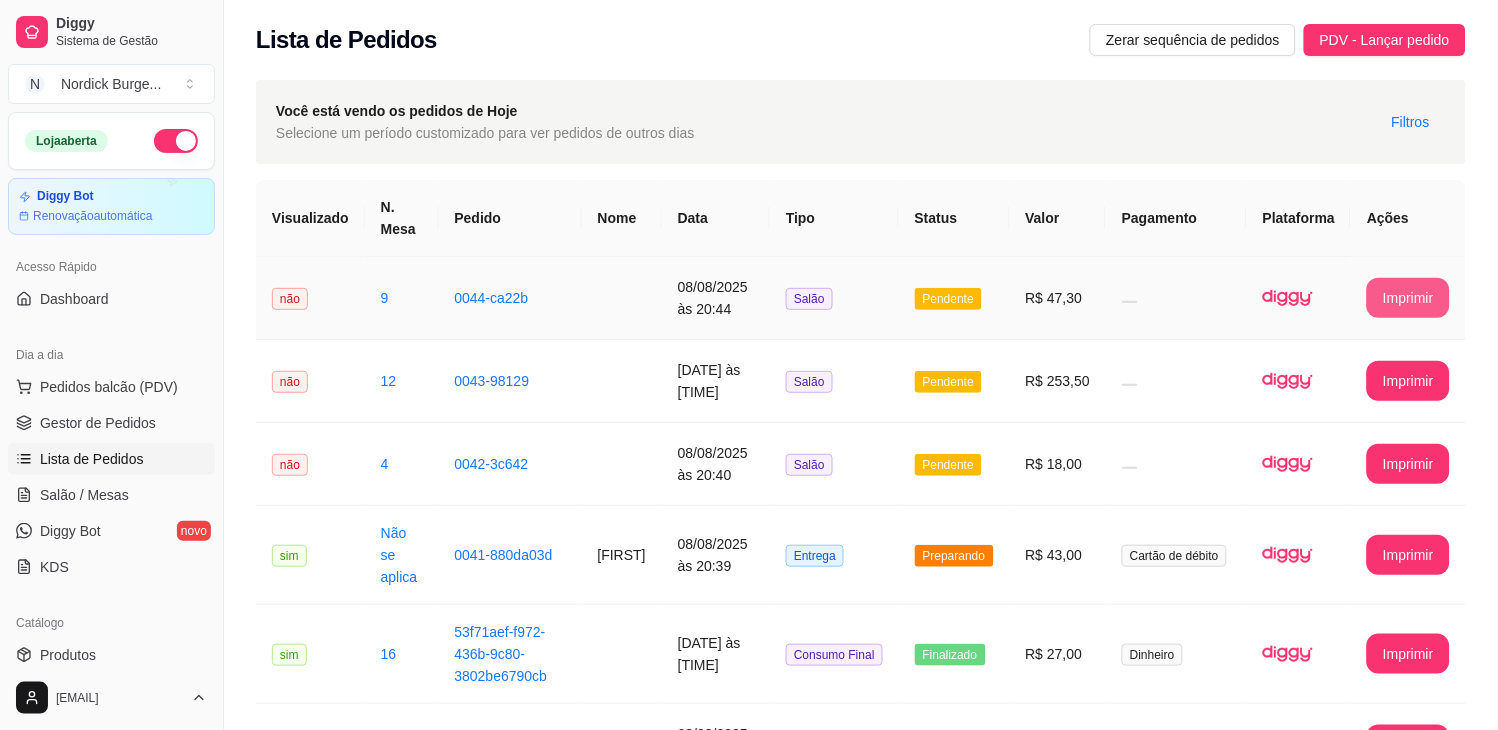 scroll, scrollTop: 0, scrollLeft: 0, axis: both 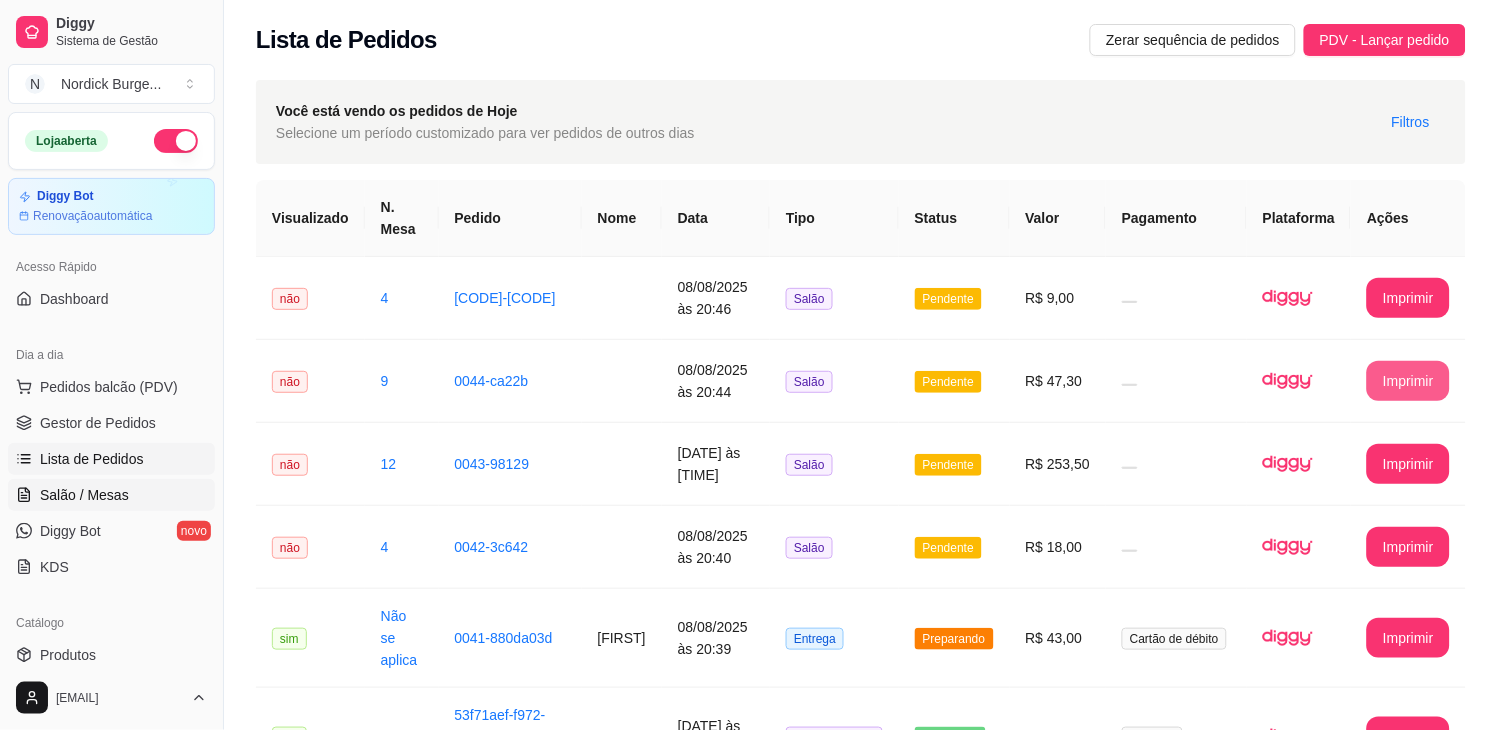click on "Salão / Mesas" at bounding box center (111, 495) 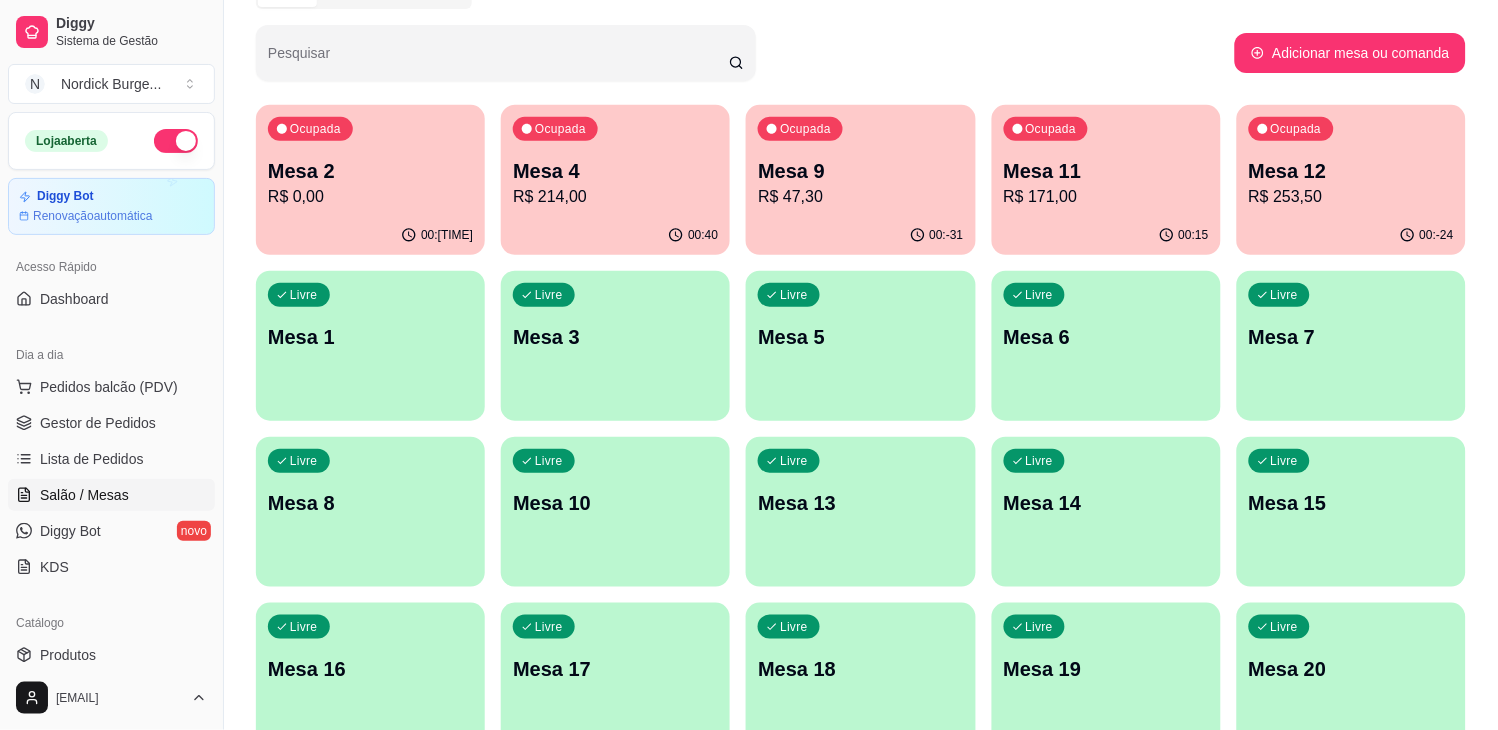 scroll, scrollTop: 546, scrollLeft: 0, axis: vertical 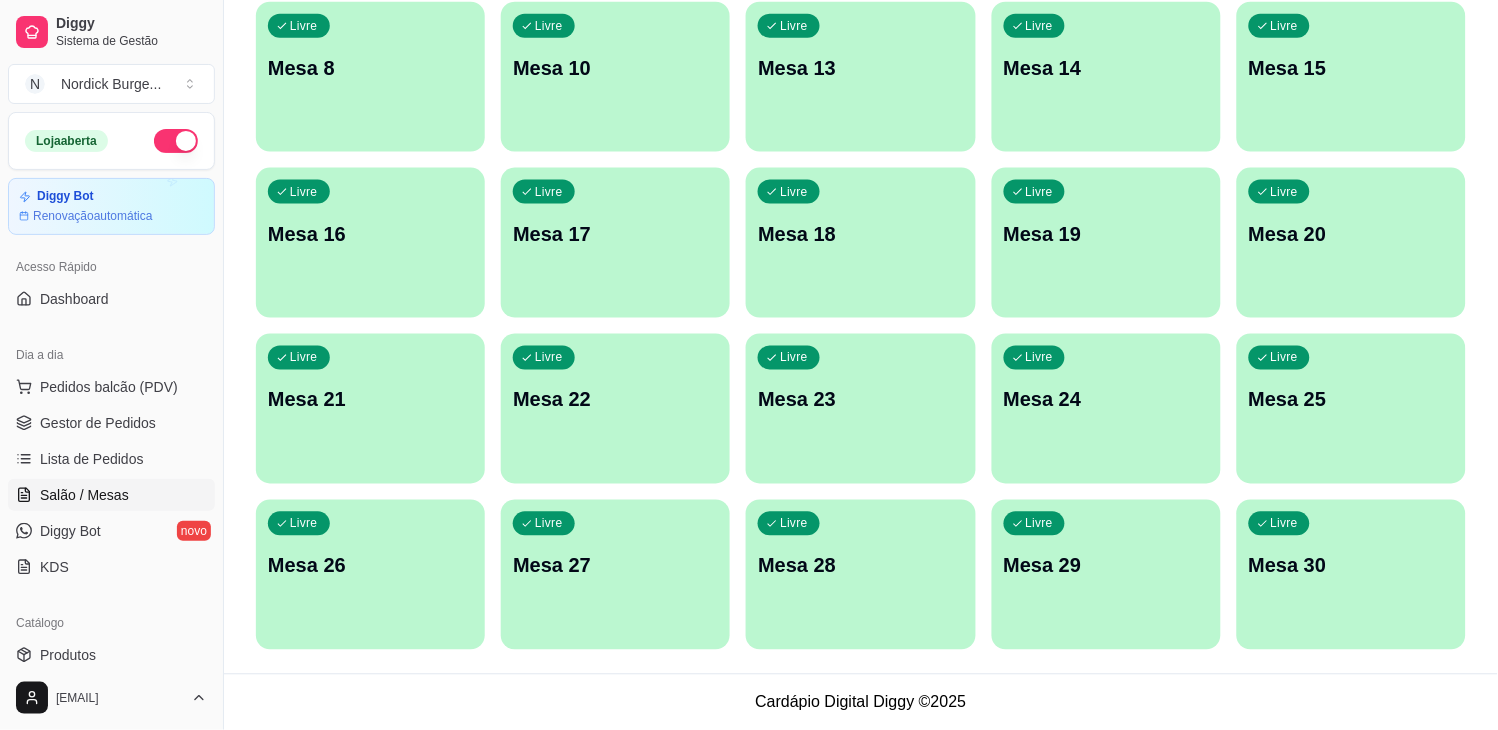 click on "Livre Mesa 30" at bounding box center (1351, 563) 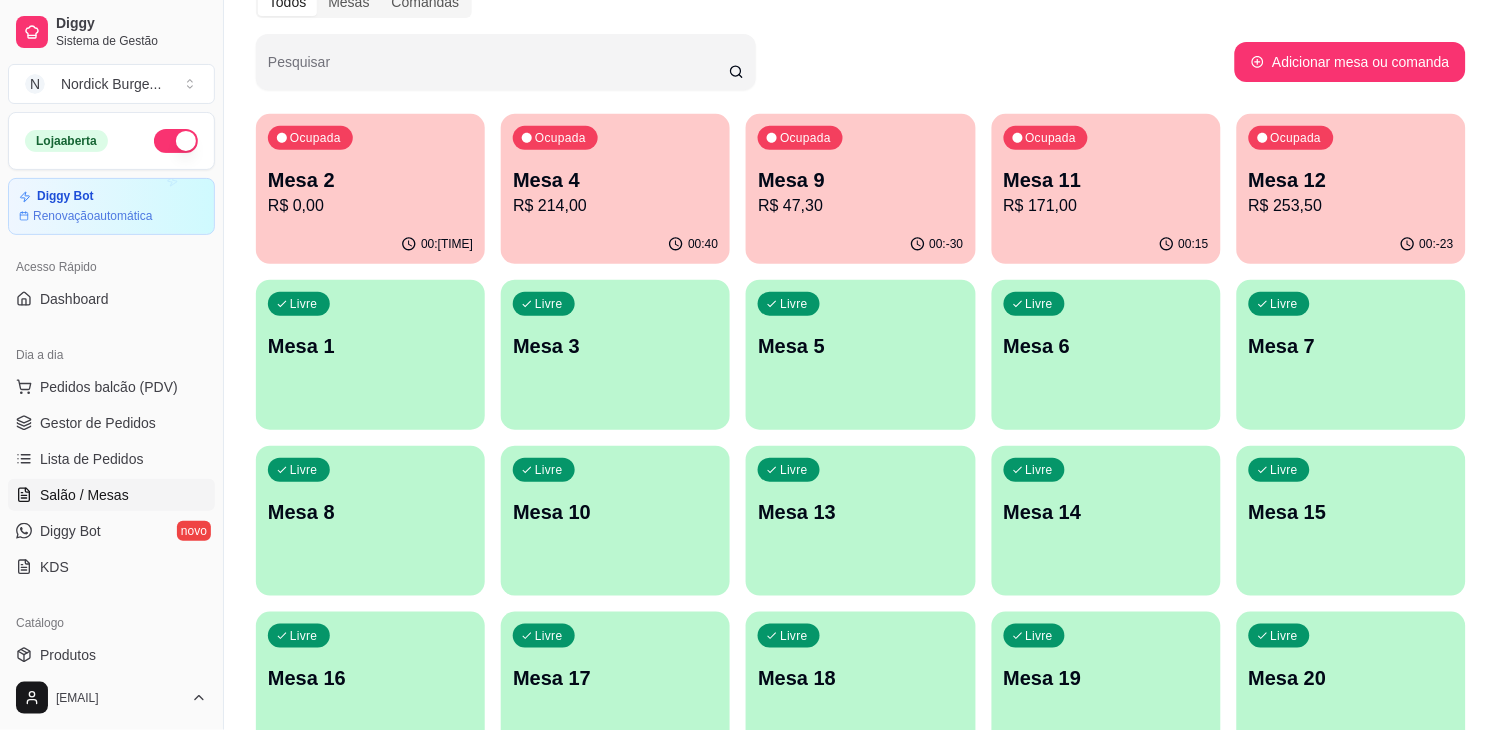 scroll, scrollTop: 0, scrollLeft: 0, axis: both 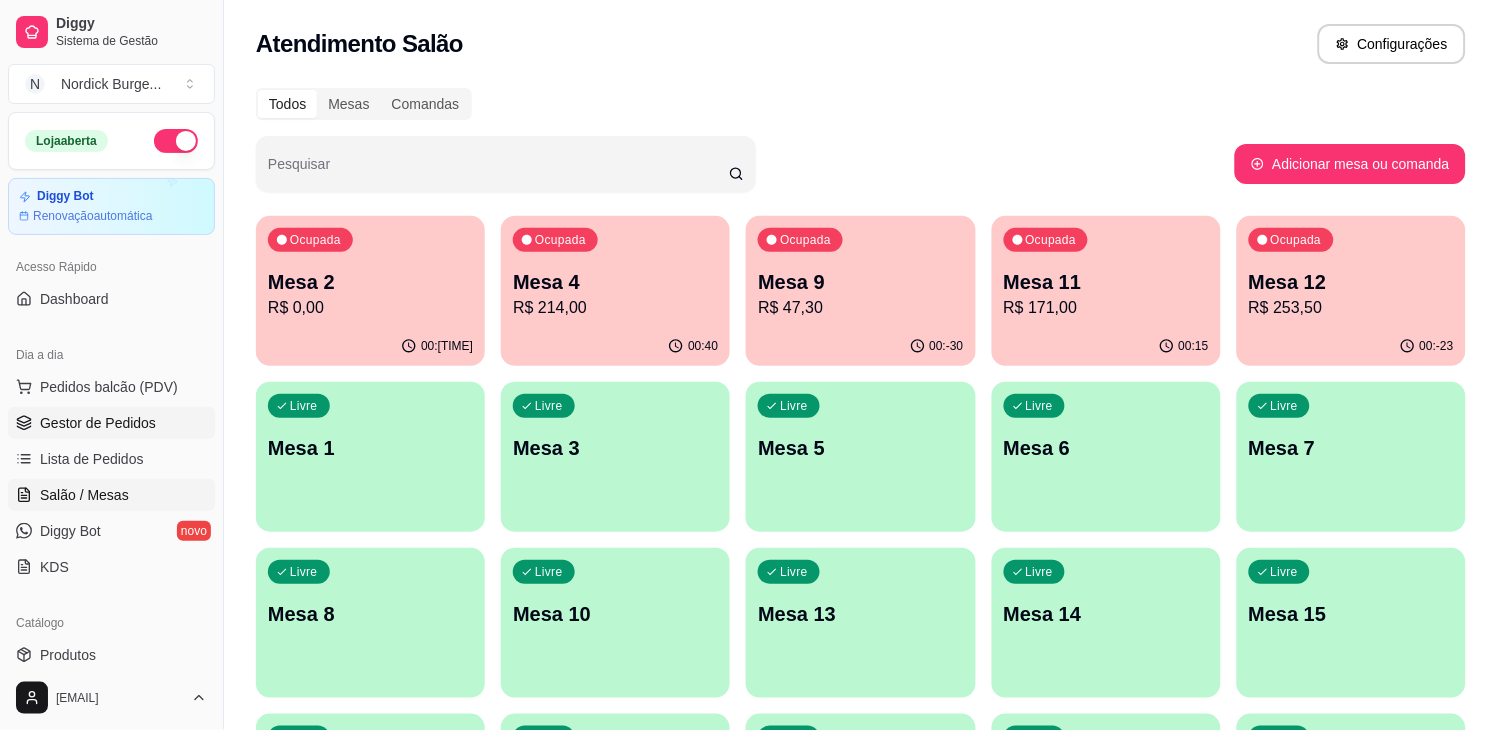 click on "Gestor de Pedidos" at bounding box center [111, 423] 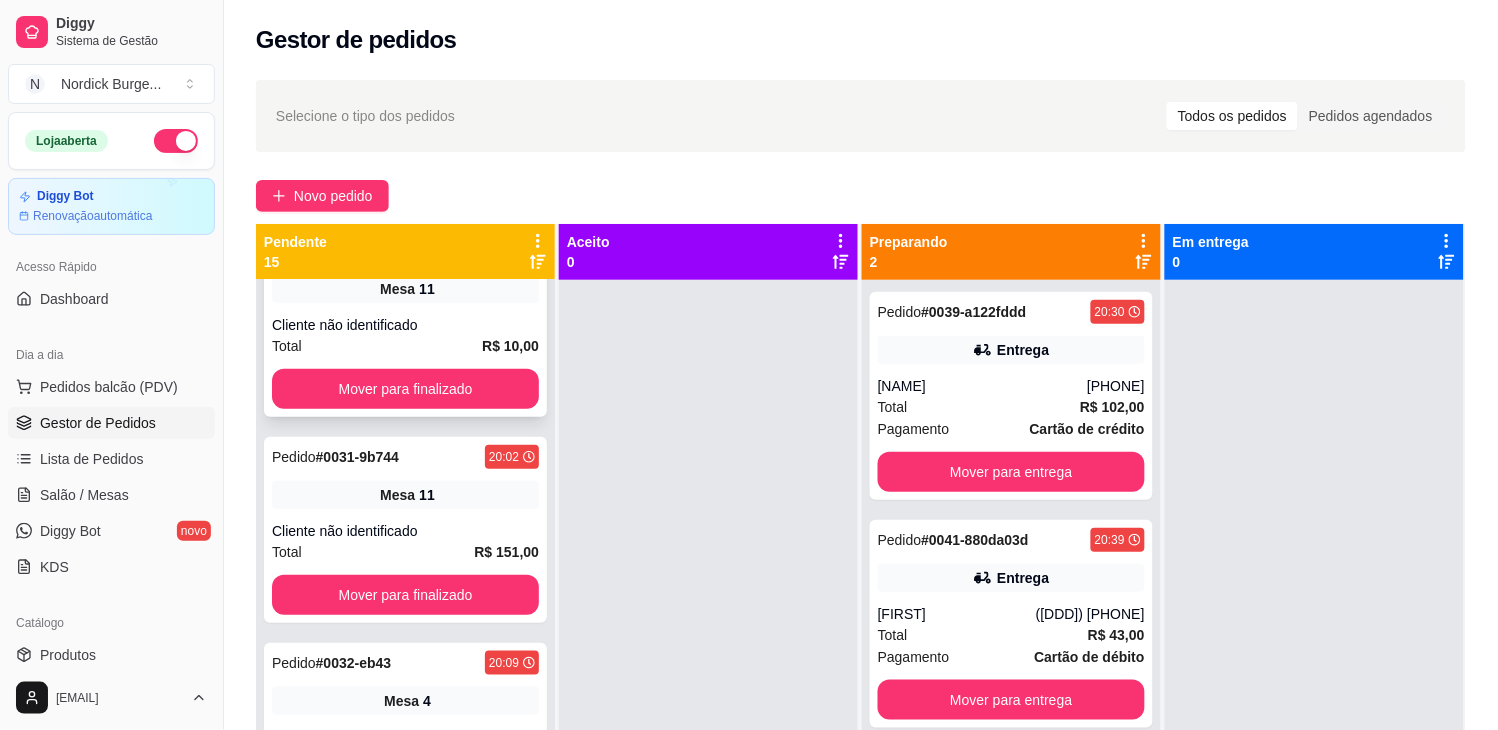 scroll, scrollTop: 0, scrollLeft: 0, axis: both 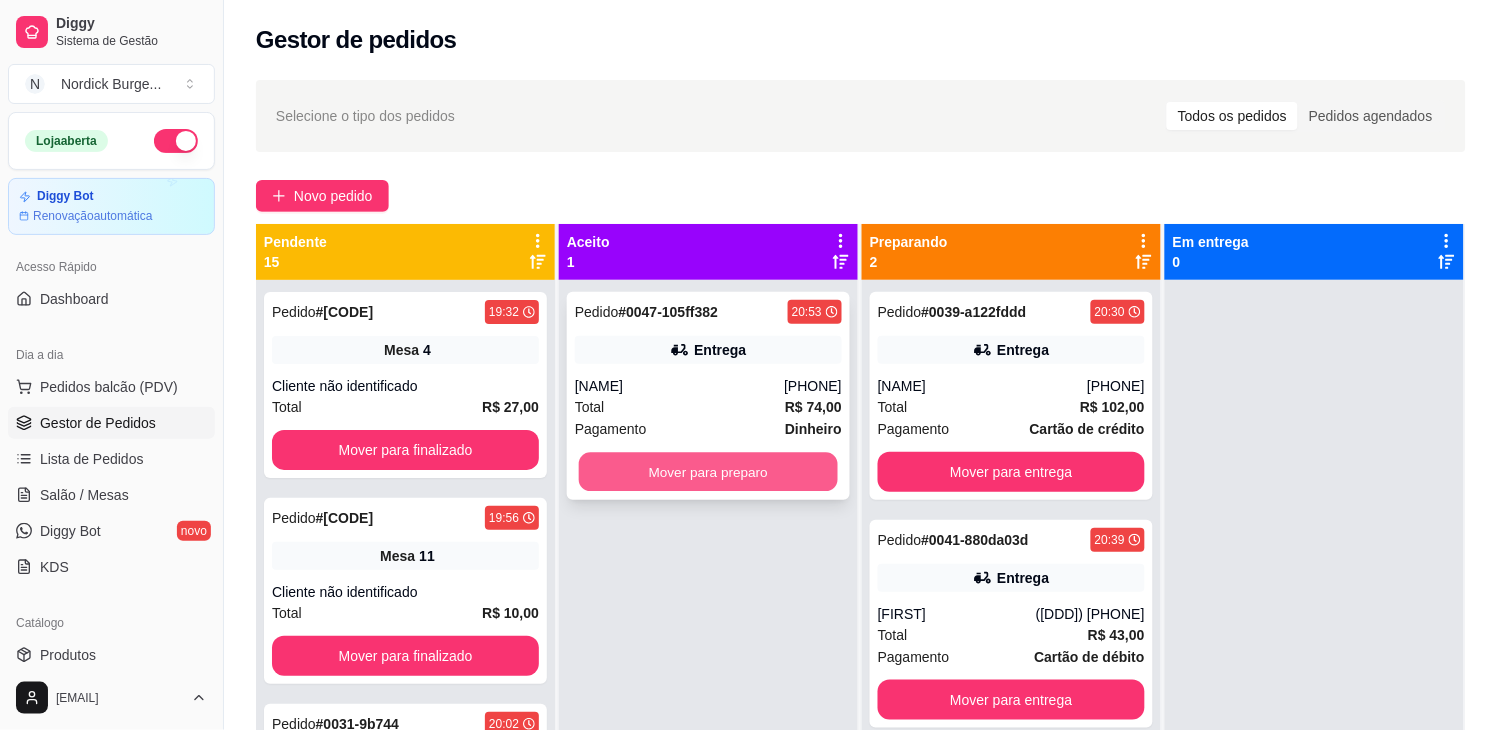 click on "Mover para preparo" at bounding box center (708, 472) 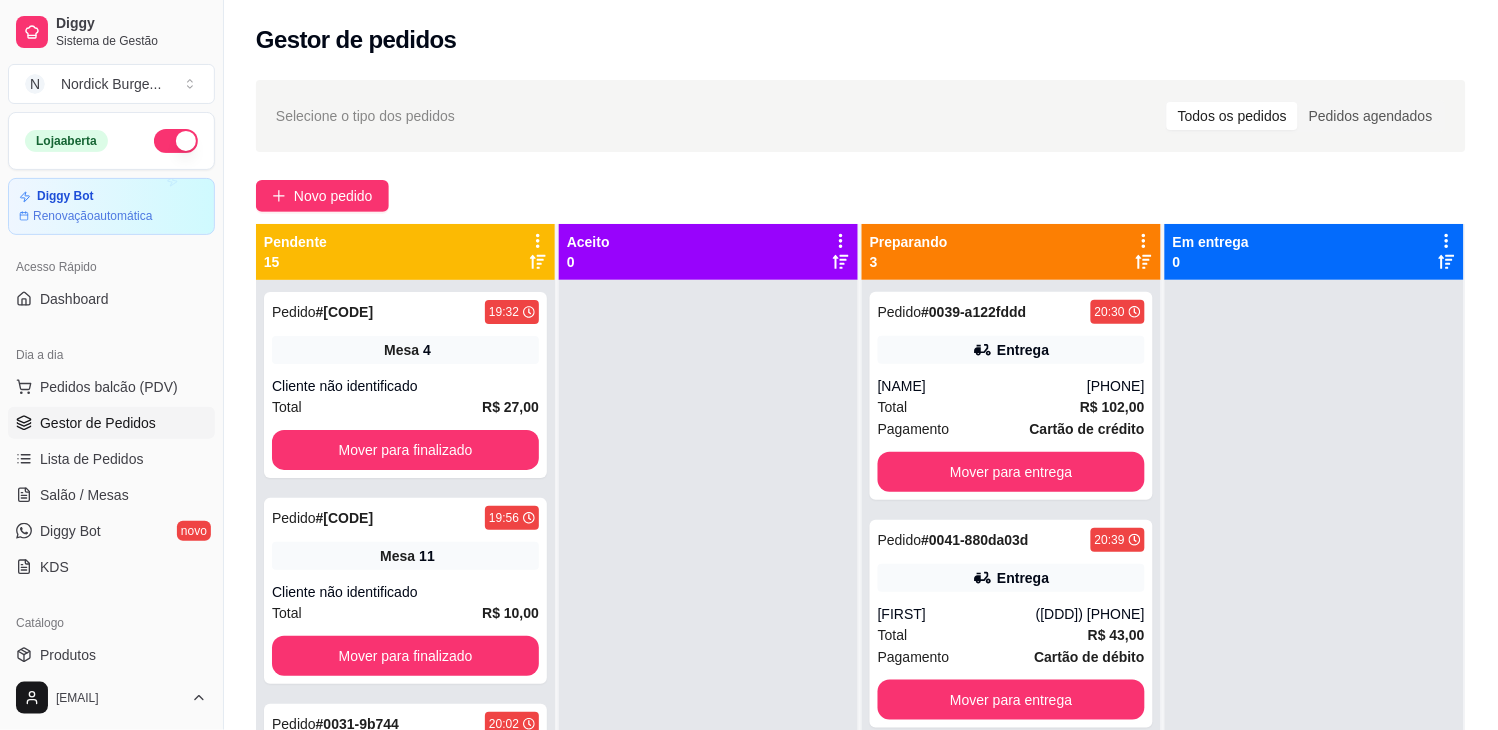 scroll, scrollTop: 55, scrollLeft: 0, axis: vertical 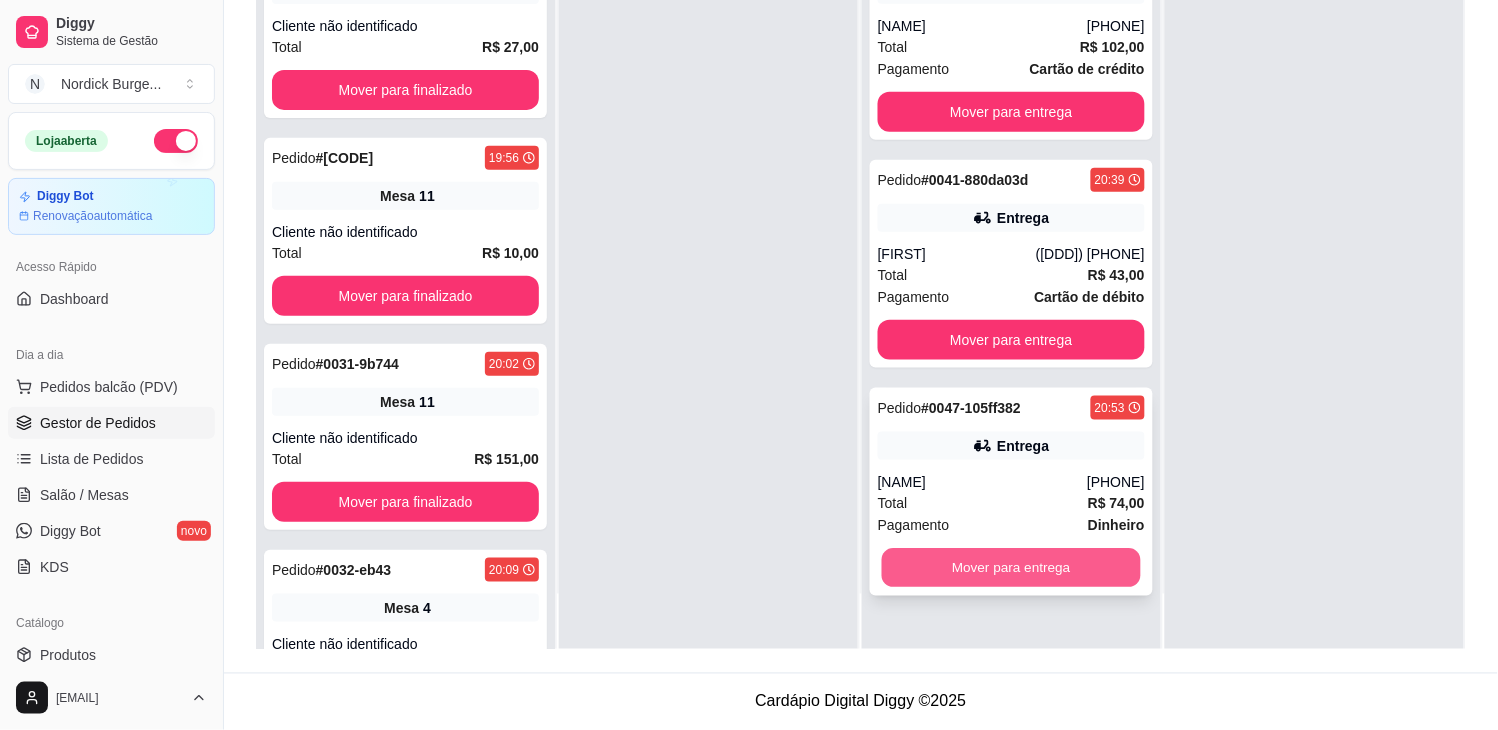 click on "Mover para entrega" at bounding box center [1011, 568] 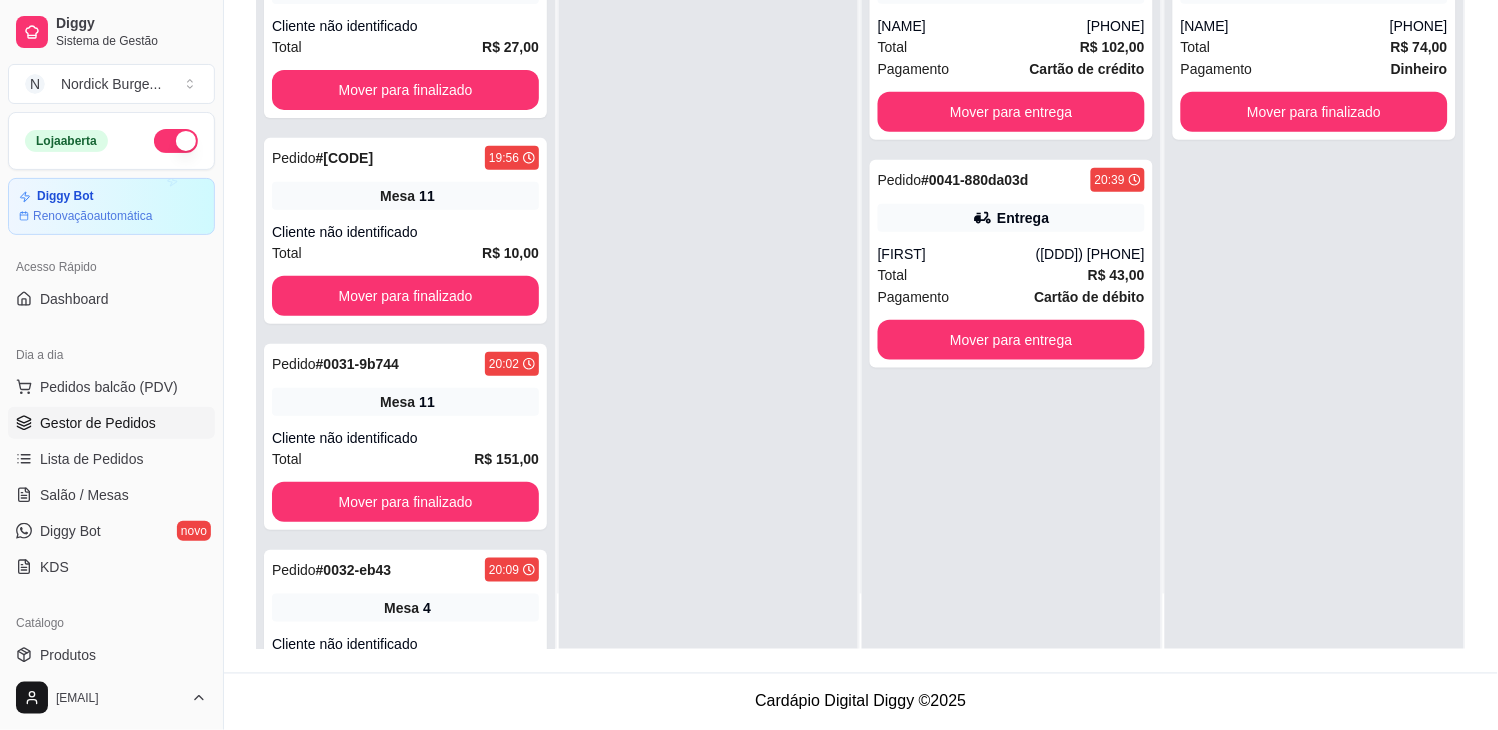 scroll, scrollTop: 0, scrollLeft: 0, axis: both 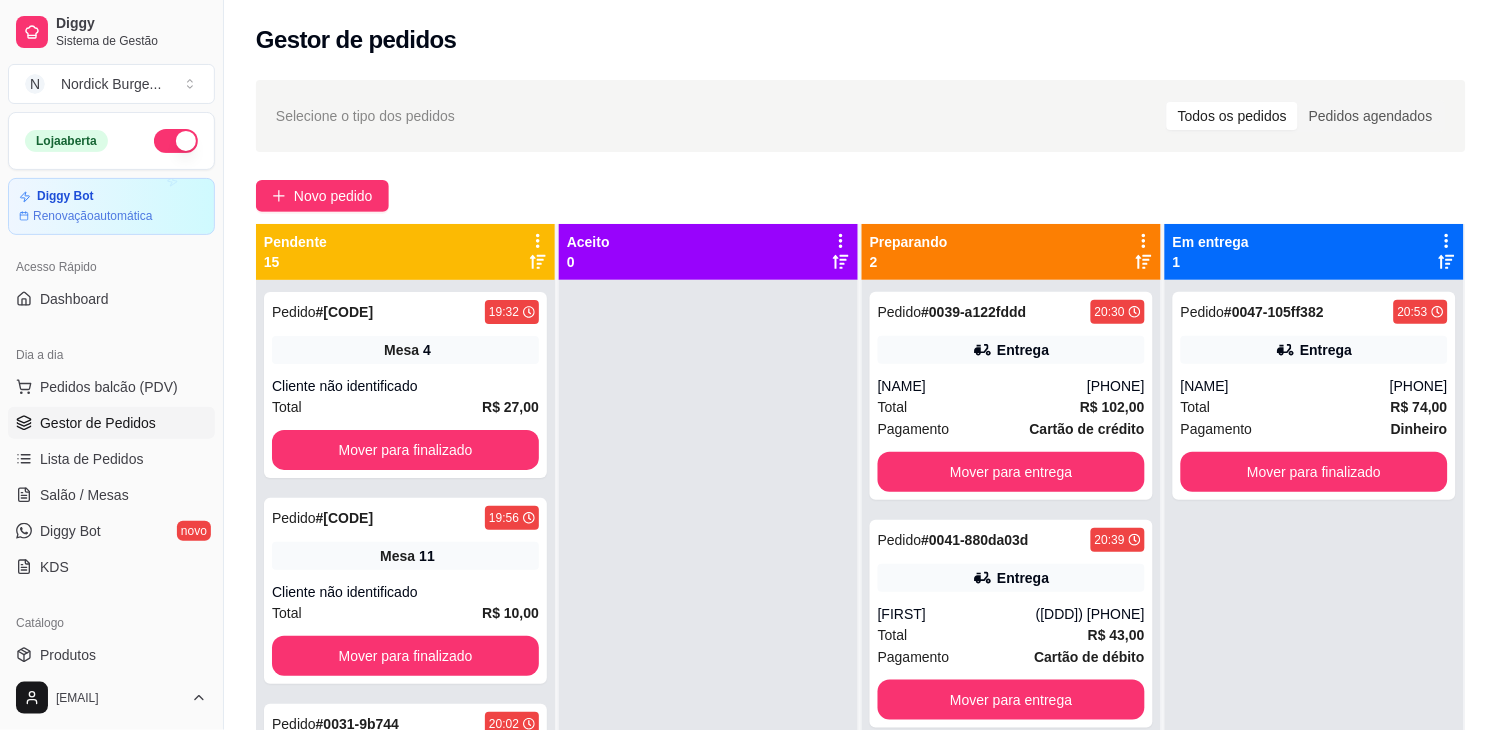 click 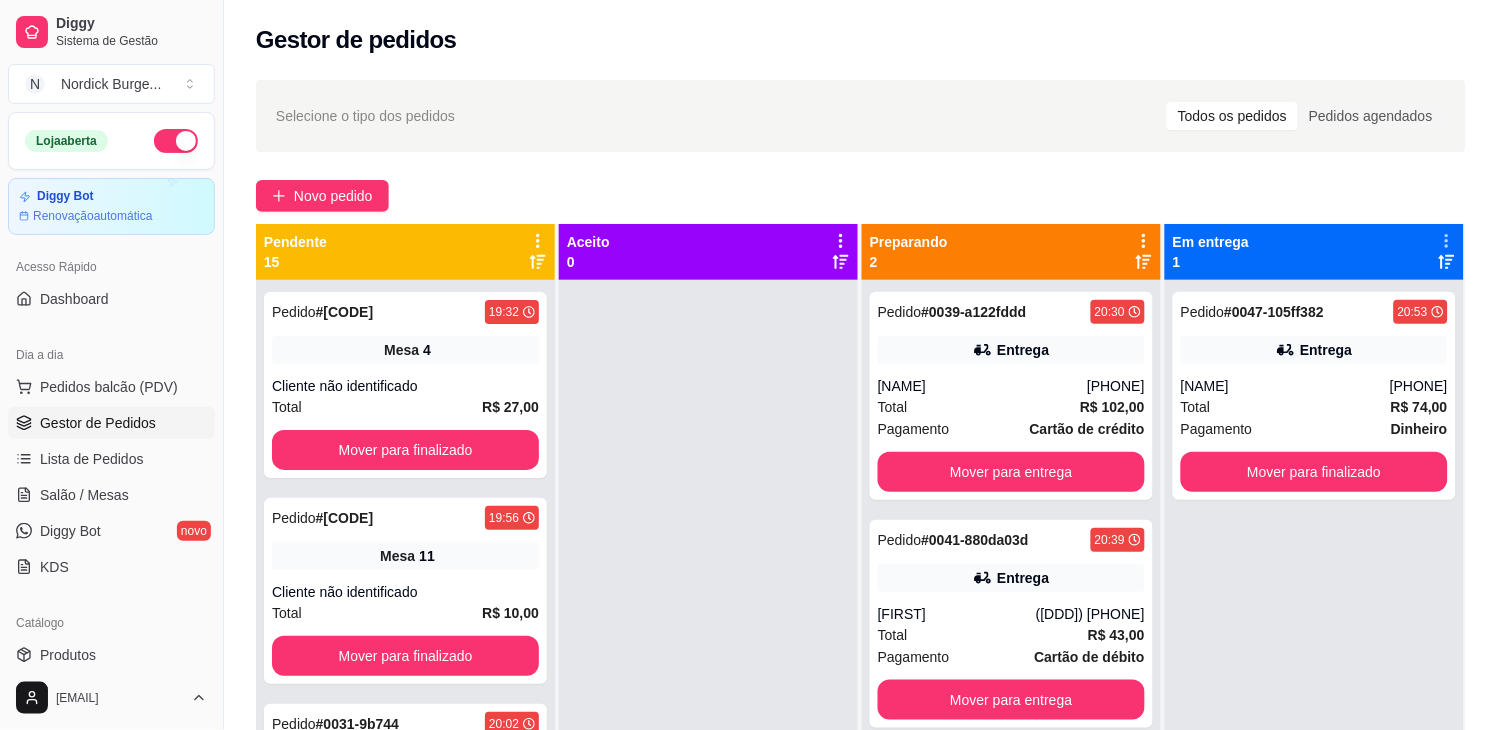 click on "Selecione o tipo dos pedidos Todos os pedidos Pedidos agendados" at bounding box center (861, 116) 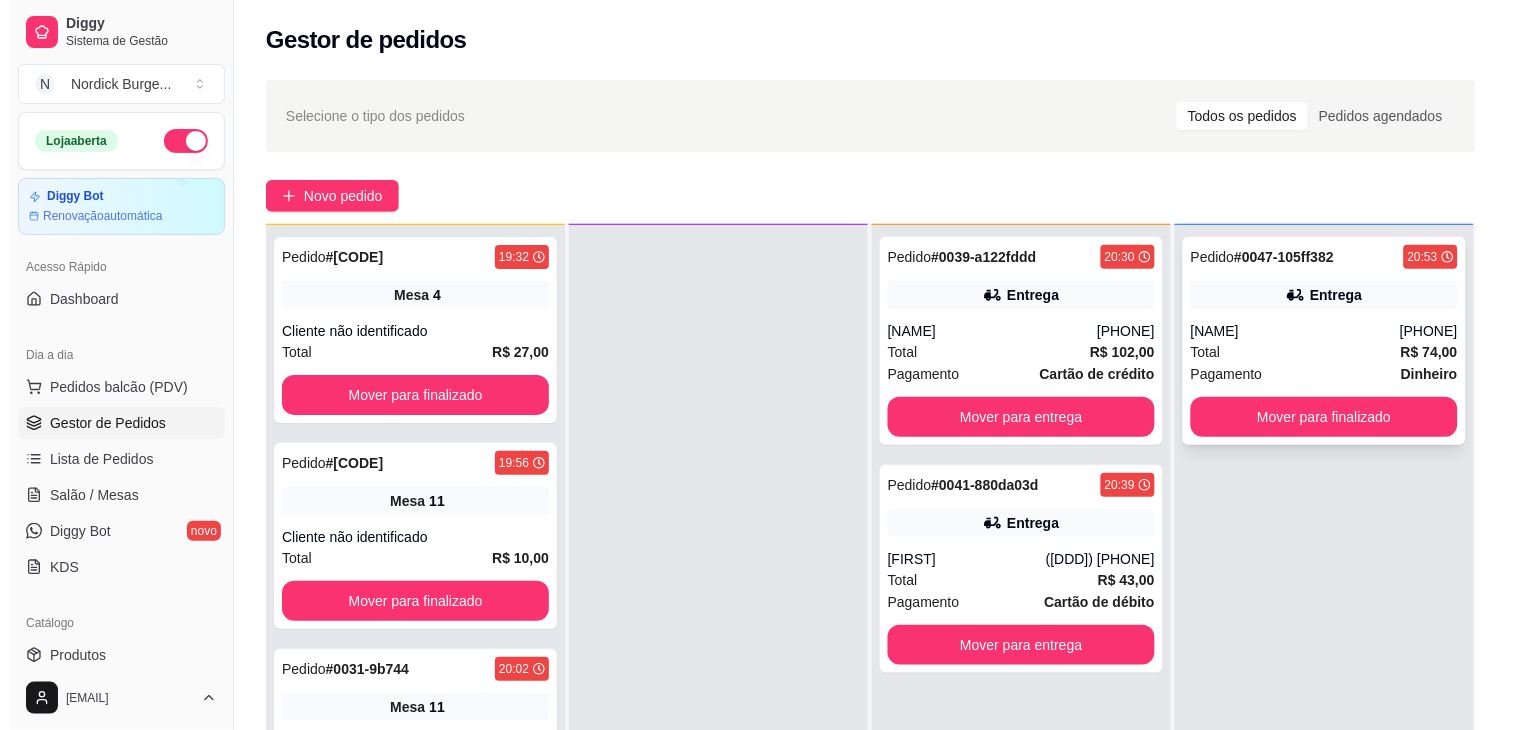 scroll, scrollTop: 0, scrollLeft: 0, axis: both 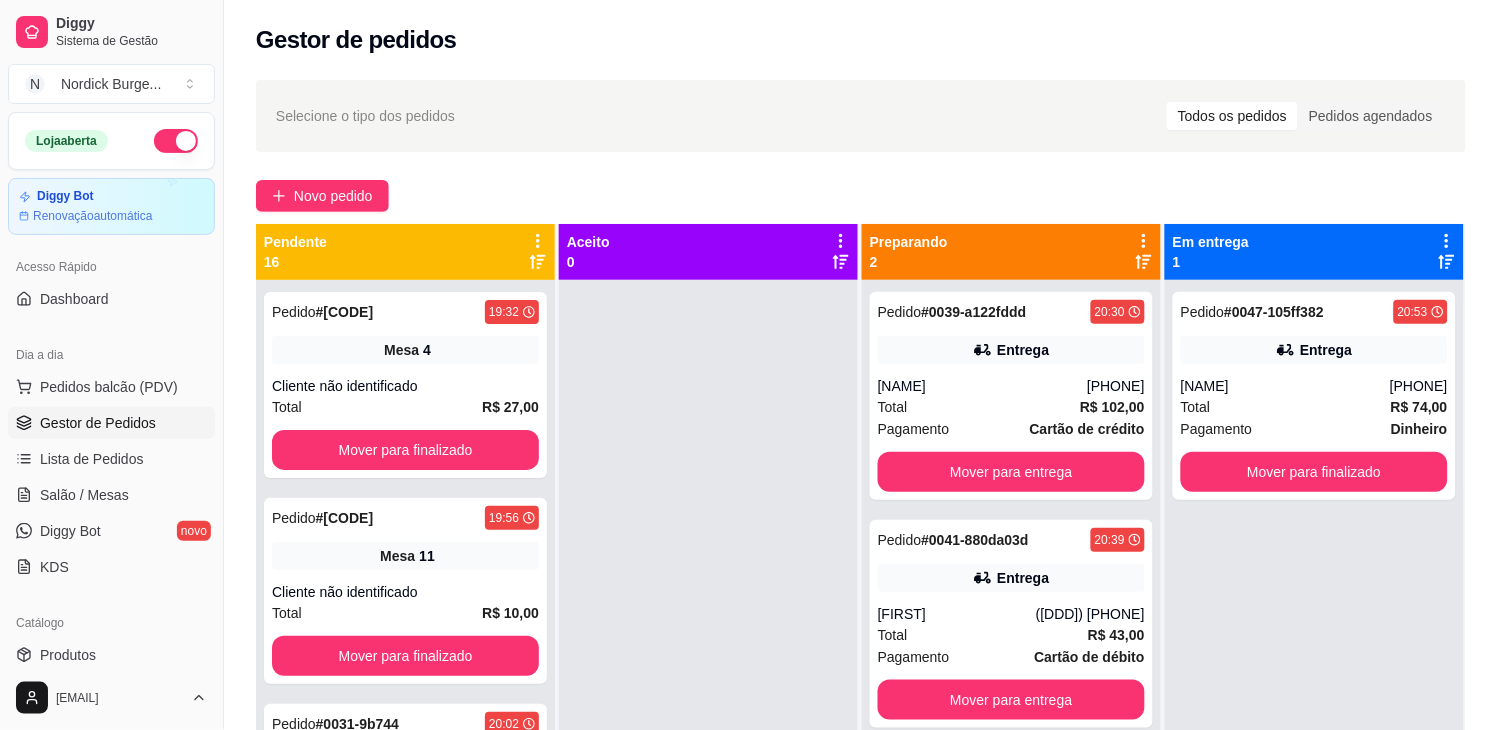 click on "Em entrega 1" at bounding box center [1314, 252] 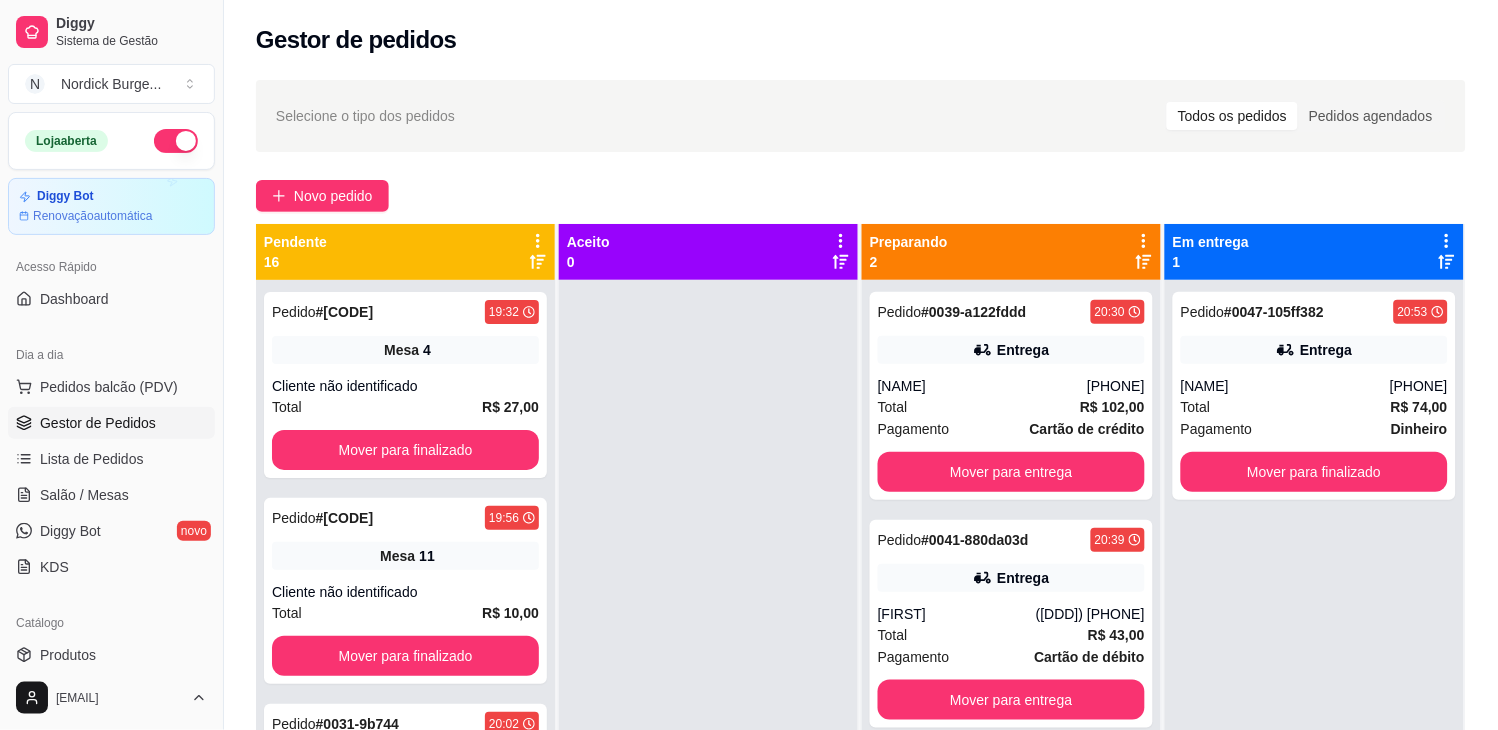 click 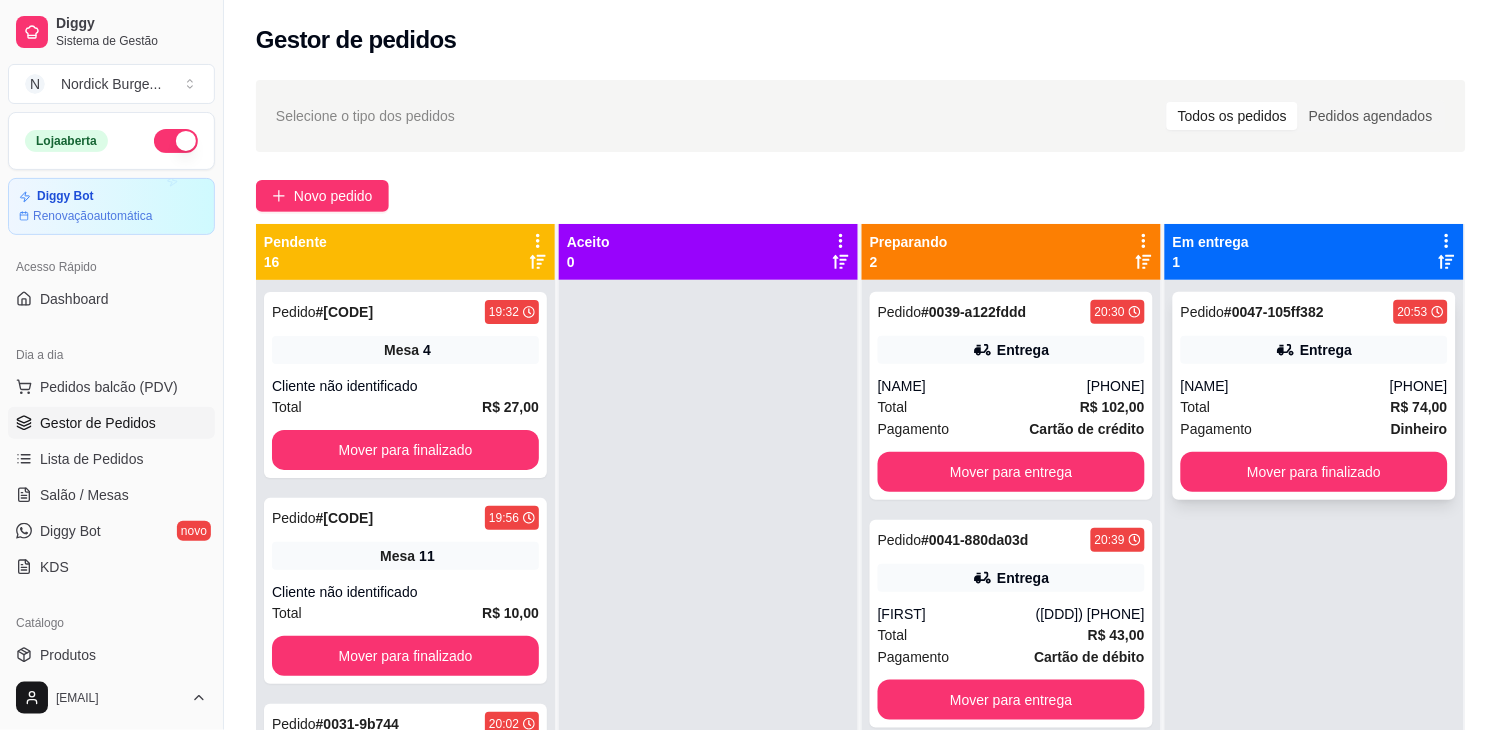 click on "Total R$ 74,00" at bounding box center (1314, 407) 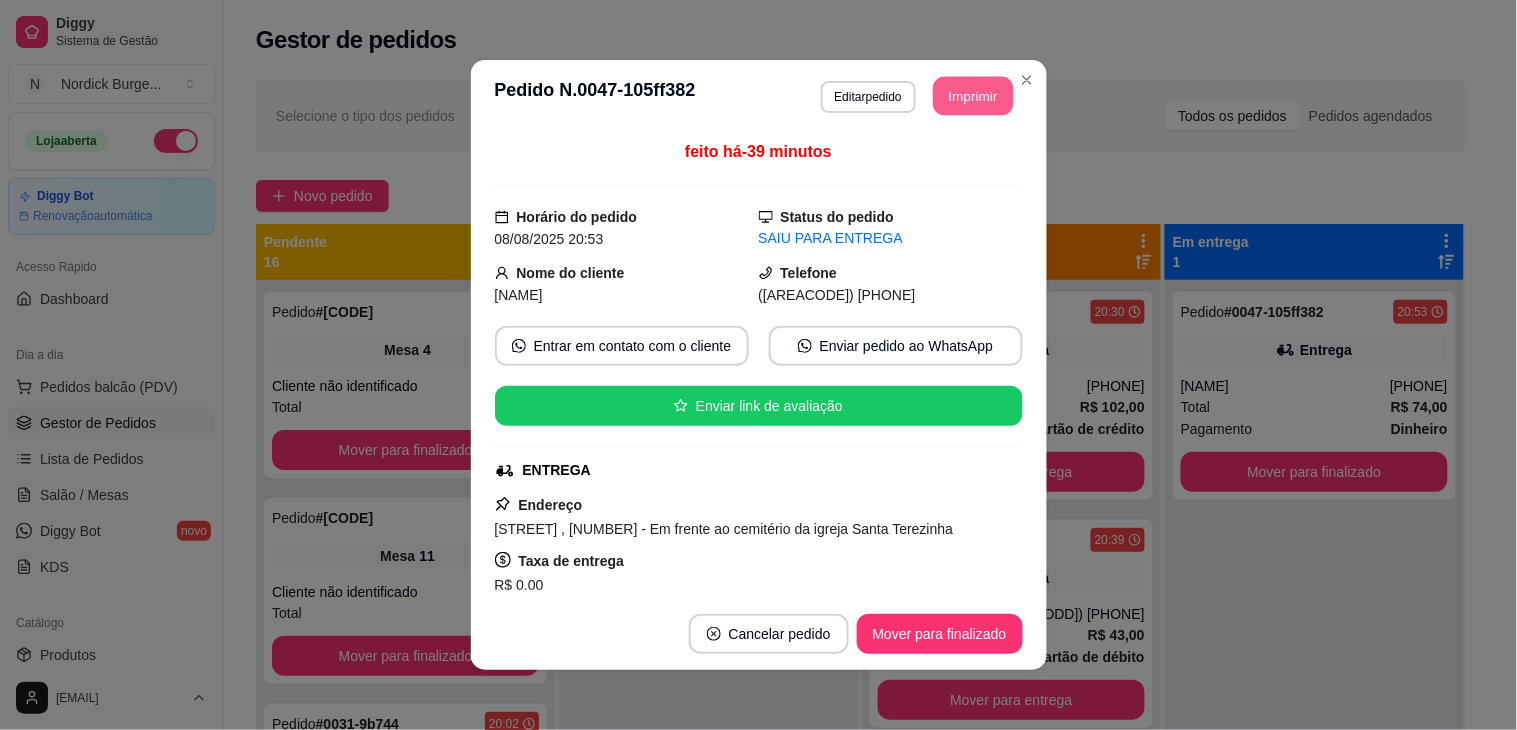 click on "Imprimir" at bounding box center [973, 96] 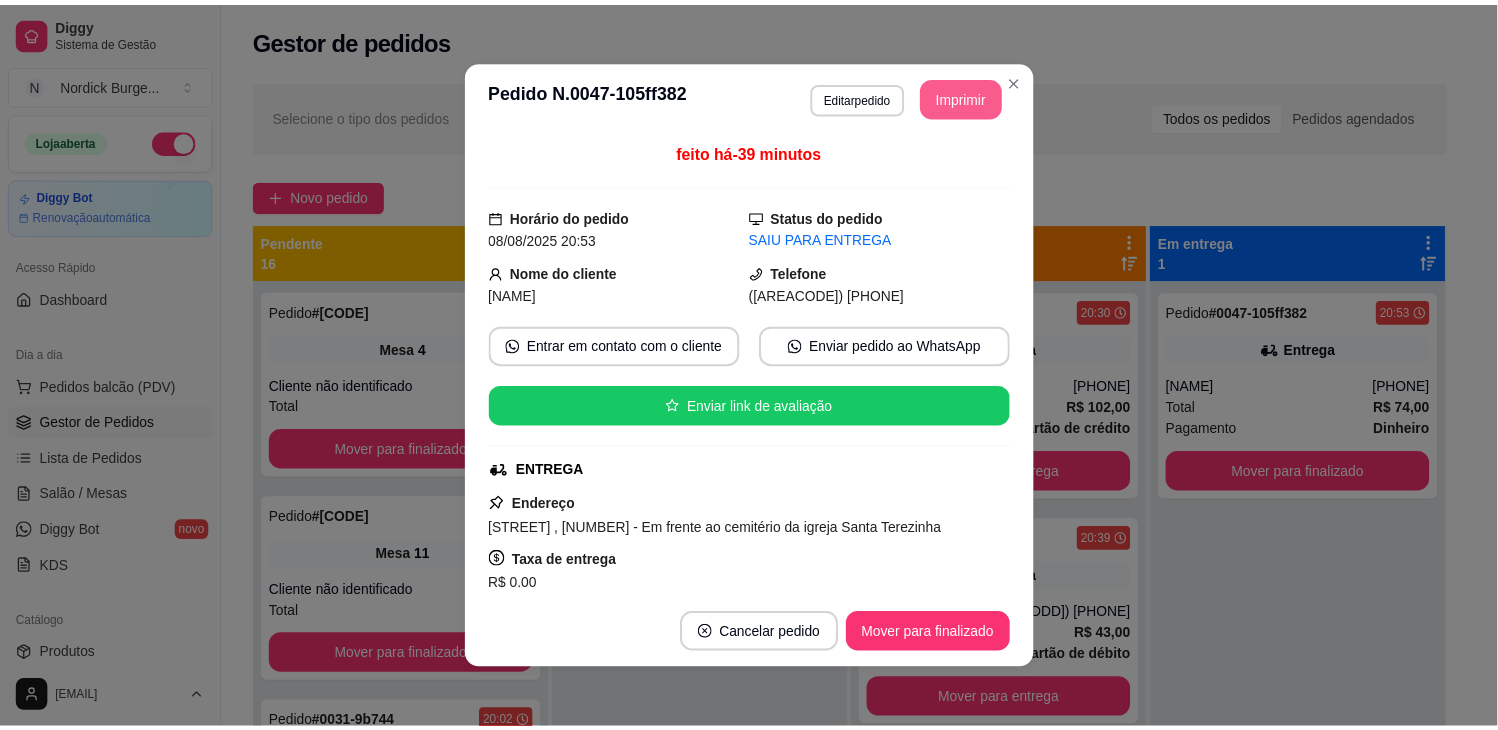scroll, scrollTop: 0, scrollLeft: 0, axis: both 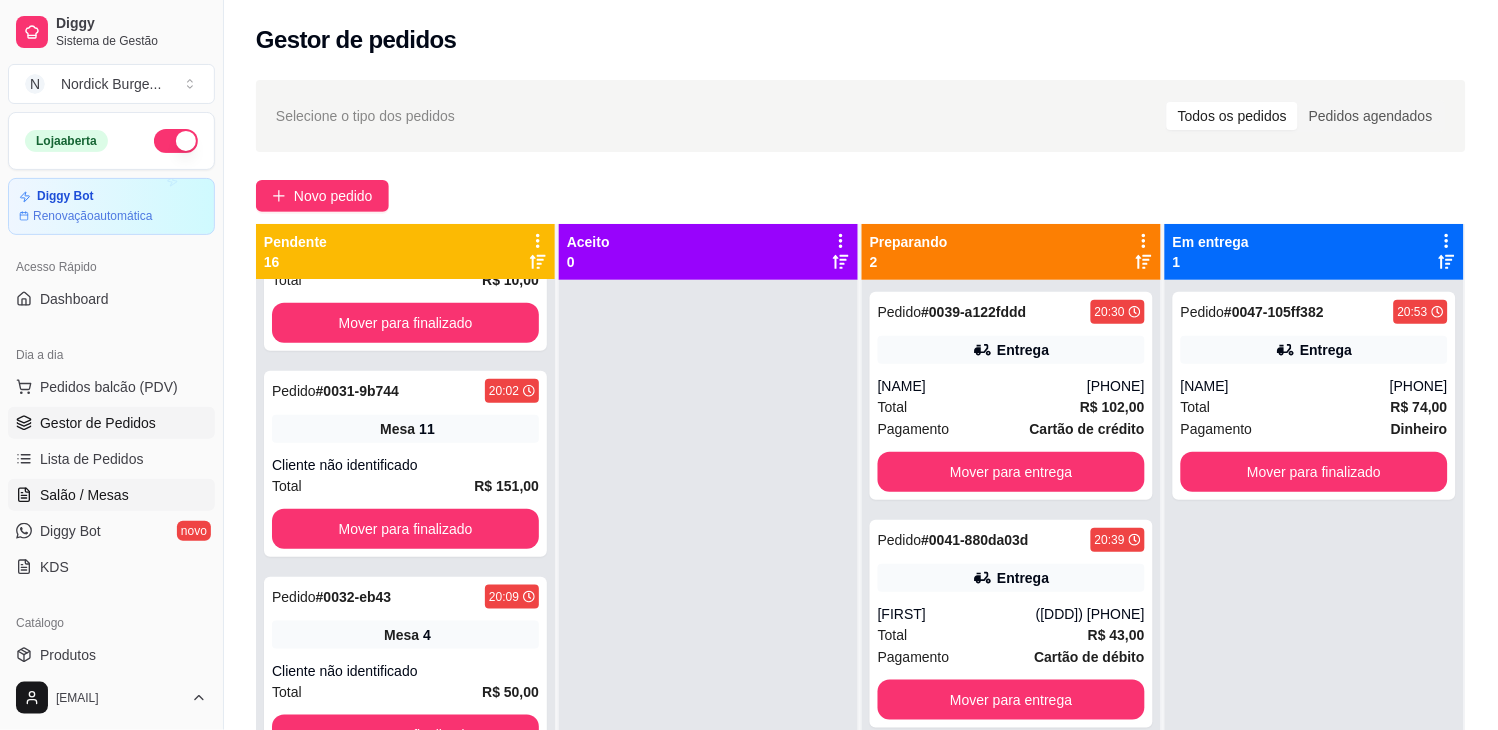 click on "Salão / Mesas" at bounding box center [84, 495] 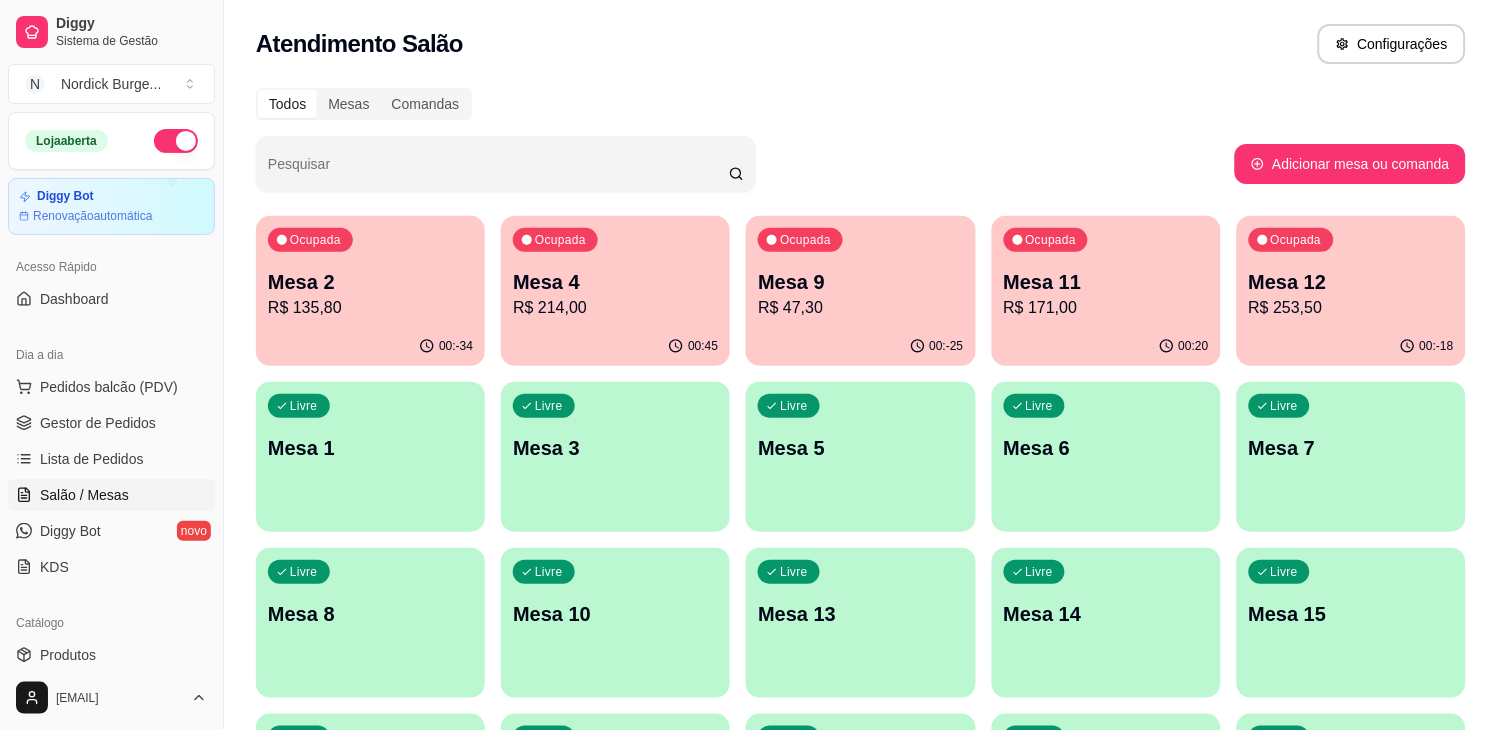 click on "00:-34" at bounding box center (370, 346) 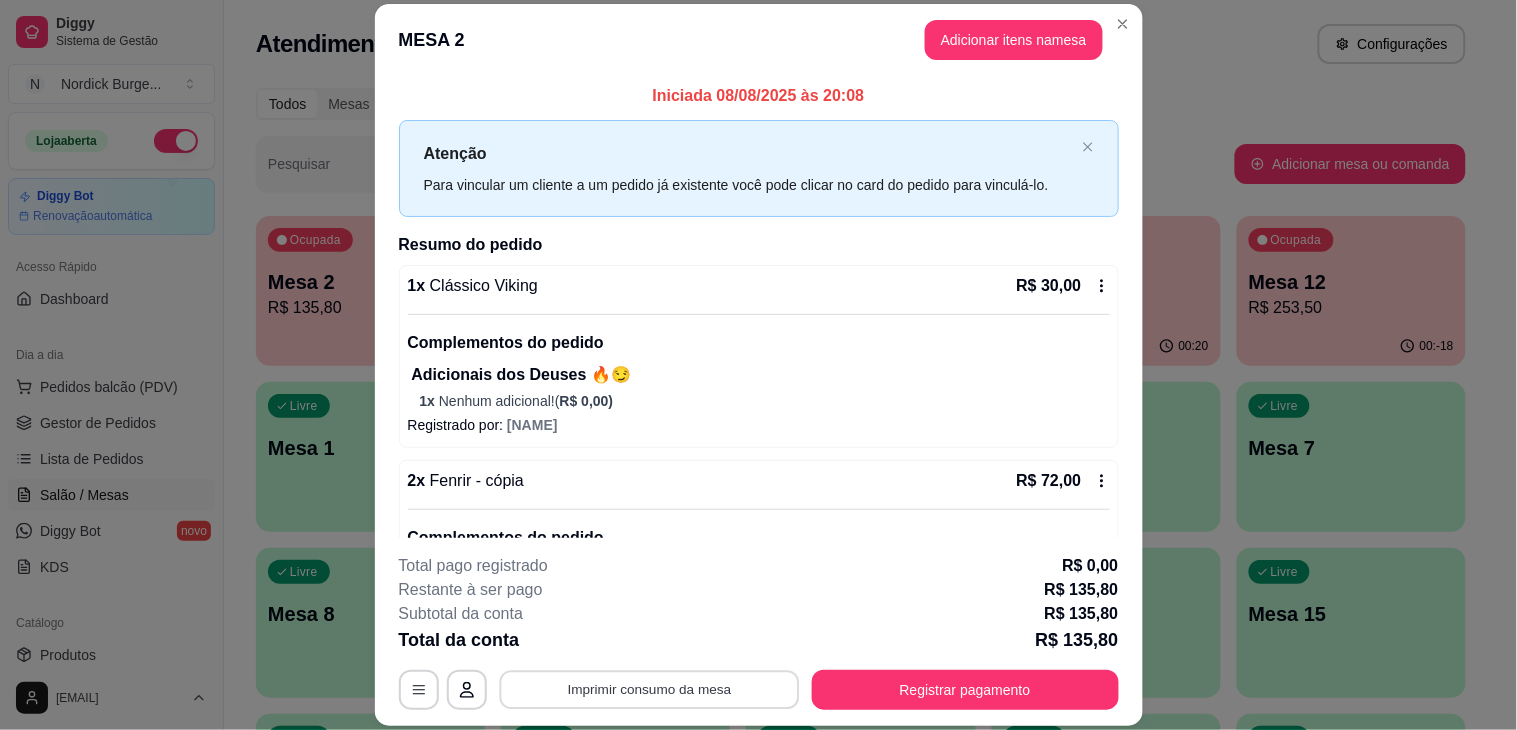 click on "Imprimir consumo da mesa" at bounding box center (649, 690) 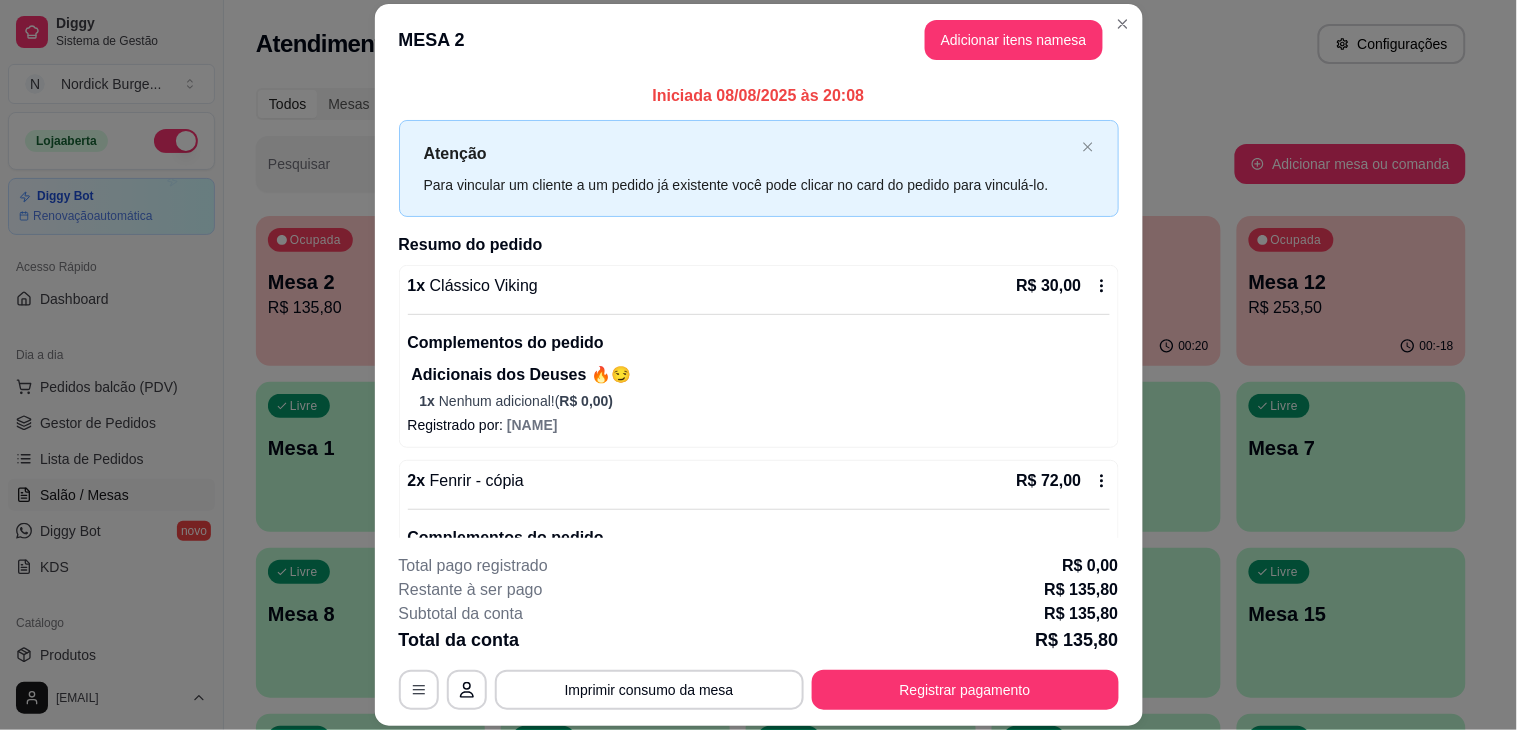 scroll, scrollTop: 0, scrollLeft: 0, axis: both 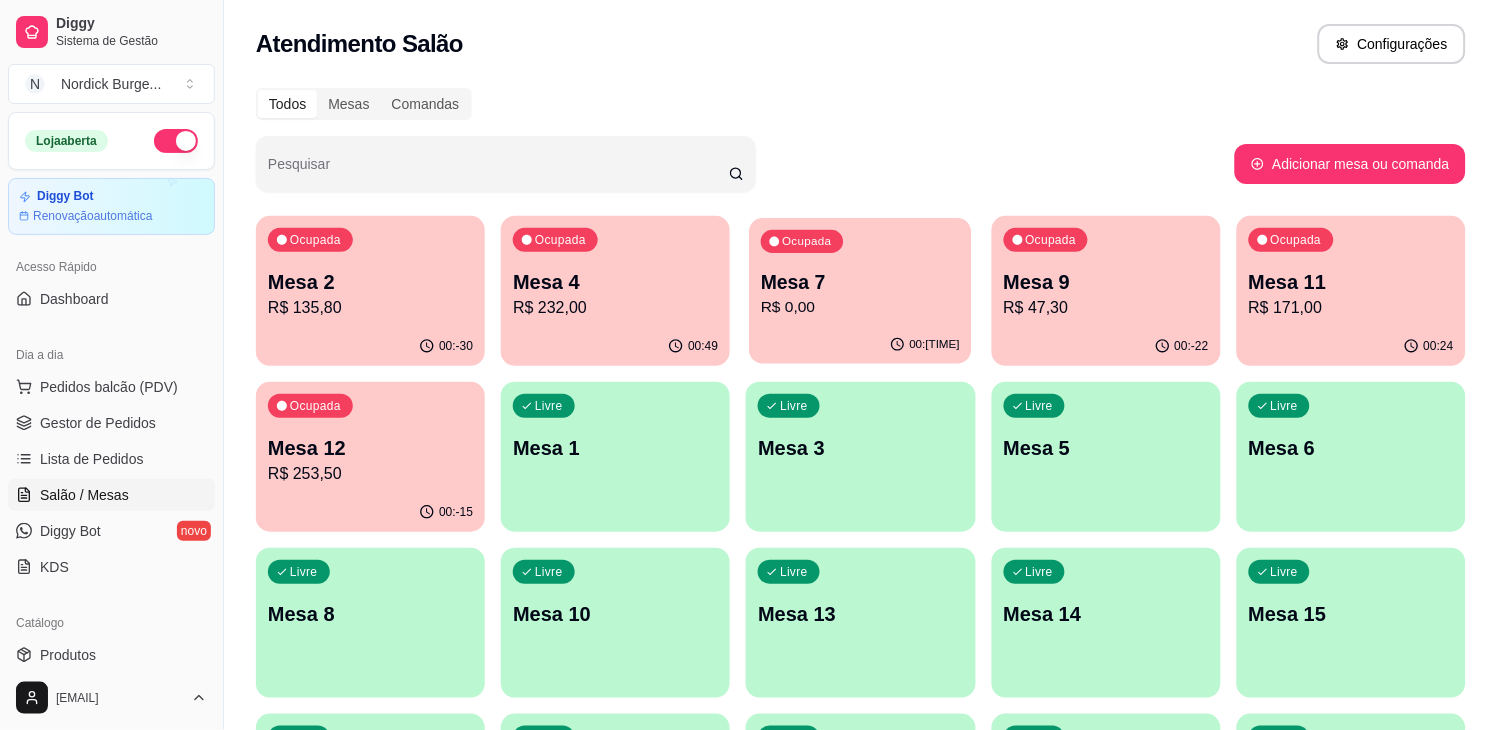 click on "Ocupada Mesa 7 R$ 0,00" at bounding box center [861, 272] 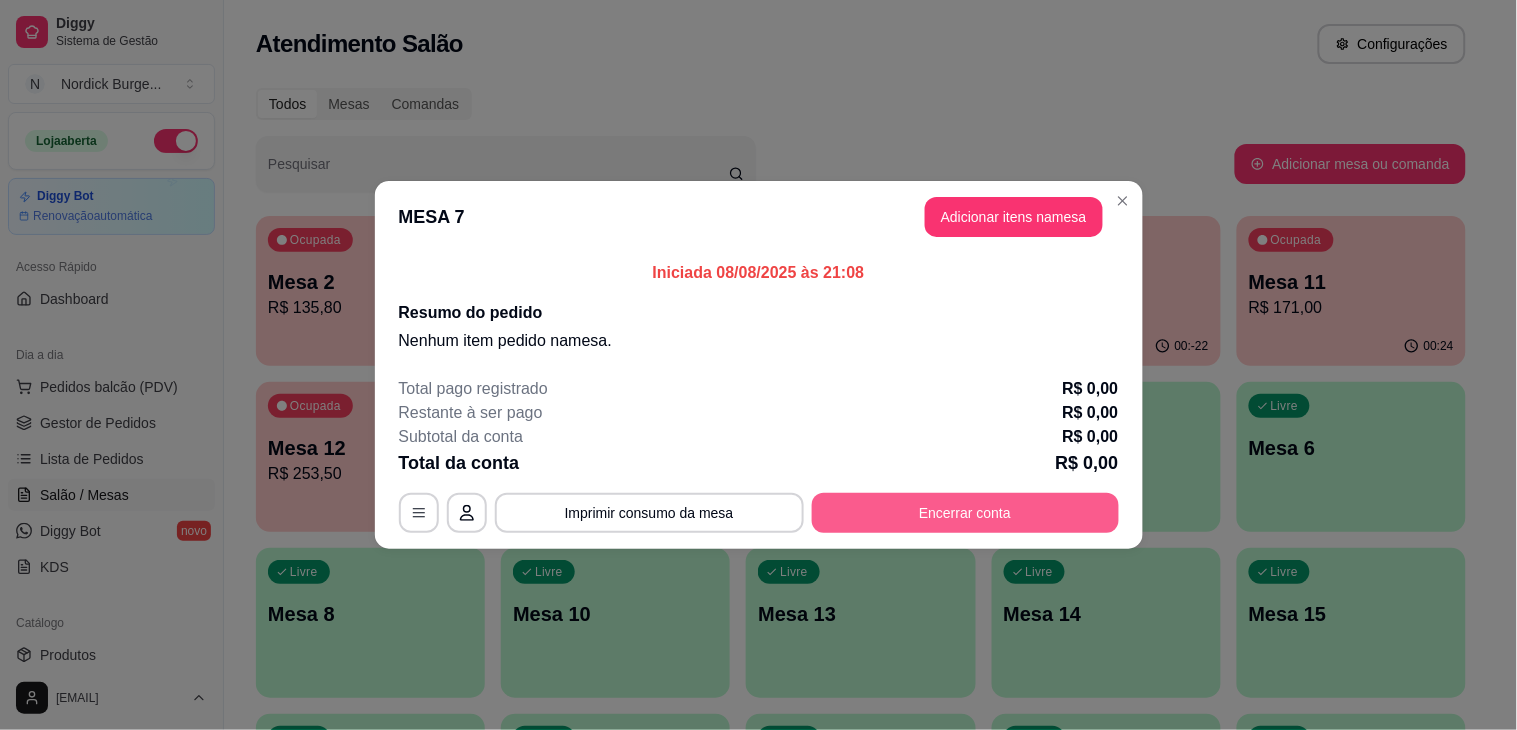 click on "Encerrar conta" at bounding box center [965, 513] 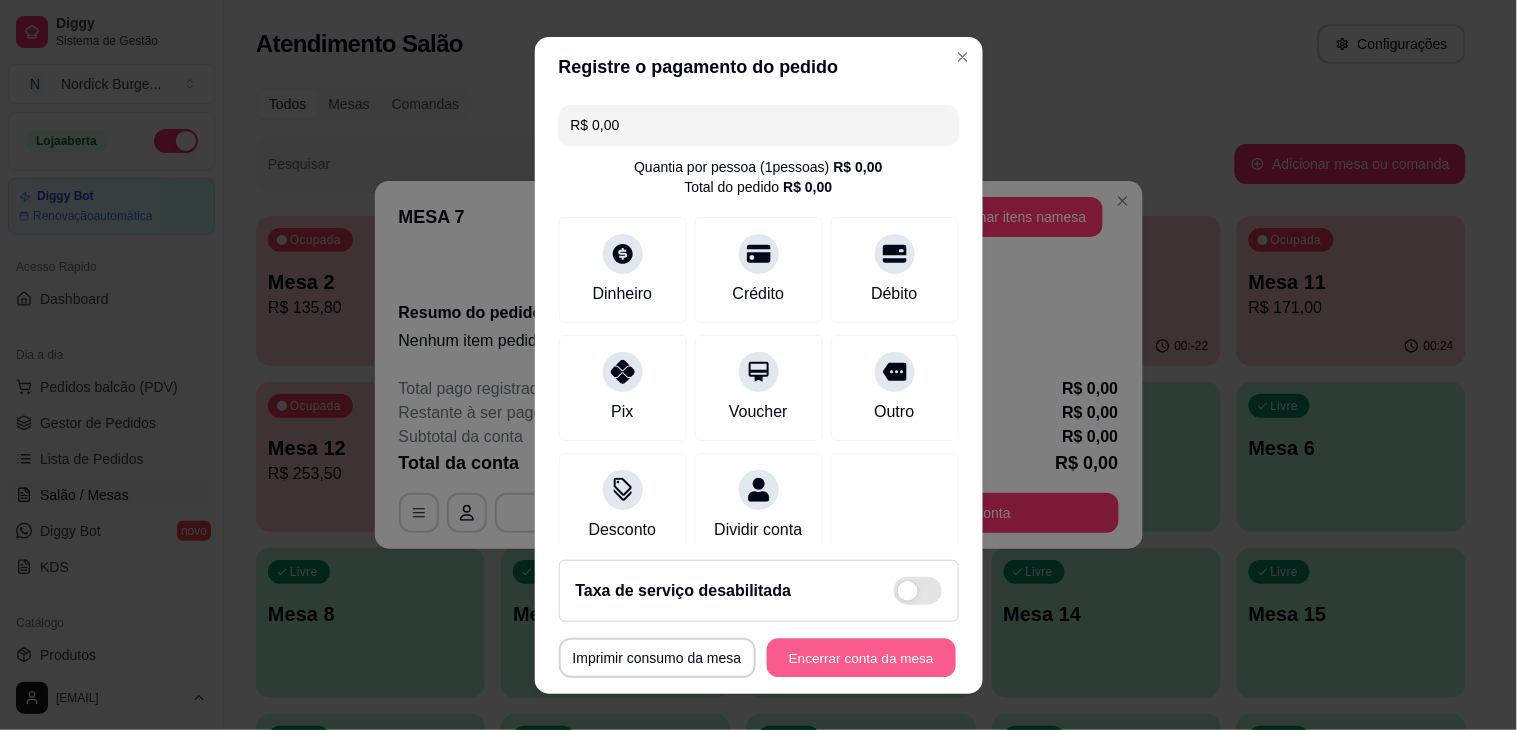 click on "Encerrar conta da mesa" at bounding box center (861, 657) 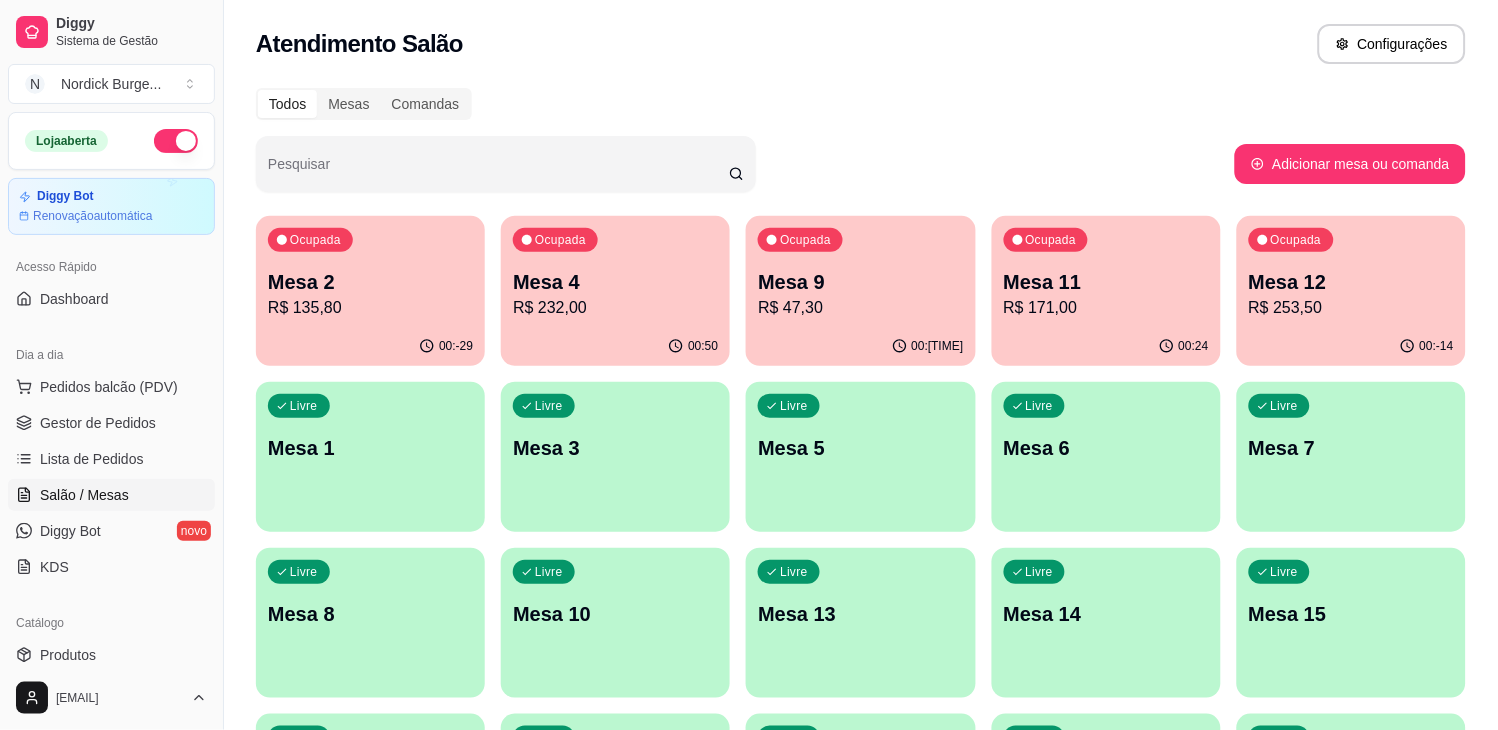 click on "Mesa 11" at bounding box center [1106, 282] 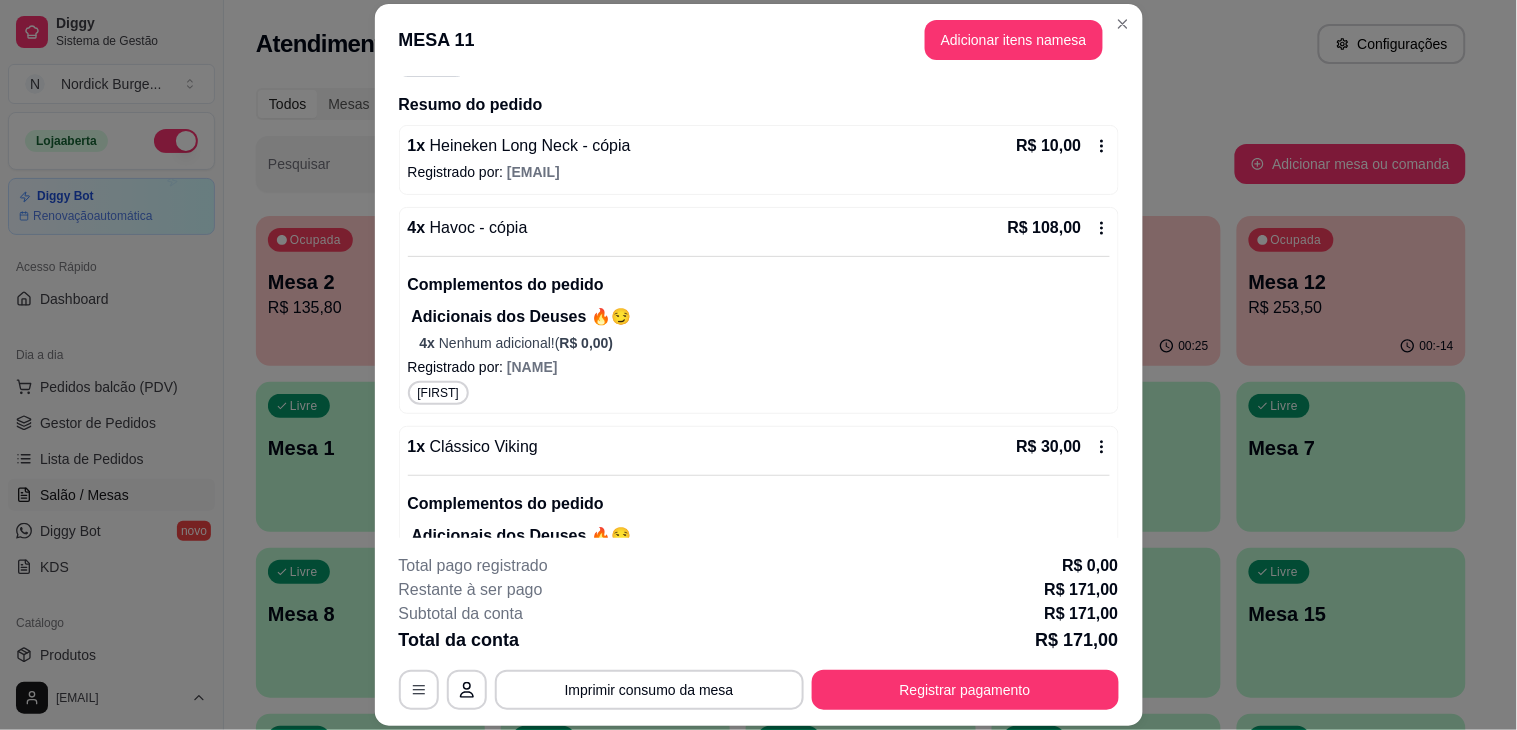 scroll, scrollTop: 333, scrollLeft: 0, axis: vertical 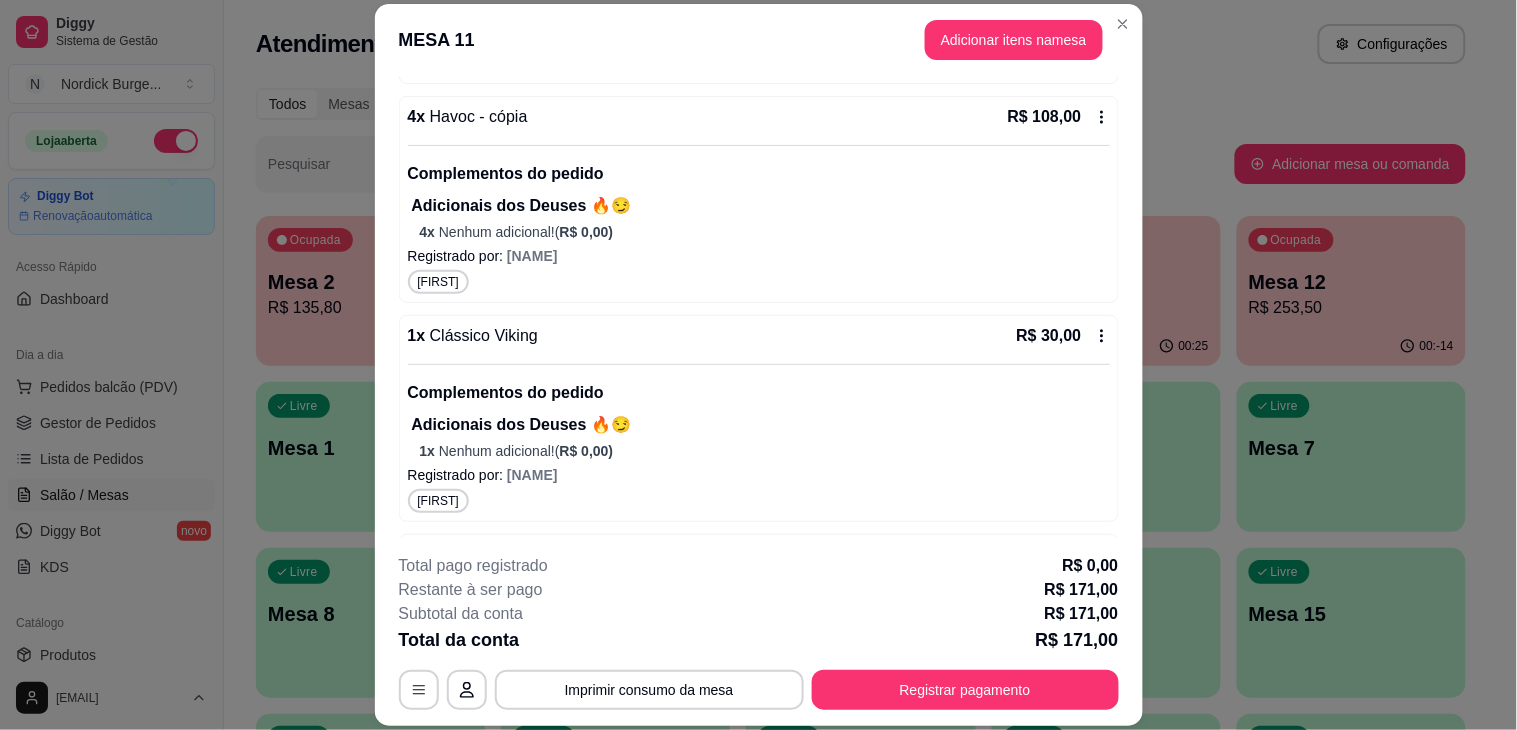 click on "4 x   Nenhum adicional!   ( R$ 0,00 )" at bounding box center [765, 232] 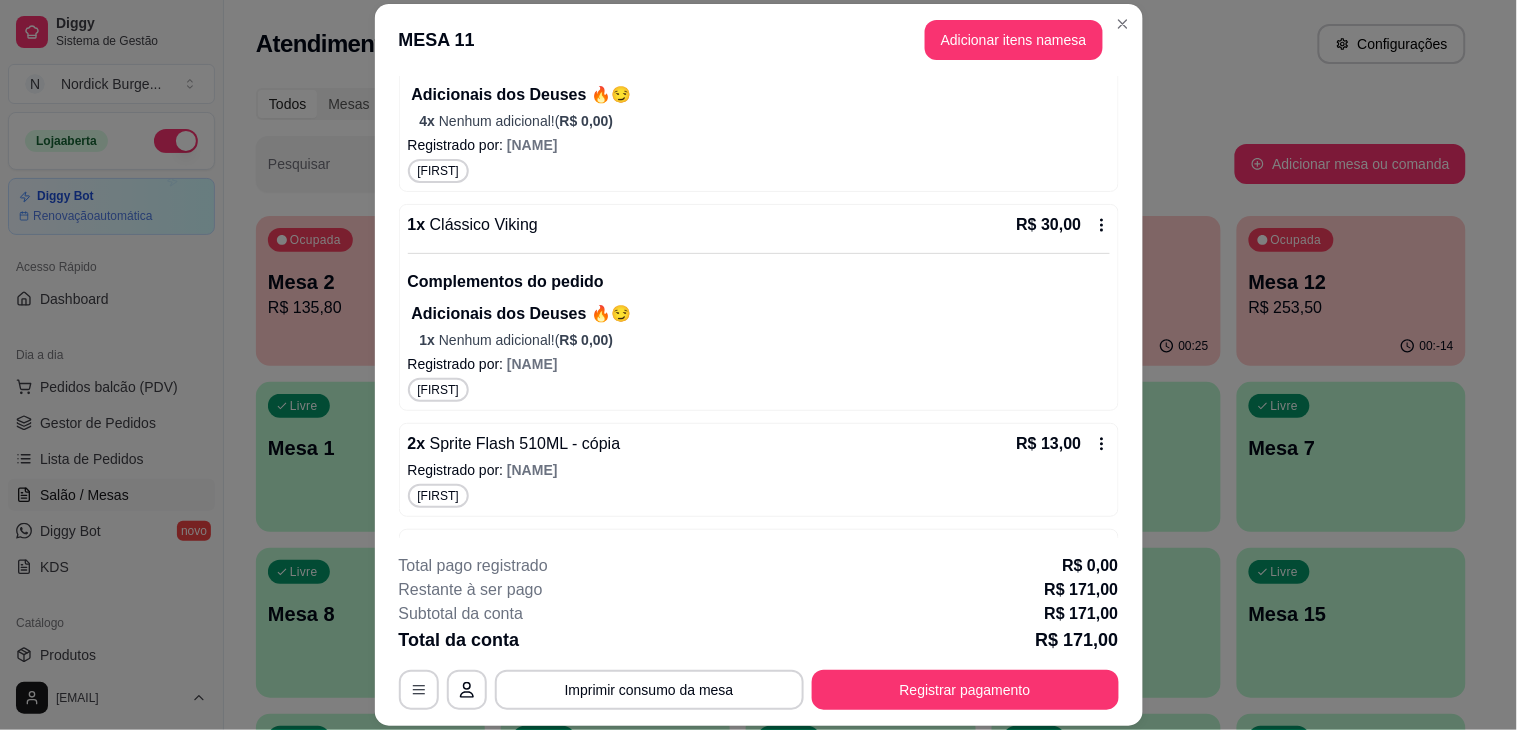 scroll, scrollTop: 513, scrollLeft: 0, axis: vertical 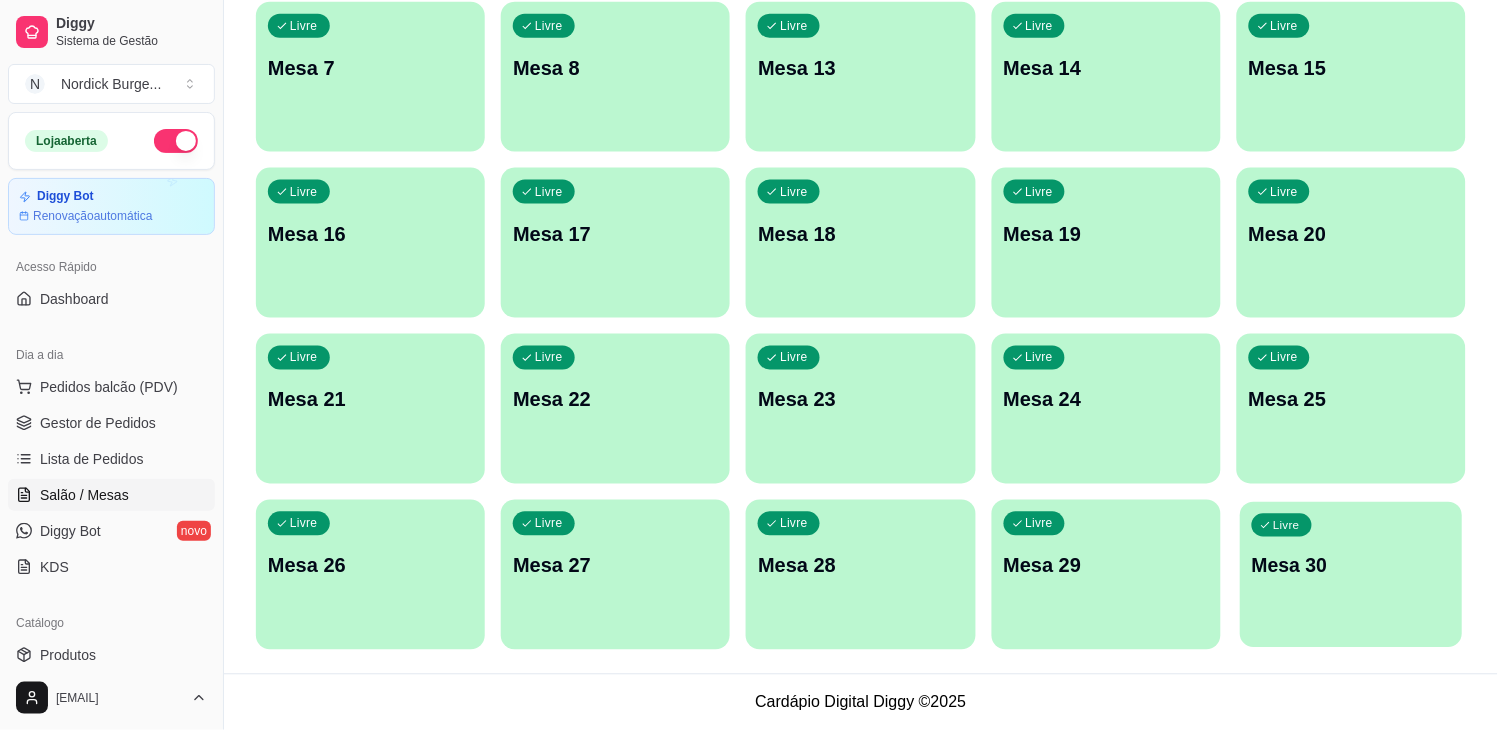 click on "Mesa 30" at bounding box center (1351, 566) 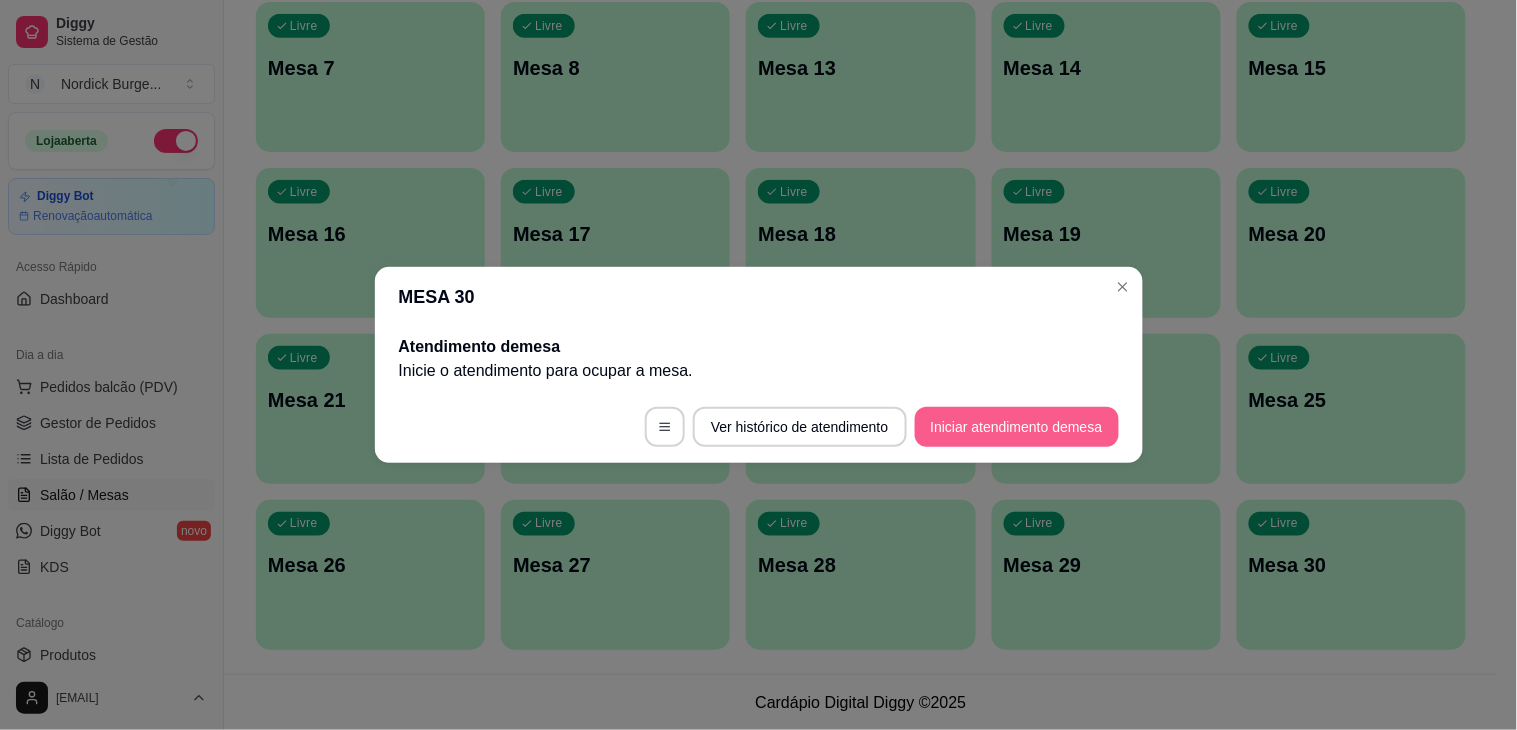 click on "Iniciar atendimento de  mesa" at bounding box center [1017, 427] 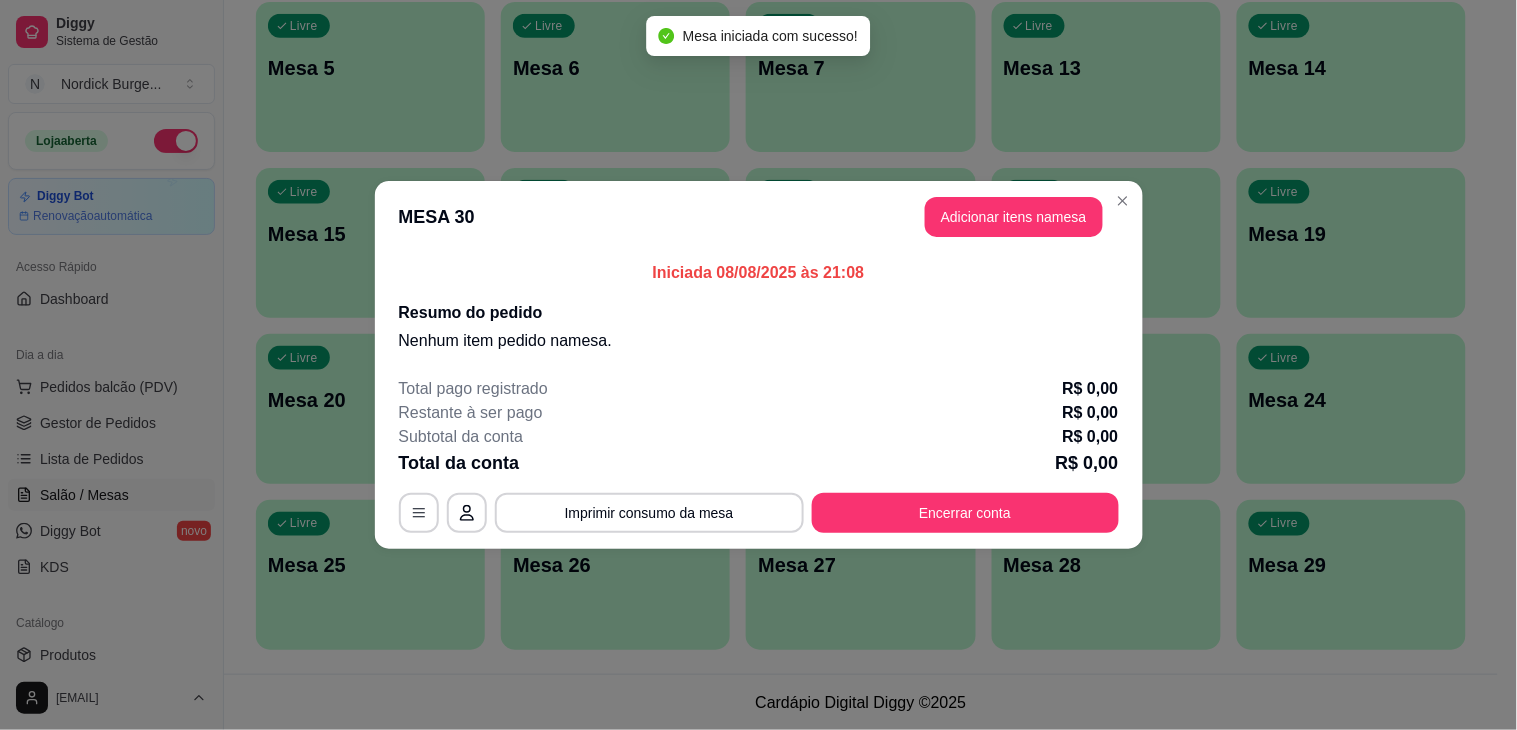 click on "MESA 30 Adicionar itens na  mesa" at bounding box center (759, 217) 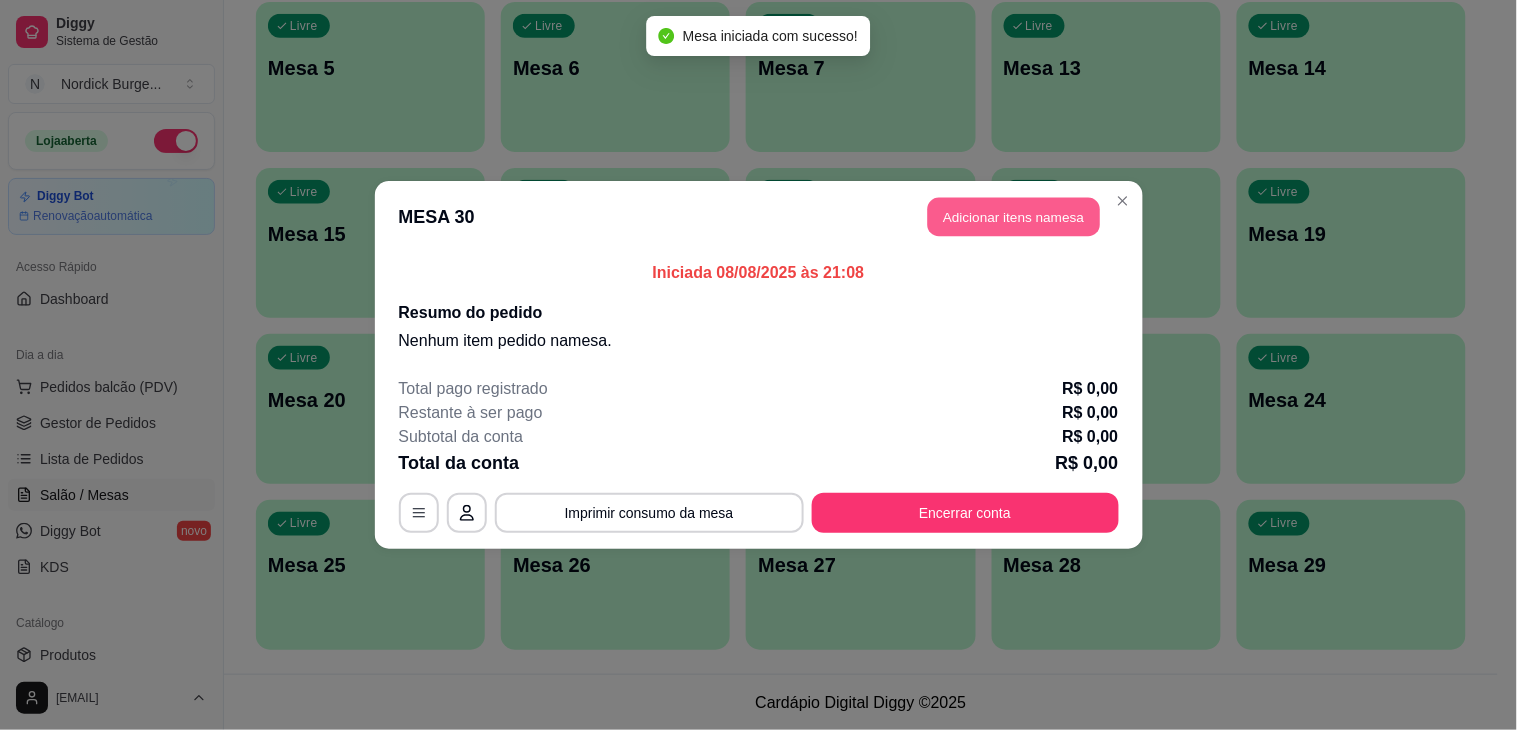 click on "Adicionar itens na  mesa" at bounding box center (1014, 217) 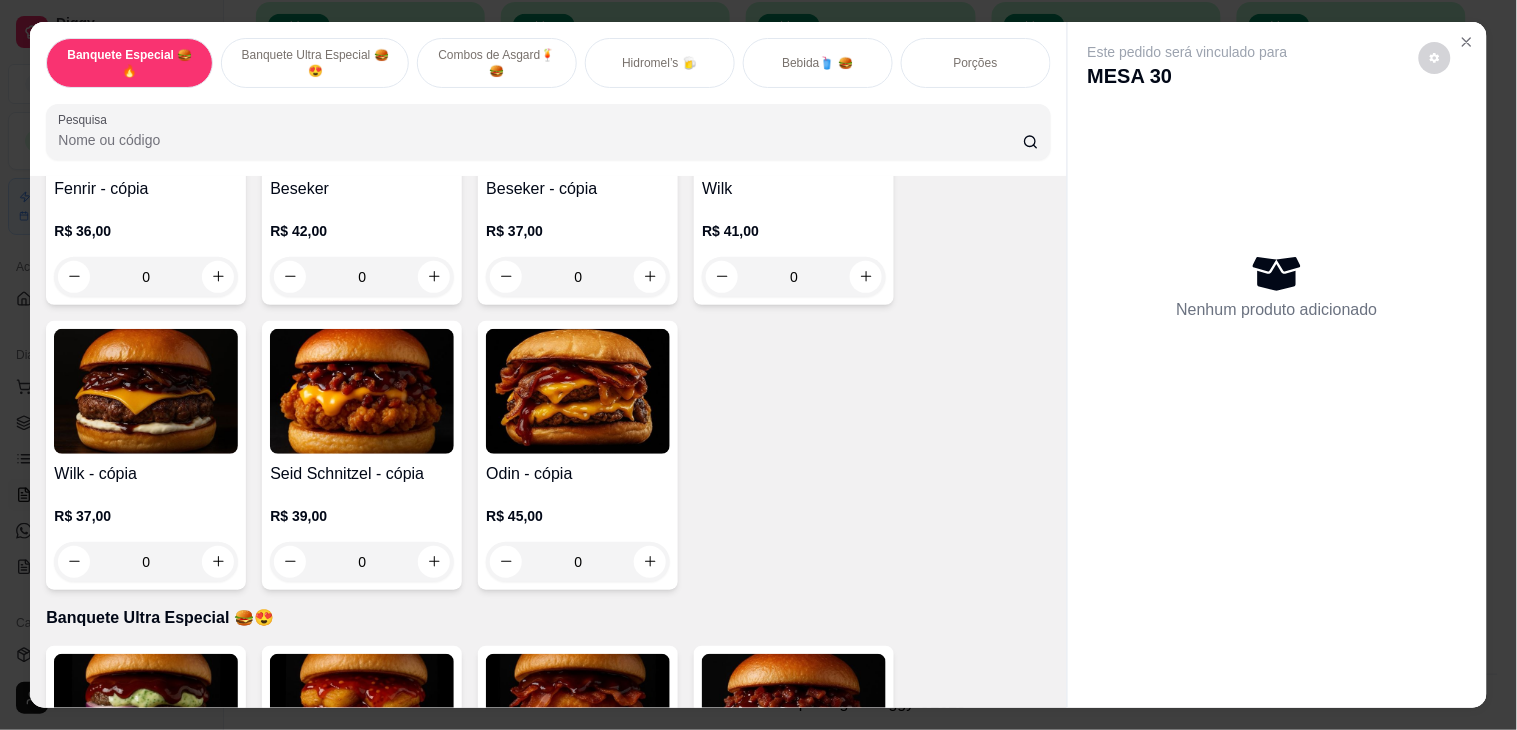 scroll, scrollTop: 777, scrollLeft: 0, axis: vertical 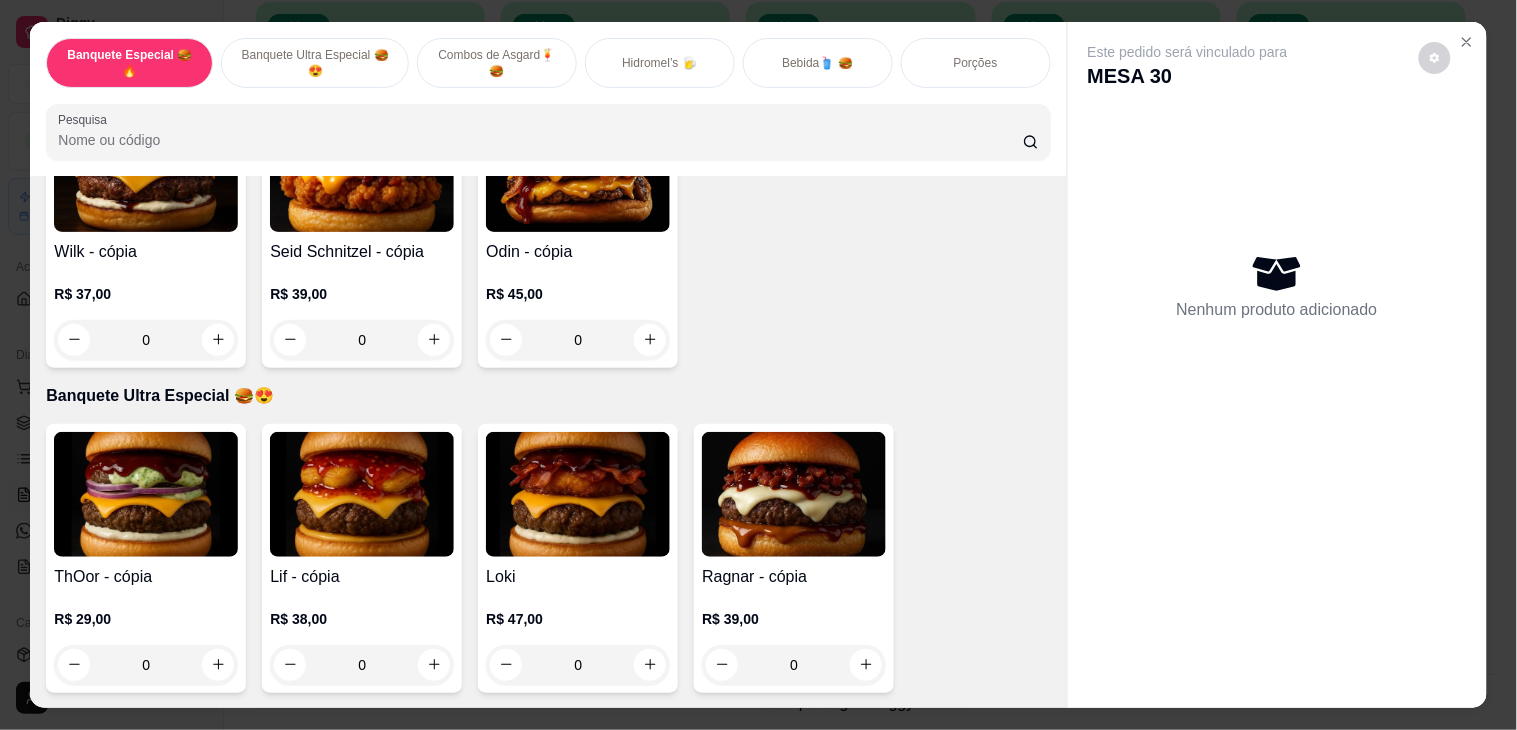 click at bounding box center (794, 494) 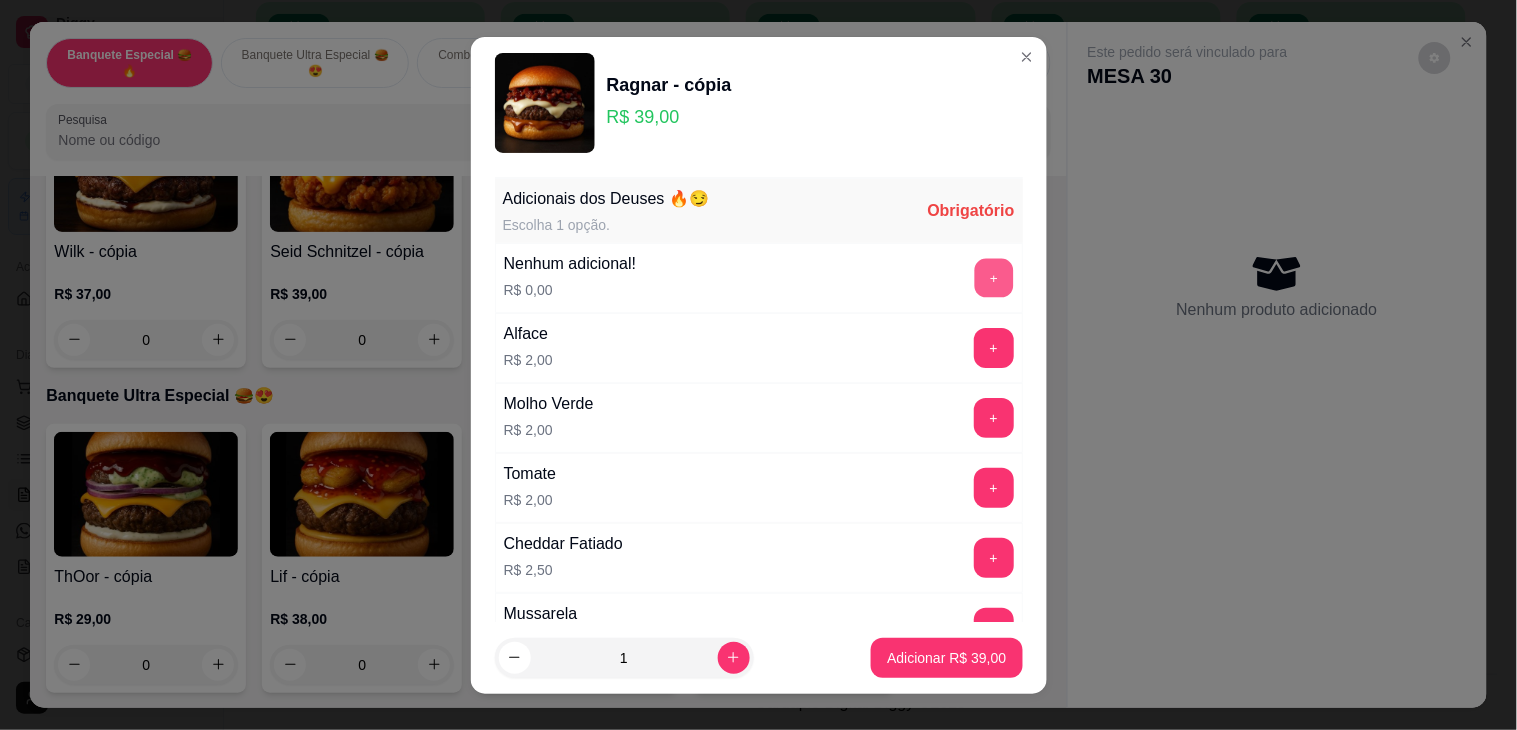 click on "+" at bounding box center [993, 277] 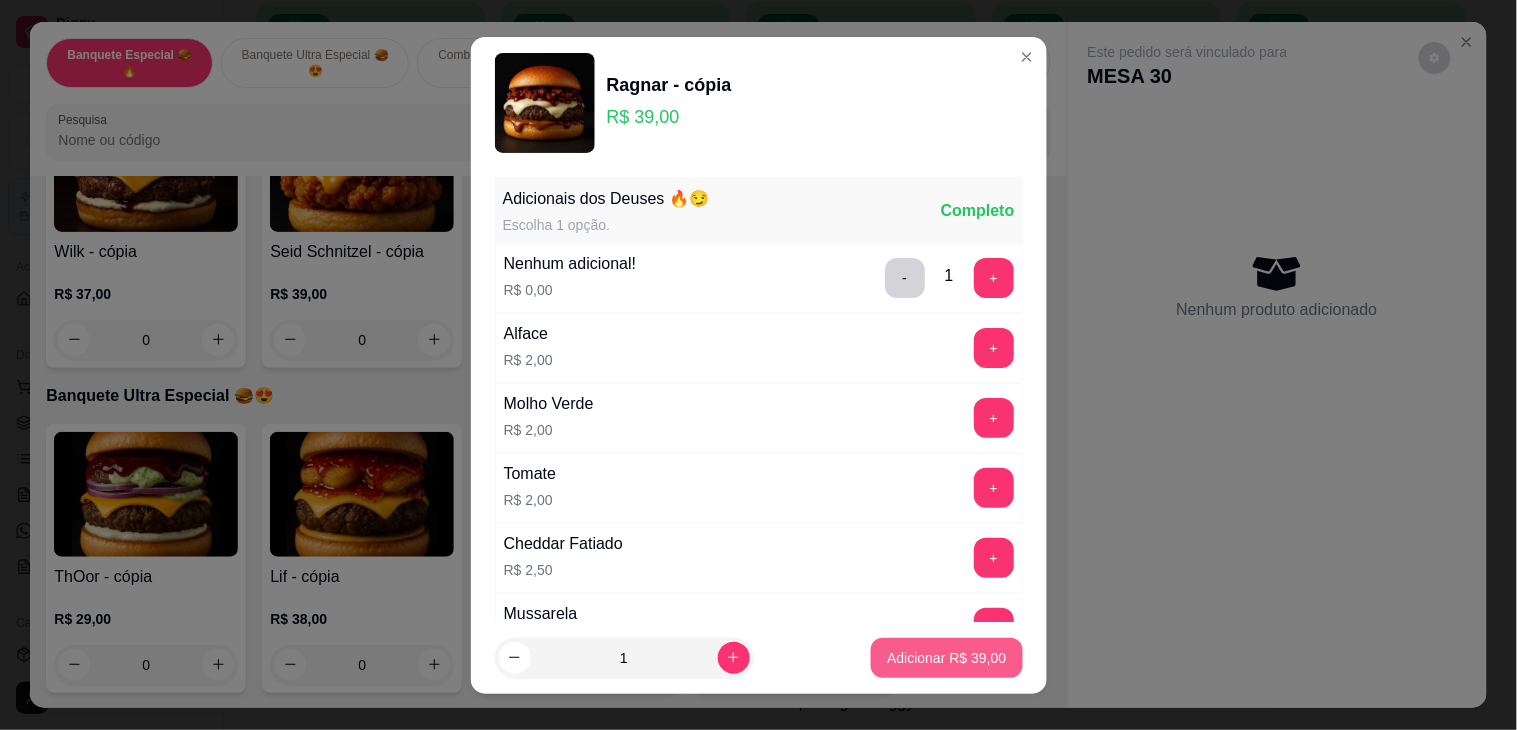 click on "Adicionar R$ 39,00" at bounding box center [946, 658] 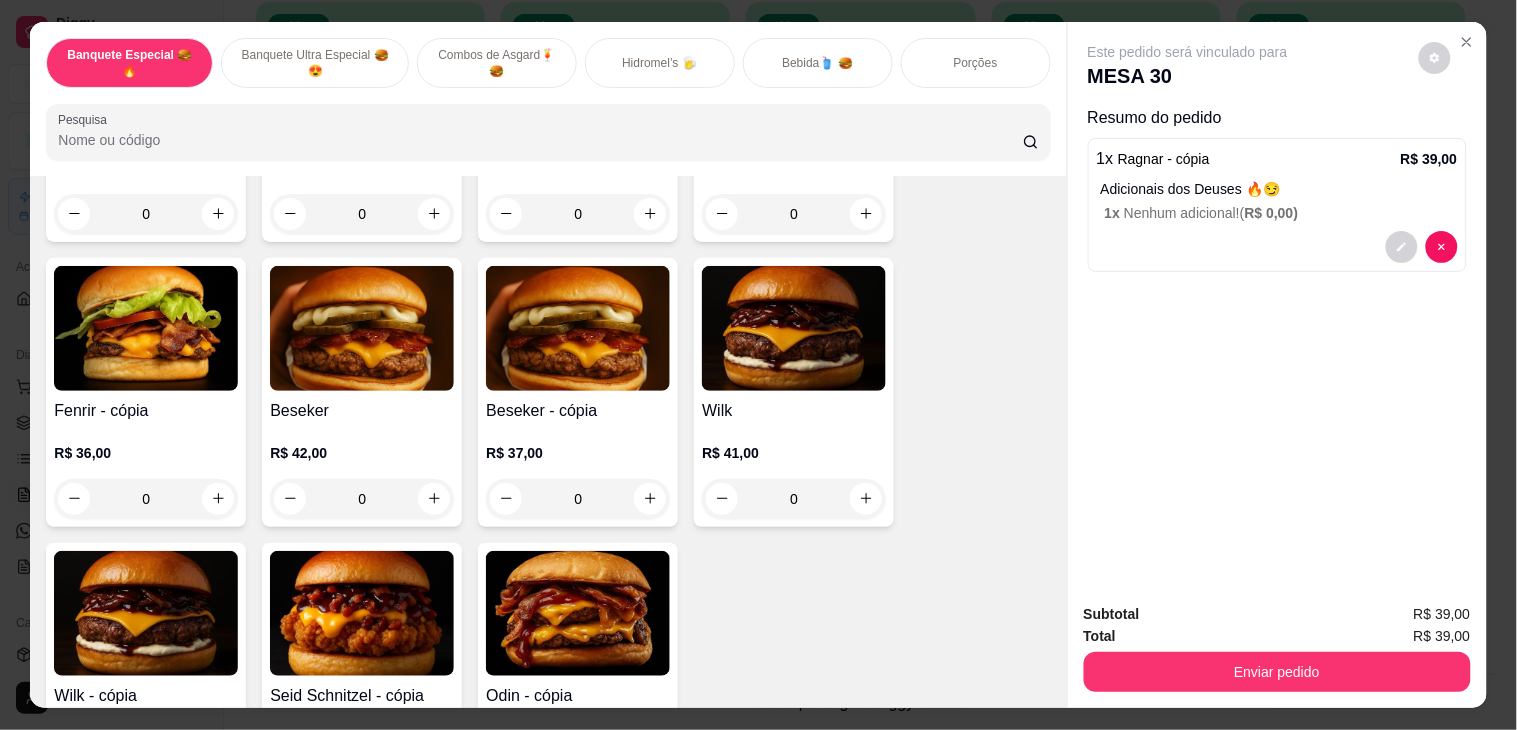 scroll, scrollTop: 0, scrollLeft: 0, axis: both 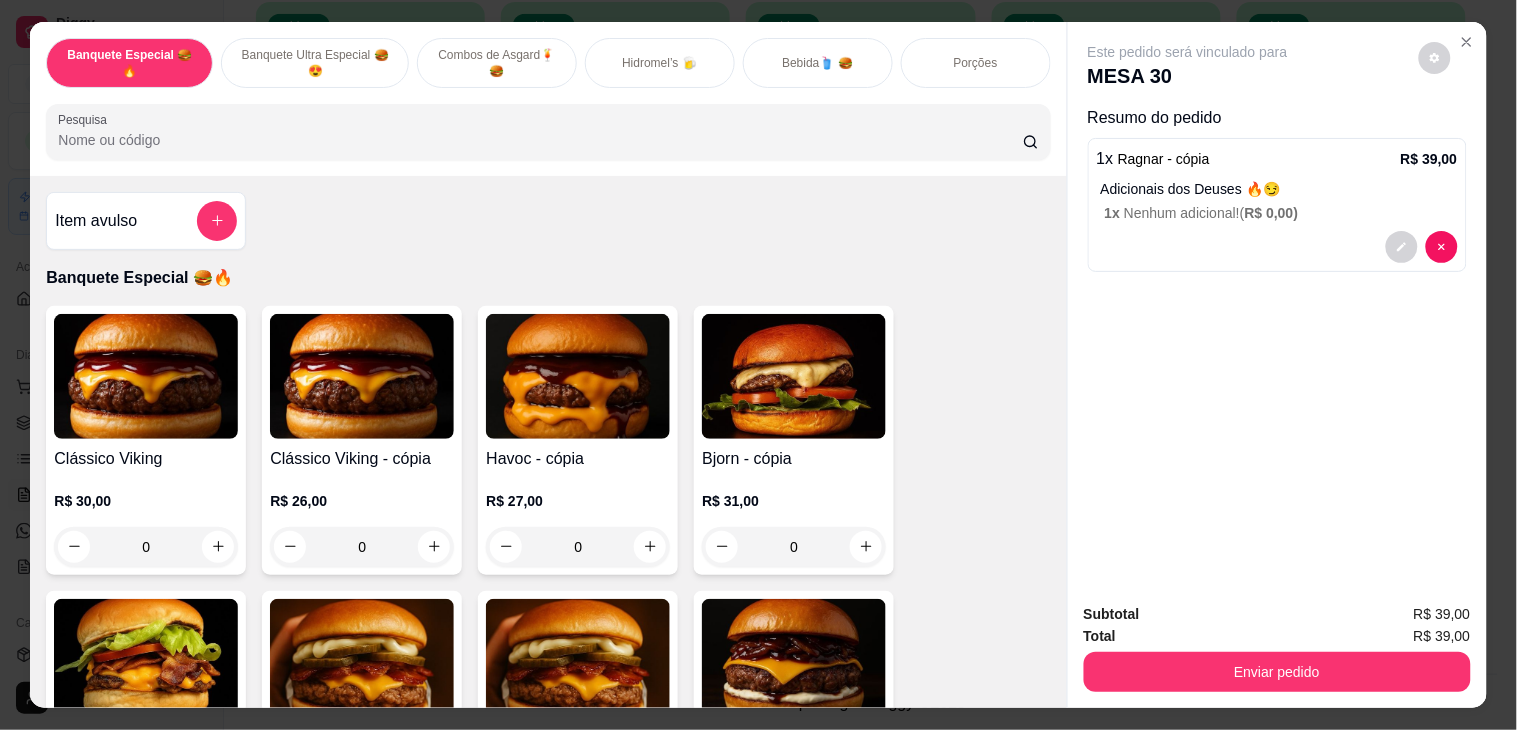 click at bounding box center [146, 376] 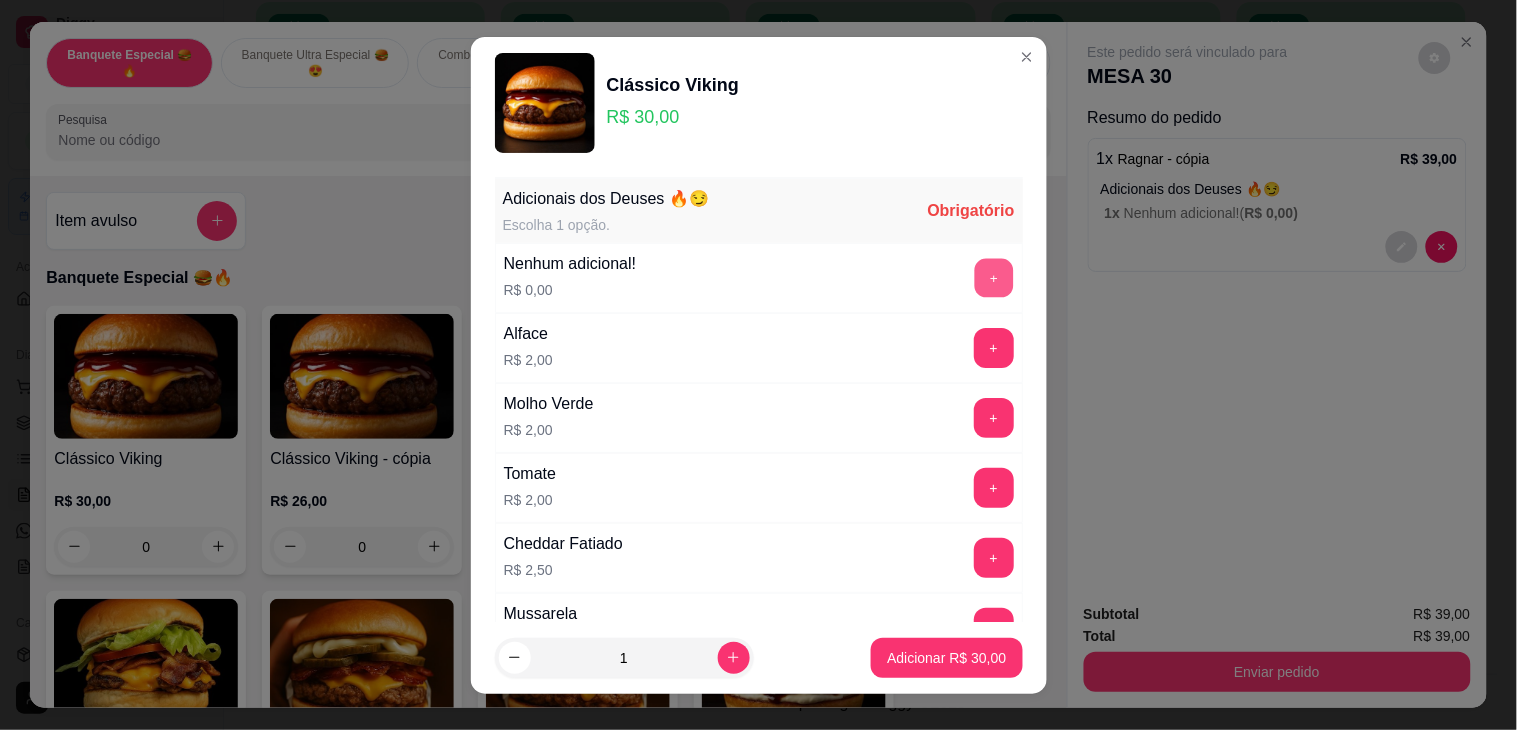 click on "+" at bounding box center (993, 277) 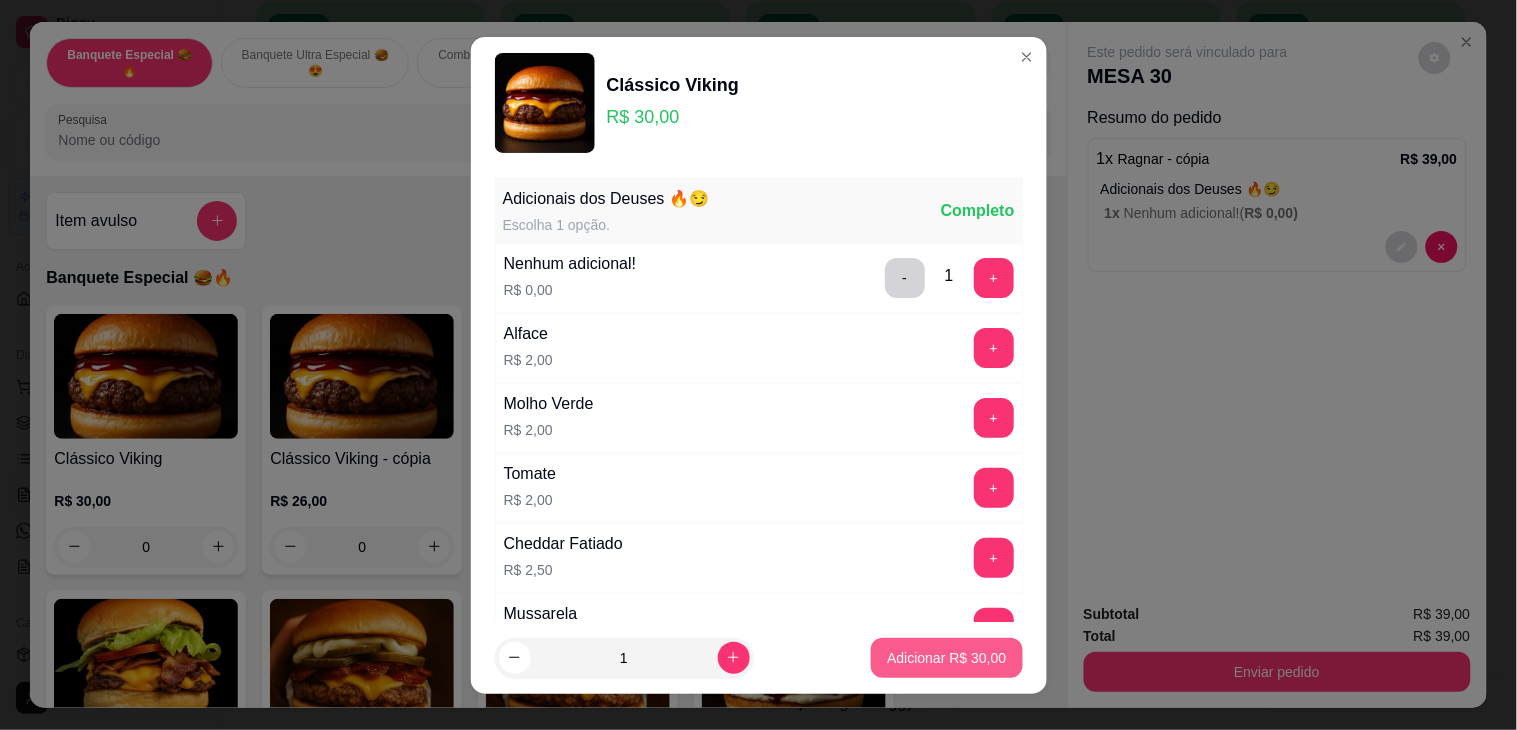 click on "Adicionar   R$ 30,00" at bounding box center (946, 658) 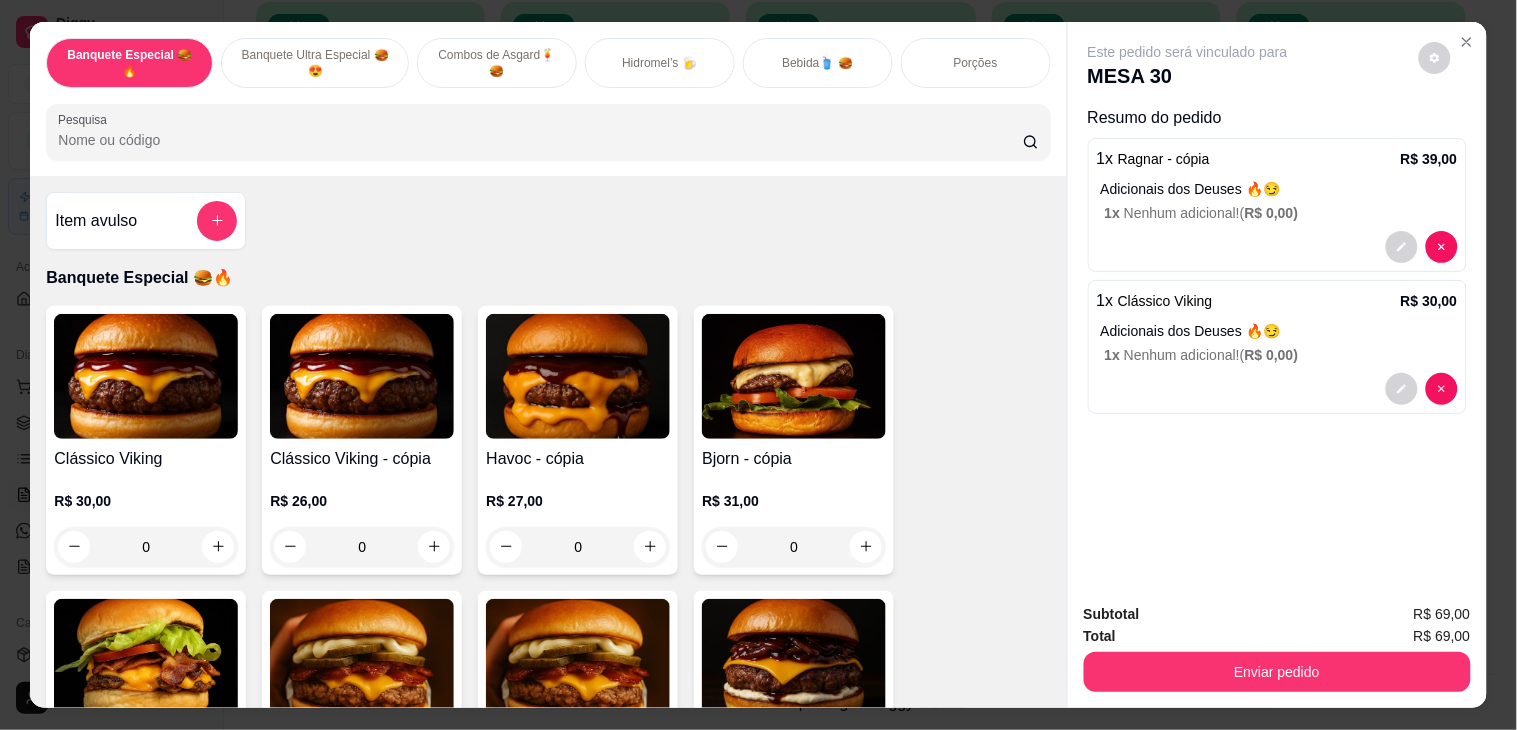 scroll, scrollTop: 51, scrollLeft: 0, axis: vertical 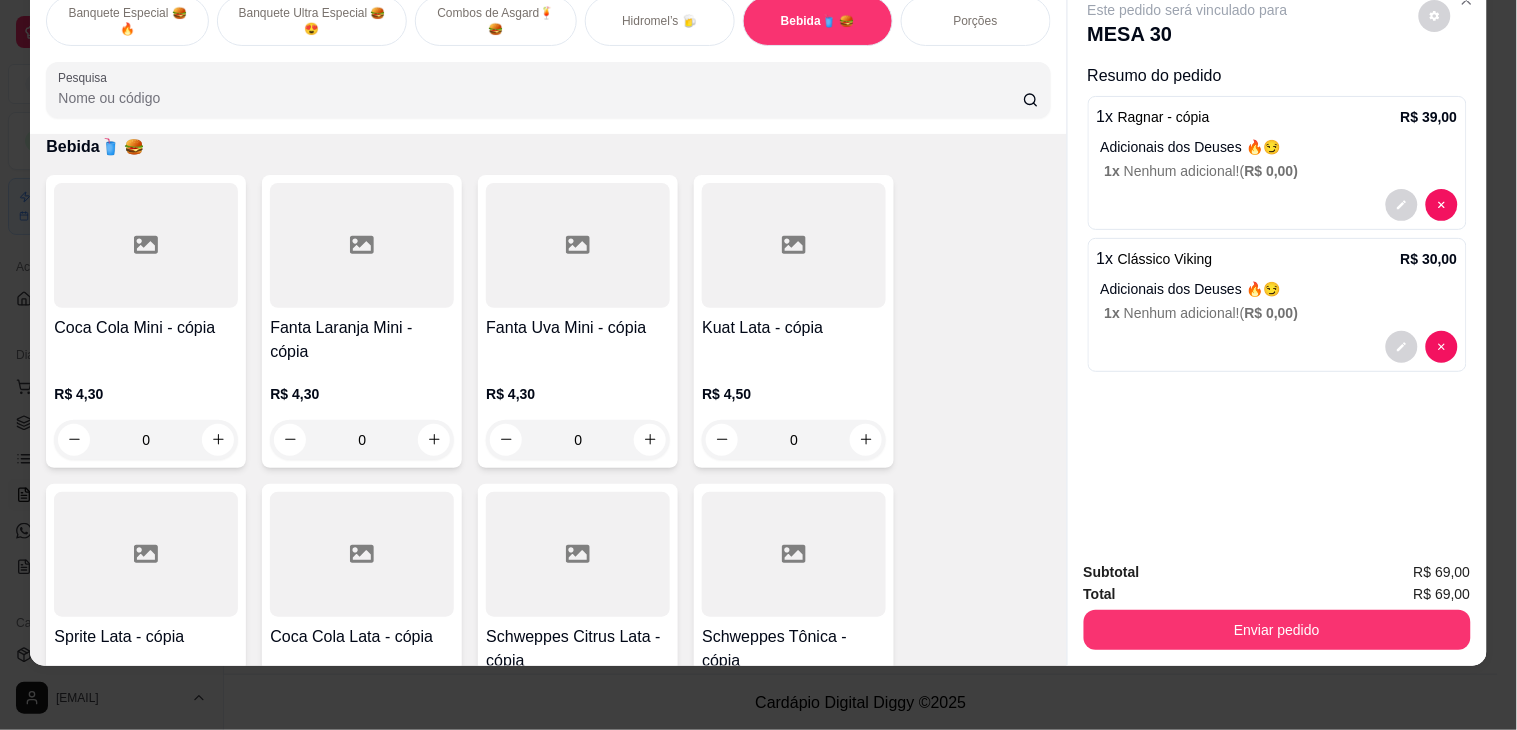 click at bounding box center (362, 245) 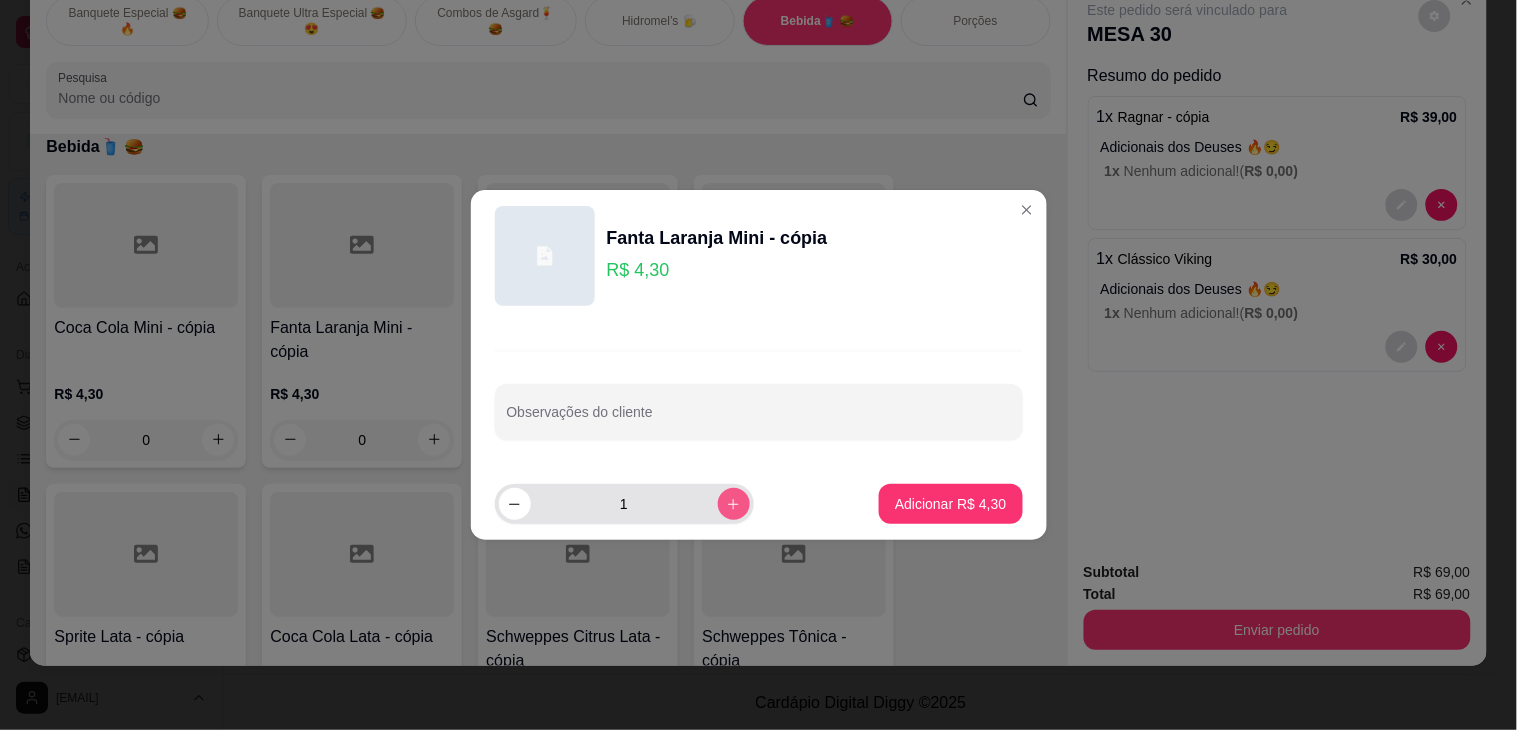 click 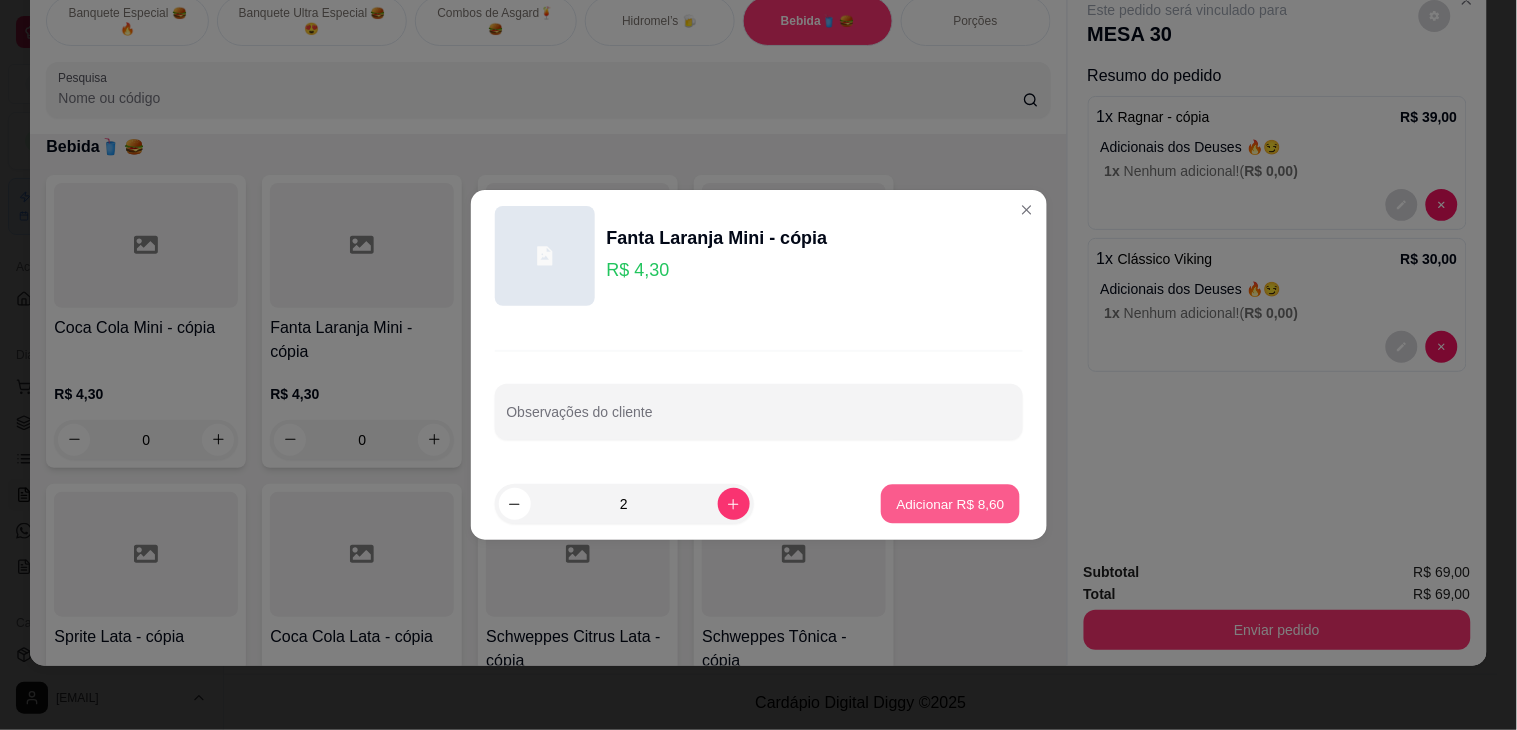 click on "Adicionar R$ 8,60" at bounding box center [951, 503] 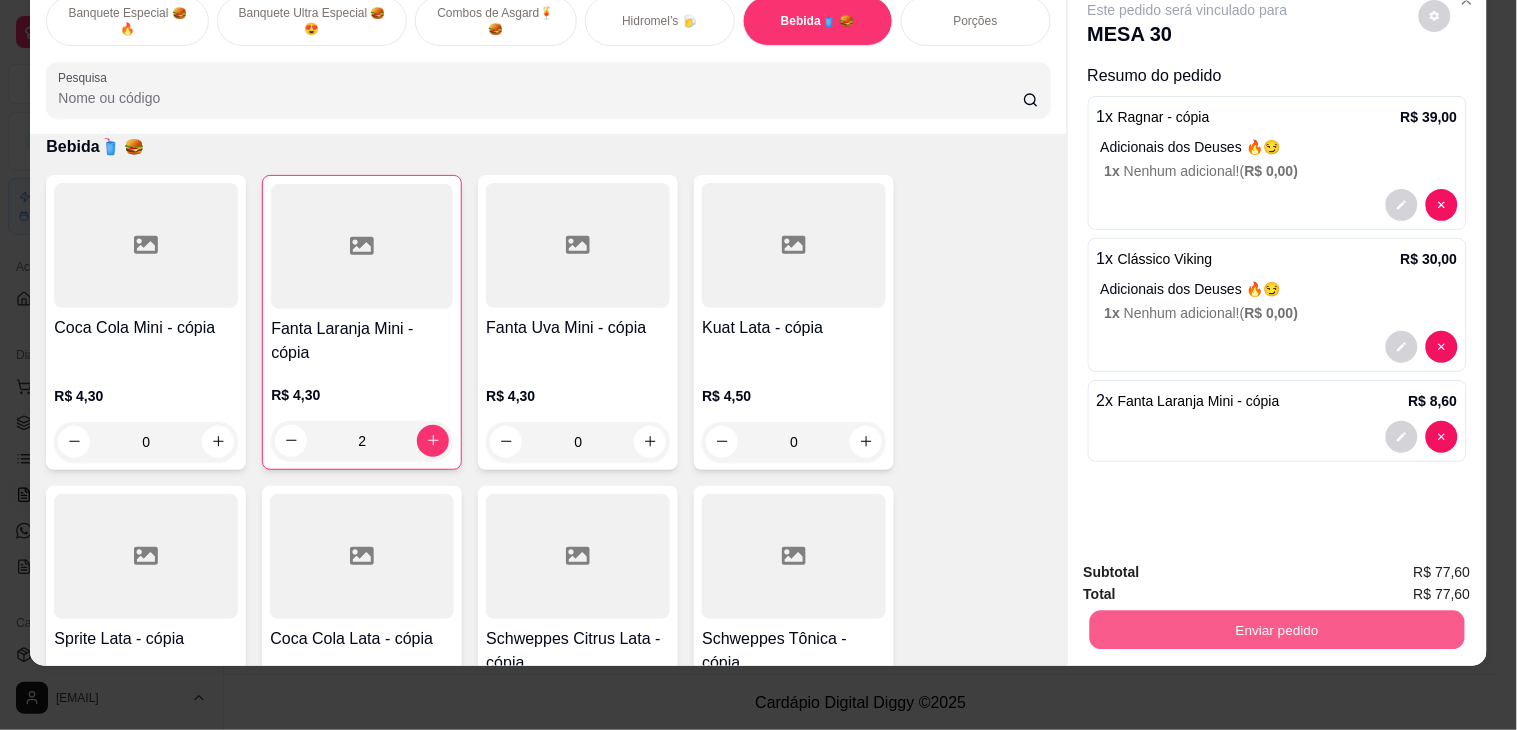 click on "Enviar pedido" at bounding box center (1276, 630) 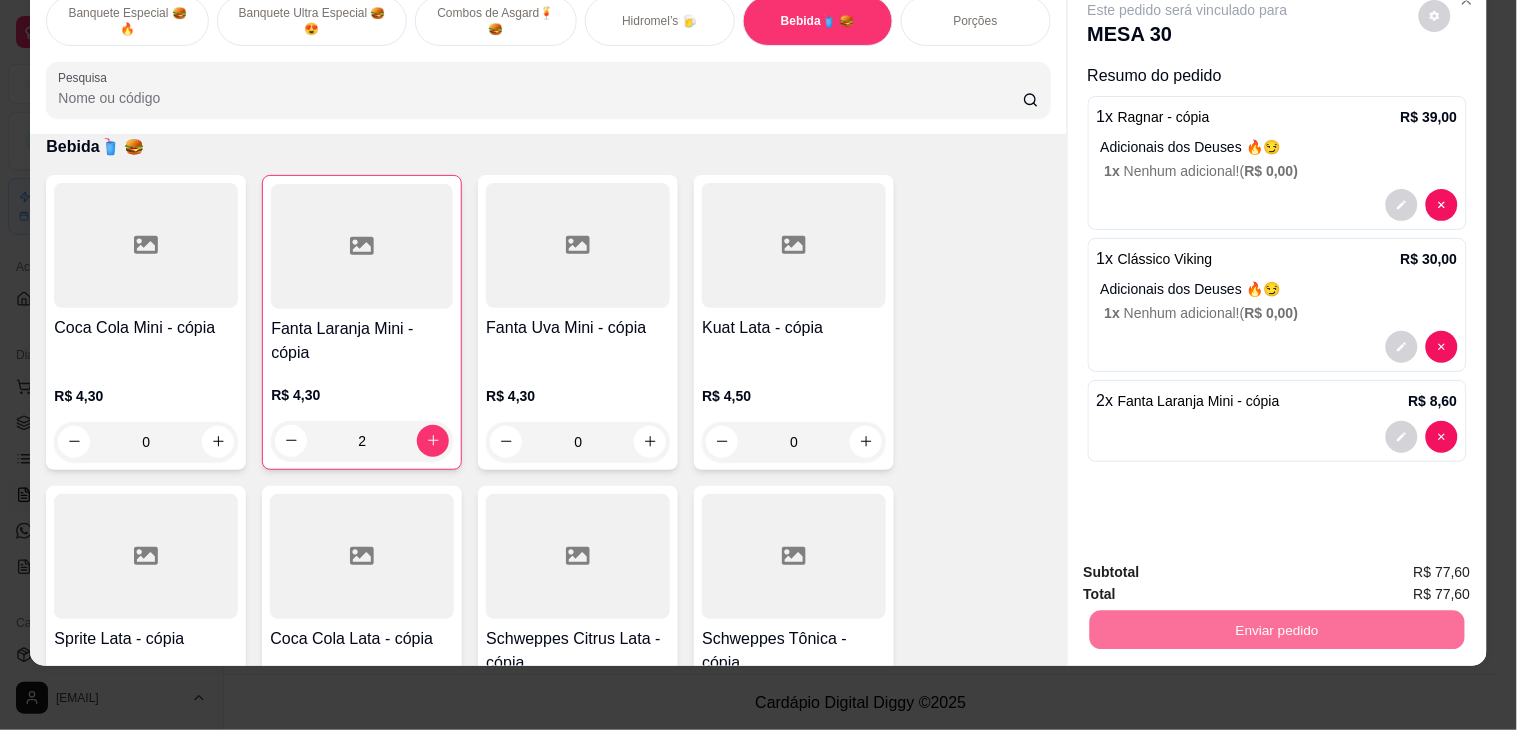 click on "Não registrar e enviar pedido" at bounding box center [1210, 563] 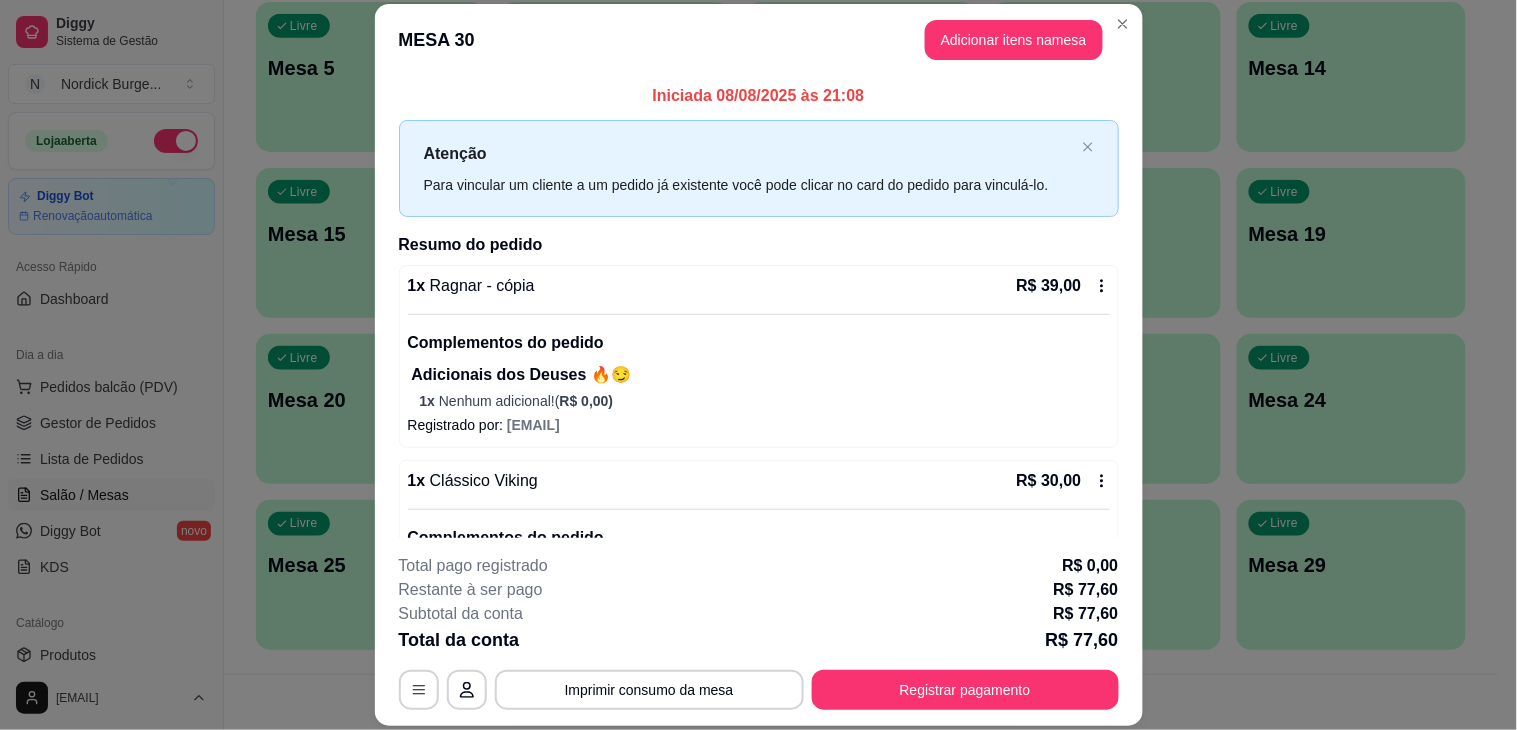 scroll, scrollTop: 60, scrollLeft: 0, axis: vertical 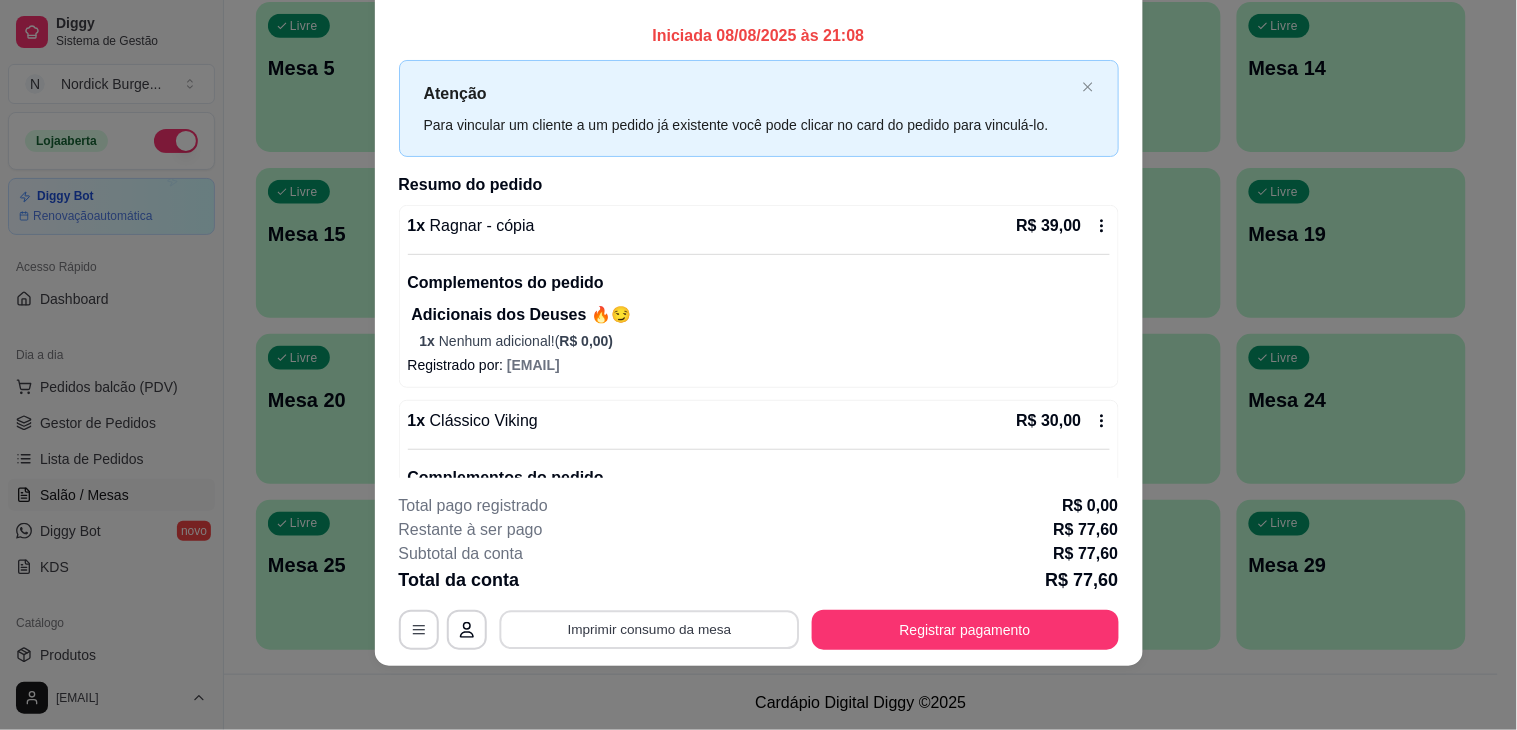 click on "Imprimir consumo da mesa" at bounding box center [649, 630] 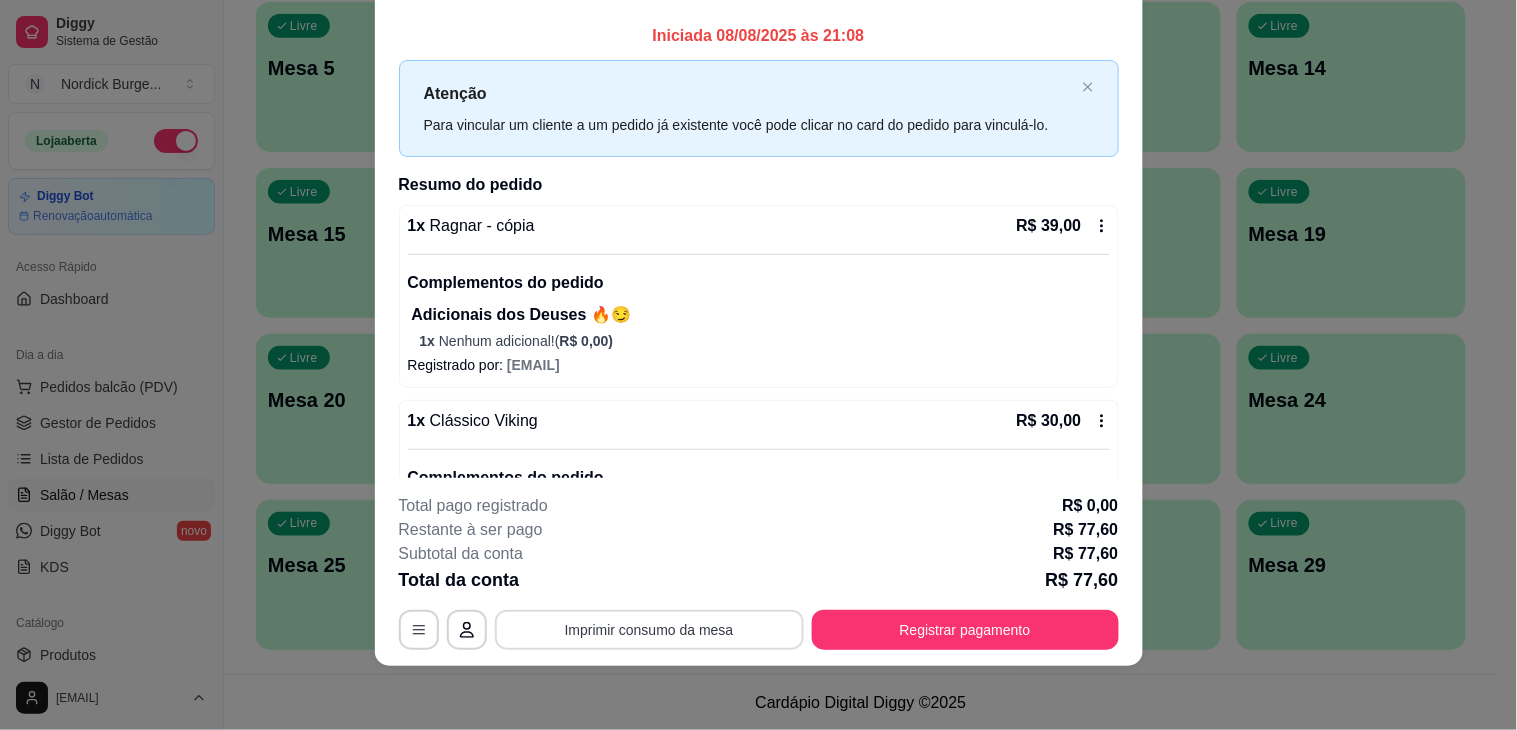 scroll, scrollTop: 0, scrollLeft: 0, axis: both 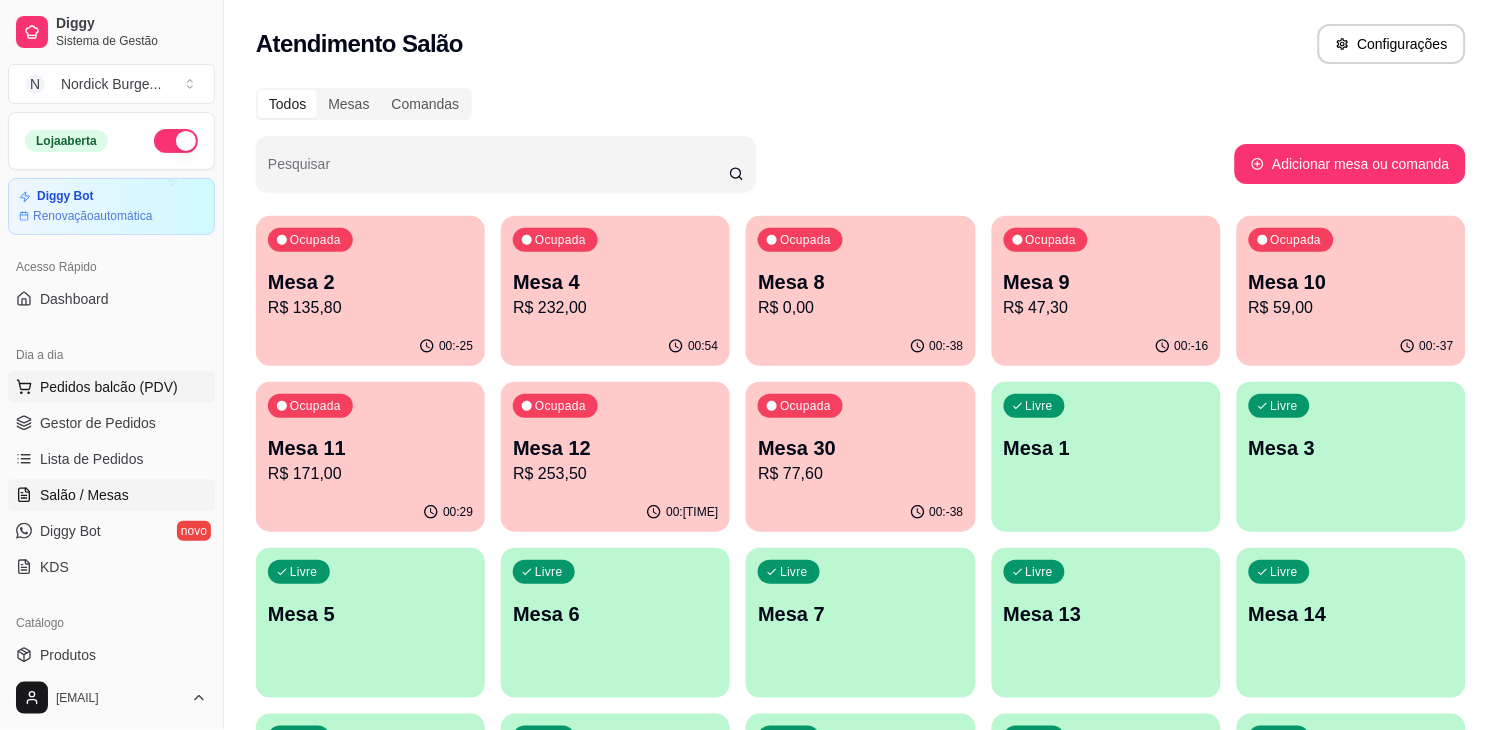 click on "Pedidos balcão (PDV)" at bounding box center (109, 387) 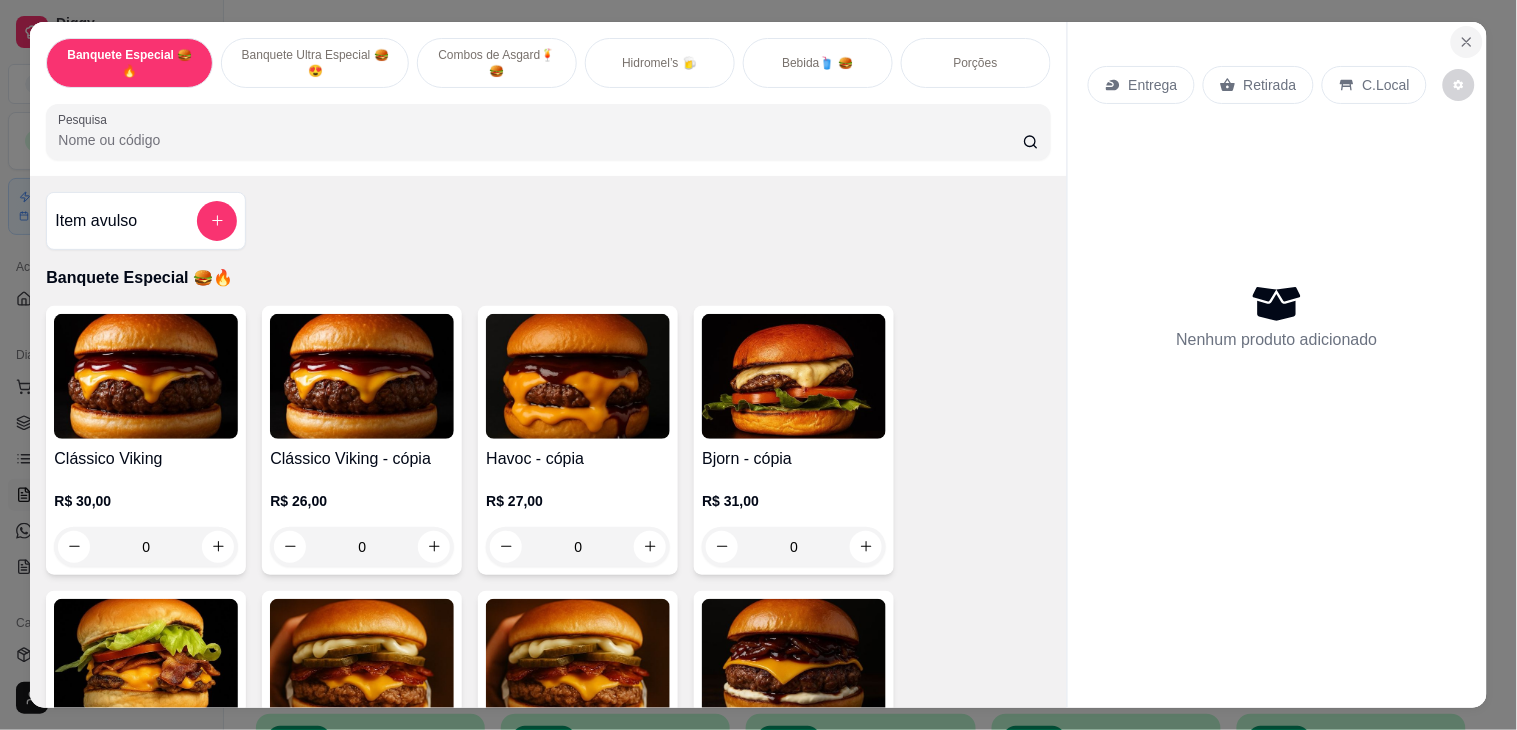 click 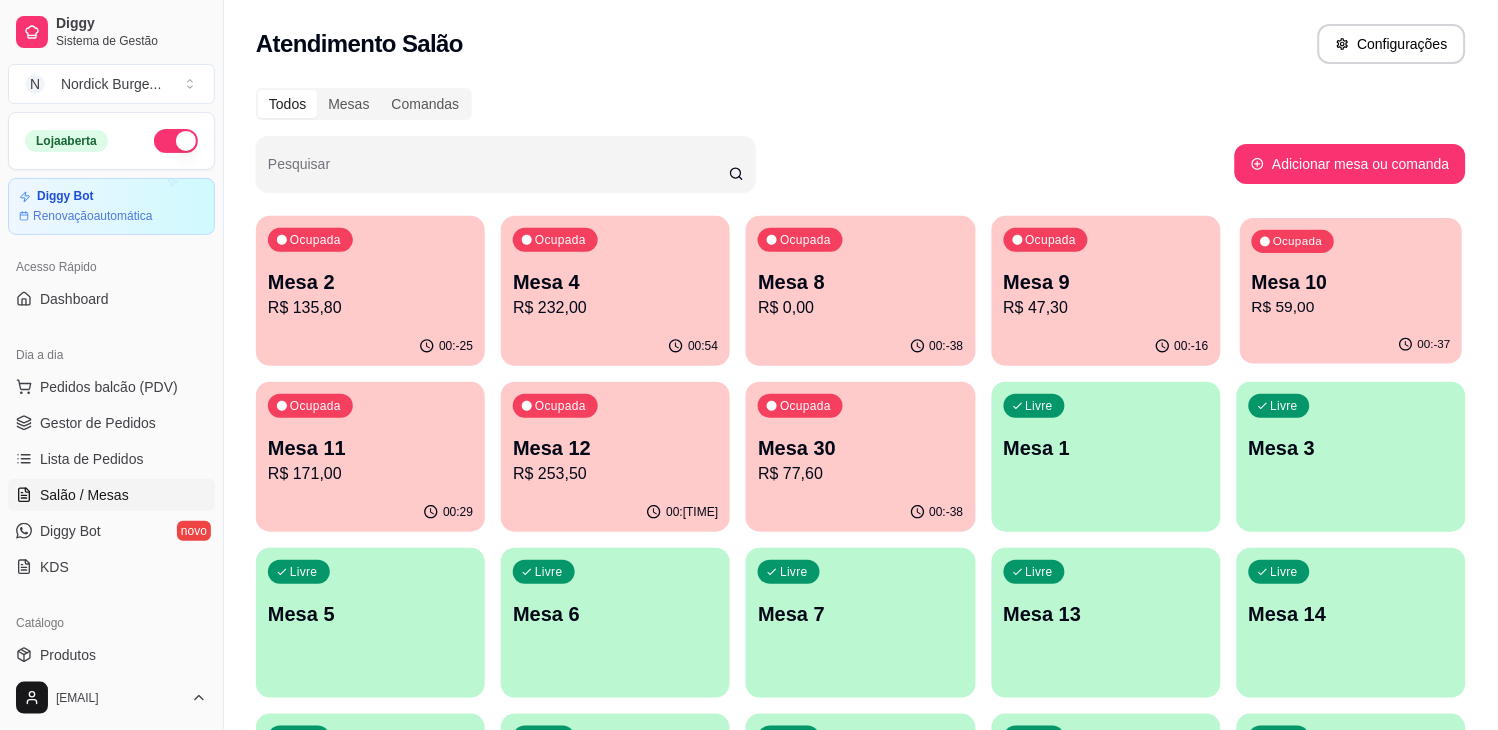 click on "00:-37" at bounding box center [1351, 345] 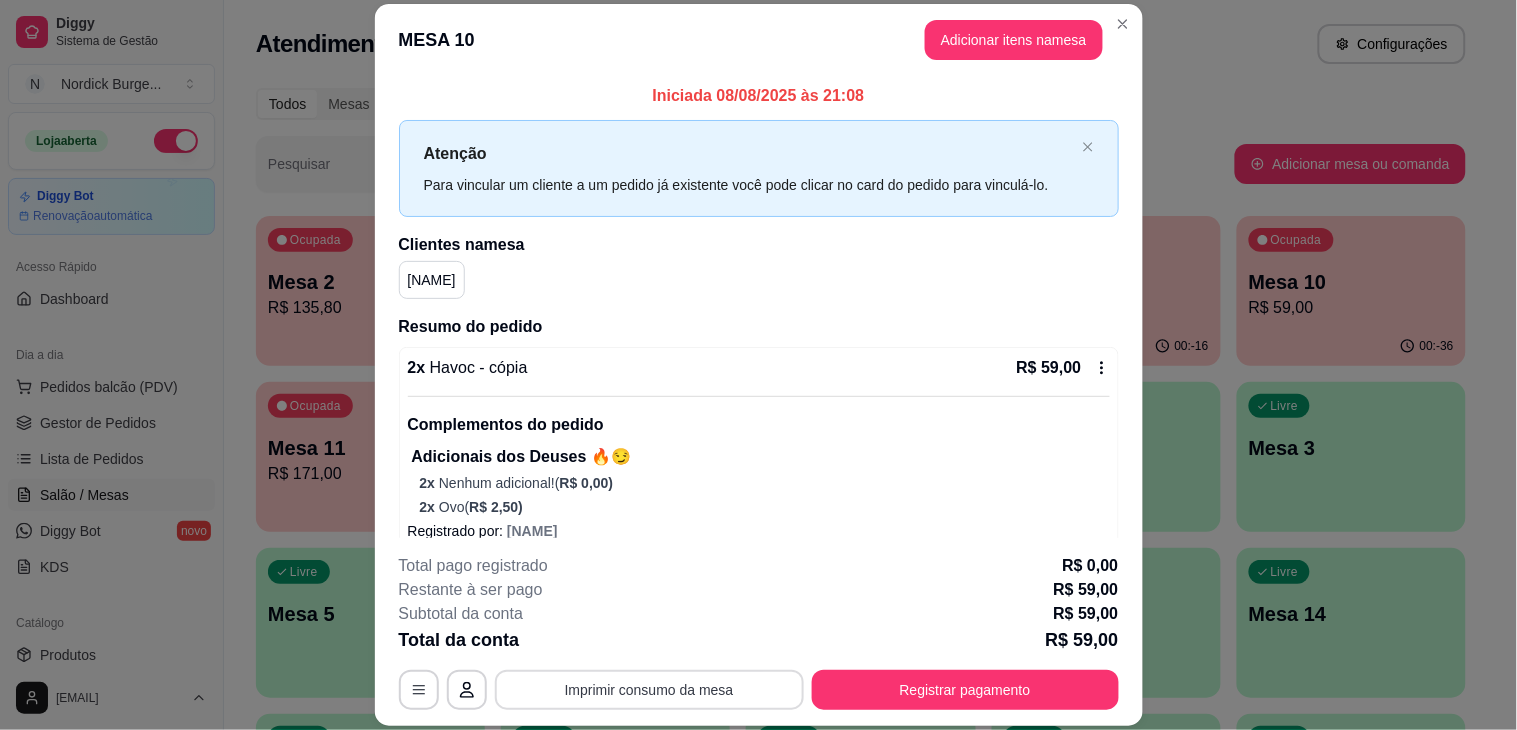 click on "Imprimir consumo da mesa" at bounding box center [649, 690] 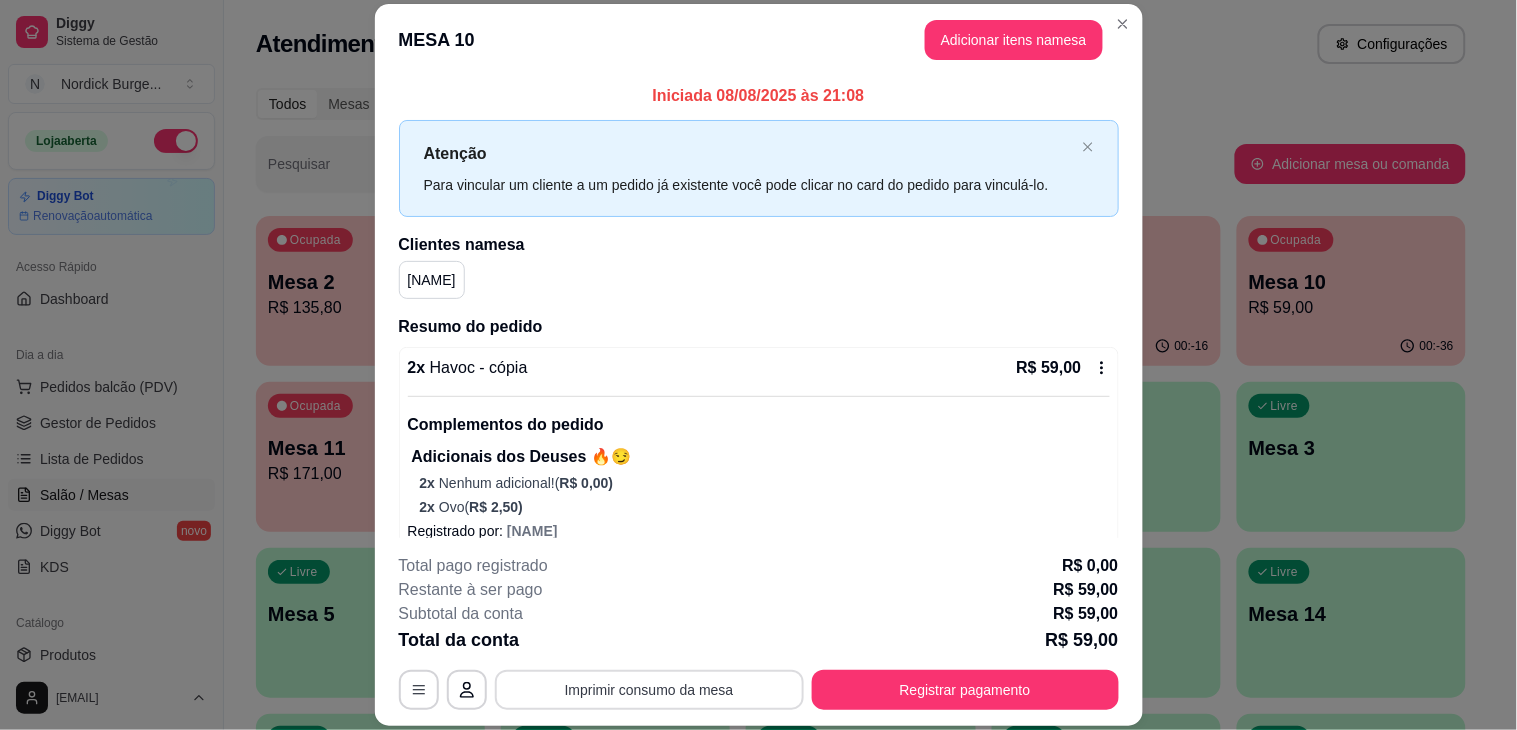 scroll, scrollTop: 0, scrollLeft: 0, axis: both 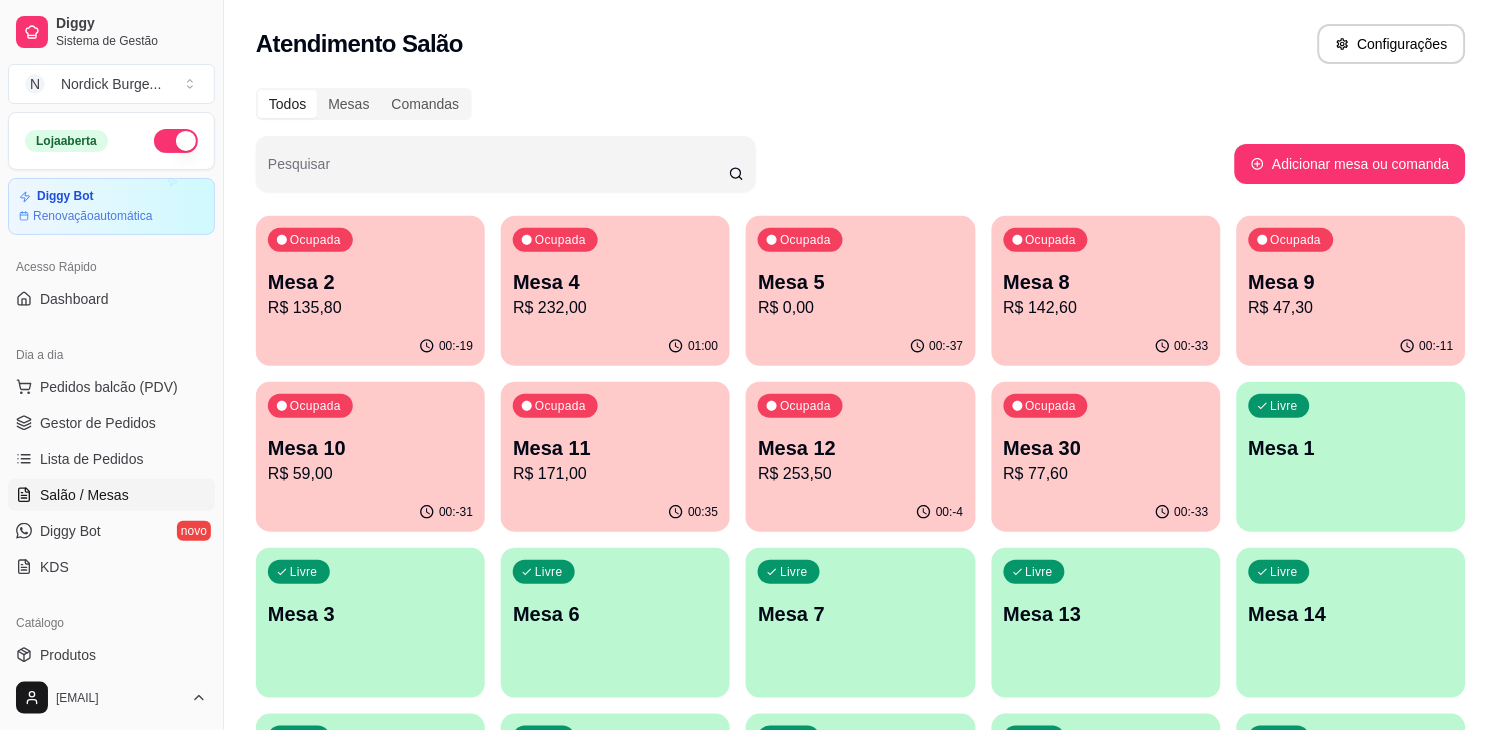 click on "R$ 59,00" at bounding box center [370, 474] 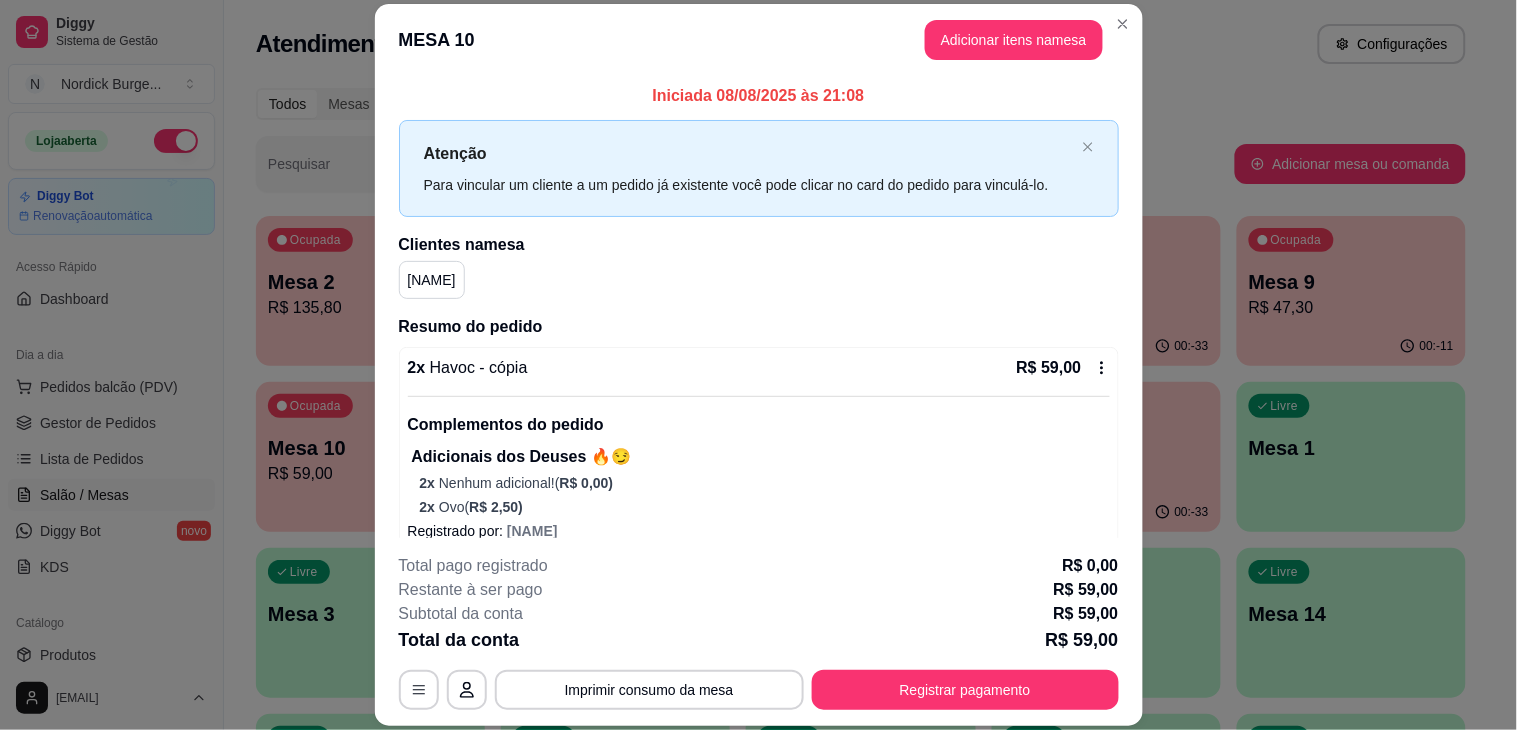 click 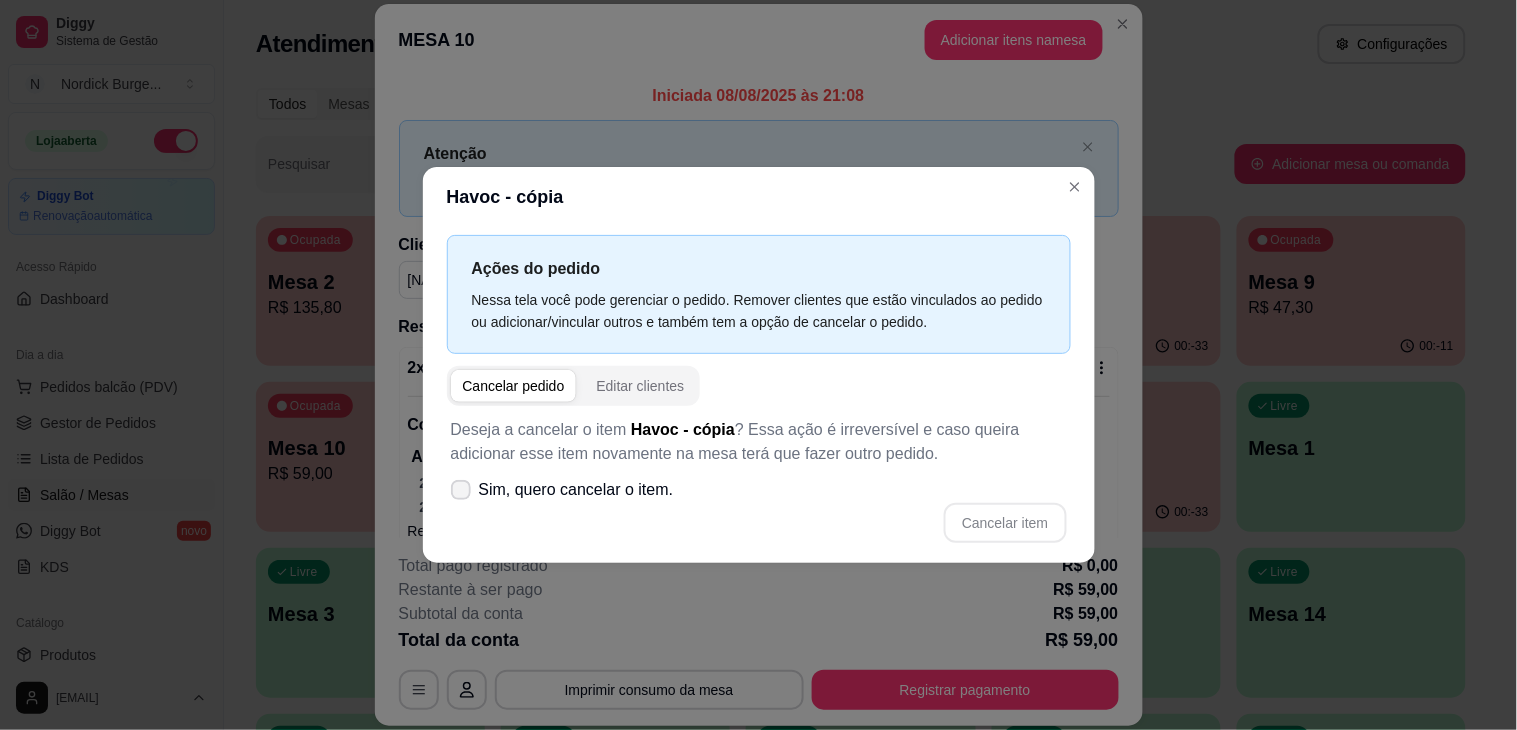 click 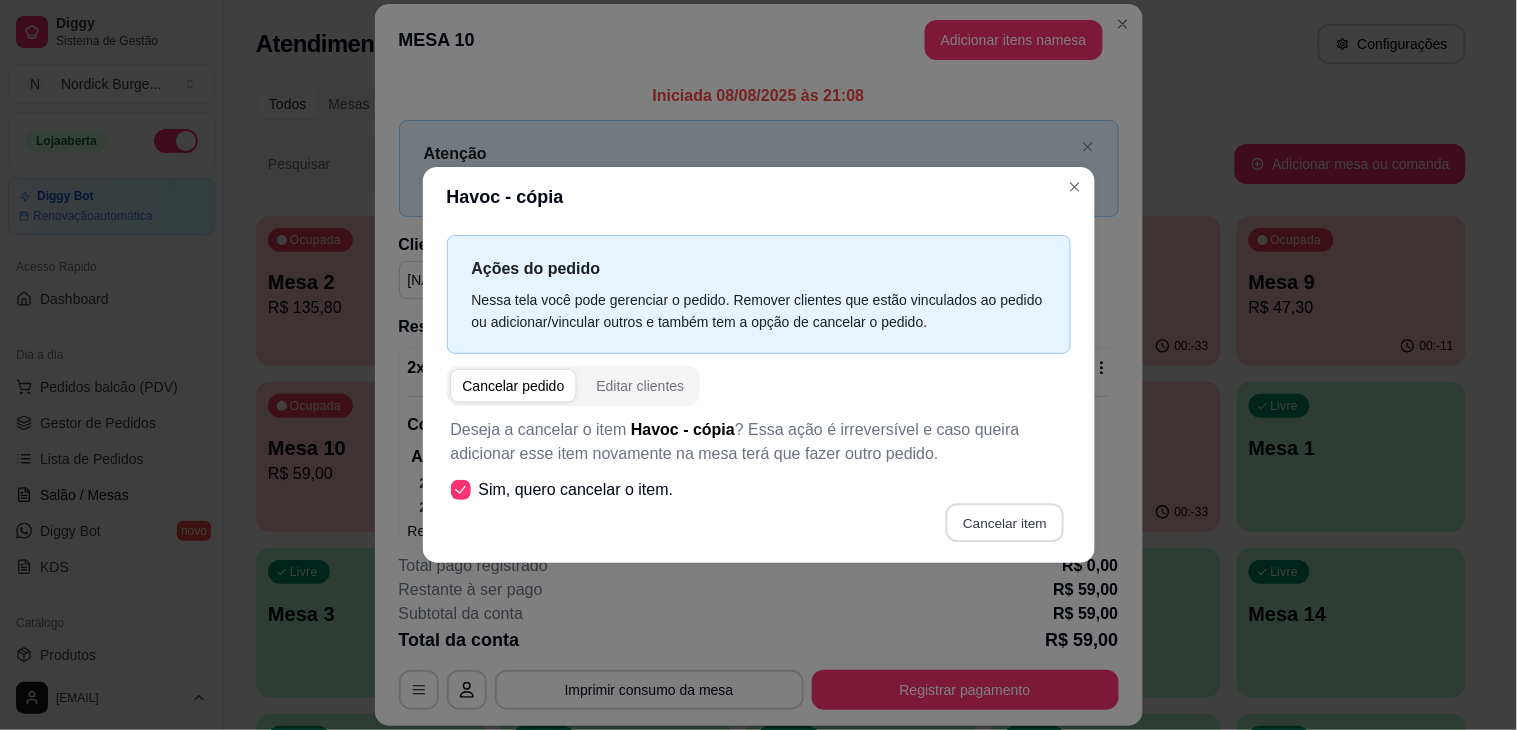 click on "Cancelar item" at bounding box center [1005, 523] 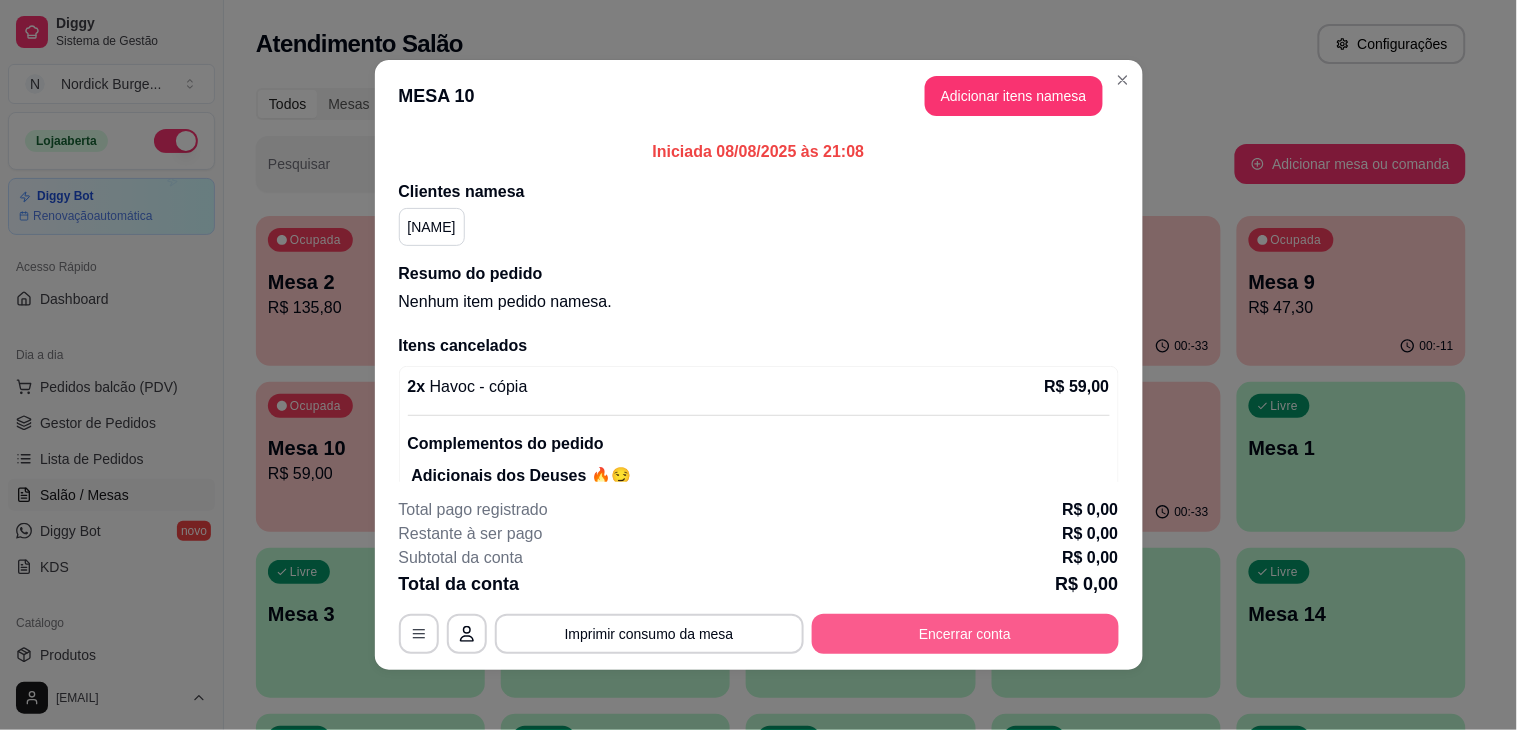 click on "Encerrar conta" at bounding box center (965, 634) 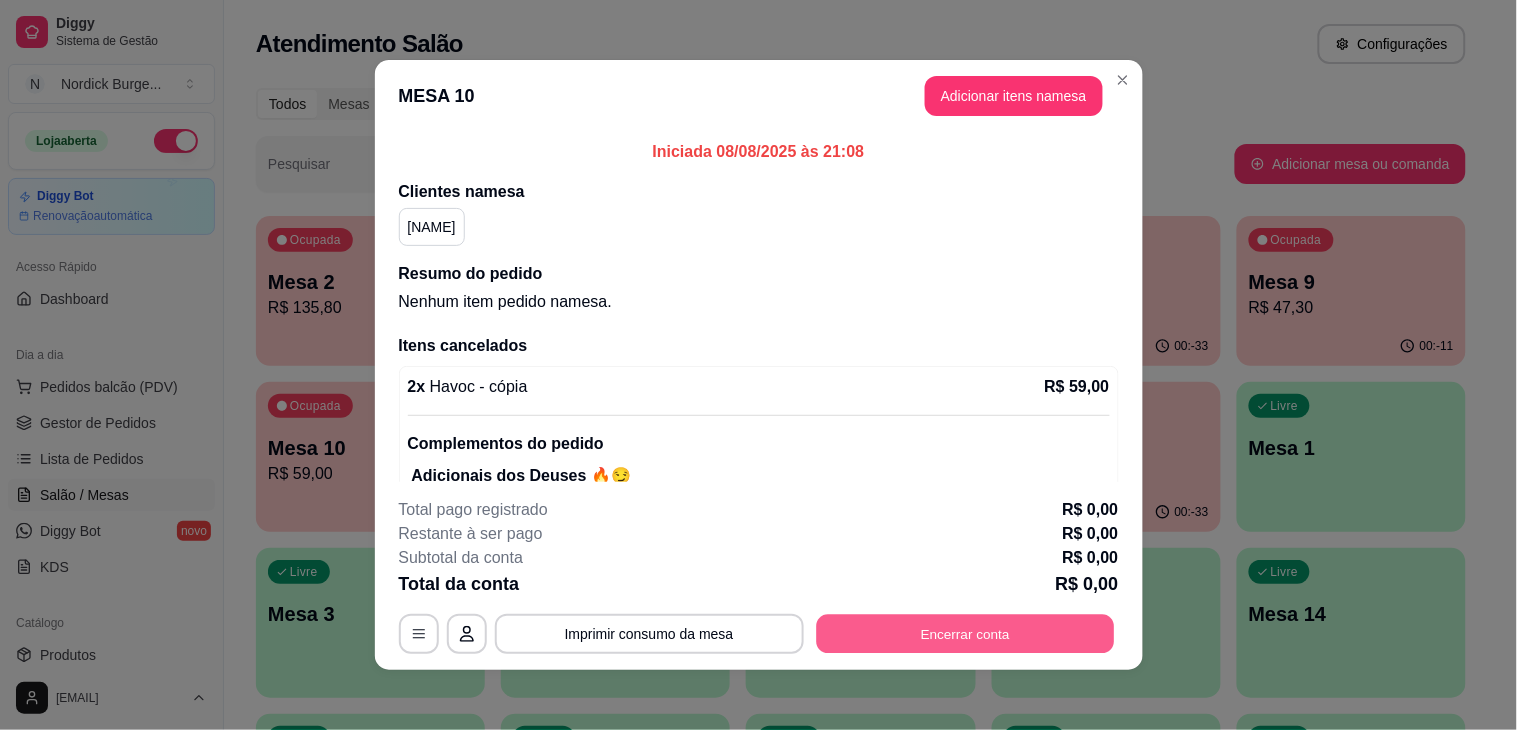 click on "Encerrar conta" at bounding box center (965, 634) 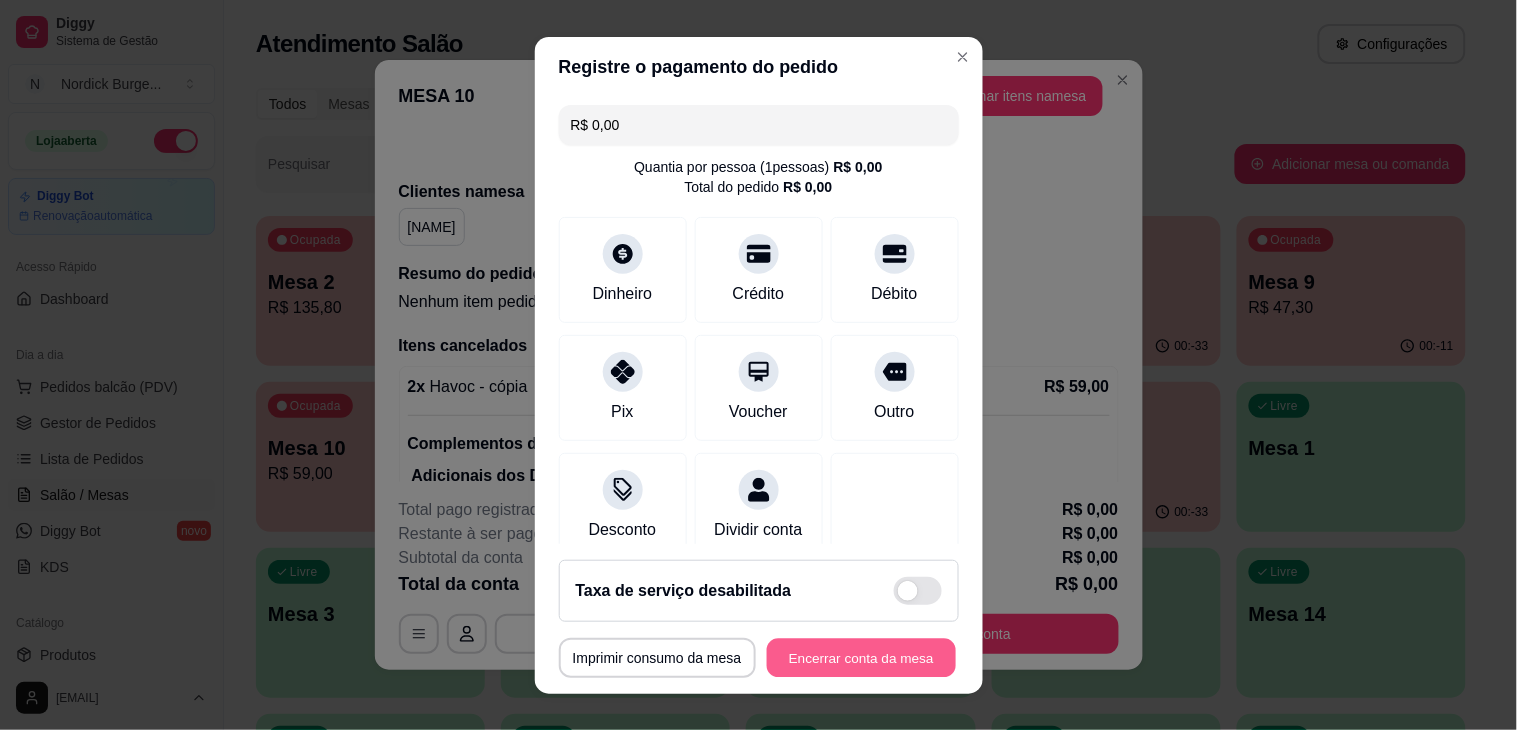 click on "Encerrar conta da mesa" at bounding box center (861, 657) 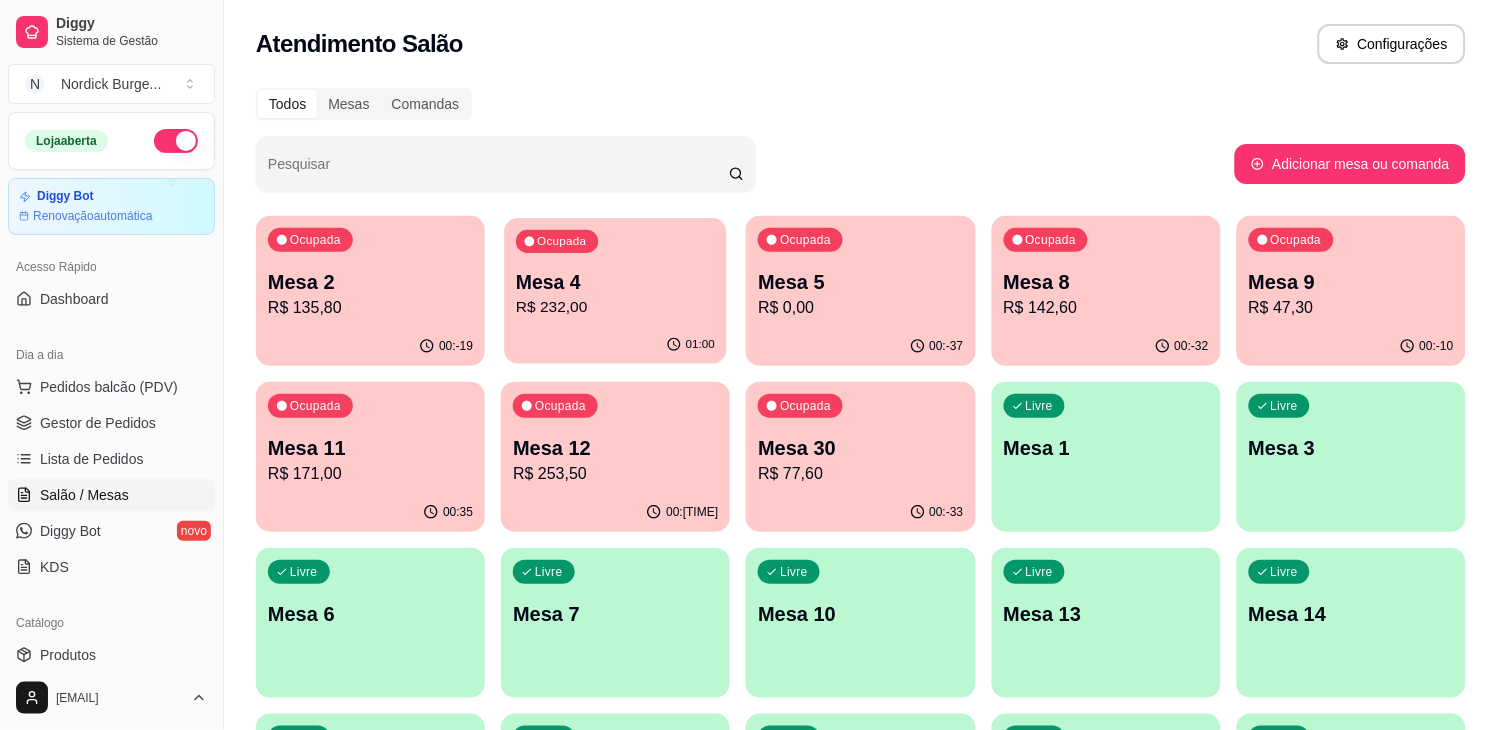 click on "R$ 232,00" at bounding box center [615, 307] 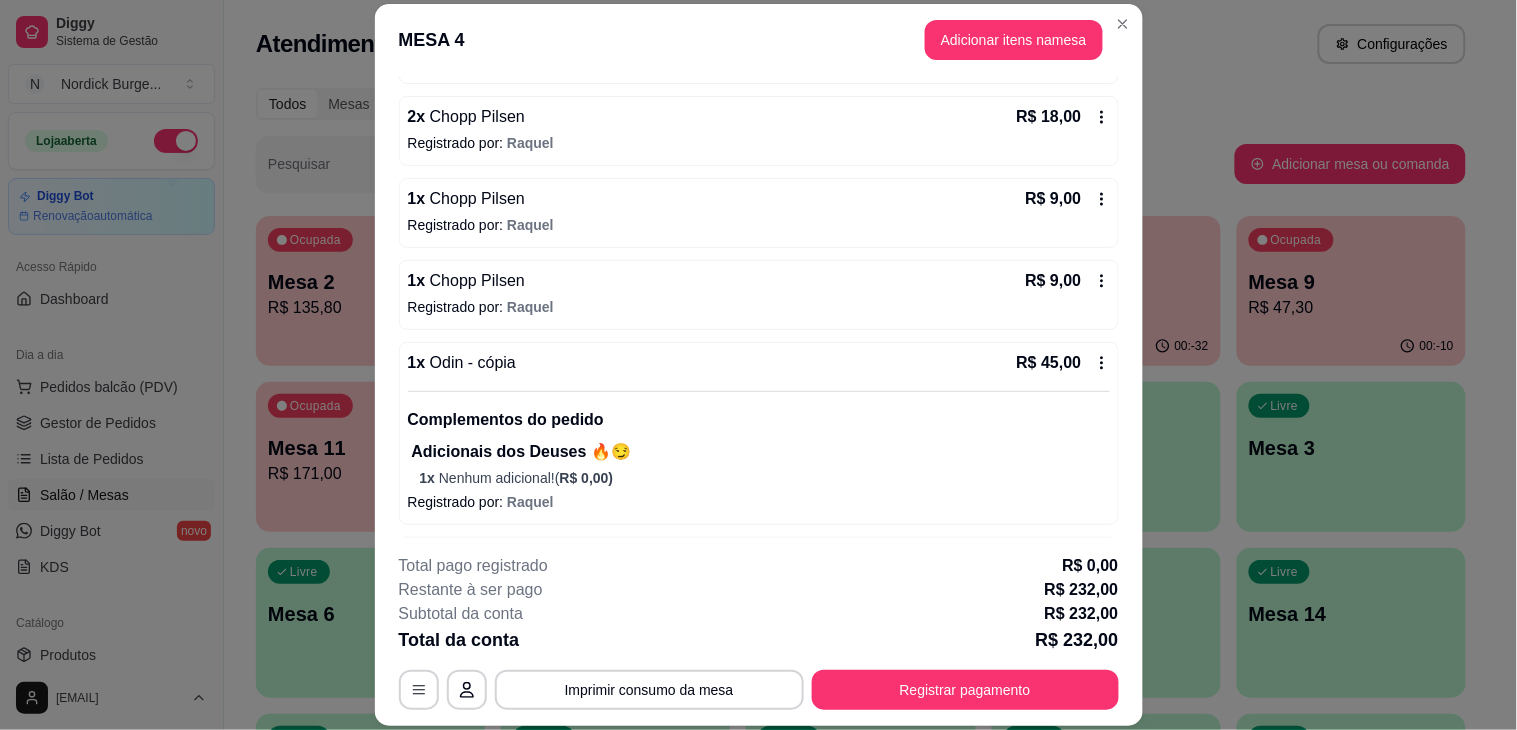 scroll, scrollTop: 444, scrollLeft: 0, axis: vertical 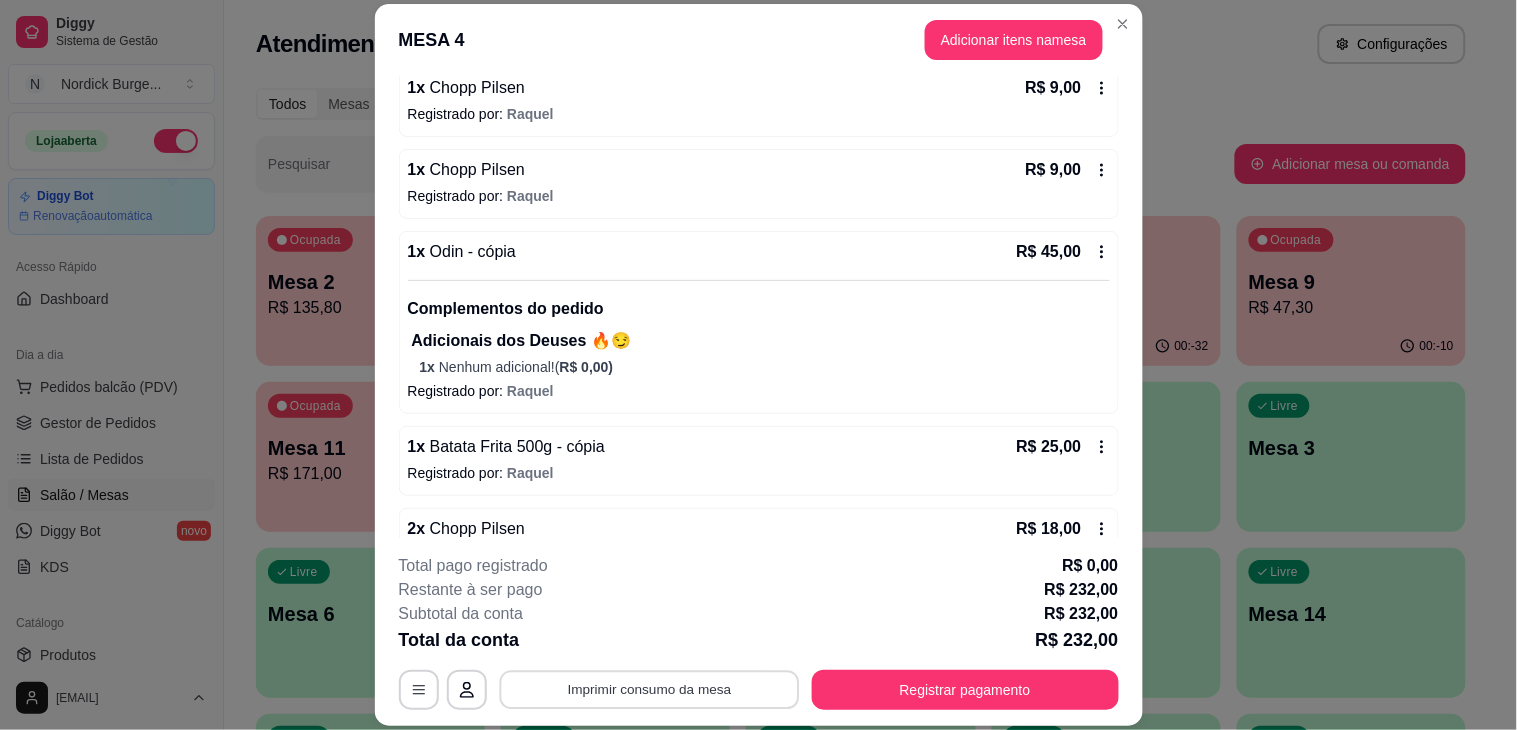 click on "Imprimir consumo da mesa" at bounding box center (649, 690) 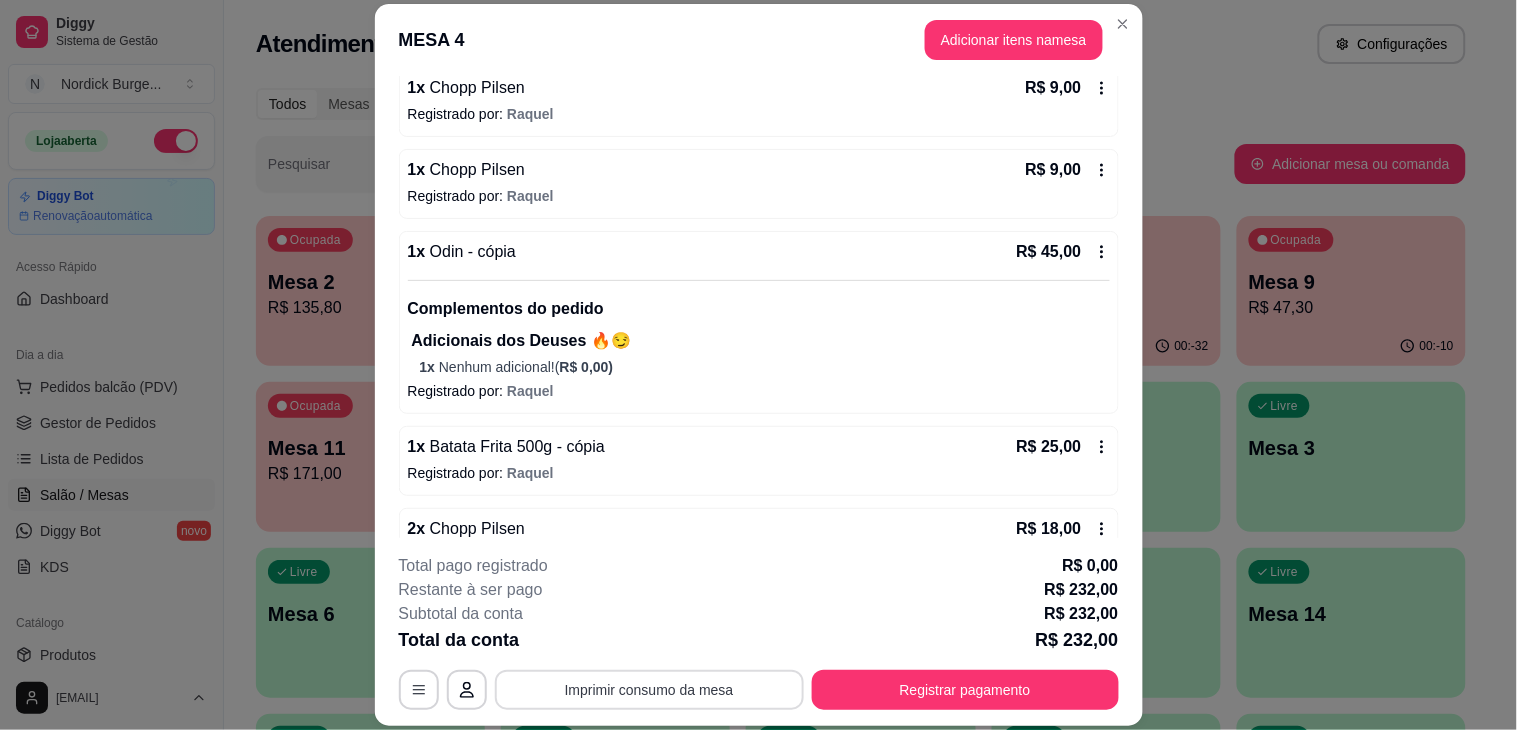 scroll, scrollTop: 0, scrollLeft: 0, axis: both 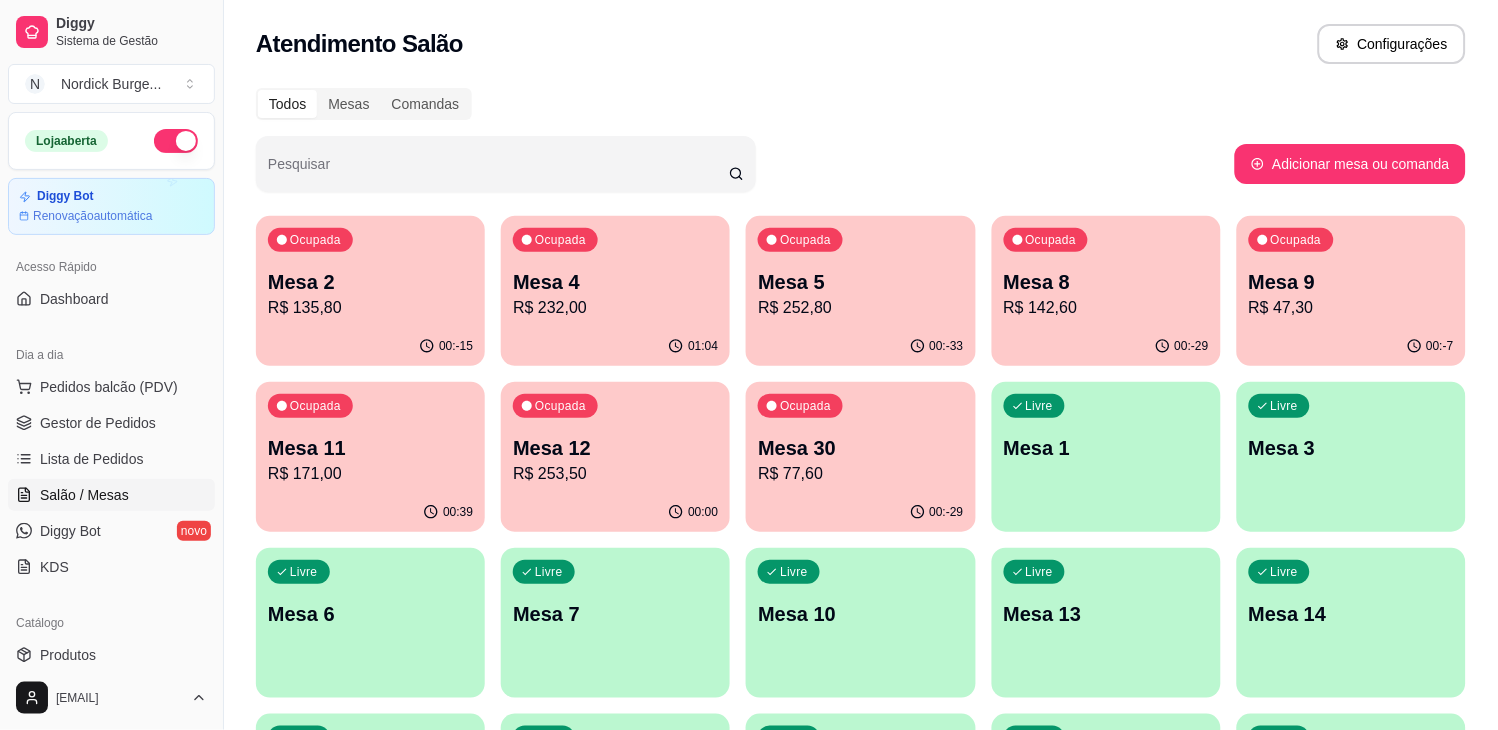 click on "Mesa 4" at bounding box center [615, 282] 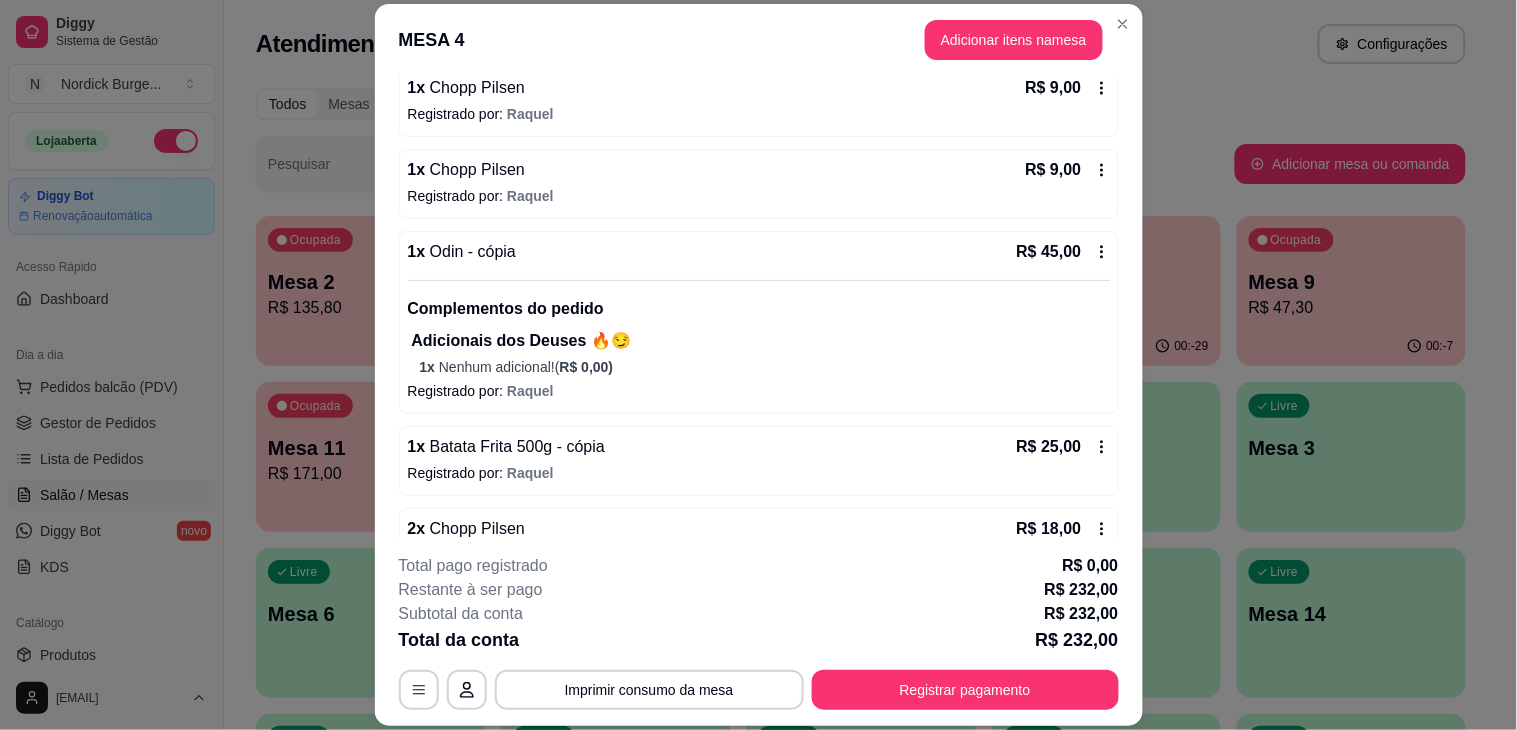 scroll, scrollTop: 853, scrollLeft: 0, axis: vertical 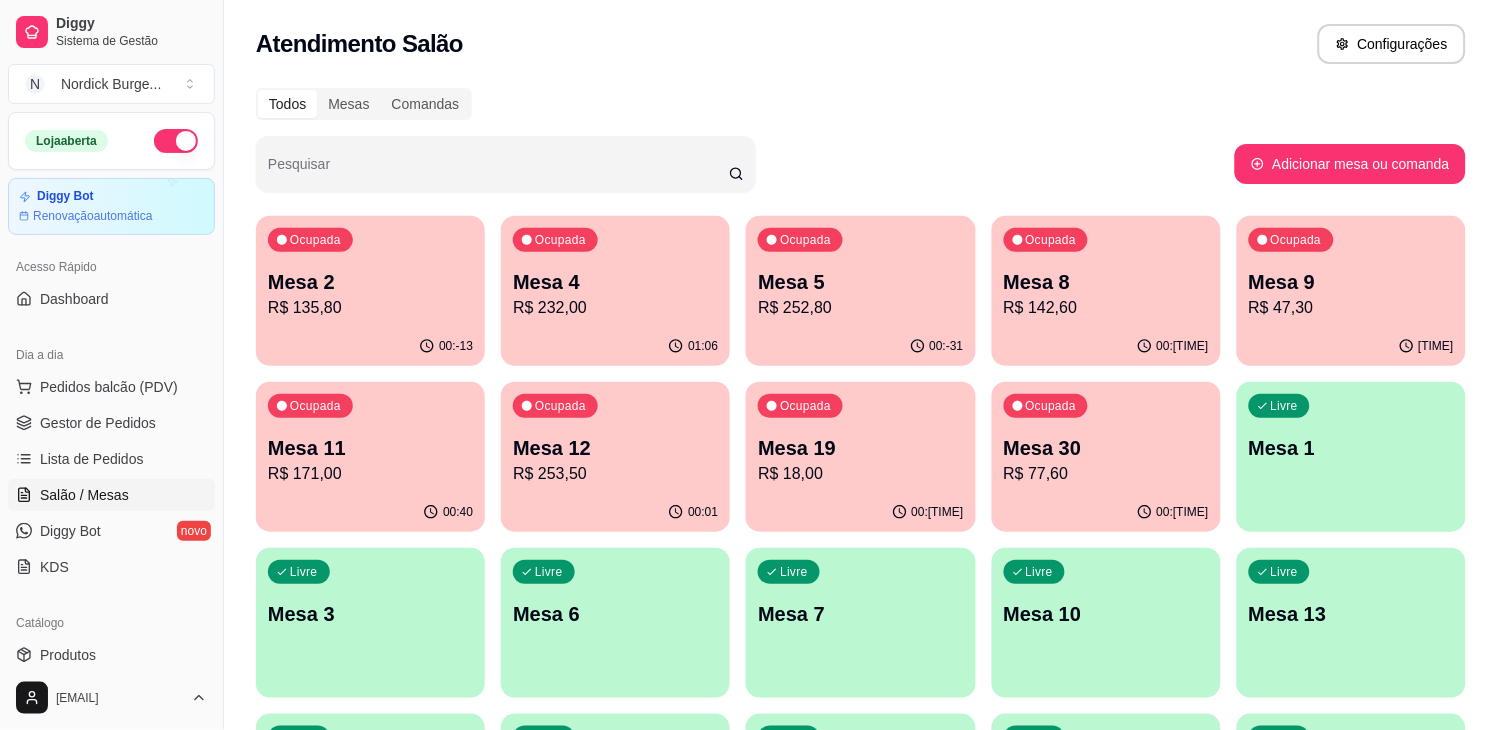 click on "R$ 252,80" at bounding box center (860, 308) 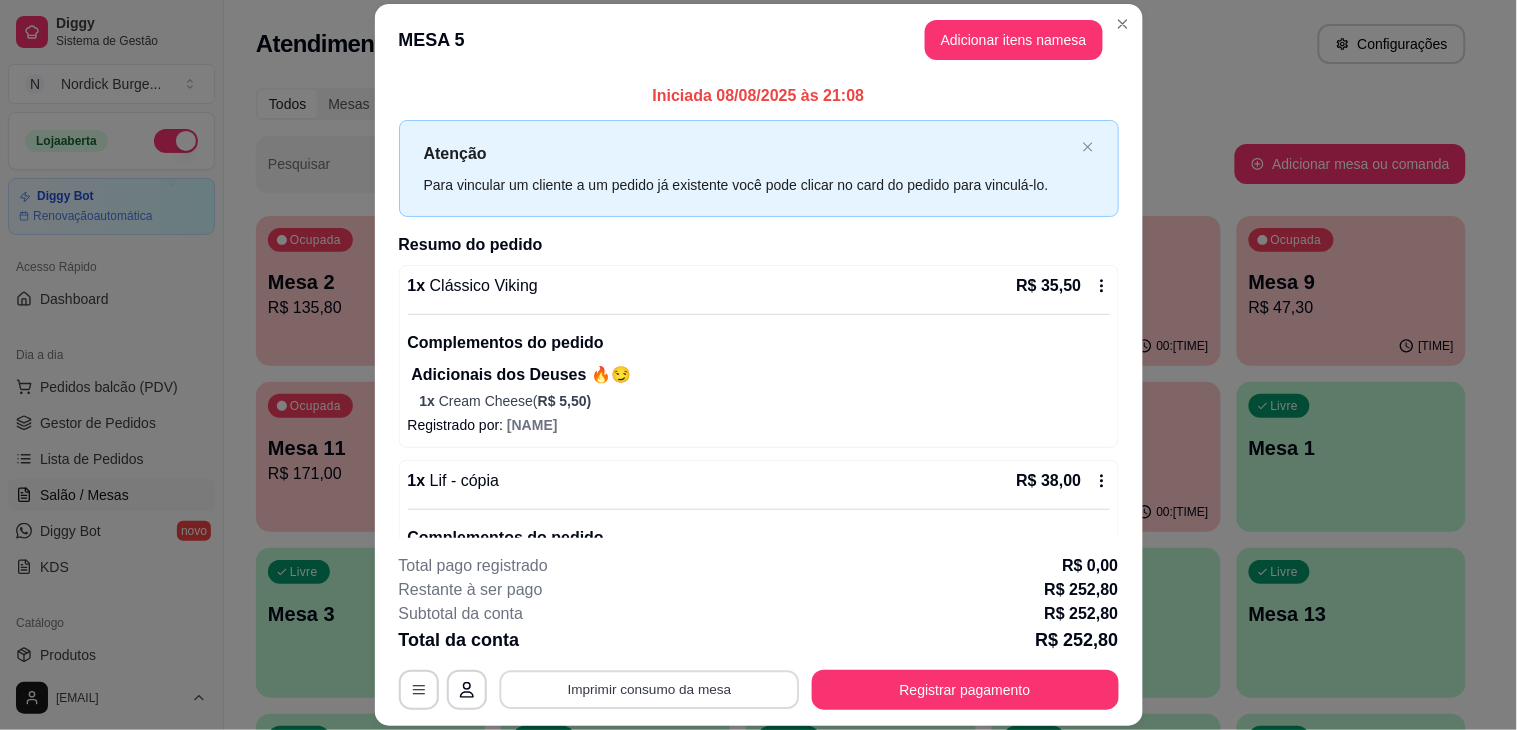 click on "Imprimir consumo da mesa" at bounding box center [649, 690] 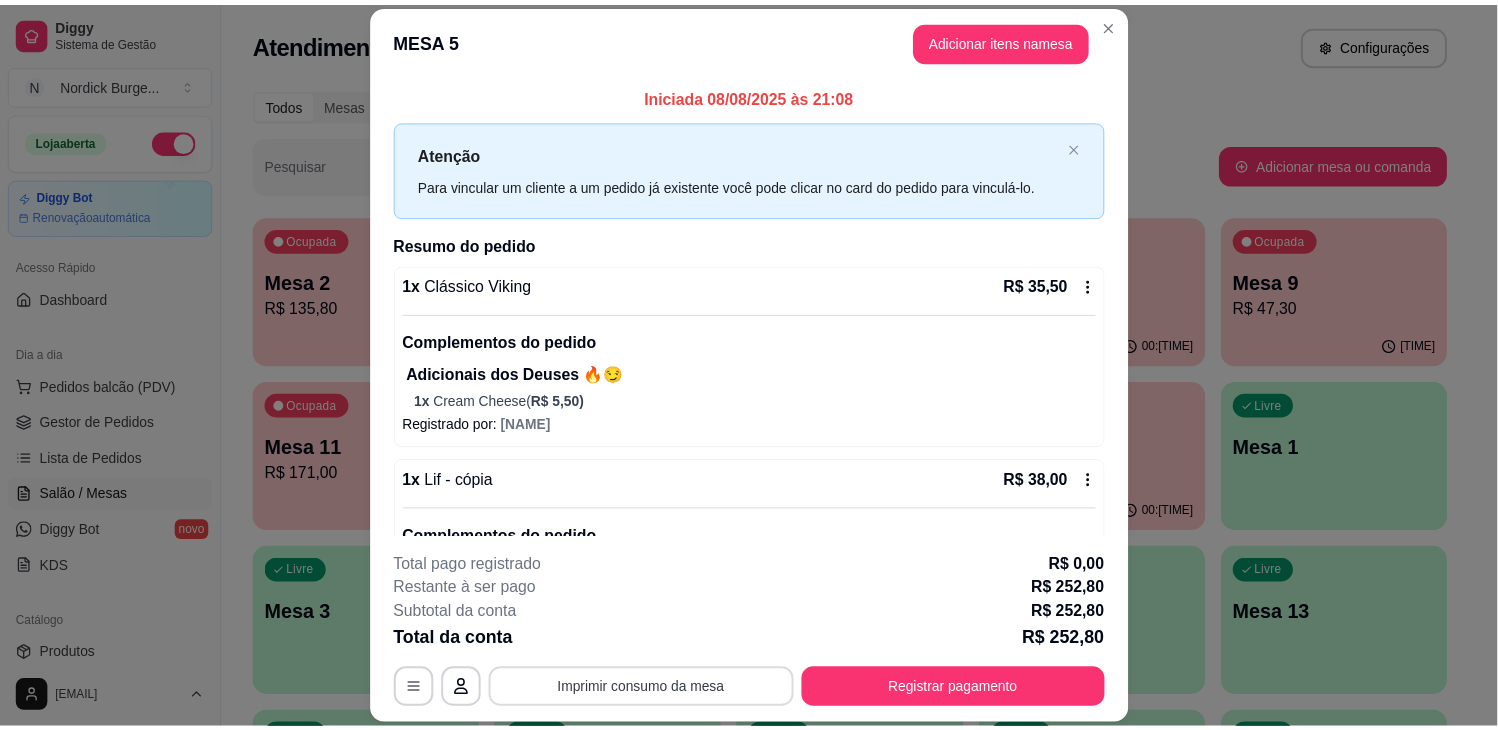 scroll, scrollTop: 0, scrollLeft: 0, axis: both 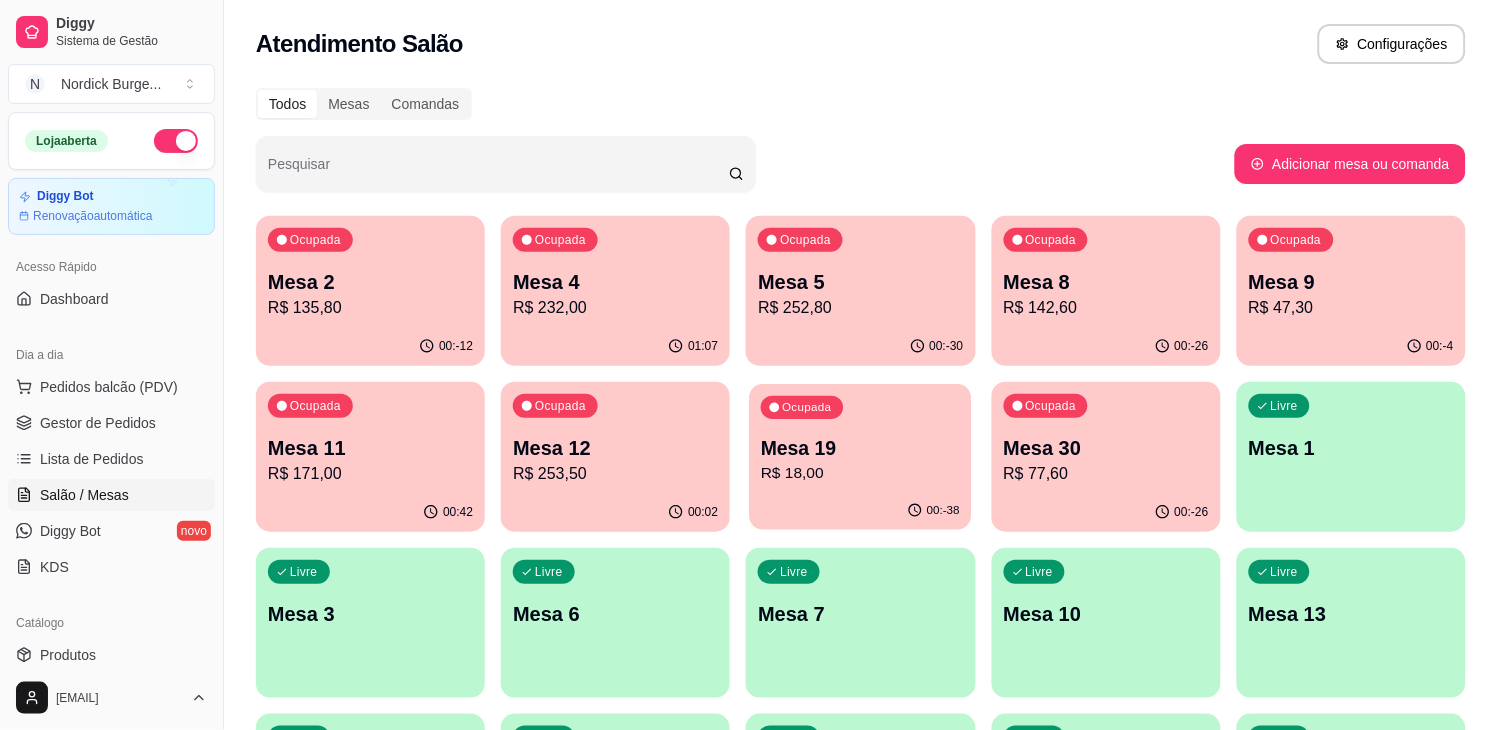 click on "Mesa 19" at bounding box center (860, 448) 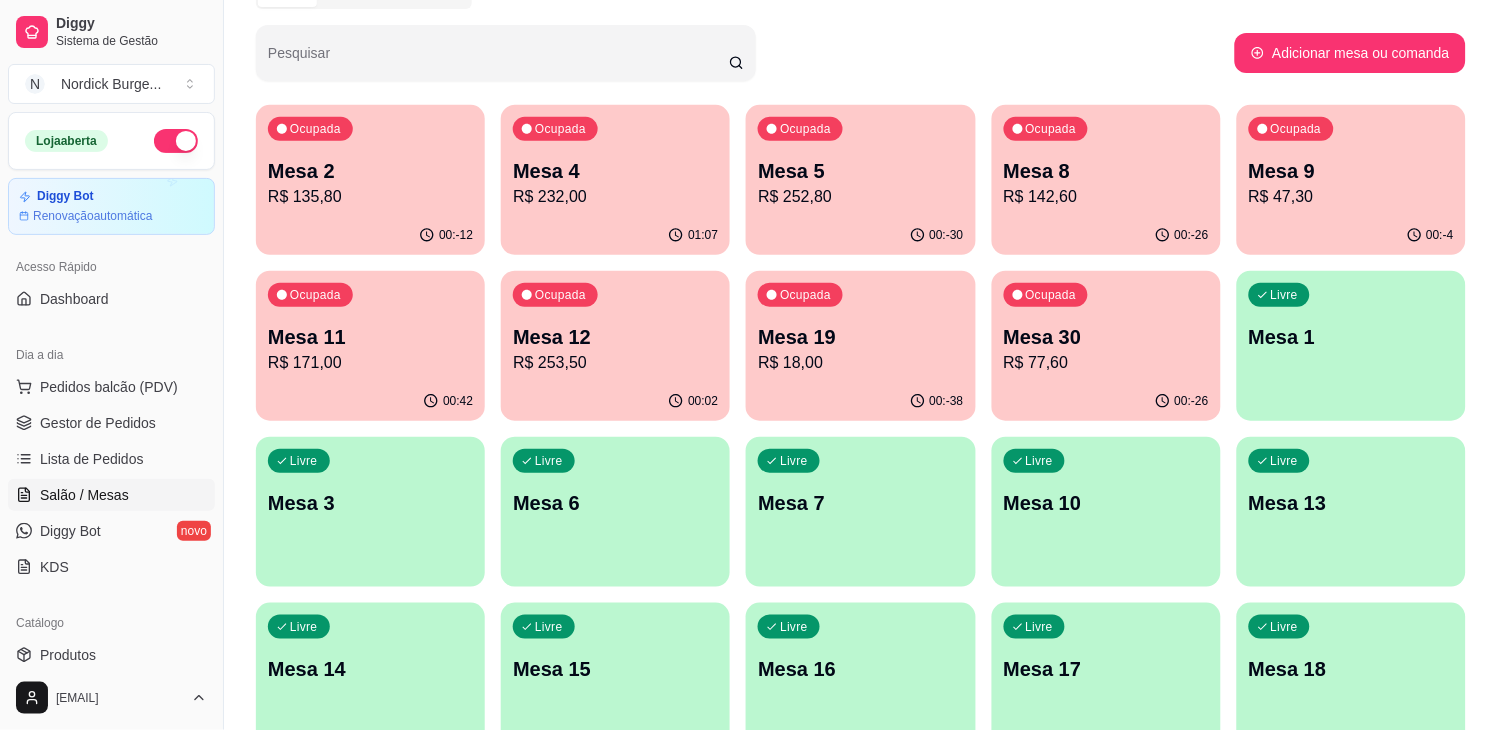 scroll, scrollTop: 0, scrollLeft: 0, axis: both 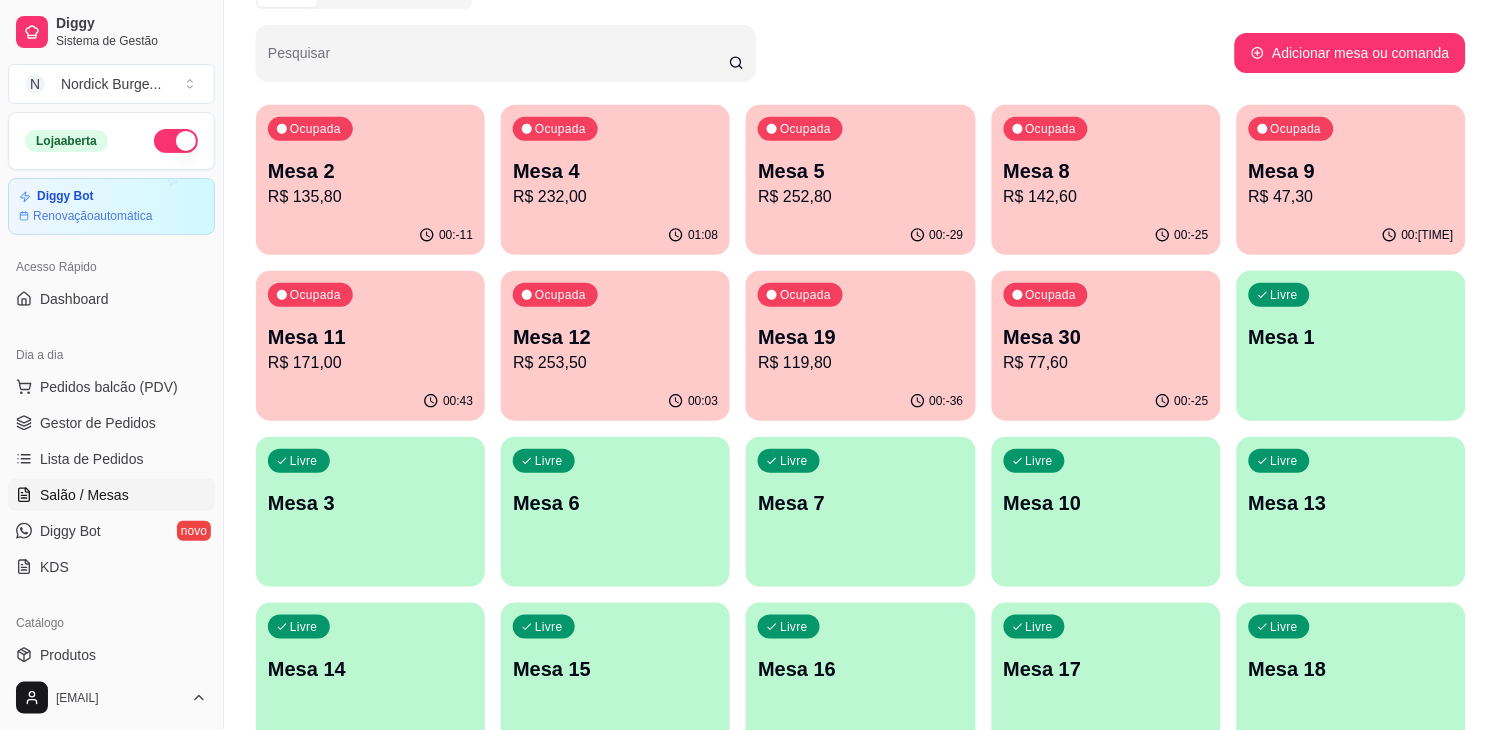 click on "Ocupada Mesa 19 R$ 119,80" at bounding box center (860, 326) 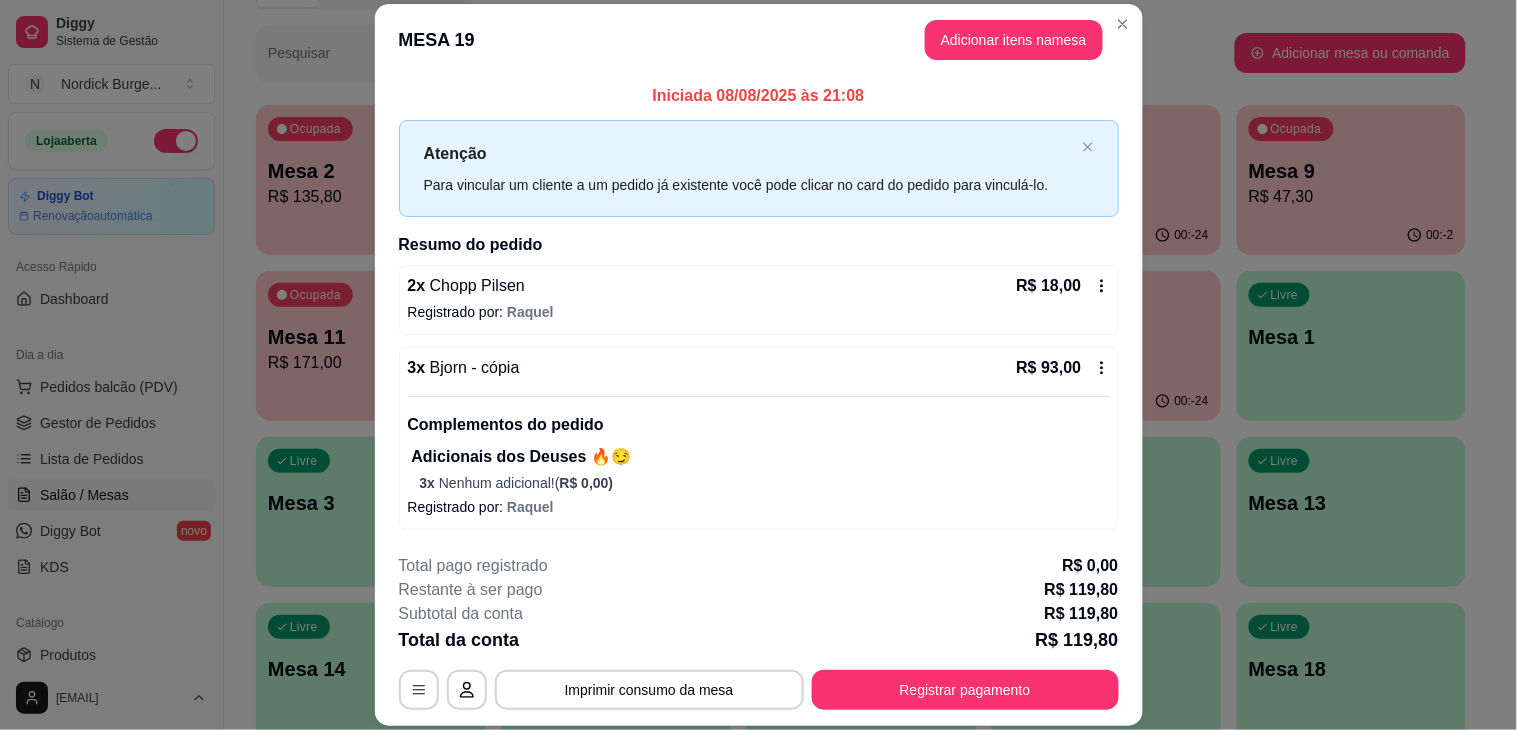 scroll, scrollTop: 81, scrollLeft: 0, axis: vertical 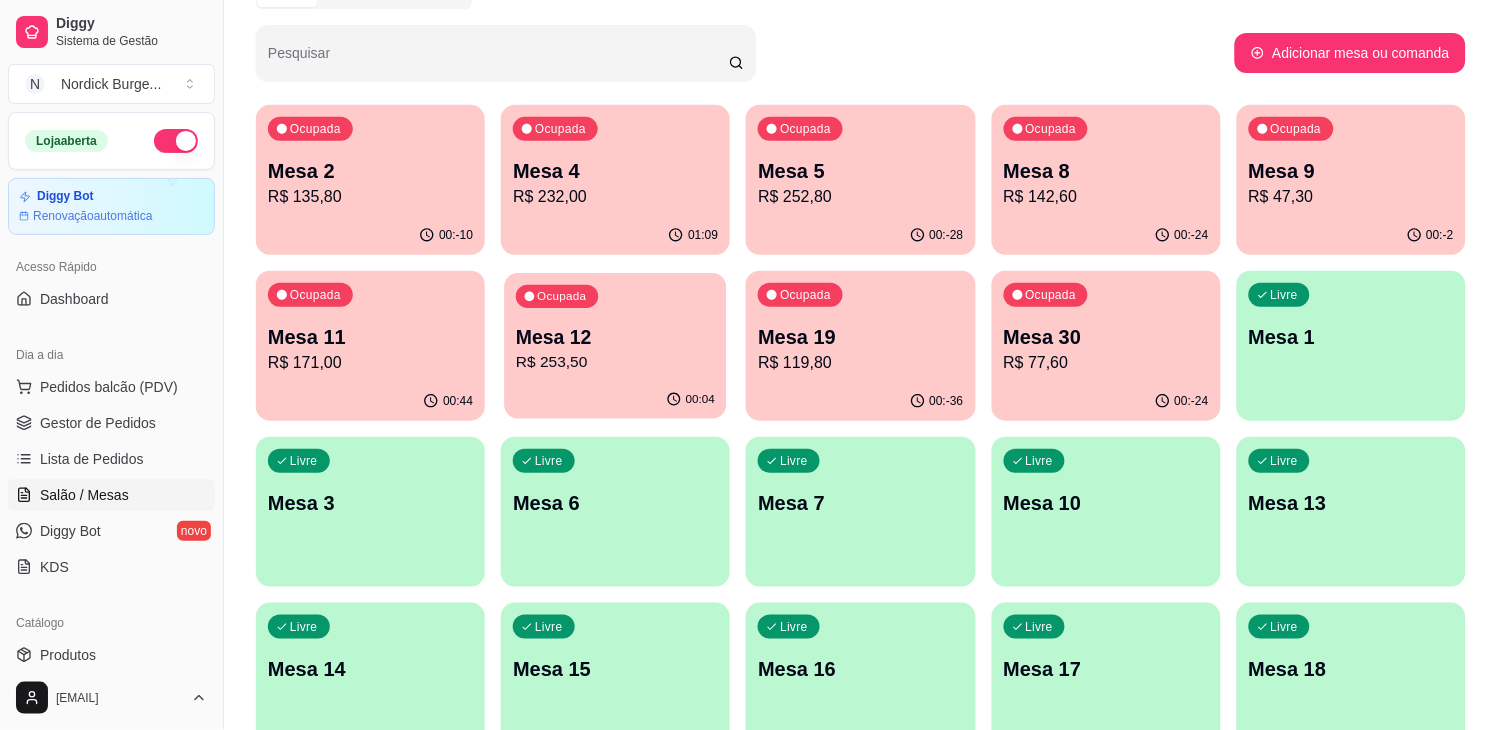 click on "Ocupada Mesa 12 R$ 253,50" at bounding box center (616, 327) 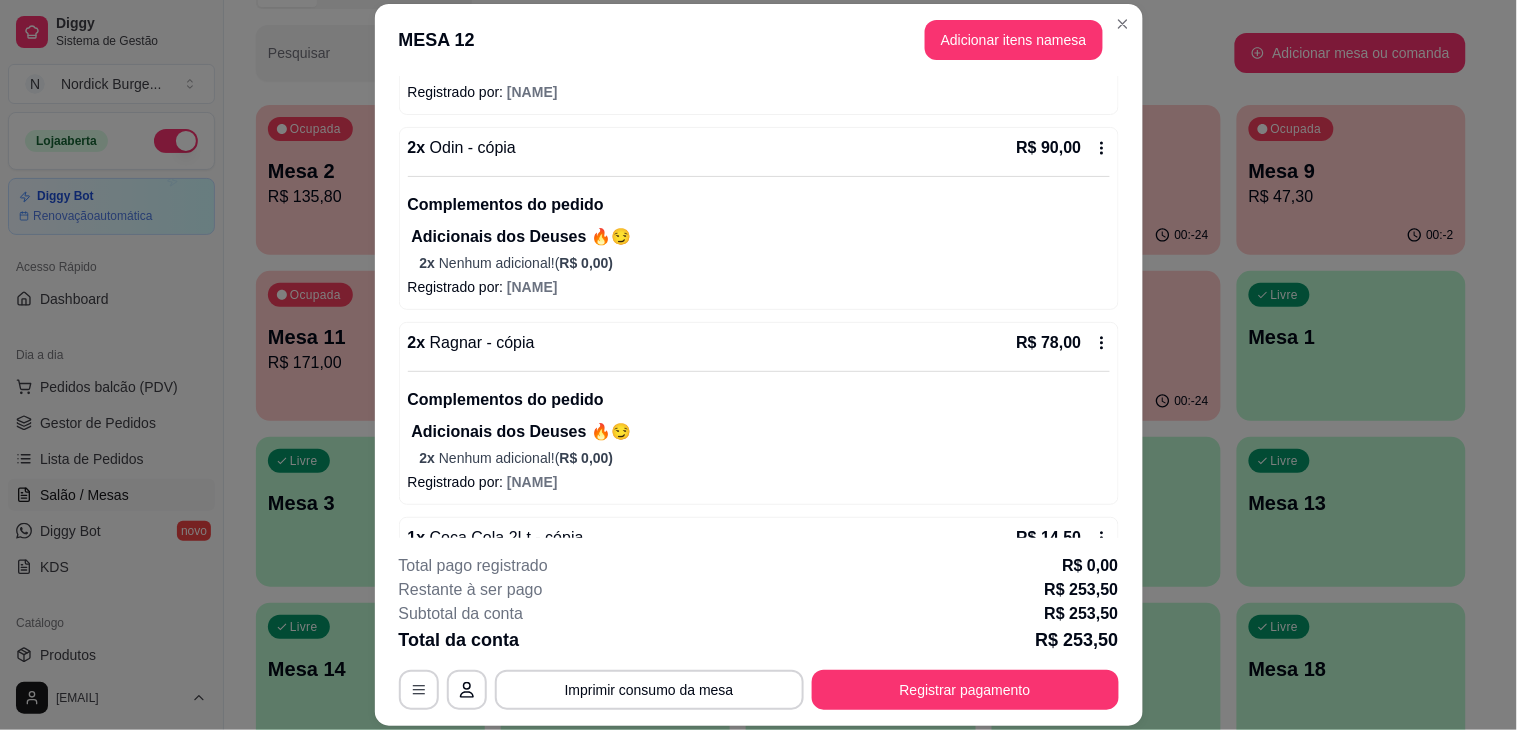 scroll, scrollTop: 472, scrollLeft: 0, axis: vertical 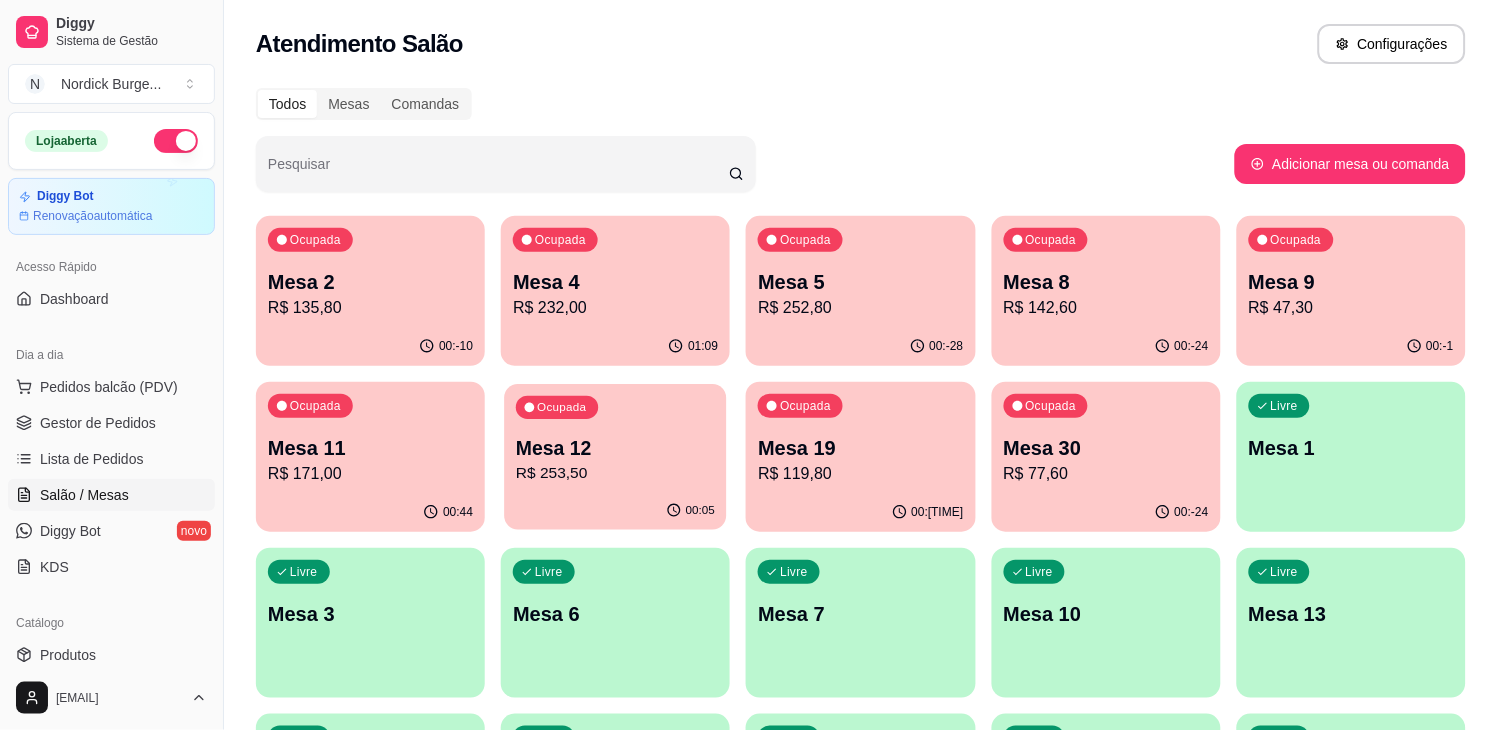 click on "R$ 253,50" at bounding box center [615, 473] 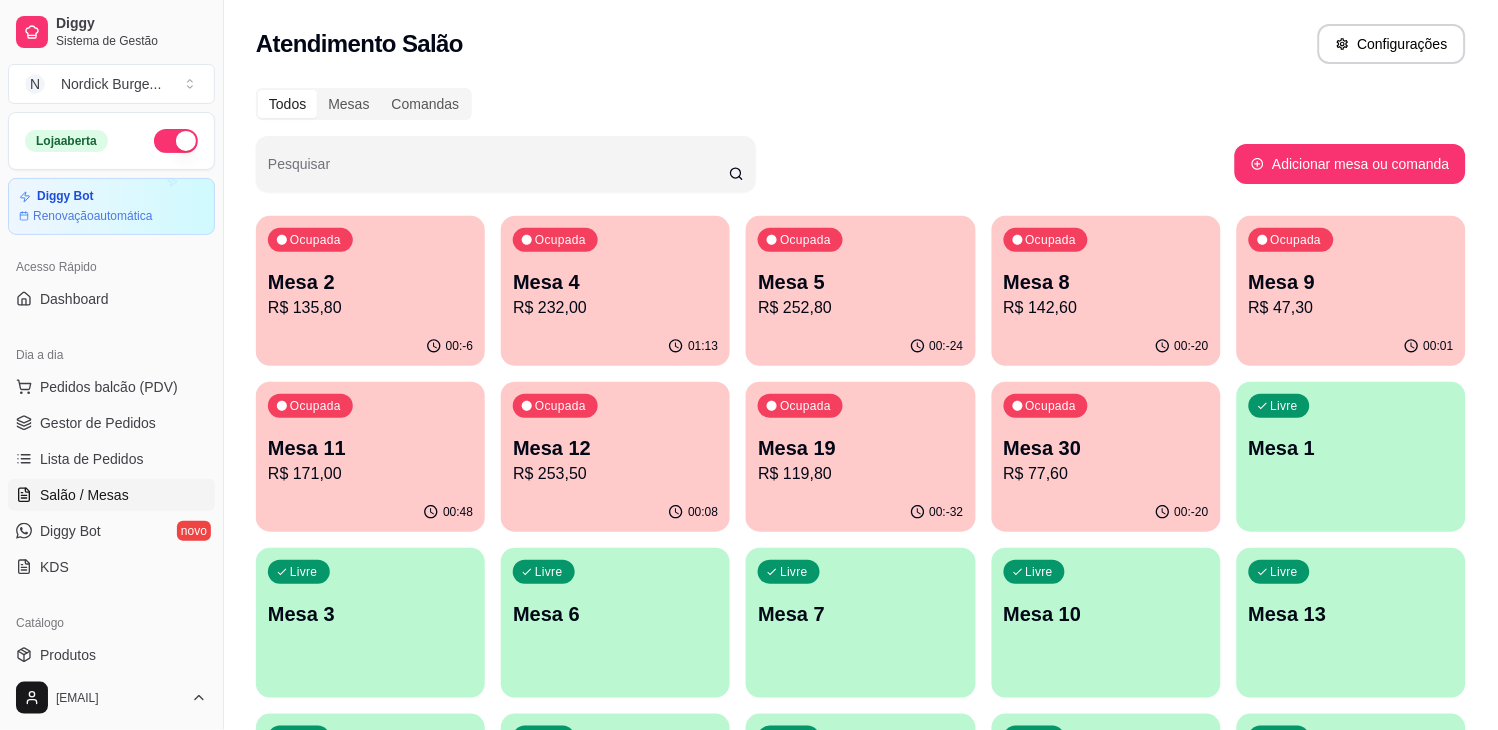 click on "Mesa 30" at bounding box center [1106, 448] 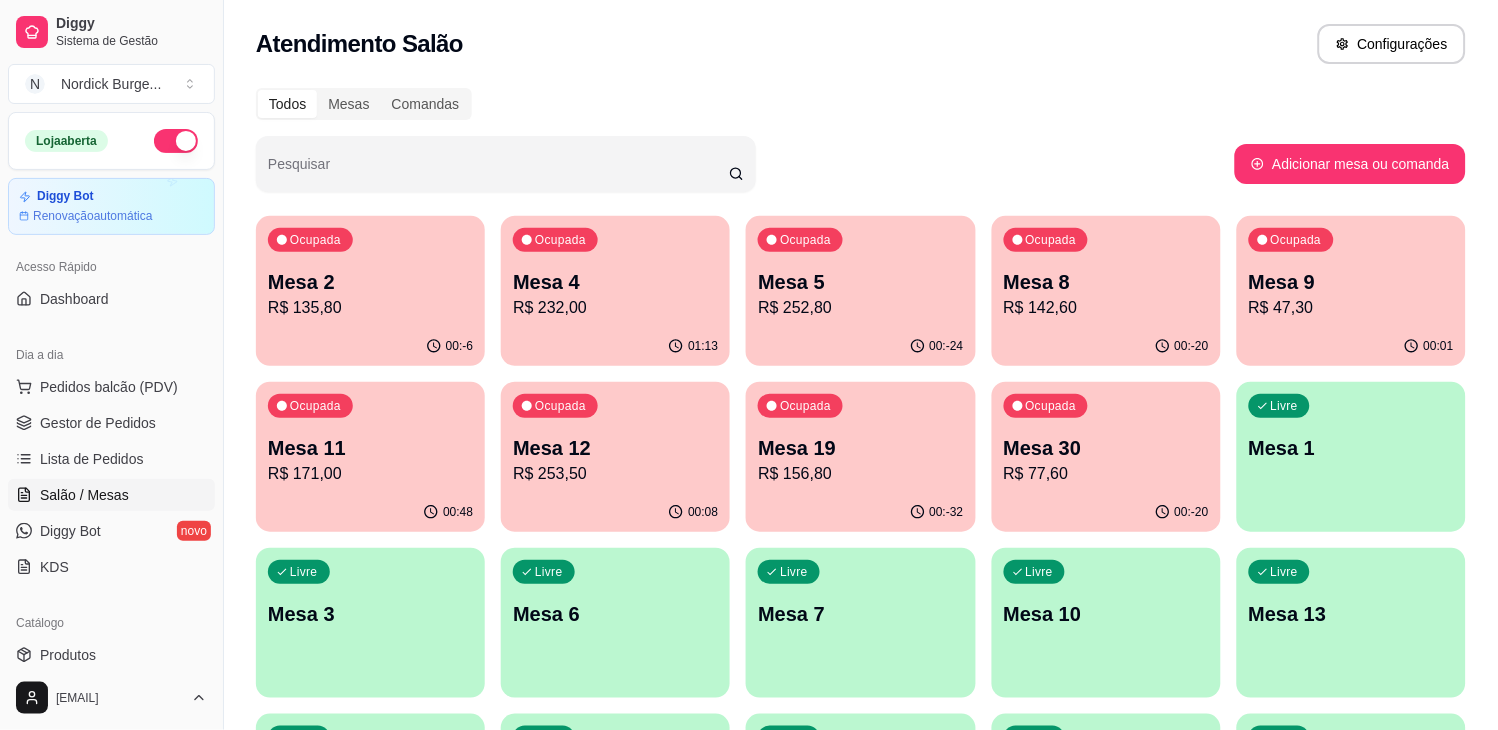 drag, startPoint x: 888, startPoint y: 495, endPoint x: 906, endPoint y: 503, distance: 19.697716 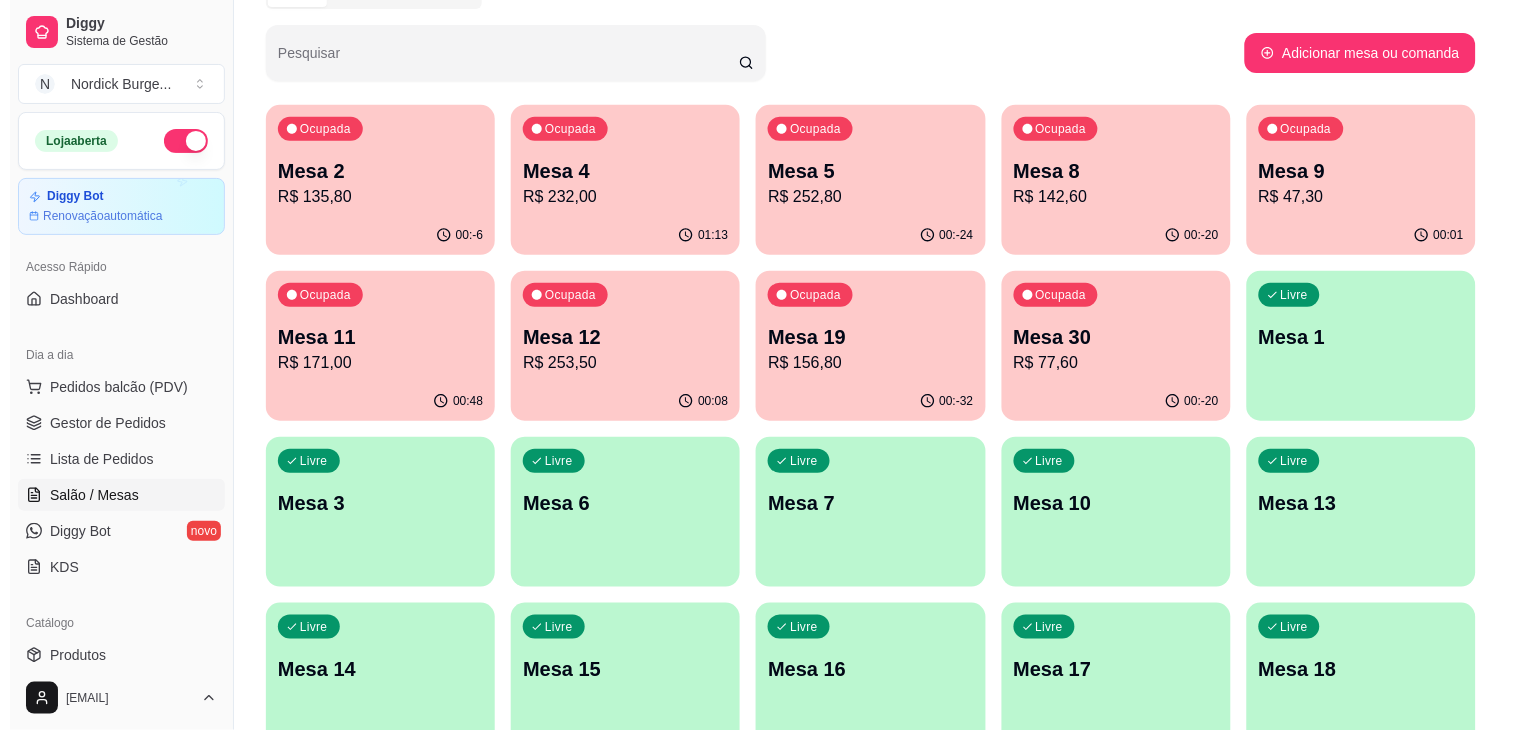scroll, scrollTop: 0, scrollLeft: 0, axis: both 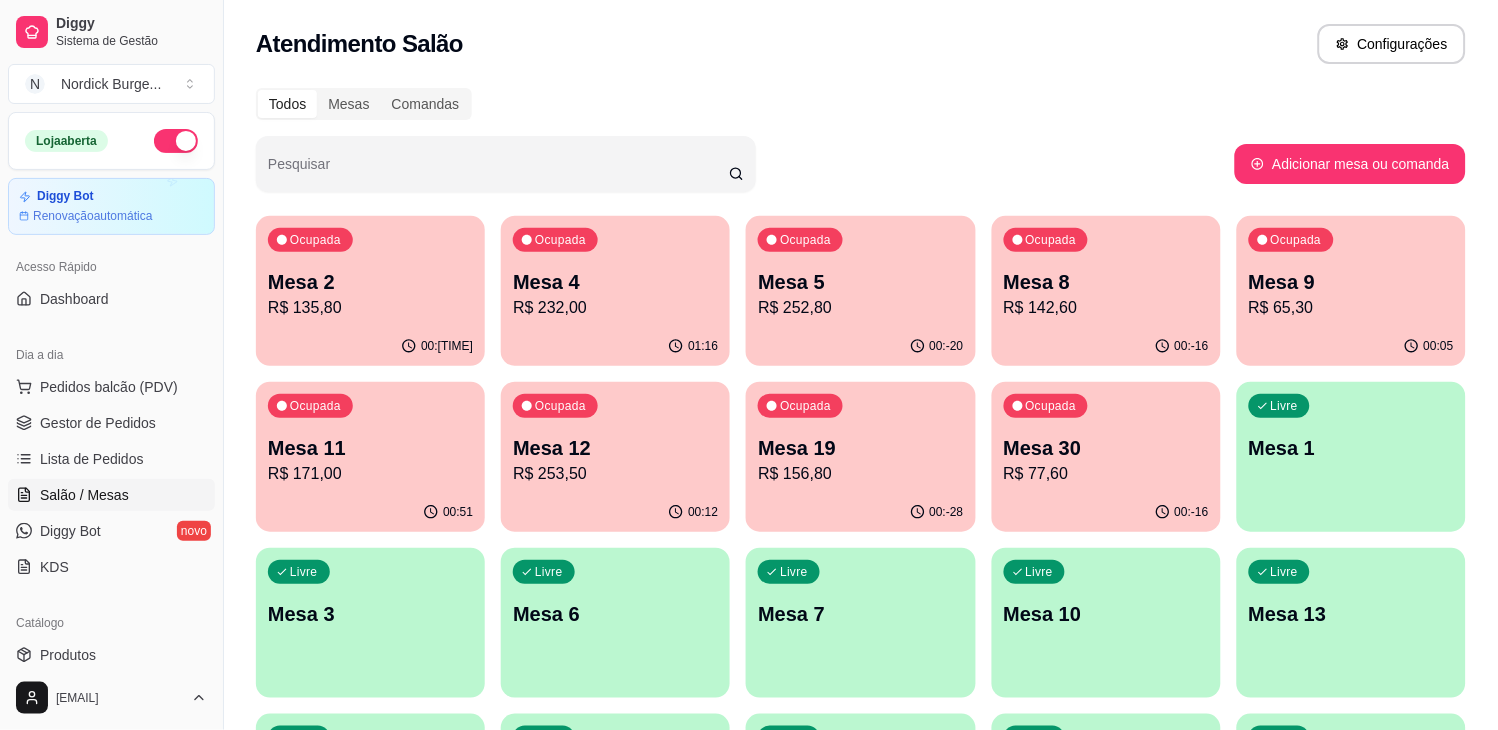 click on "Pesquisar" at bounding box center (745, 164) 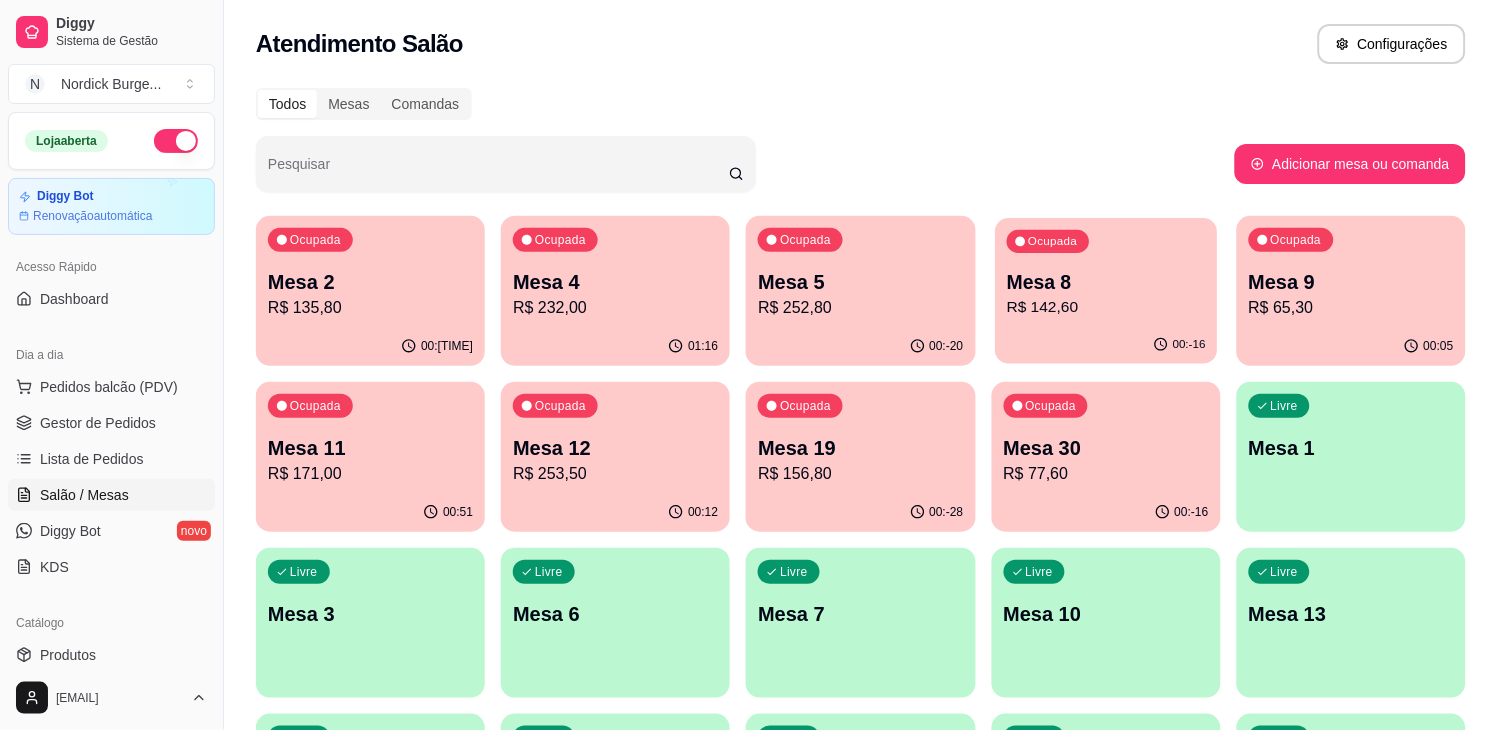 click on "R$ 142,60" at bounding box center (1106, 307) 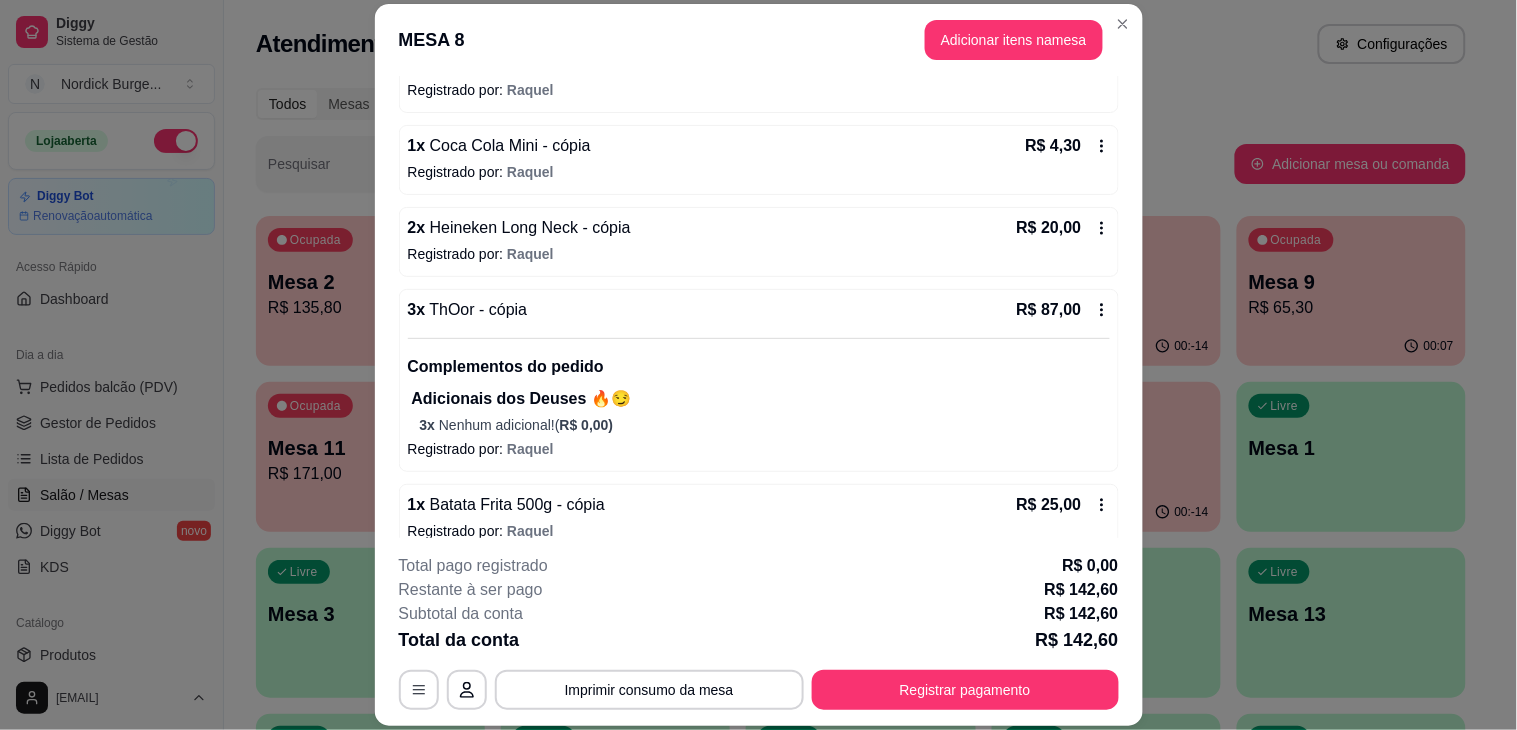 scroll, scrollTop: 245, scrollLeft: 0, axis: vertical 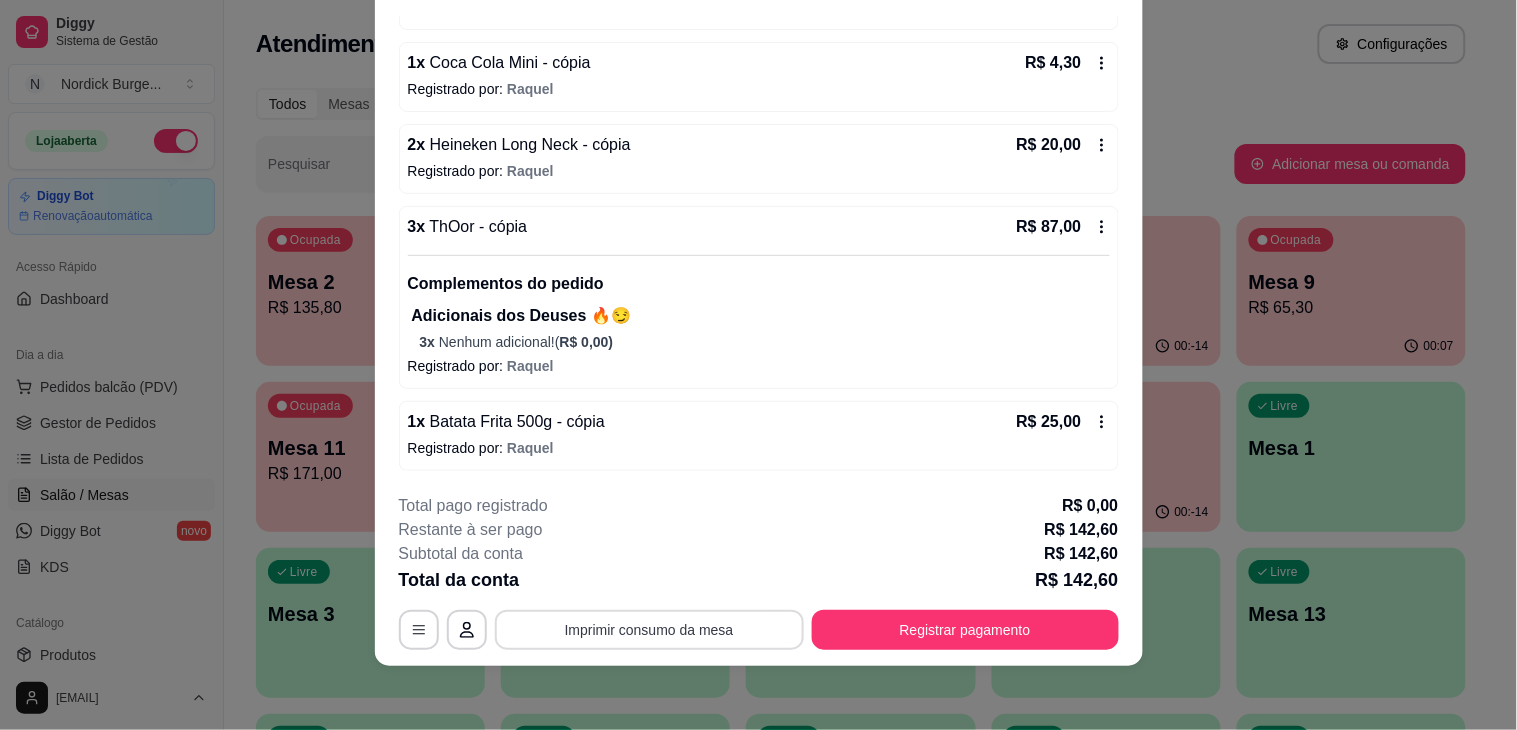 click on "Imprimir consumo da mesa" at bounding box center (649, 630) 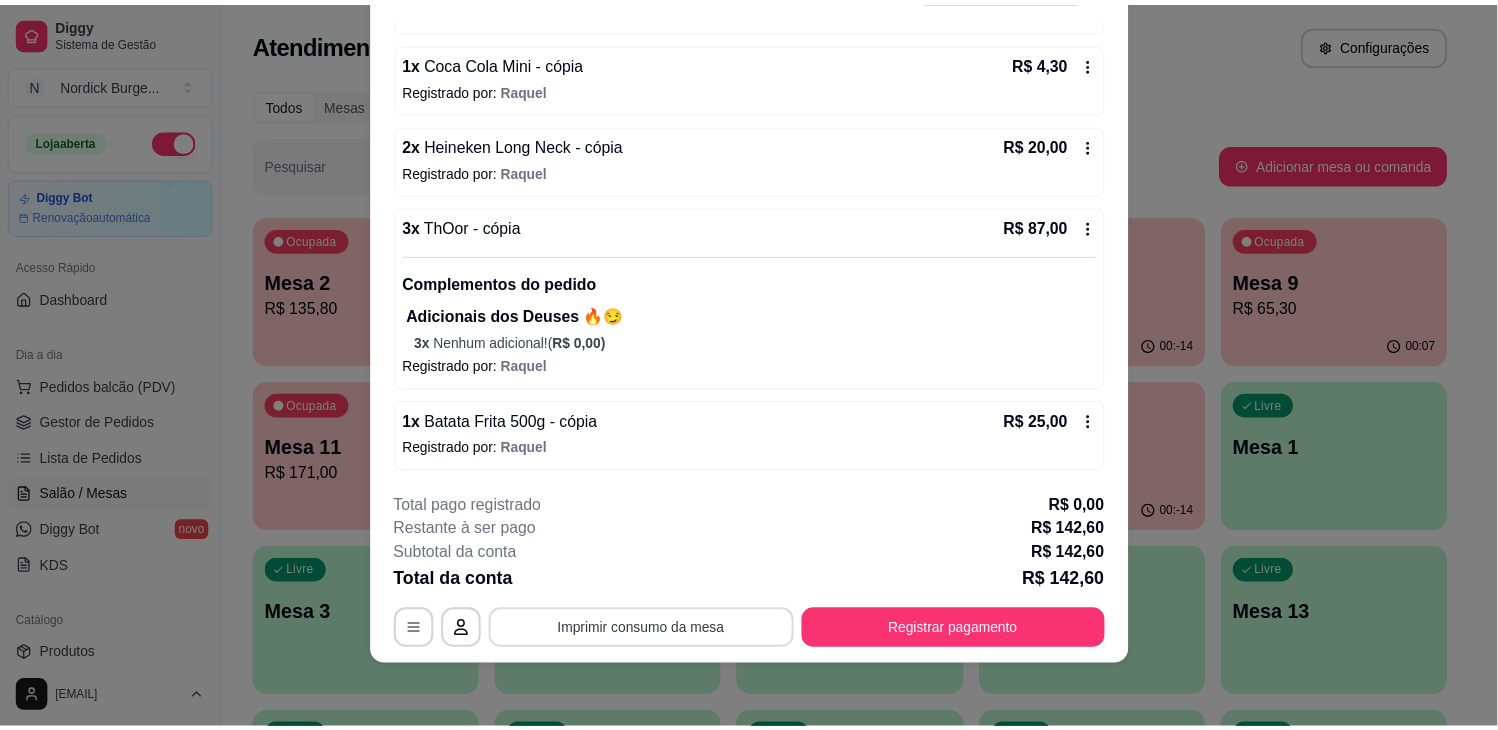 scroll, scrollTop: 0, scrollLeft: 0, axis: both 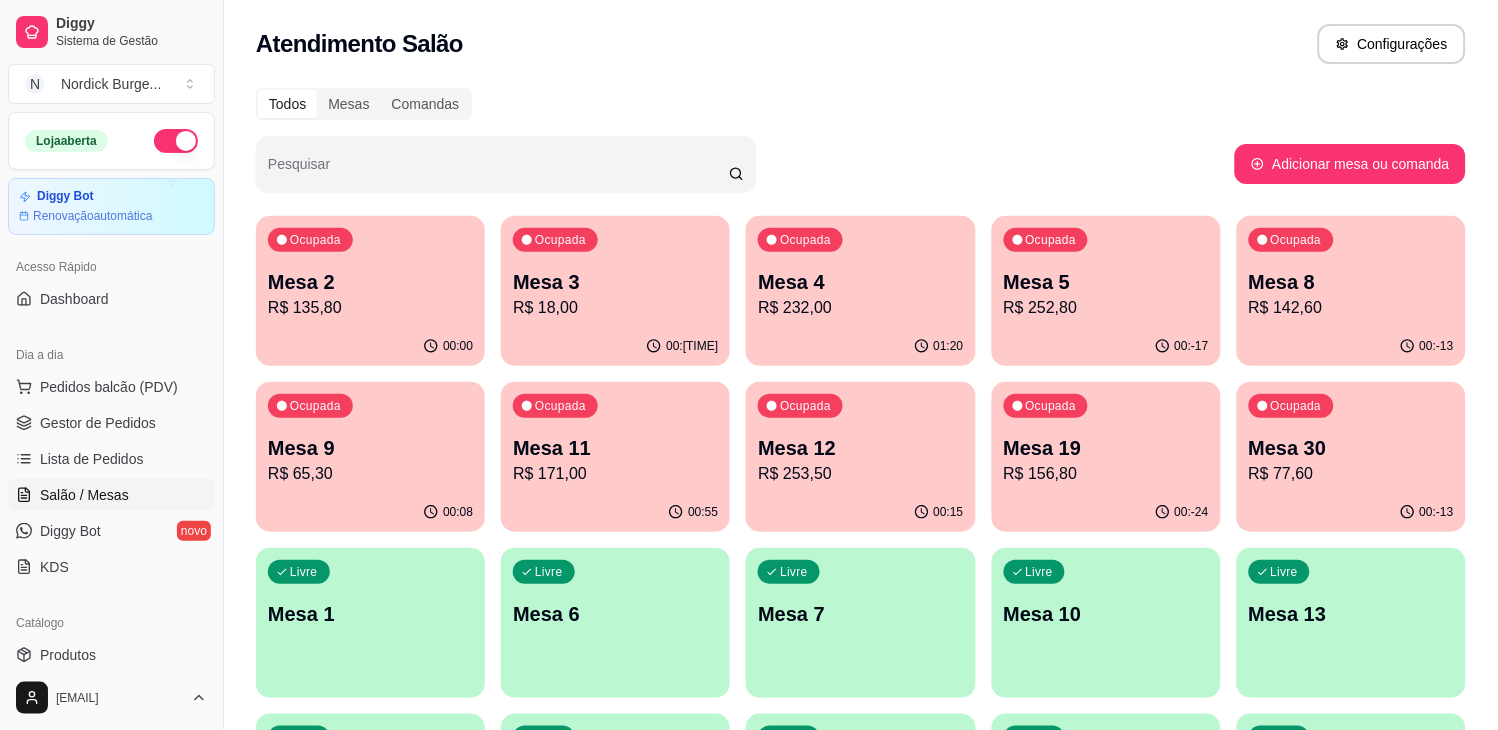 click on "Mesa 19" at bounding box center (1106, 448) 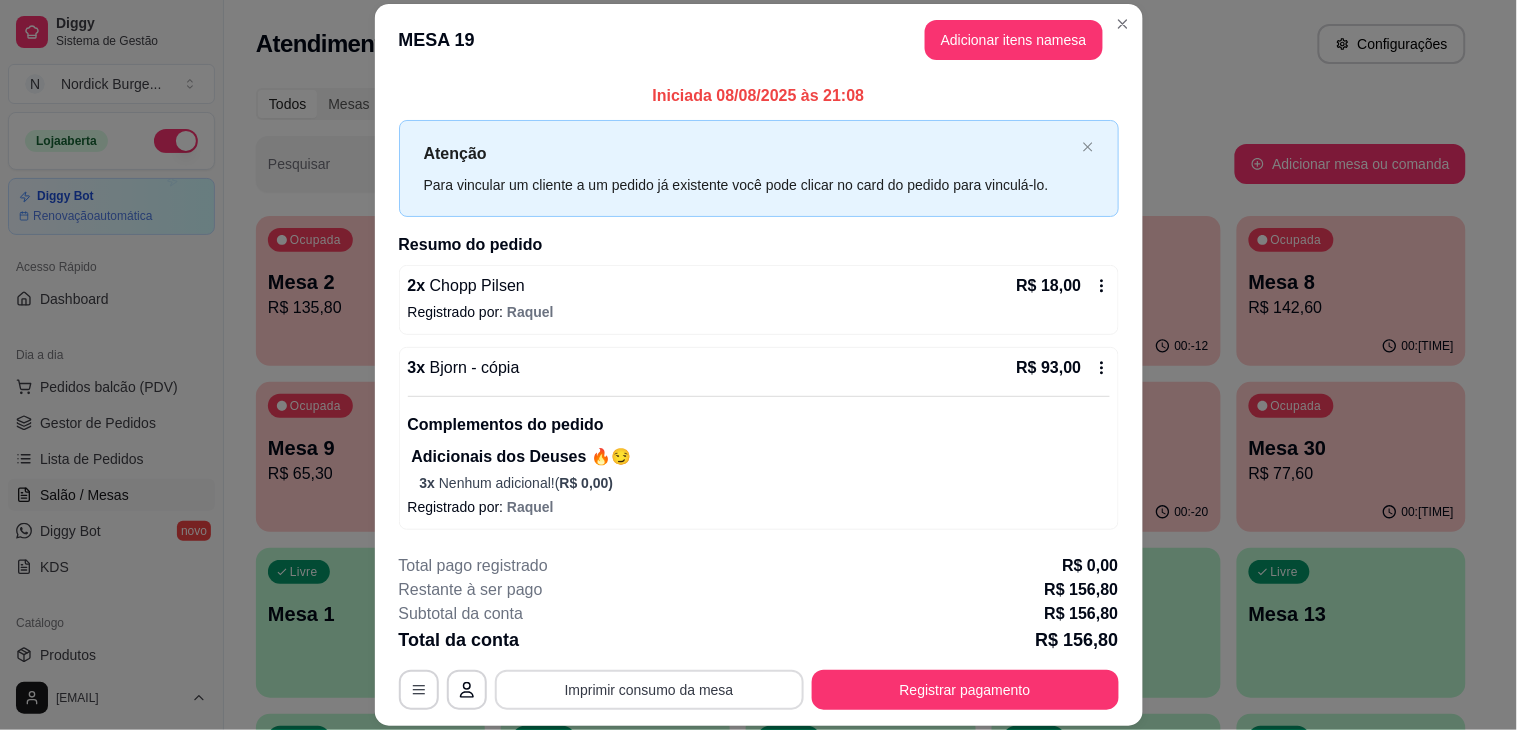 click on "Imprimir consumo da mesa" at bounding box center (649, 690) 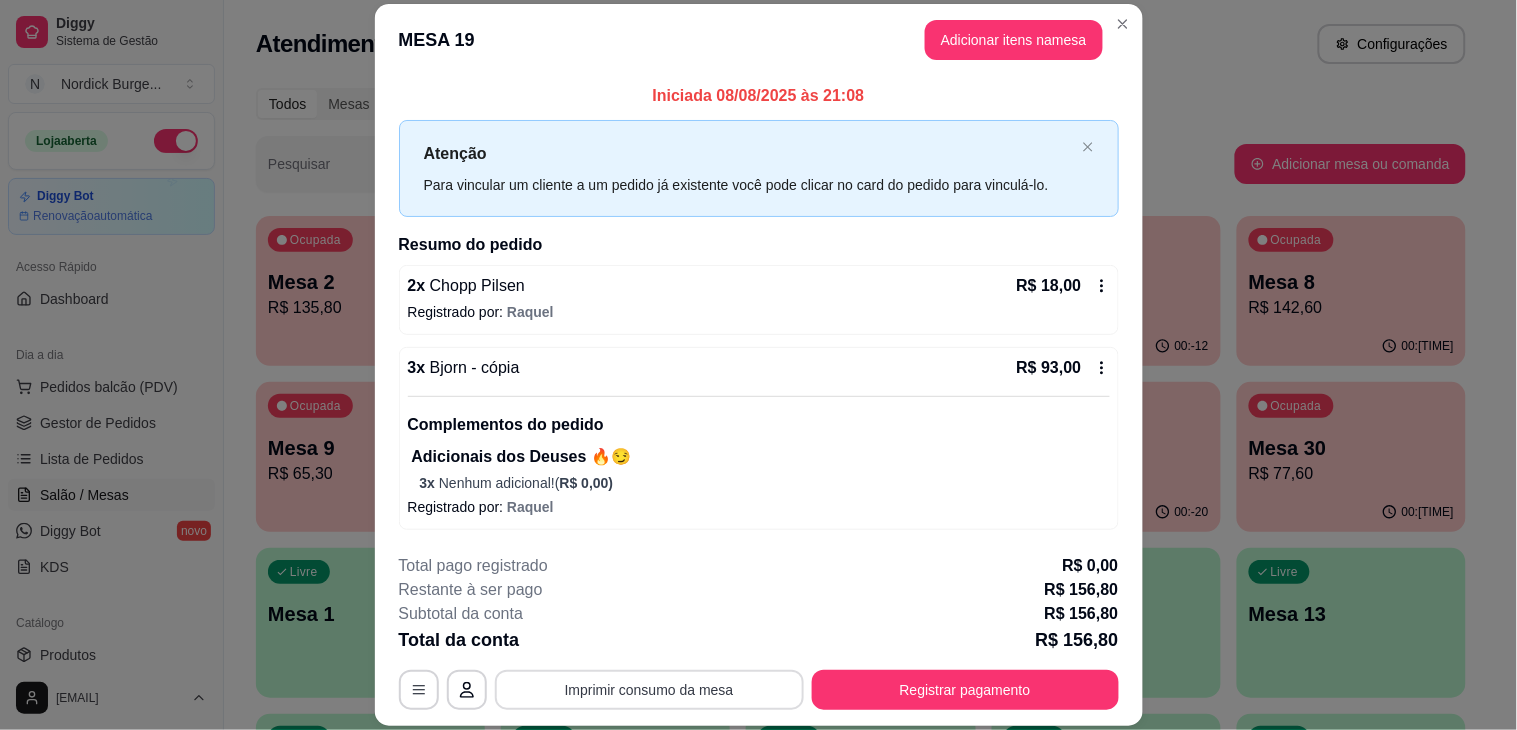 scroll, scrollTop: 0, scrollLeft: 0, axis: both 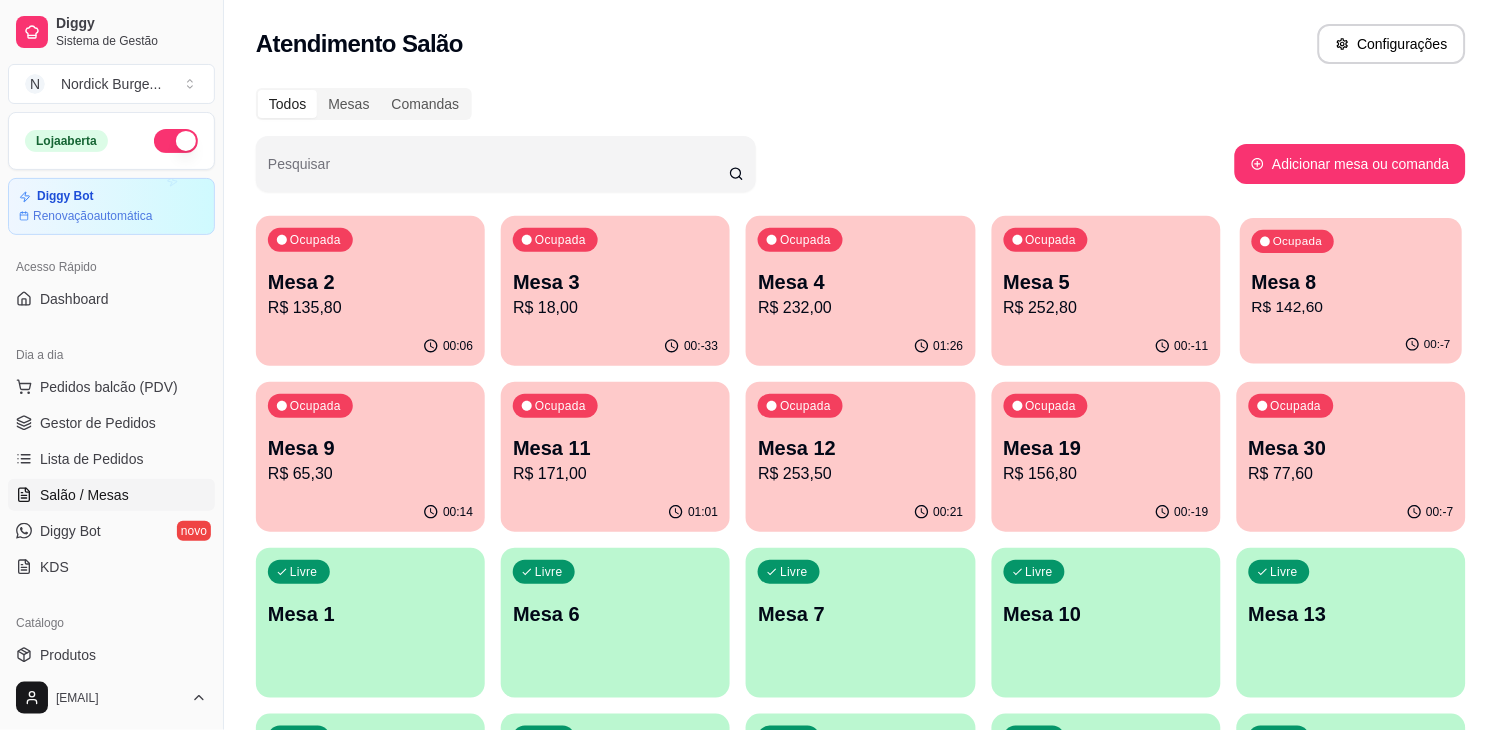click on "Ocupada Mesa 8 R$ 142,60" at bounding box center (1351, 272) 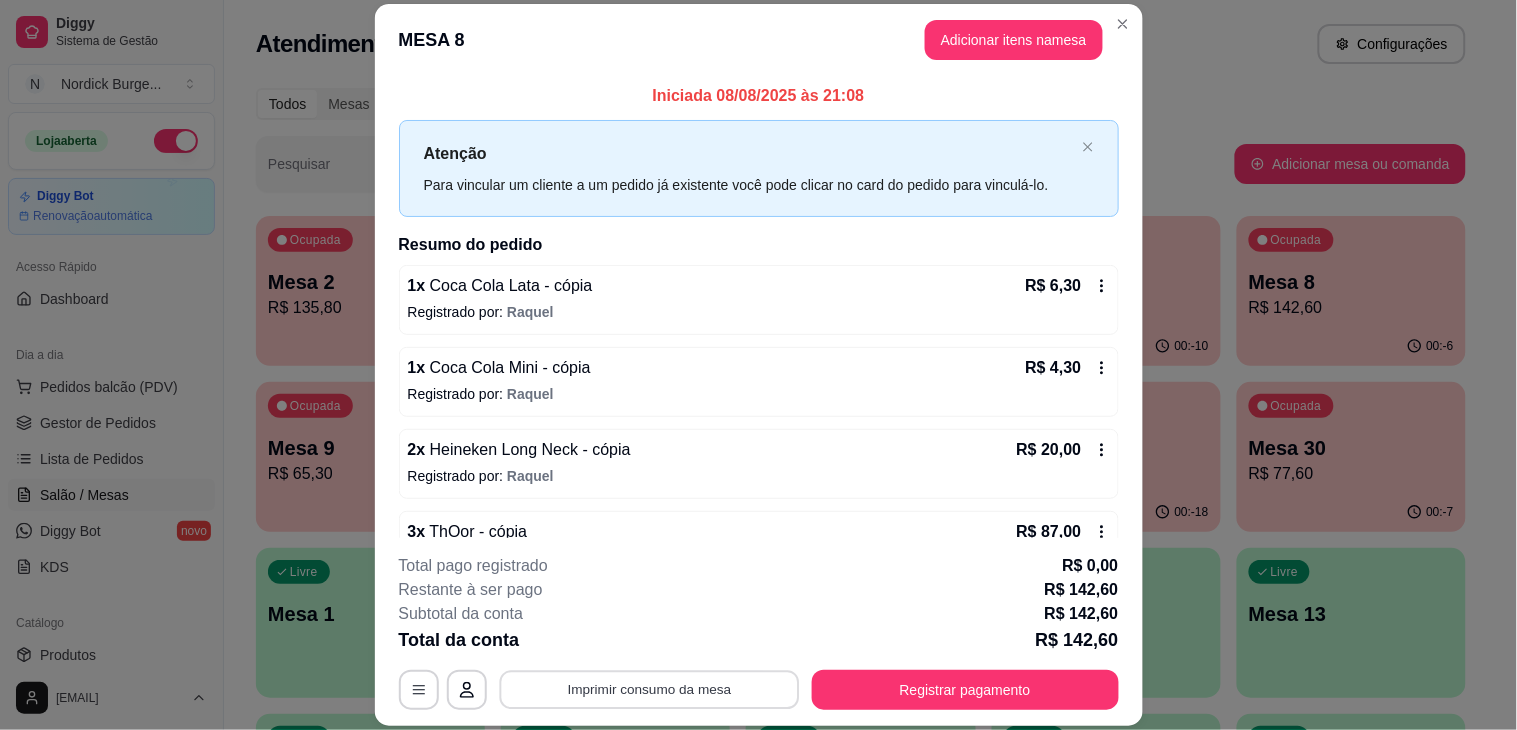 click on "Imprimir consumo da mesa" at bounding box center [649, 690] 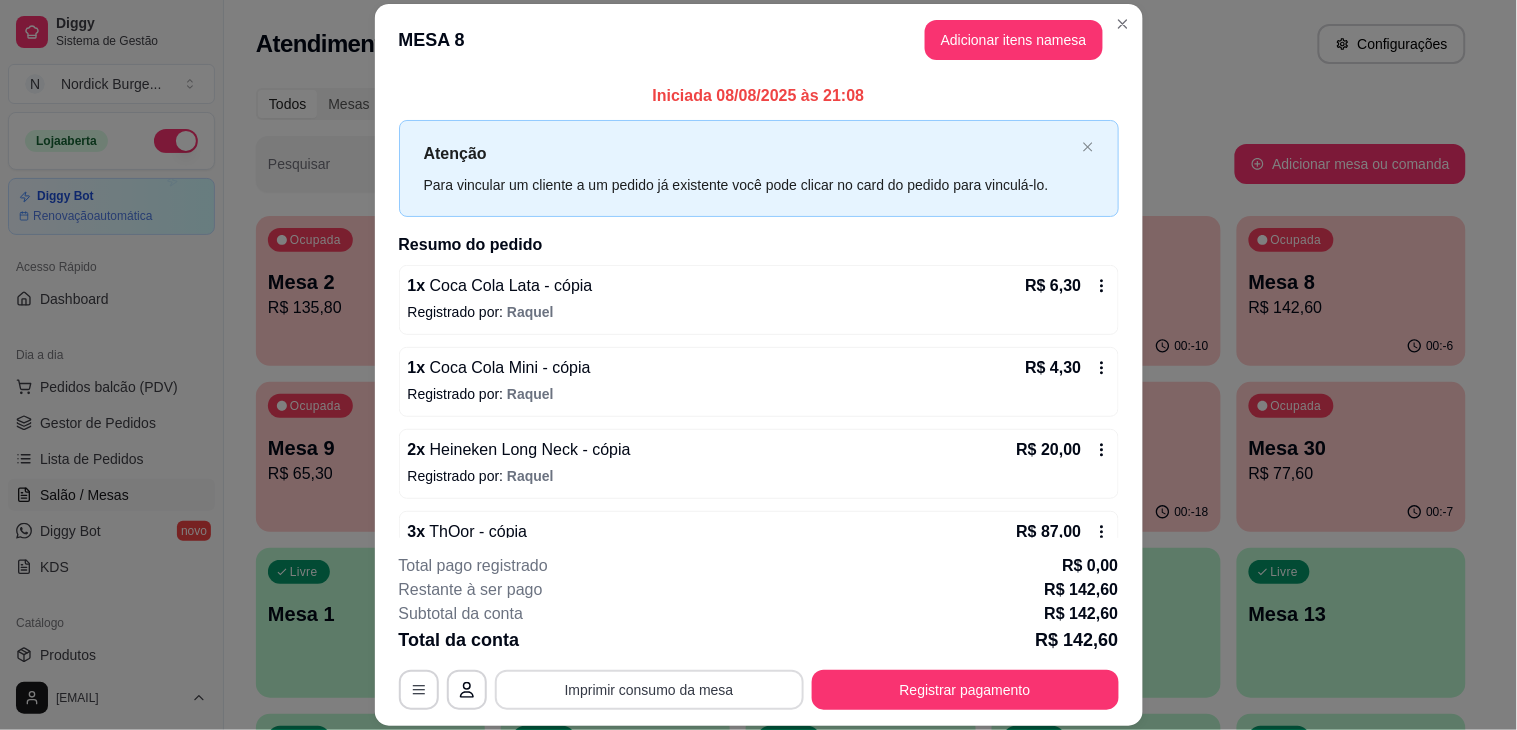 scroll, scrollTop: 0, scrollLeft: 0, axis: both 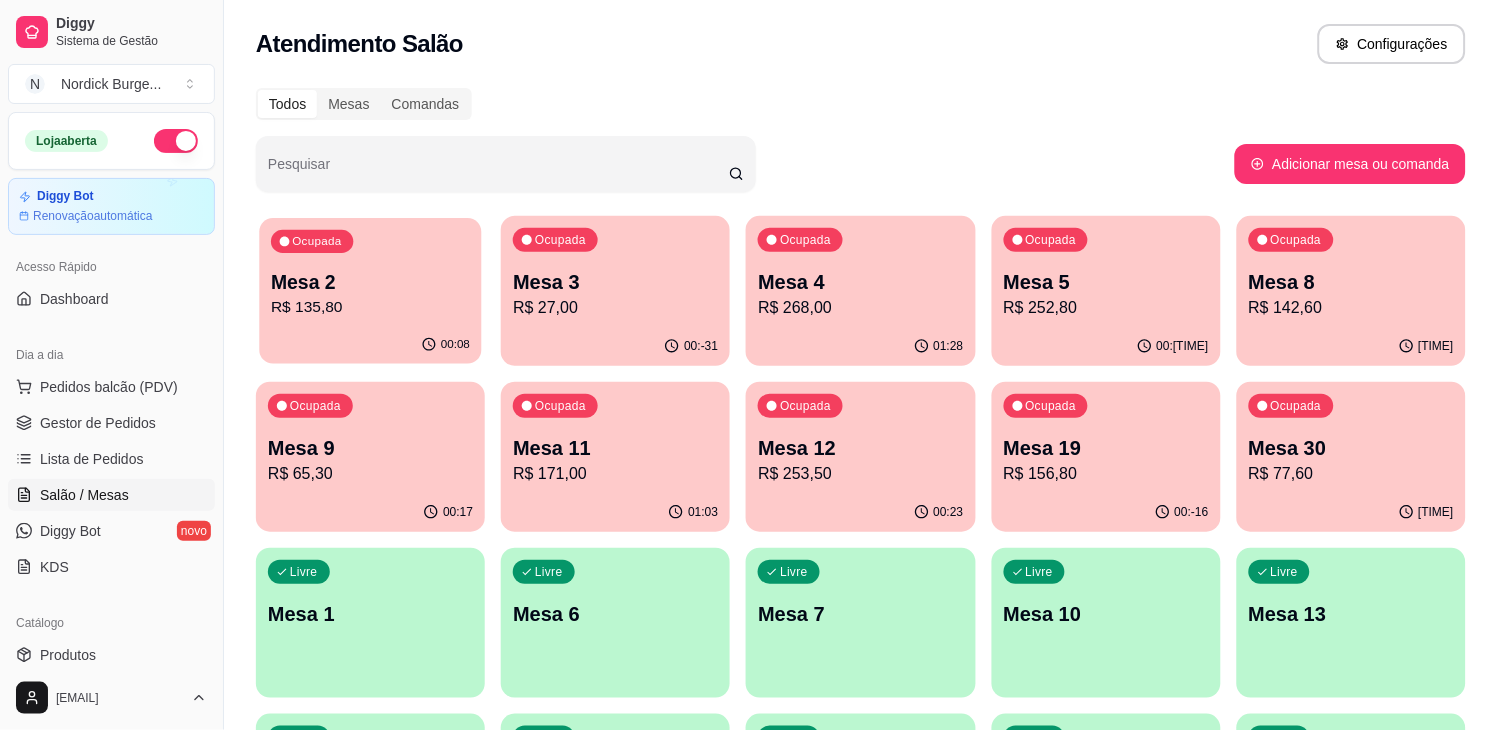 click on "Mesa 2" at bounding box center (370, 282) 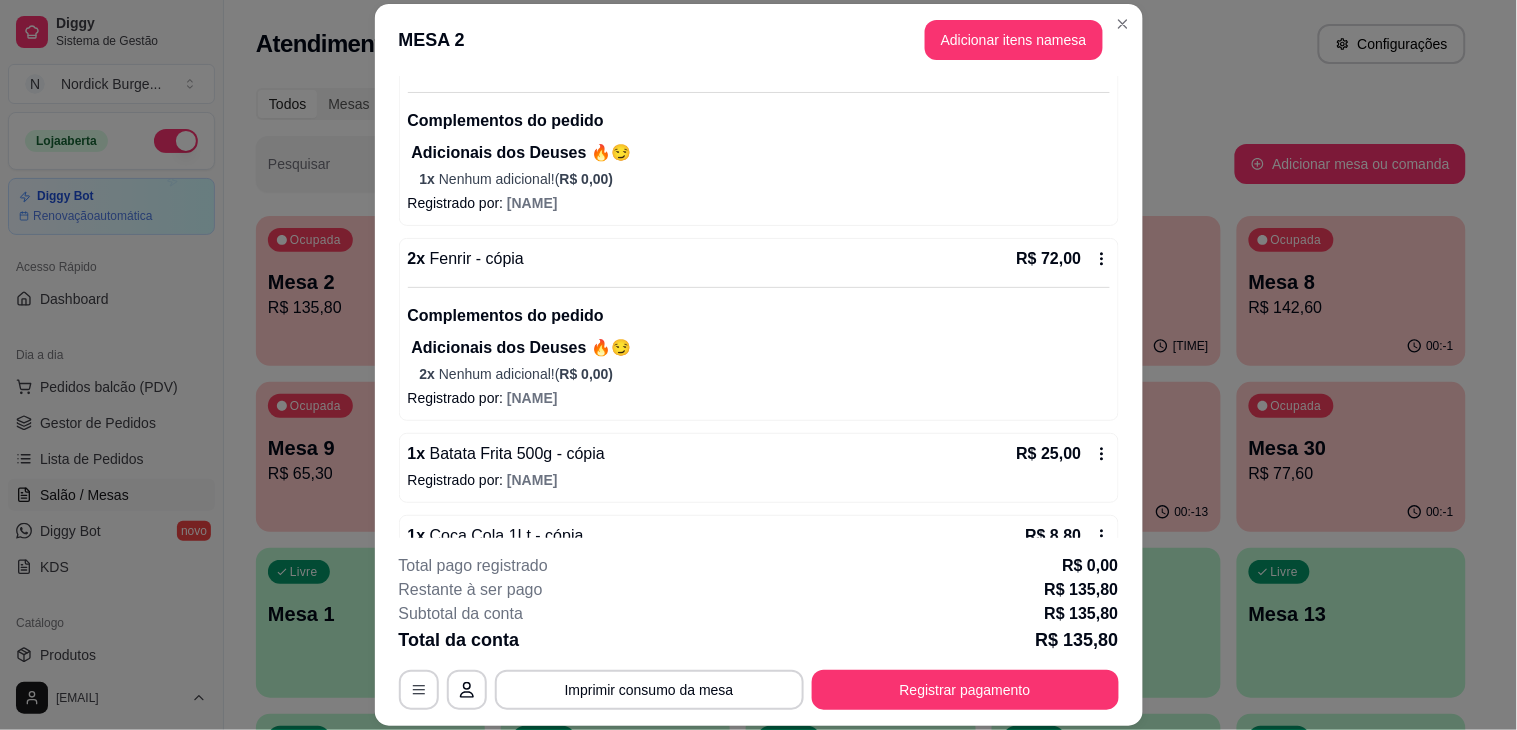 scroll, scrollTop: 276, scrollLeft: 0, axis: vertical 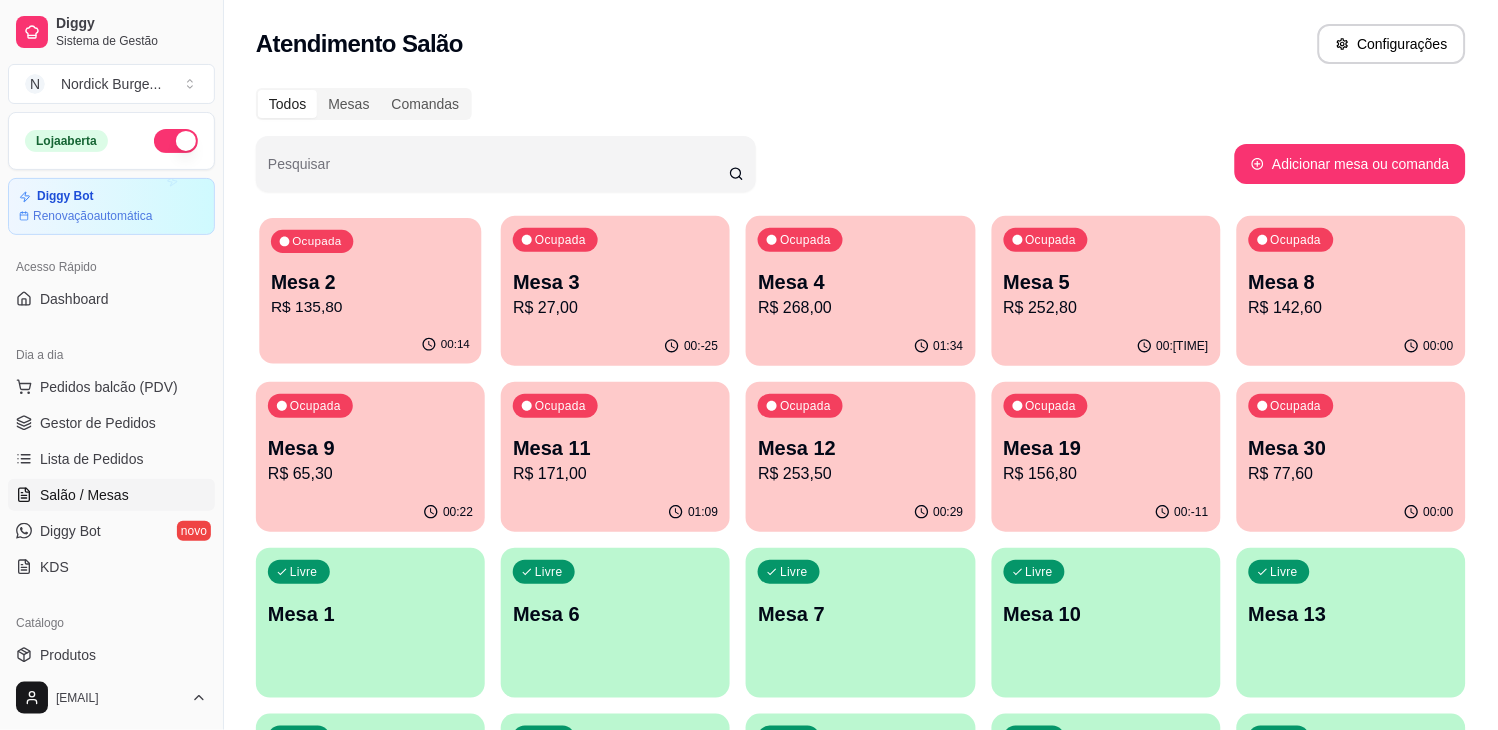 click on "00:14" at bounding box center (370, 345) 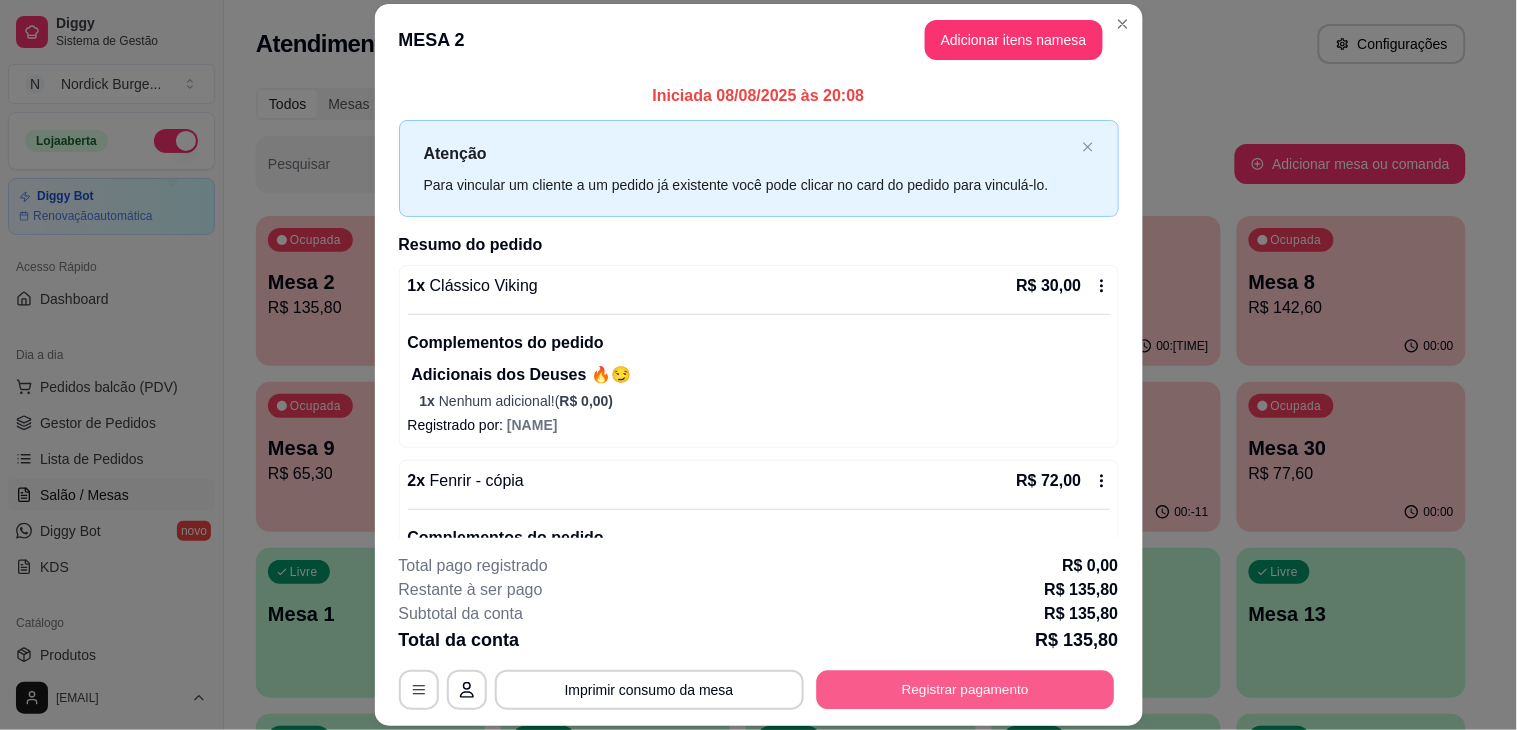 click on "Registrar pagamento" at bounding box center [965, 690] 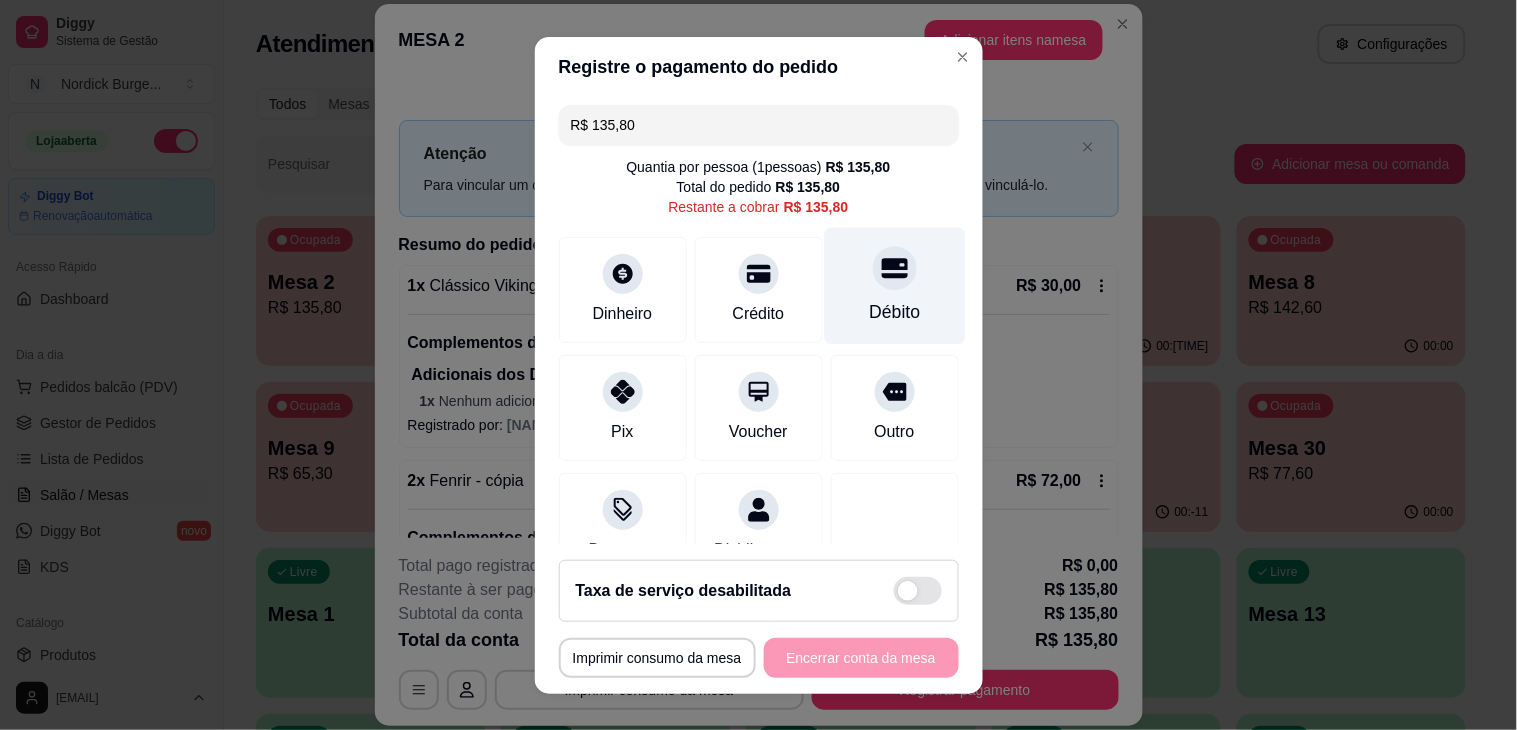 click on "Débito" at bounding box center (894, 285) 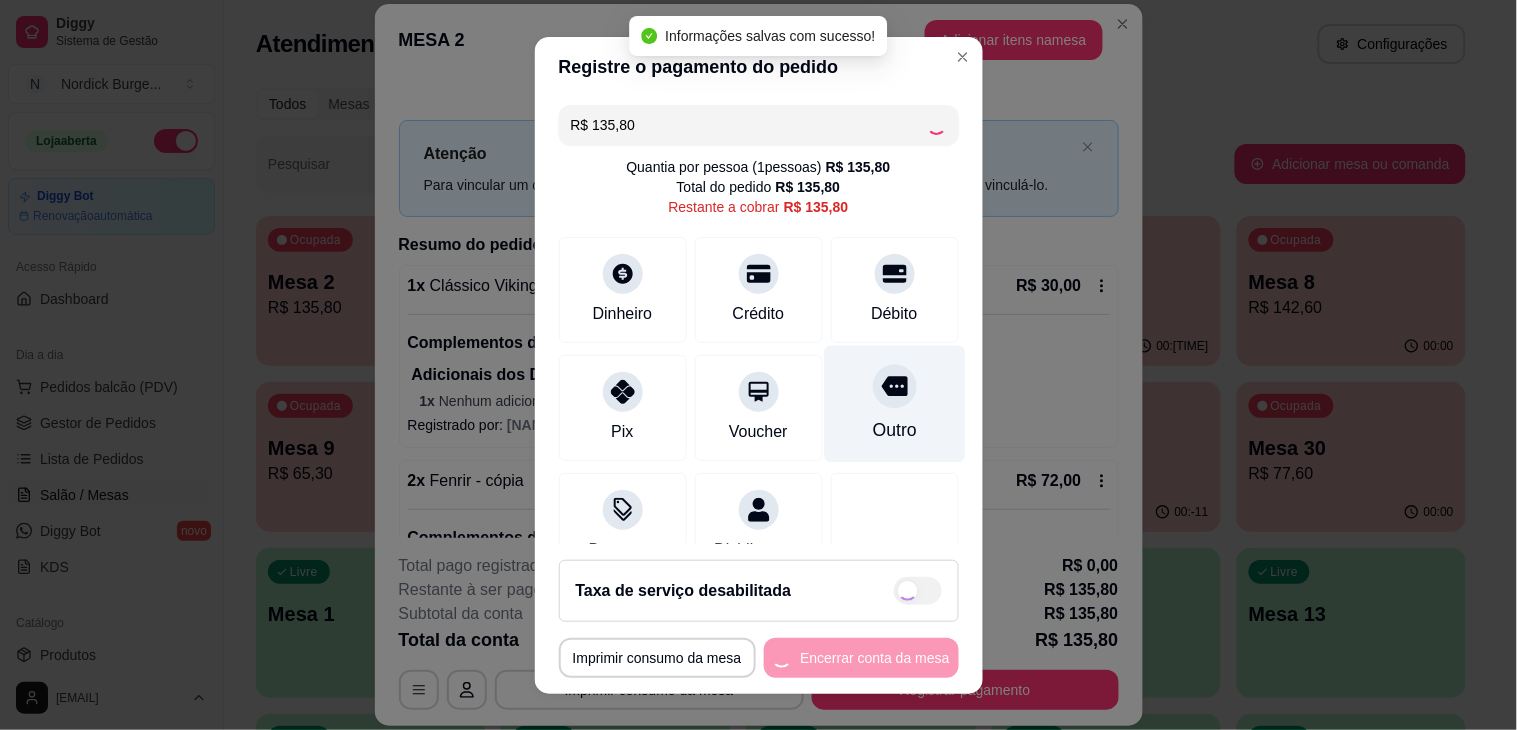 type on "R$ 0,00" 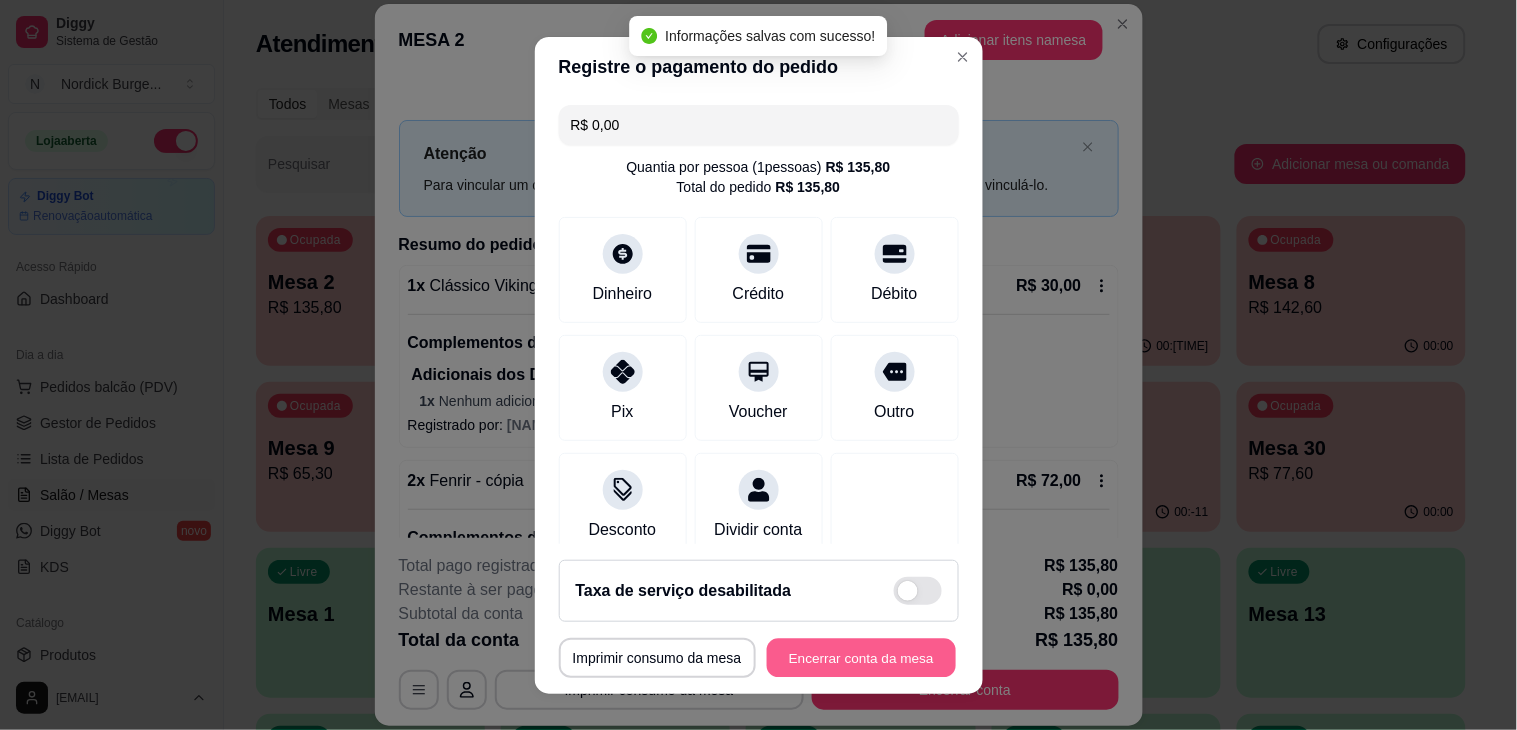 click on "Encerrar conta da mesa" at bounding box center (861, 657) 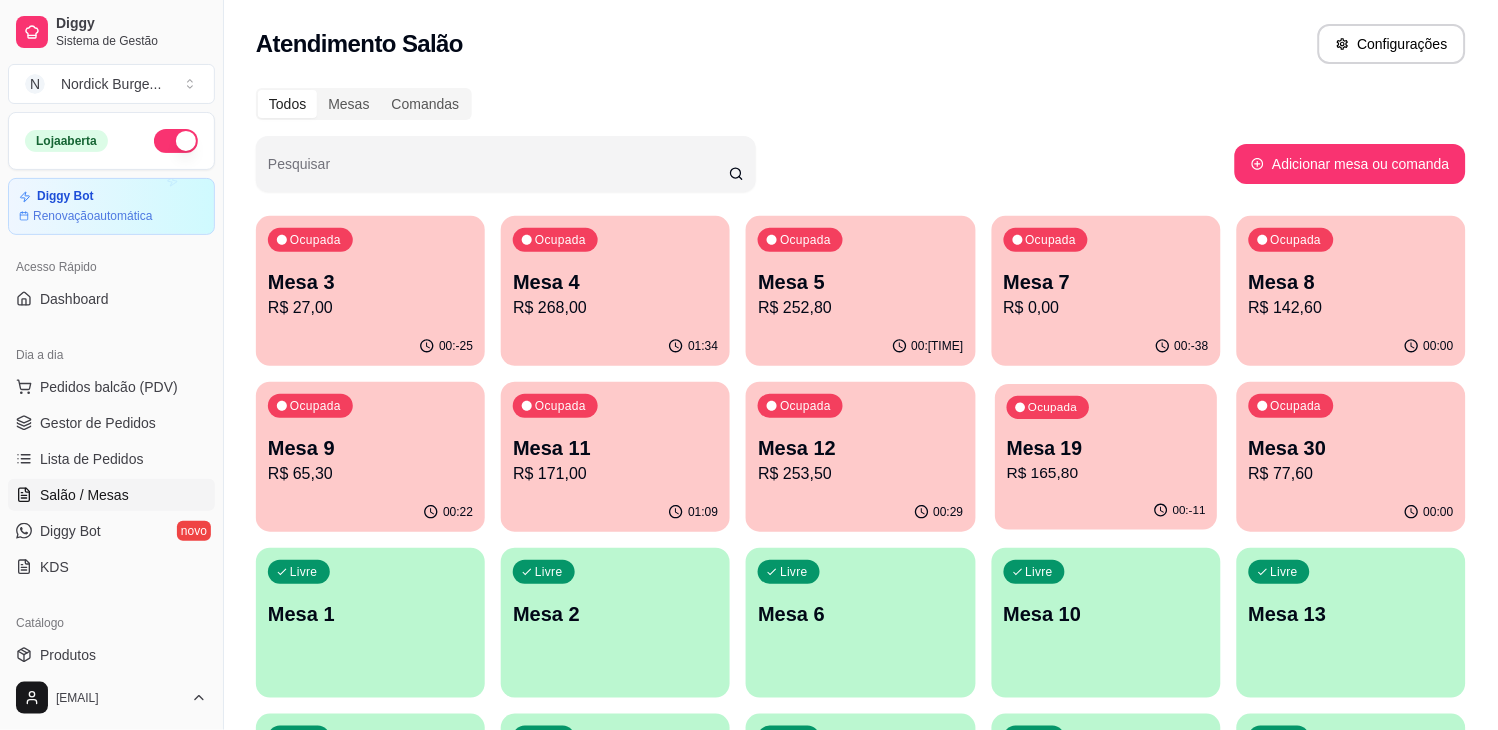 click on "Mesa 19" at bounding box center (1106, 448) 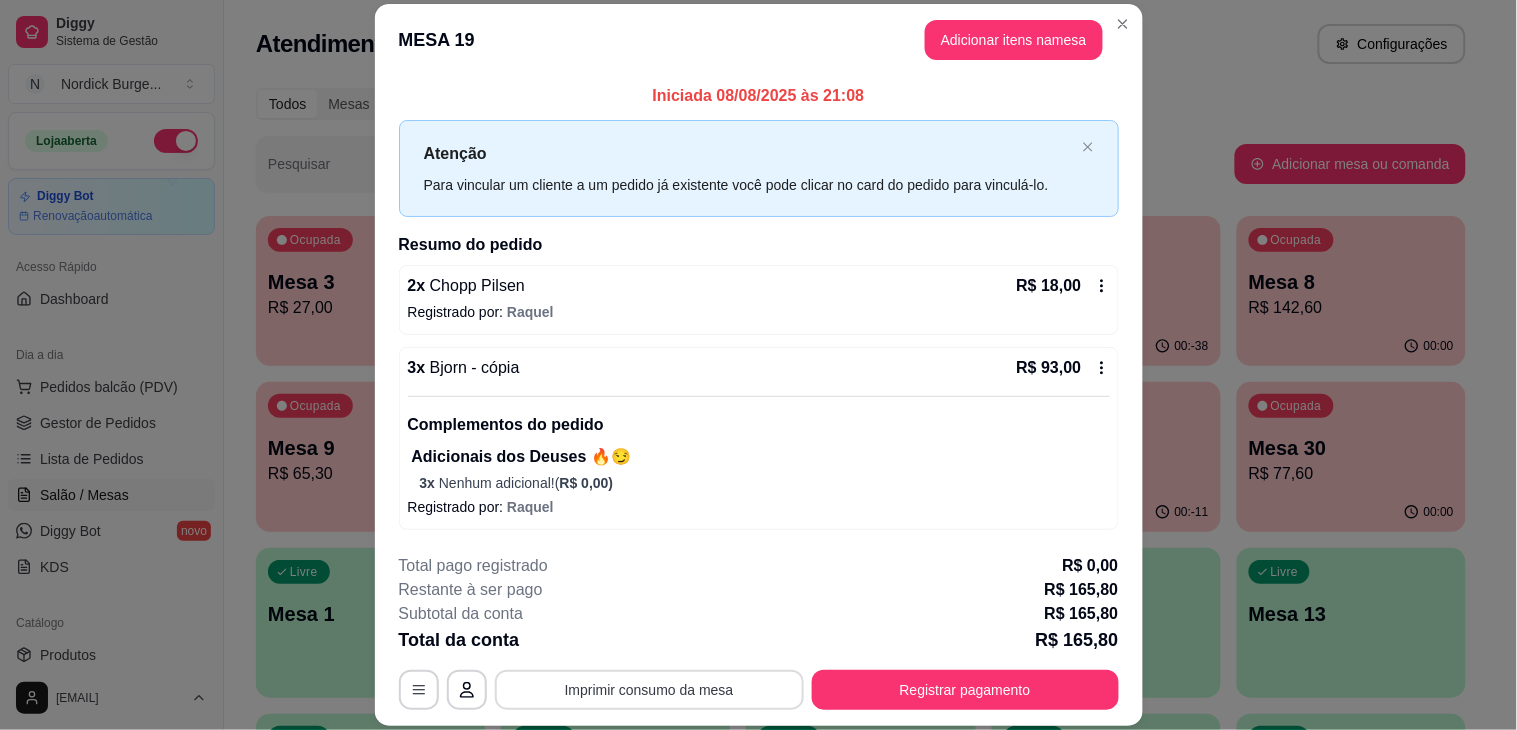 click on "Imprimir consumo da mesa" at bounding box center (649, 690) 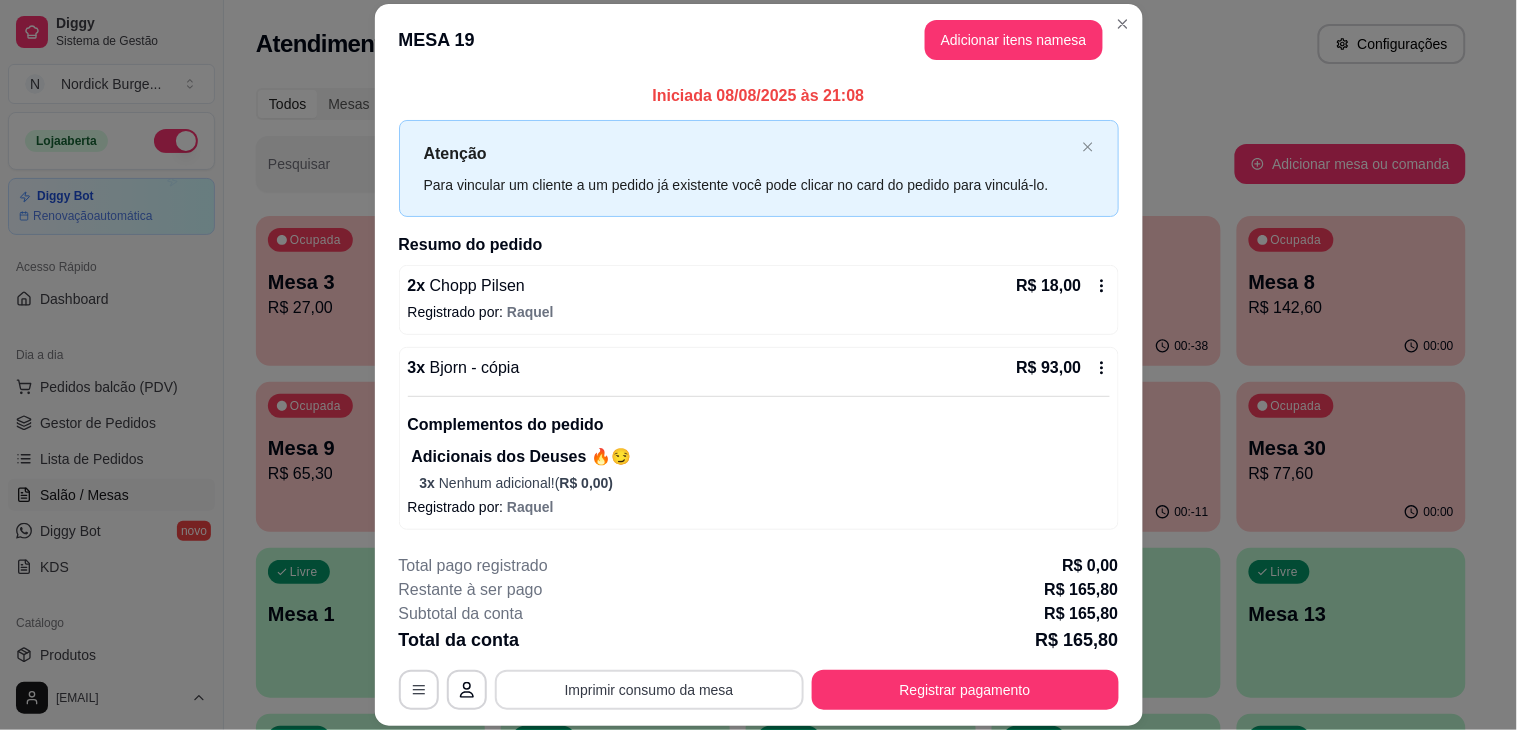scroll, scrollTop: 0, scrollLeft: 0, axis: both 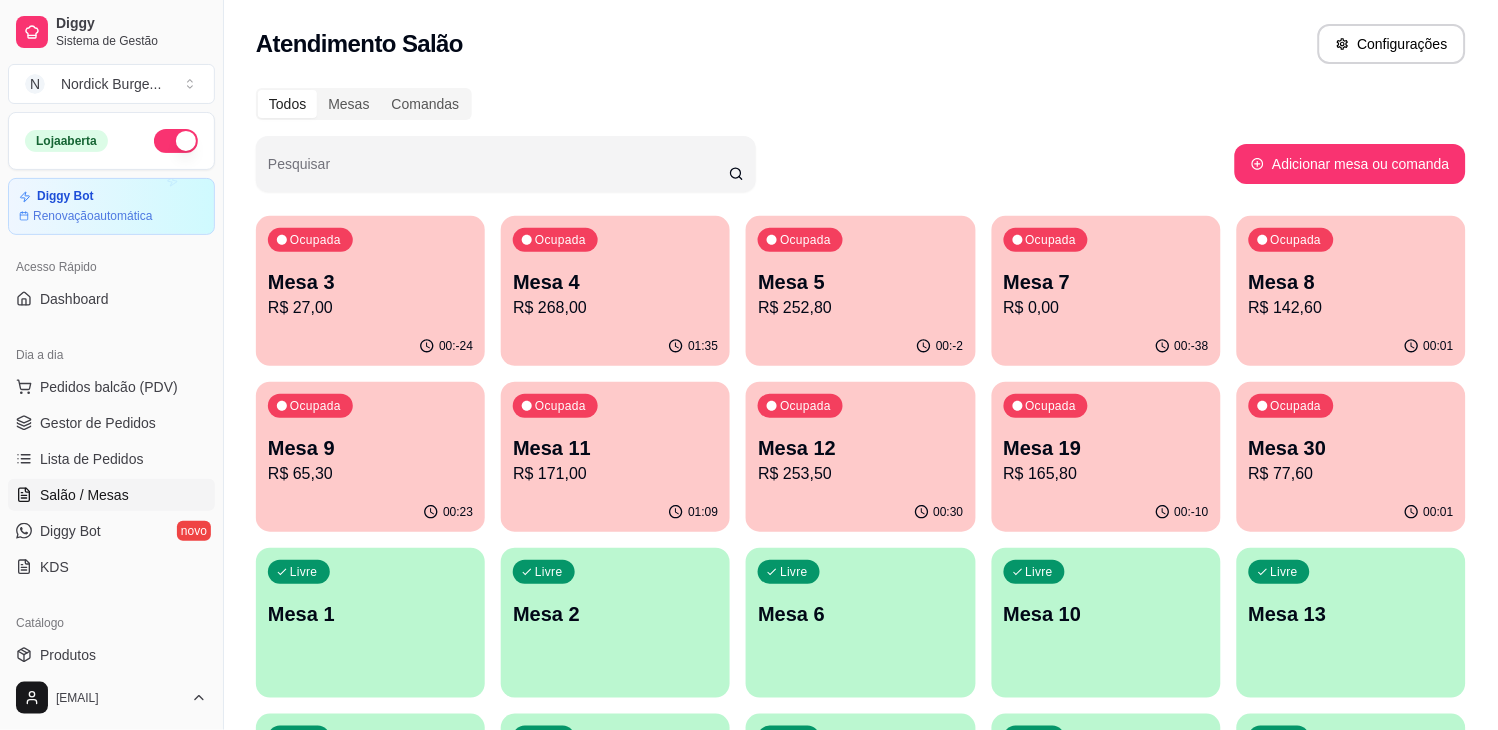 click on "R$ 142,60" at bounding box center (1351, 308) 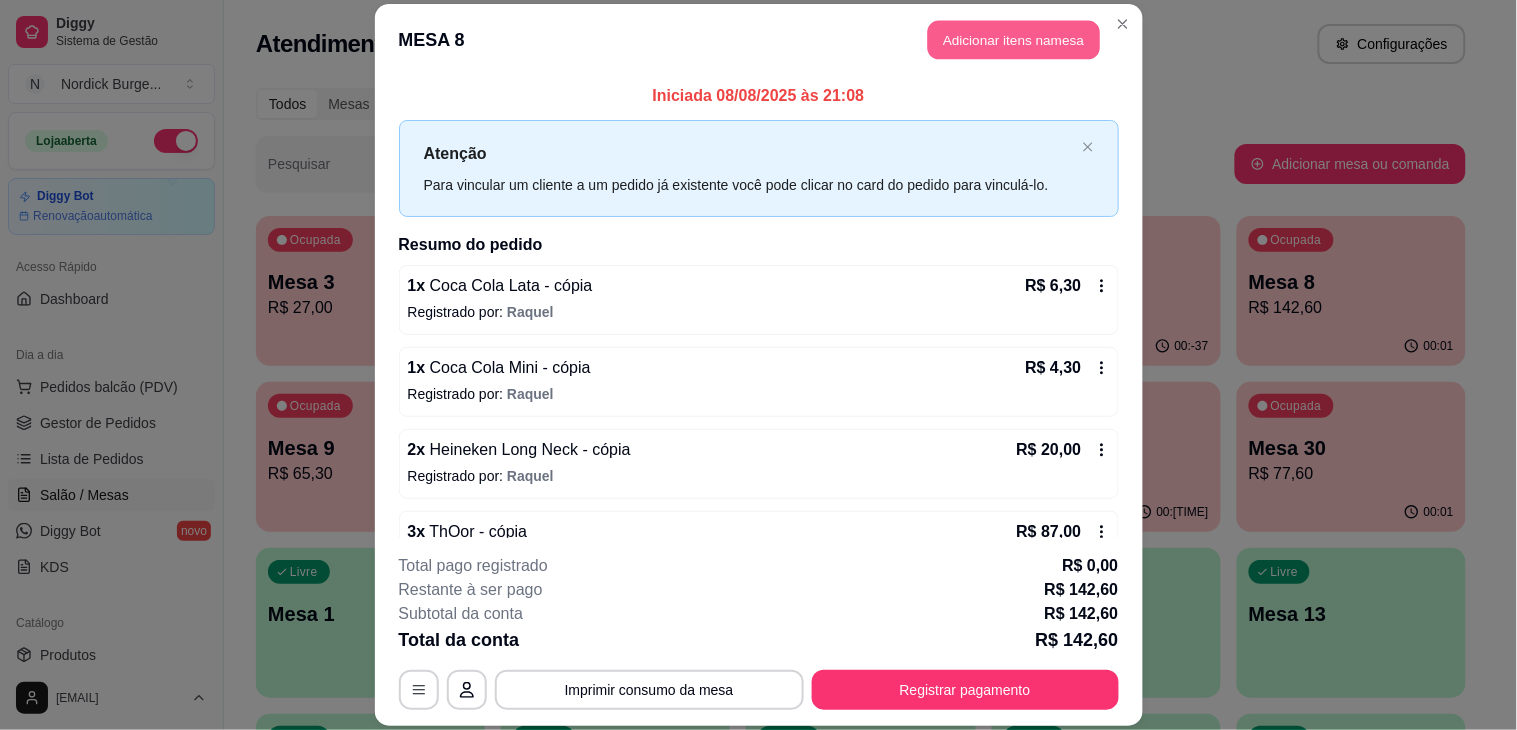 click on "Adicionar itens na  mesa" at bounding box center (1014, 39) 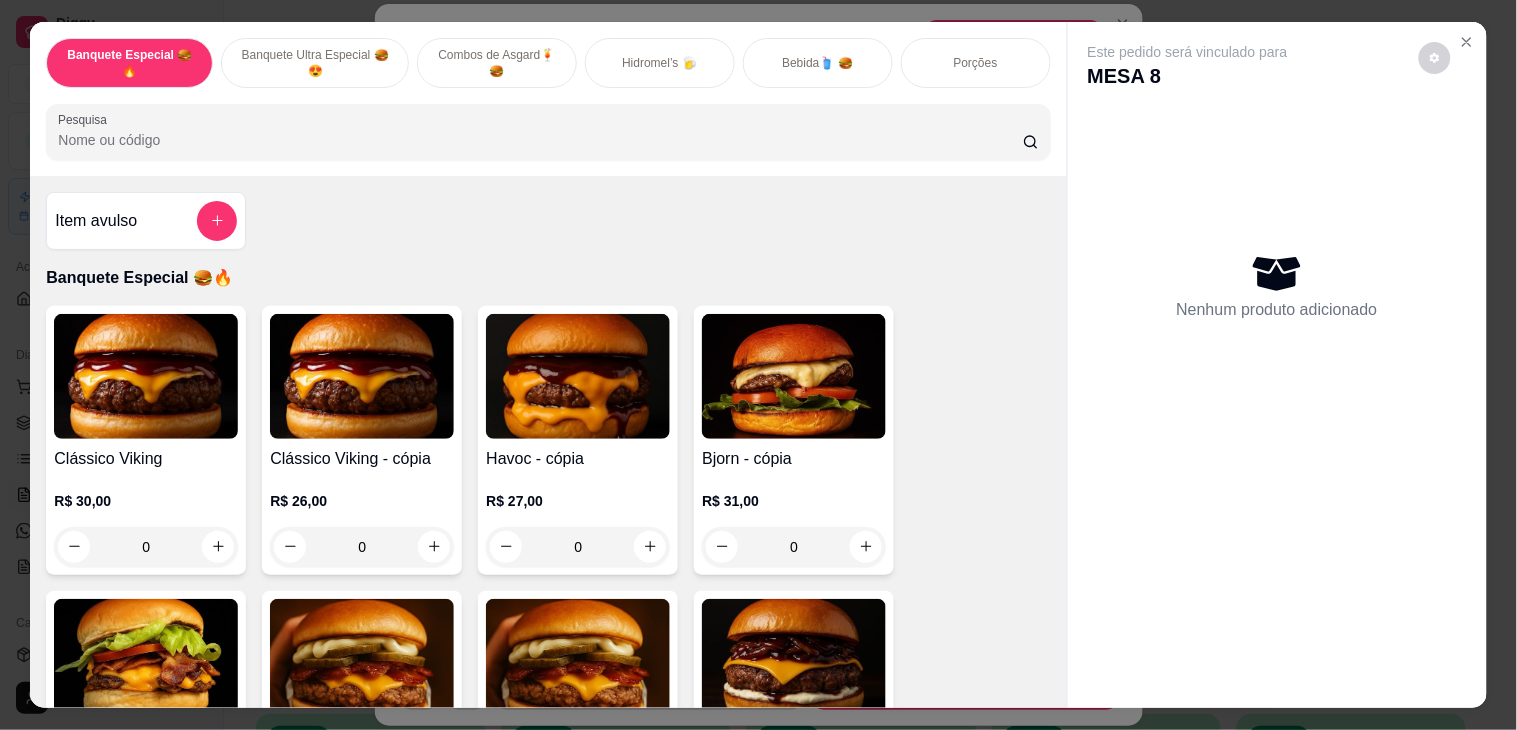 click on "Hidromel’s 🍺" at bounding box center (660, 63) 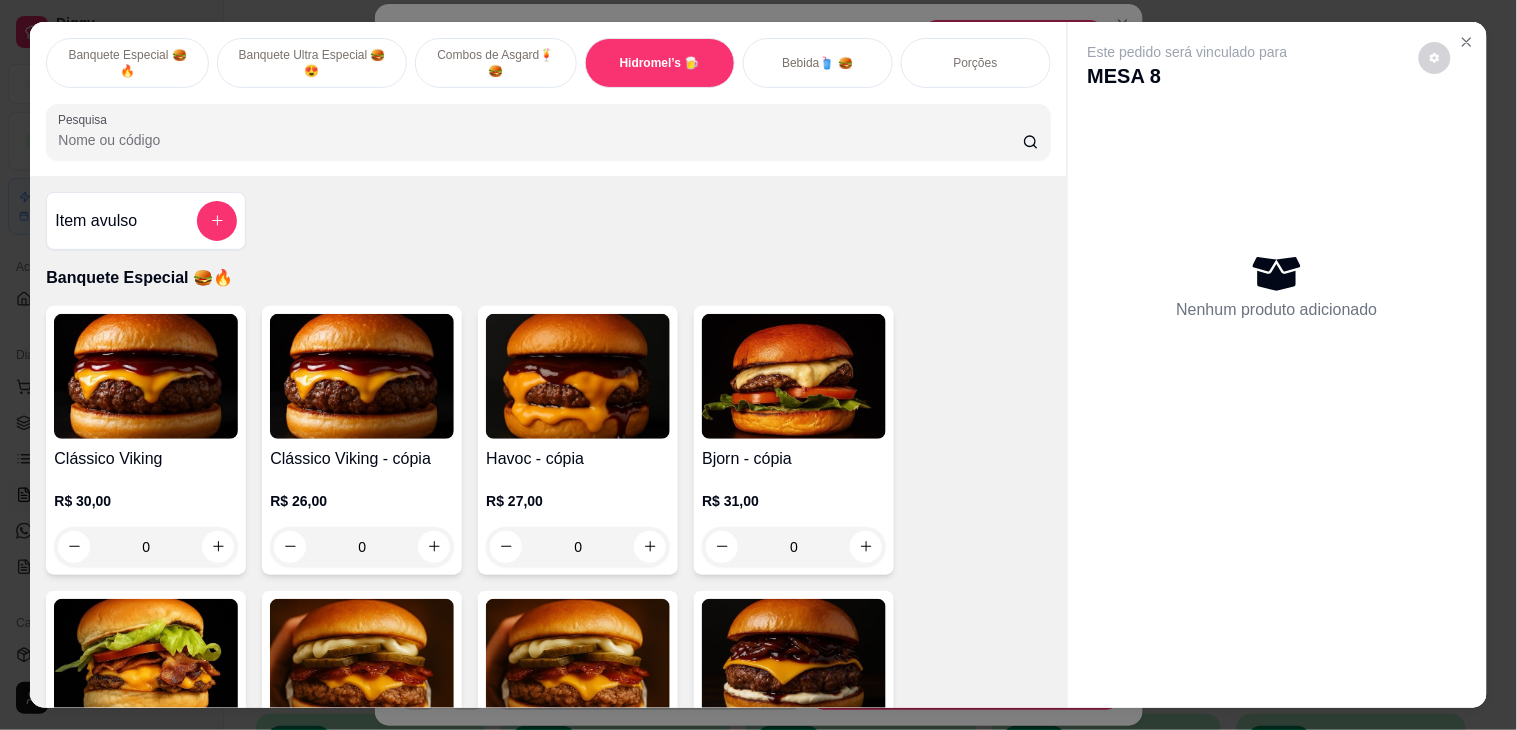 scroll, scrollTop: 51, scrollLeft: 0, axis: vertical 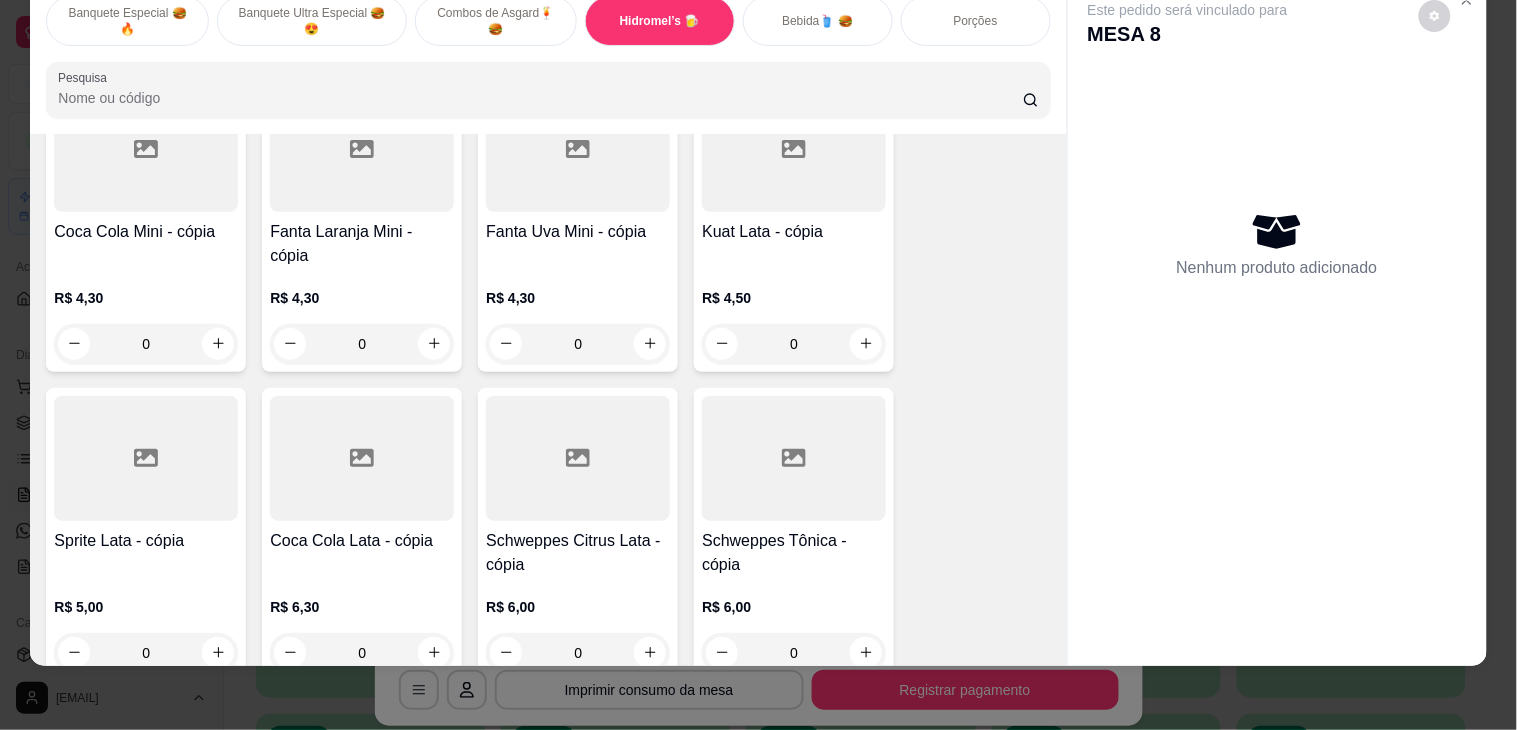 click on "Coca Cola Mini  - cópia" at bounding box center [146, 232] 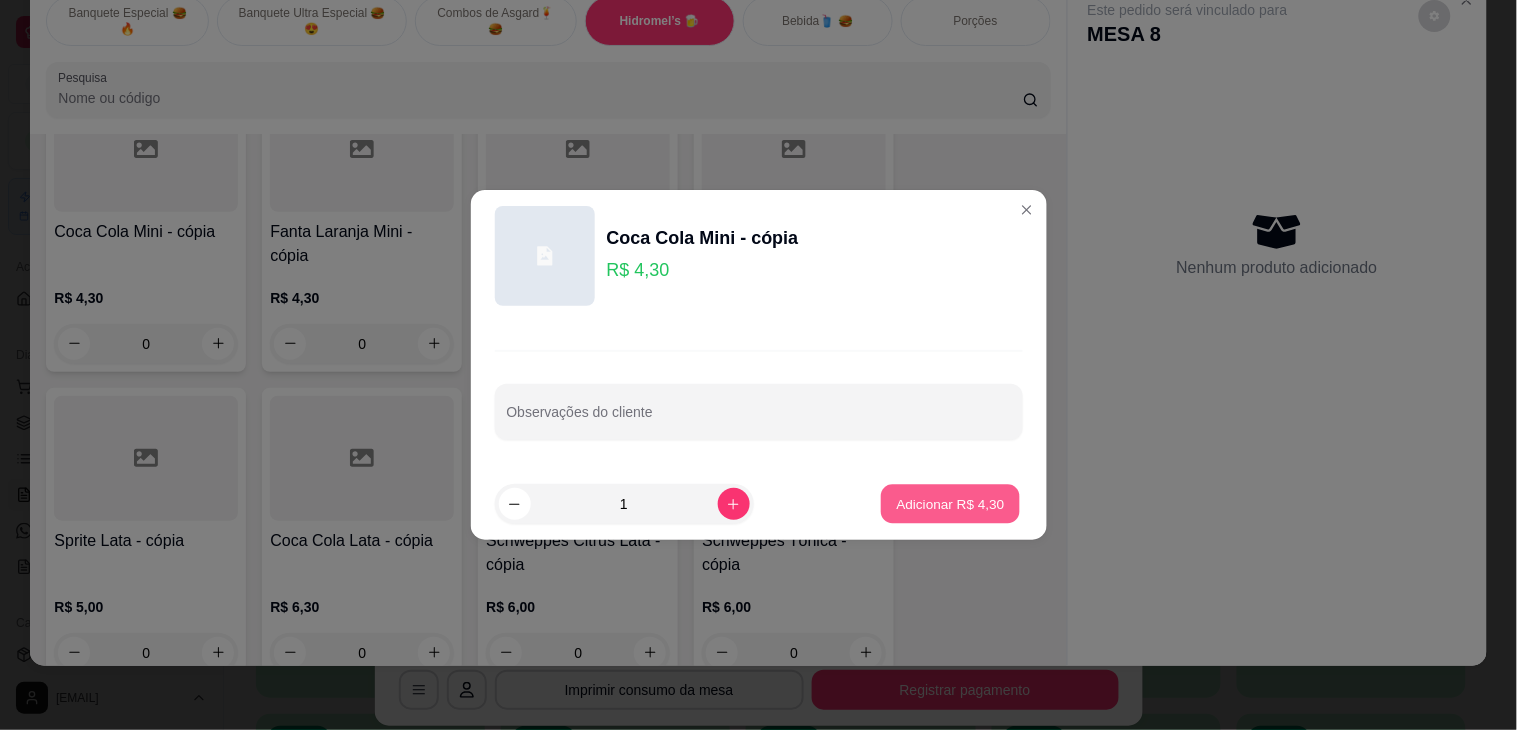 click on "Adicionar   R$ 4,30" at bounding box center [951, 503] 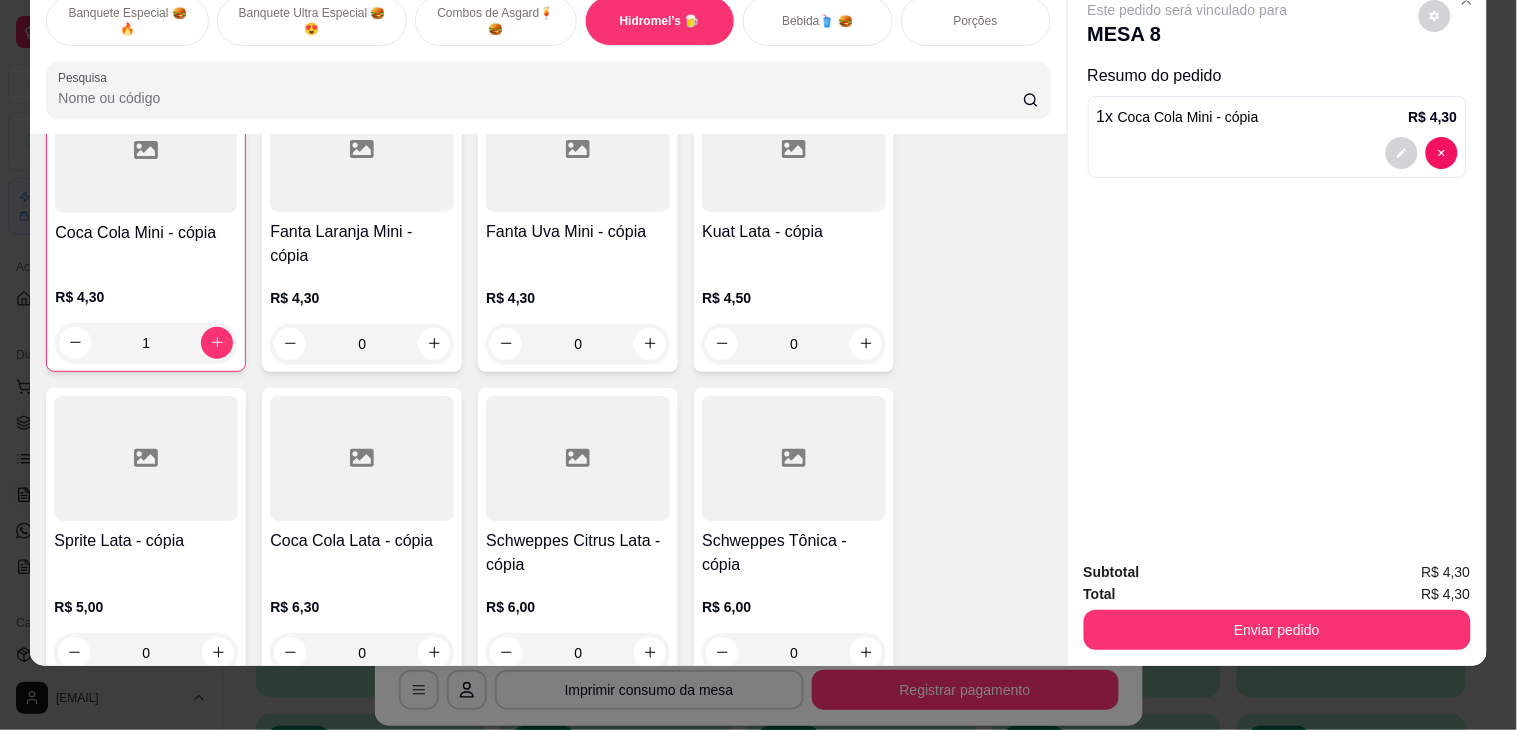 scroll, scrollTop: 2365, scrollLeft: 0, axis: vertical 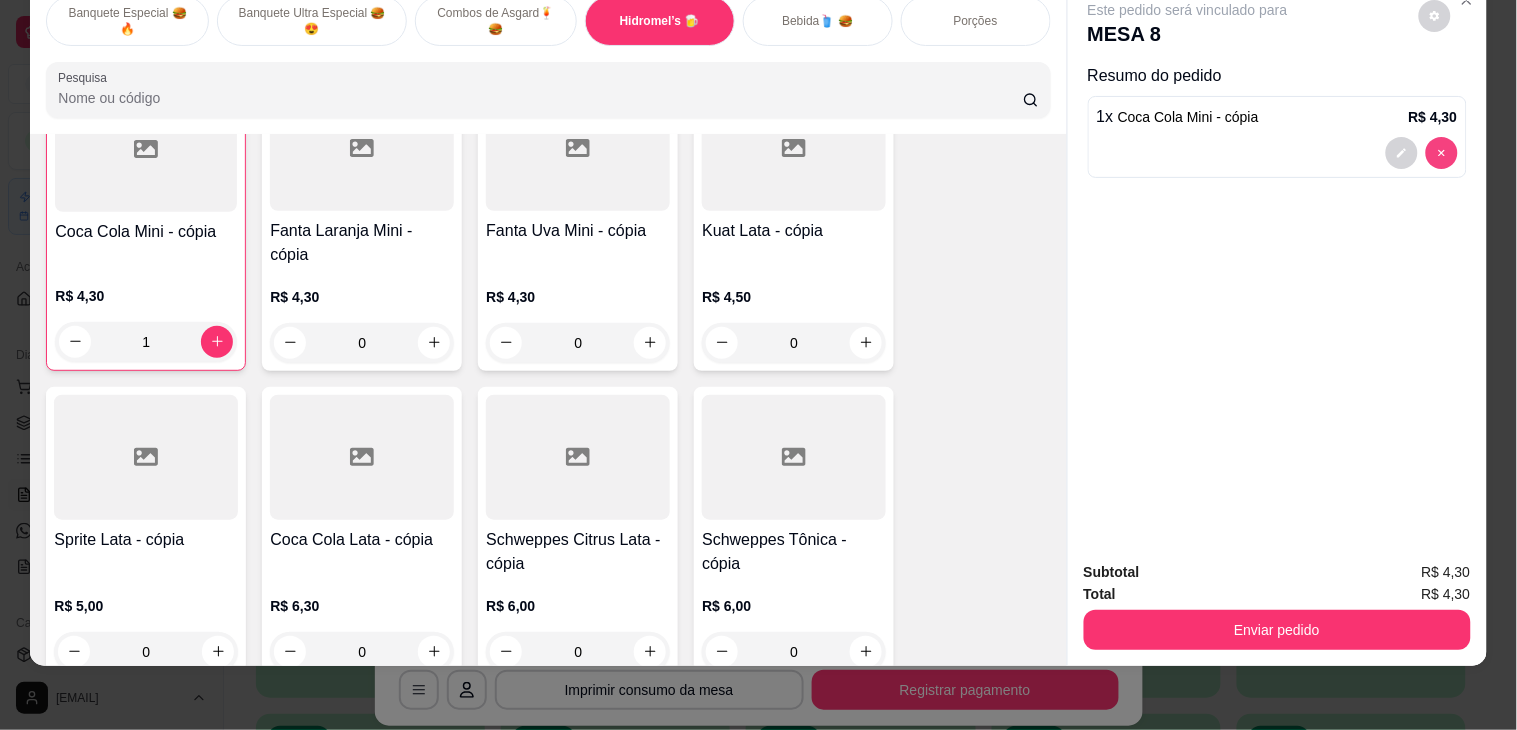 type on "0" 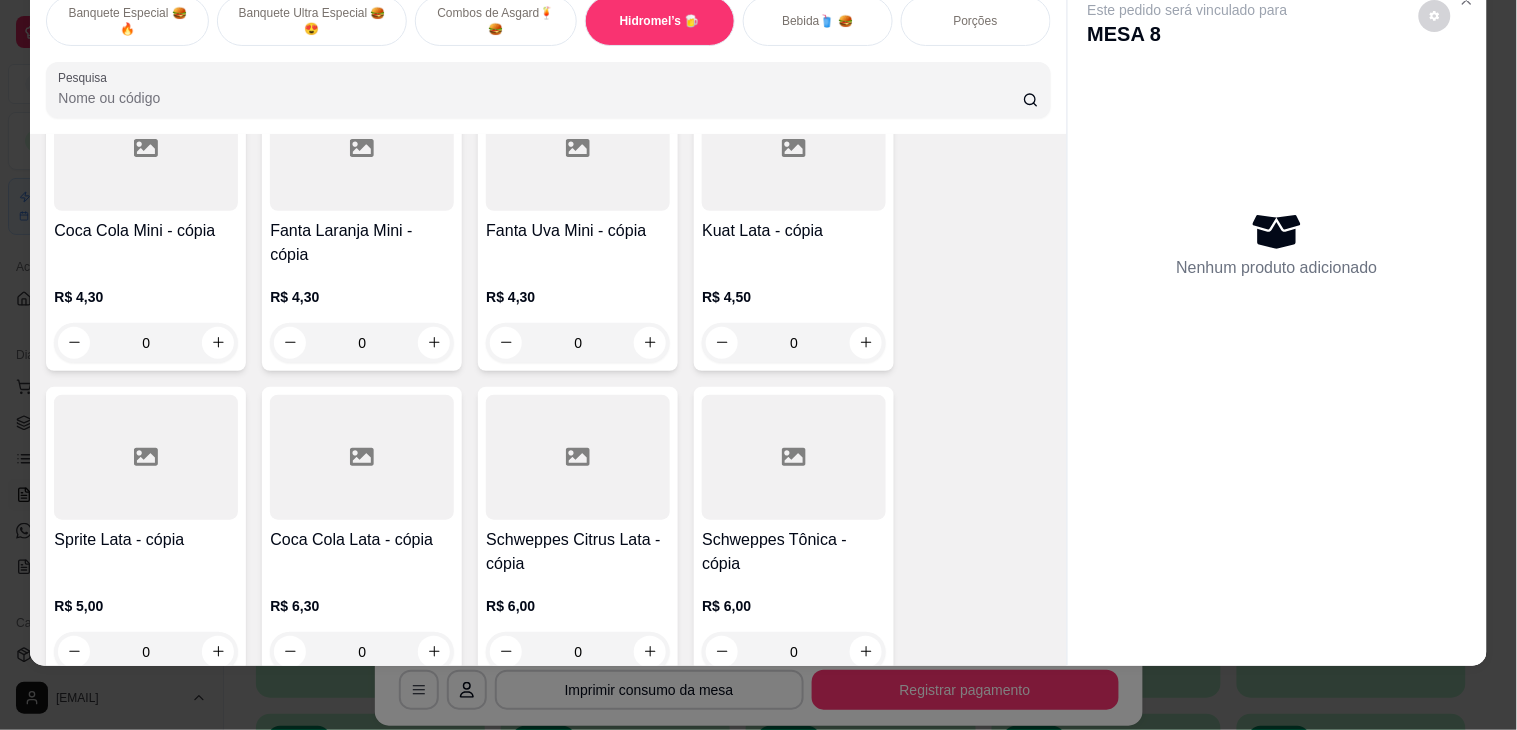scroll, scrollTop: 2364, scrollLeft: 0, axis: vertical 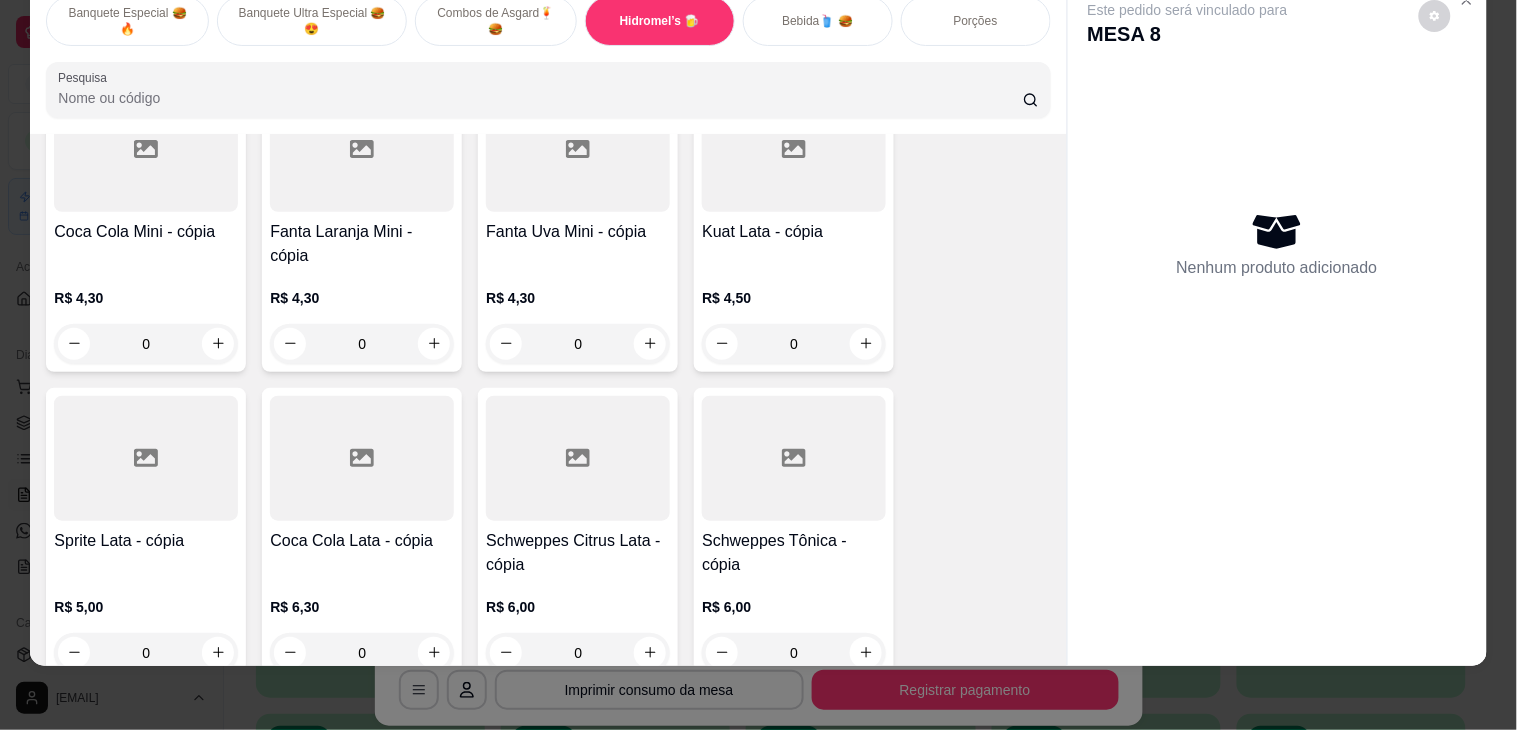 click at bounding box center (362, 458) 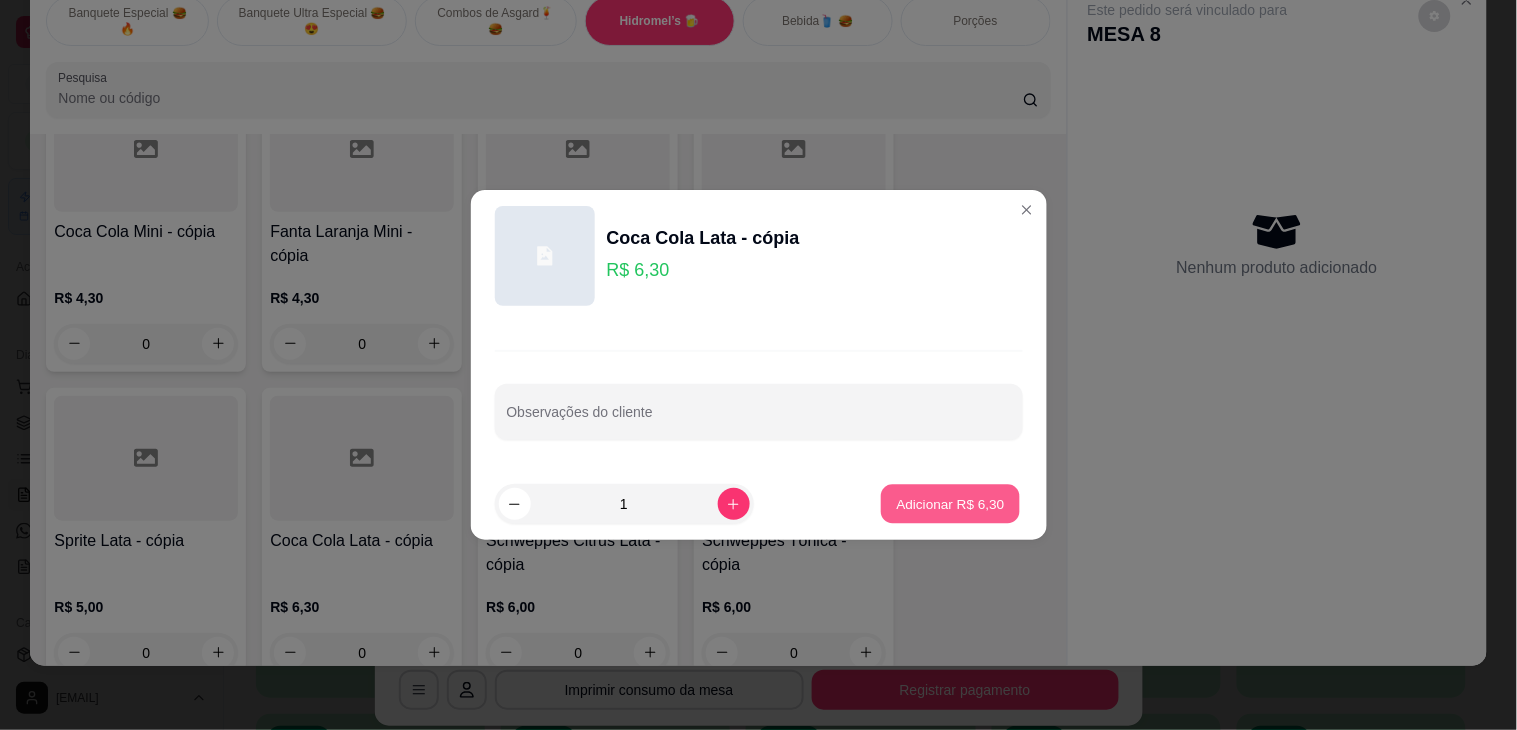 click on "Adicionar   R$ 6,30" at bounding box center (950, 504) 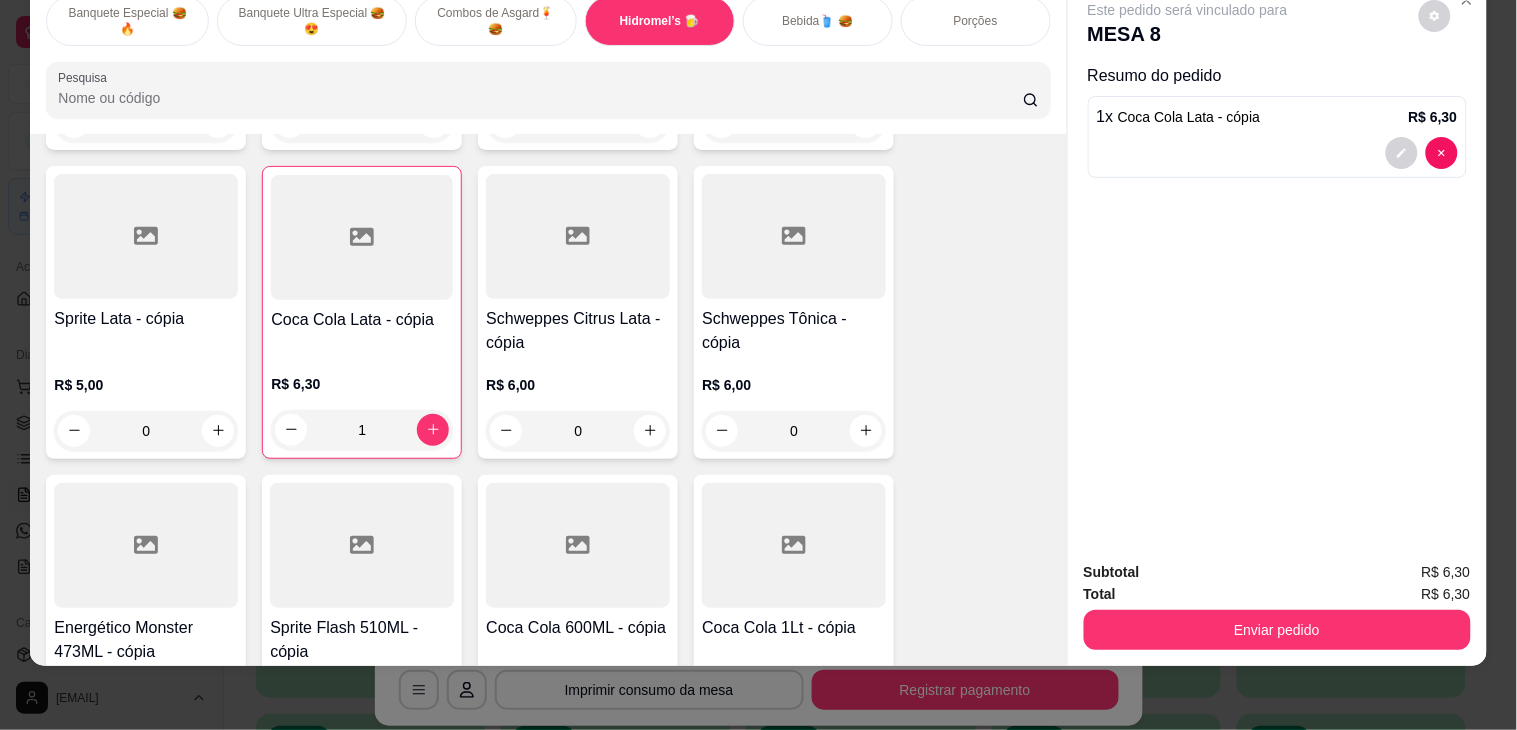 scroll, scrollTop: 2697, scrollLeft: 0, axis: vertical 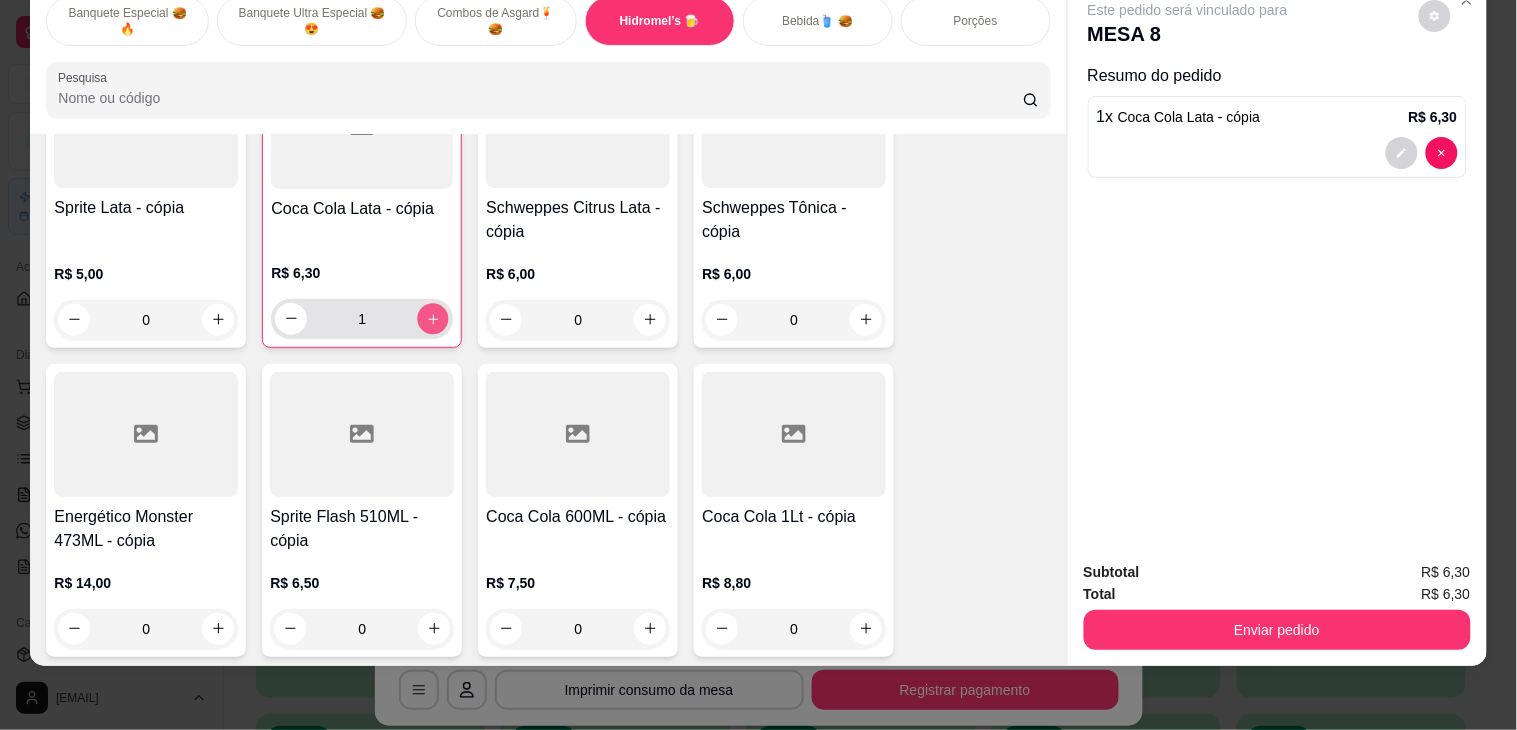 click 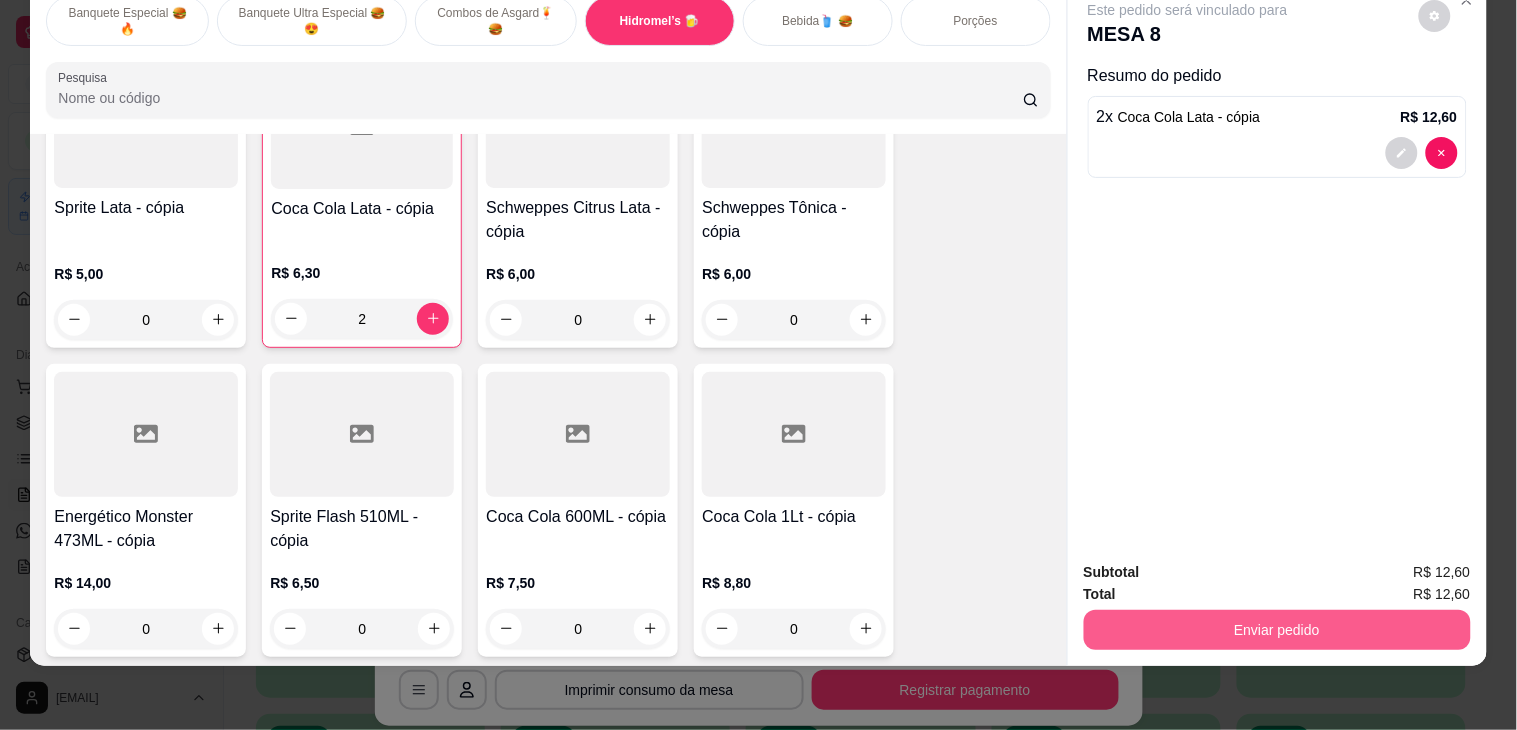 click on "Enviar pedido" at bounding box center (1277, 630) 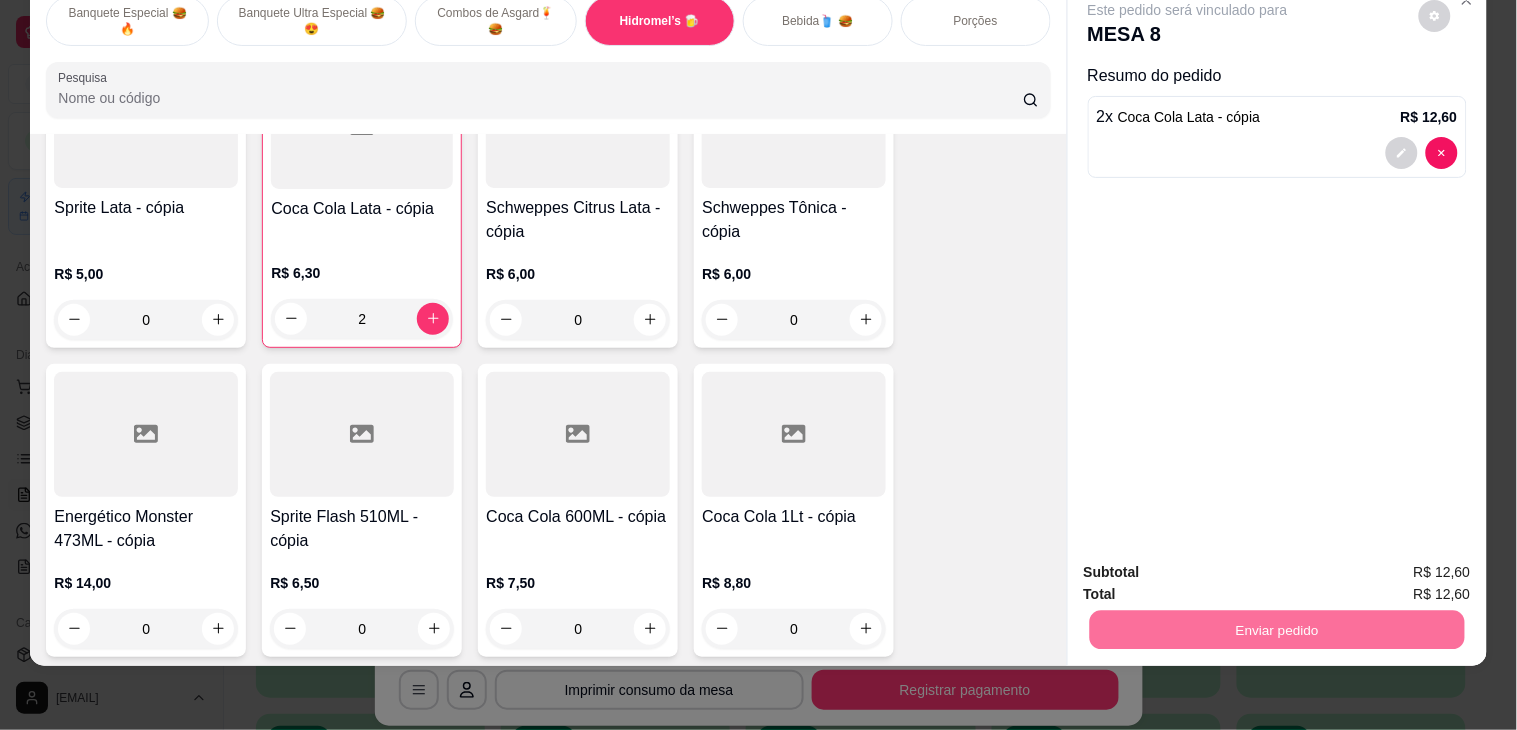 click on "Não registrar e enviar pedido" at bounding box center [1210, 562] 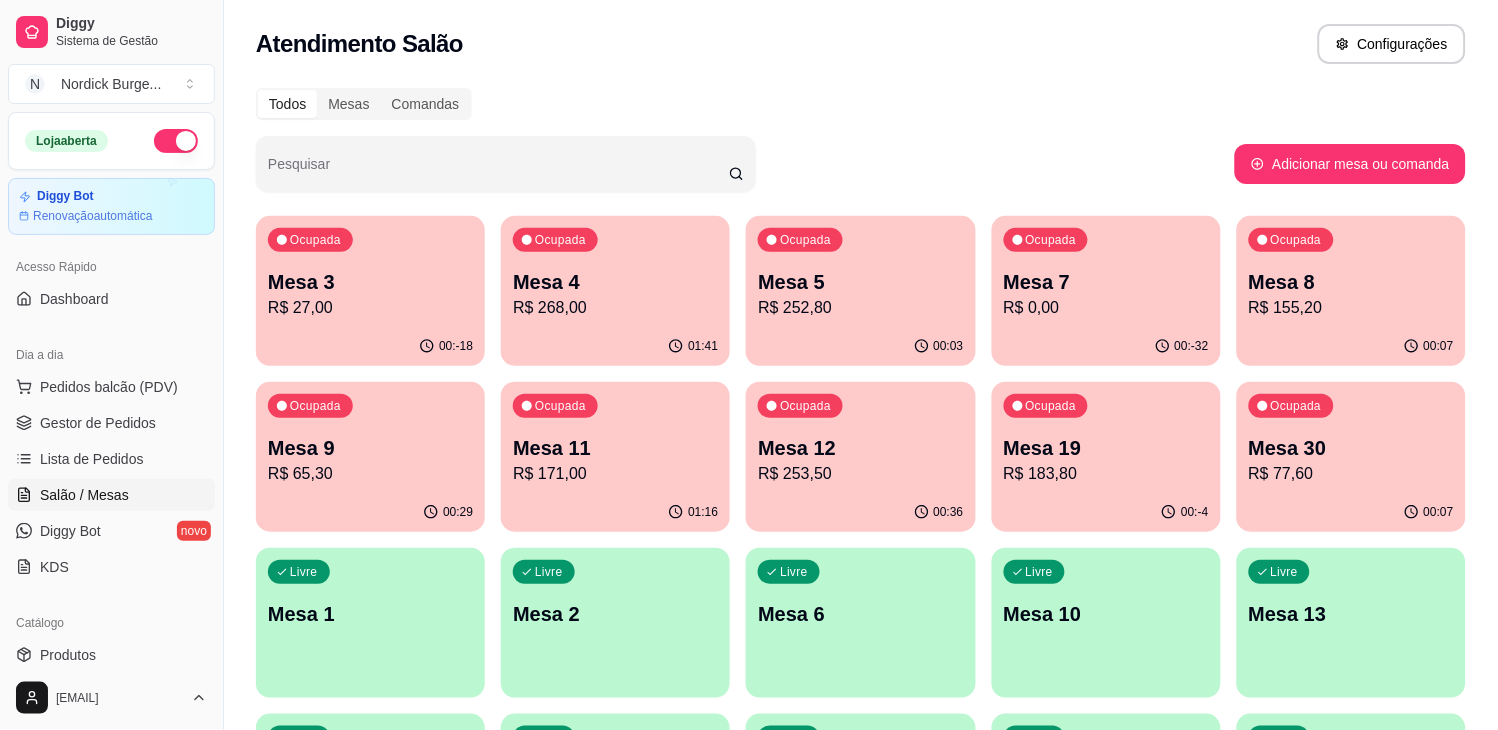 click on "00:36" at bounding box center (860, 512) 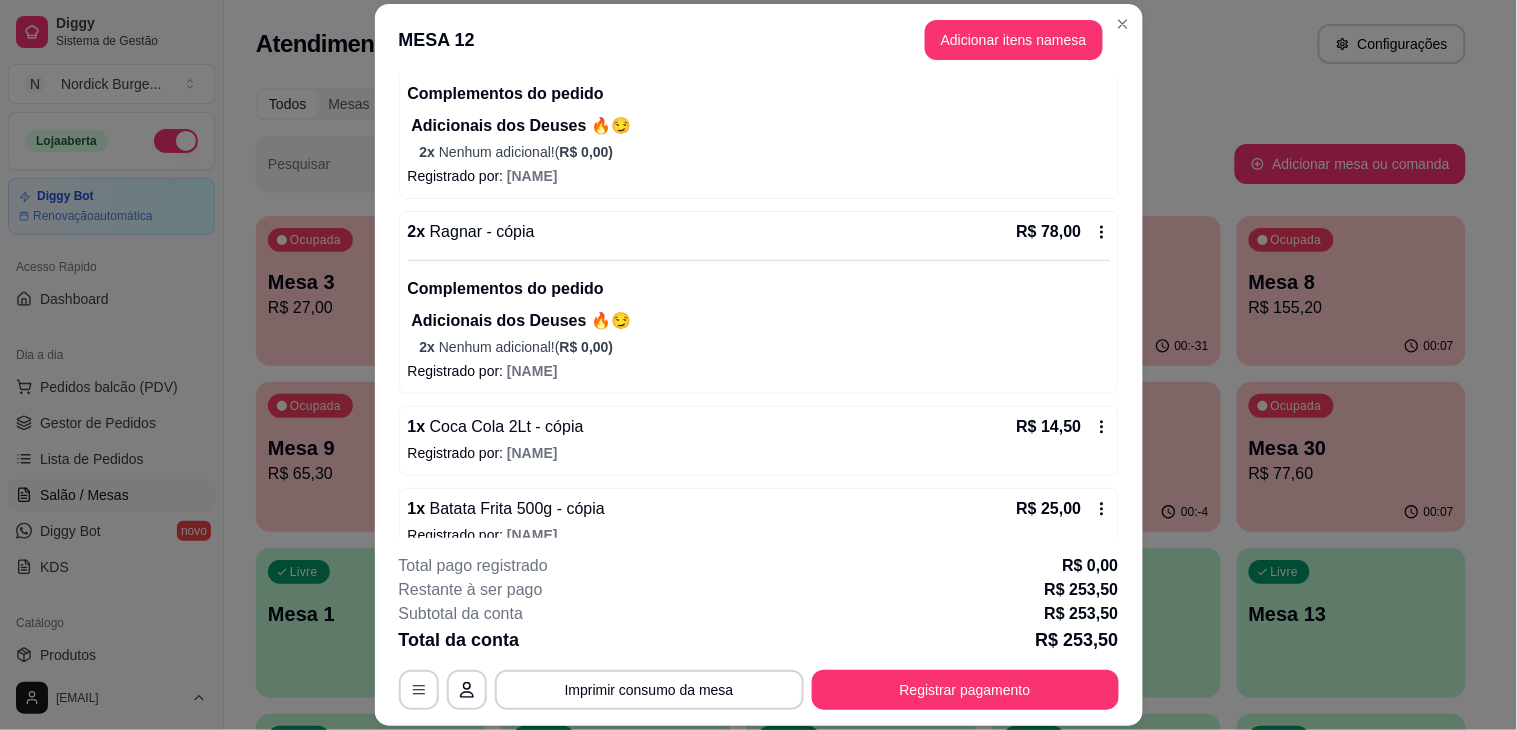 scroll, scrollTop: 472, scrollLeft: 0, axis: vertical 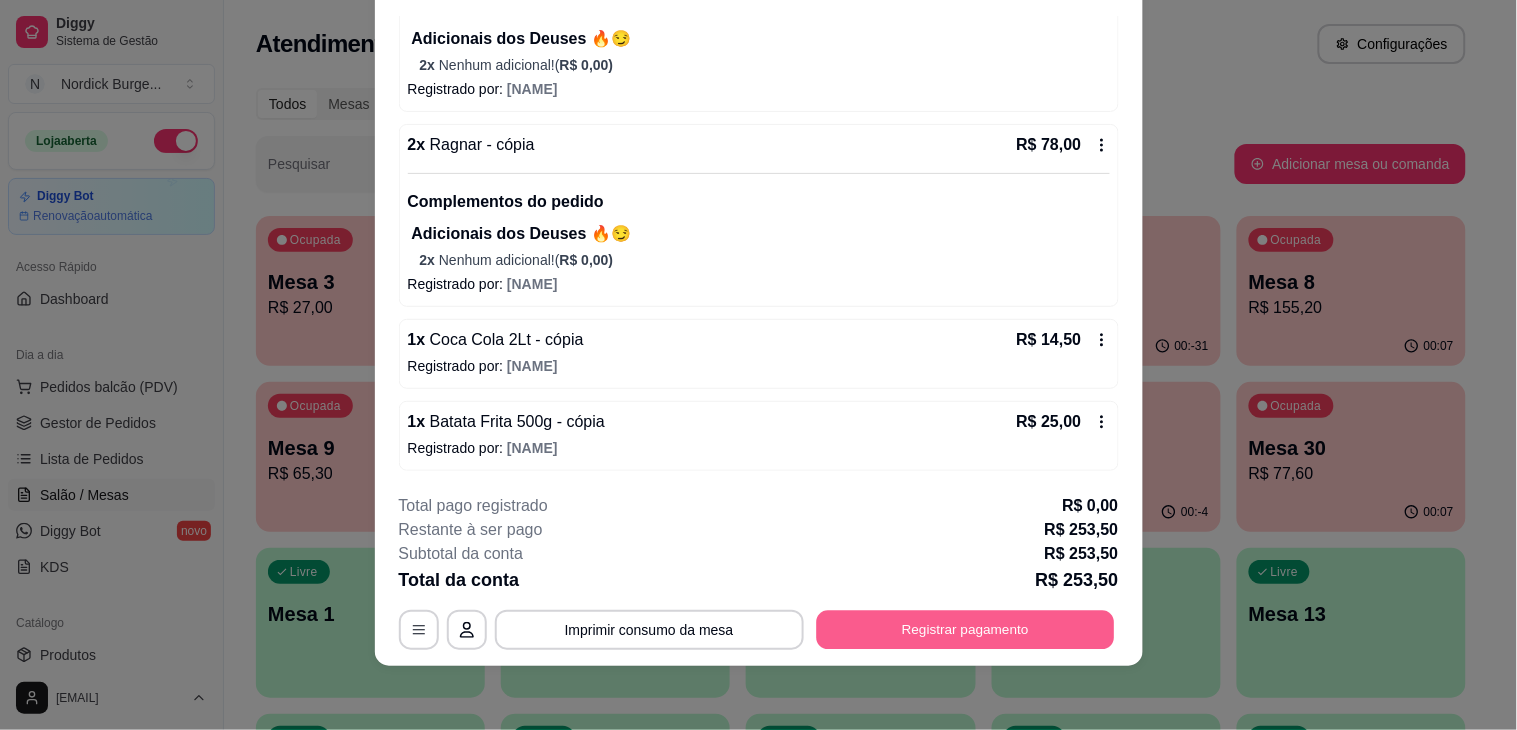 click on "Registrar pagamento" at bounding box center (965, 630) 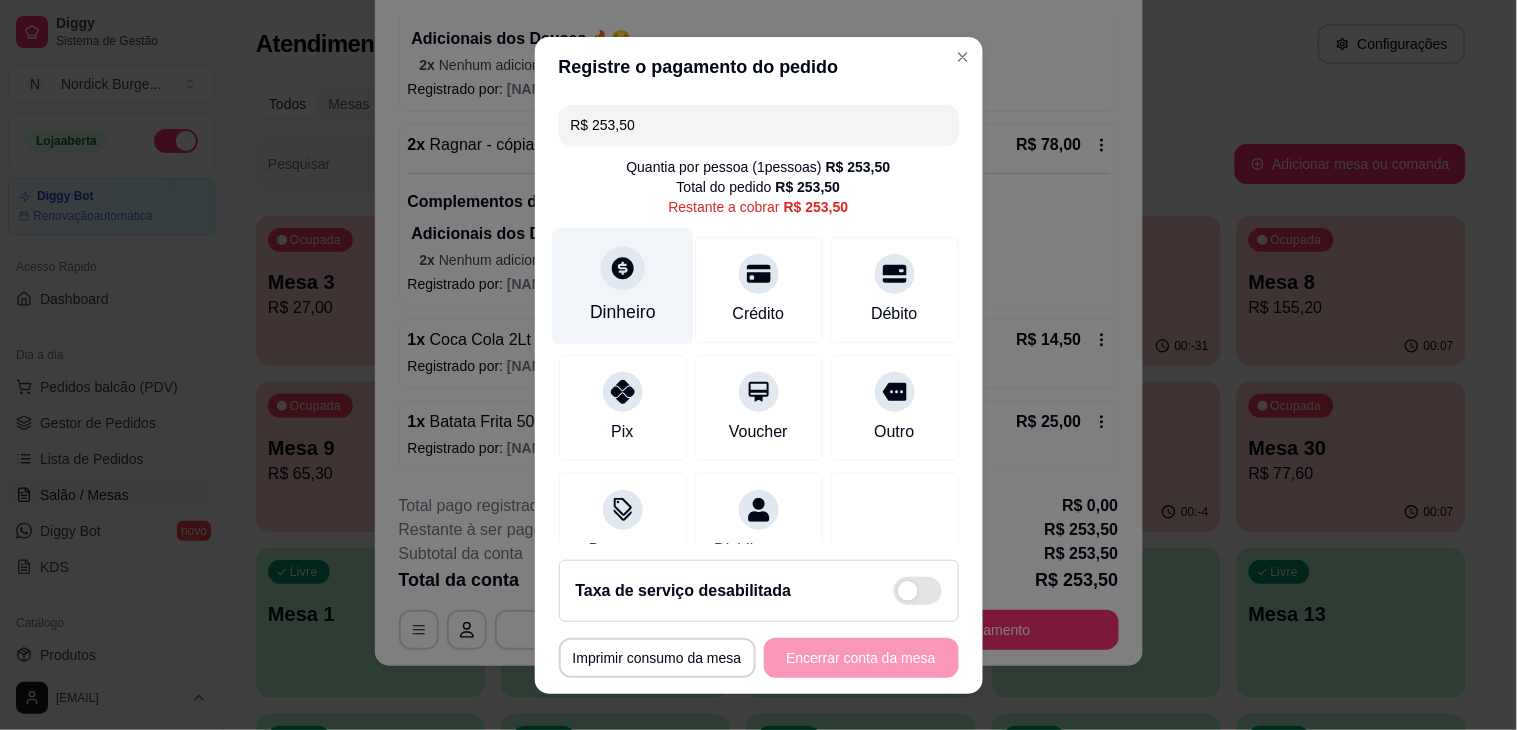 click 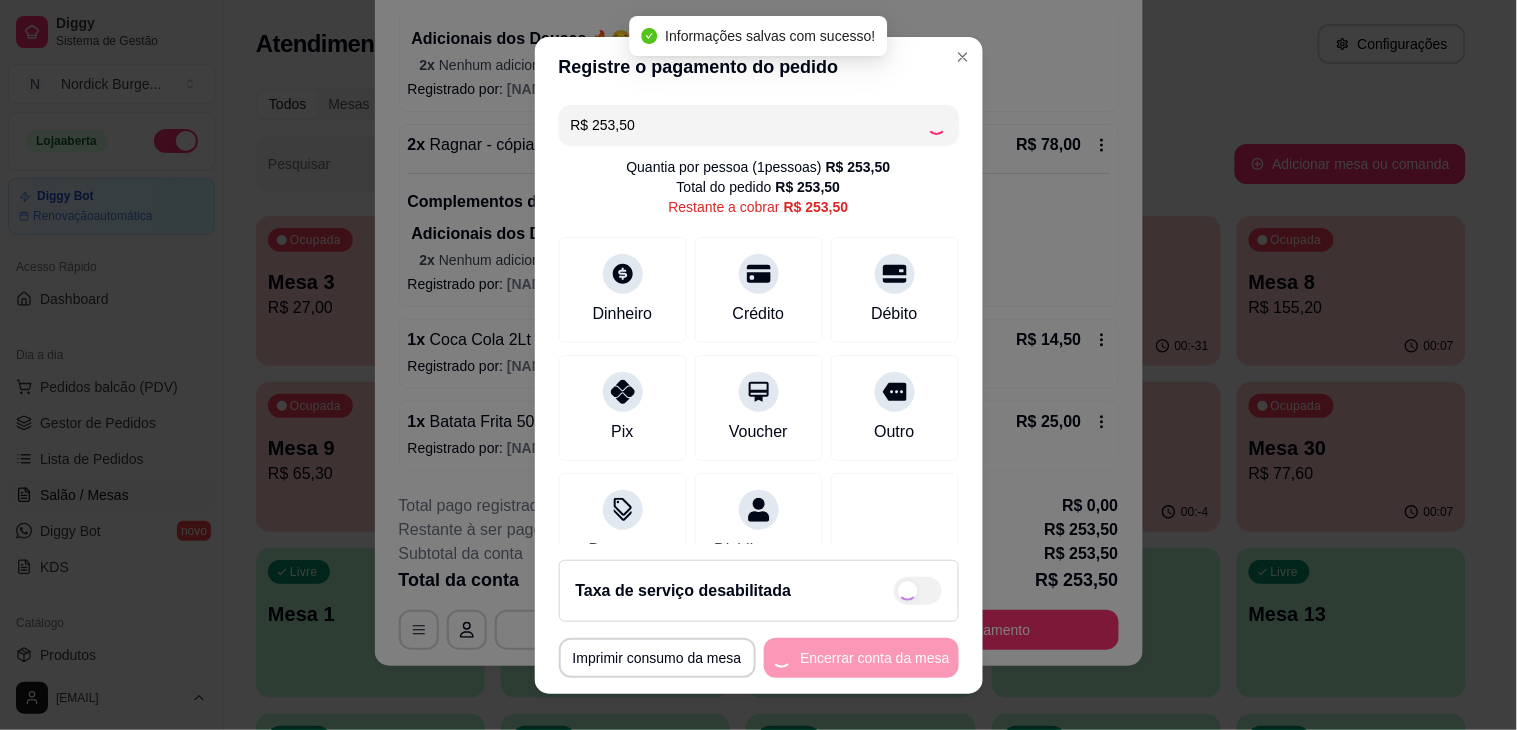 type on "R$ 0,00" 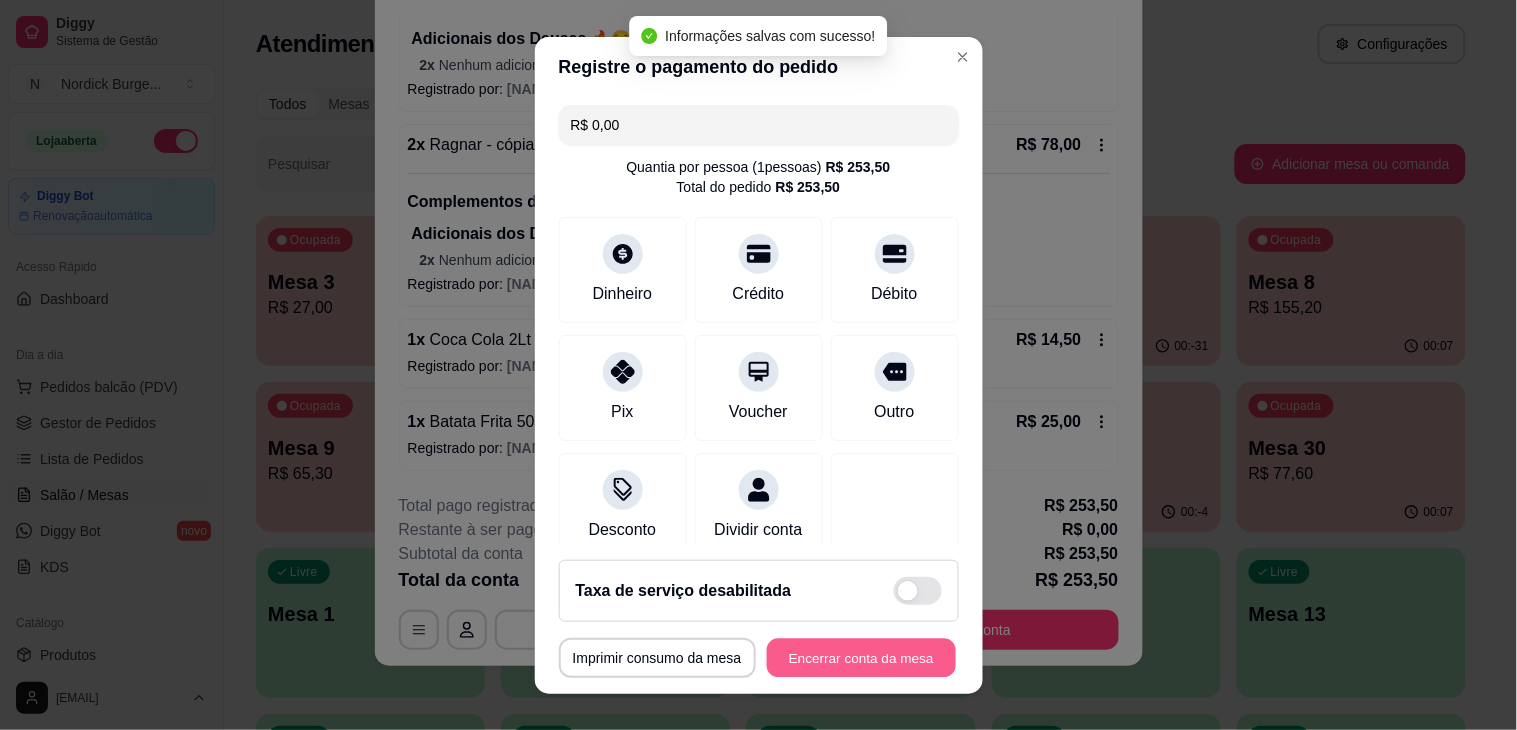 click on "Encerrar conta da mesa" at bounding box center [861, 657] 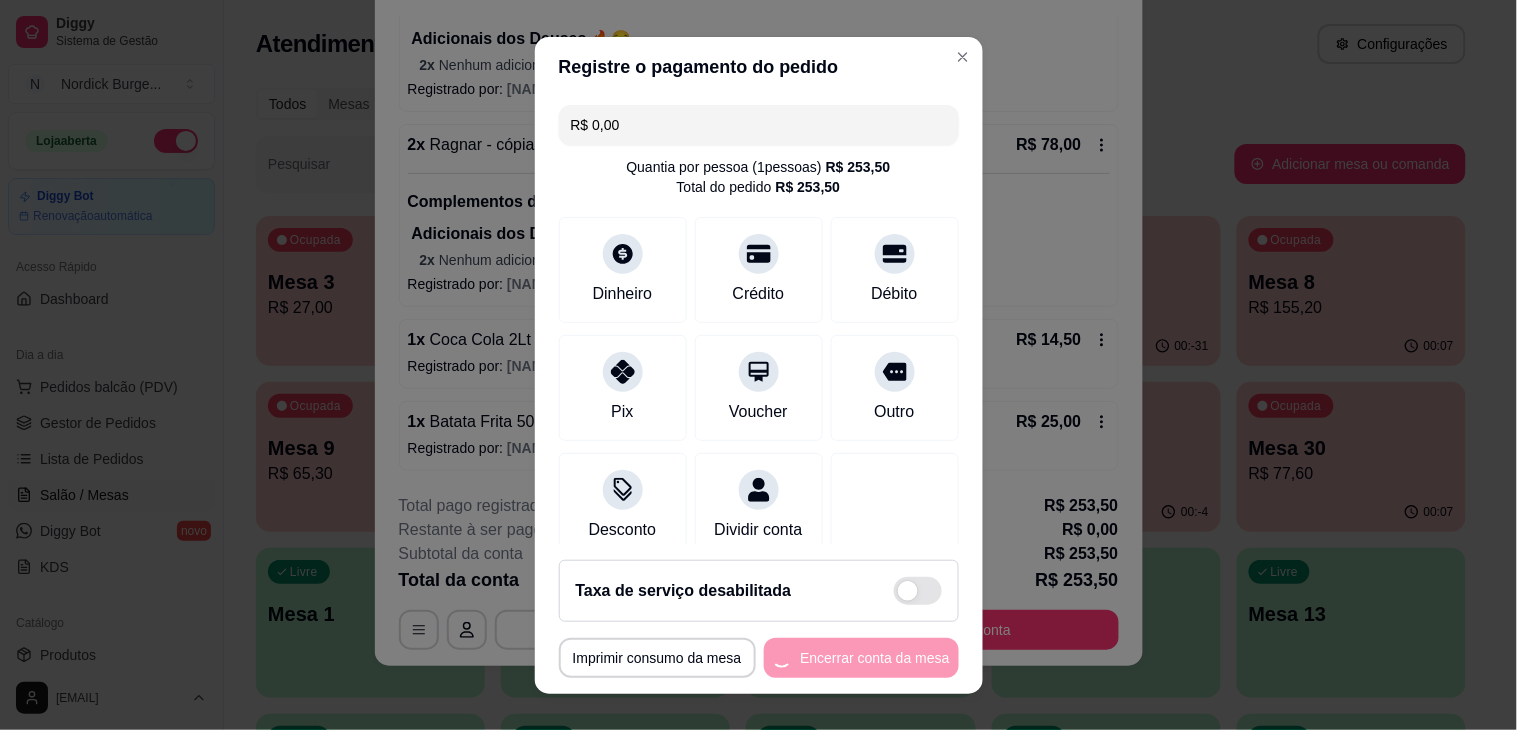 scroll, scrollTop: 0, scrollLeft: 0, axis: both 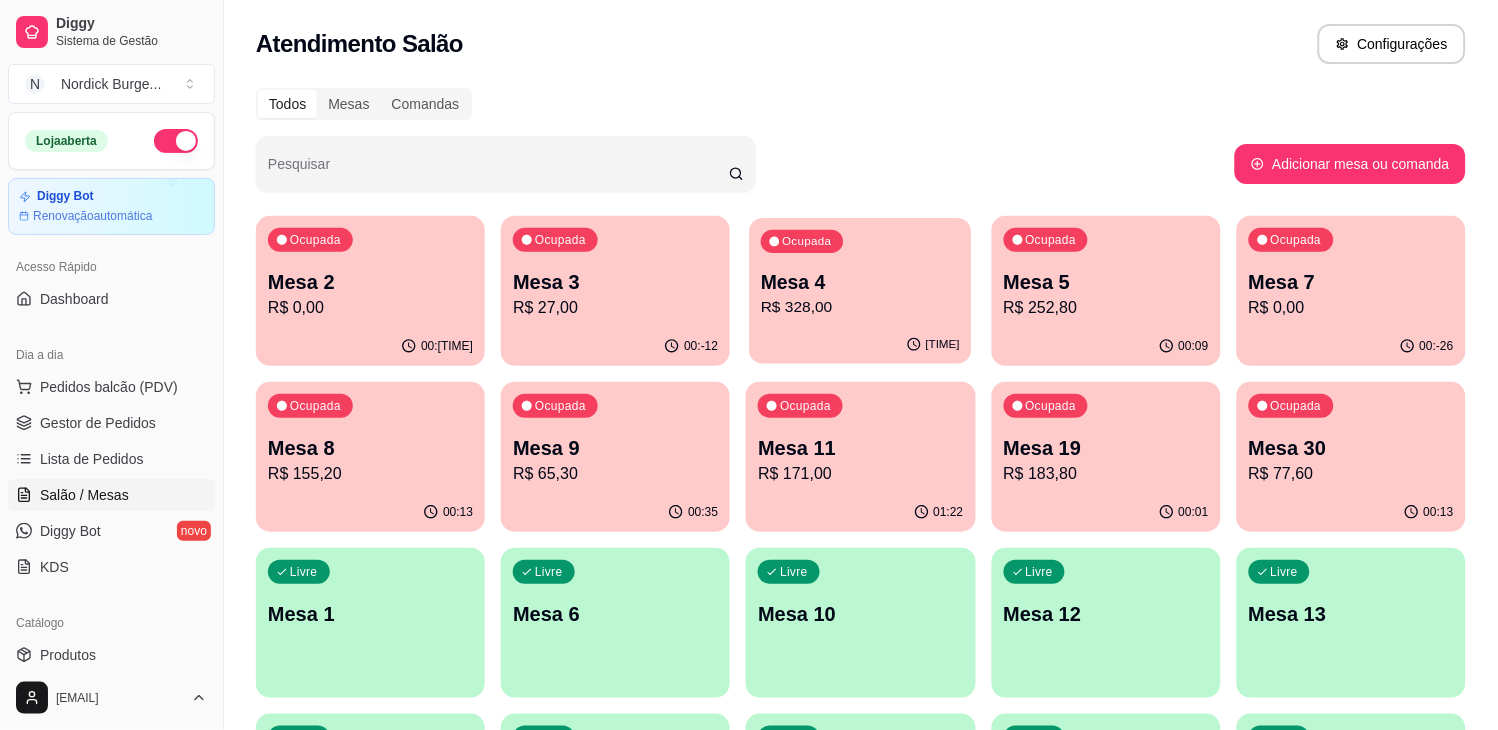 click on "Mesa 4" at bounding box center (860, 282) 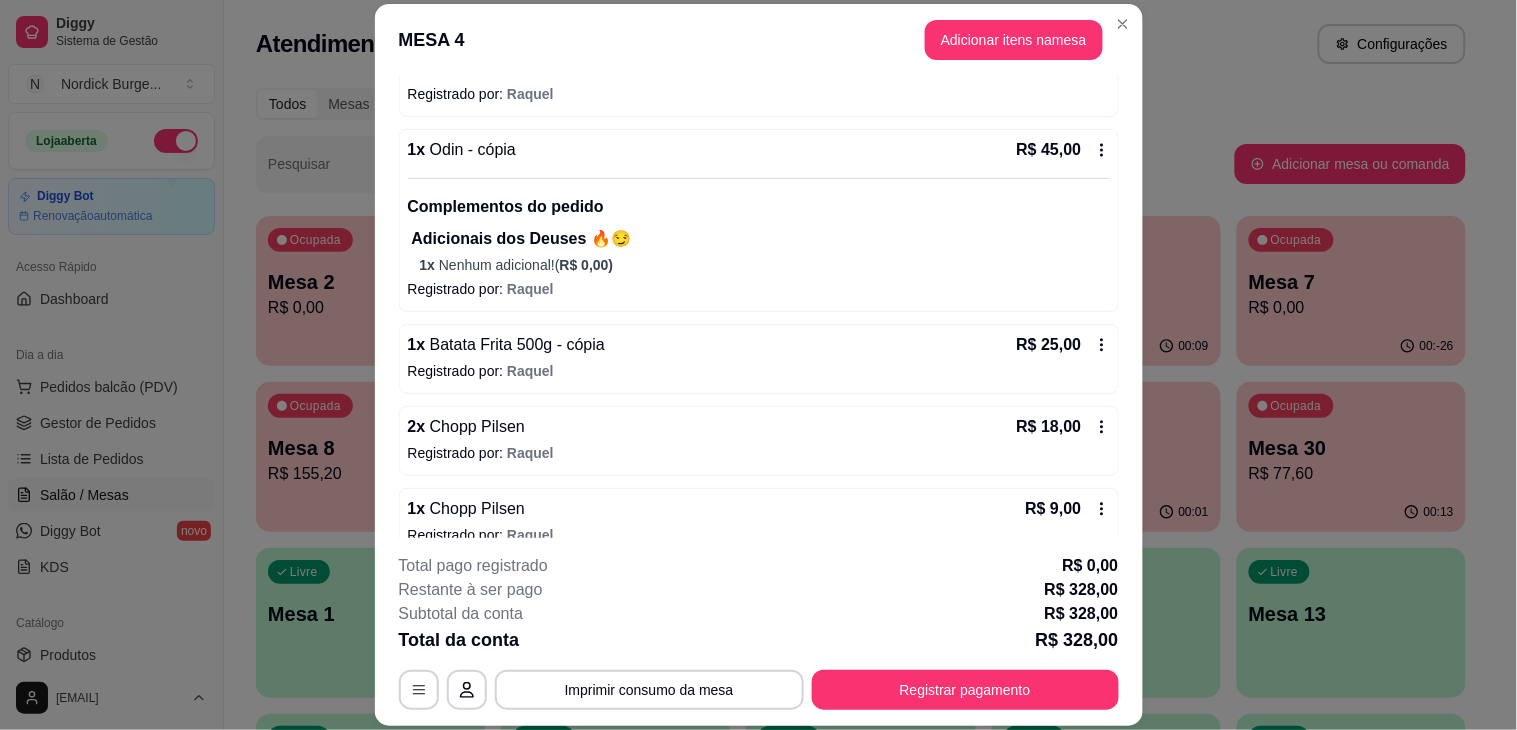 scroll, scrollTop: 0, scrollLeft: 0, axis: both 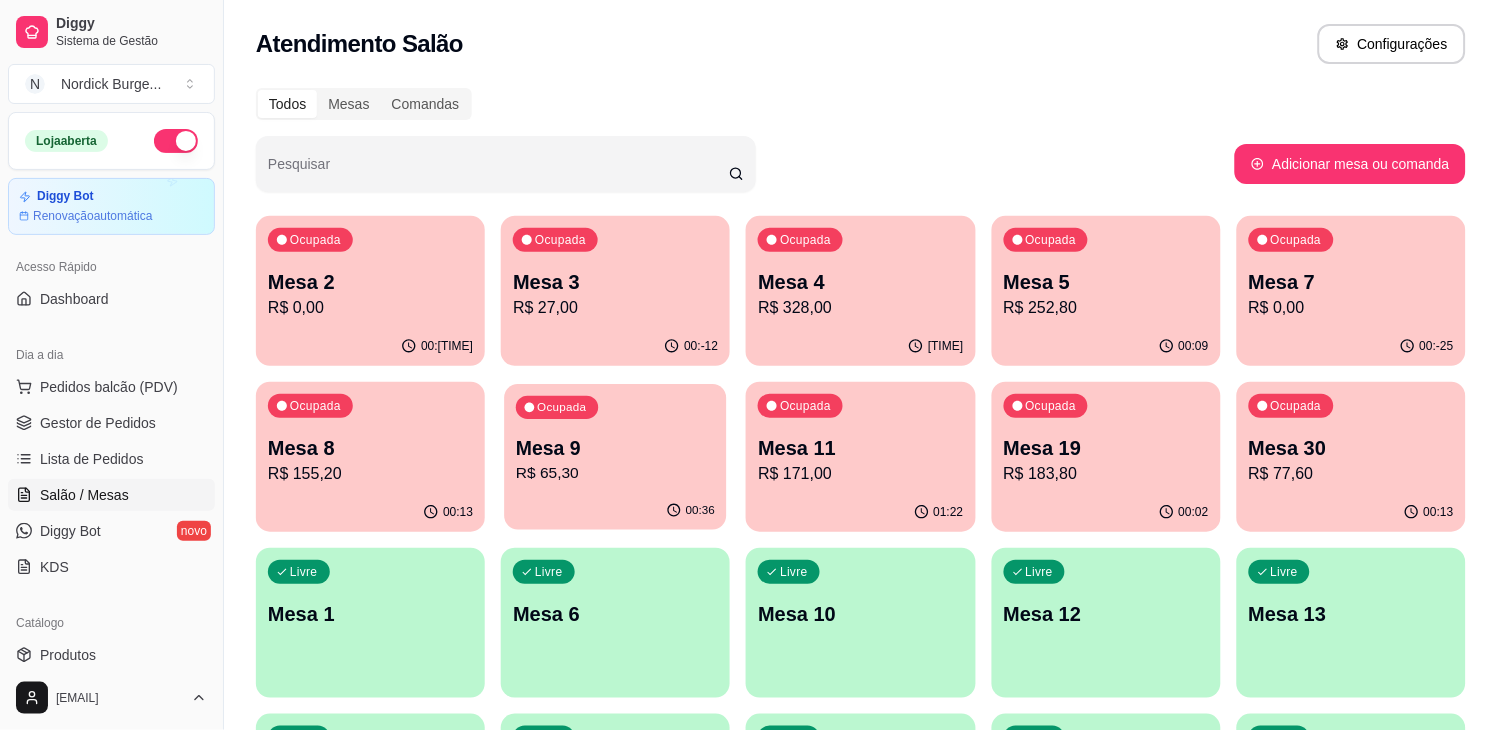click on "Ocupada Mesa 9 R$ 65,30" at bounding box center [616, 438] 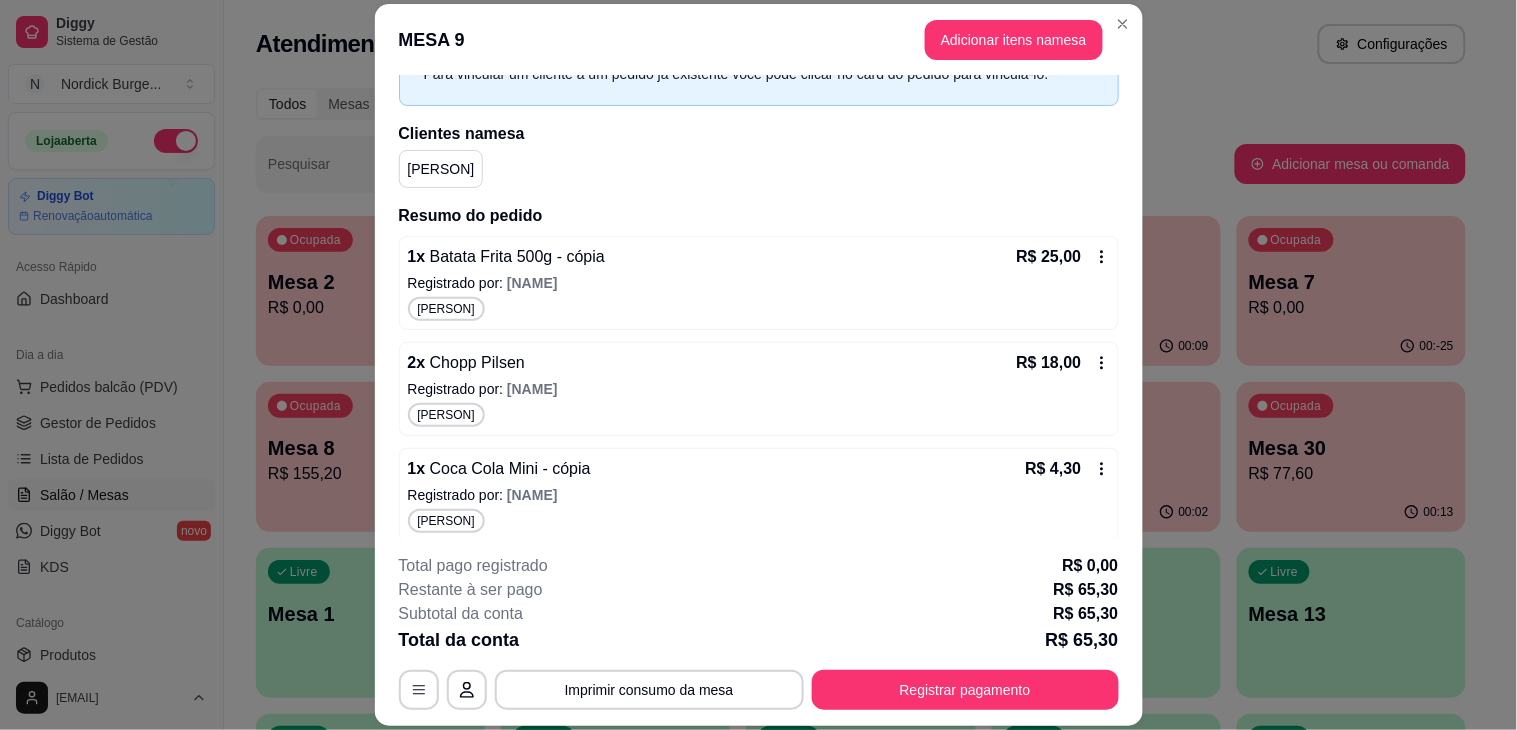 scroll, scrollTop: 204, scrollLeft: 0, axis: vertical 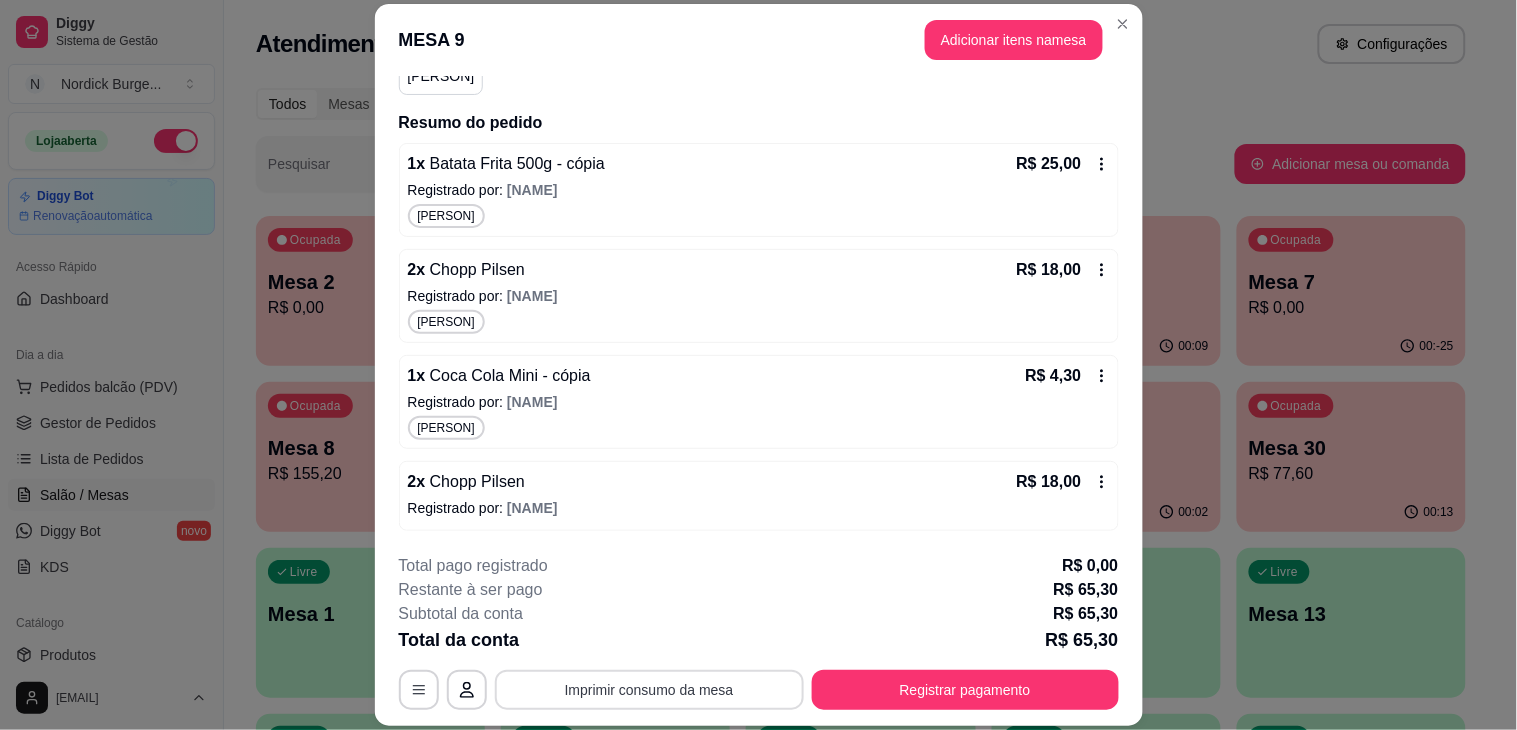 click on "Imprimir consumo da mesa" at bounding box center [649, 690] 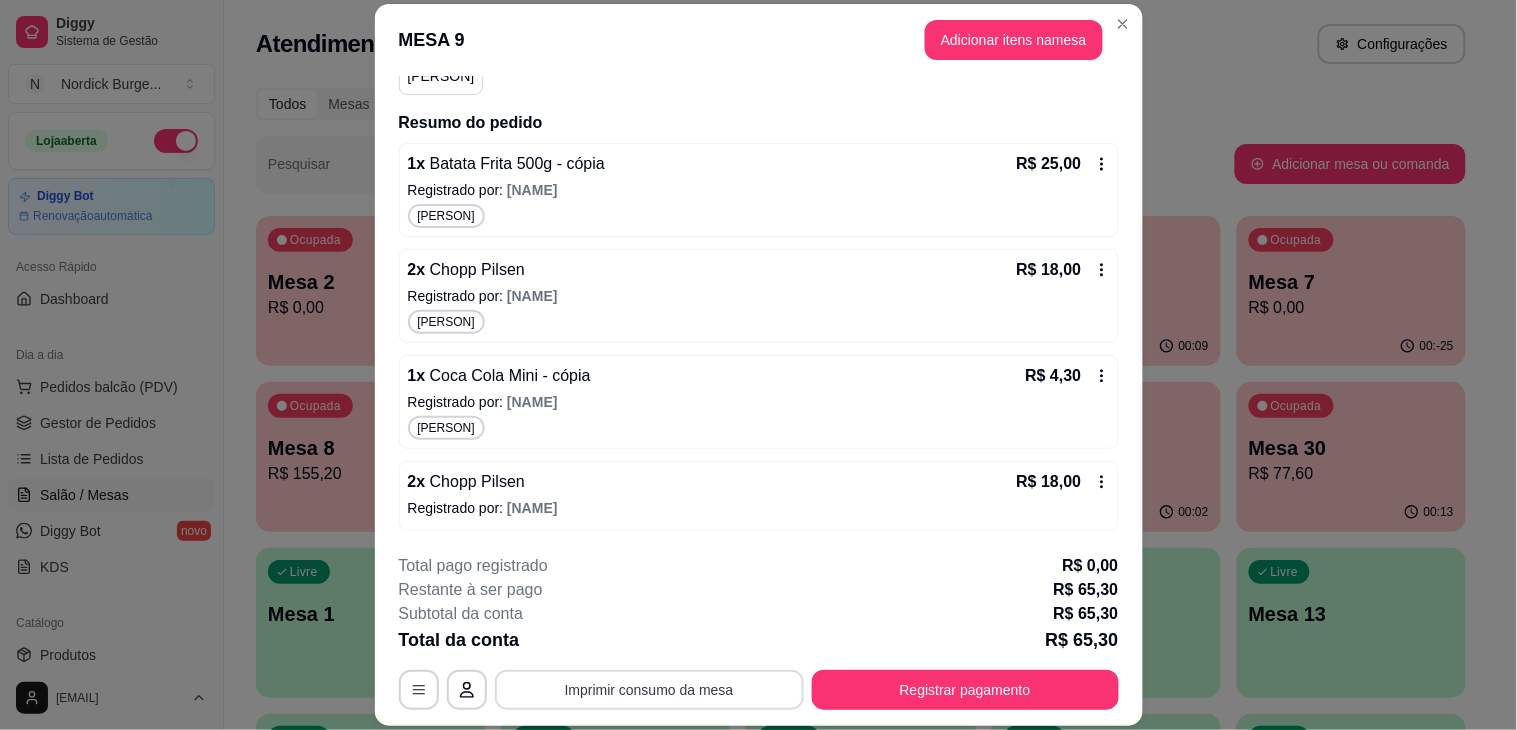 scroll, scrollTop: 0, scrollLeft: 0, axis: both 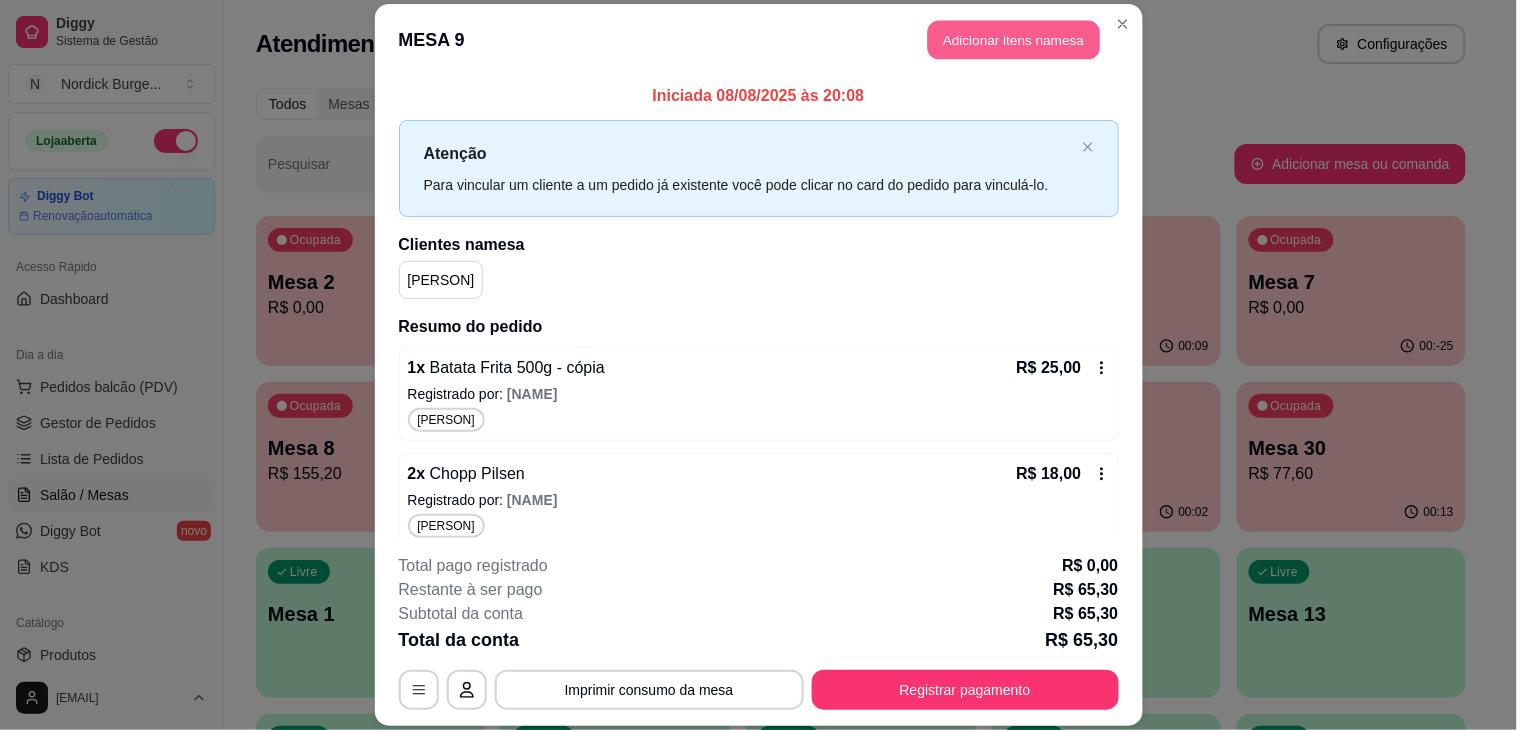 click on "Adicionar itens na  mesa" at bounding box center [1014, 39] 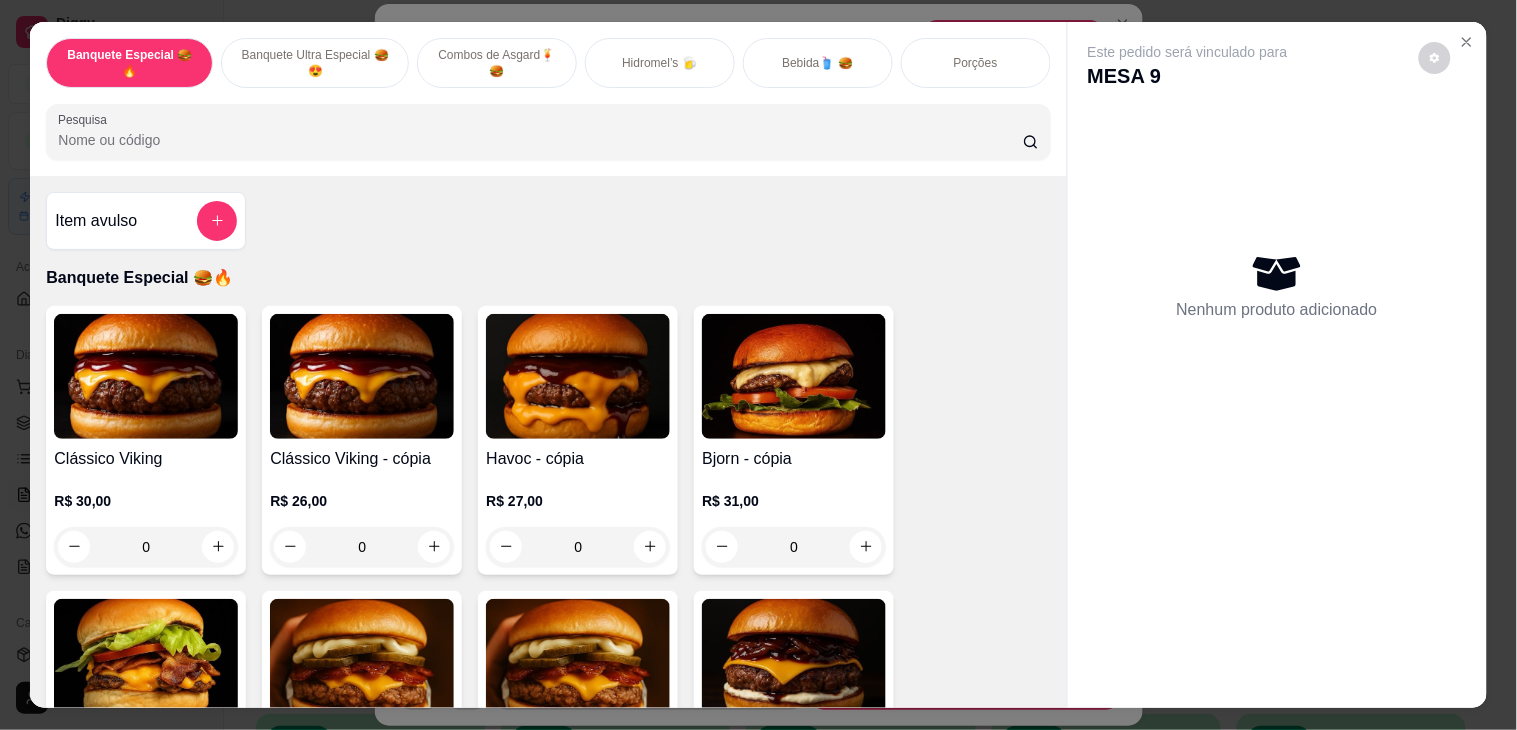 click on "Bebida🥤 🍔" at bounding box center (818, 63) 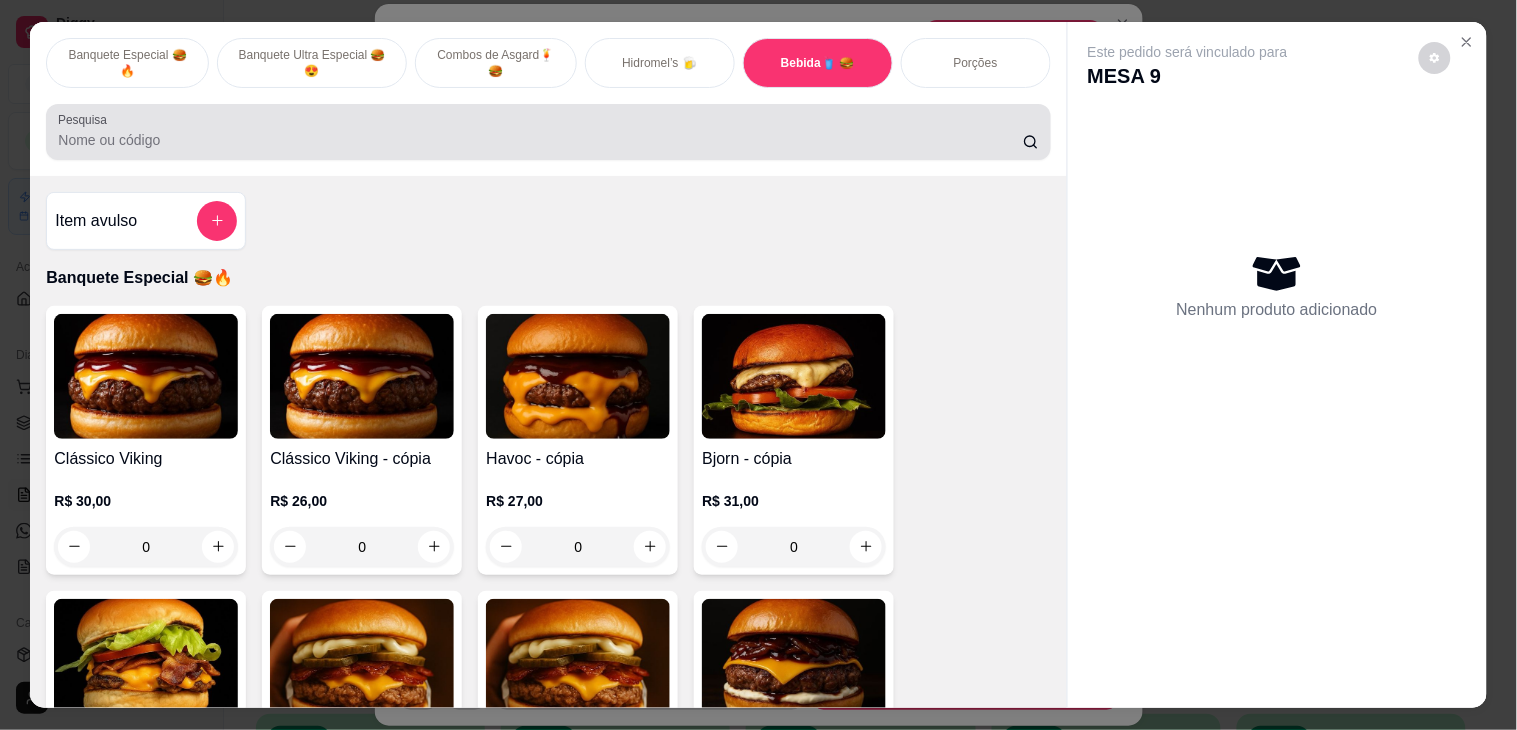 scroll, scrollTop: 51, scrollLeft: 0, axis: vertical 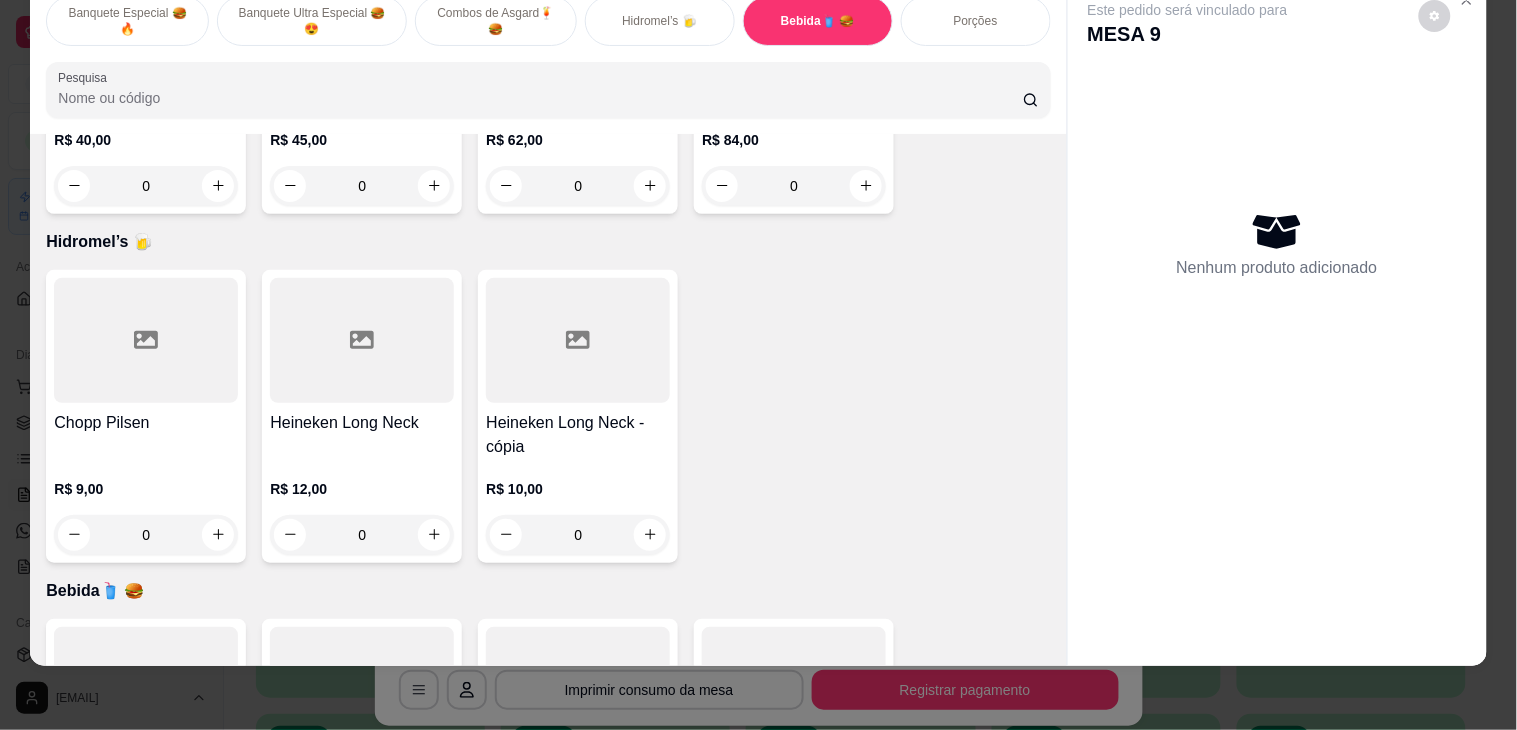 click on "R$ 9,00 0" at bounding box center (146, 507) 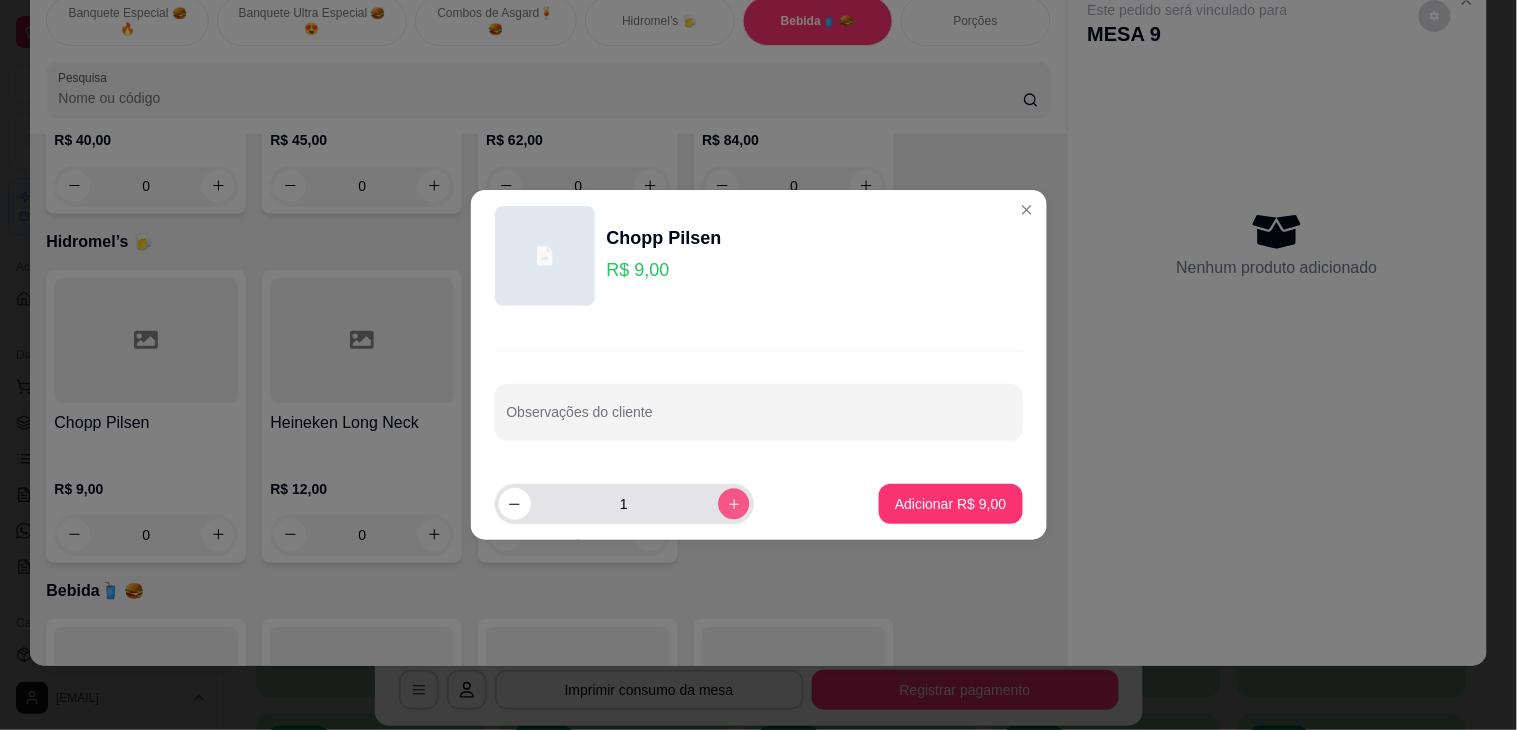 click at bounding box center (733, 503) 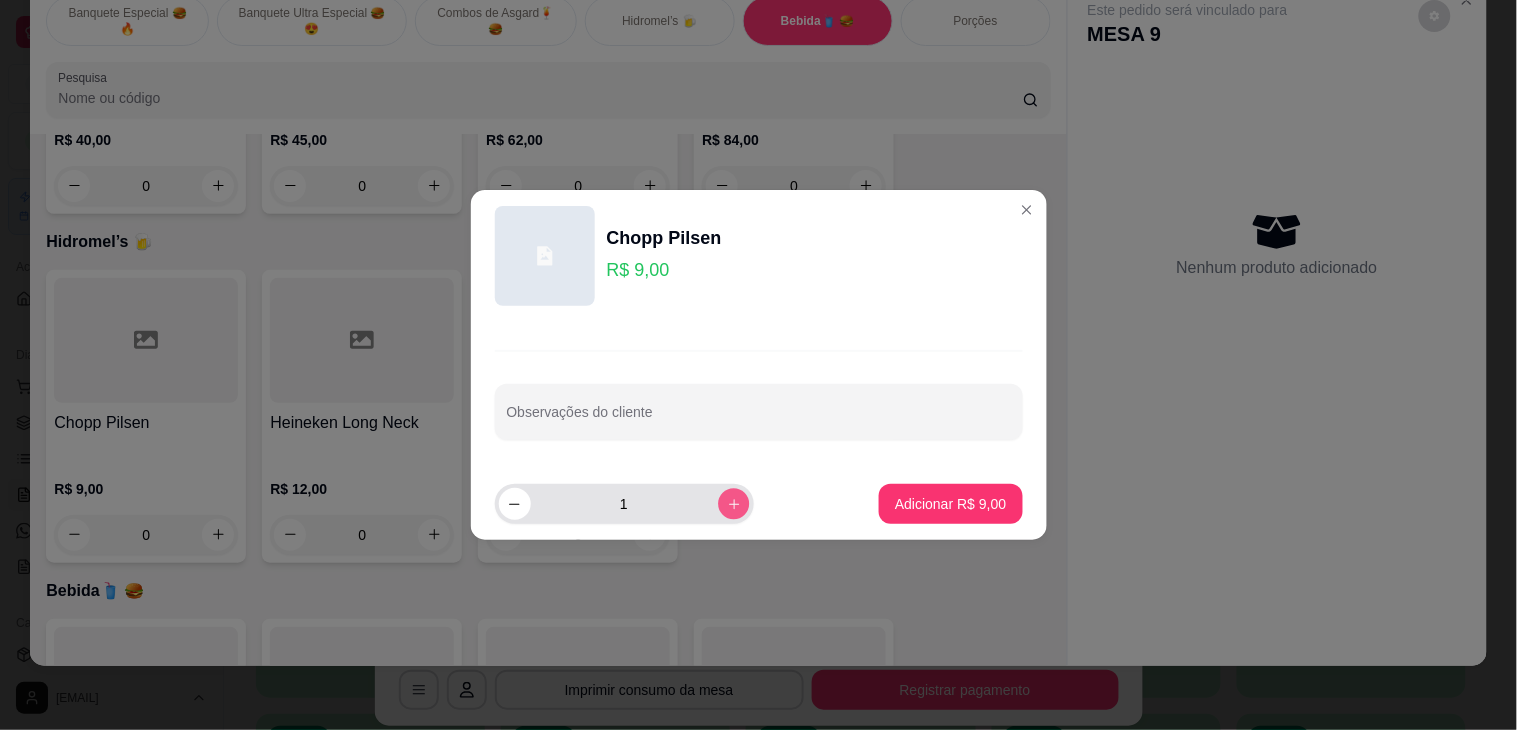 type on "2" 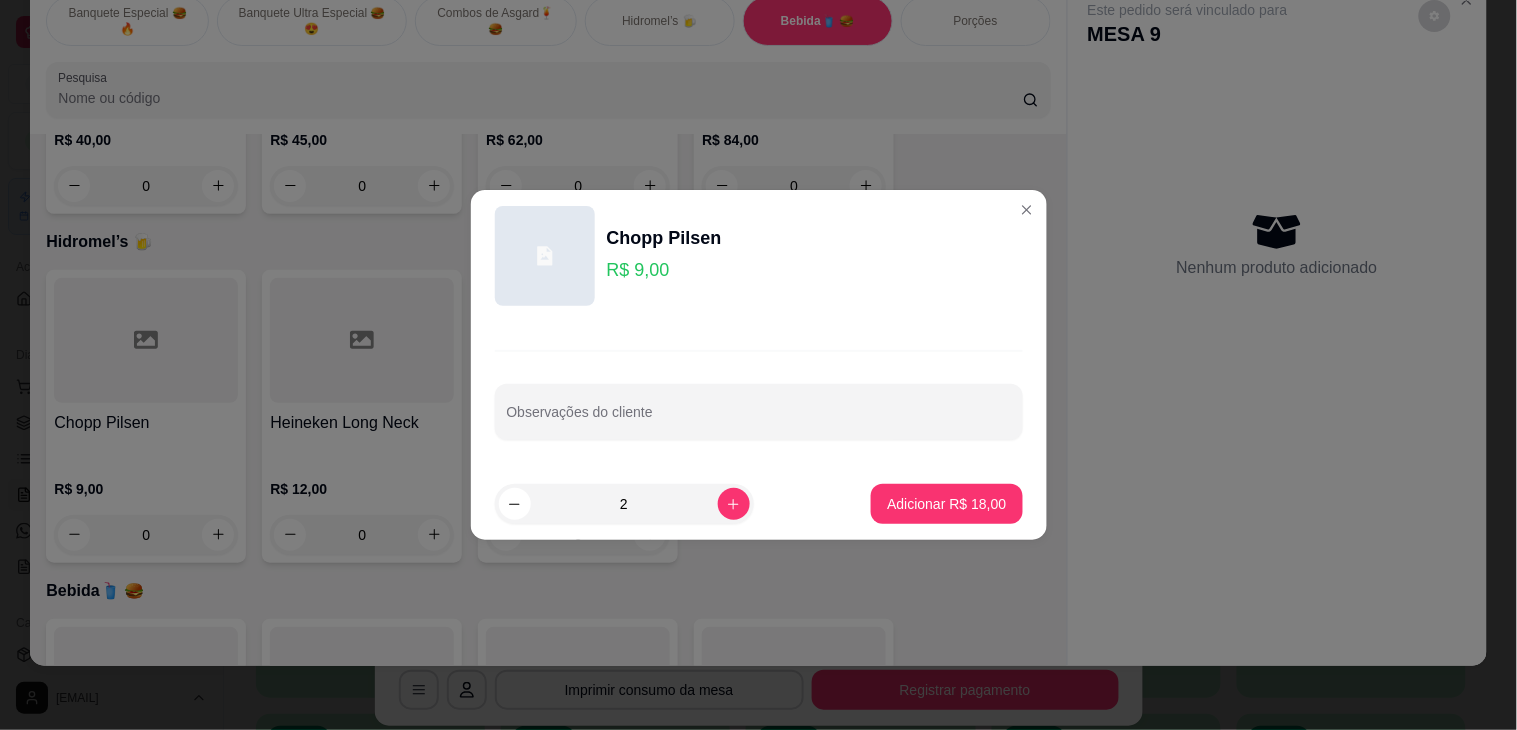 click on "Adicionar   R$ 18,00" at bounding box center [946, 504] 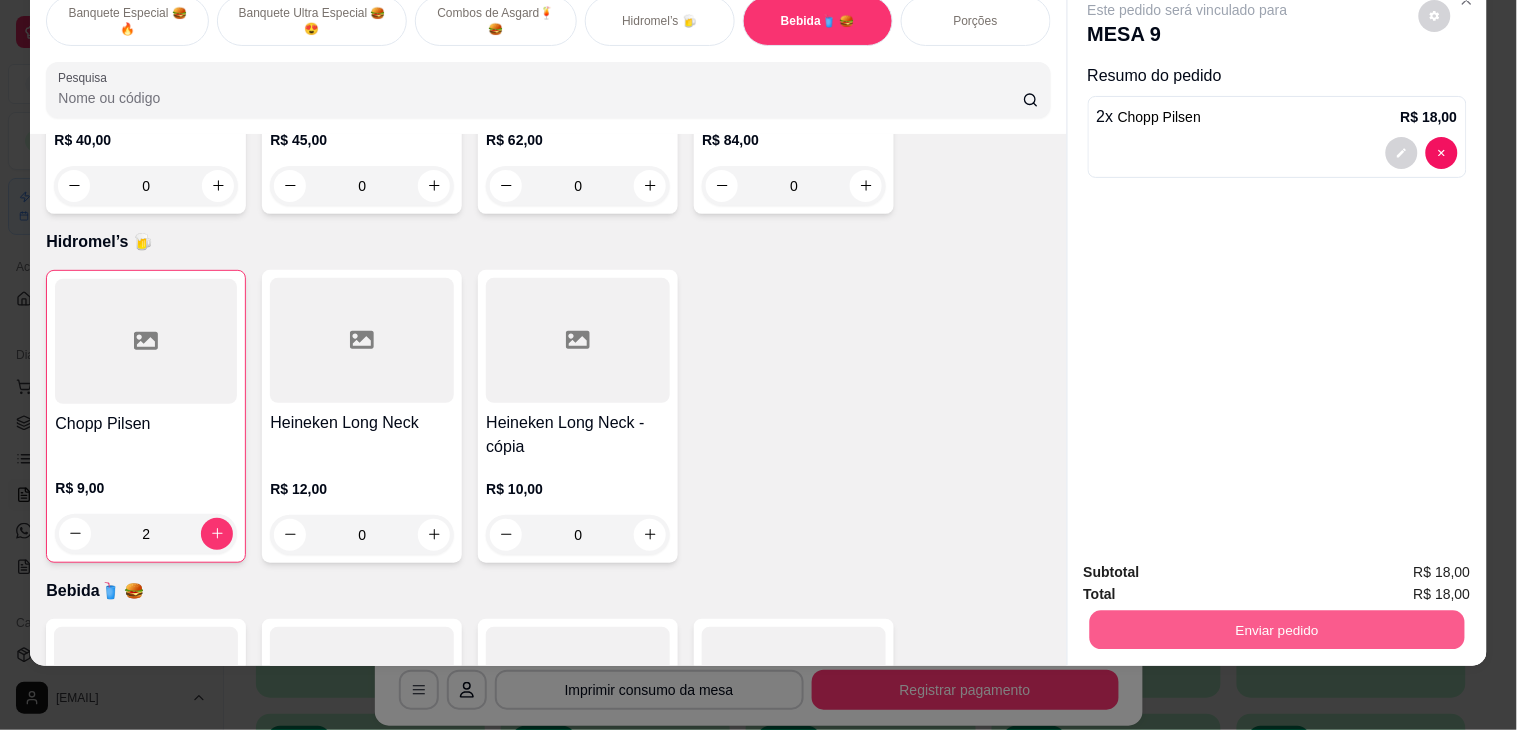 click on "Enviar pedido" at bounding box center [1276, 630] 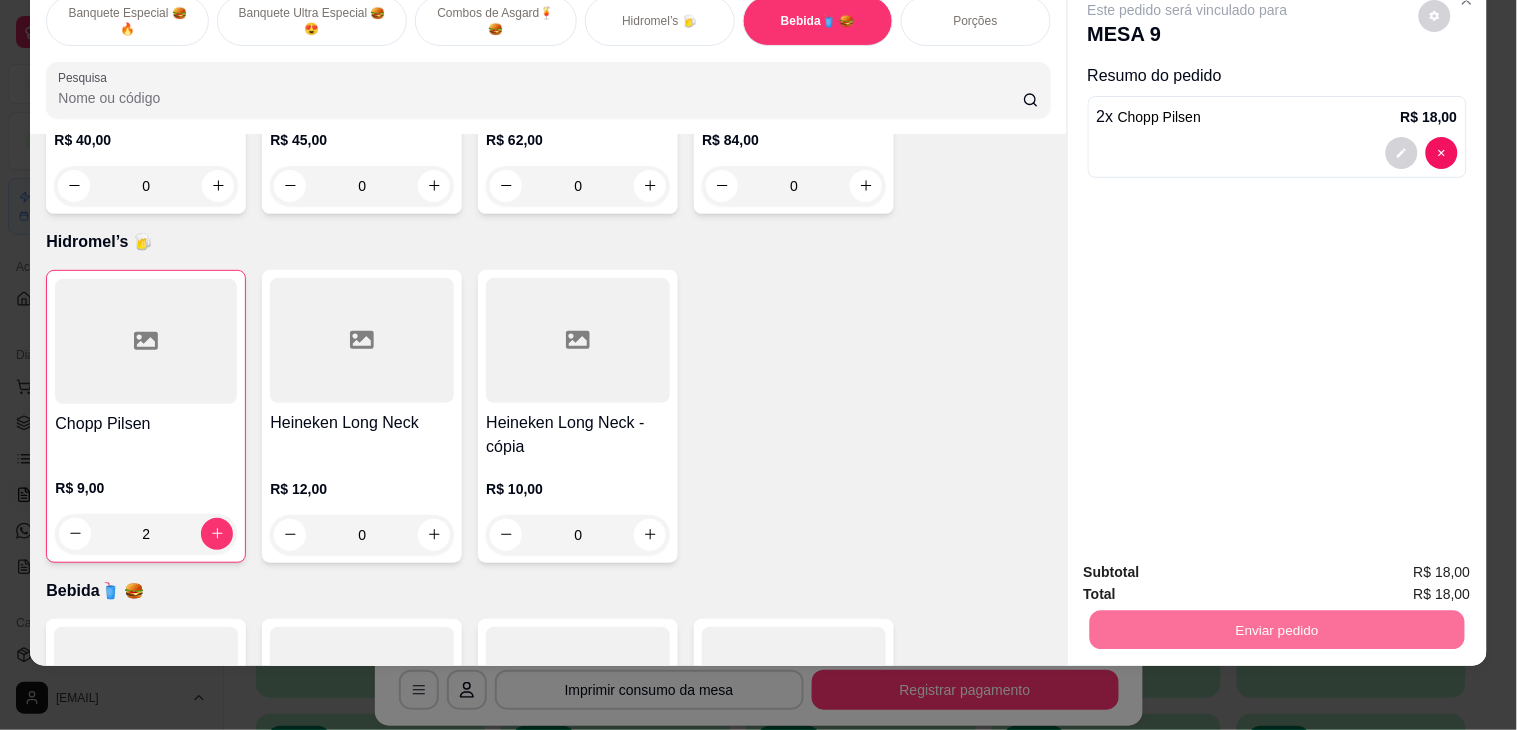click on "Sim, quero registrar" at bounding box center (1399, 562) 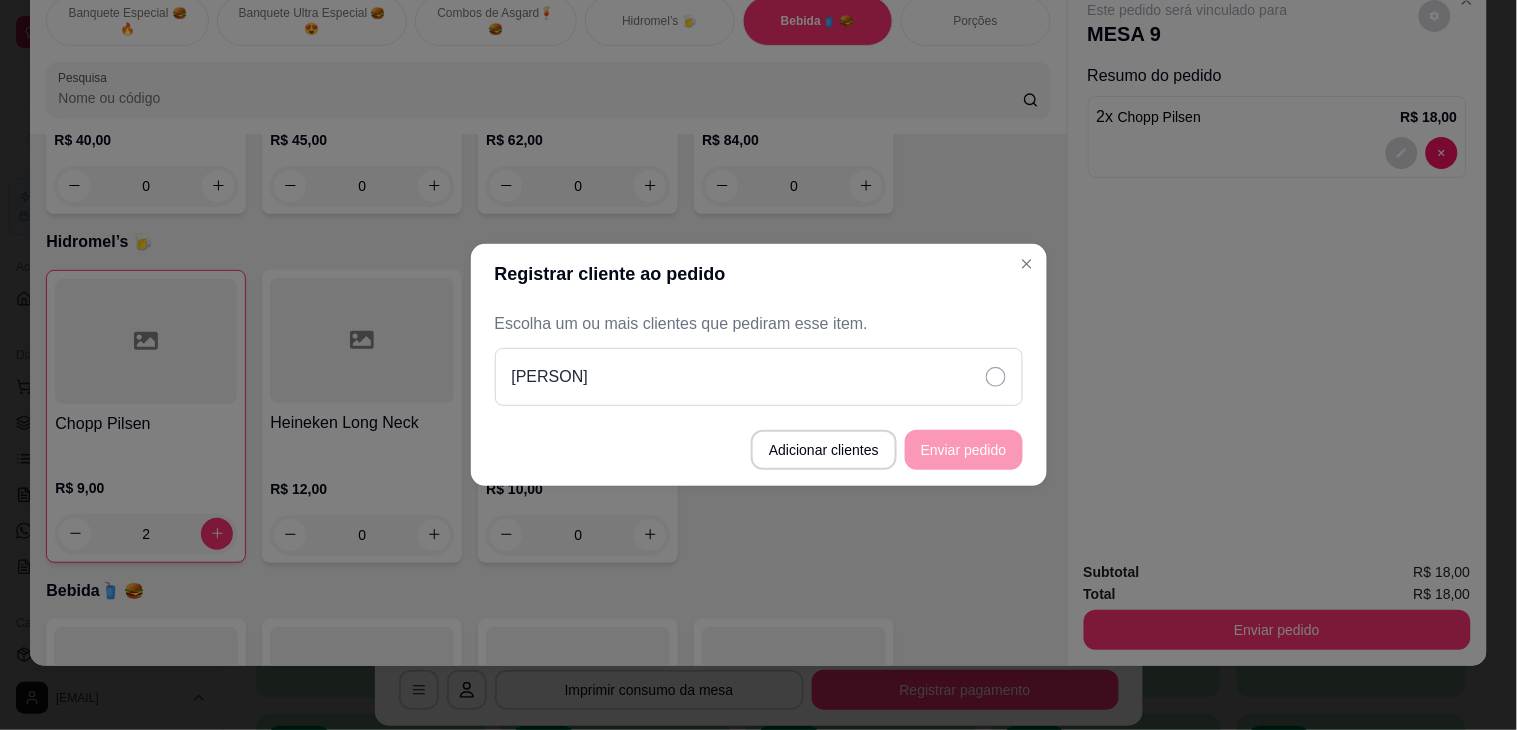 click on "[PERSON]" at bounding box center (759, 377) 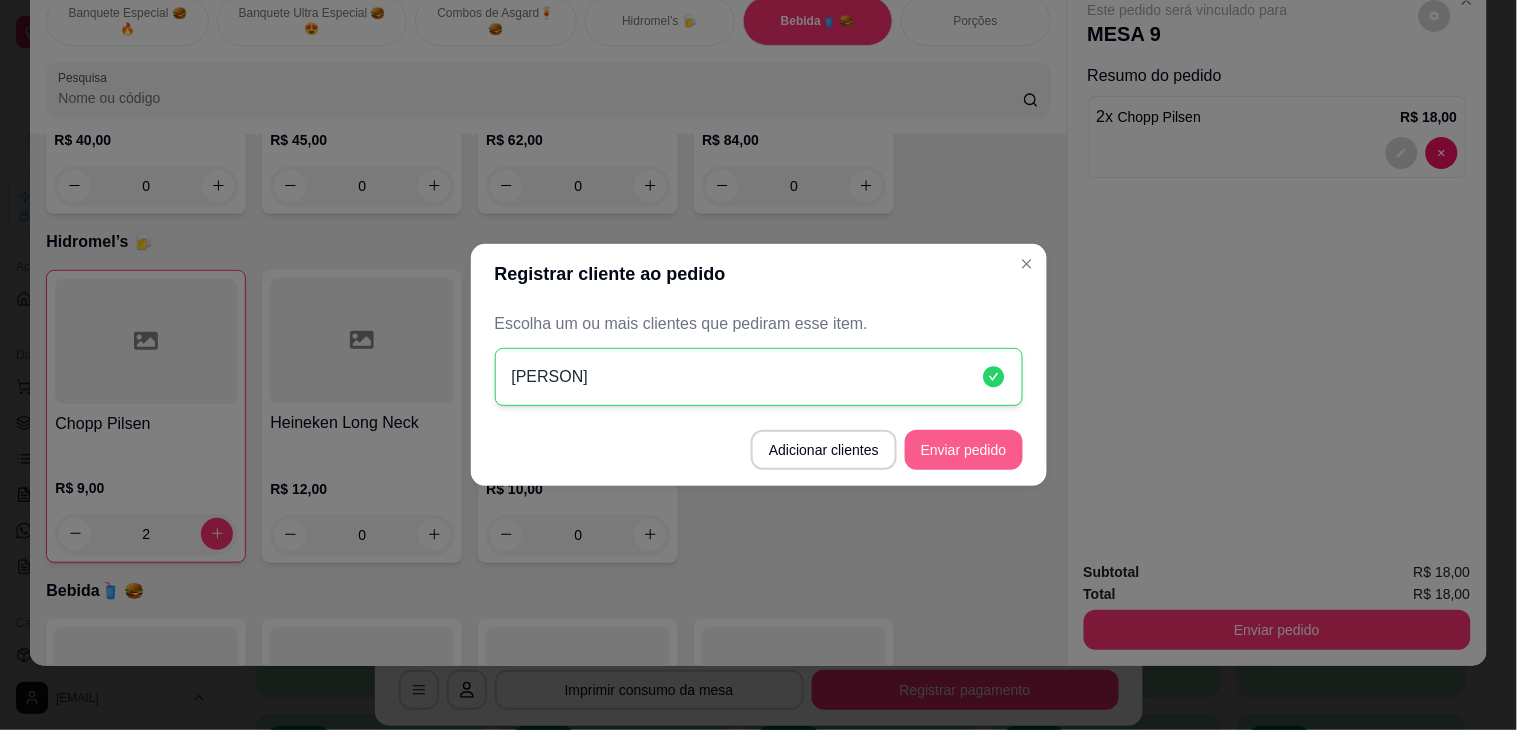 click on "Enviar pedido" at bounding box center (964, 450) 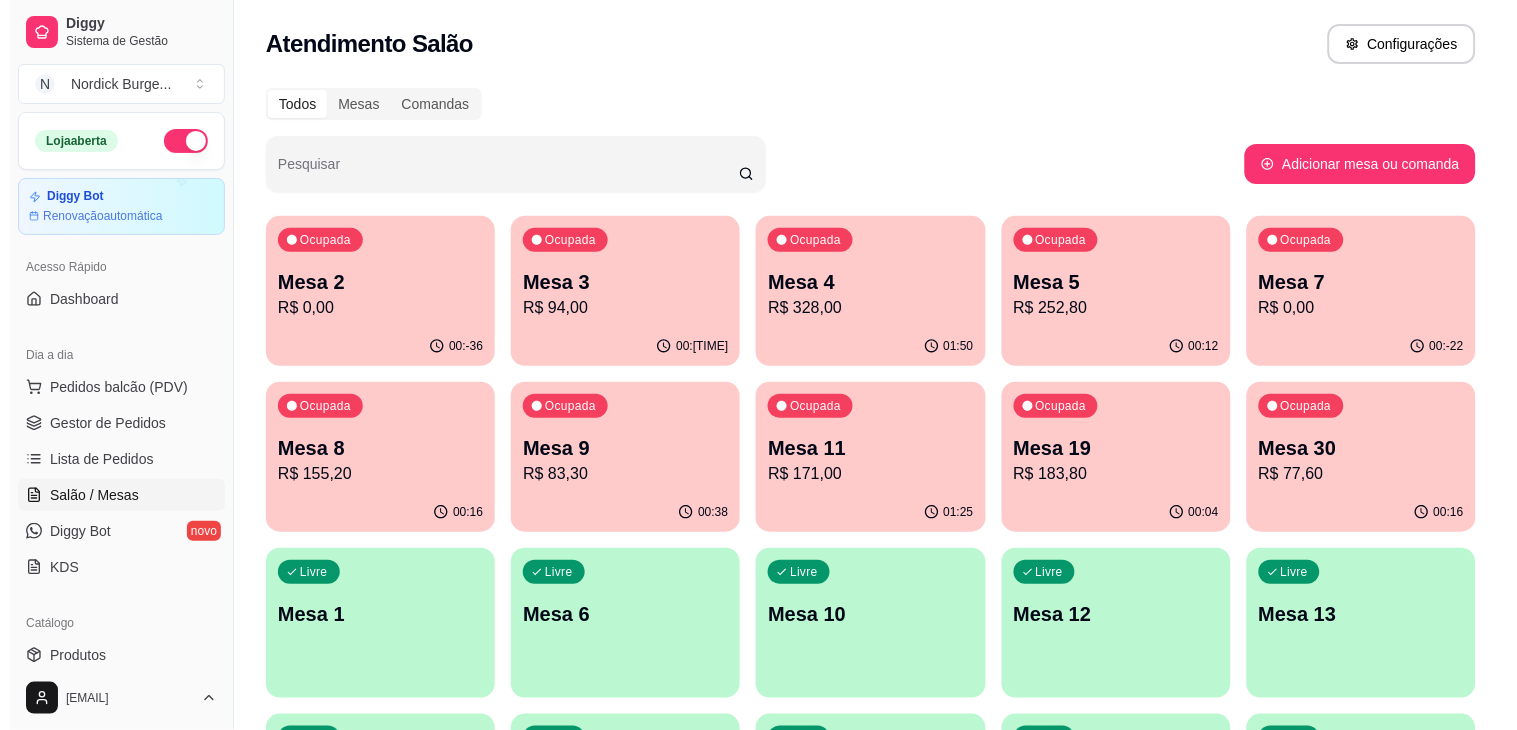 scroll, scrollTop: 111, scrollLeft: 0, axis: vertical 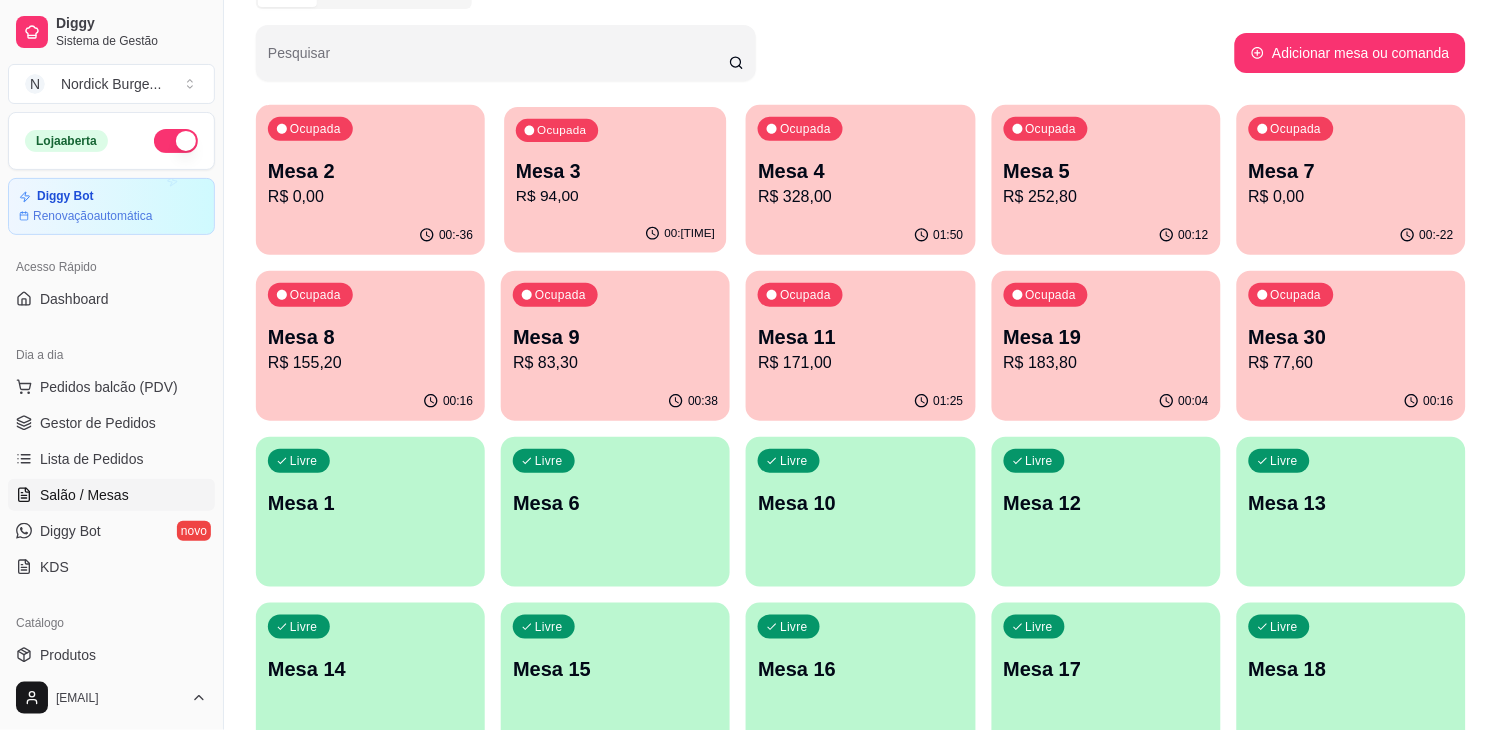 click on "R$ 94,00" at bounding box center (615, 196) 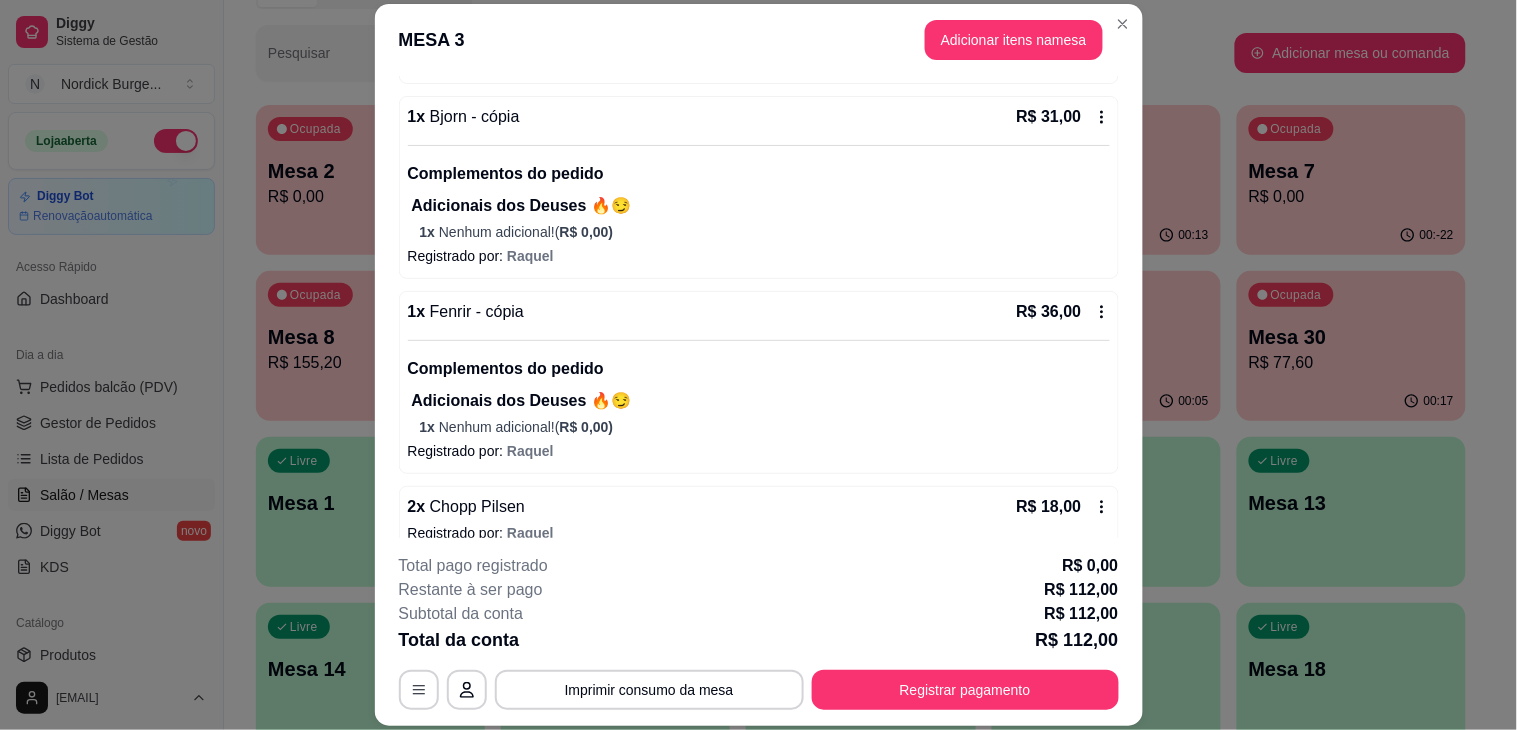 scroll, scrollTop: 358, scrollLeft: 0, axis: vertical 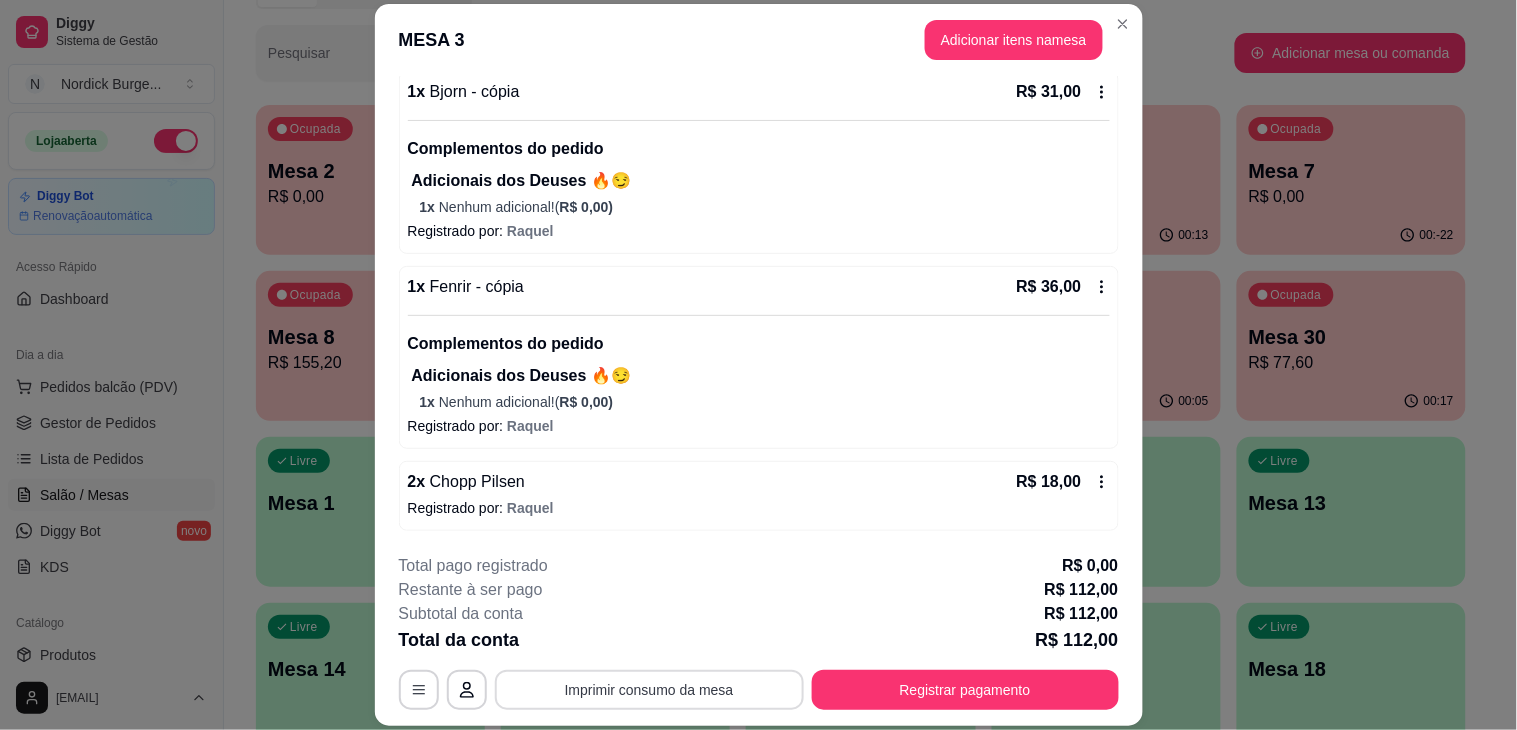 click on "Imprimir consumo da mesa" at bounding box center [649, 690] 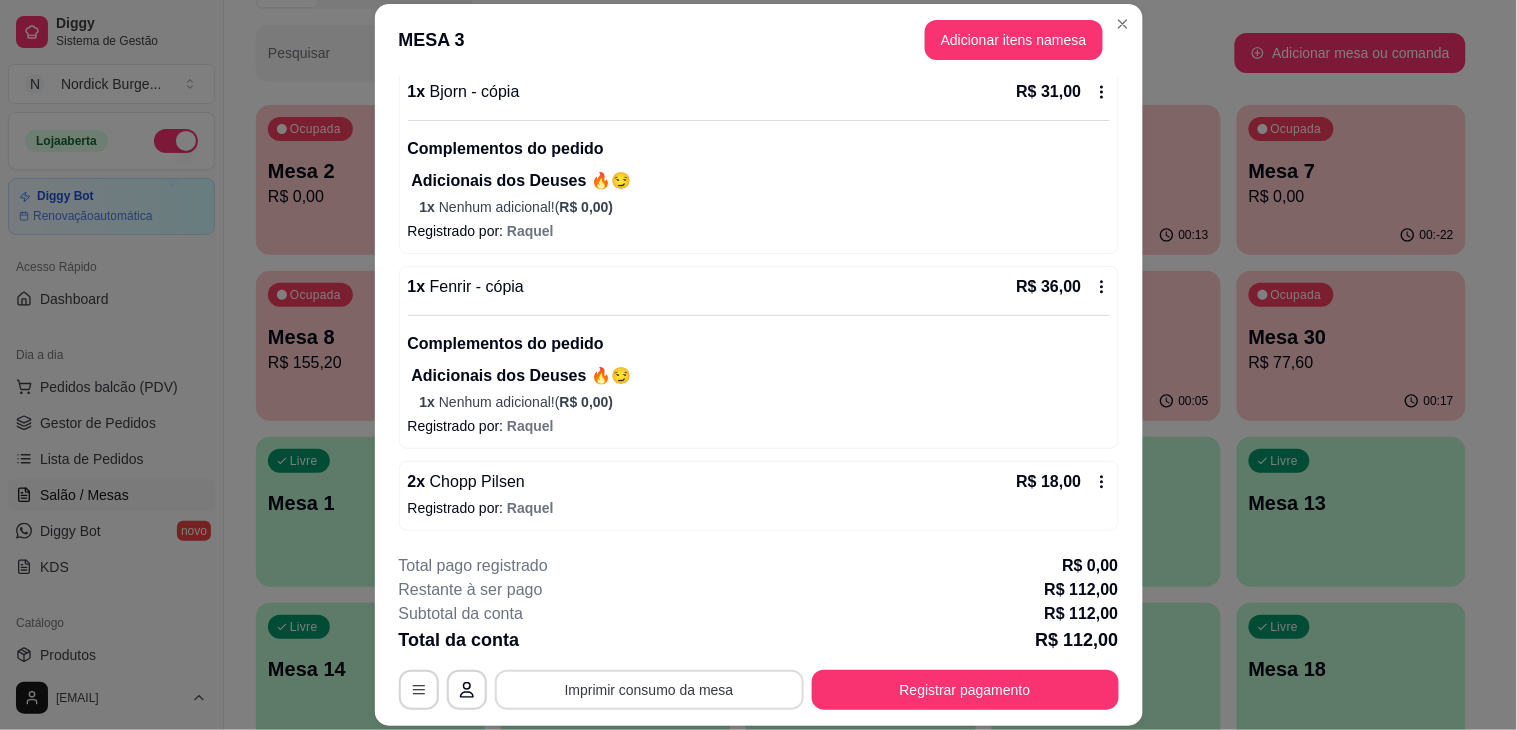 scroll, scrollTop: 0, scrollLeft: 0, axis: both 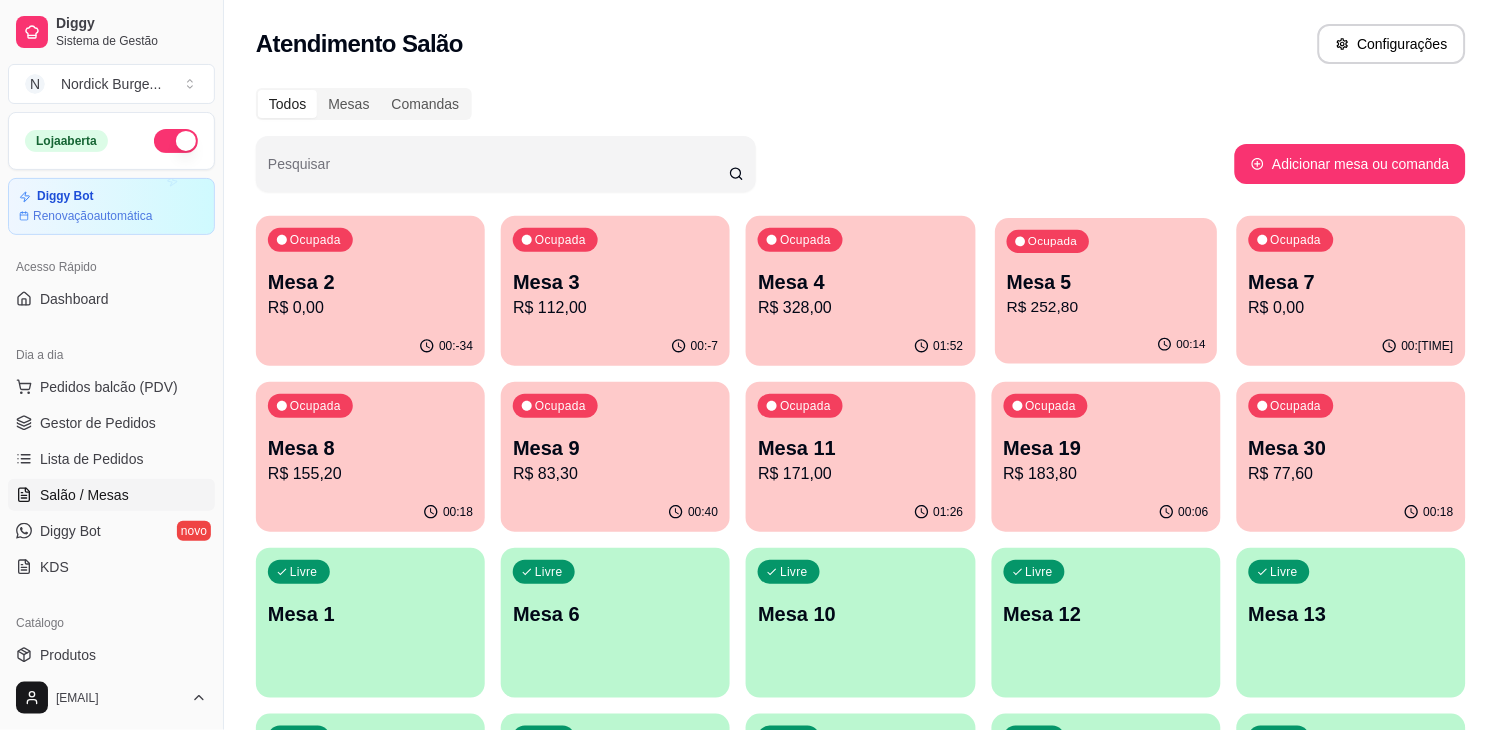 click on "Mesa 5" at bounding box center (1106, 282) 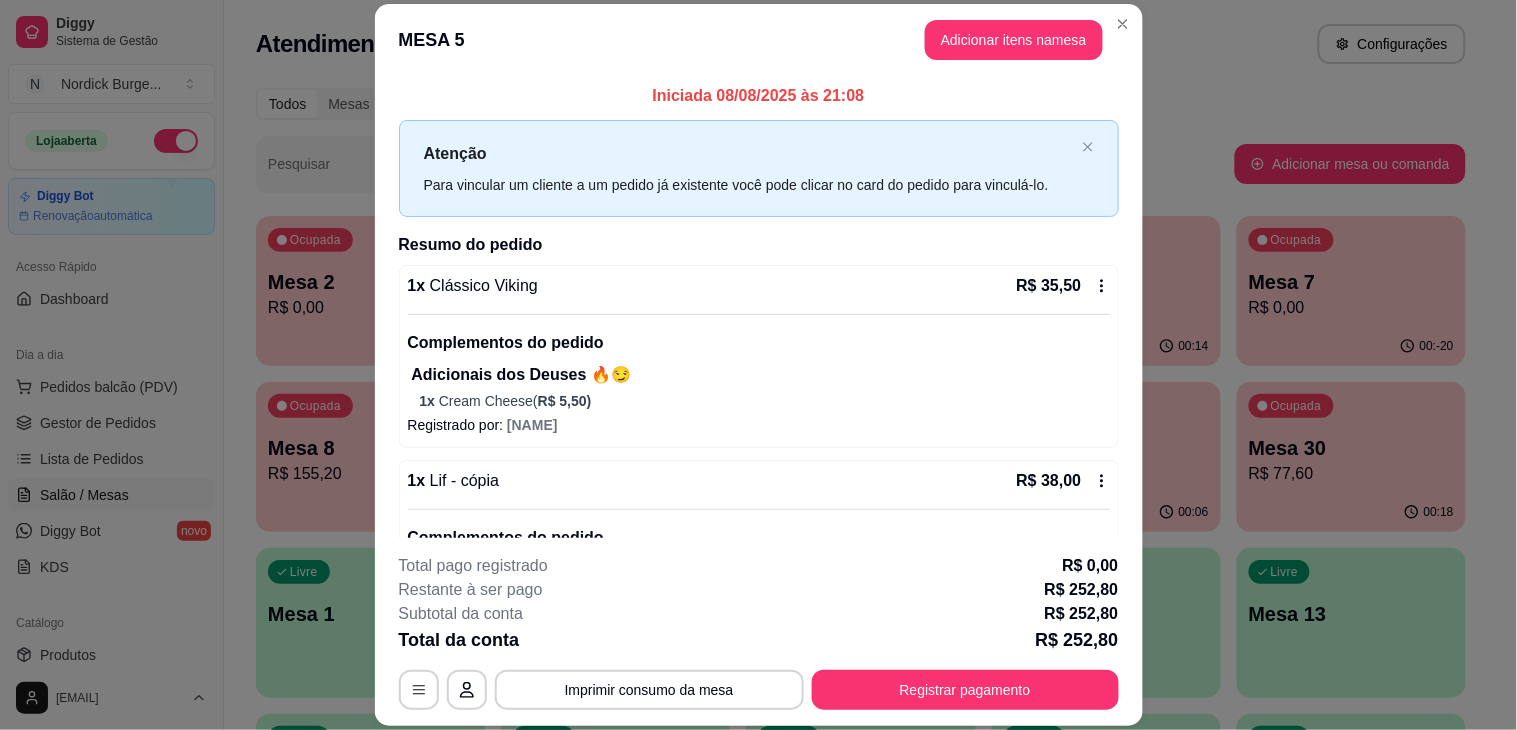 scroll, scrollTop: 111, scrollLeft: 0, axis: vertical 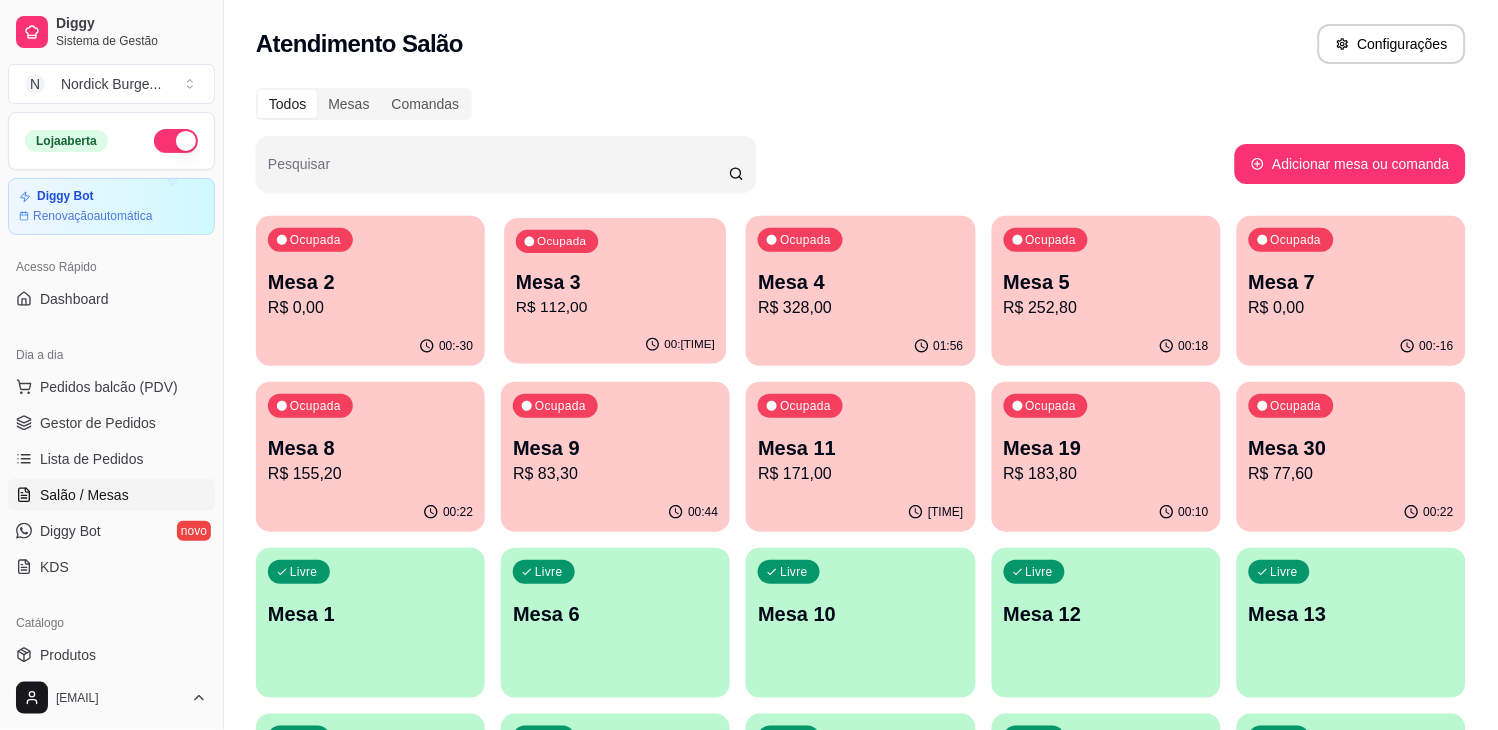 click on "Mesa 3" at bounding box center (615, 282) 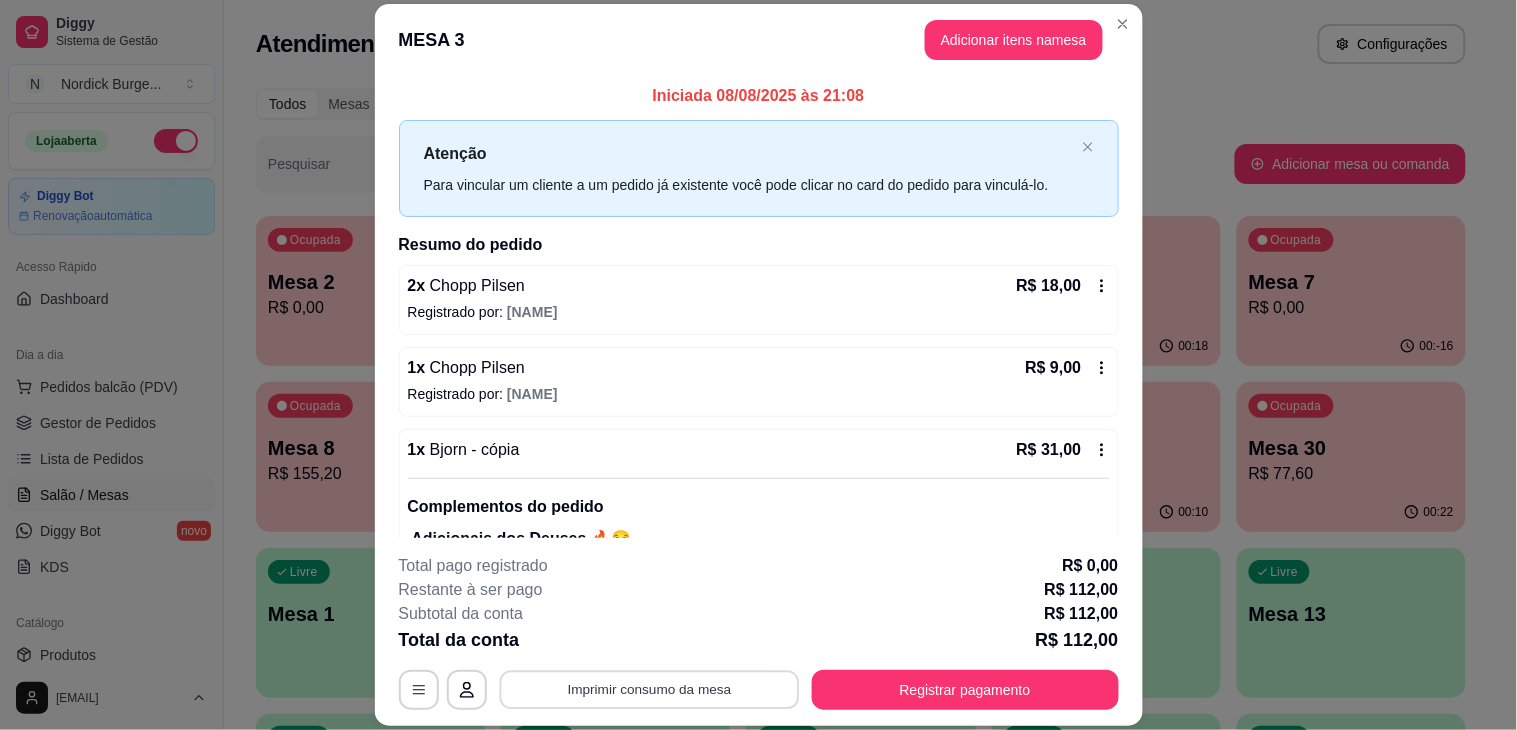 click on "Imprimir consumo da mesa" at bounding box center [649, 690] 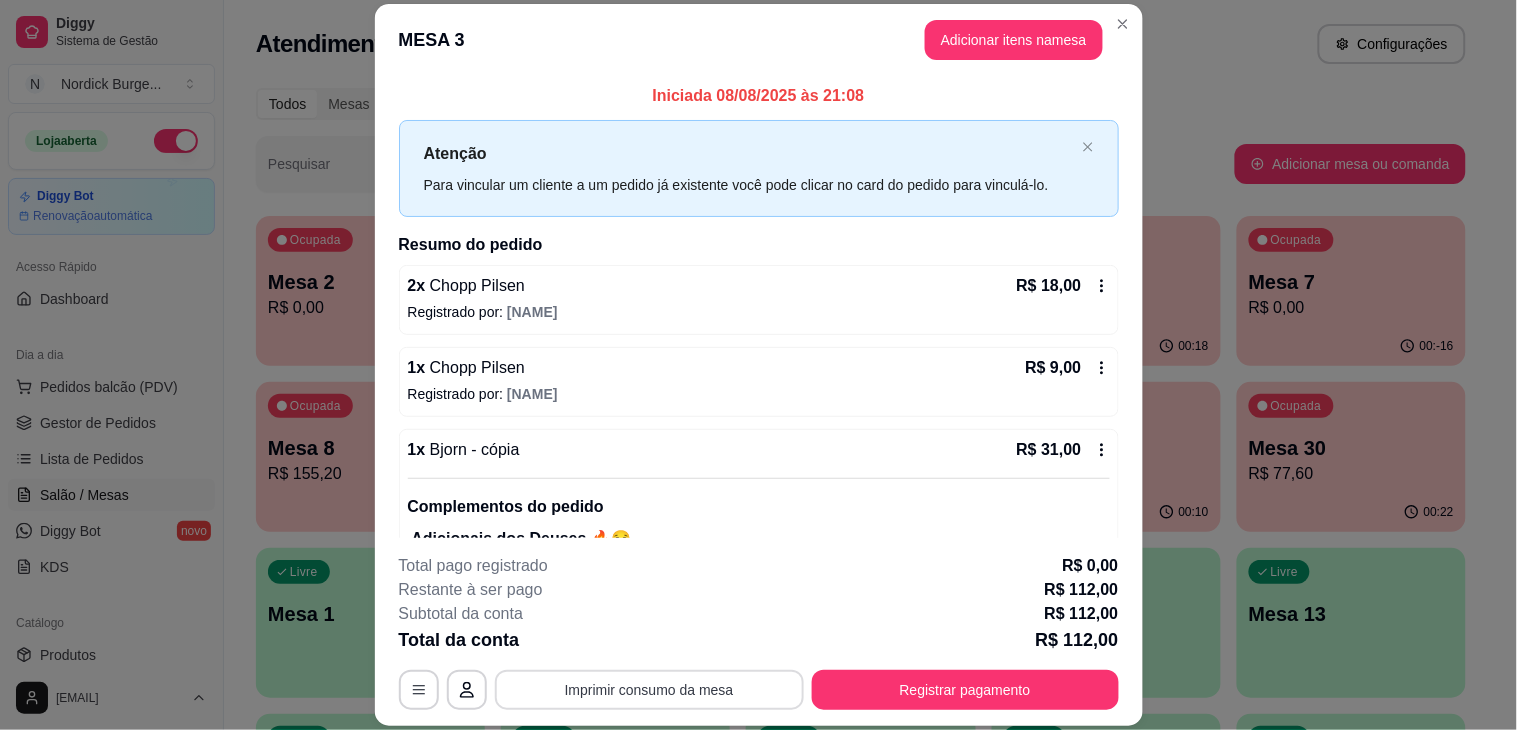 scroll, scrollTop: 0, scrollLeft: 0, axis: both 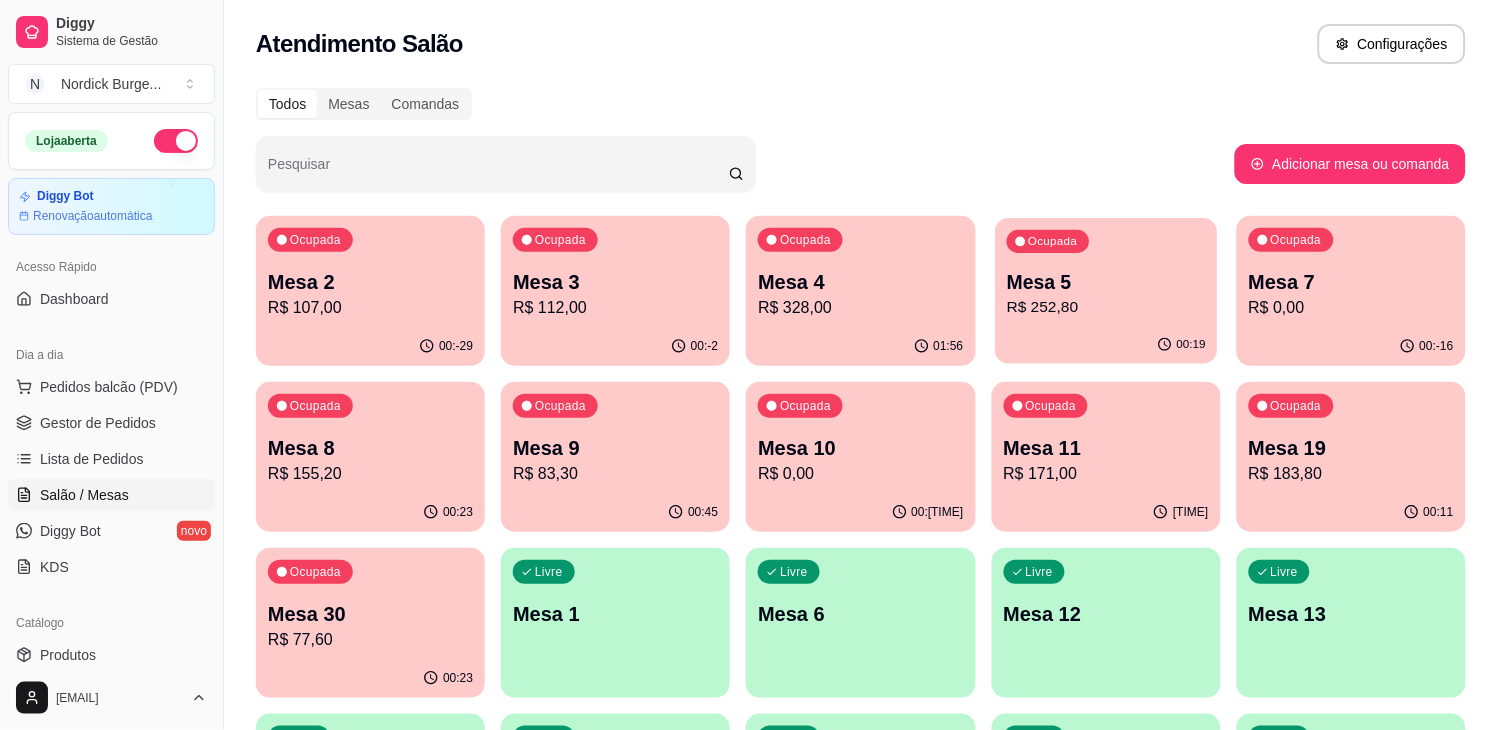 click on "Ocupada Mesa 5 R$ 252,80" at bounding box center [1106, 272] 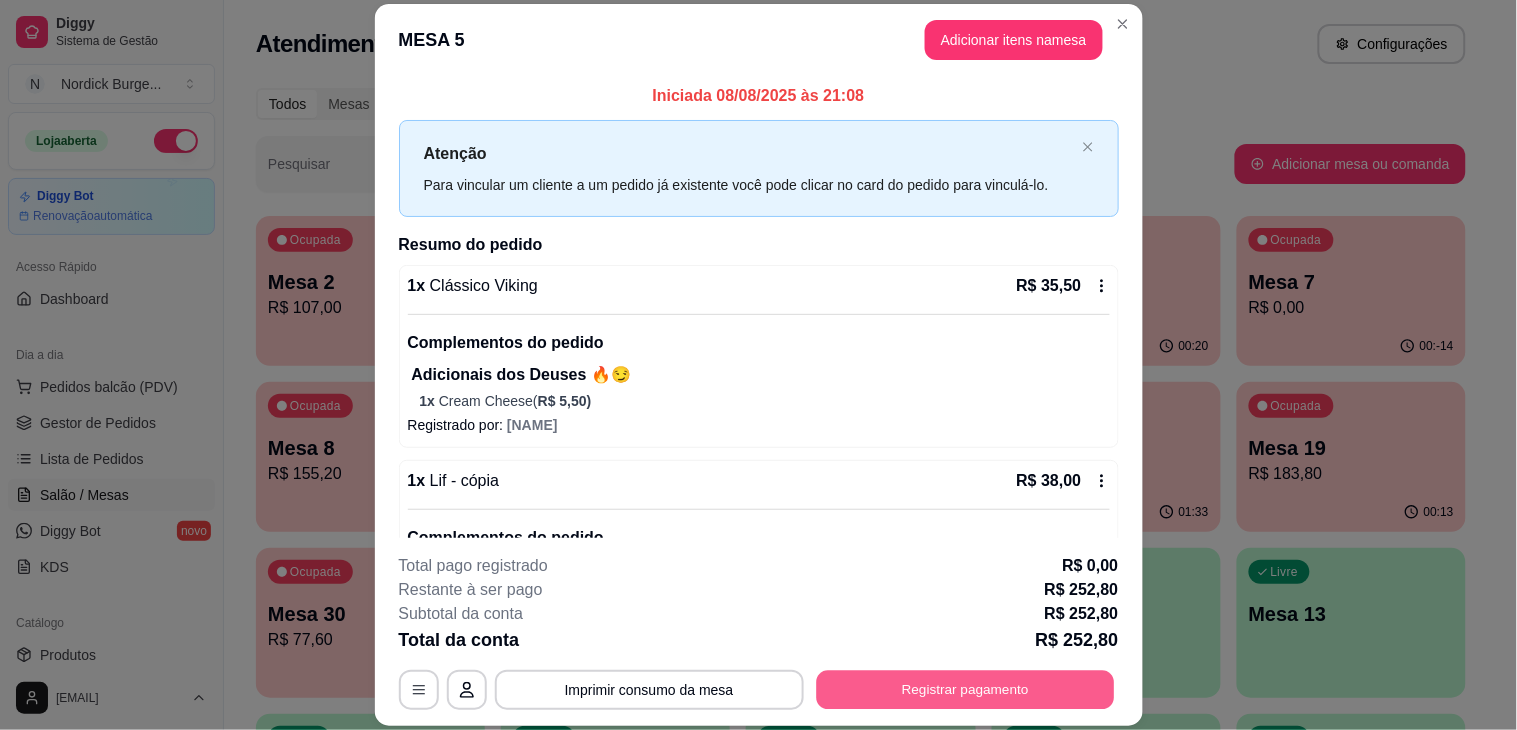 click on "Registrar pagamento" at bounding box center (965, 690) 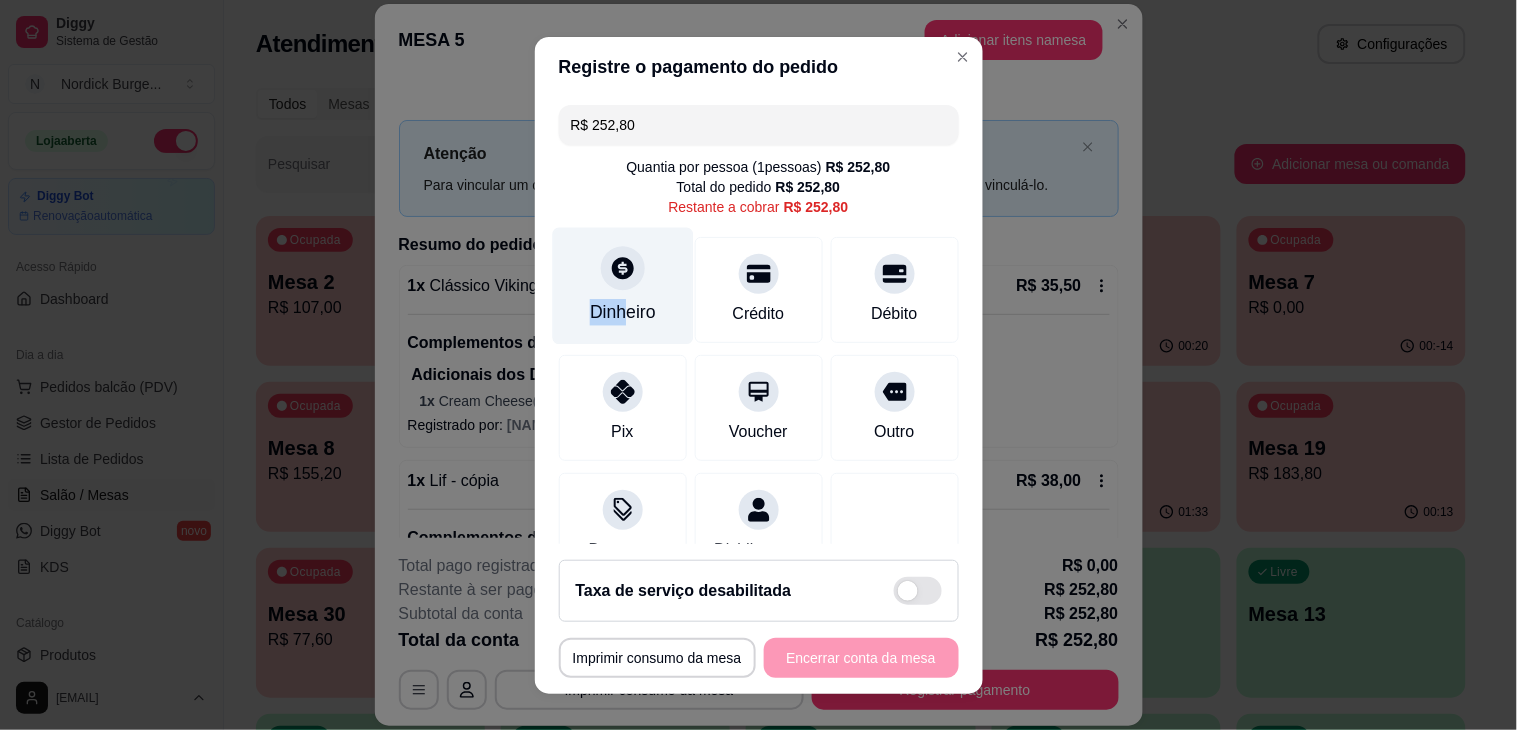click on "Dinheiro" at bounding box center (622, 285) 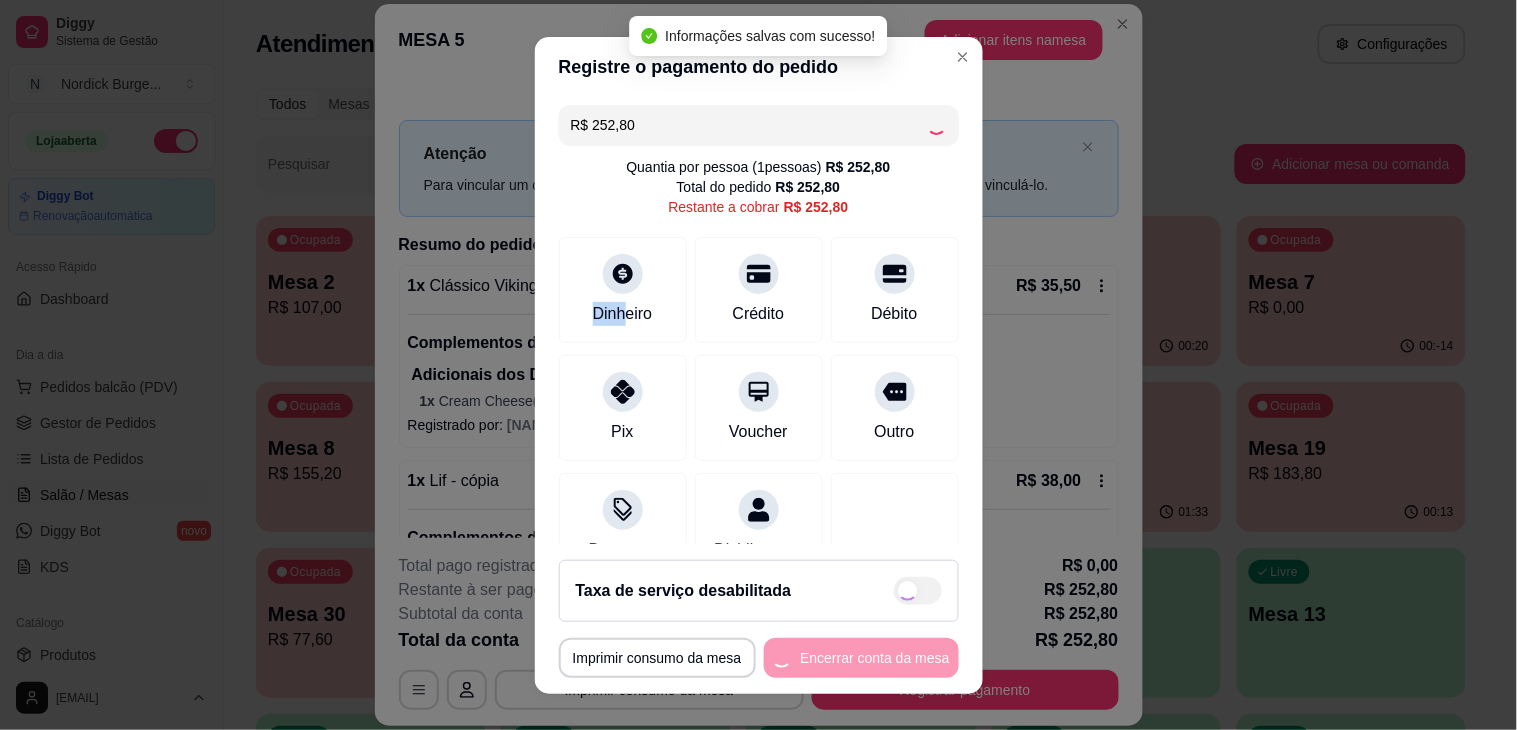 type on "R$ 0,00" 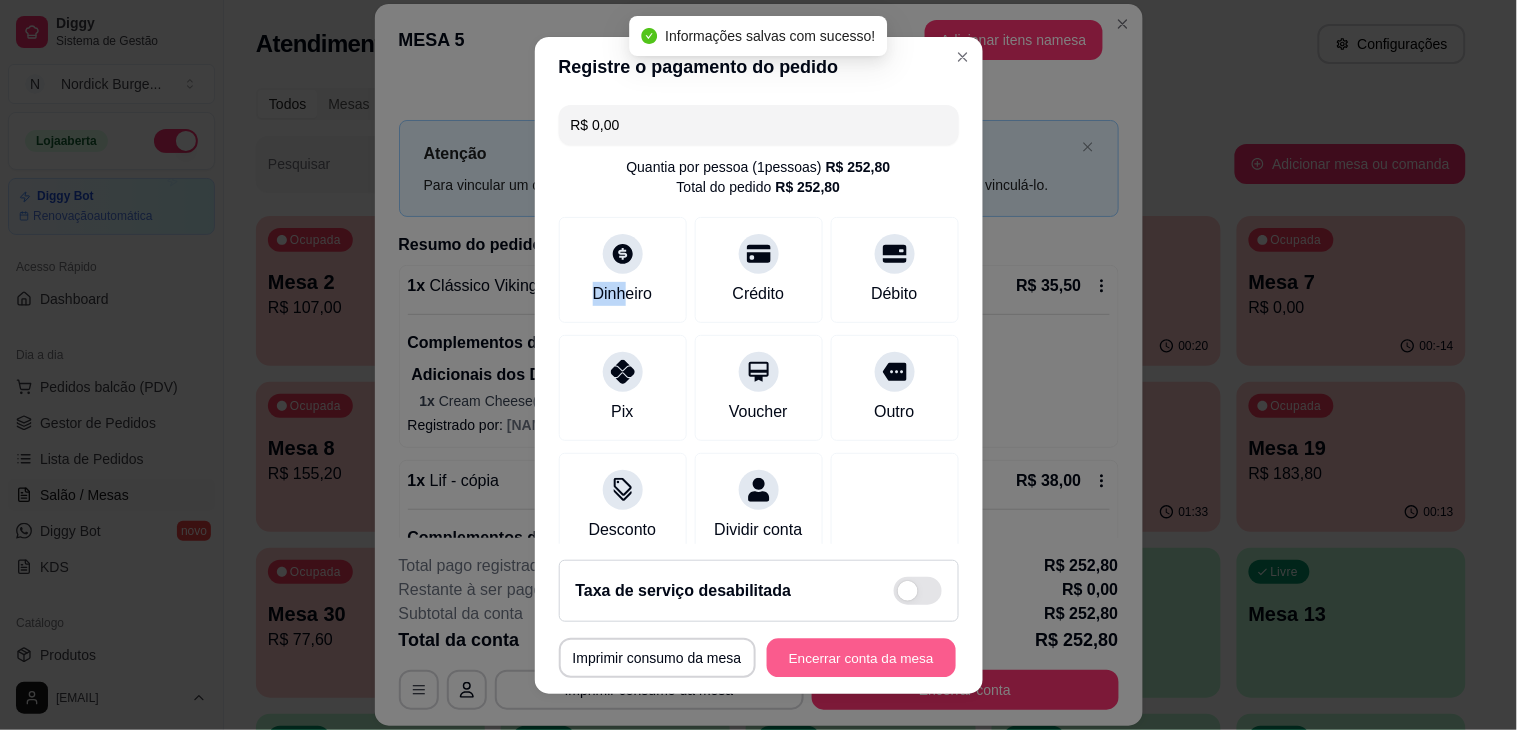 click on "Encerrar conta da mesa" at bounding box center [861, 657] 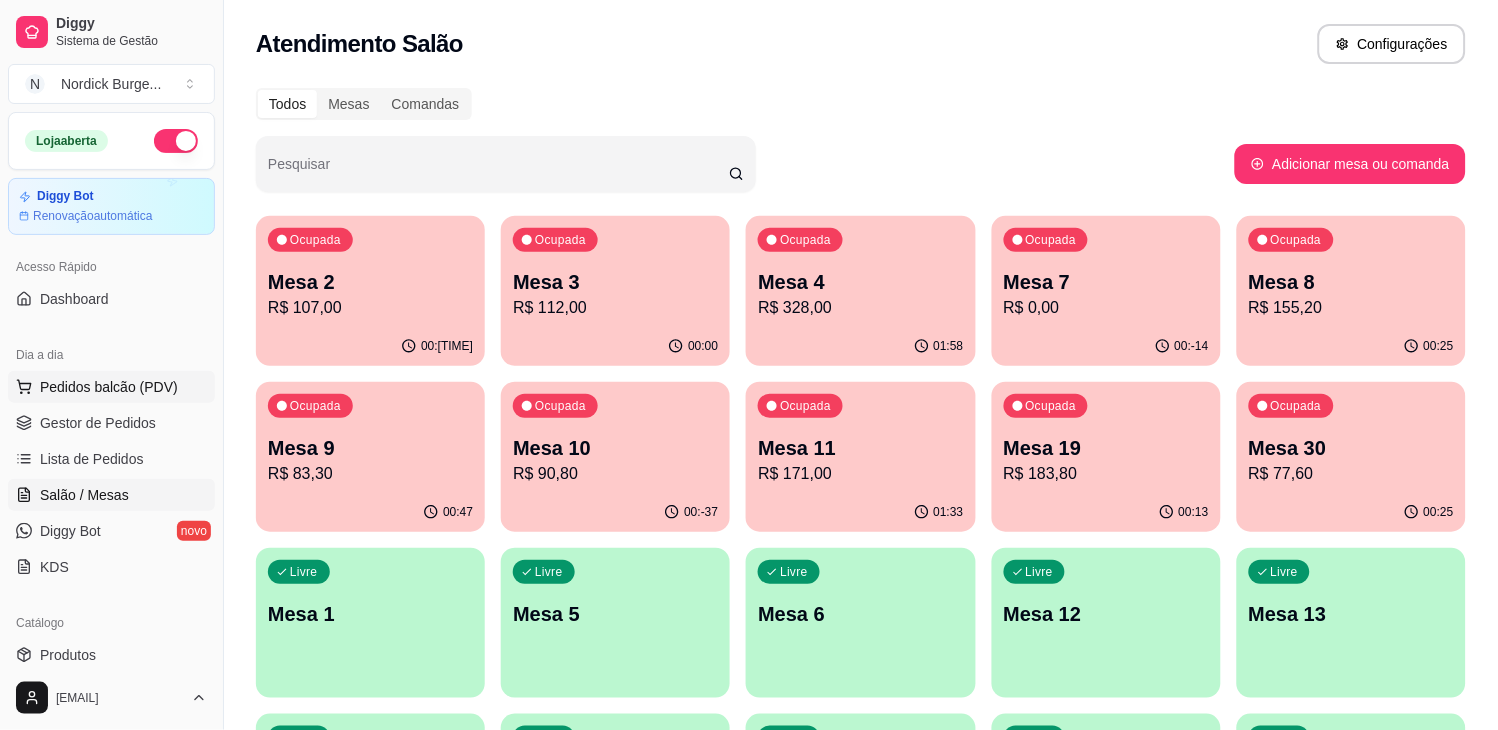 click on "Pedidos balcão (PDV)" at bounding box center (109, 387) 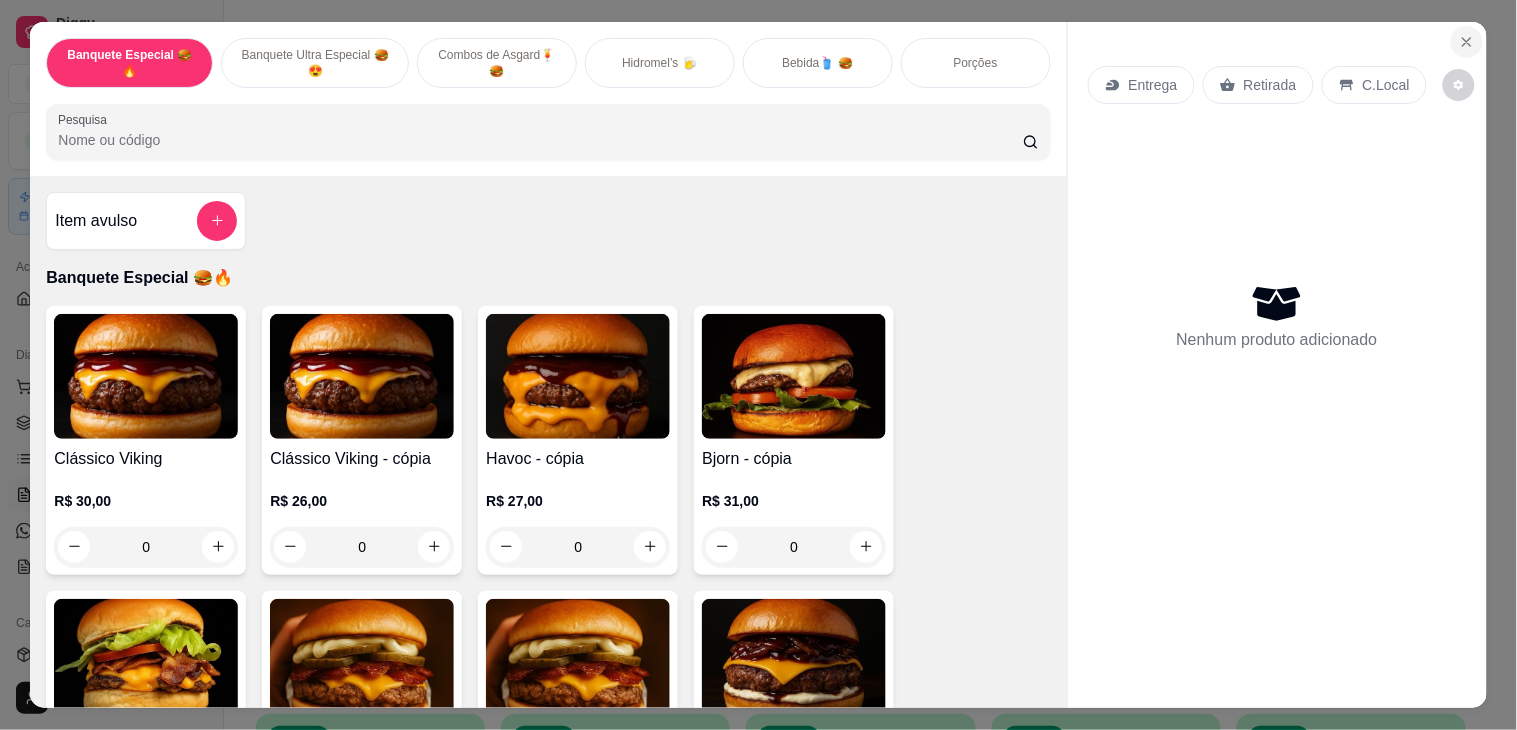 click 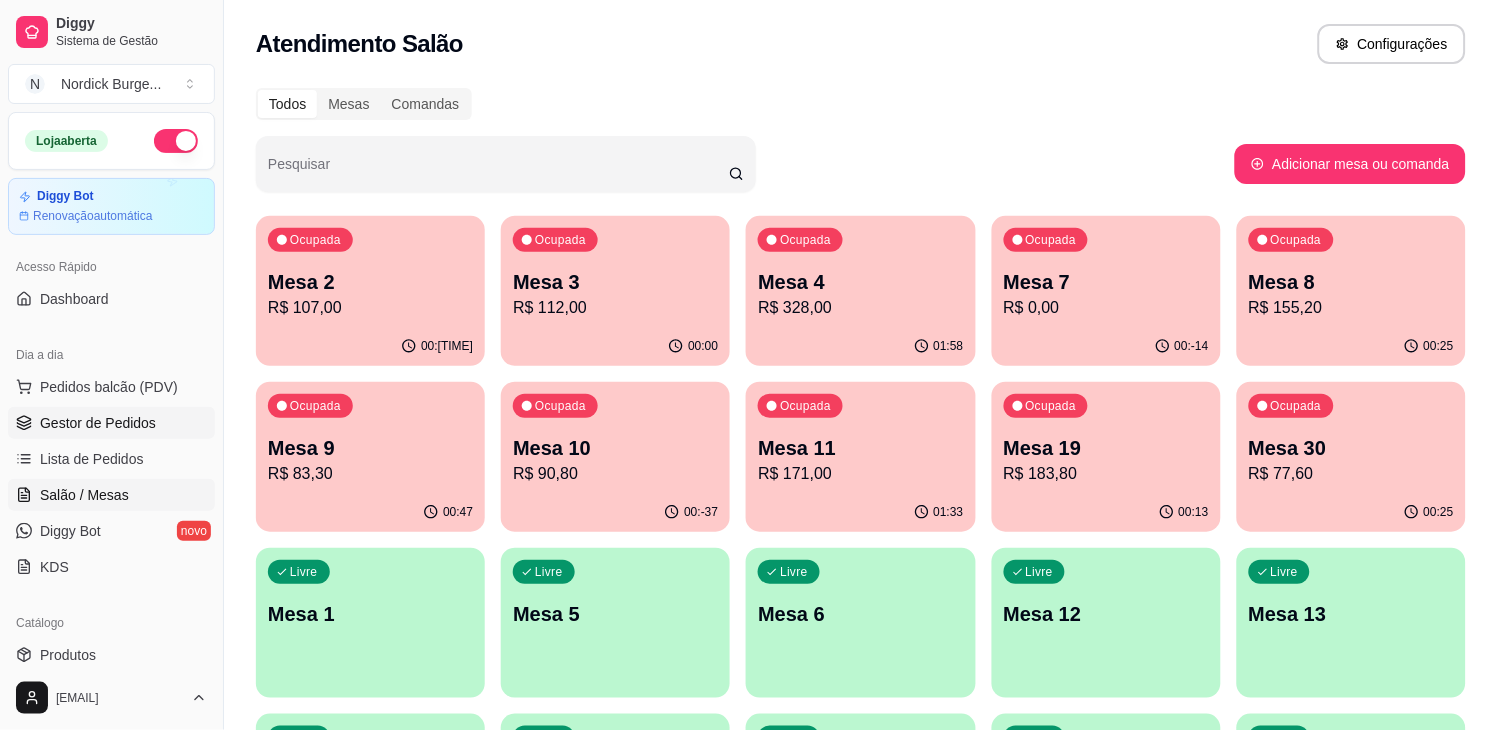 click on "Gestor de Pedidos" at bounding box center [98, 423] 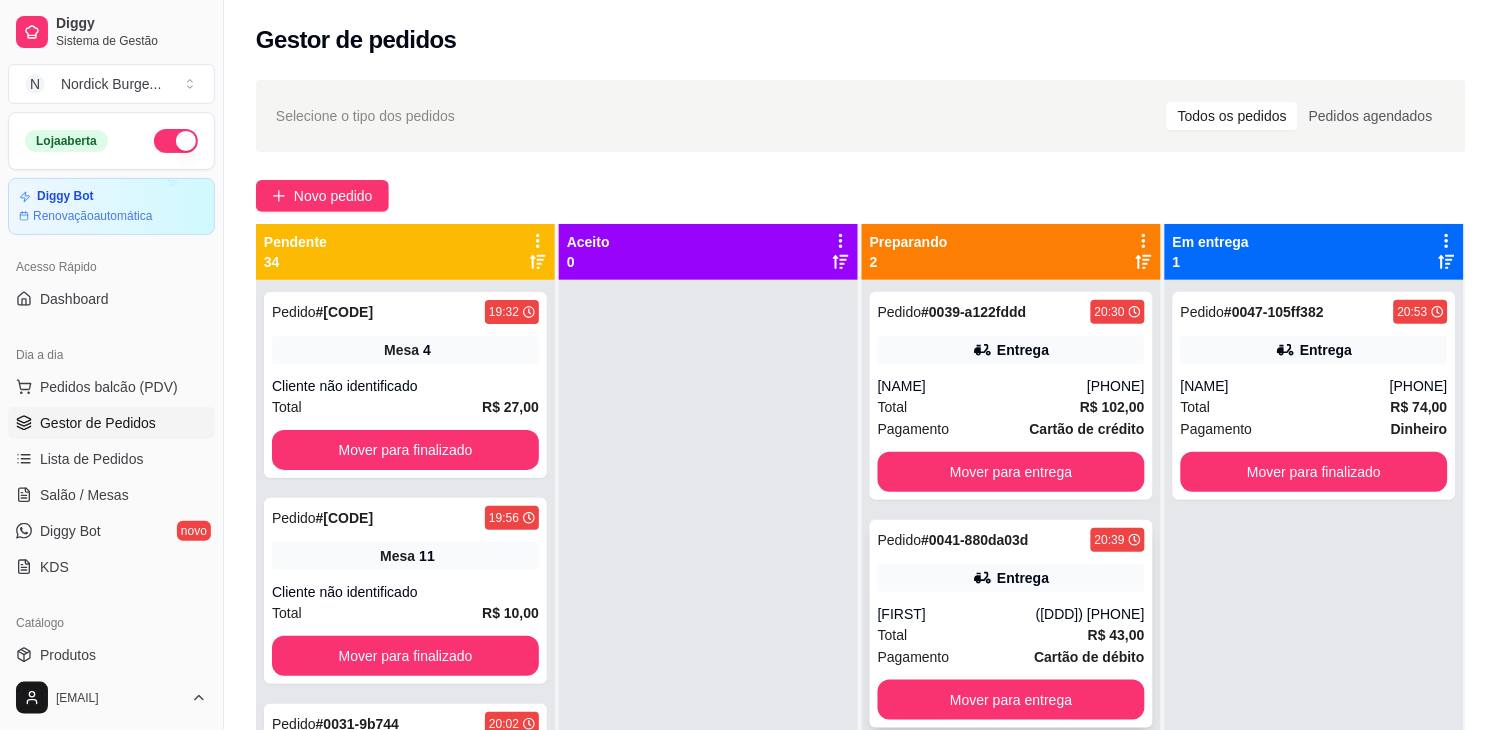 click on "Entrega" at bounding box center [1011, 578] 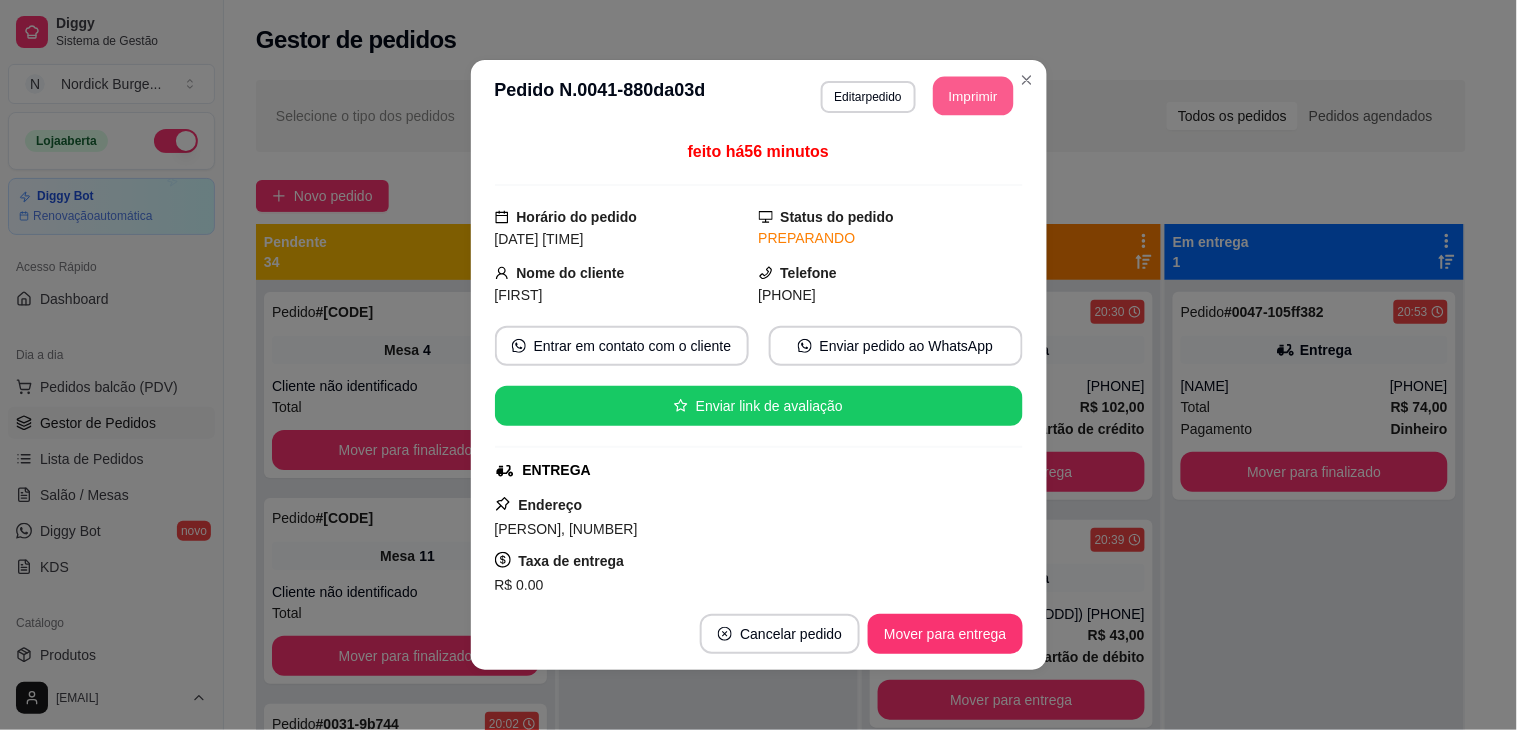 click on "Imprimir" at bounding box center [973, 96] 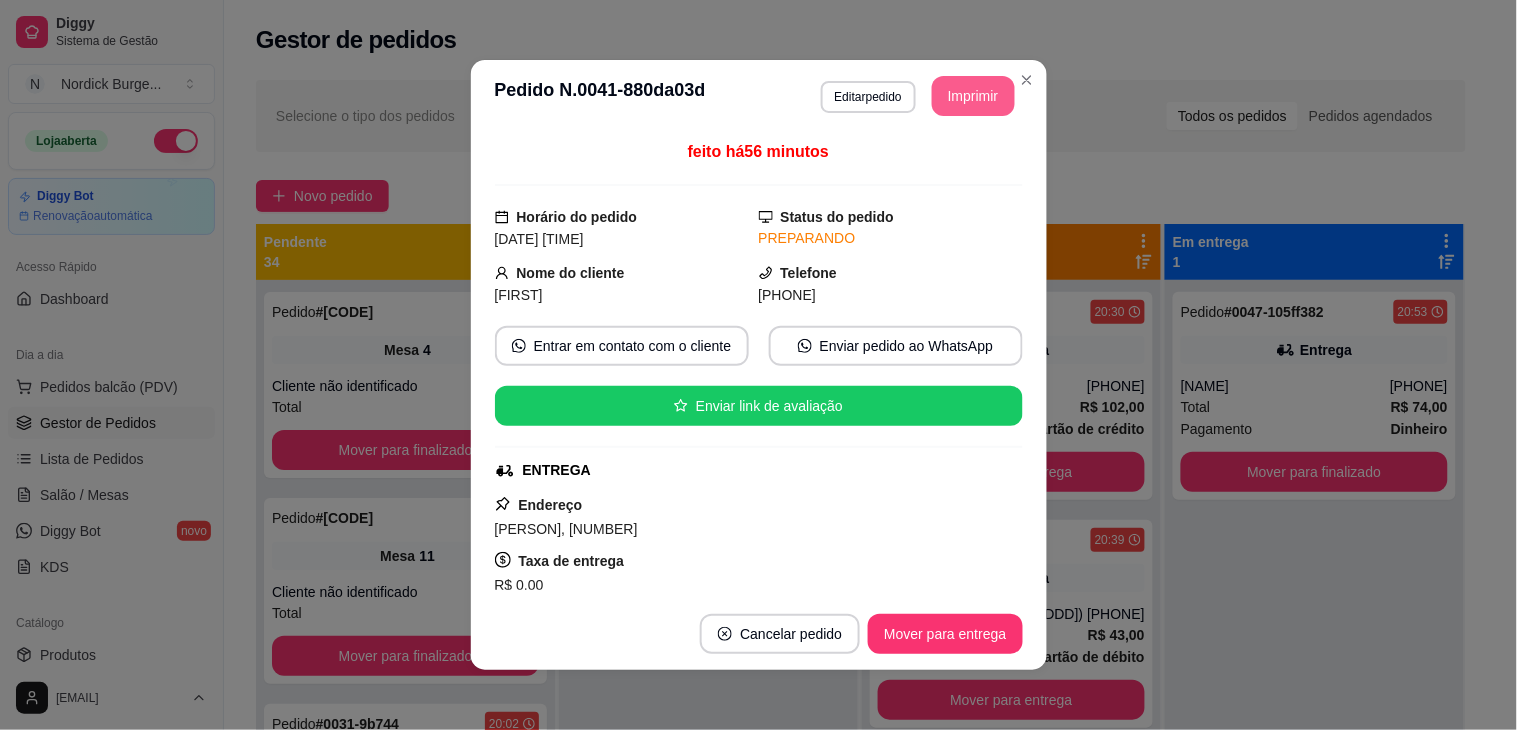 scroll, scrollTop: 0, scrollLeft: 0, axis: both 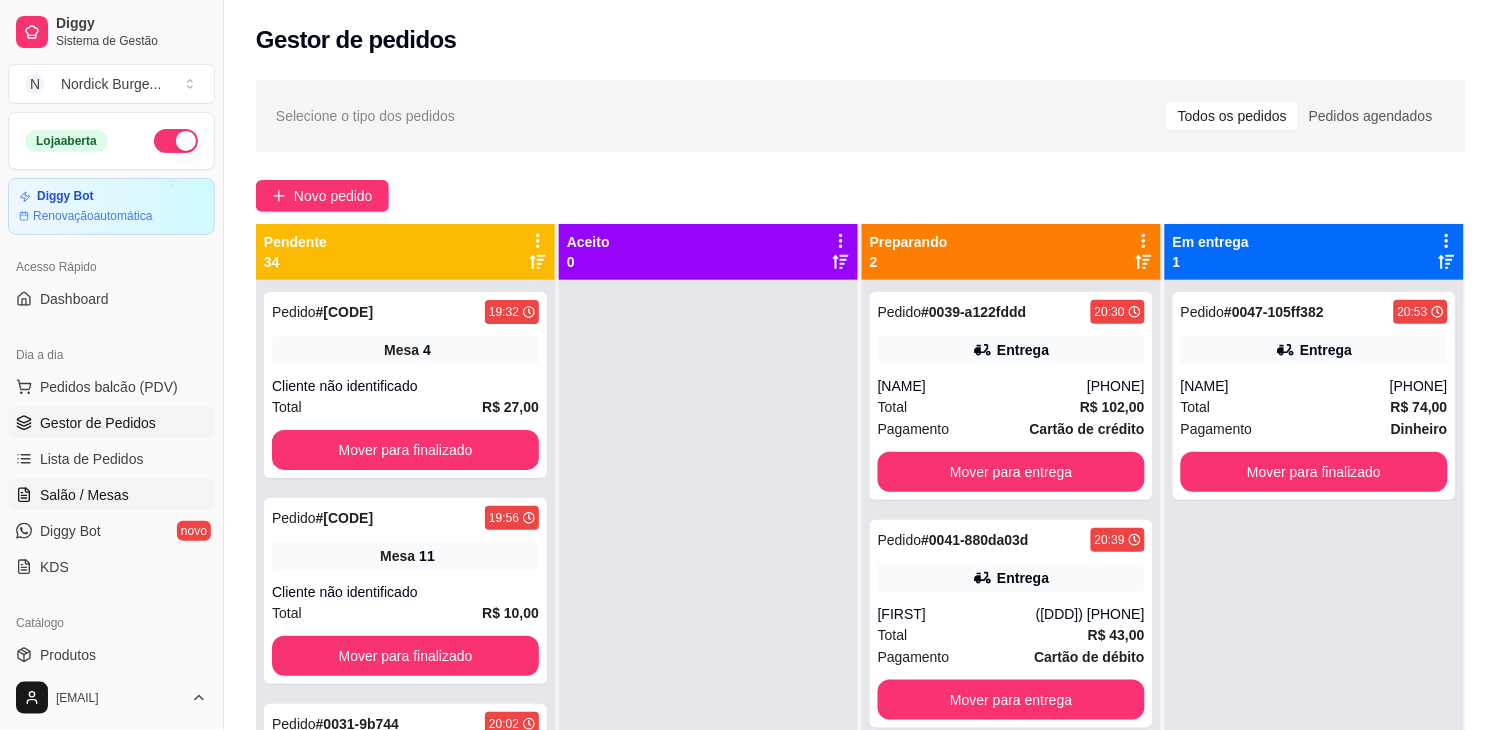 click on "Salão / Mesas" at bounding box center (84, 495) 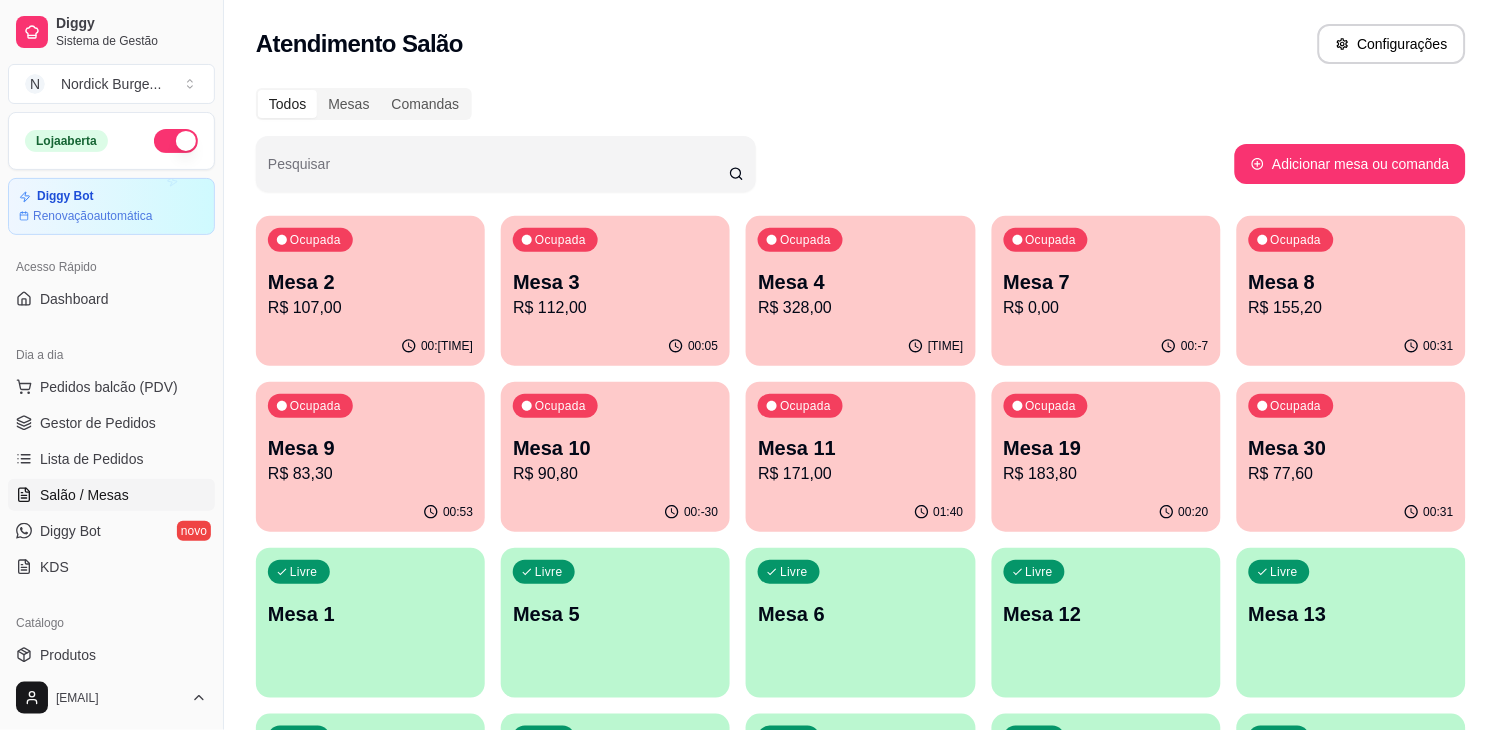 click on "00:-30" at bounding box center [615, 512] 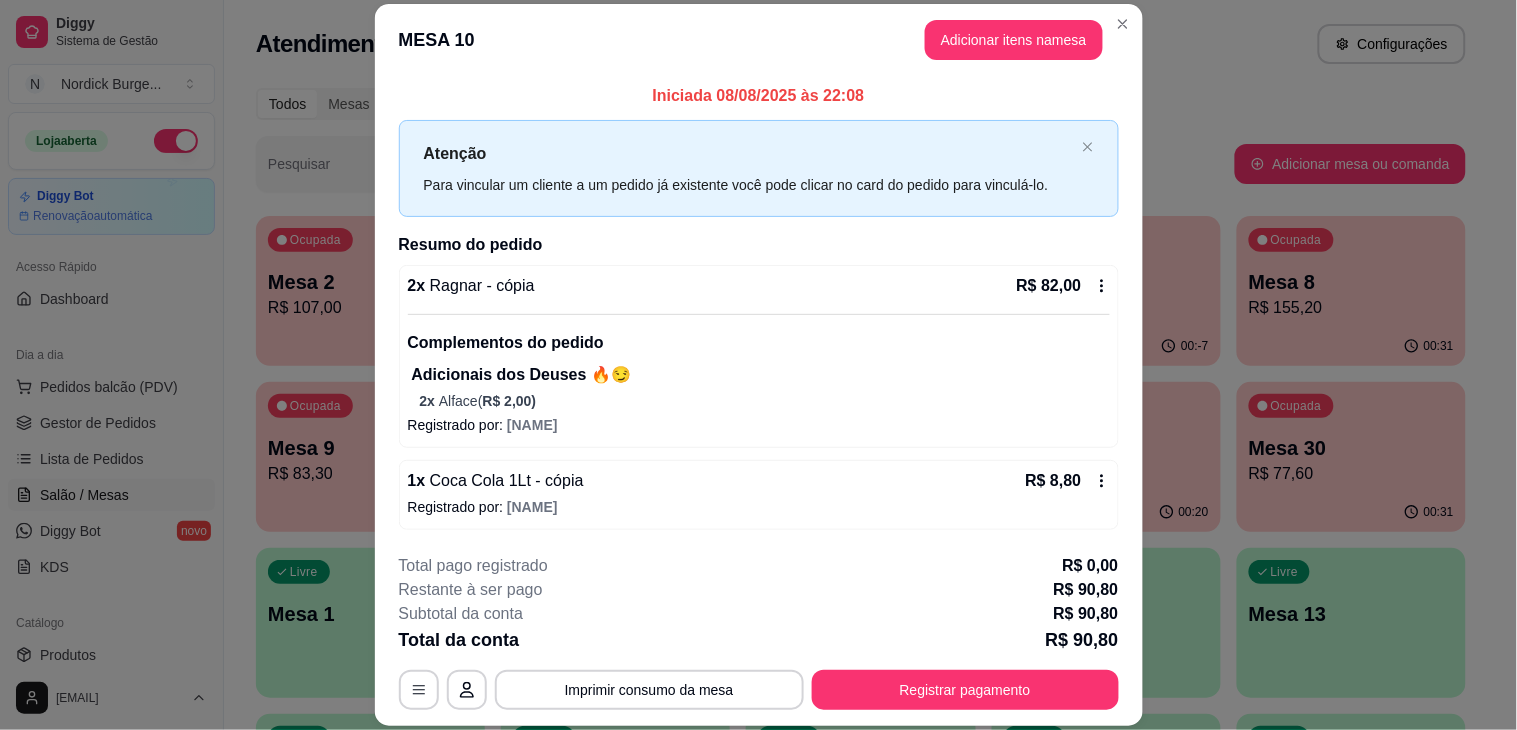 scroll, scrollTop: 60, scrollLeft: 0, axis: vertical 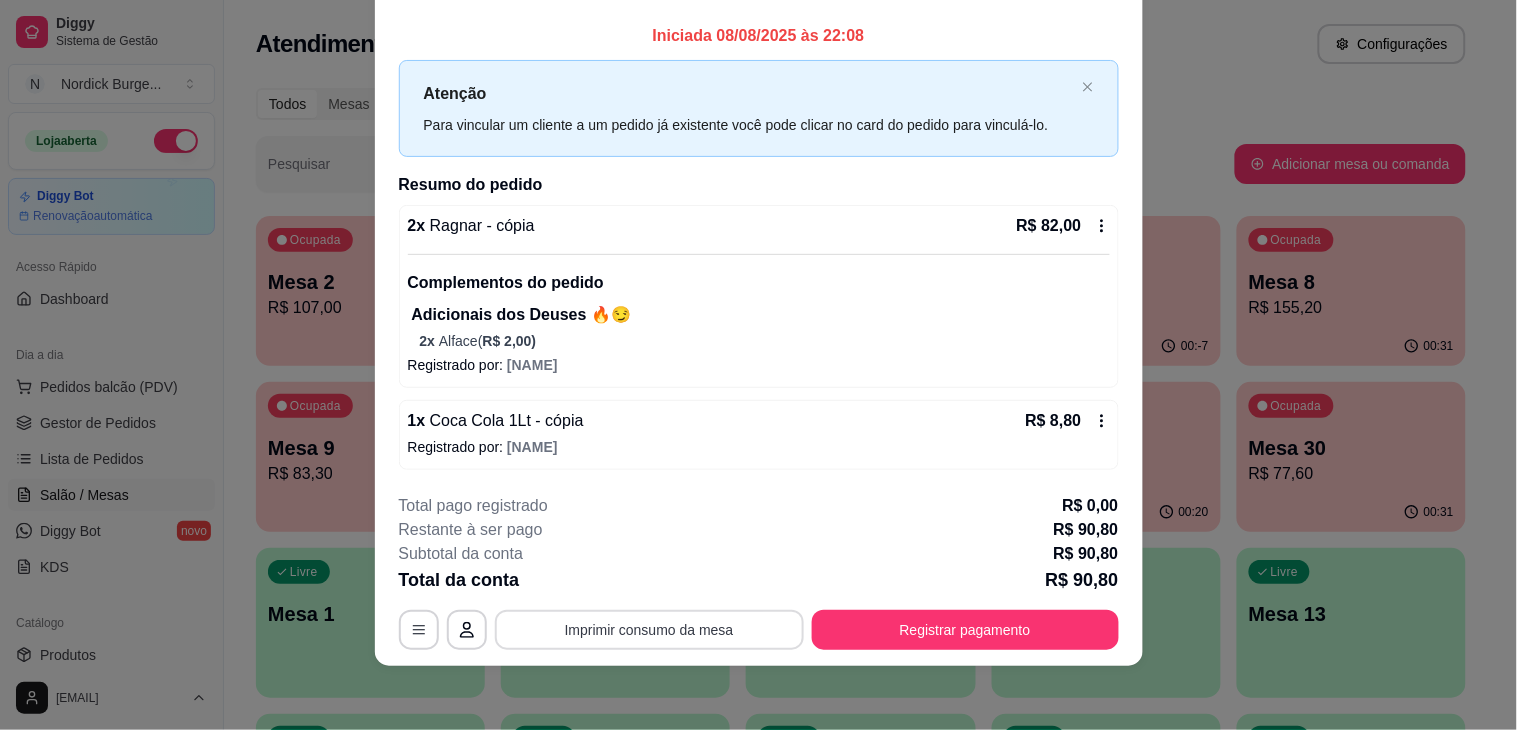 click on "Imprimir consumo da mesa" at bounding box center [649, 630] 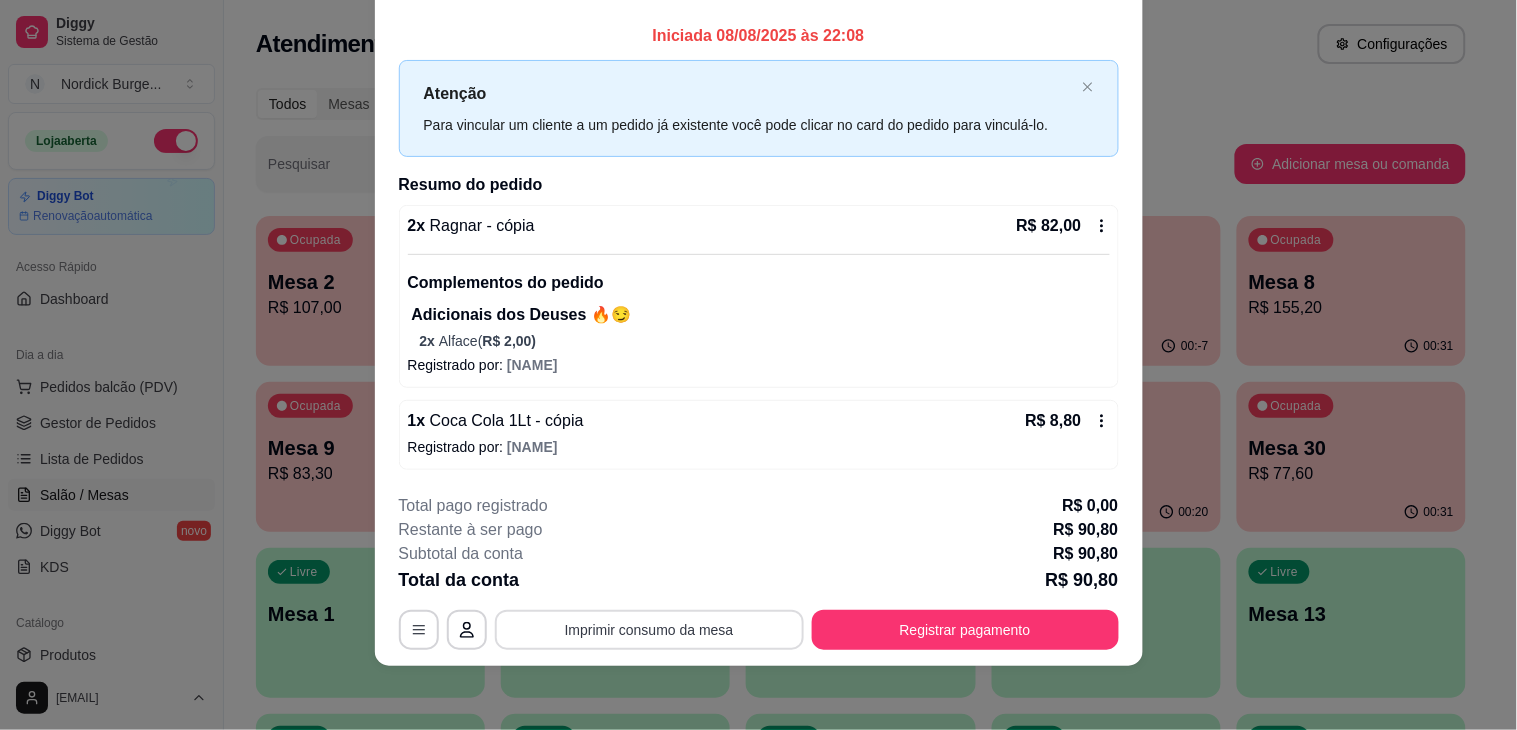 scroll, scrollTop: 0, scrollLeft: 0, axis: both 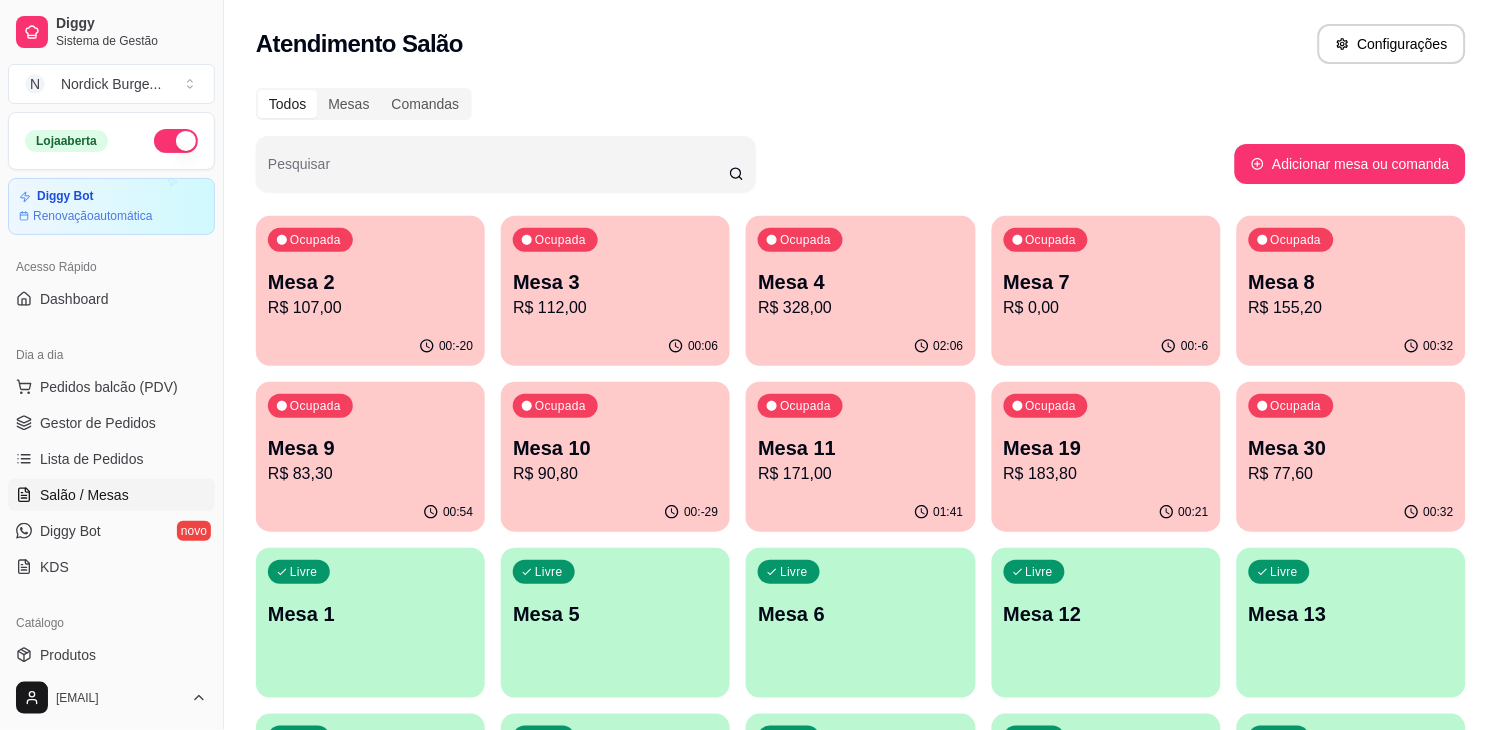 click on "Mesa 3" at bounding box center [615, 282] 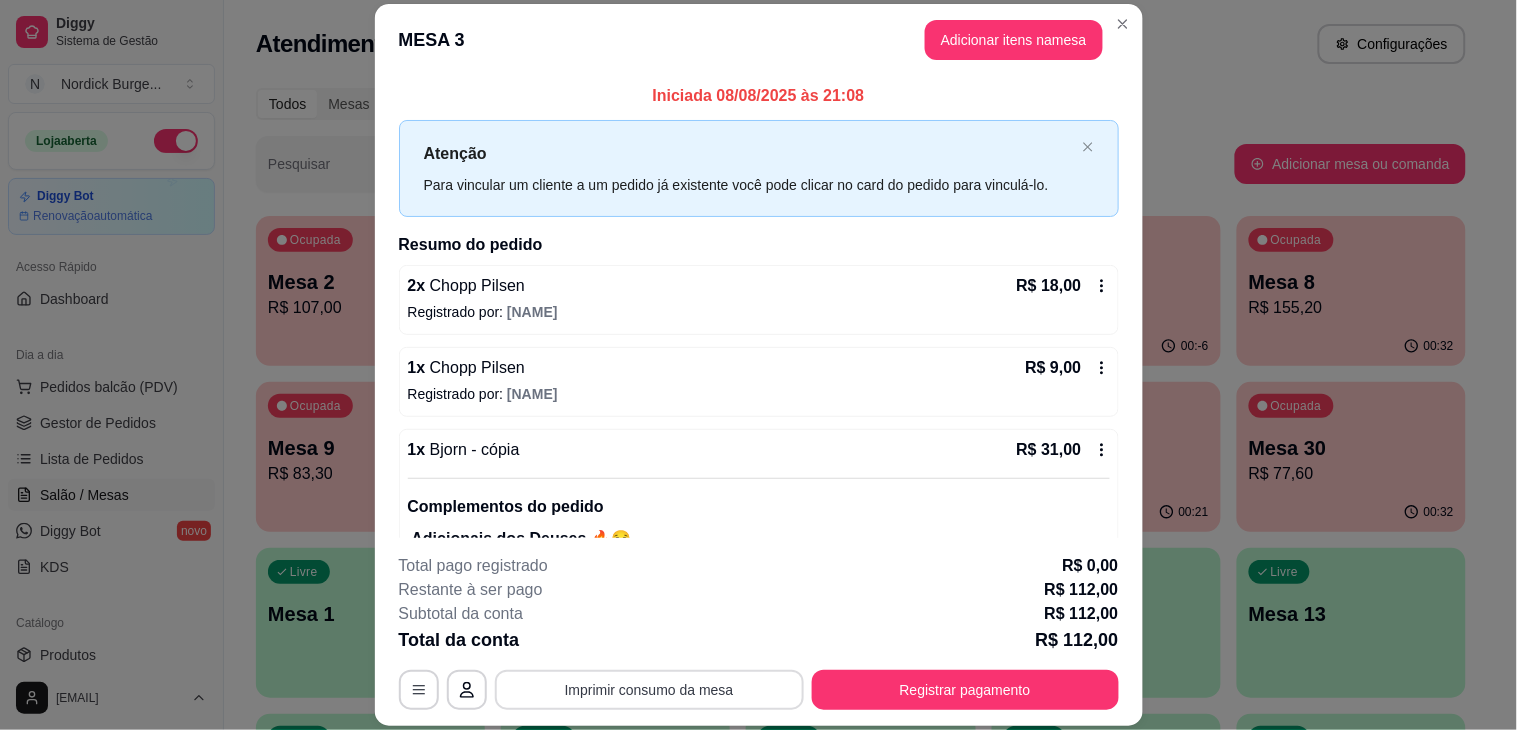 click on "Imprimir consumo da mesa" at bounding box center (649, 690) 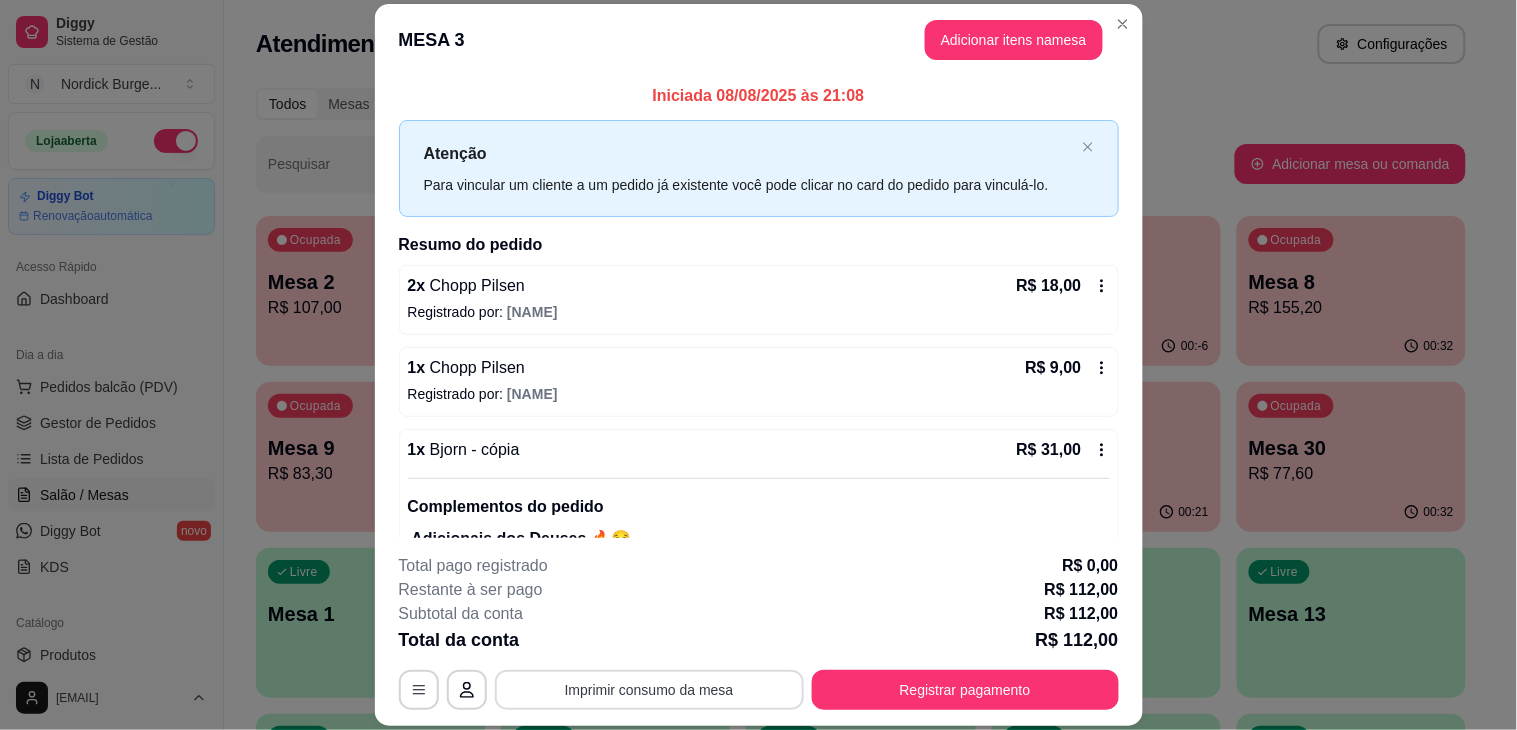 scroll, scrollTop: 0, scrollLeft: 0, axis: both 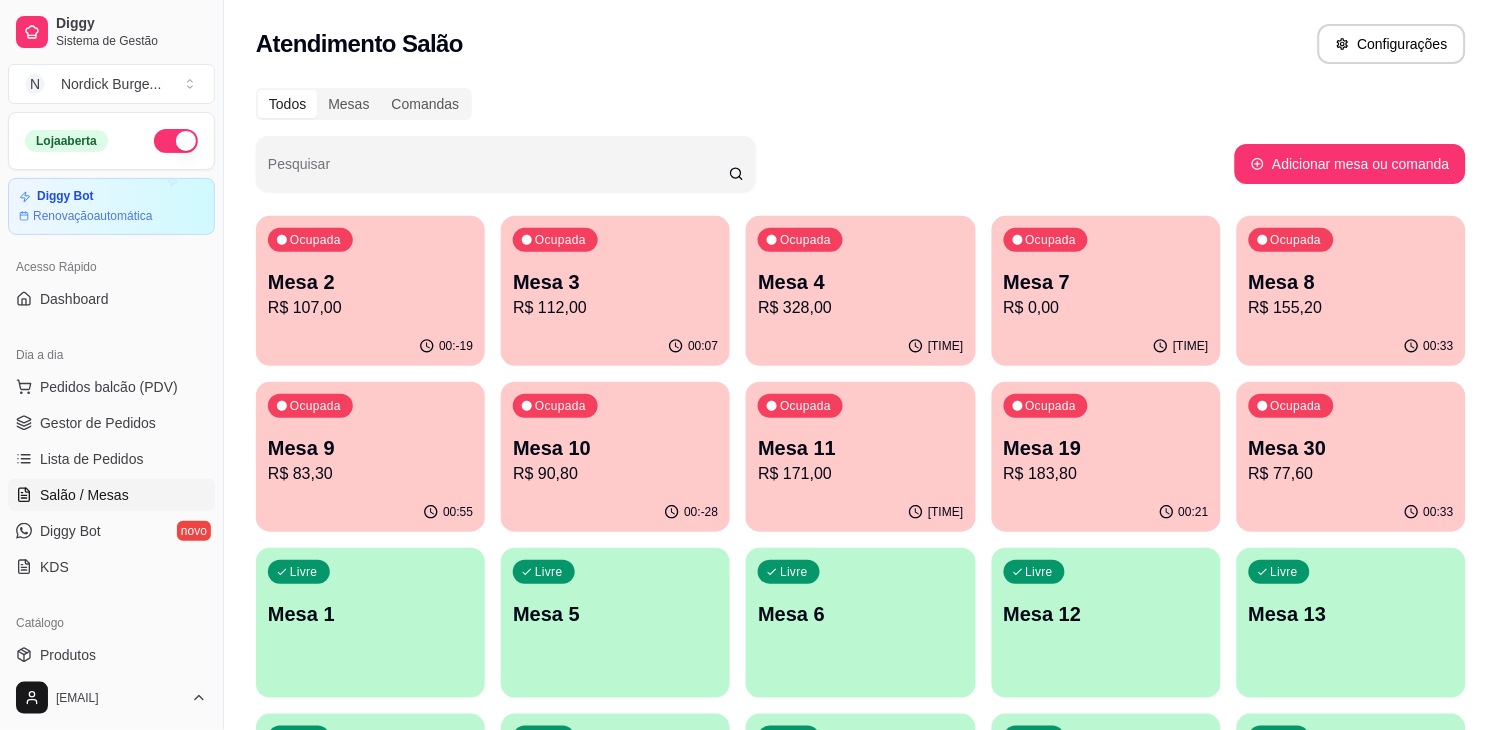click on "Ocupada Mesa 10 R$ 90,80" at bounding box center (615, 437) 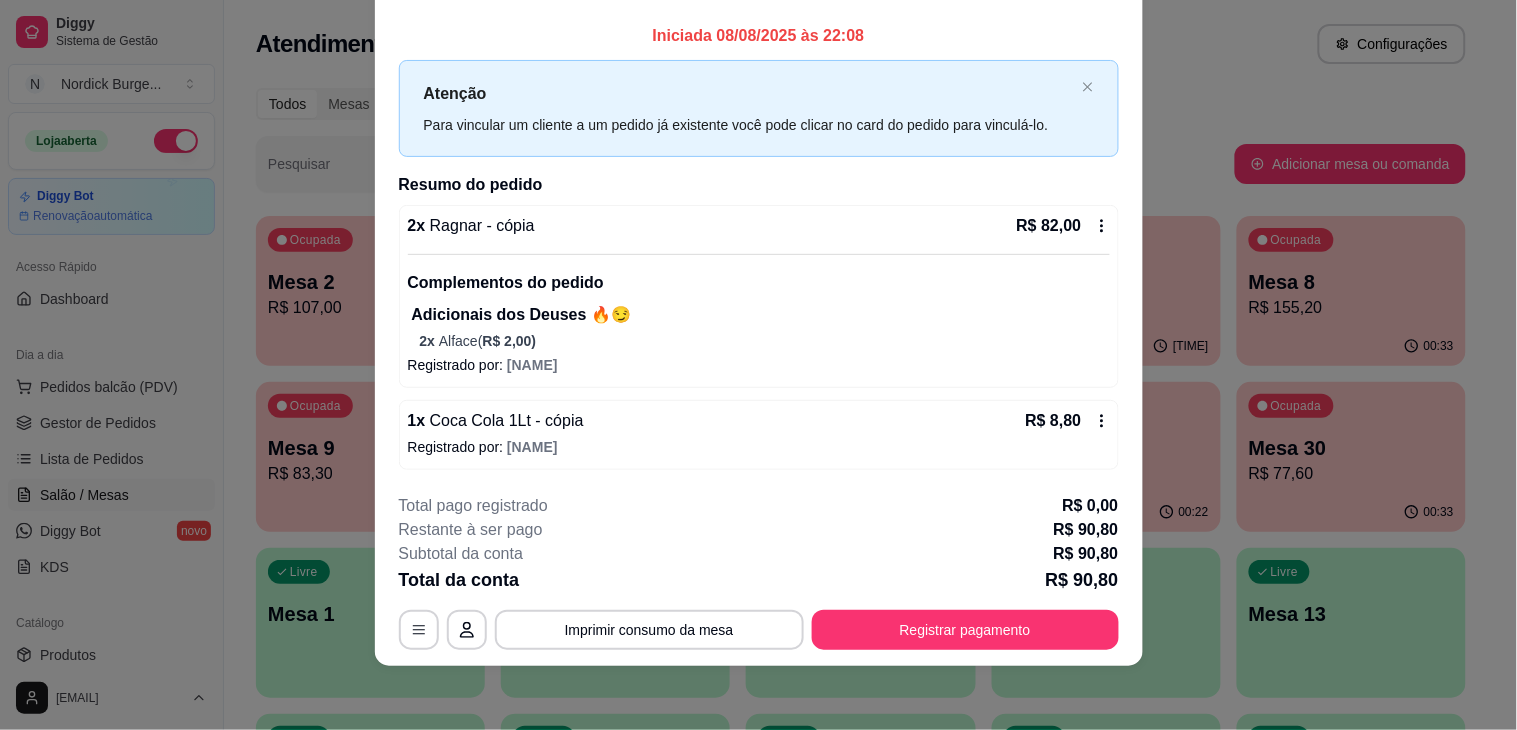 scroll, scrollTop: 0, scrollLeft: 0, axis: both 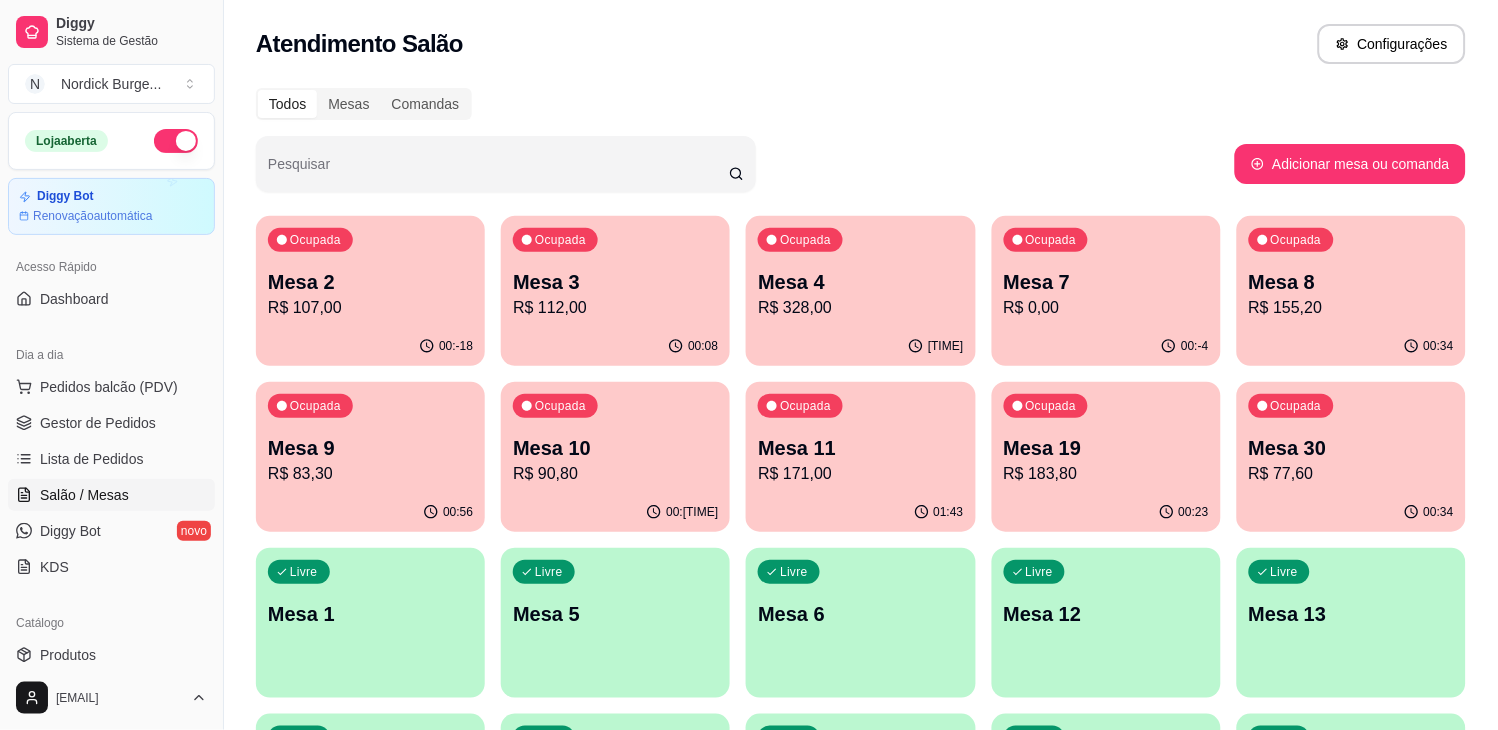 click on "Ocupada Mesa 10 R$ 90,80" at bounding box center (615, 437) 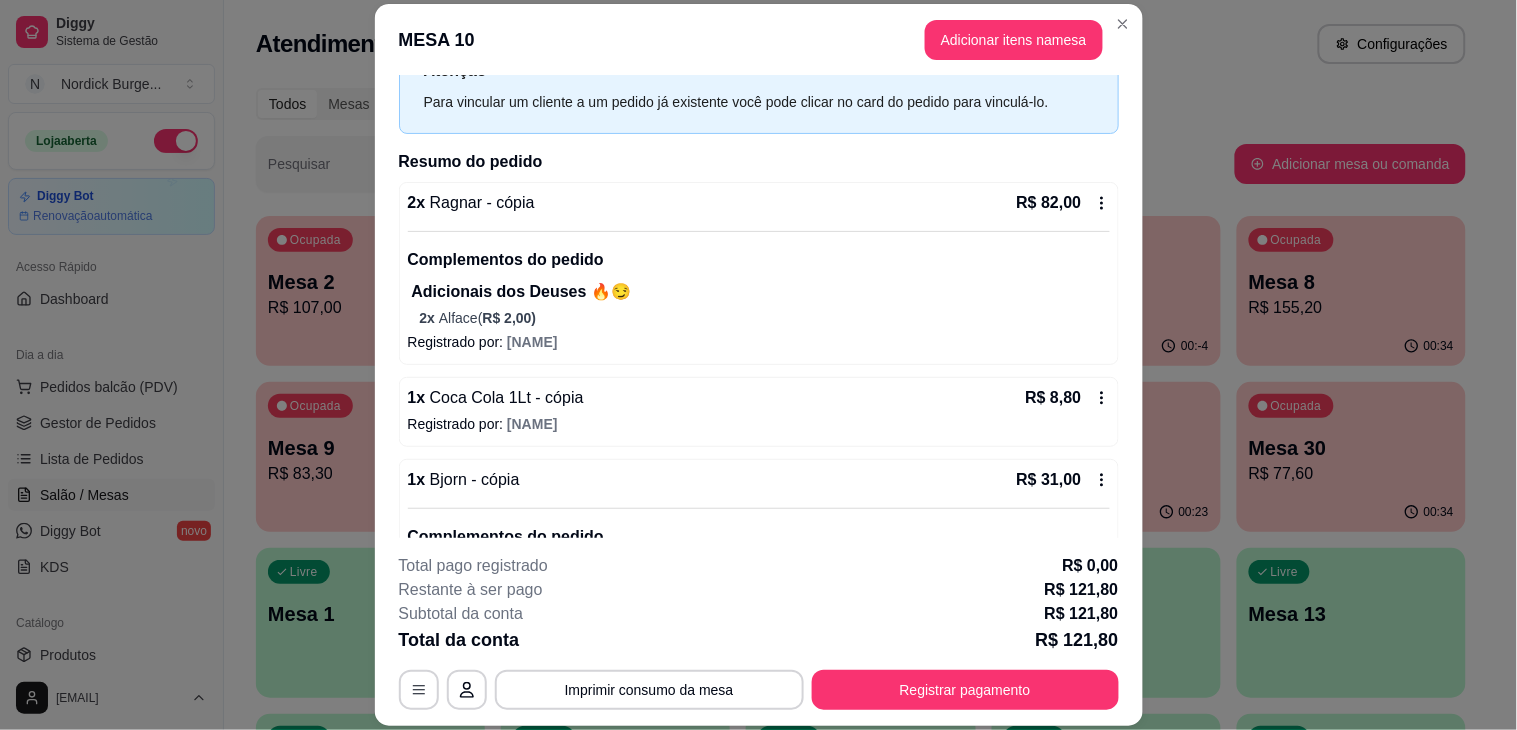 scroll, scrollTop: 194, scrollLeft: 0, axis: vertical 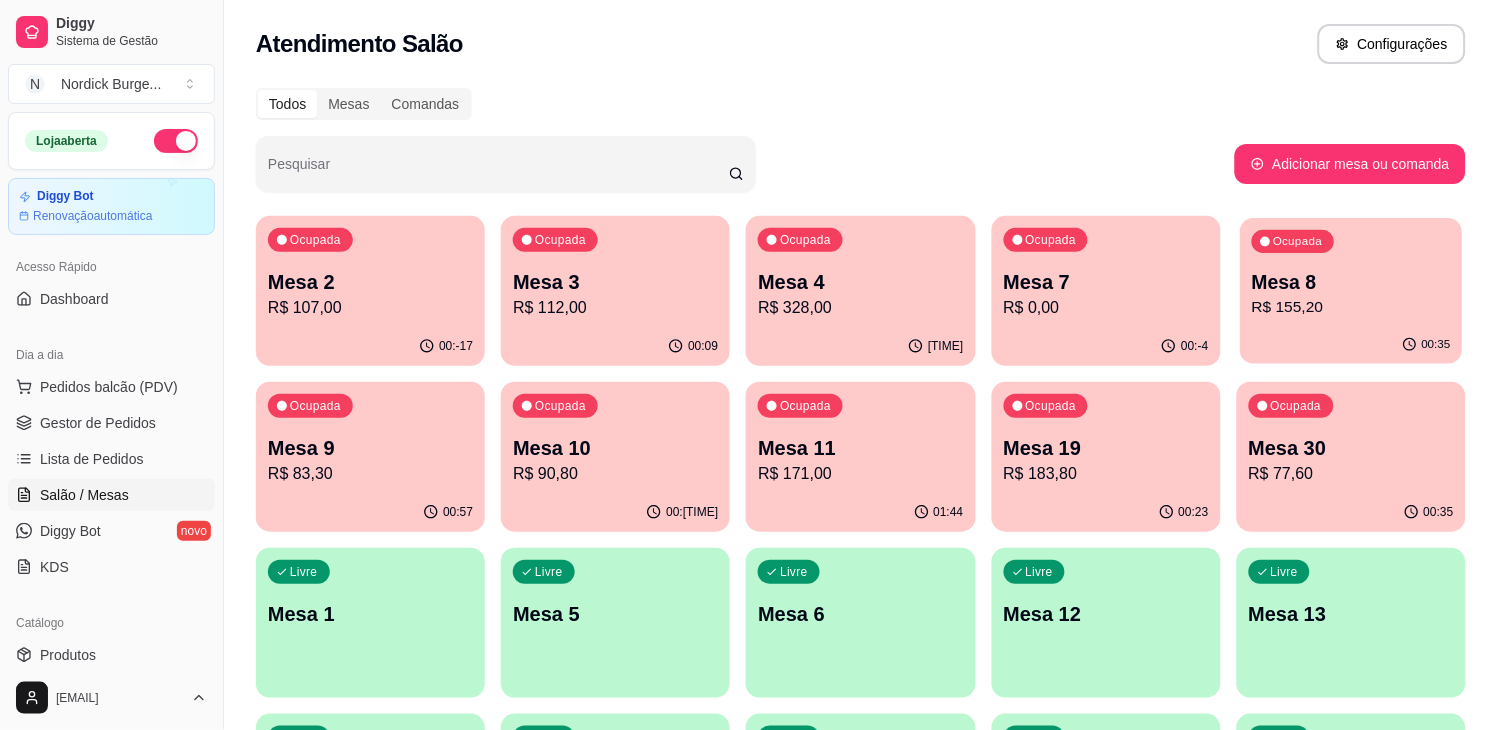 click on "Mesa 8" at bounding box center [1351, 282] 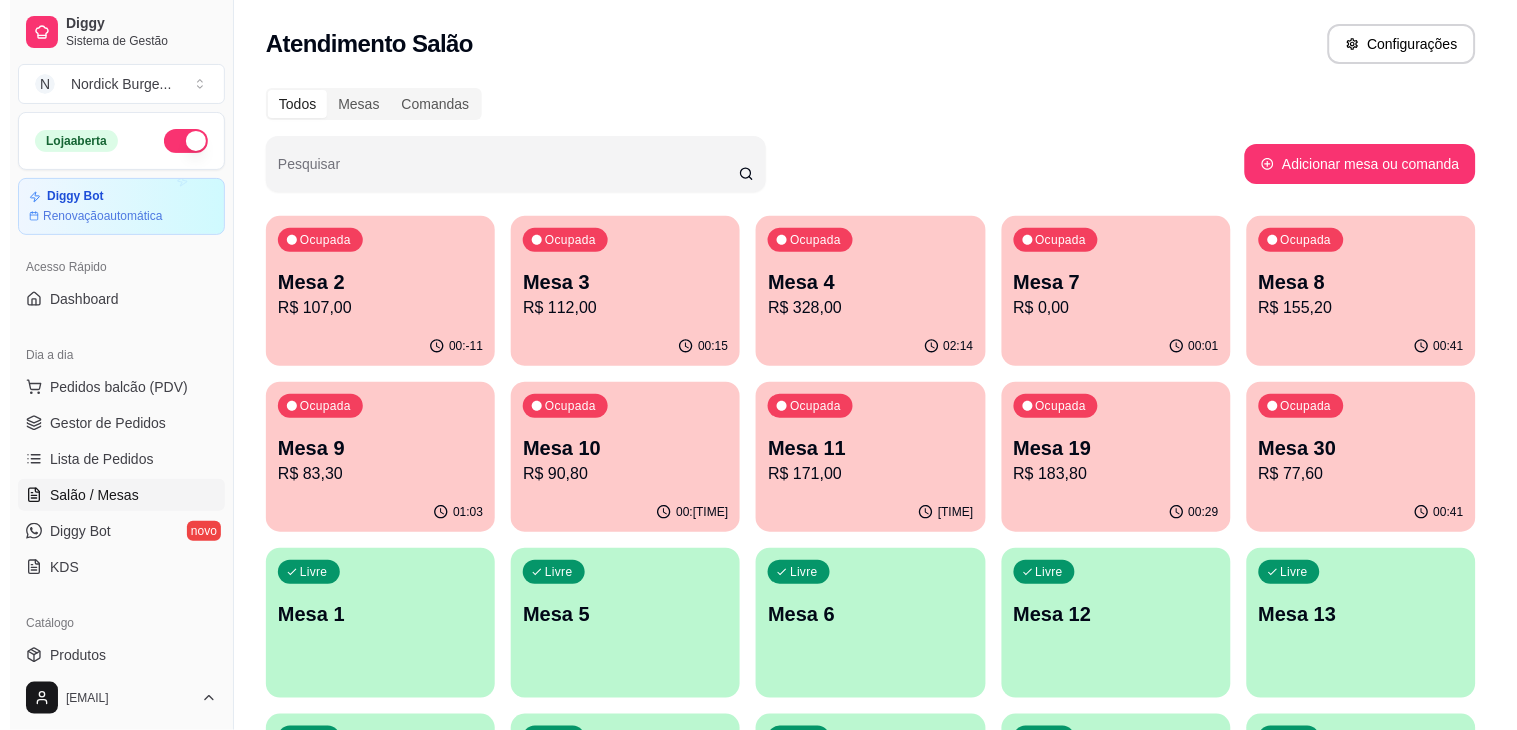 scroll, scrollTop: 111, scrollLeft: 0, axis: vertical 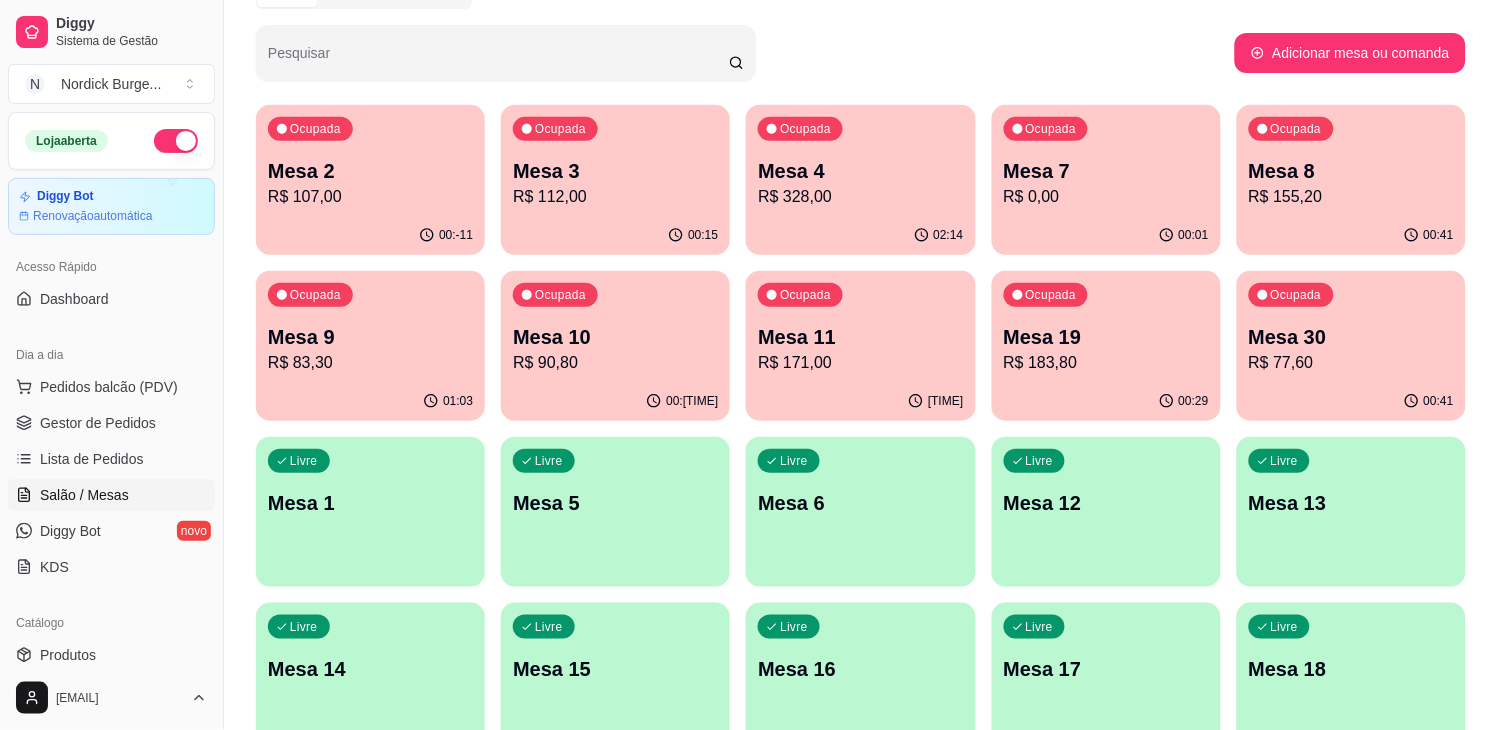 click on "Ocupada Mesa 30 R$ 77,60" at bounding box center [1351, 326] 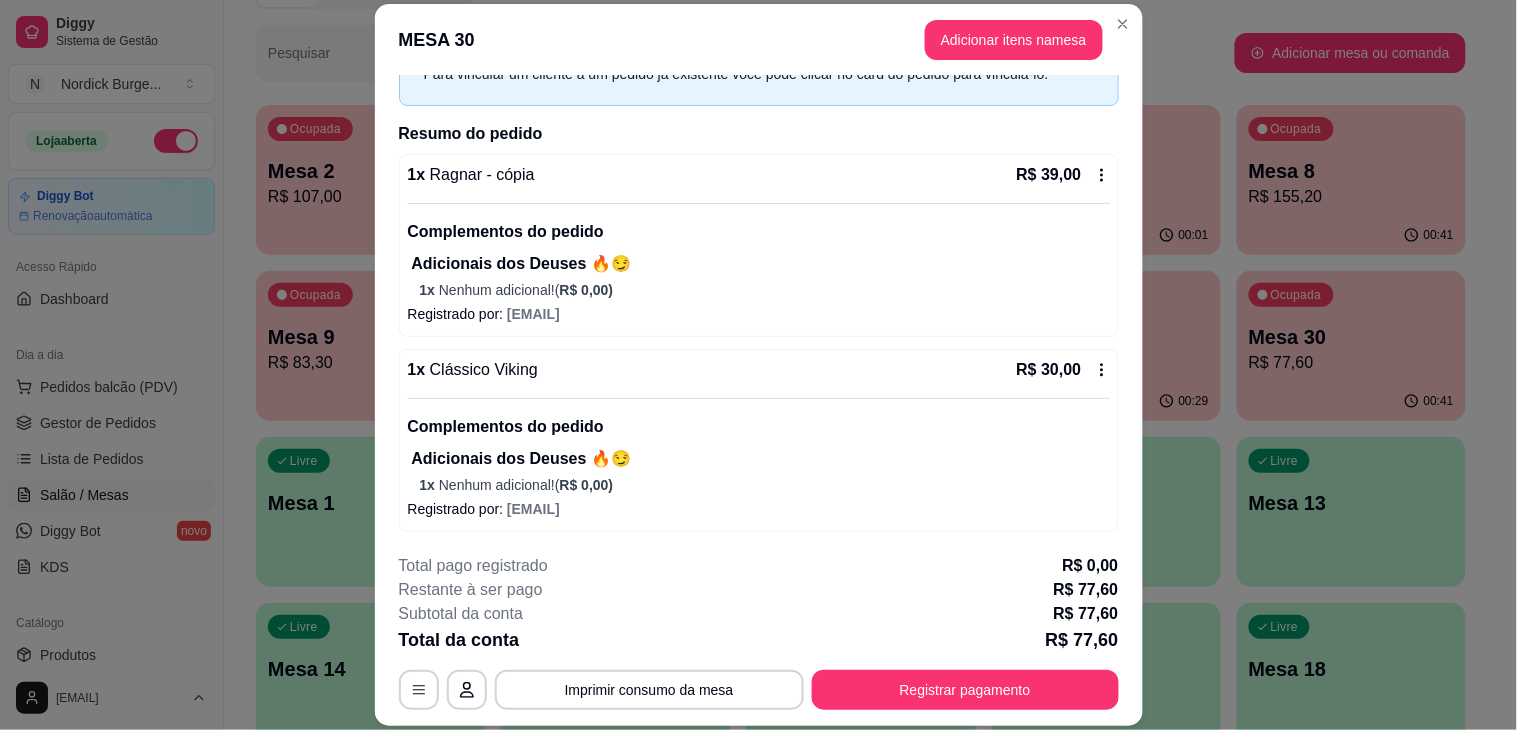 scroll, scrollTop: 194, scrollLeft: 0, axis: vertical 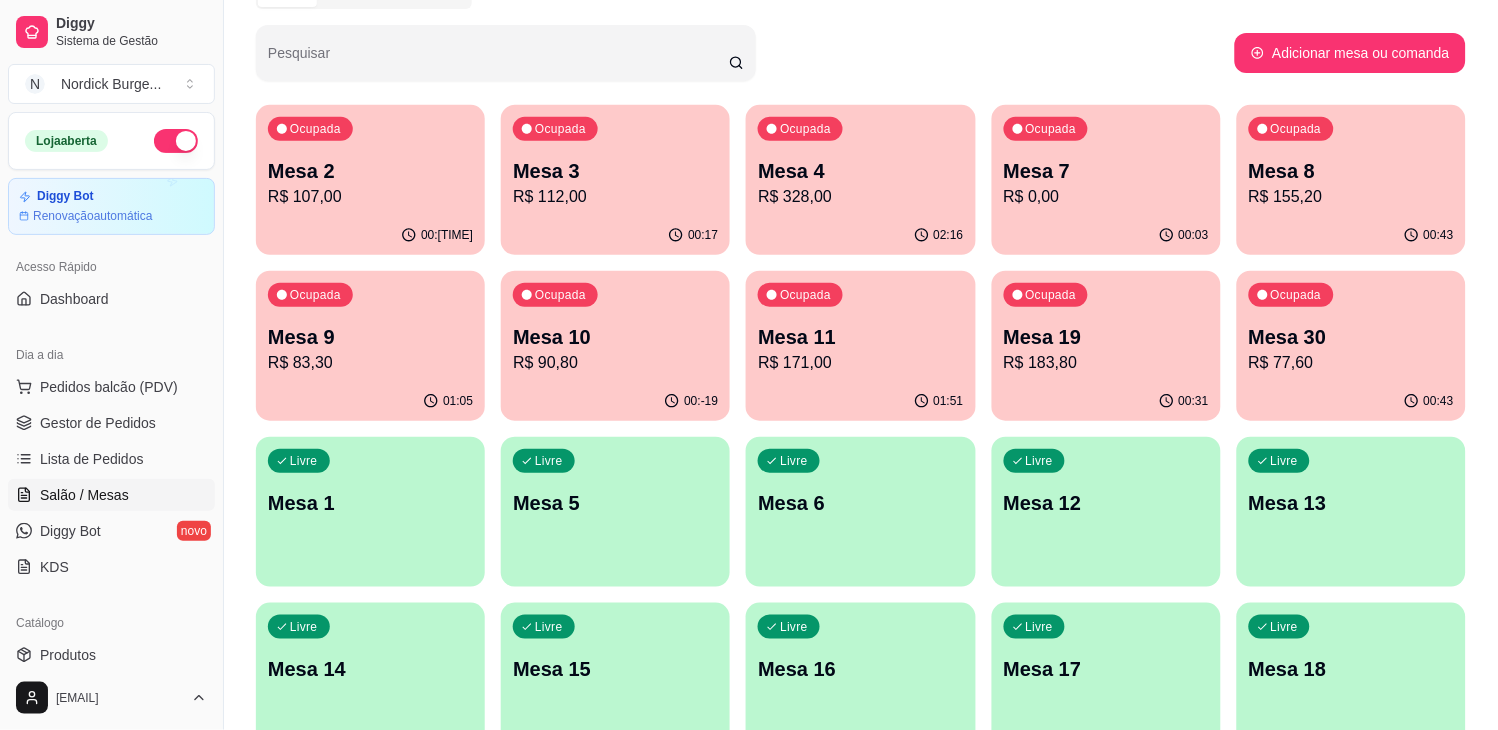 click on "Ocupada Mesa 30 R$ 77,60" at bounding box center (1351, 326) 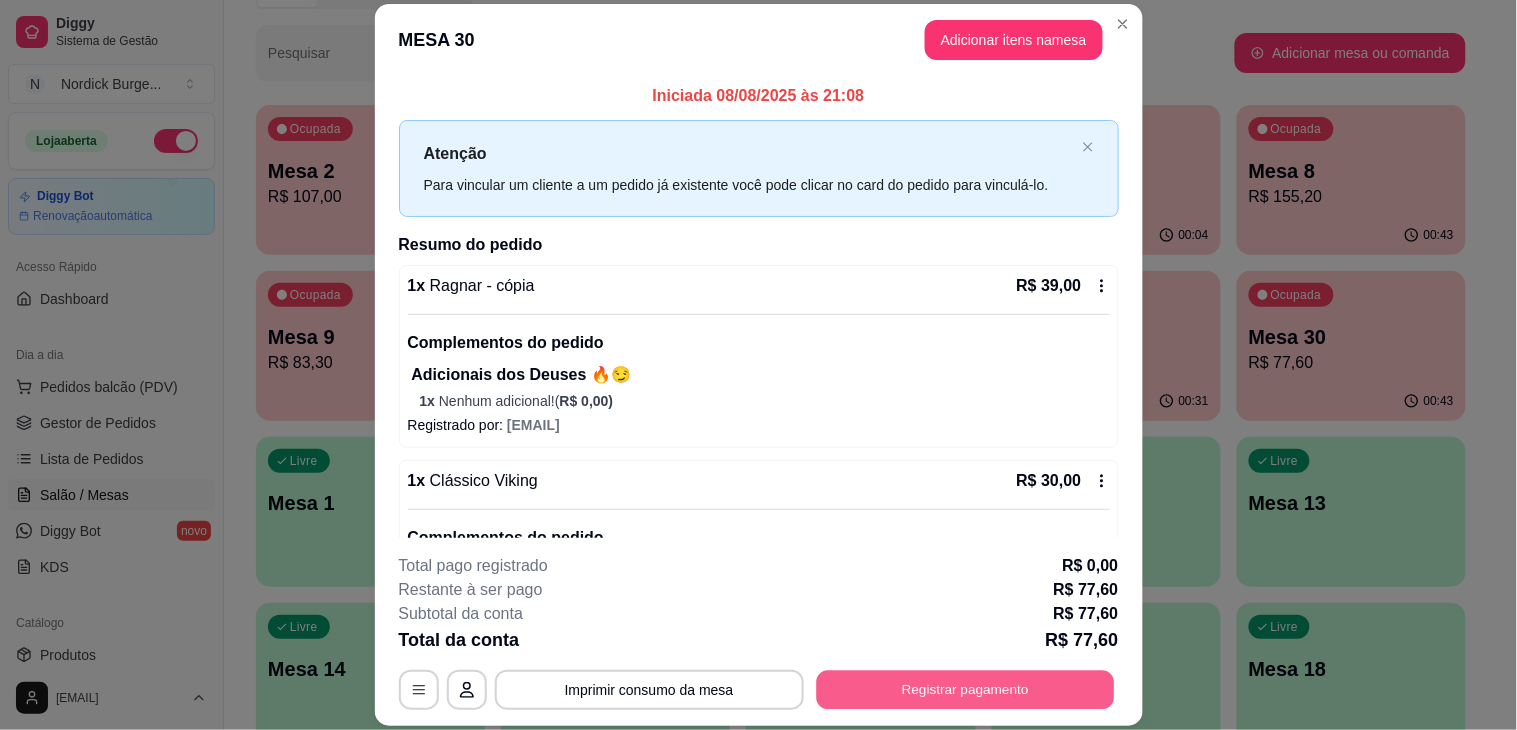 click on "Registrar pagamento" at bounding box center [965, 690] 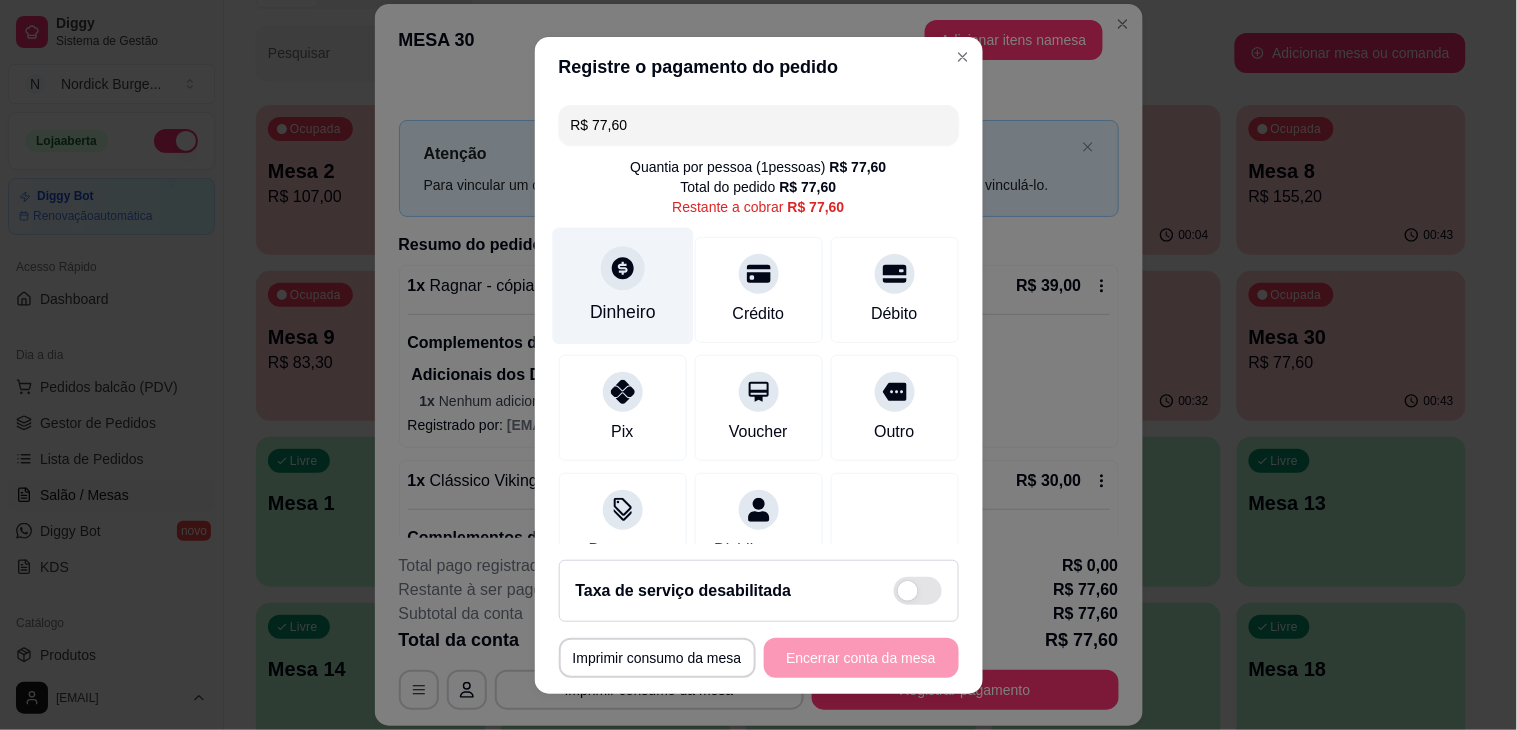 click on "Dinheiro" at bounding box center [622, 285] 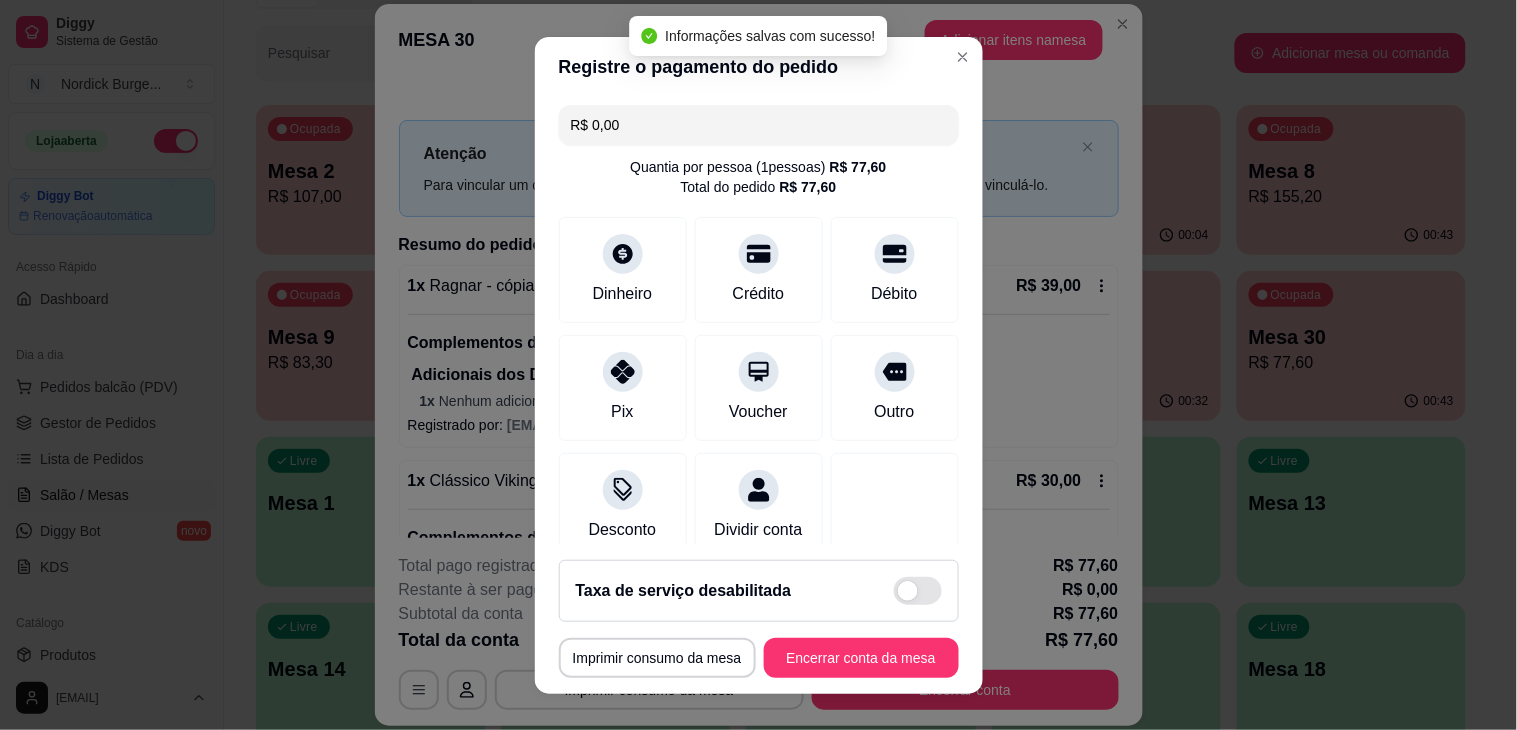 type on "R$ 0,00" 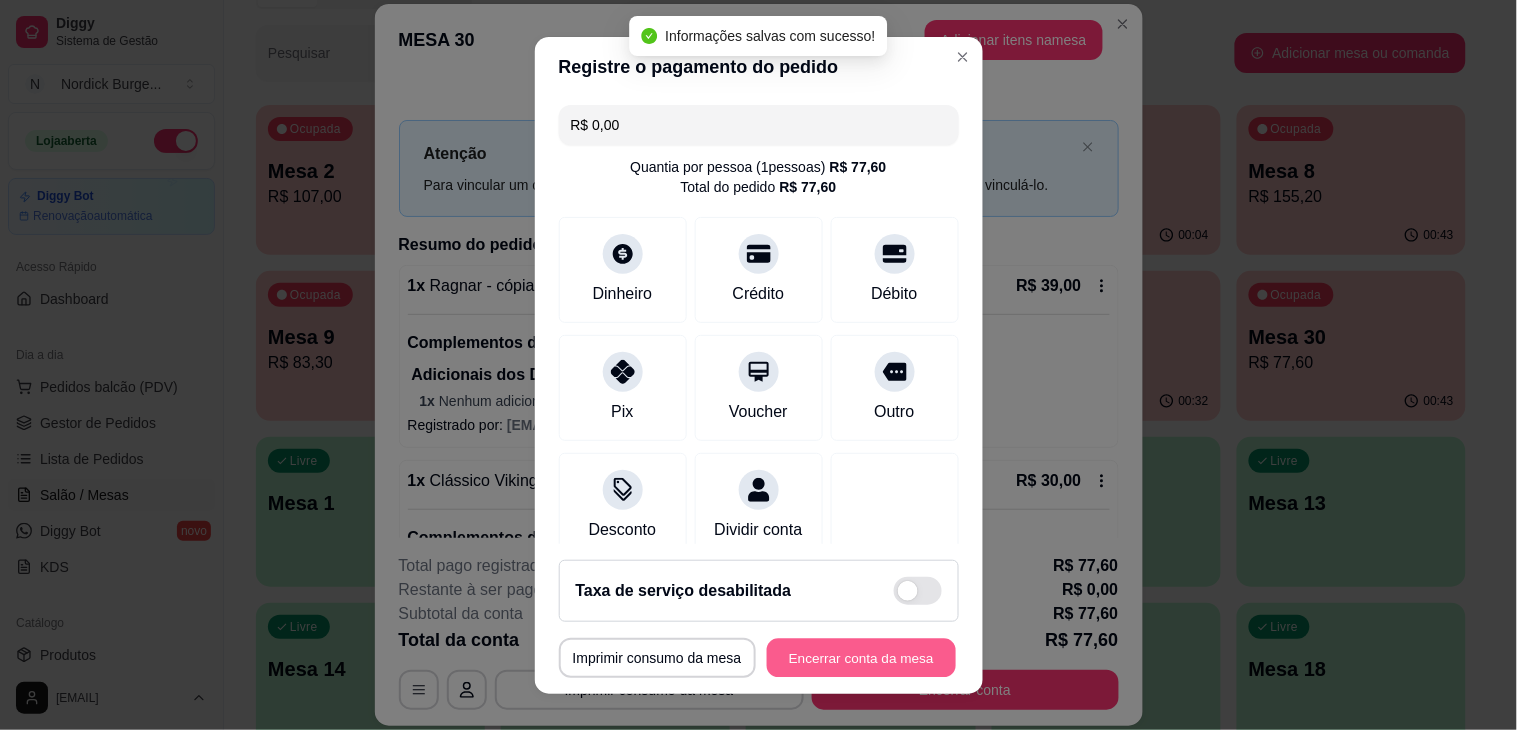 click on "Encerrar conta da mesa" at bounding box center [861, 657] 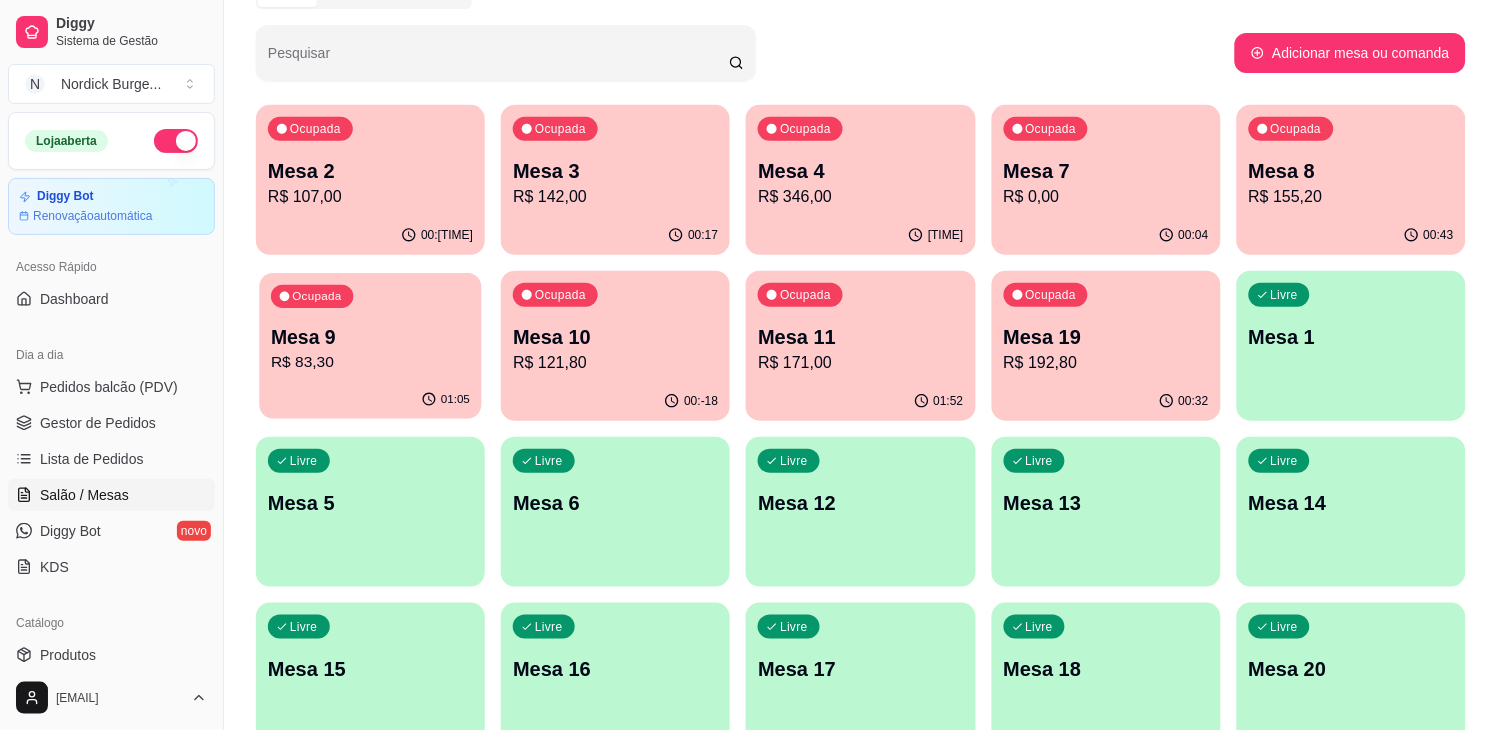 click on "R$ 83,30" at bounding box center [370, 362] 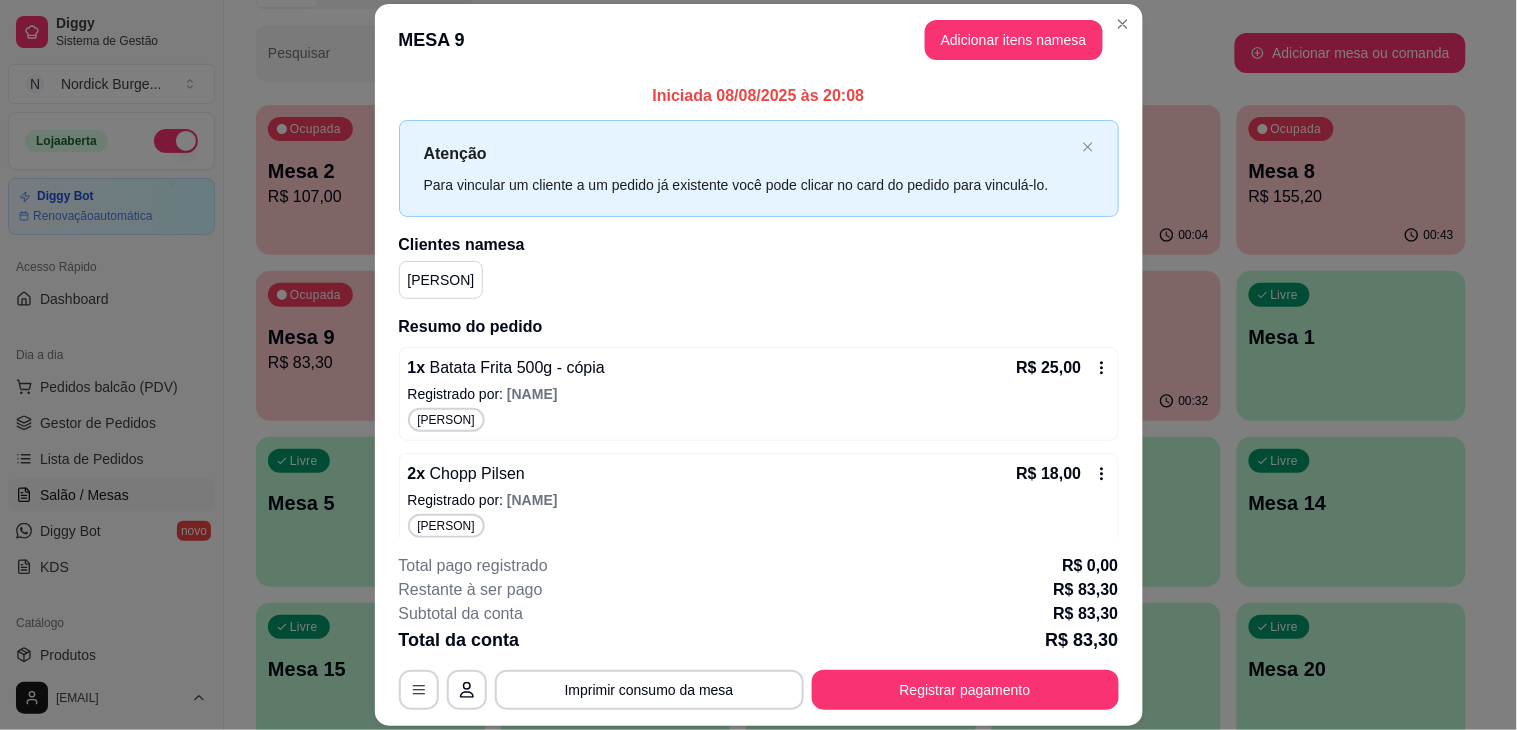 scroll, scrollTop: 311, scrollLeft: 0, axis: vertical 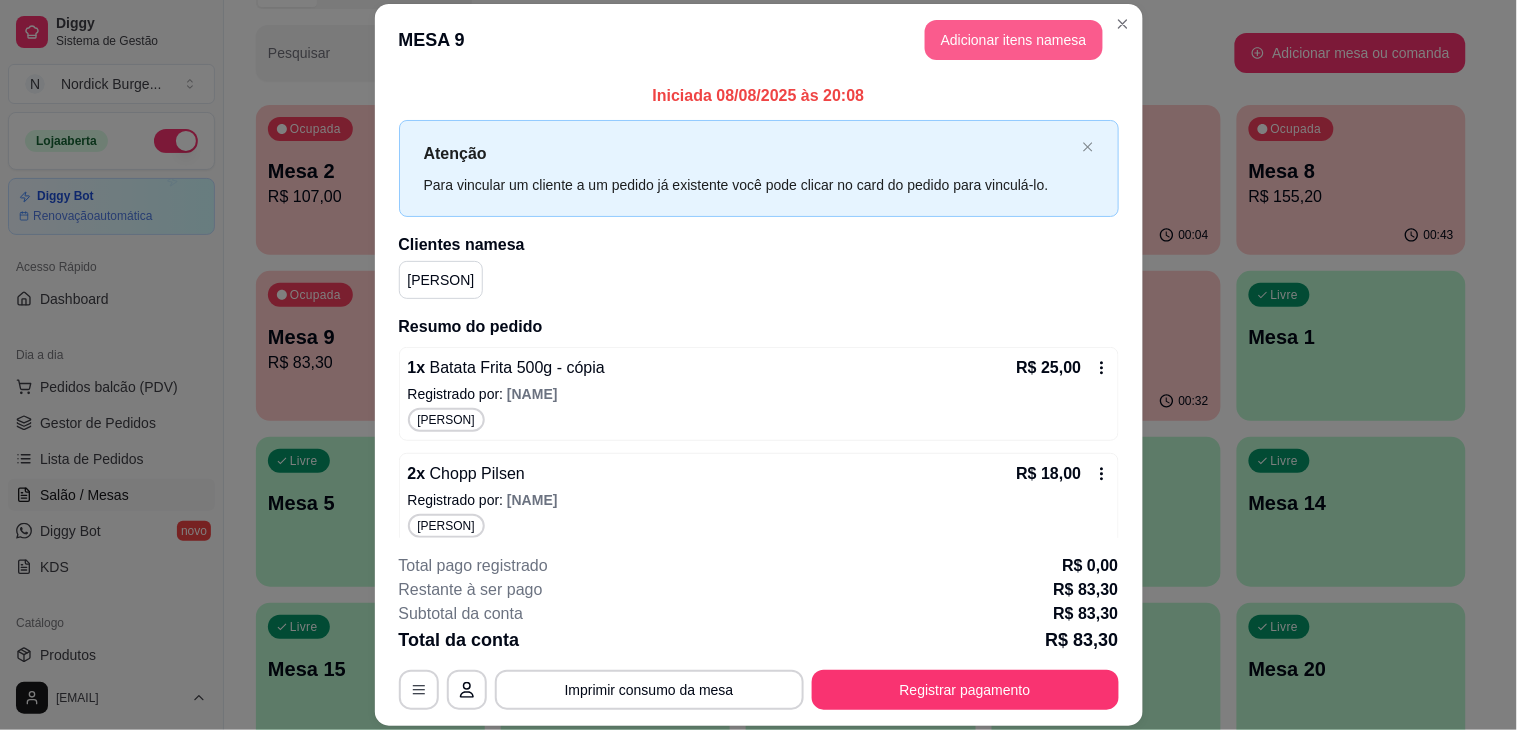 click on "Adicionar itens na  mesa" at bounding box center (1014, 40) 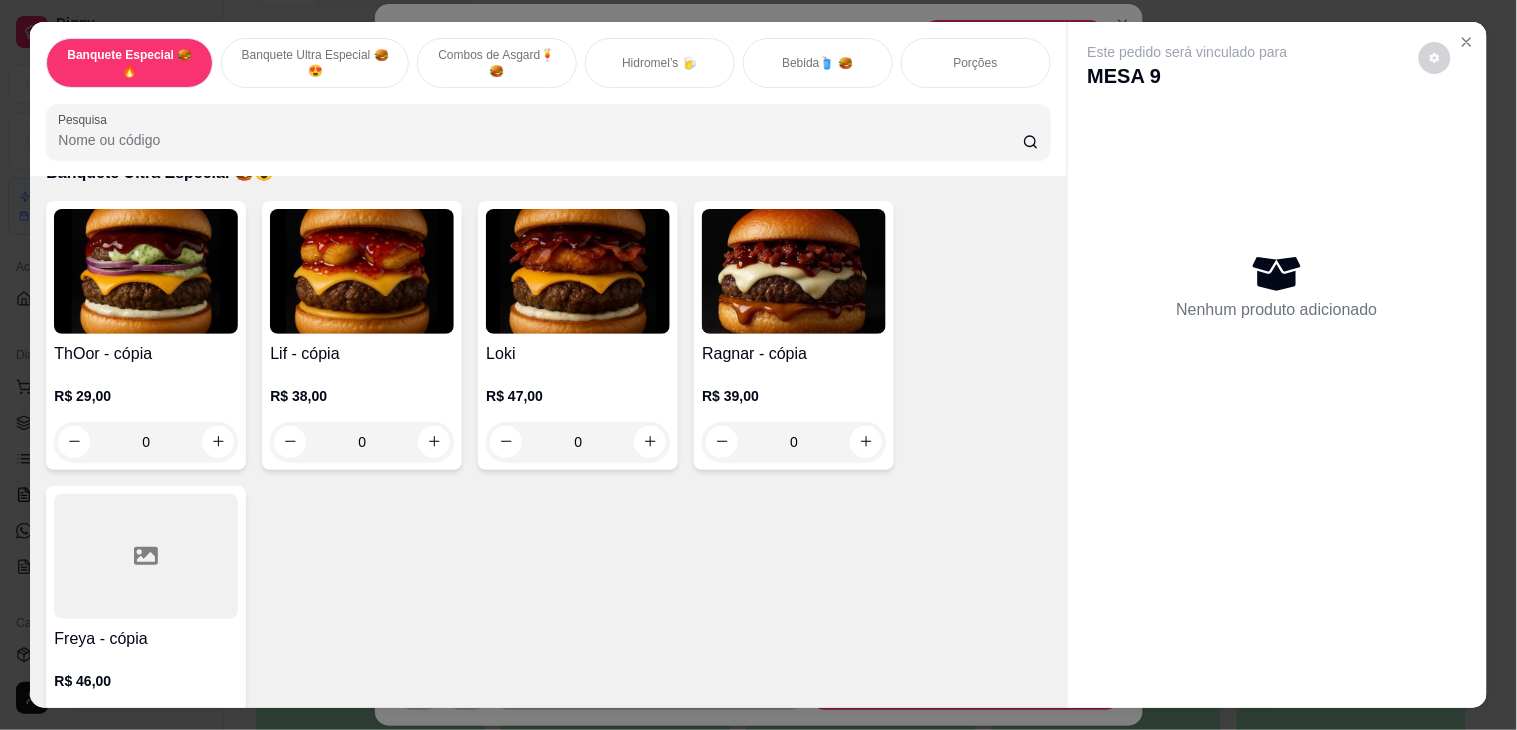 scroll, scrollTop: 888, scrollLeft: 0, axis: vertical 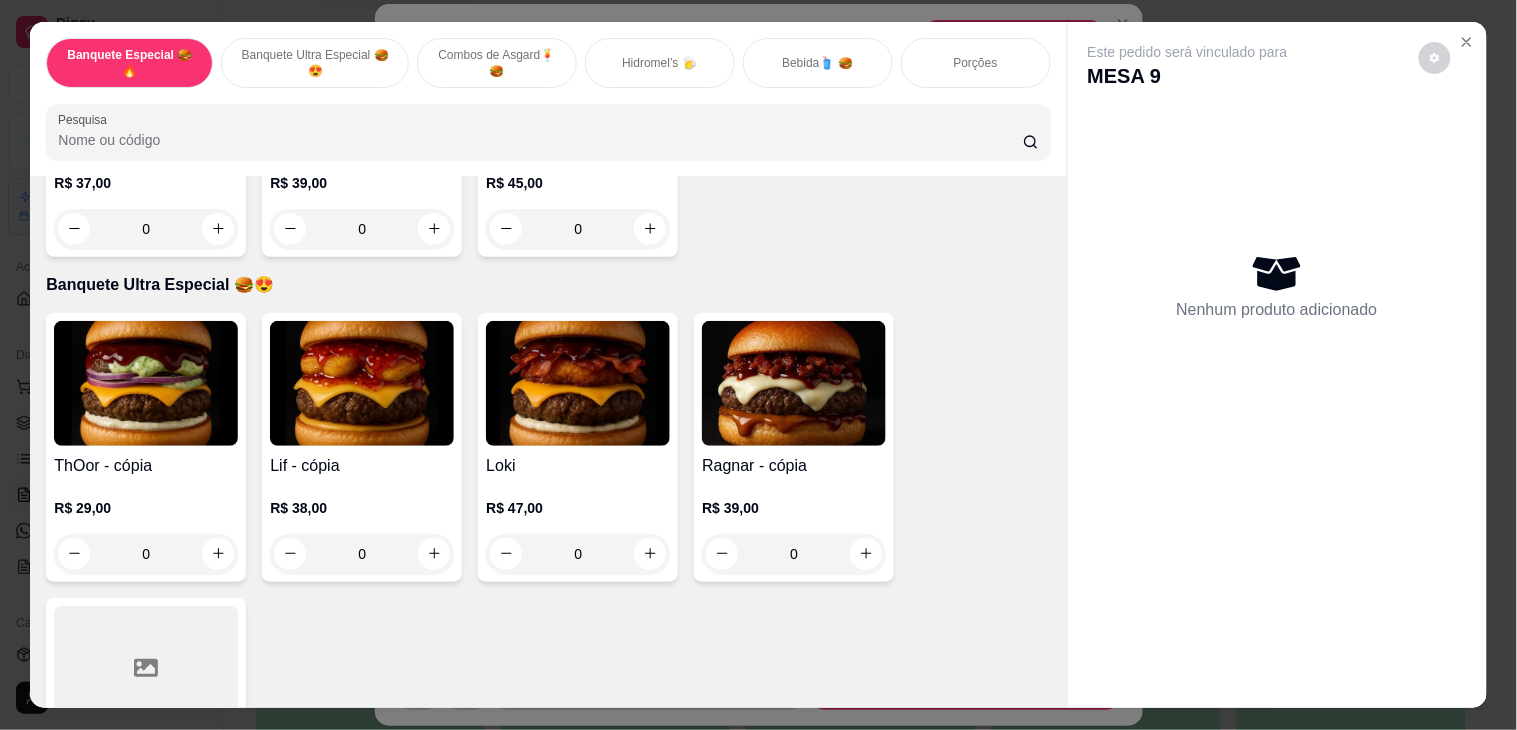 click at bounding box center (794, 383) 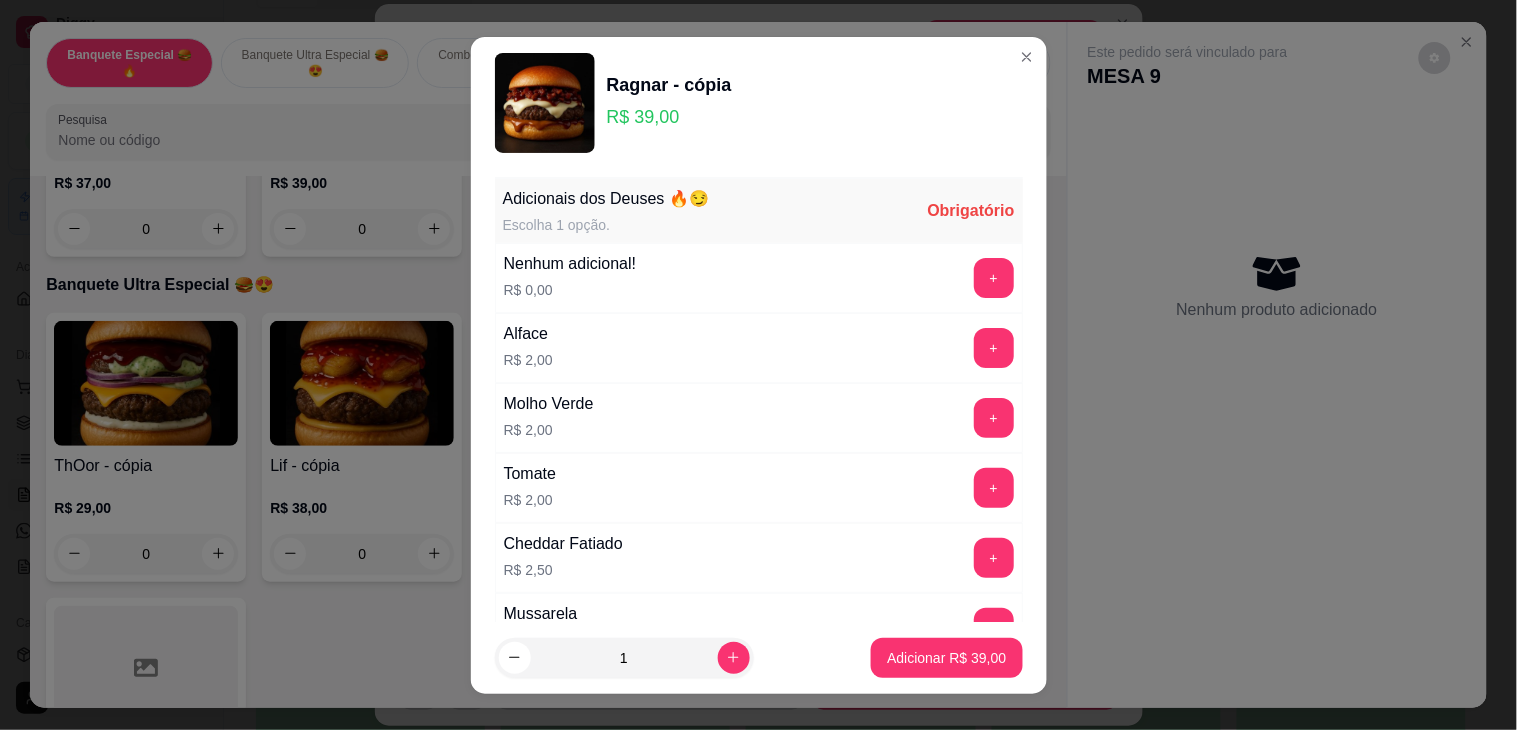 click on "Nenhum adicional!  R$ 0,00 +" at bounding box center (759, 278) 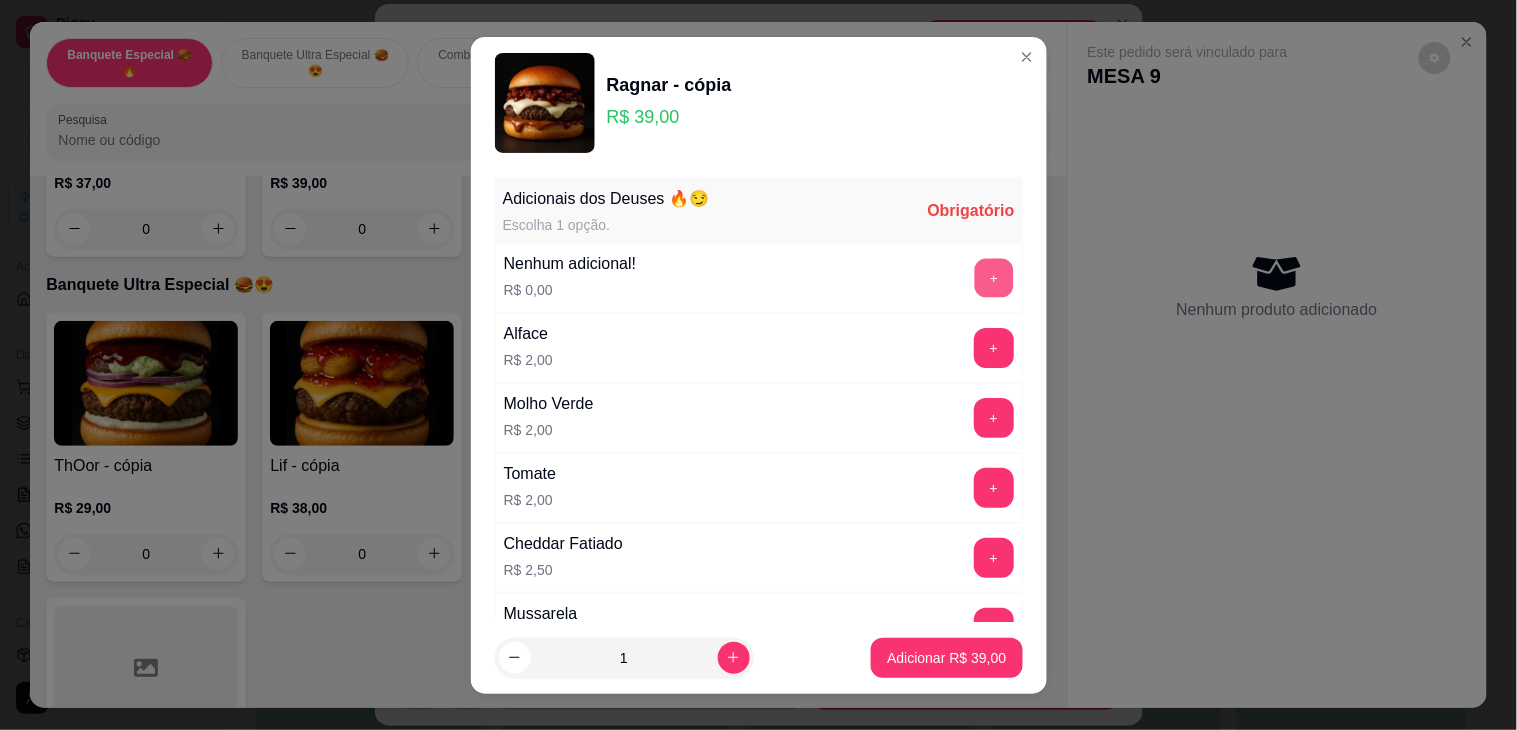 click on "+" at bounding box center [993, 277] 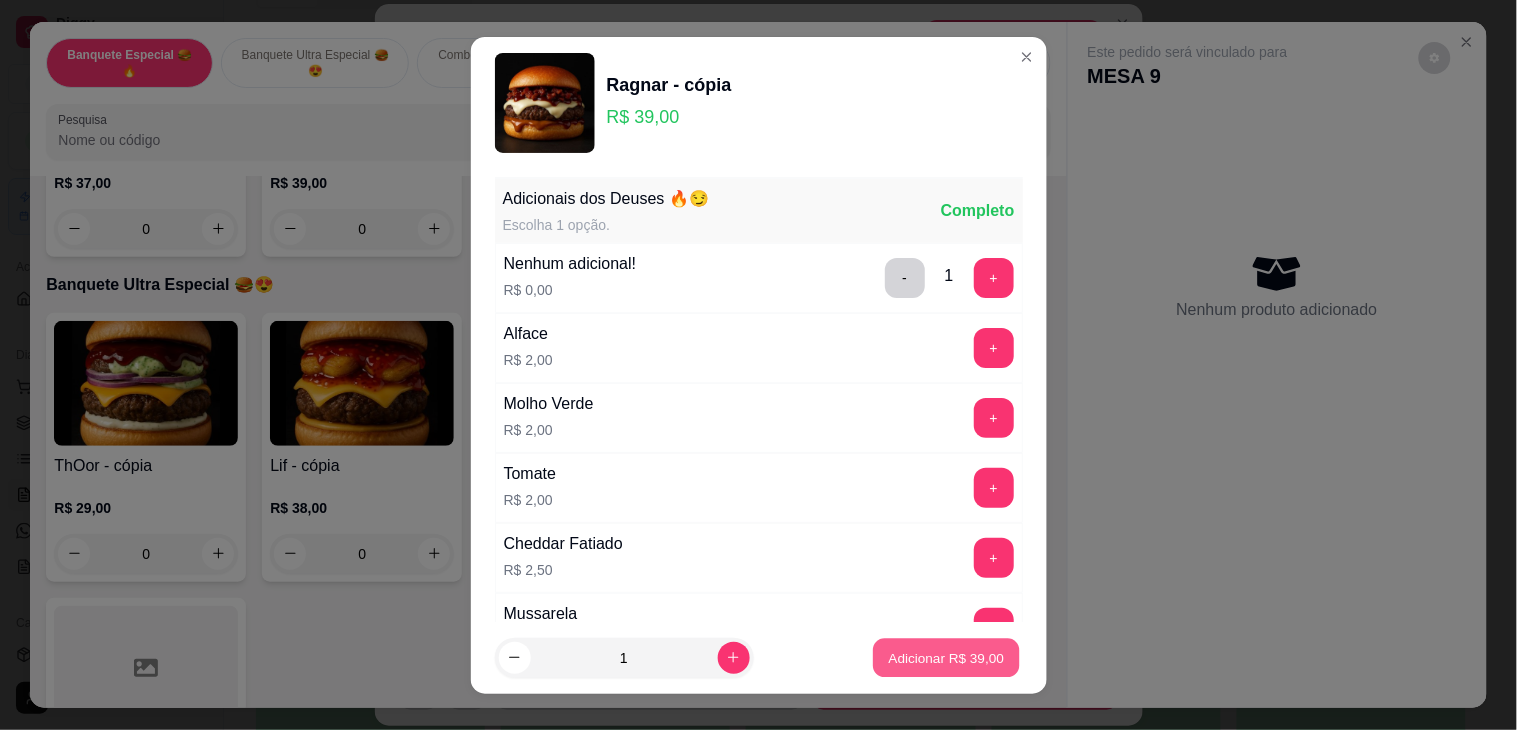click on "Adicionar R$ 39,00" at bounding box center [947, 657] 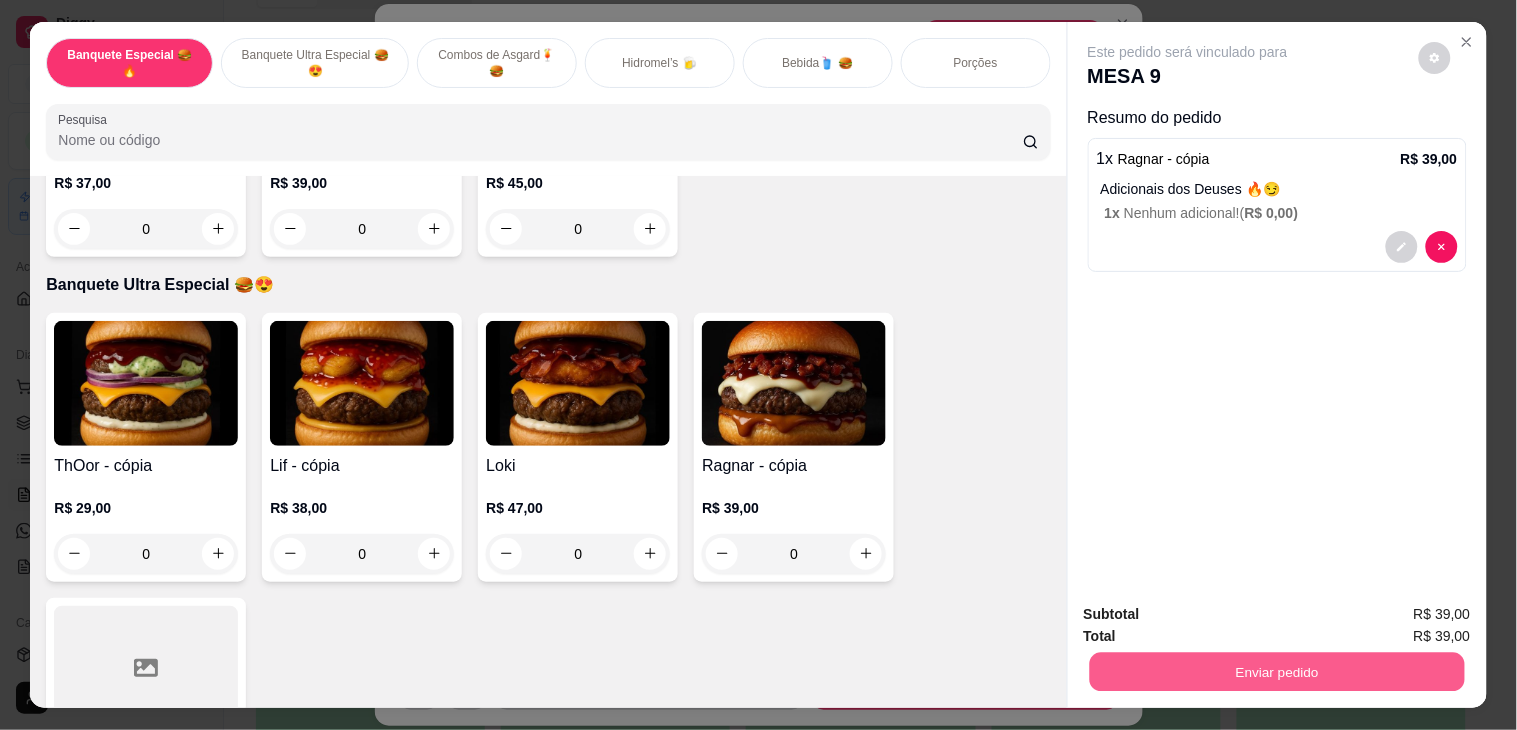 click on "Enviar pedido" at bounding box center [1276, 672] 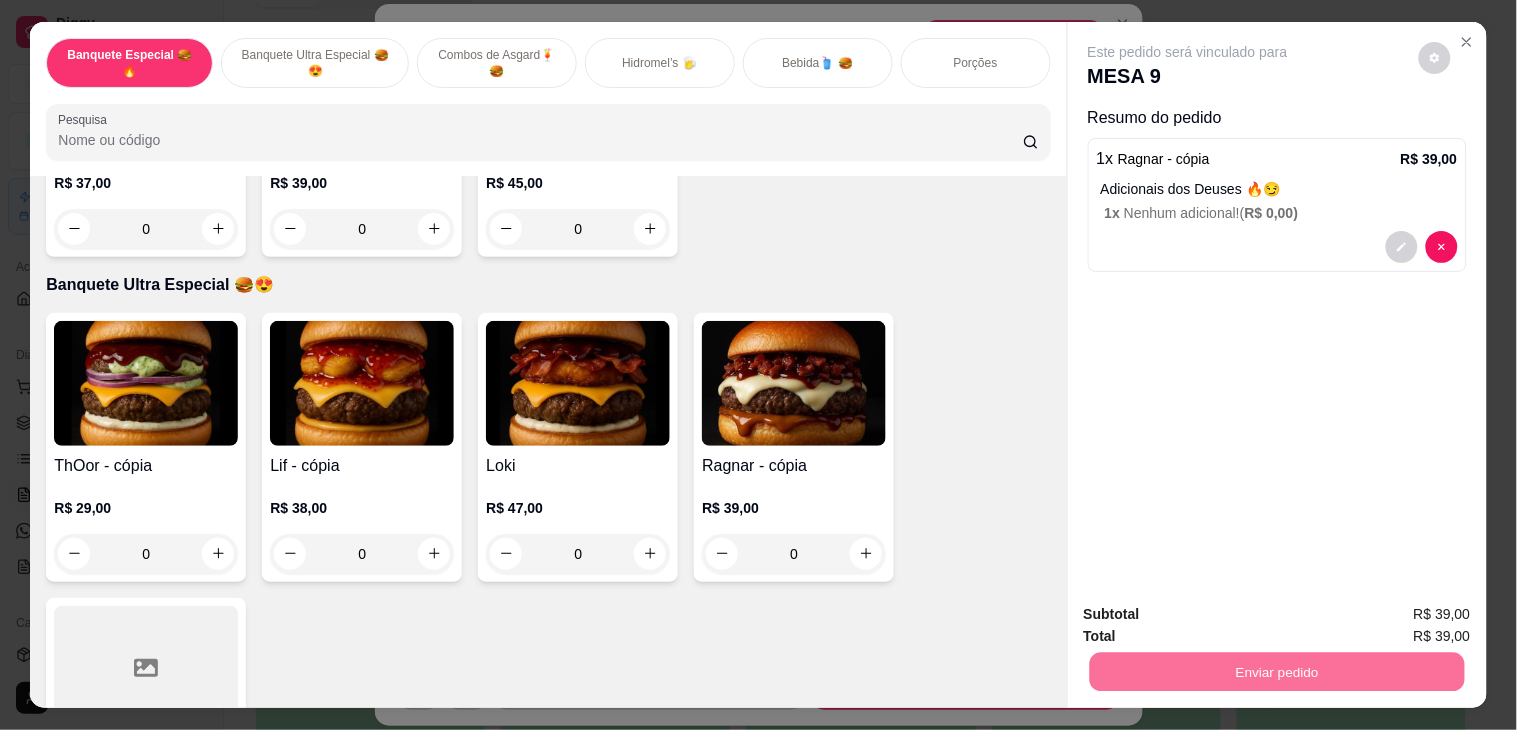 click on "Não registrar e enviar pedido" at bounding box center (1210, 614) 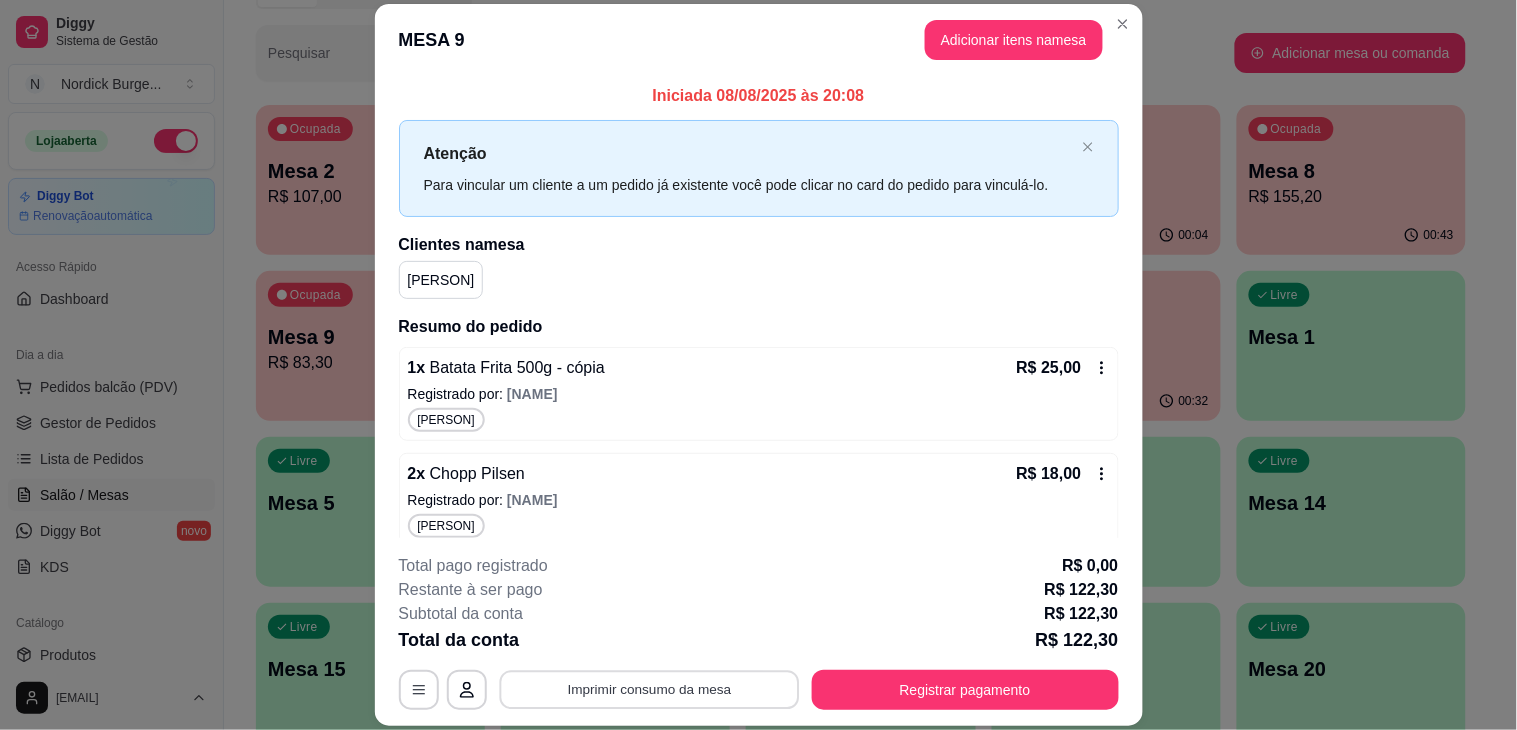 click on "Imprimir consumo da mesa" at bounding box center [649, 690] 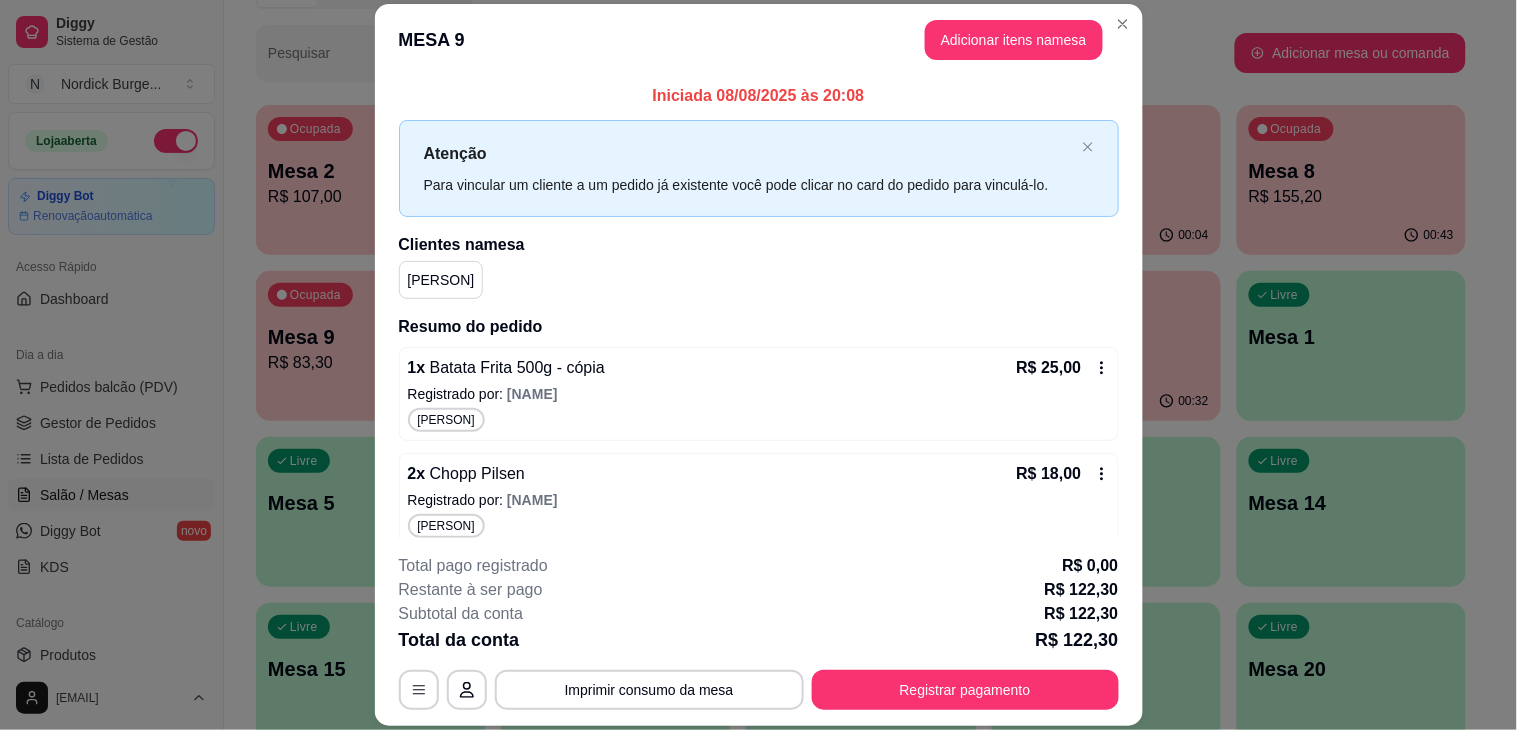 scroll, scrollTop: 0, scrollLeft: 0, axis: both 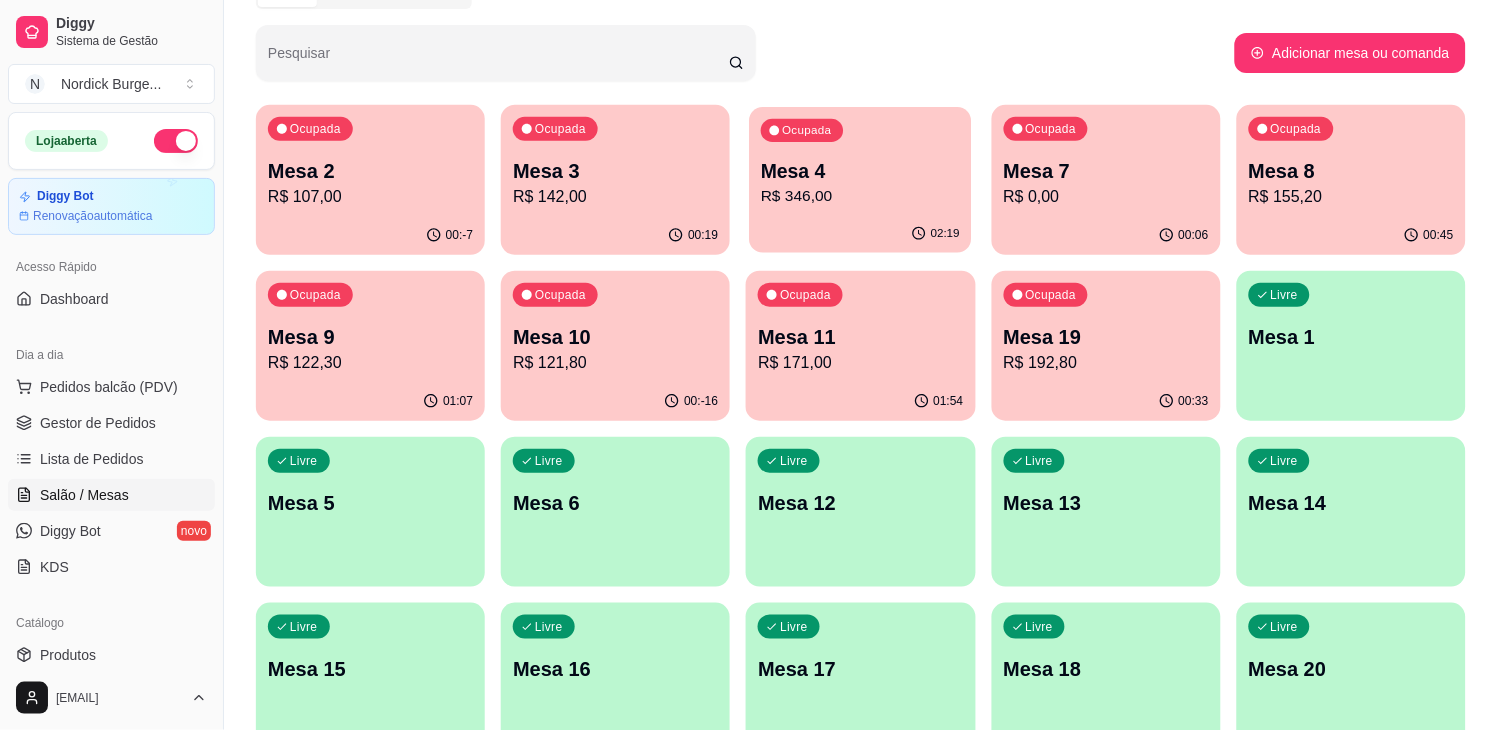 click on "Ocupada Mesa 4 R$ 346,00" at bounding box center [861, 161] 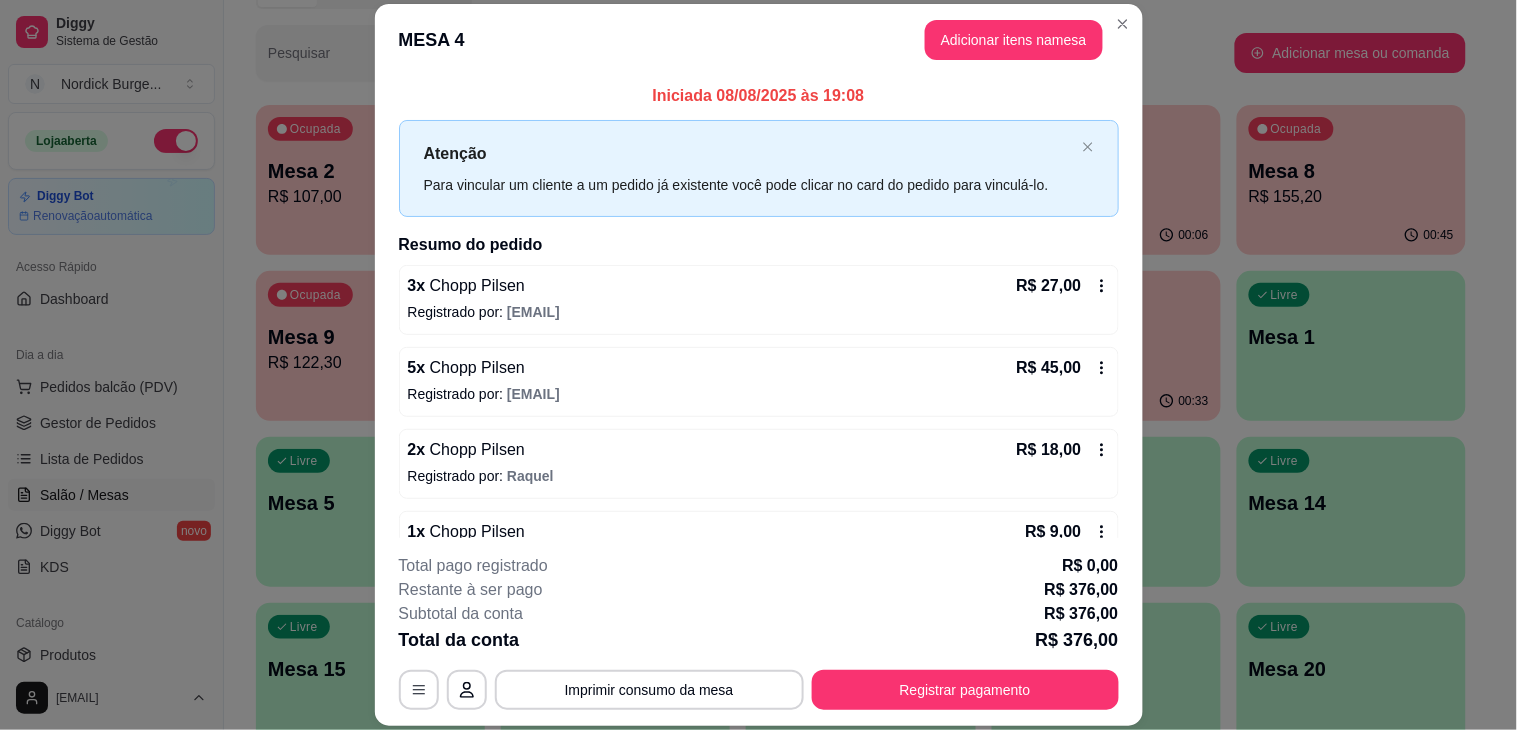 scroll, scrollTop: 444, scrollLeft: 0, axis: vertical 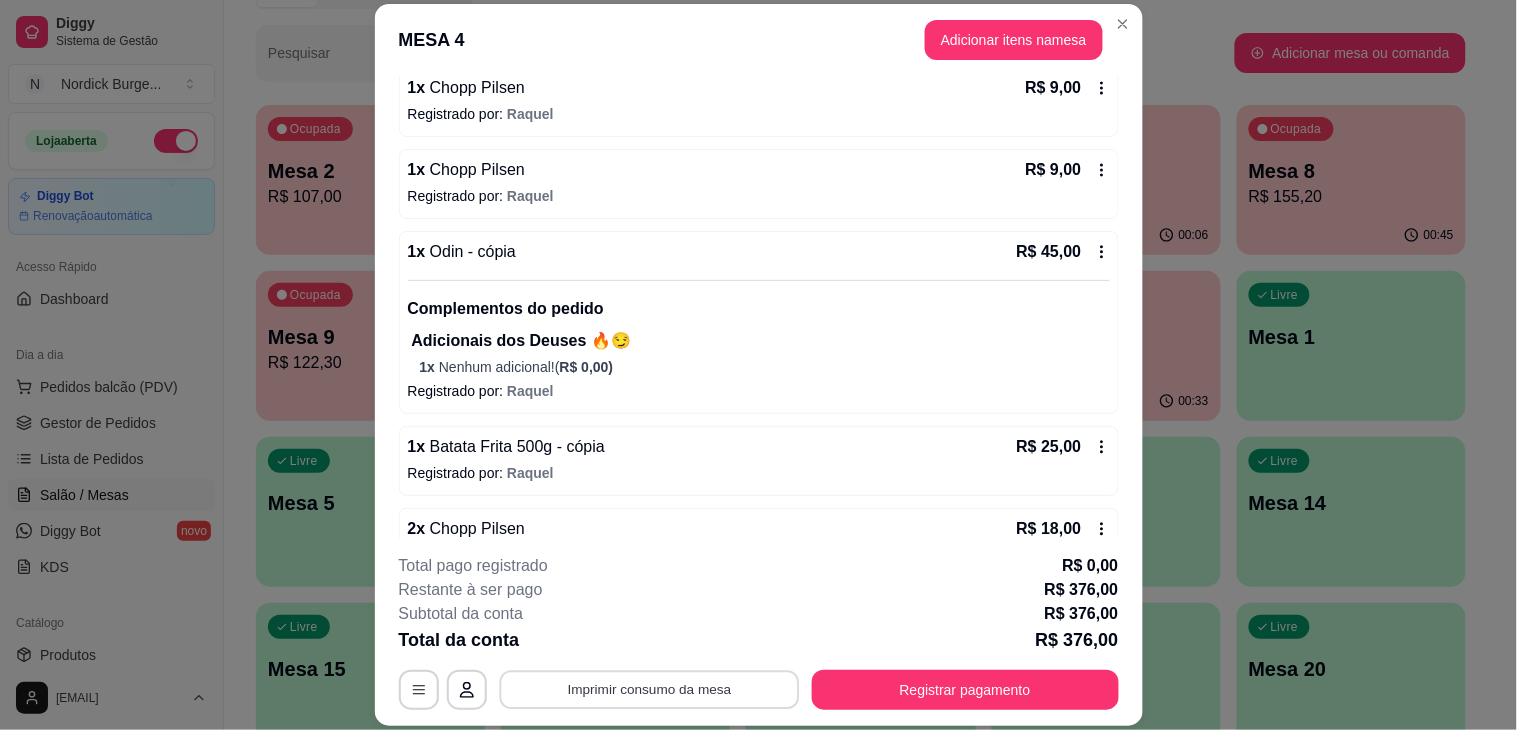 click on "Imprimir consumo da mesa" at bounding box center [649, 690] 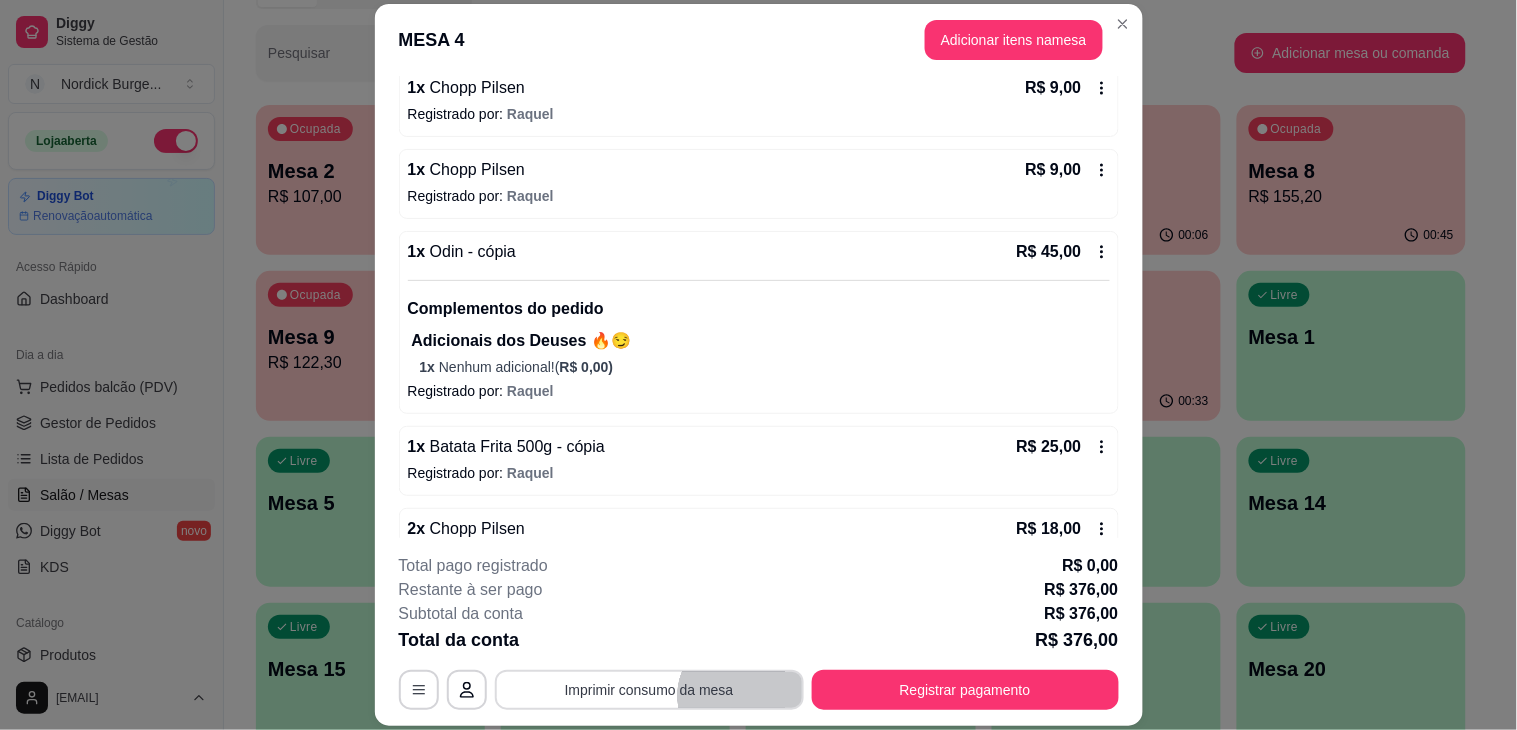 scroll, scrollTop: 0, scrollLeft: 0, axis: both 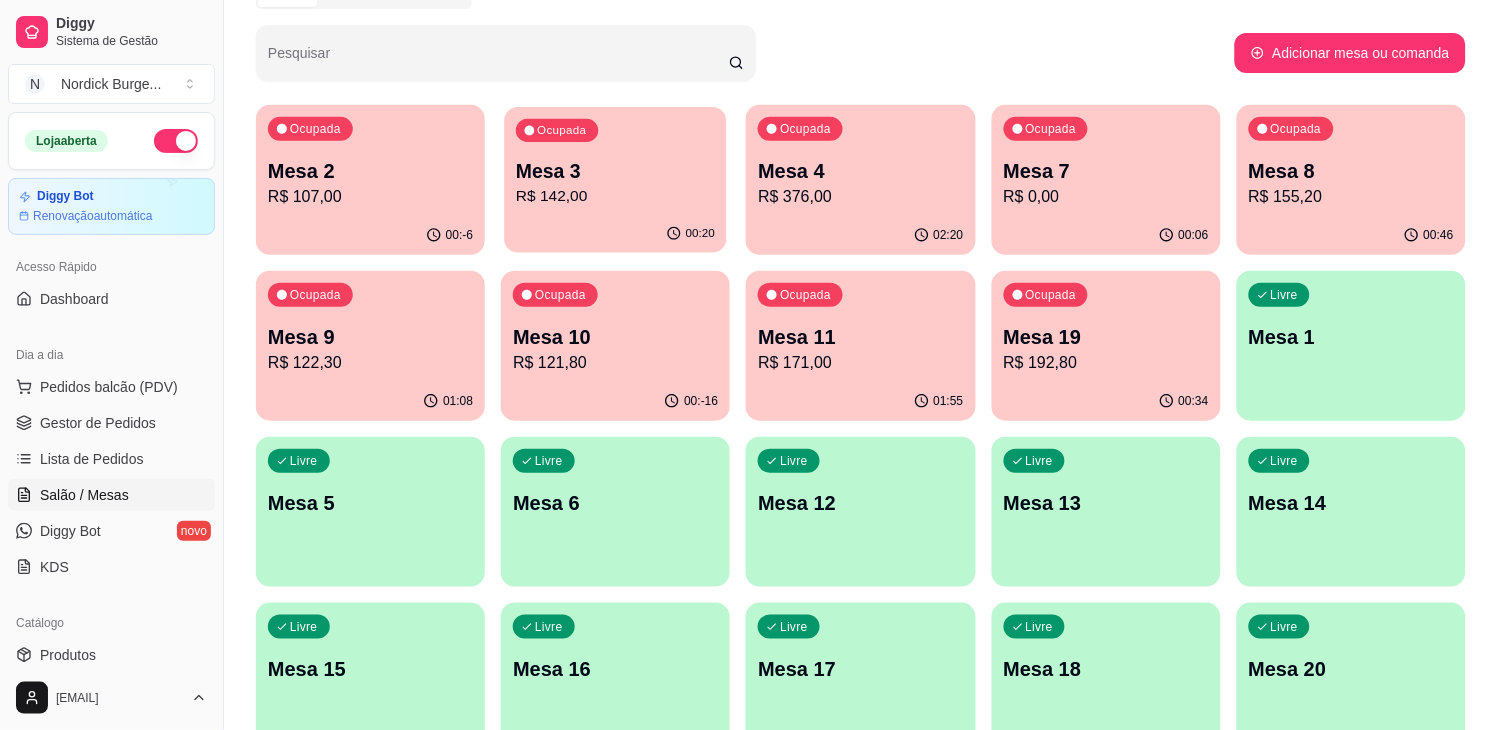 click on "R$ 142,00" at bounding box center [615, 196] 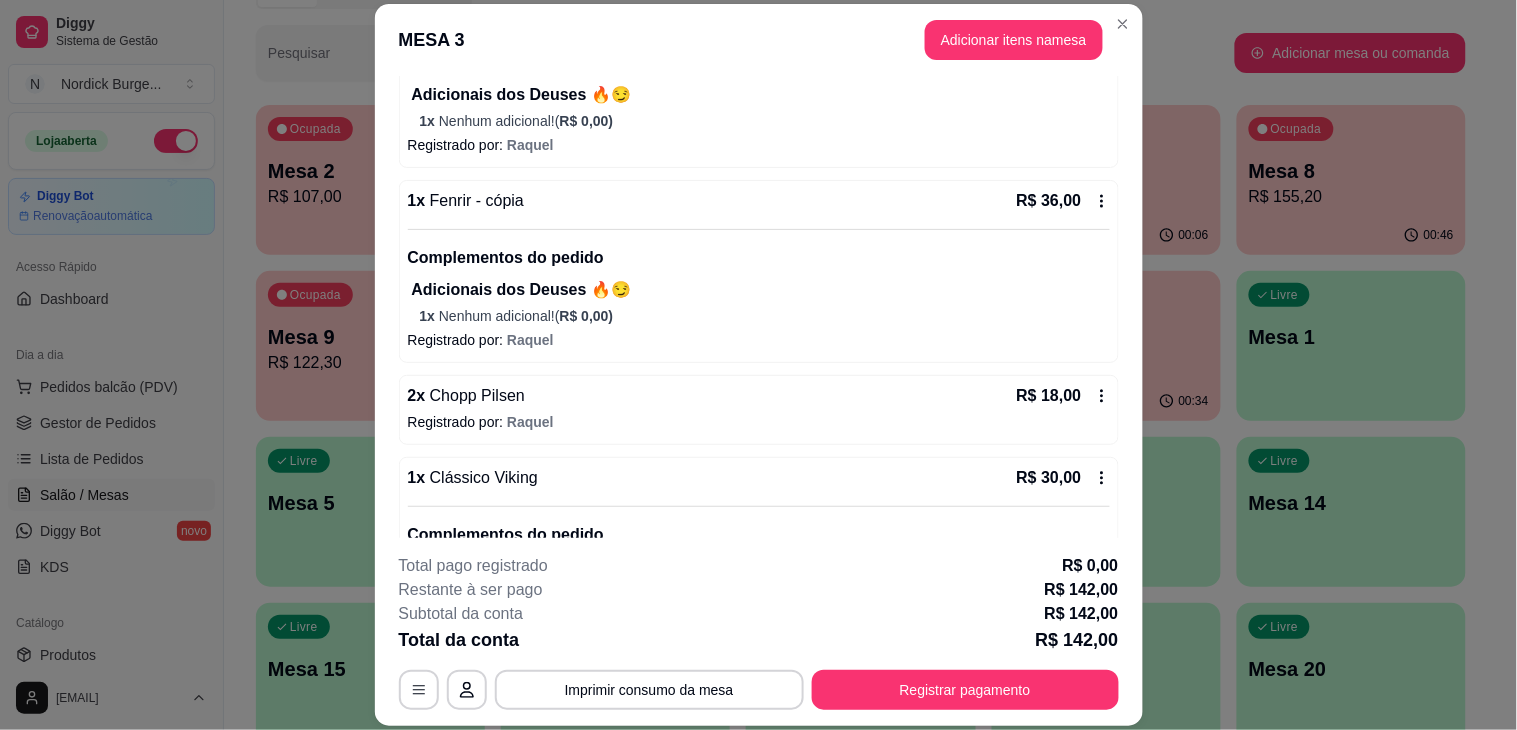 scroll, scrollTop: 555, scrollLeft: 0, axis: vertical 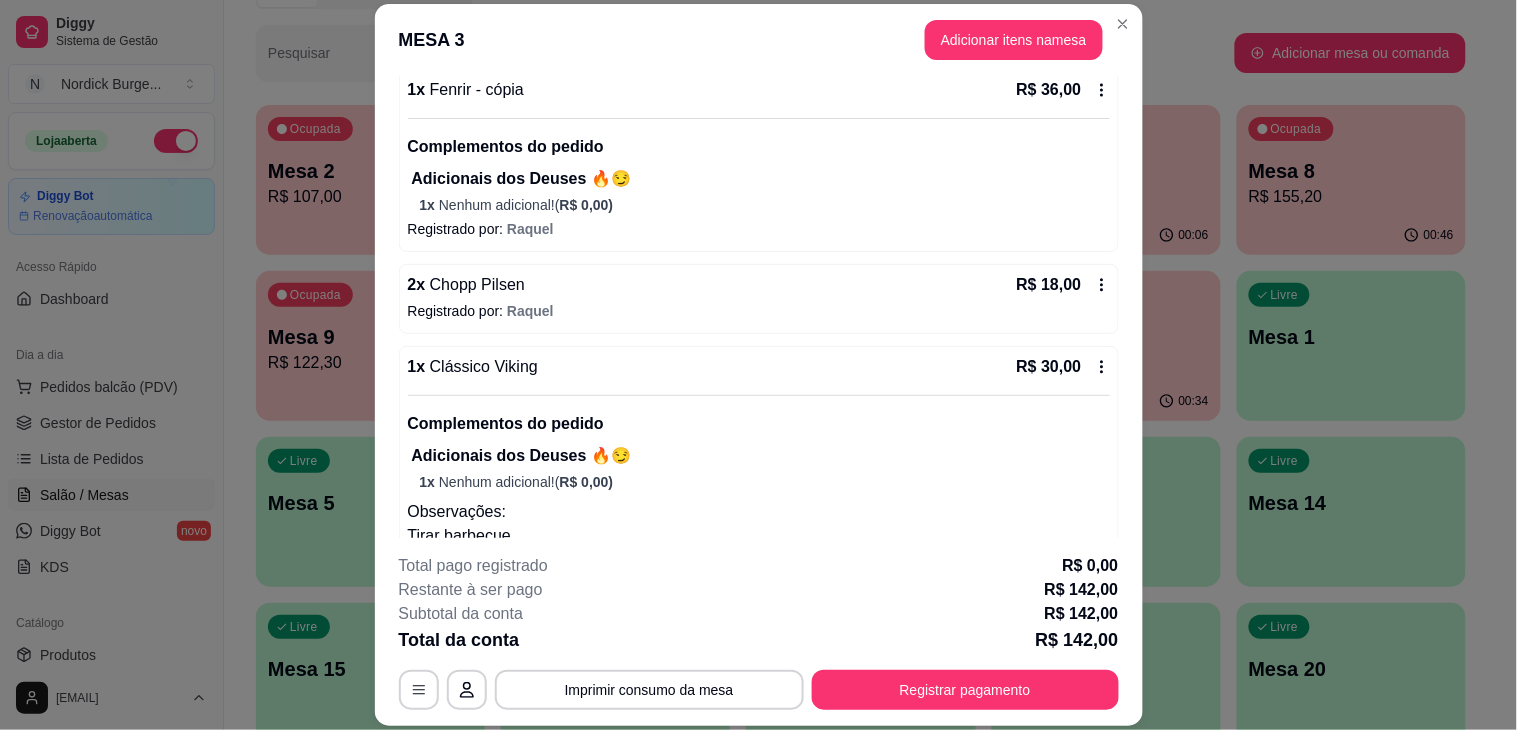 click on "**********" at bounding box center (759, 632) 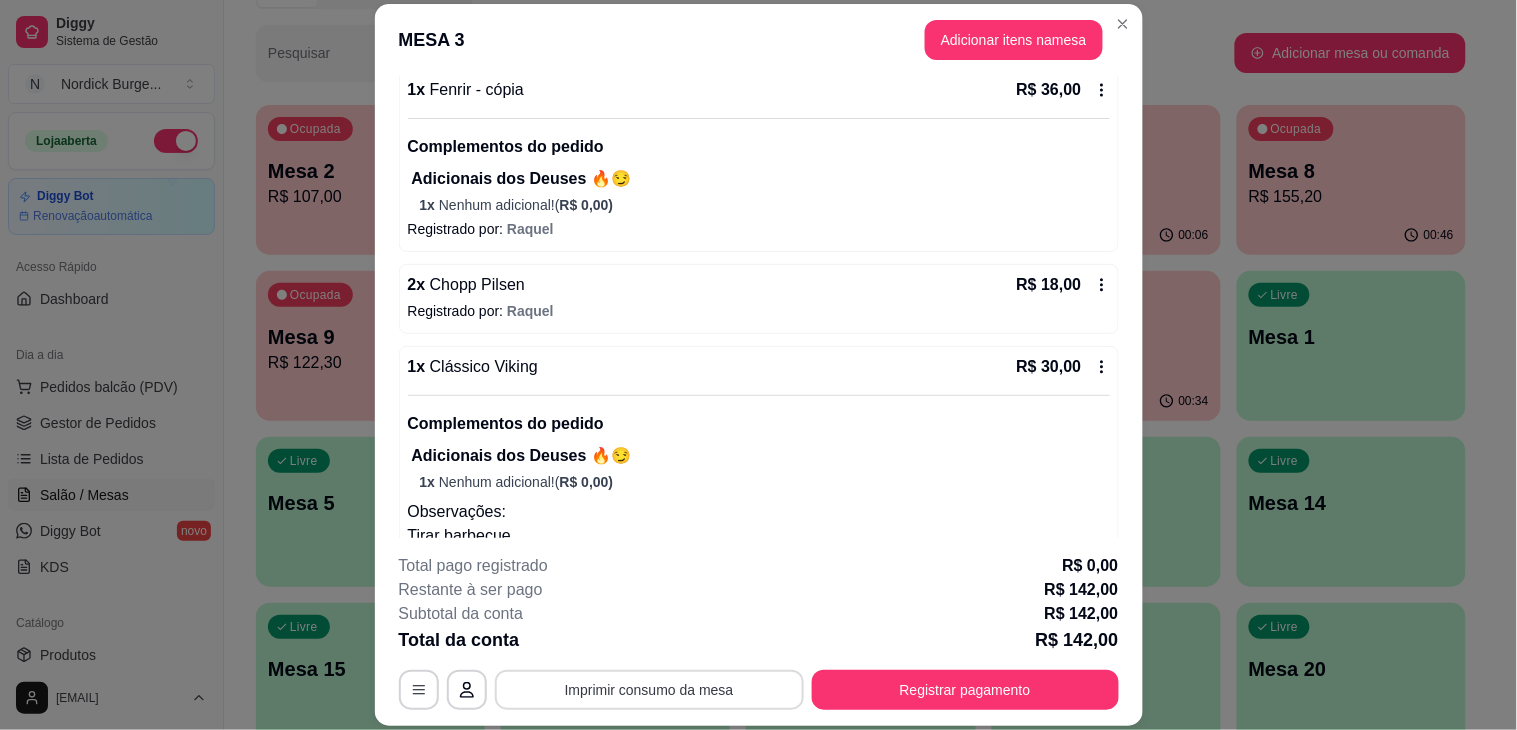 click on "Imprimir consumo da mesa" at bounding box center (649, 690) 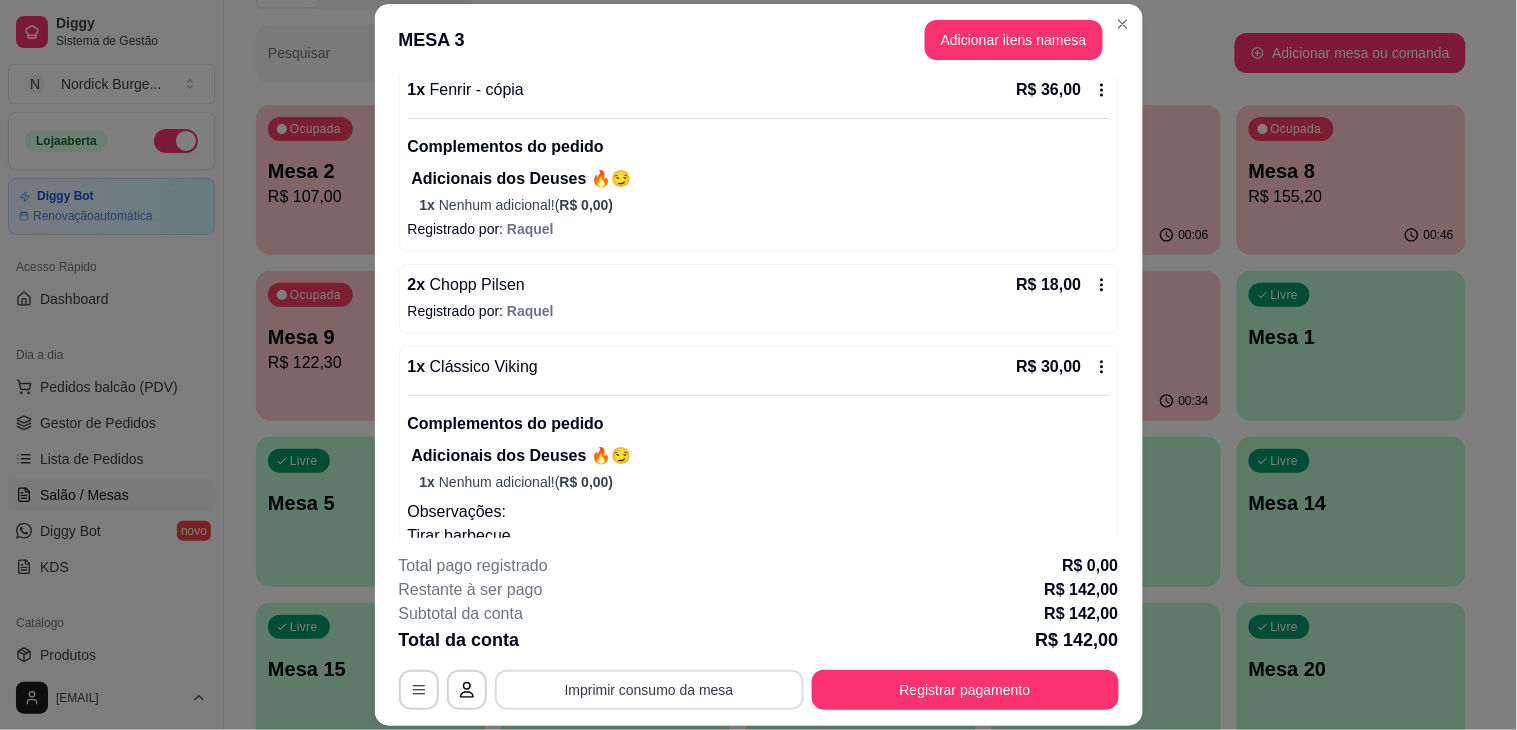 scroll, scrollTop: 0, scrollLeft: 0, axis: both 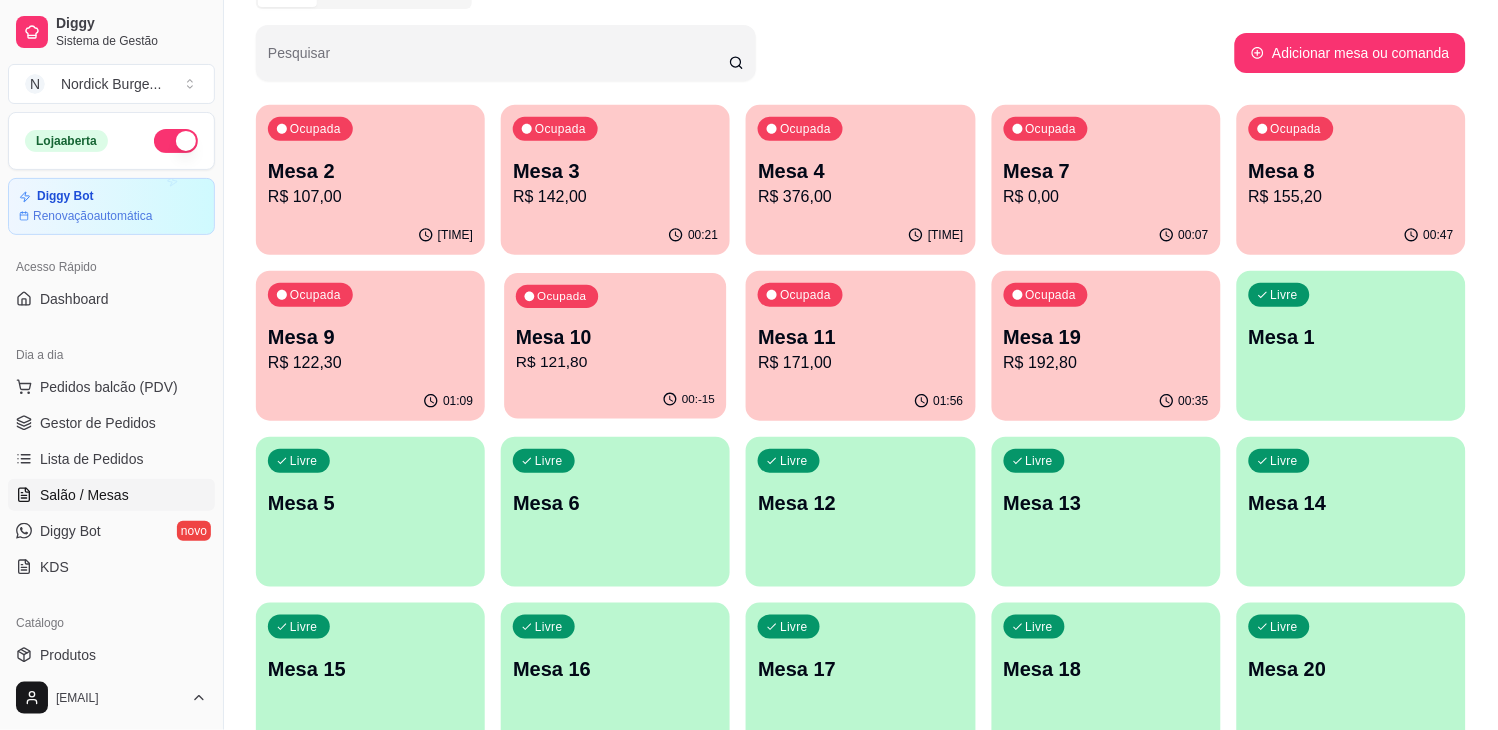 click on "00:-15" at bounding box center (616, 400) 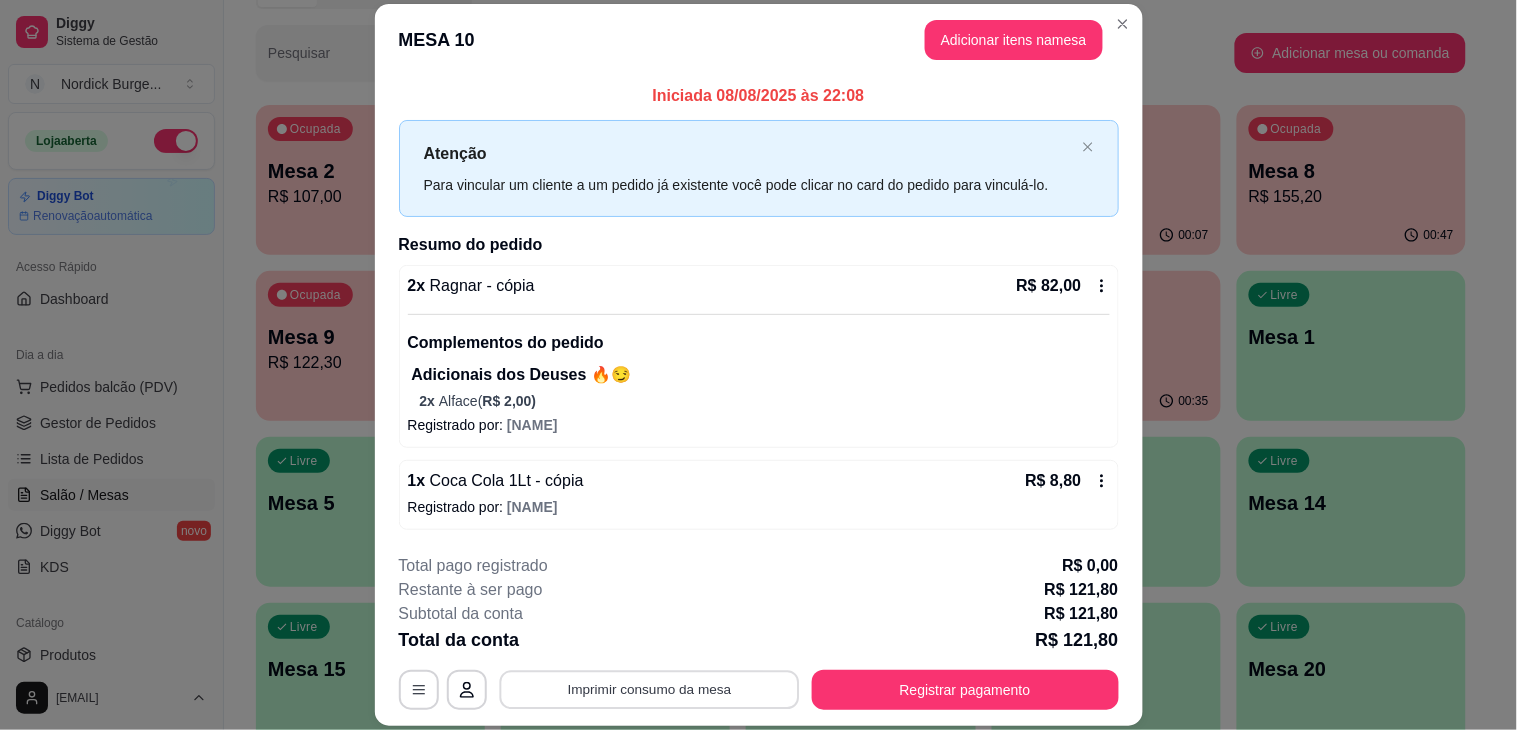 click on "Imprimir consumo da mesa" at bounding box center [649, 690] 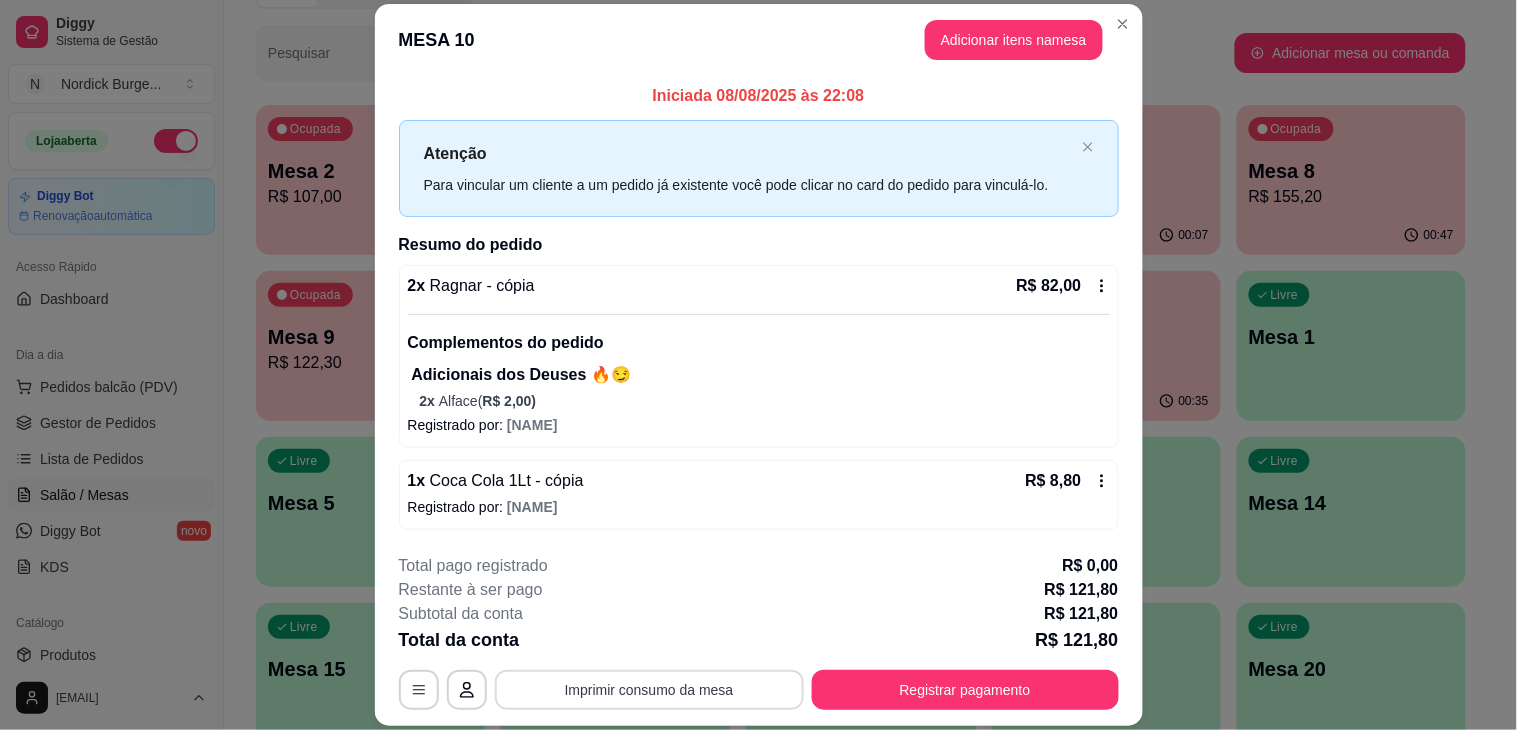 scroll, scrollTop: 0, scrollLeft: 0, axis: both 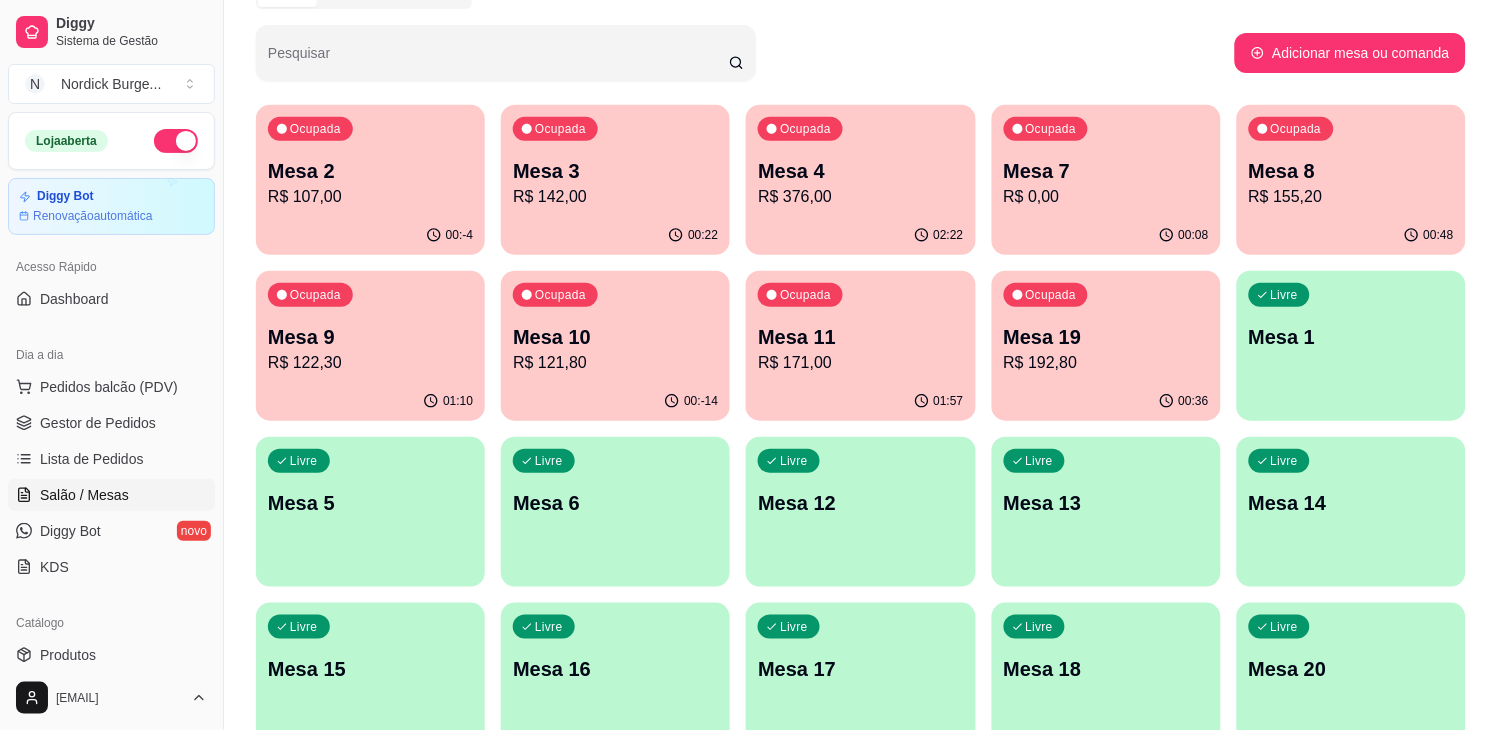 click on "Ocupada Mesa 4 R$ 376,00" at bounding box center [860, 160] 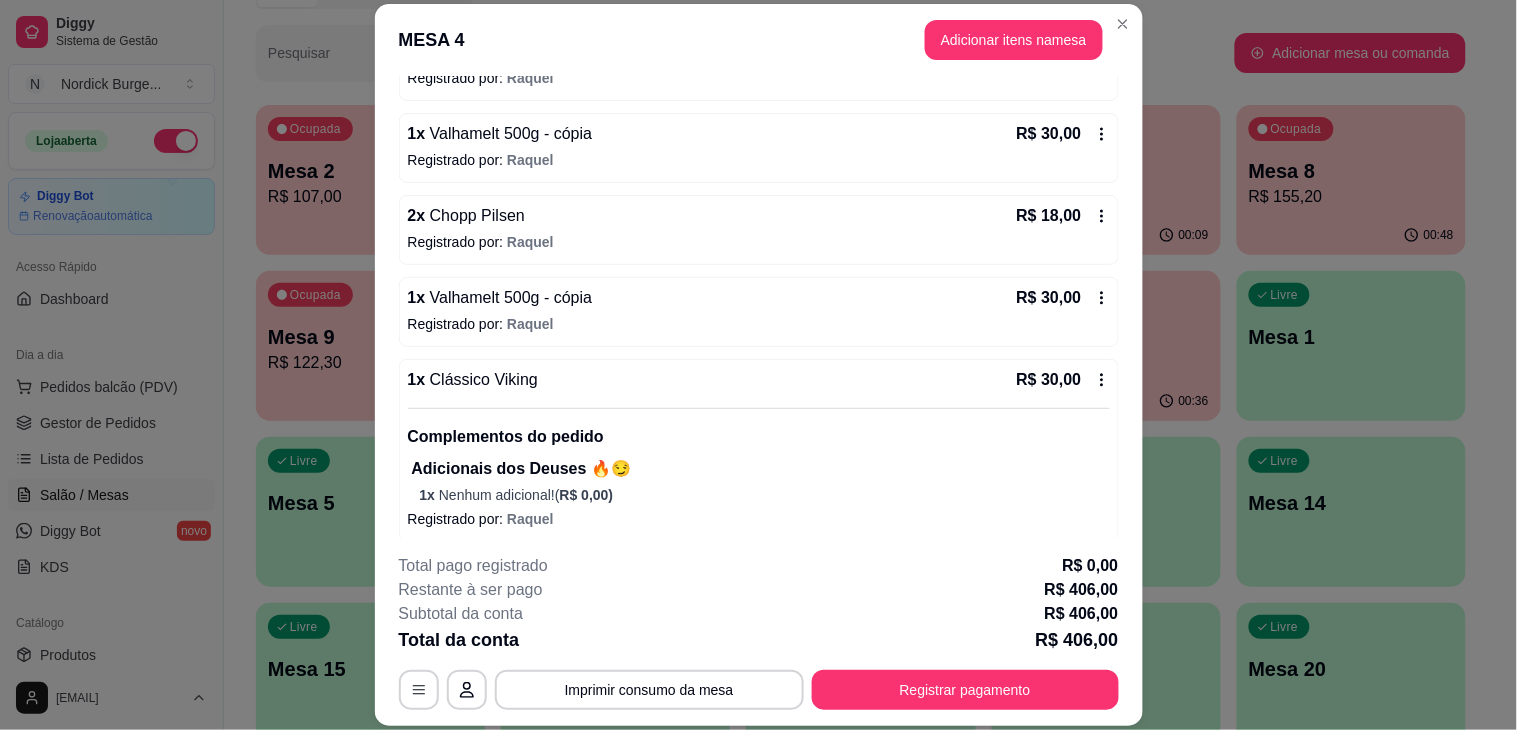 scroll, scrollTop: 1572, scrollLeft: 0, axis: vertical 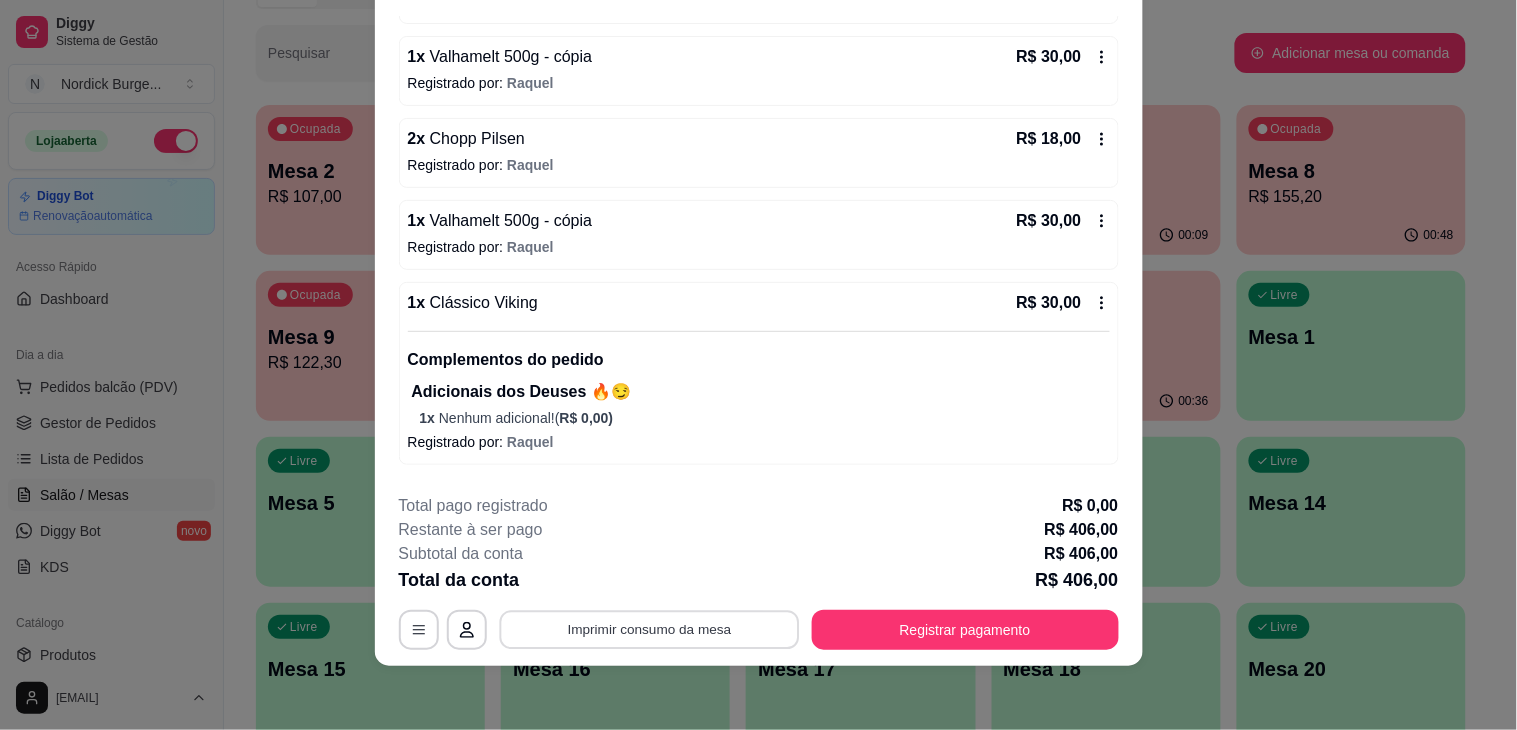 click on "Imprimir consumo da mesa" at bounding box center (649, 630) 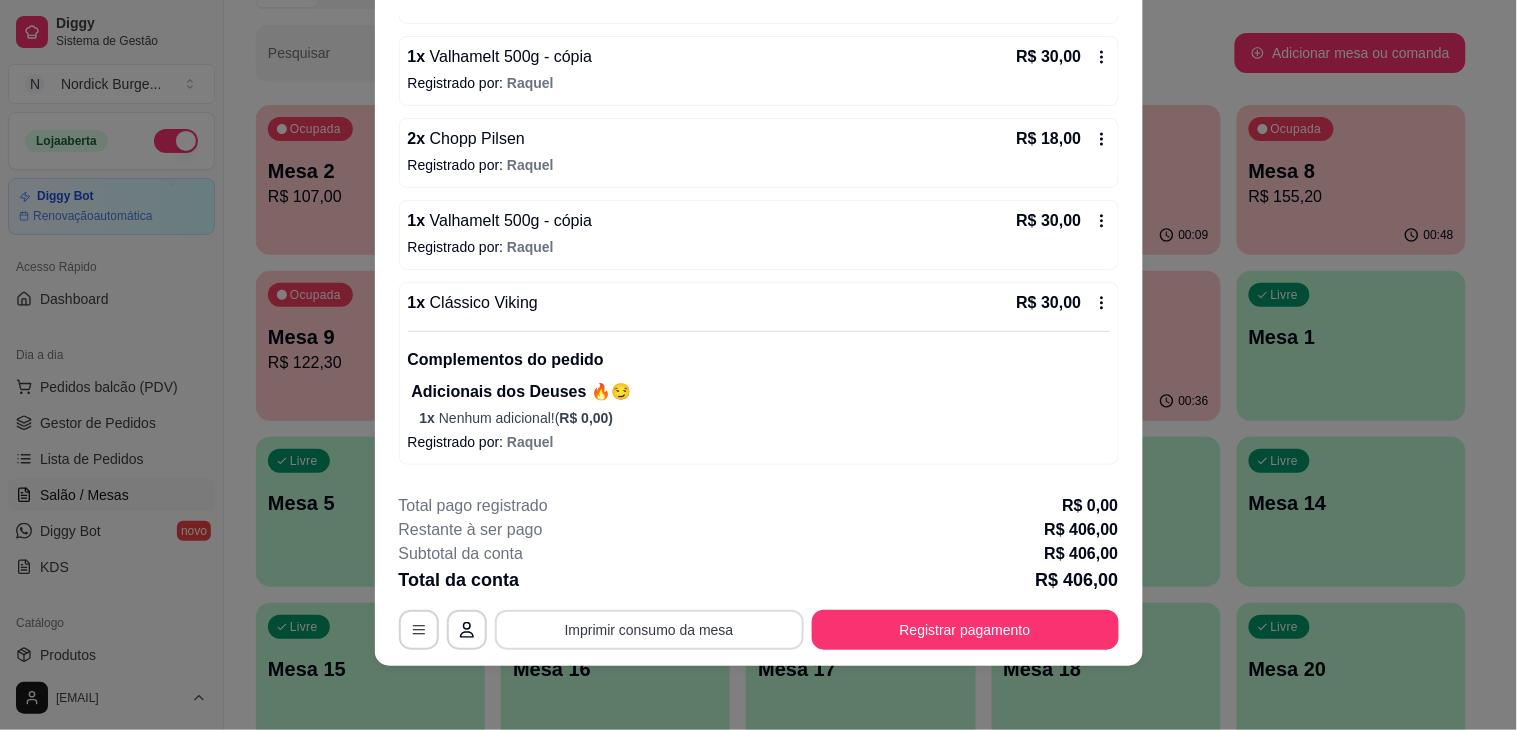 scroll, scrollTop: 0, scrollLeft: 0, axis: both 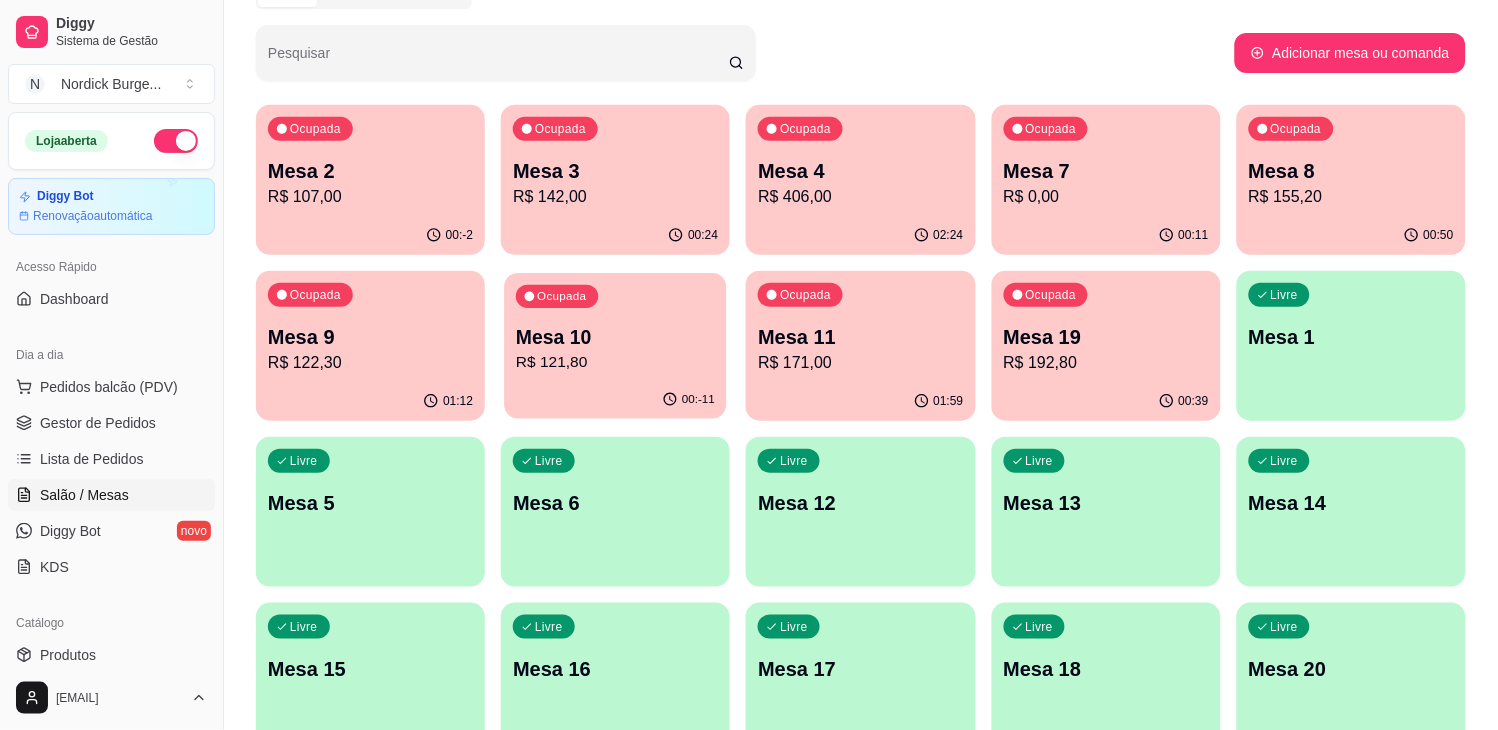 click on "Ocupada Mesa 10 R$ 121,80" at bounding box center [616, 327] 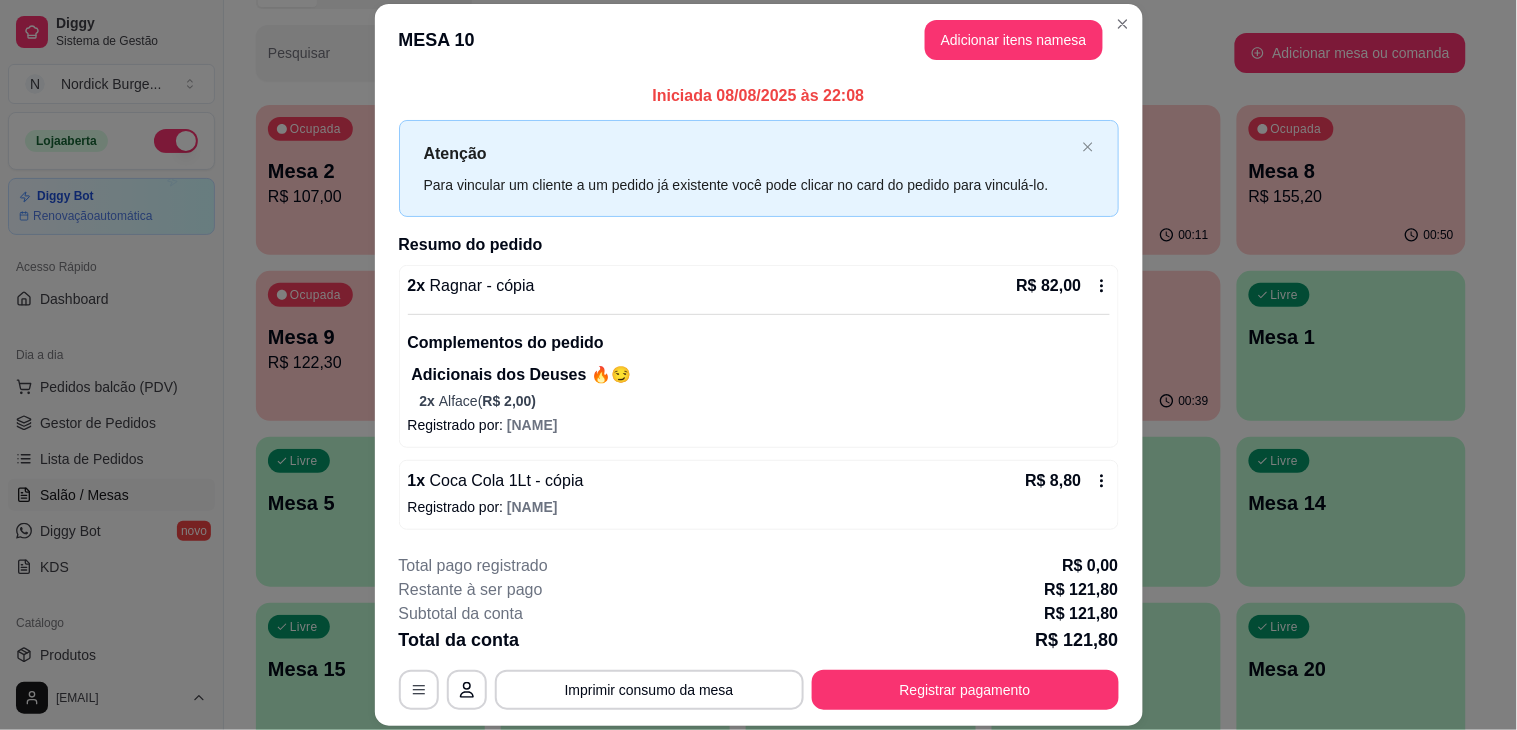 scroll, scrollTop: 194, scrollLeft: 0, axis: vertical 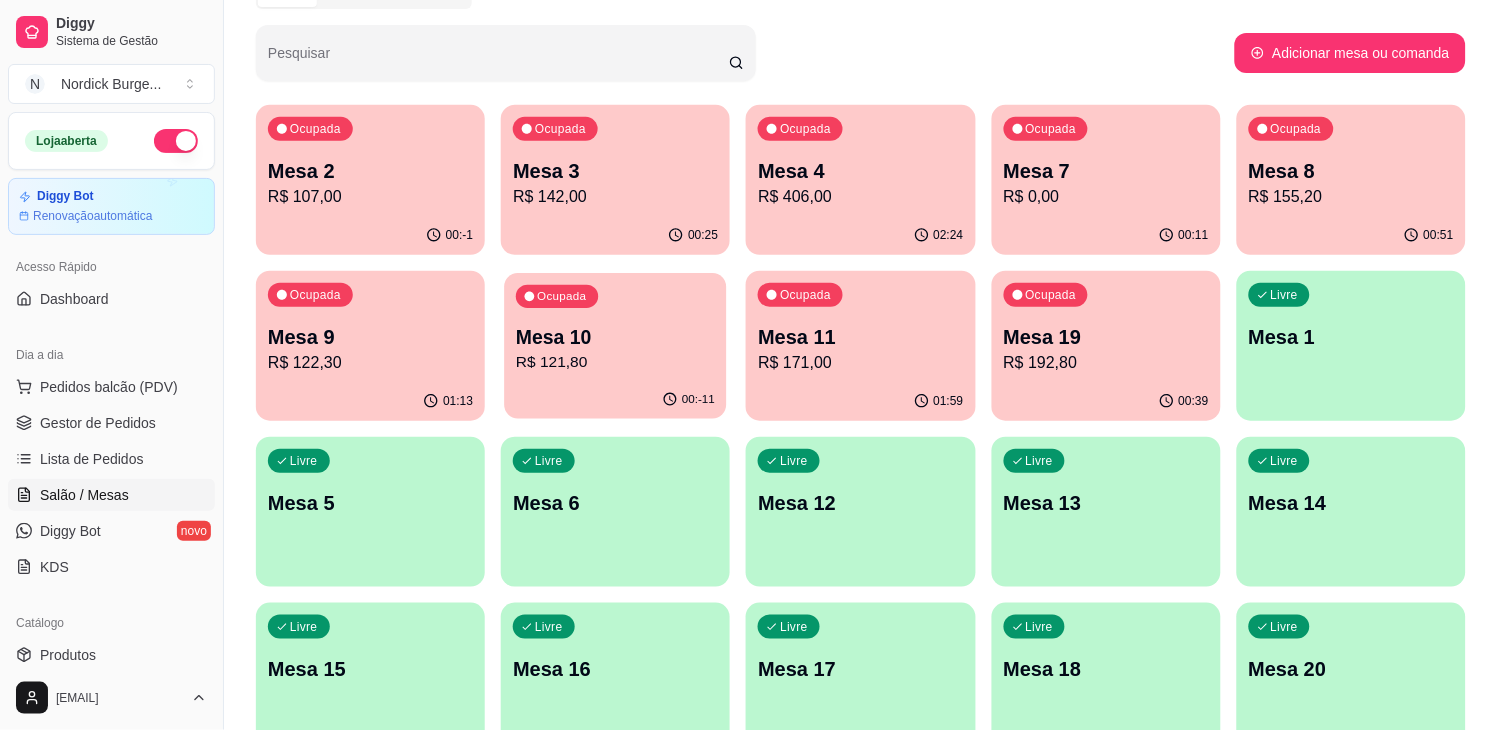 click on "Mesa 10" at bounding box center [615, 337] 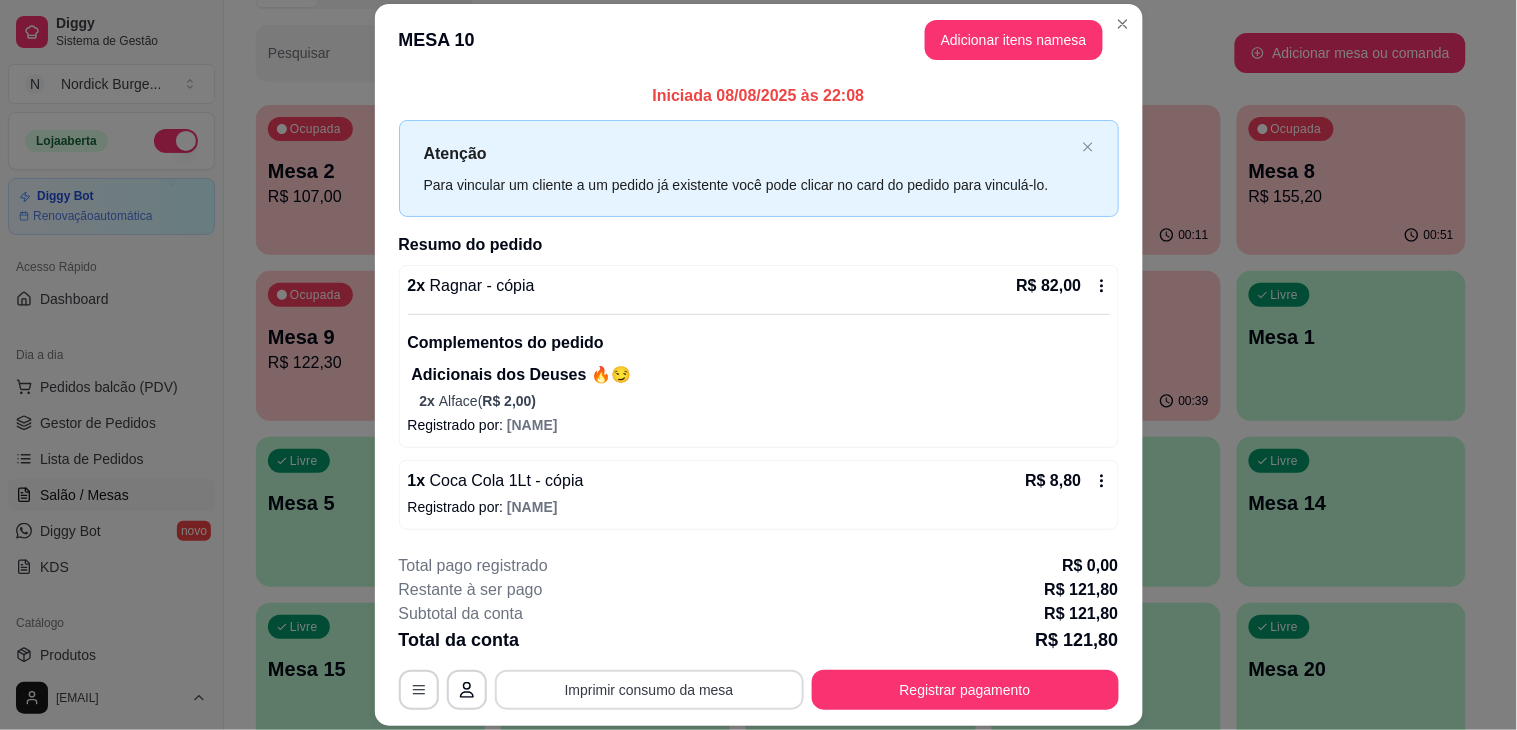 click on "Imprimir consumo da mesa" at bounding box center [649, 690] 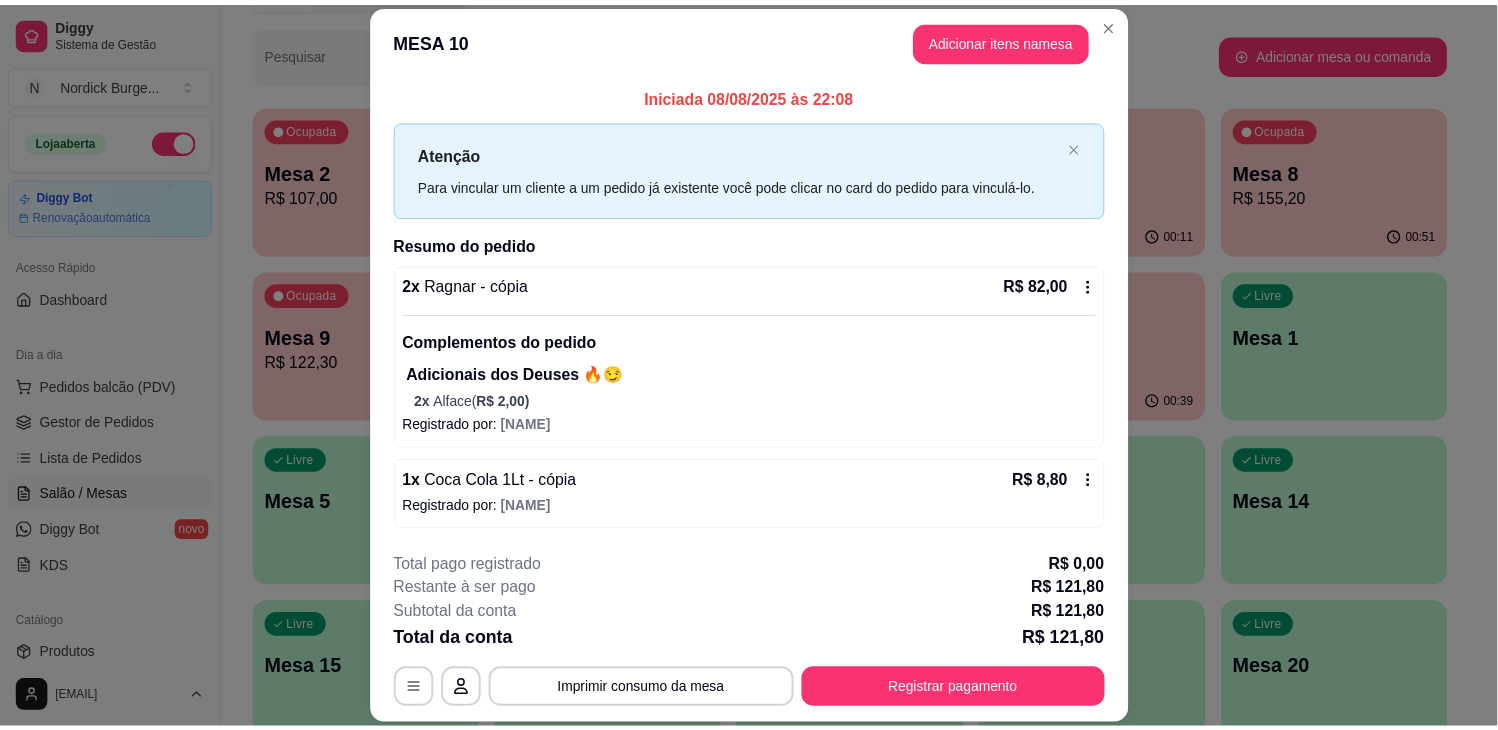 scroll, scrollTop: 0, scrollLeft: 0, axis: both 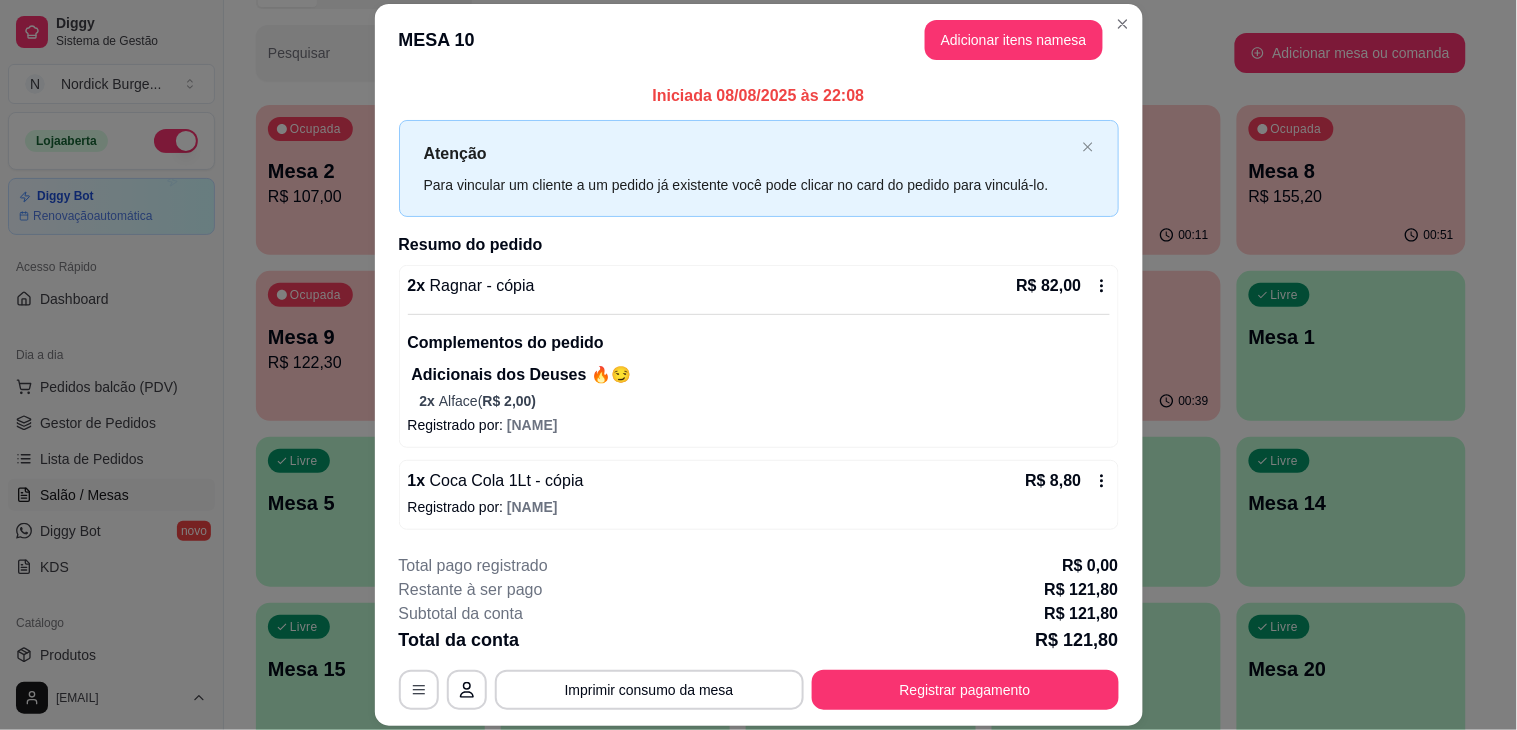 click on "MESA 10 Adicionar itens na  mesa" at bounding box center (759, 40) 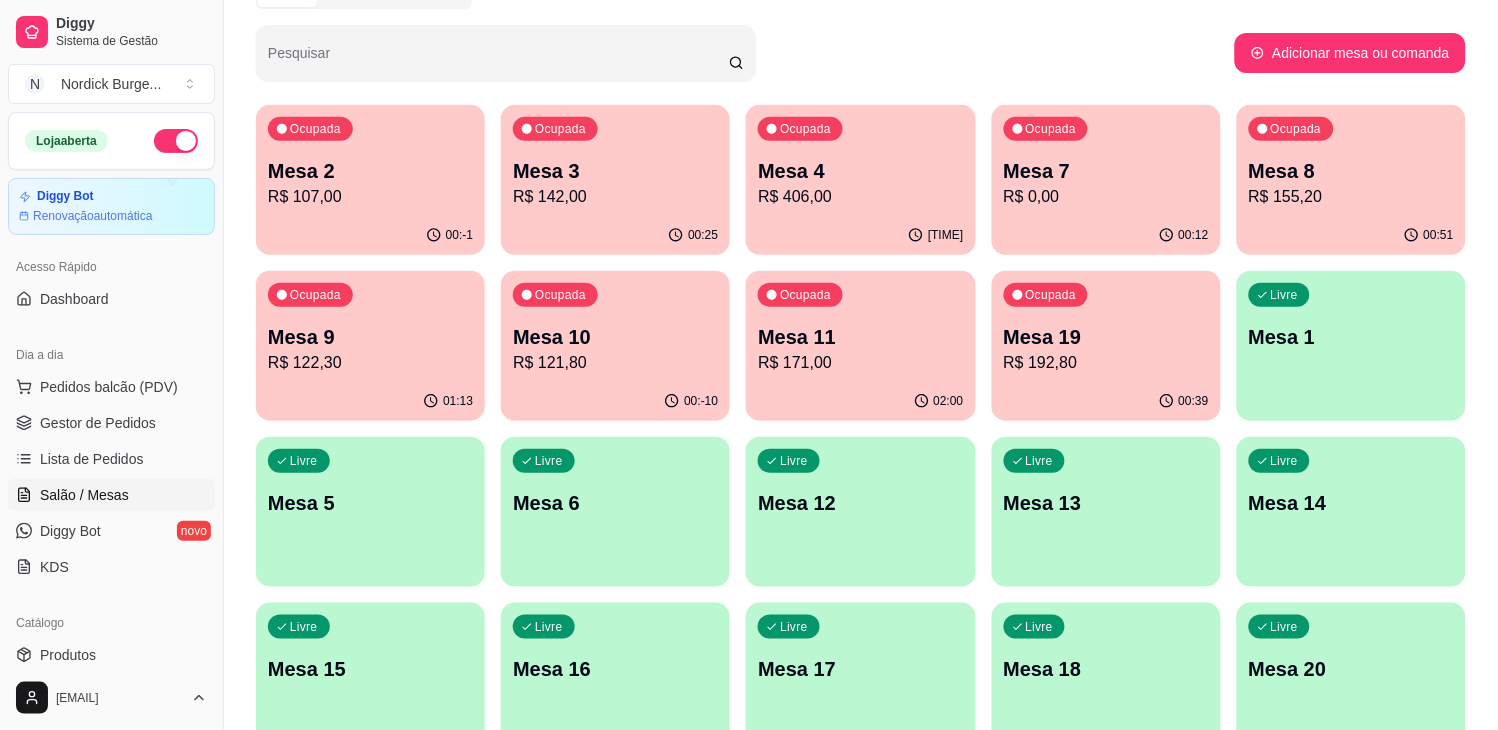 click on "Pesquisar" at bounding box center [745, 53] 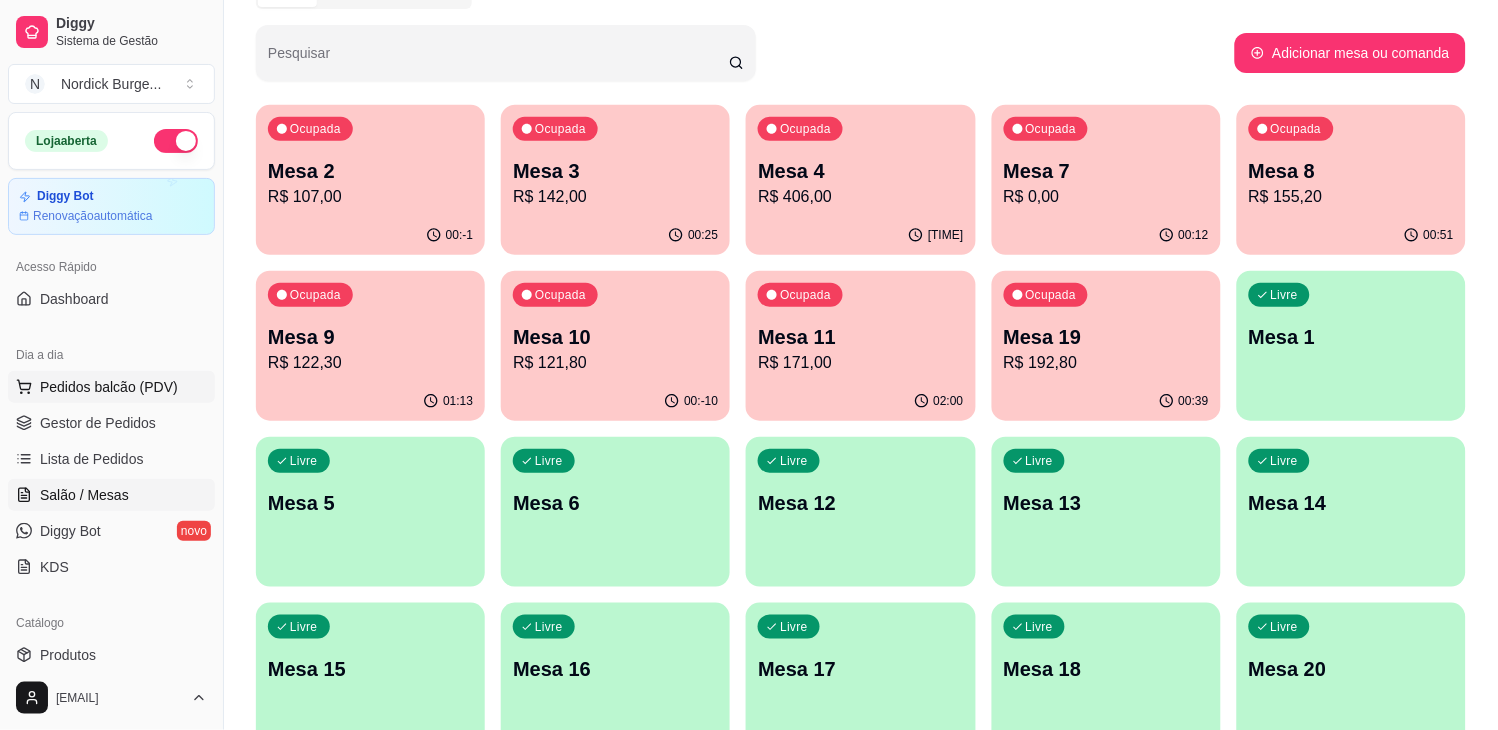 click 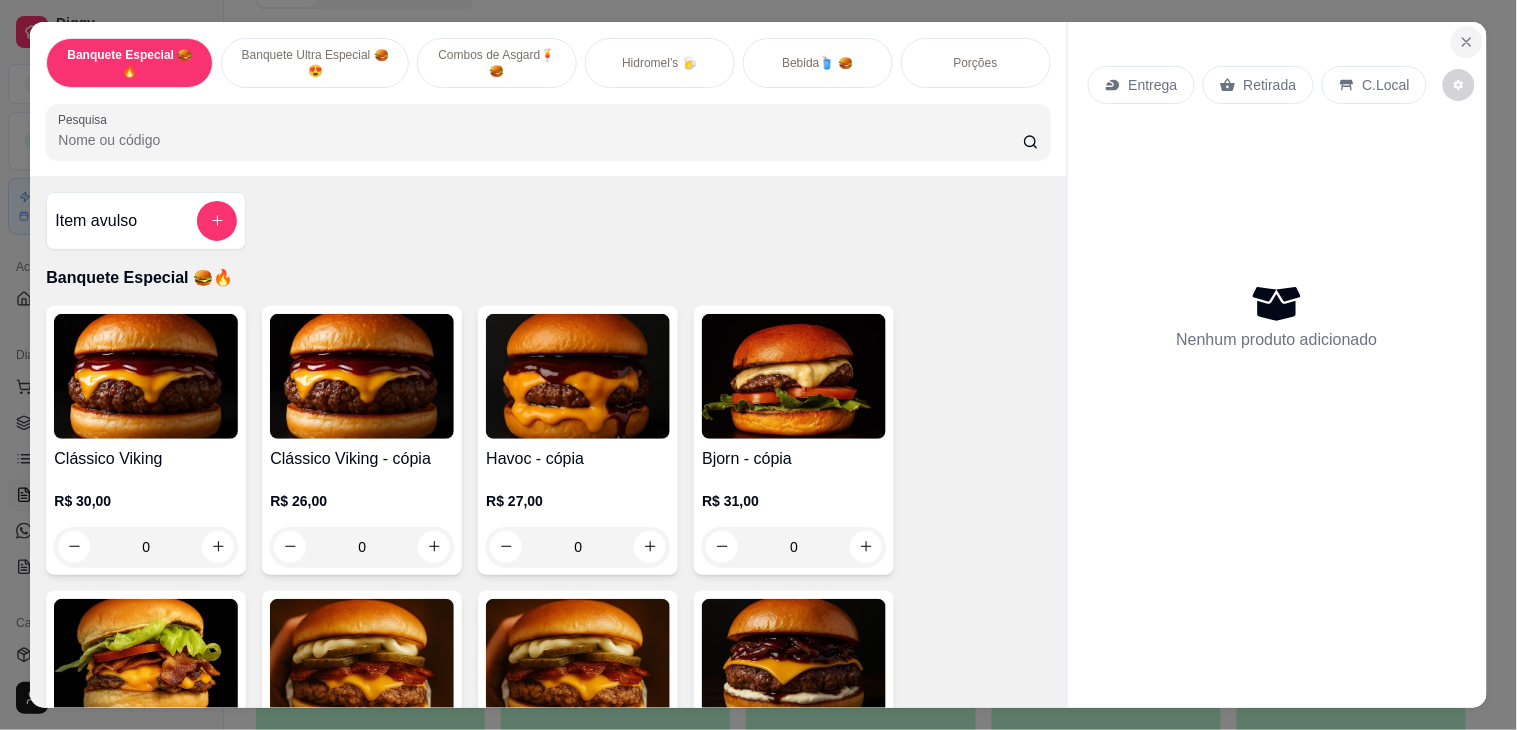 click 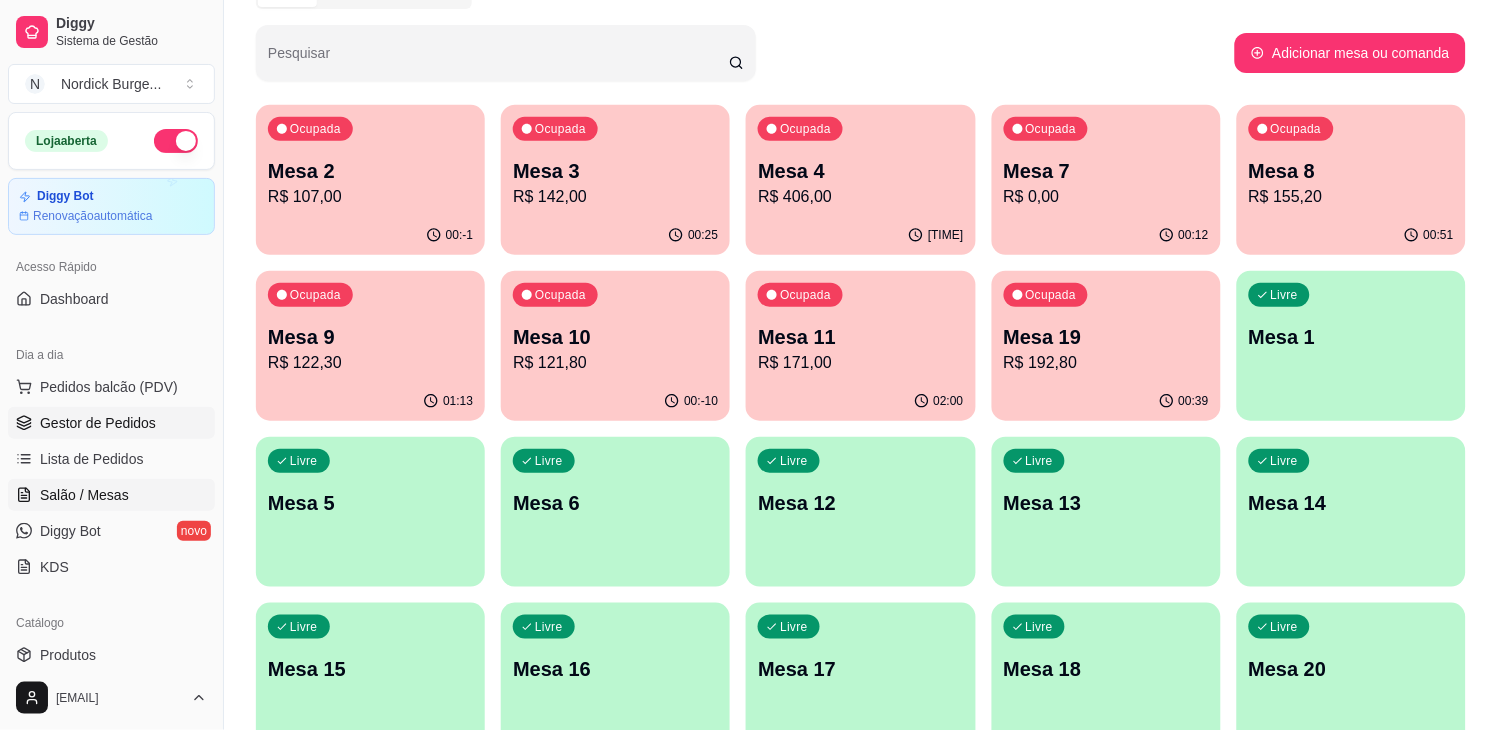 click on "Gestor de Pedidos" at bounding box center (98, 423) 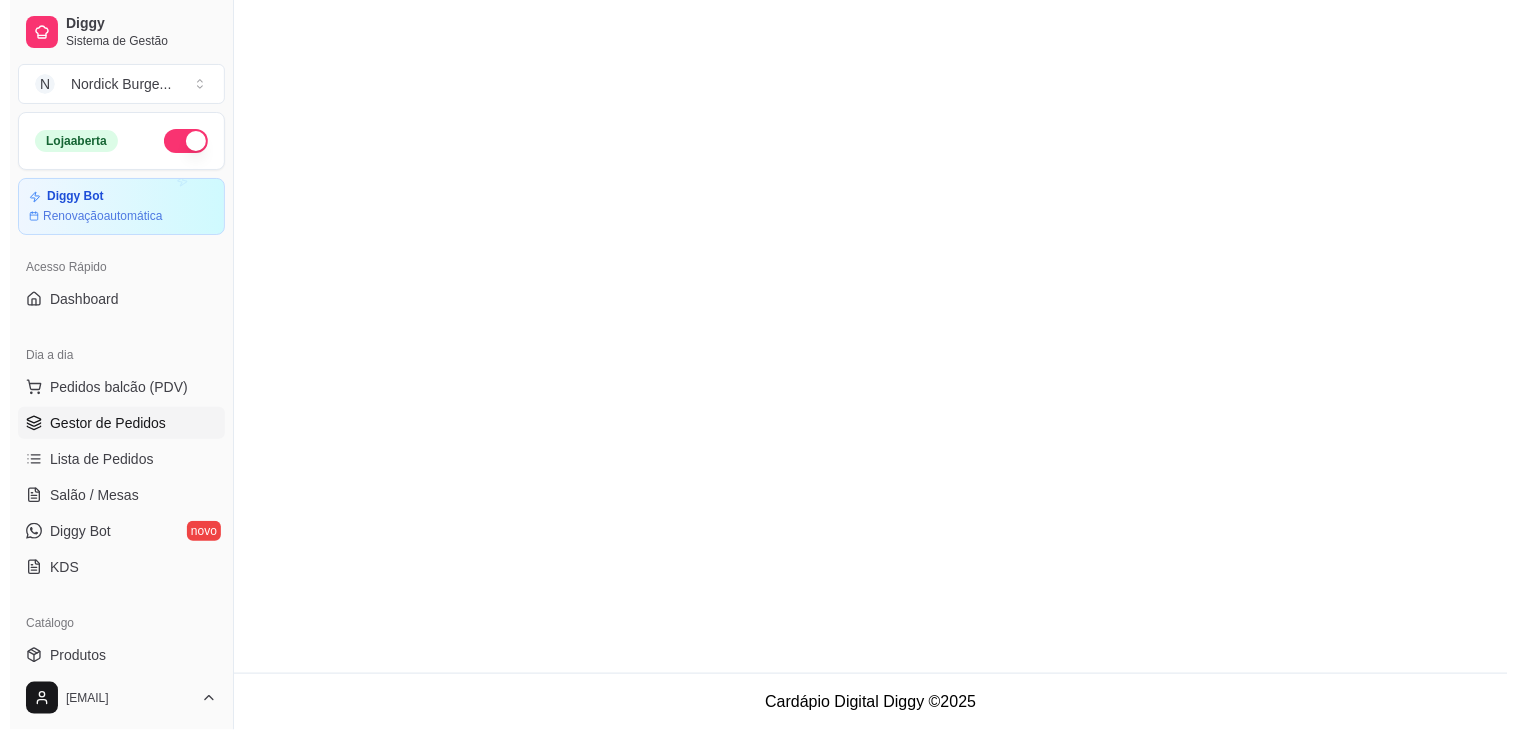 scroll, scrollTop: 0, scrollLeft: 0, axis: both 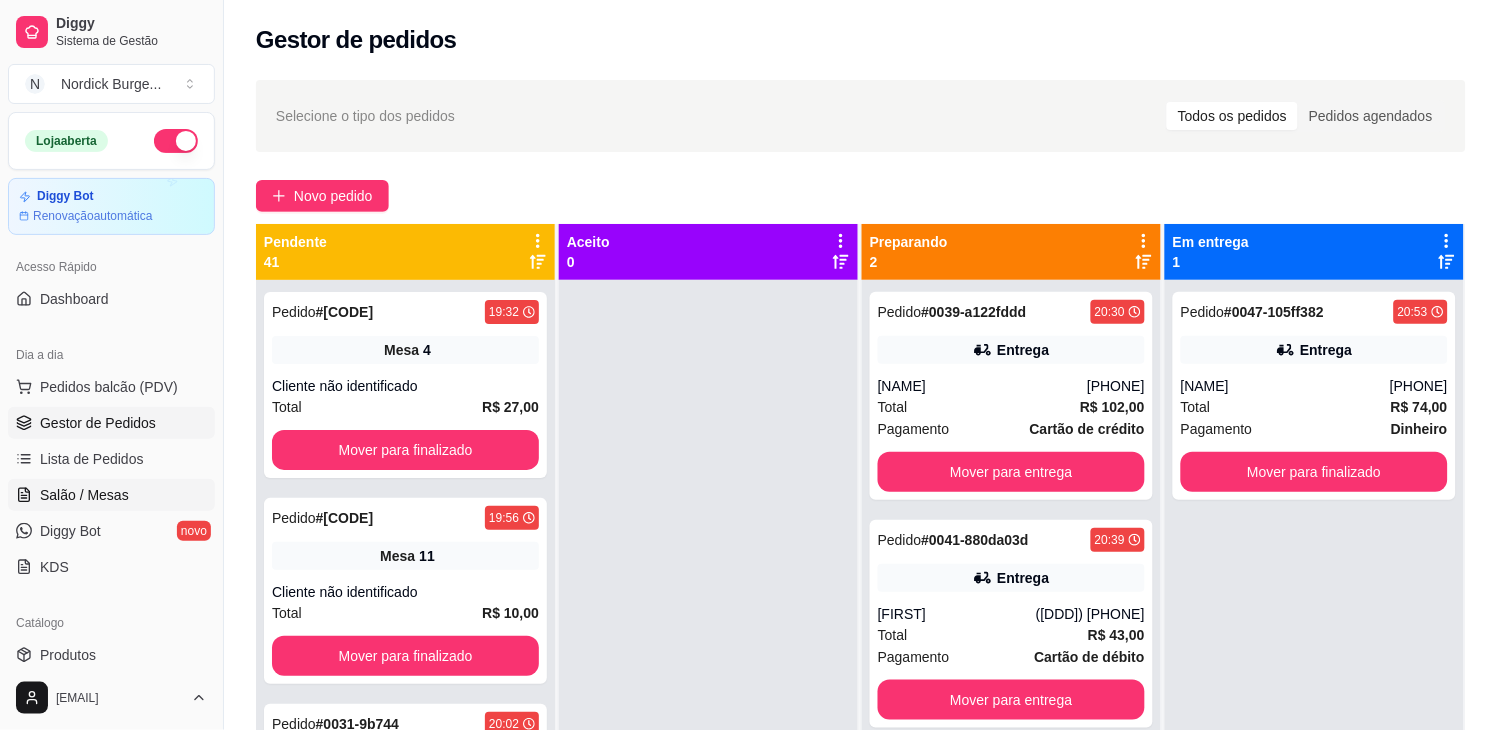 click on "Salão / Mesas" at bounding box center [84, 495] 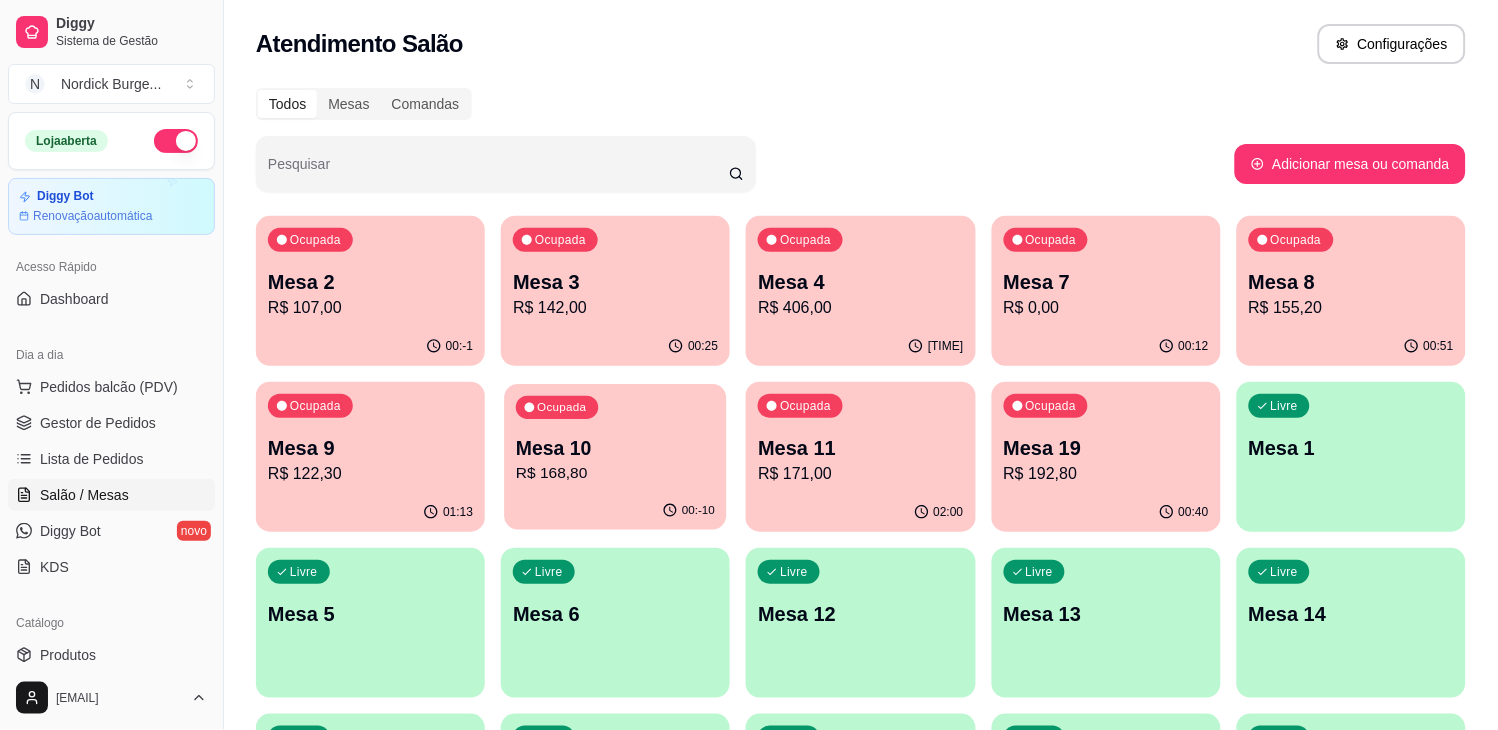click on "R$ 168,80" at bounding box center (615, 473) 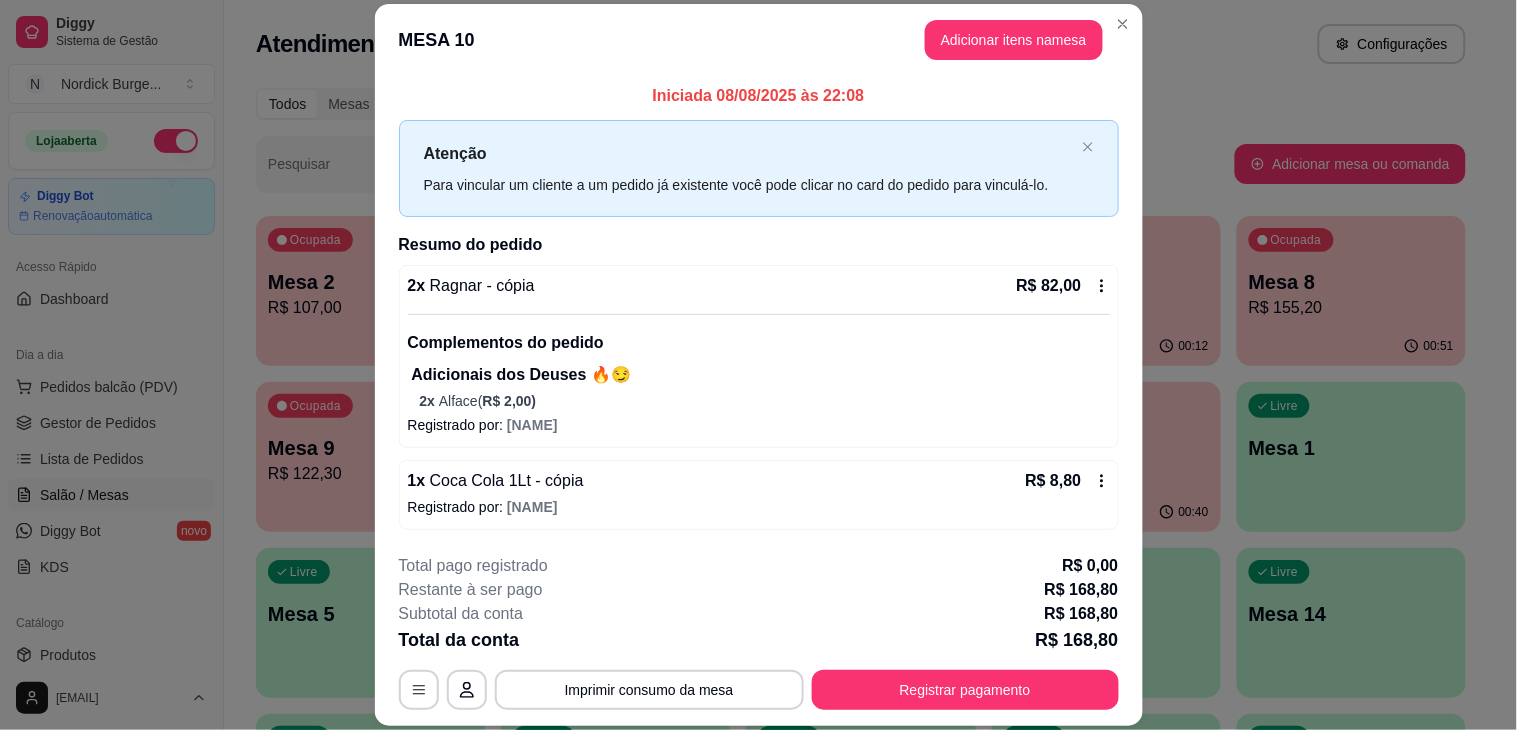 scroll, scrollTop: 333, scrollLeft: 0, axis: vertical 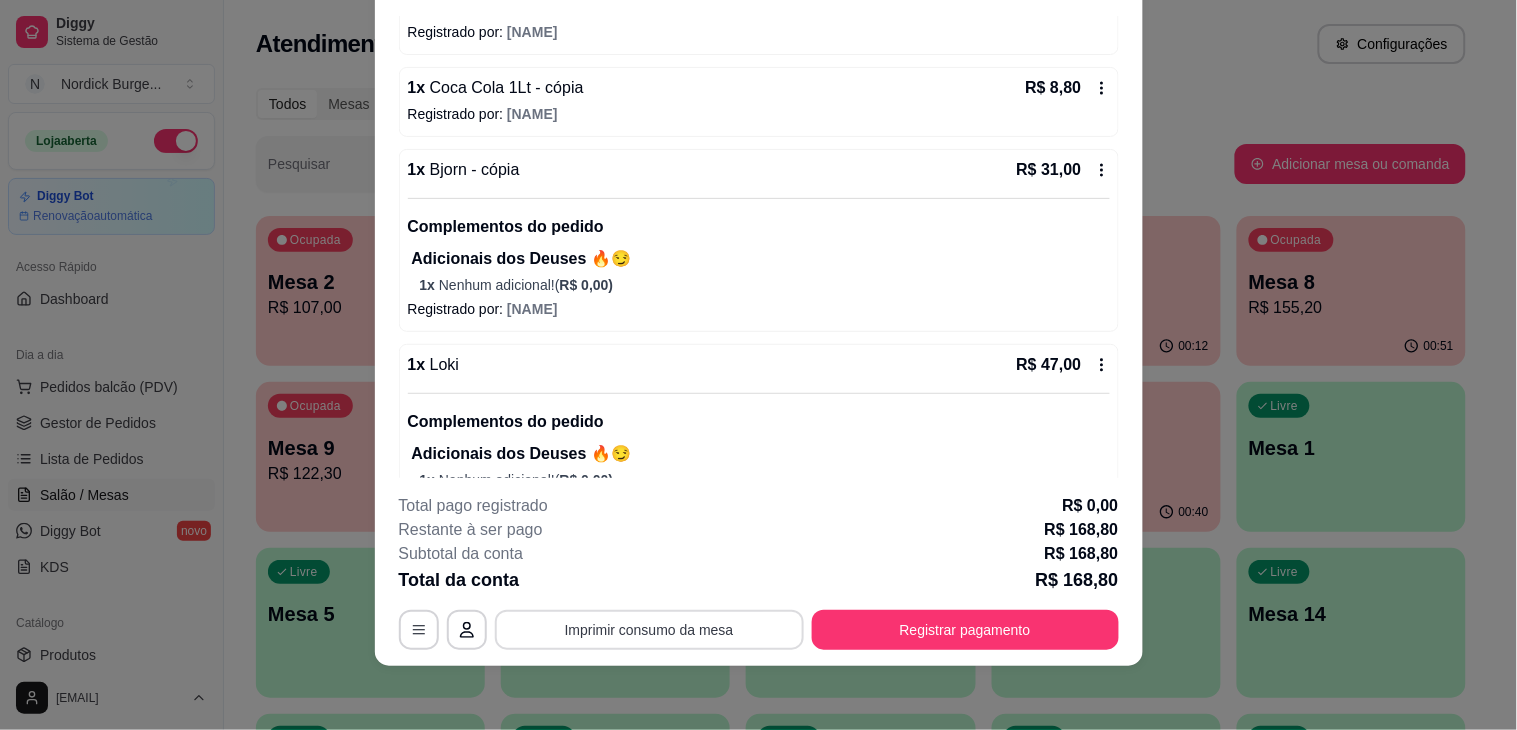 click on "Imprimir consumo da mesa" at bounding box center [649, 630] 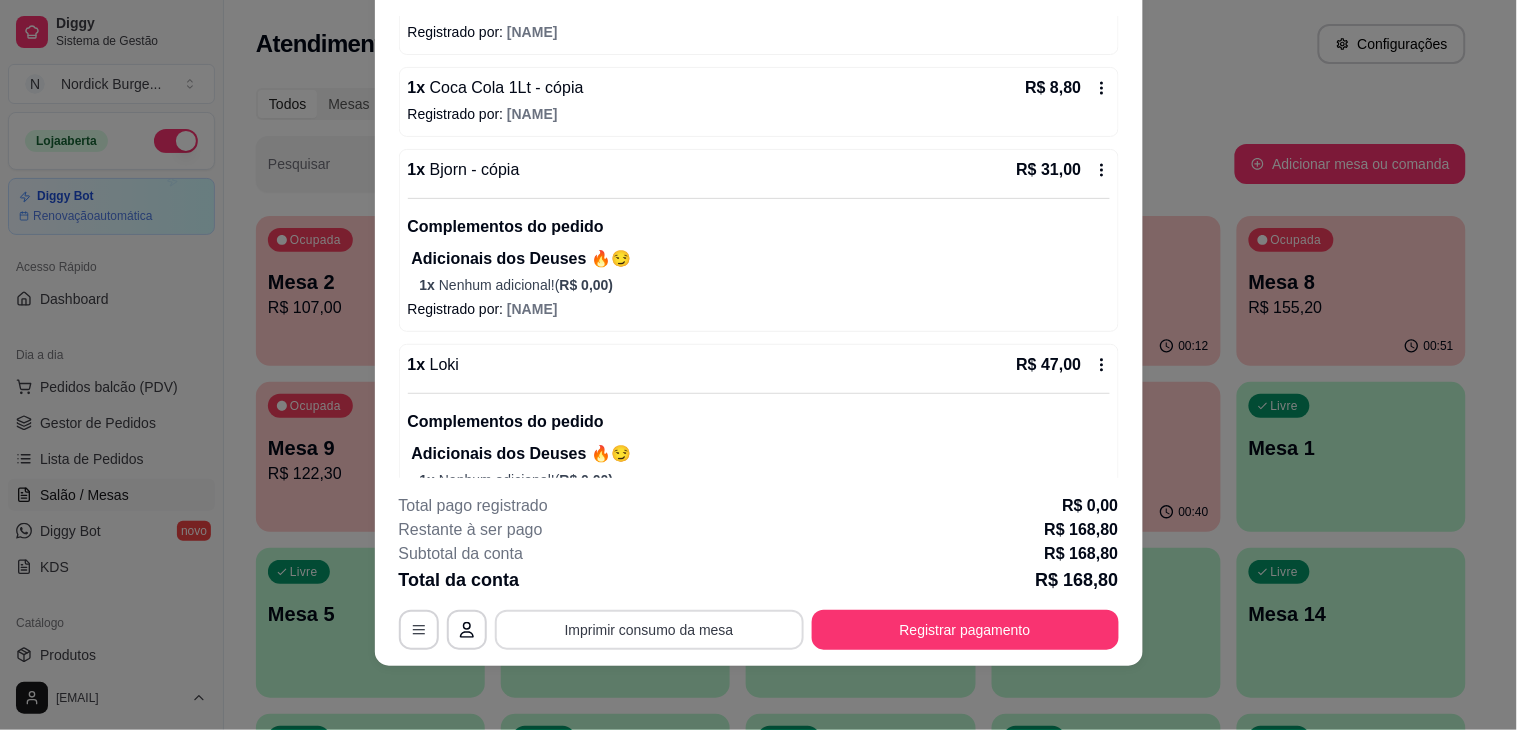 scroll, scrollTop: 0, scrollLeft: 0, axis: both 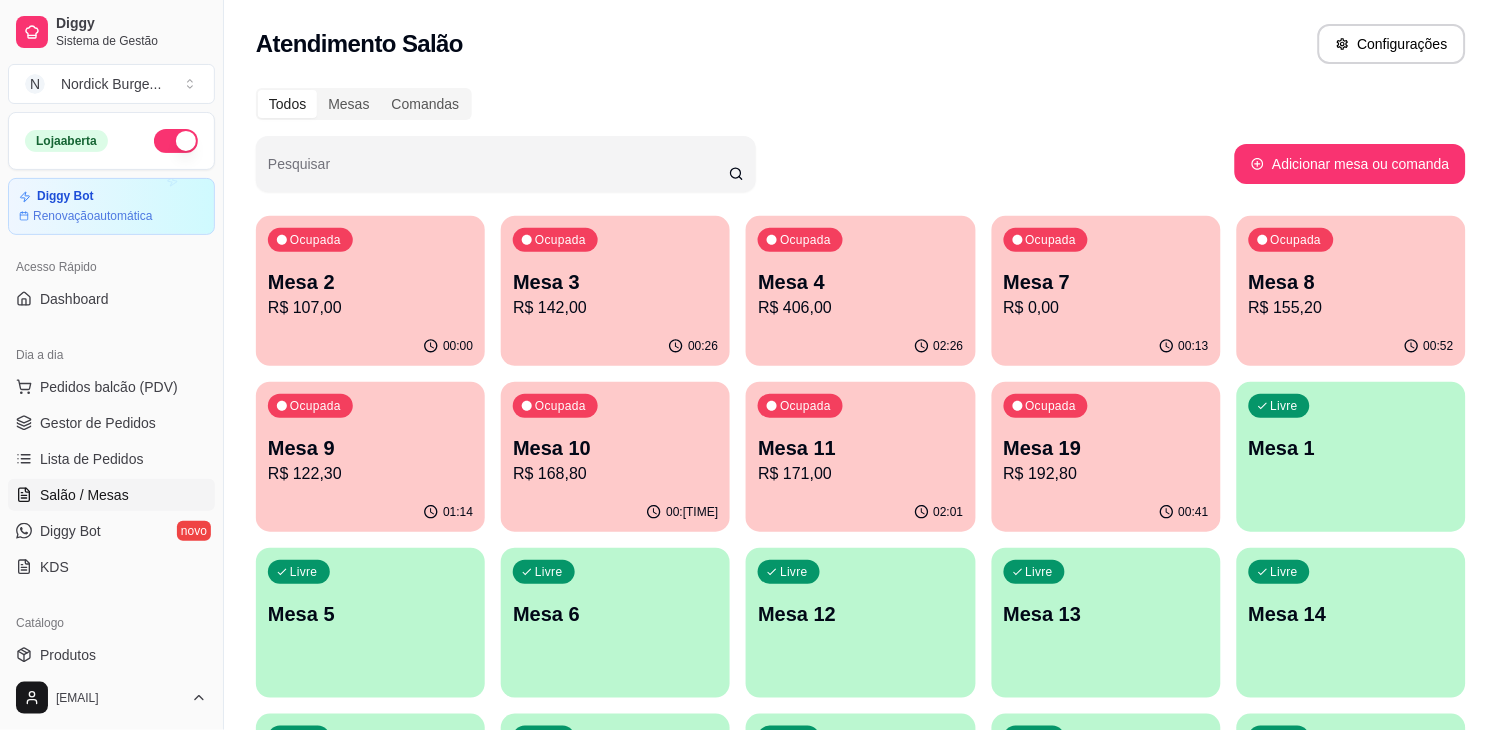 click on "Ocupada Mesa 19 R$ 192,80" at bounding box center (1106, 437) 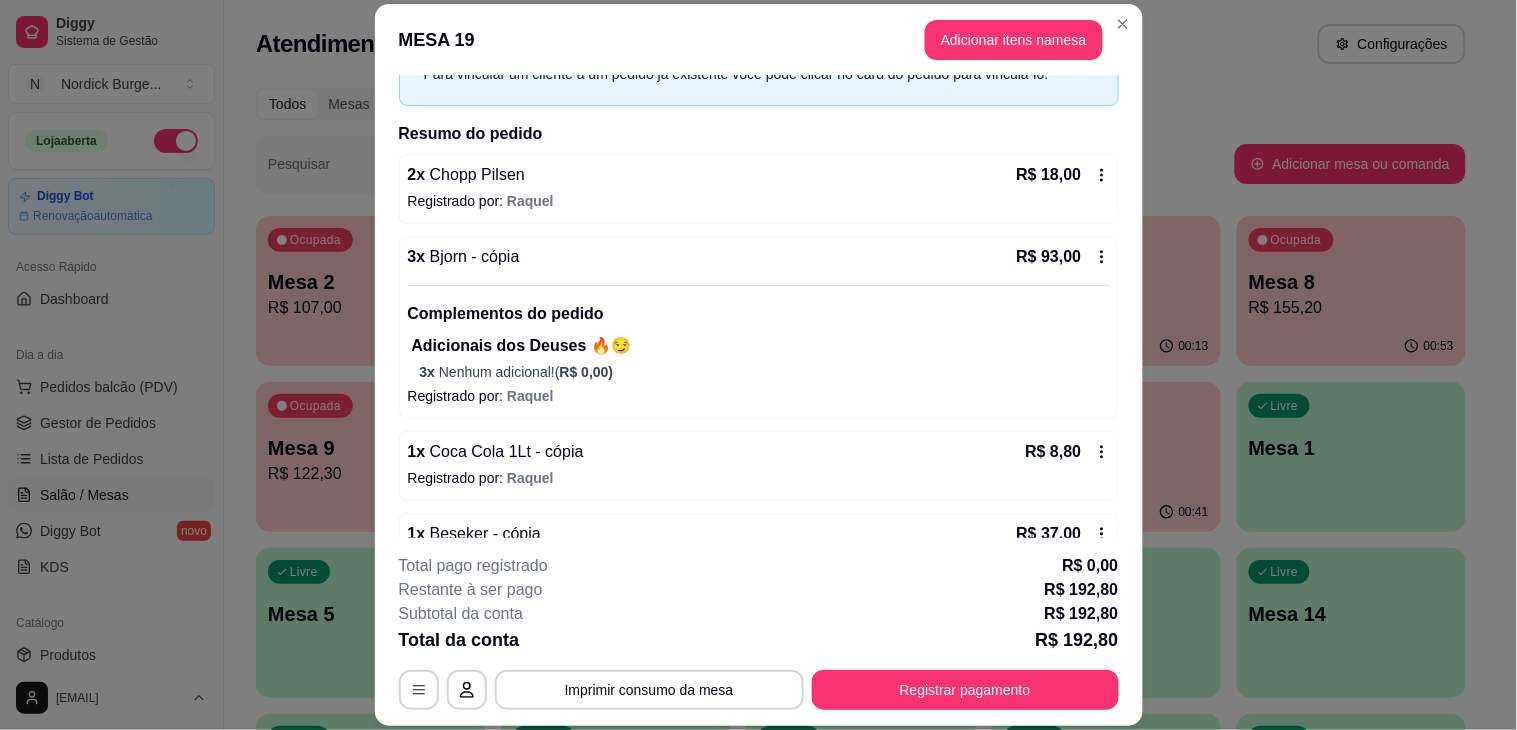scroll, scrollTop: 222, scrollLeft: 0, axis: vertical 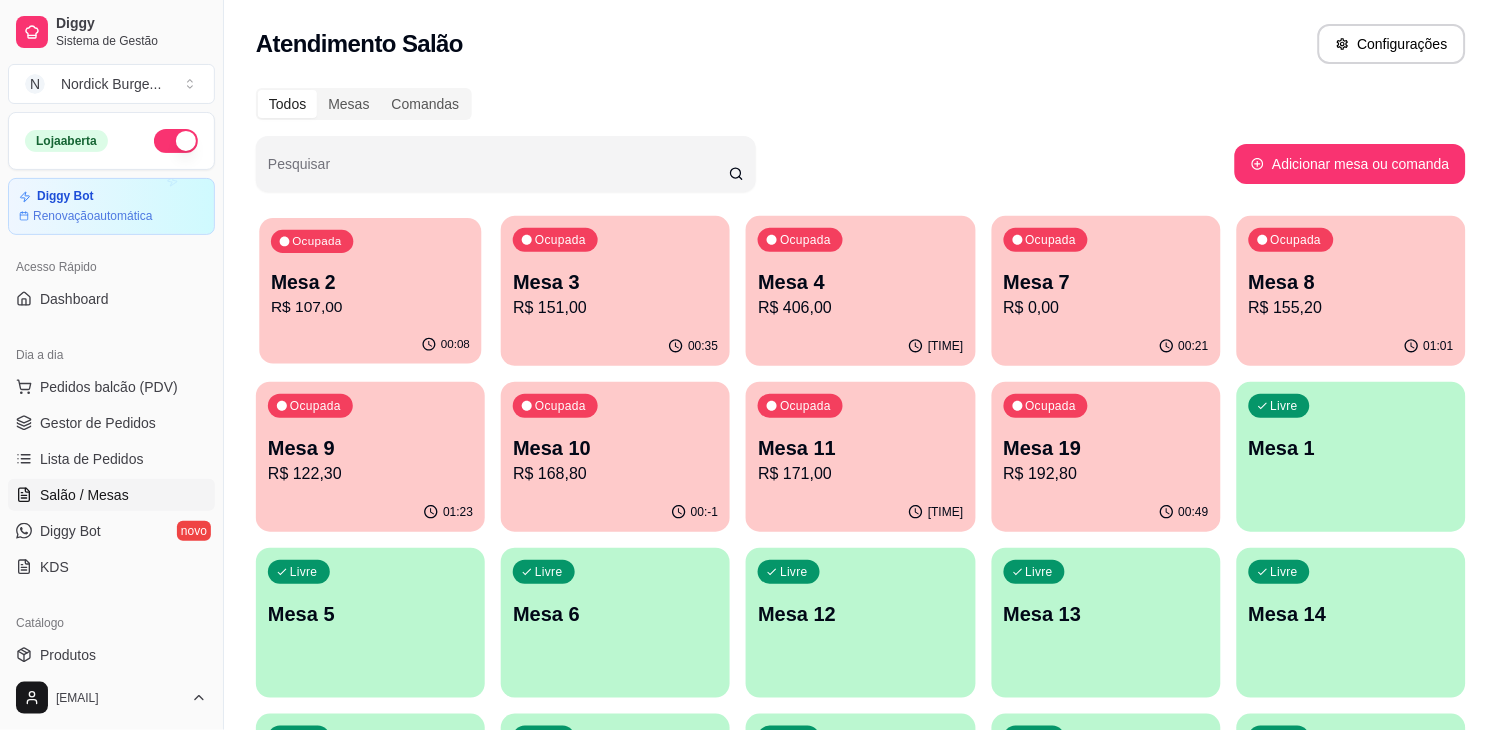 click on "Ocupada" at bounding box center [312, 241] 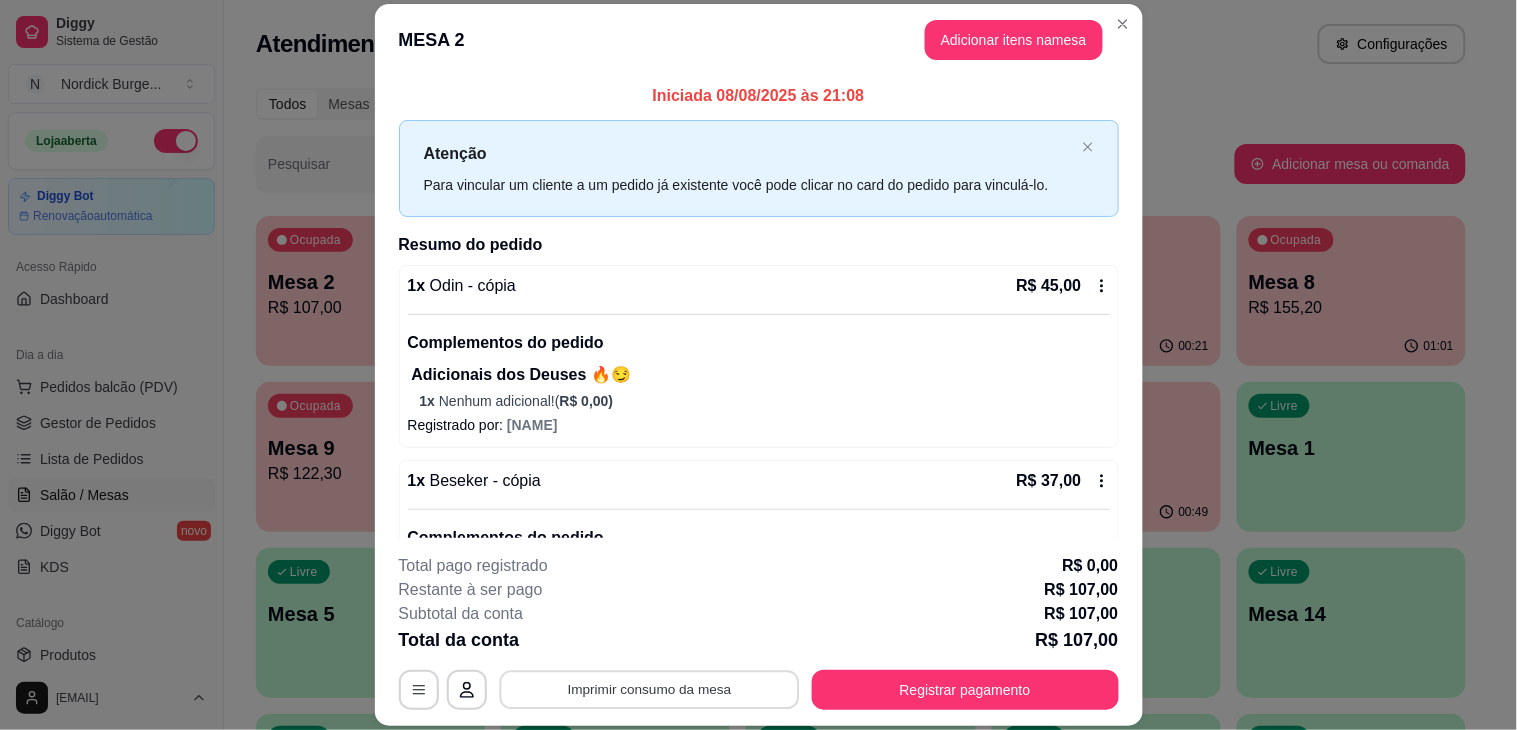 click on "Imprimir consumo da mesa" at bounding box center [649, 690] 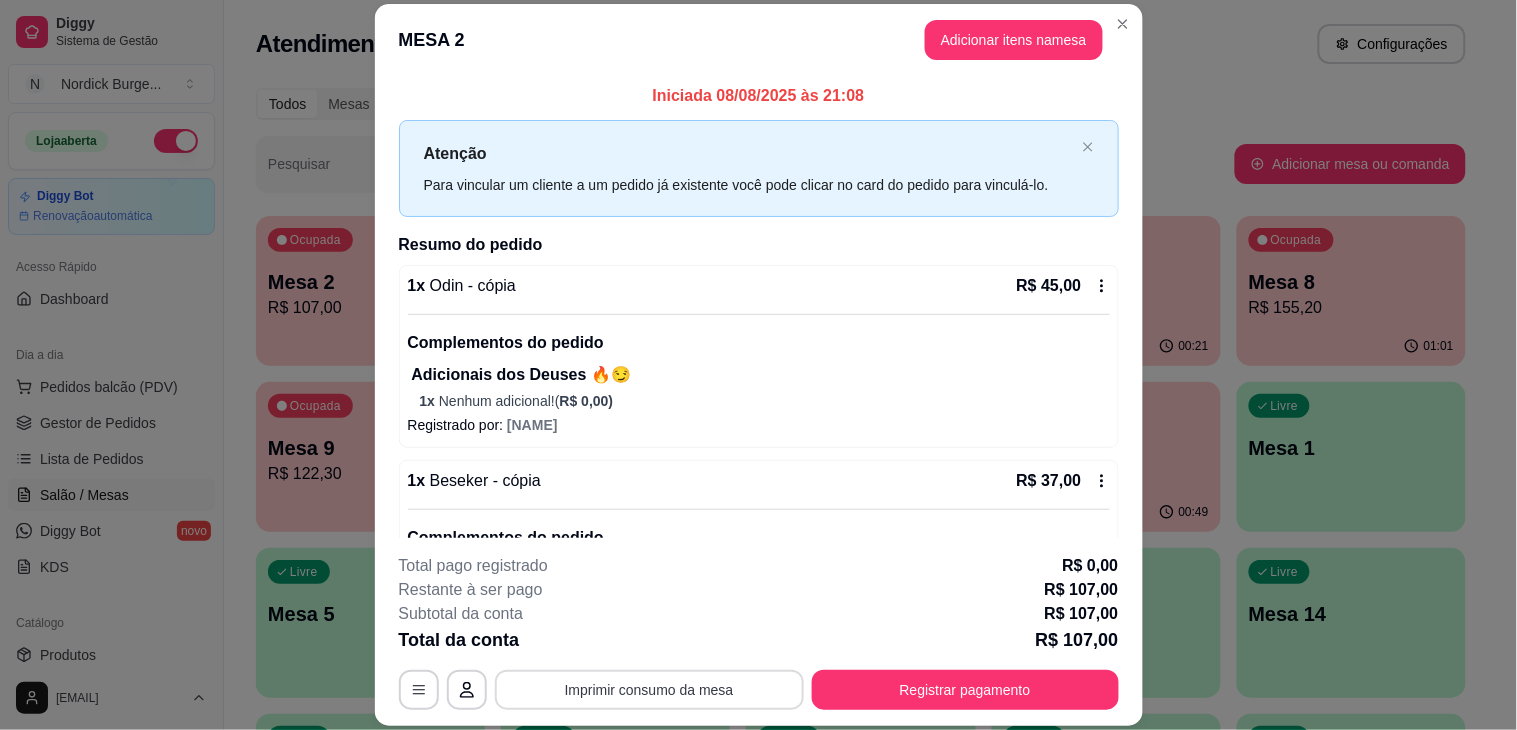 scroll, scrollTop: 0, scrollLeft: 0, axis: both 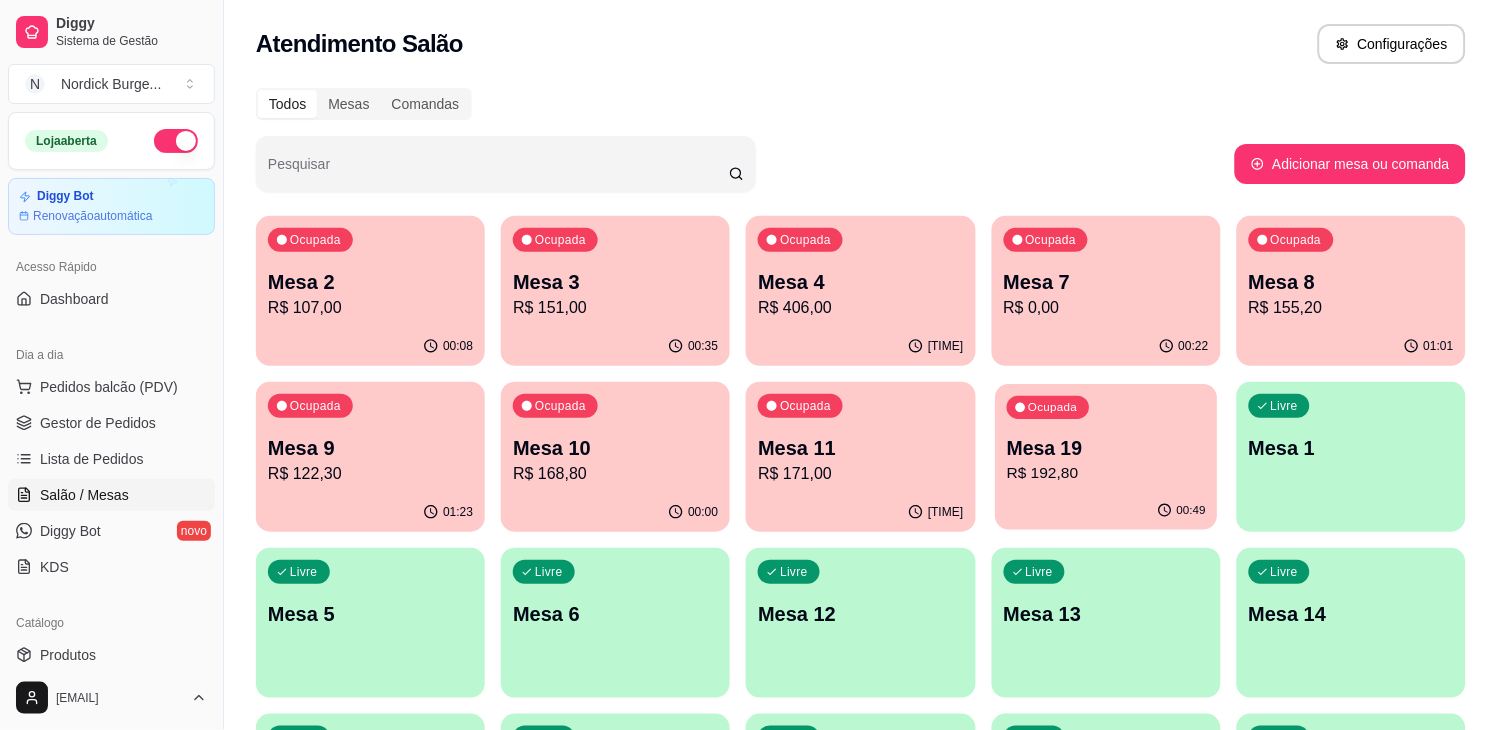 click on "R$ 192,80" at bounding box center (1106, 473) 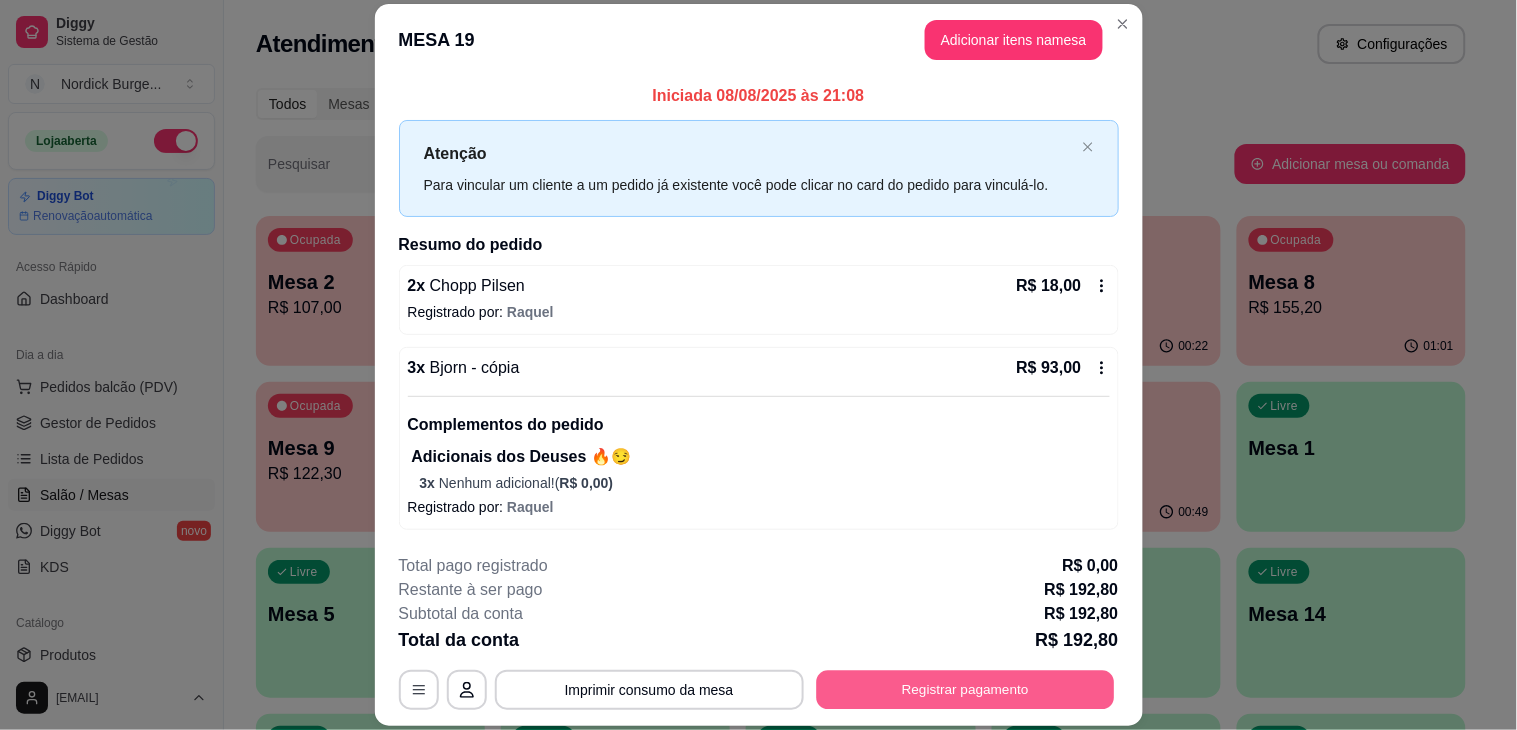 click on "Registrar pagamento" at bounding box center (965, 690) 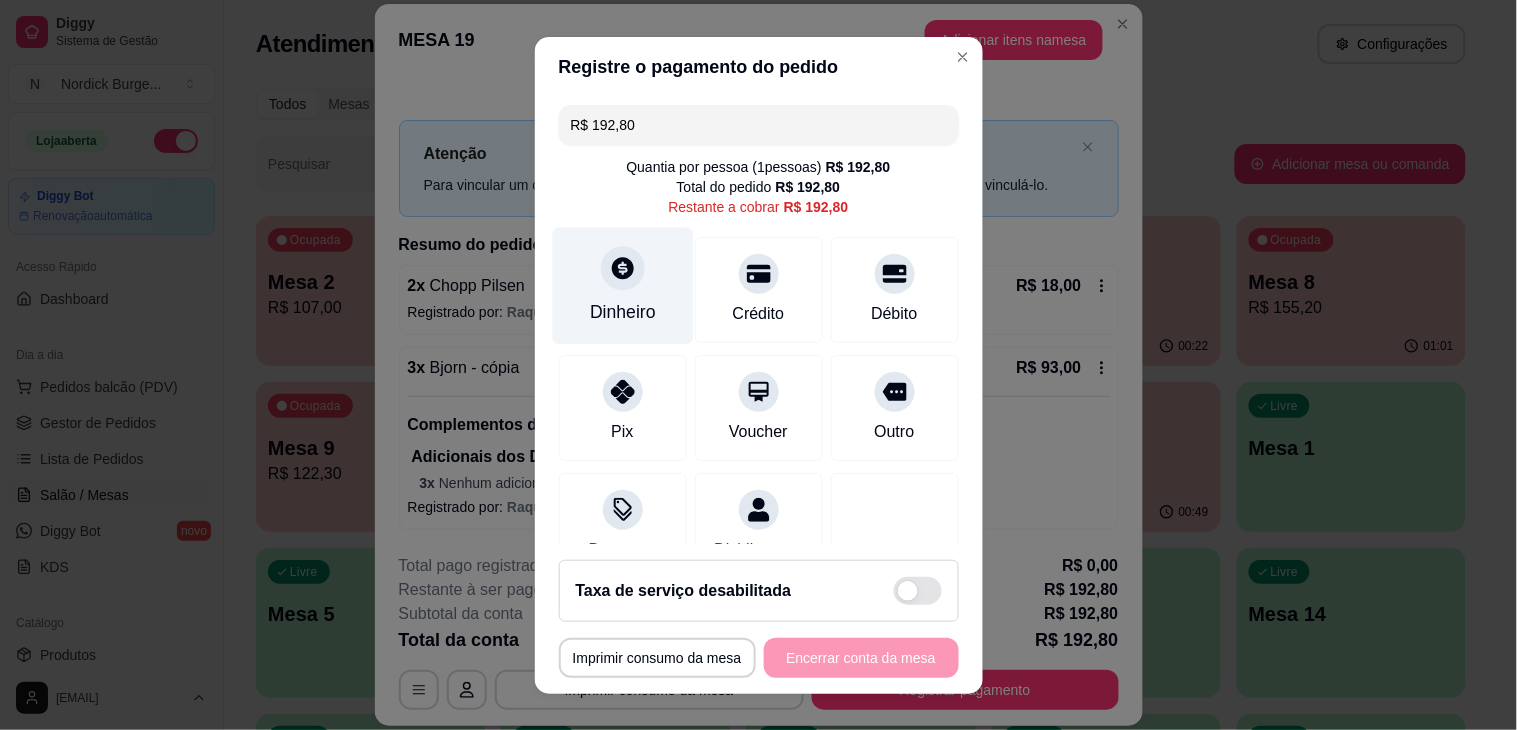 click on "Dinheiro" at bounding box center [623, 312] 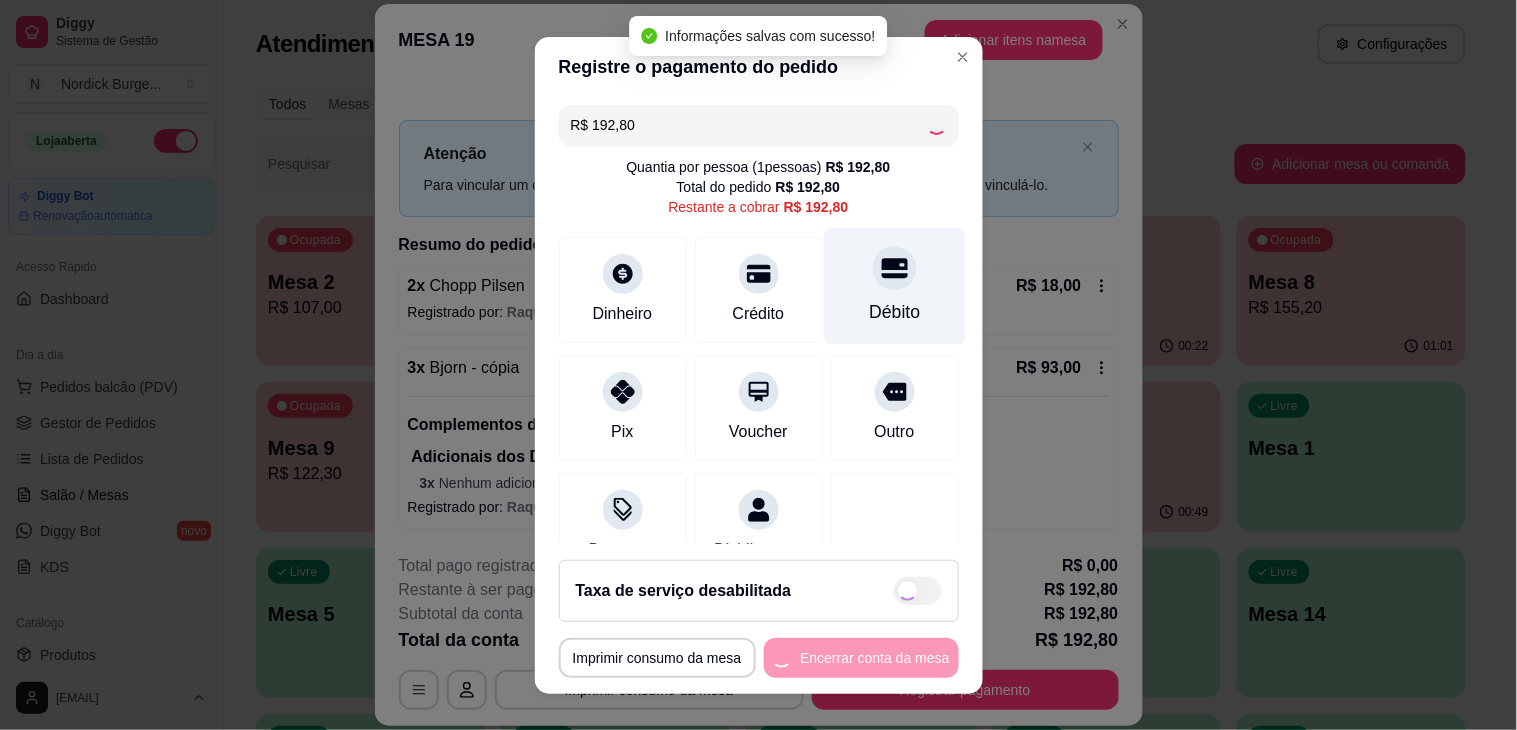 type on "R$ 0,00" 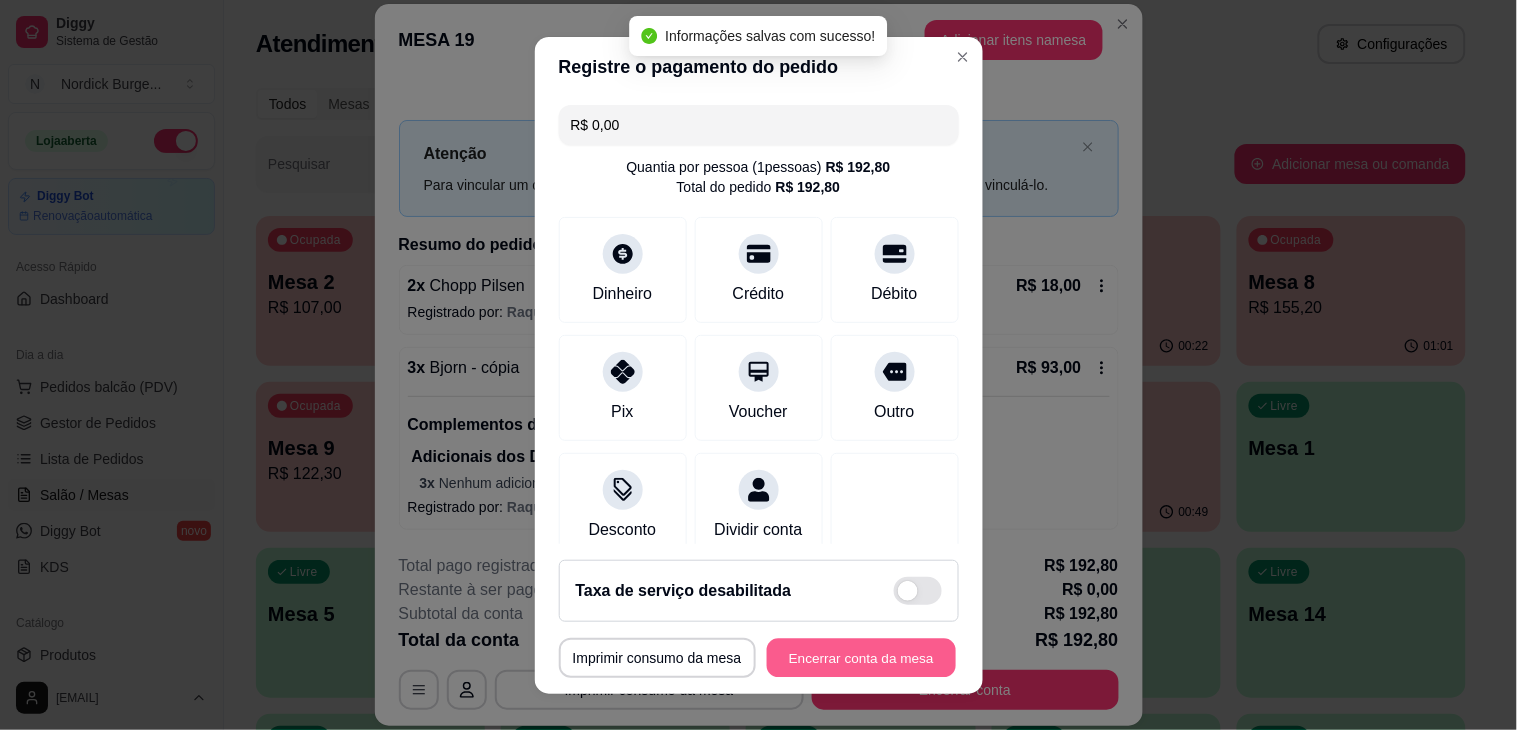 click on "Encerrar conta da mesa" at bounding box center (861, 657) 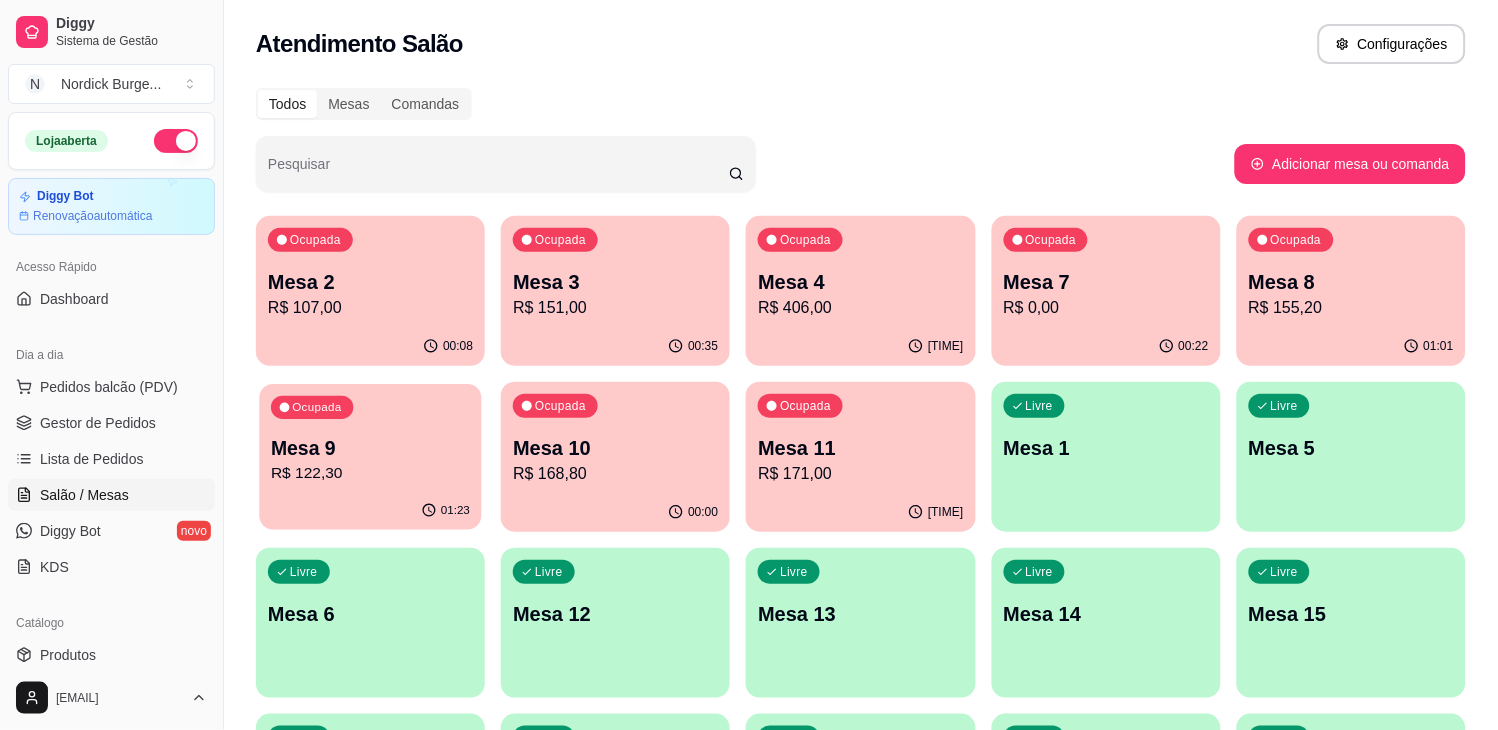 click on "Ocupada Mesa 9 R$ 122,30" at bounding box center [370, 438] 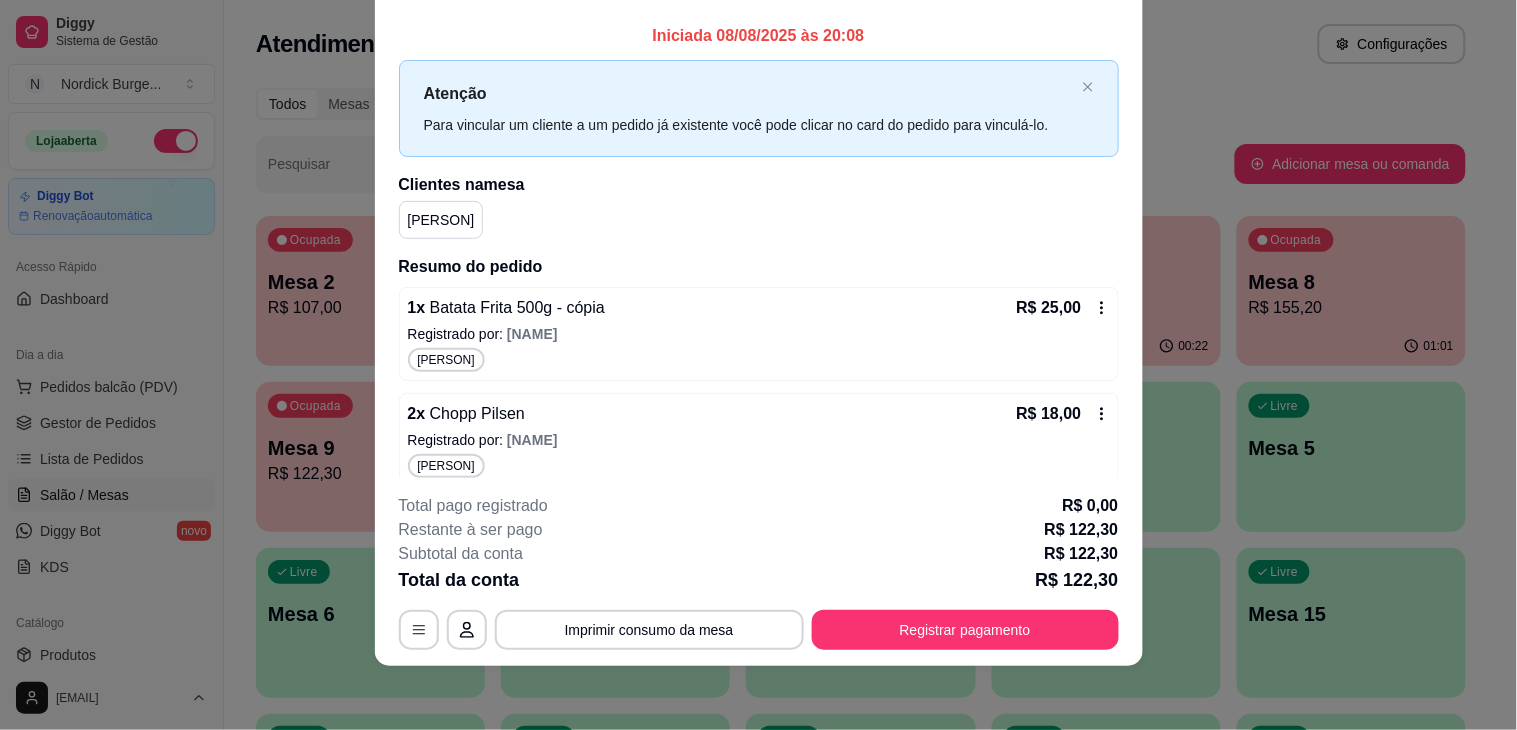 scroll, scrollTop: 0, scrollLeft: 0, axis: both 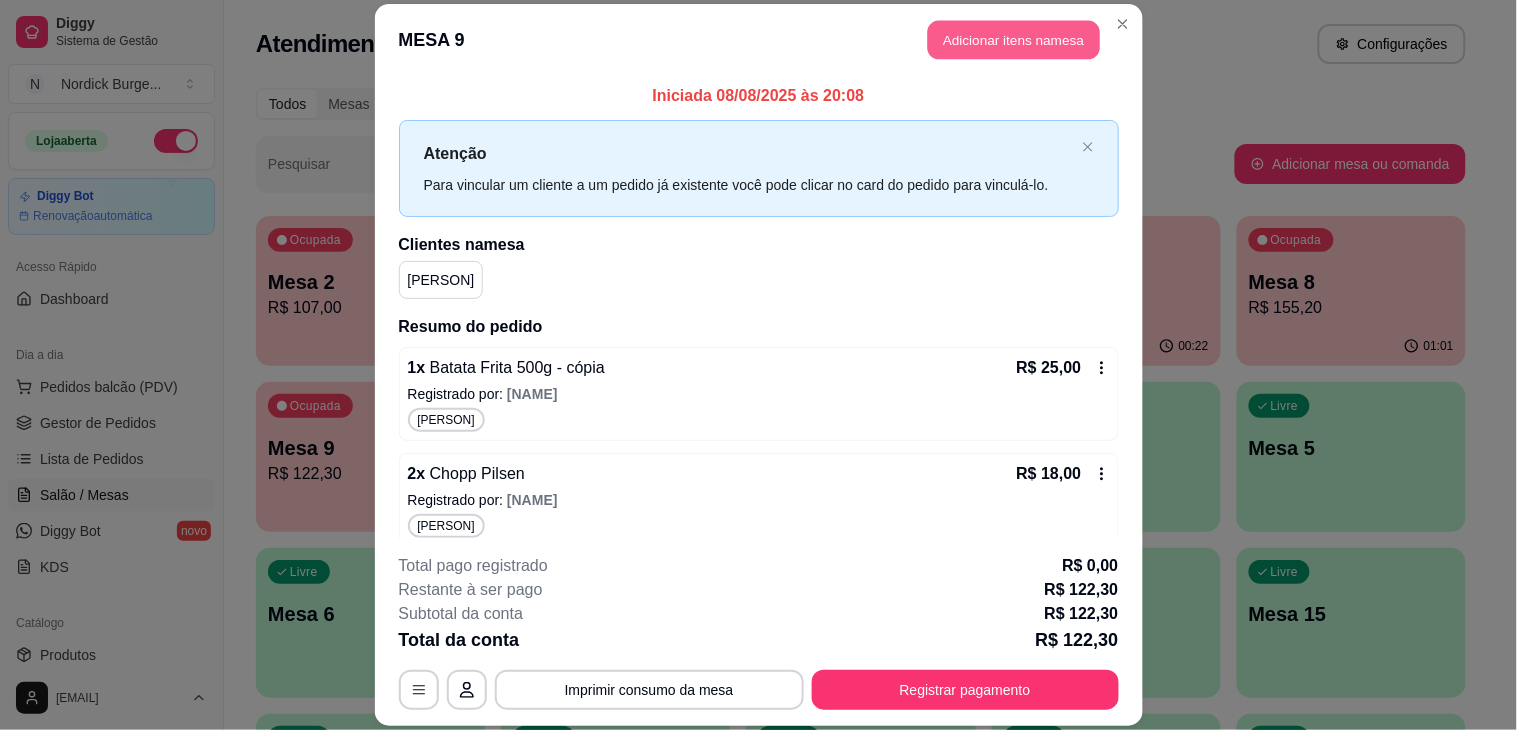 click on "Adicionar itens na  mesa" at bounding box center [1014, 39] 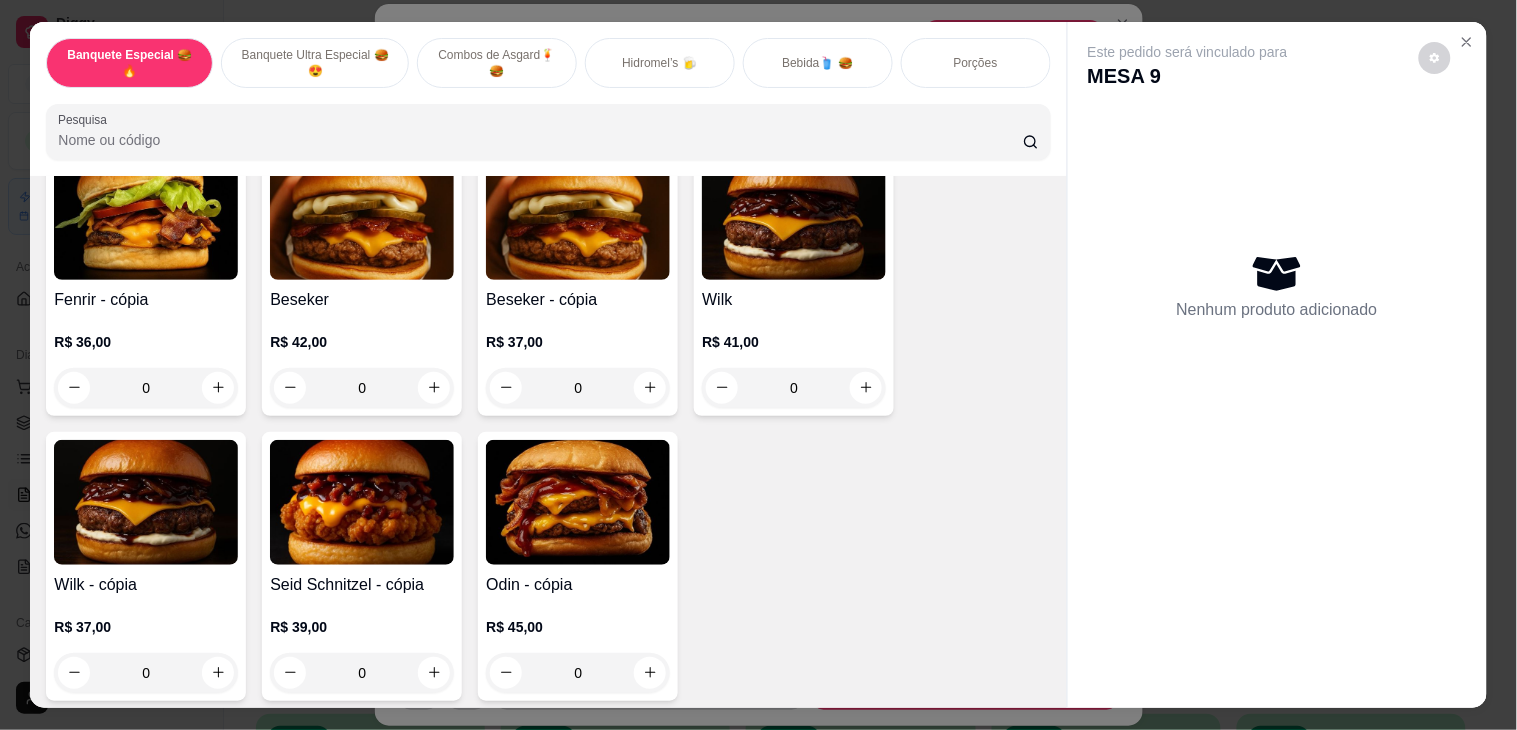 scroll, scrollTop: 1000, scrollLeft: 0, axis: vertical 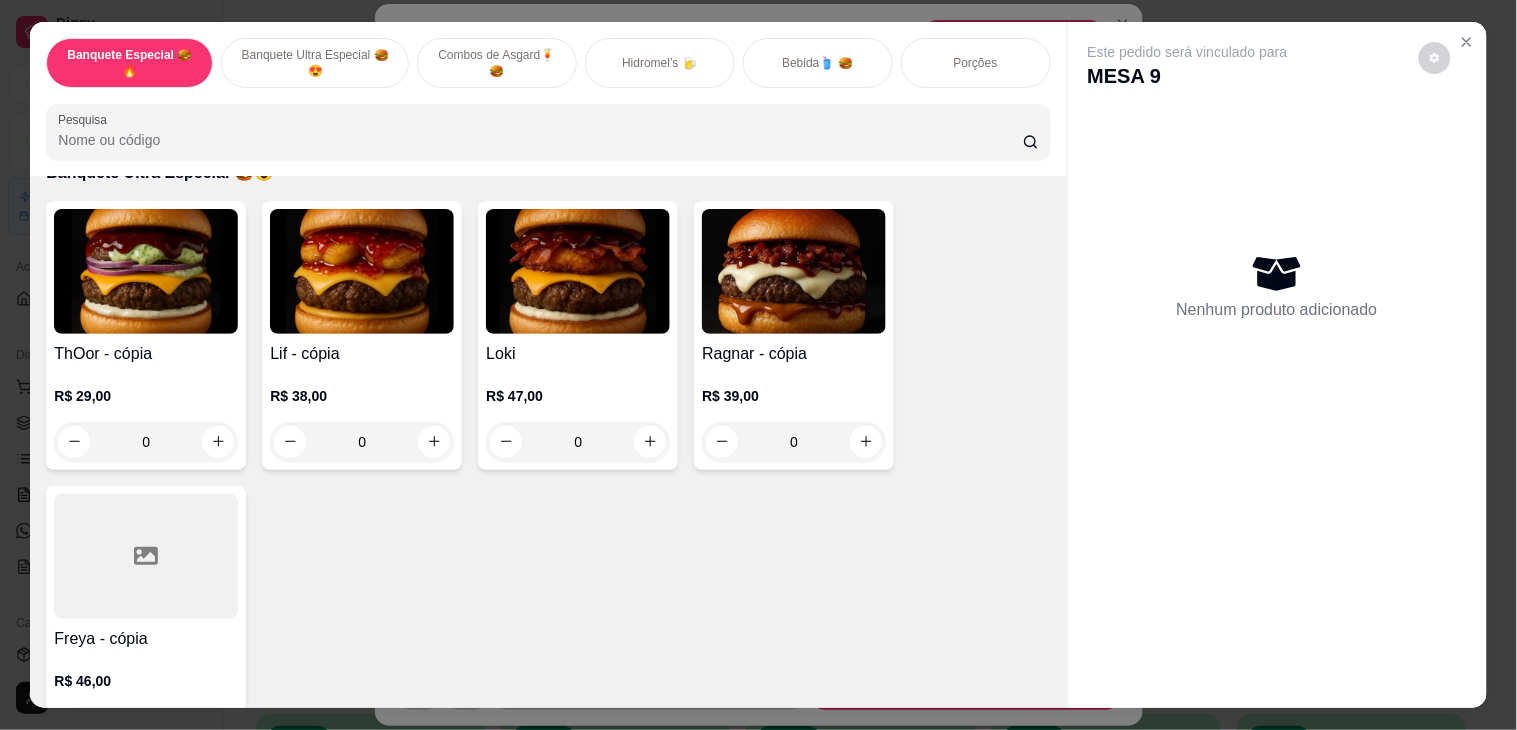 click at bounding box center (794, 271) 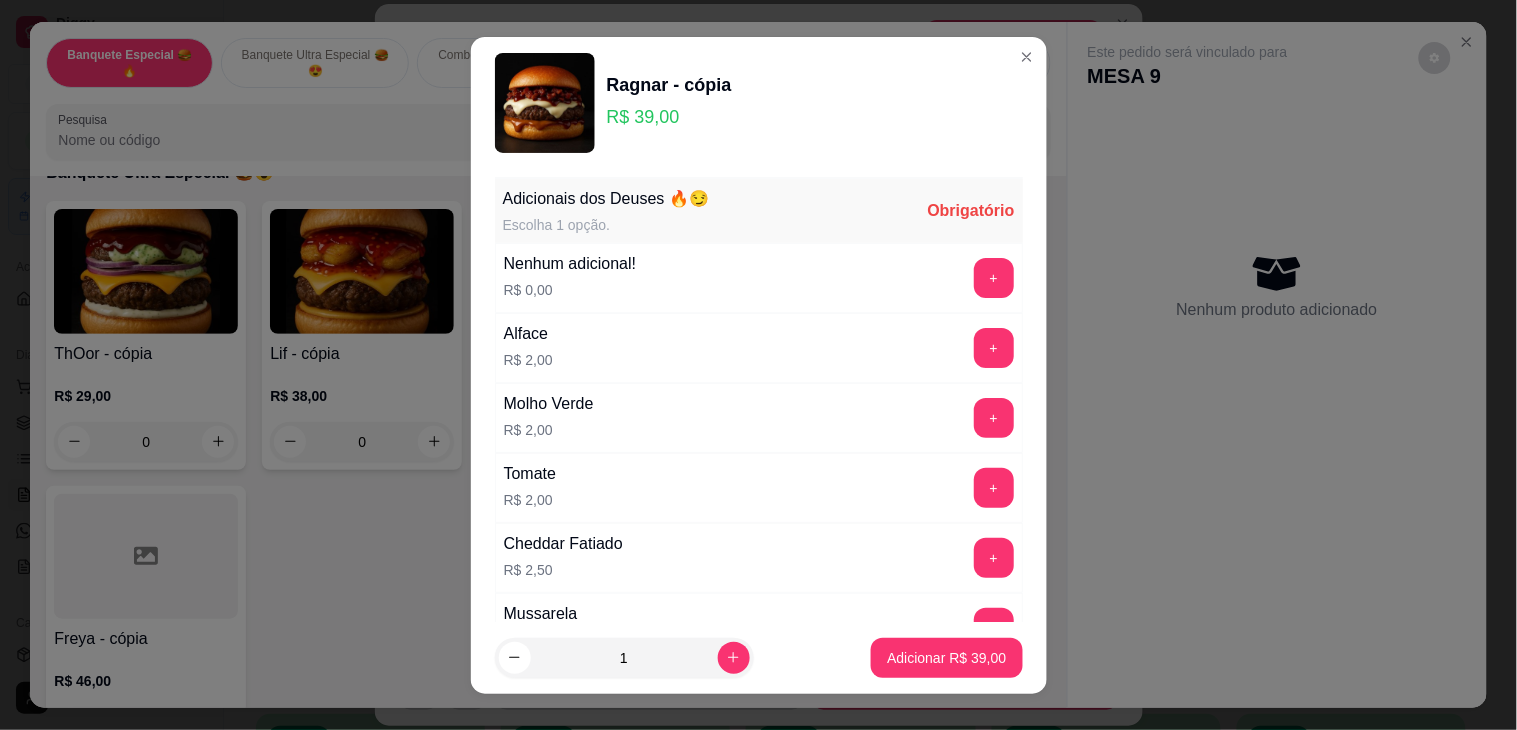 click on "Nenhum adicional!  R$ 0,00 +" at bounding box center [759, 278] 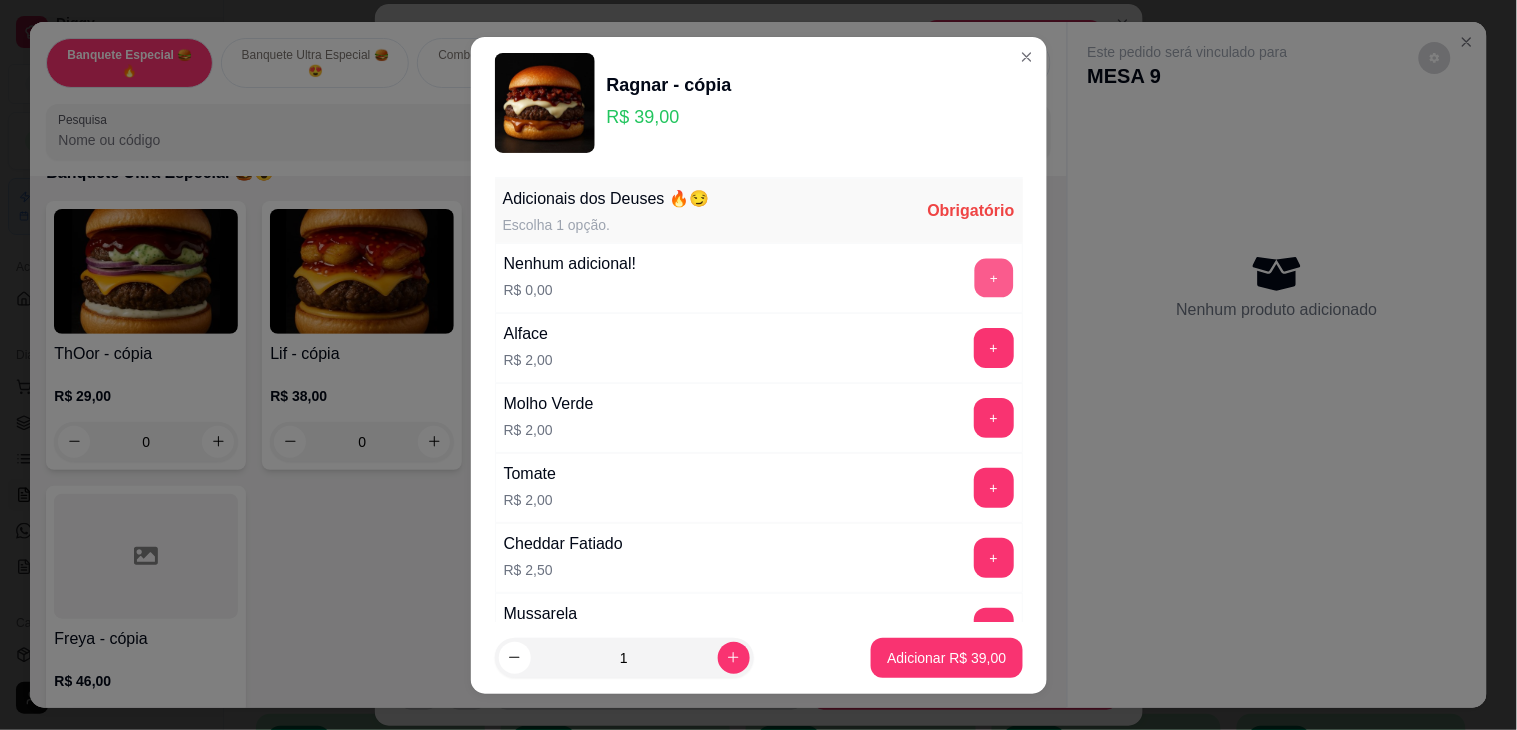 click on "+" at bounding box center (993, 277) 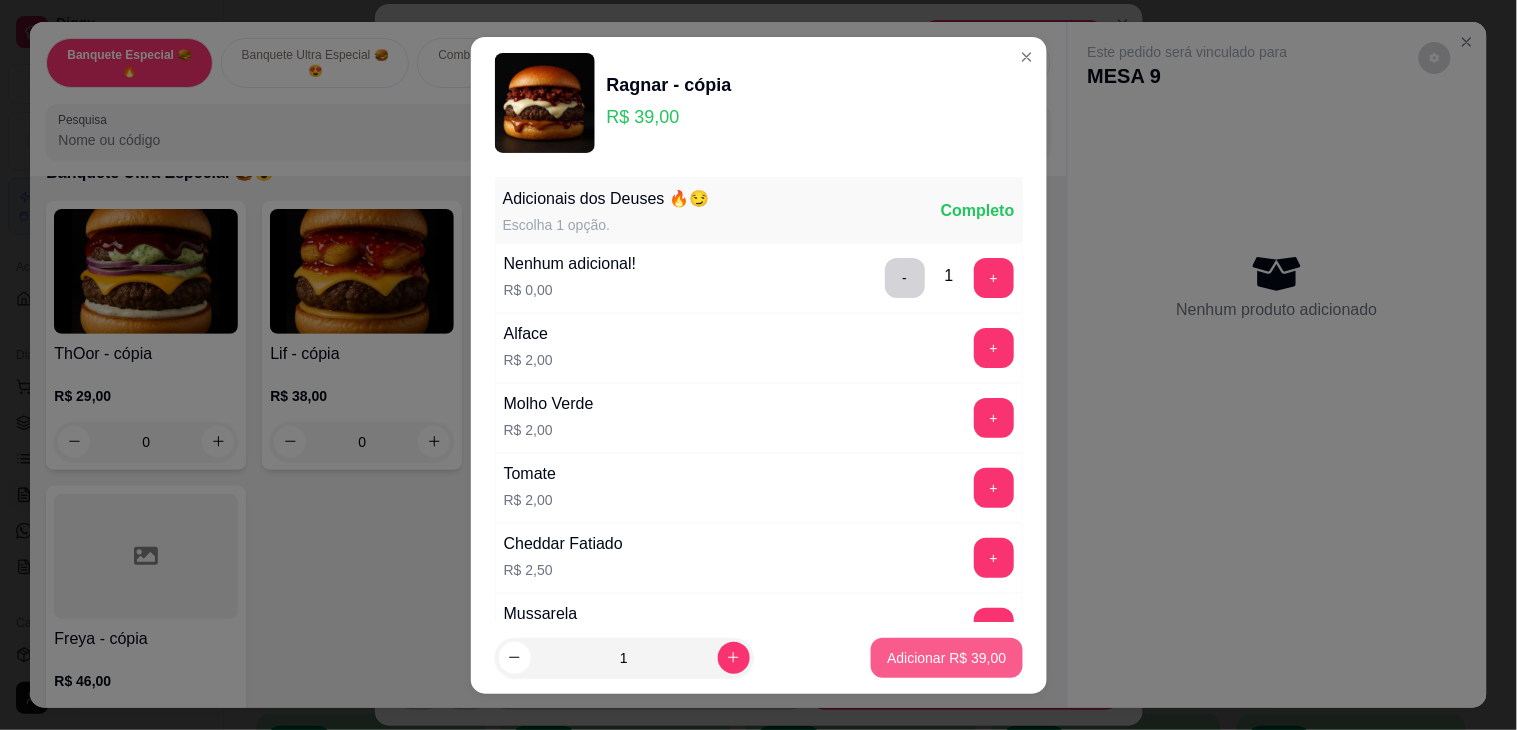 click on "Adicionar R$ 39,00" at bounding box center (946, 658) 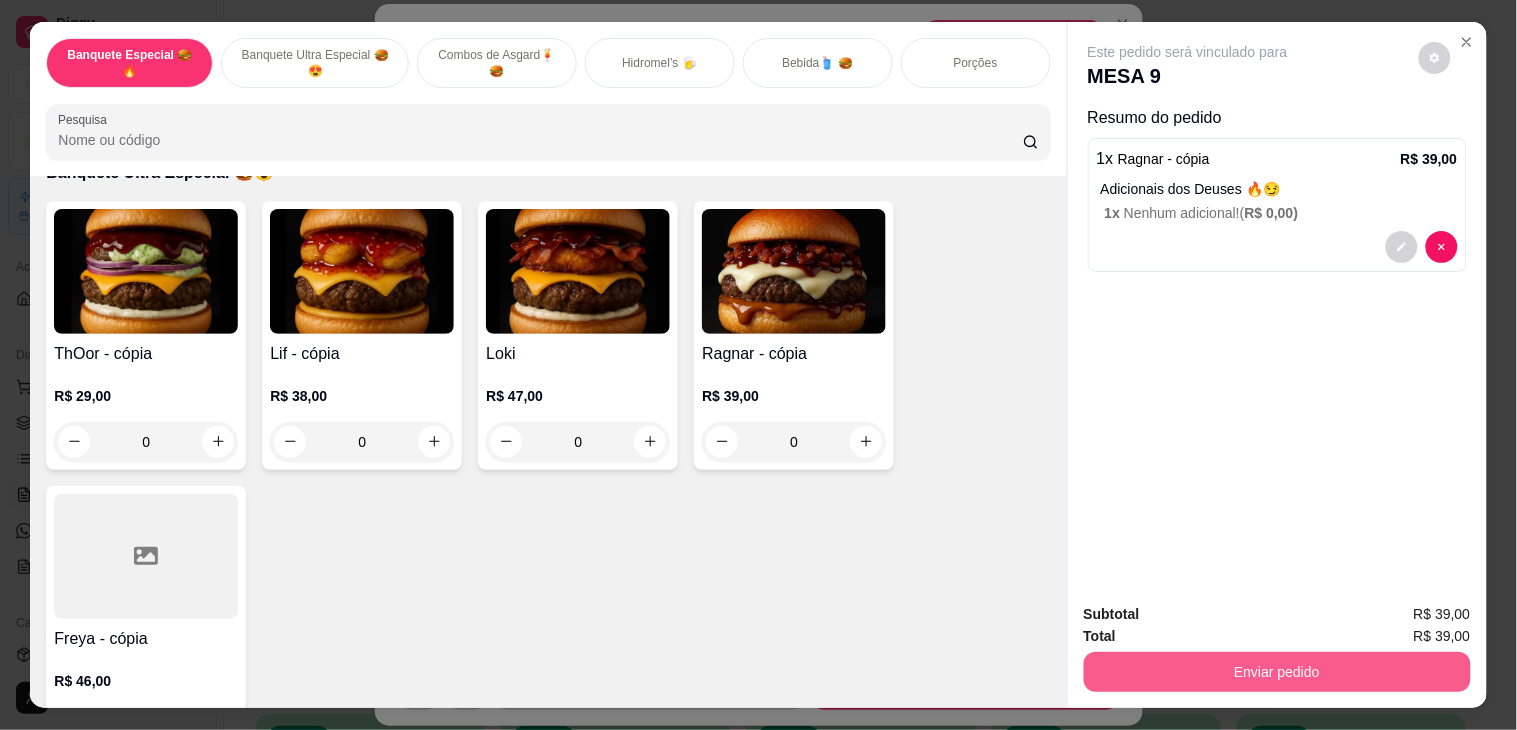 click on "Enviar pedido" at bounding box center (1277, 672) 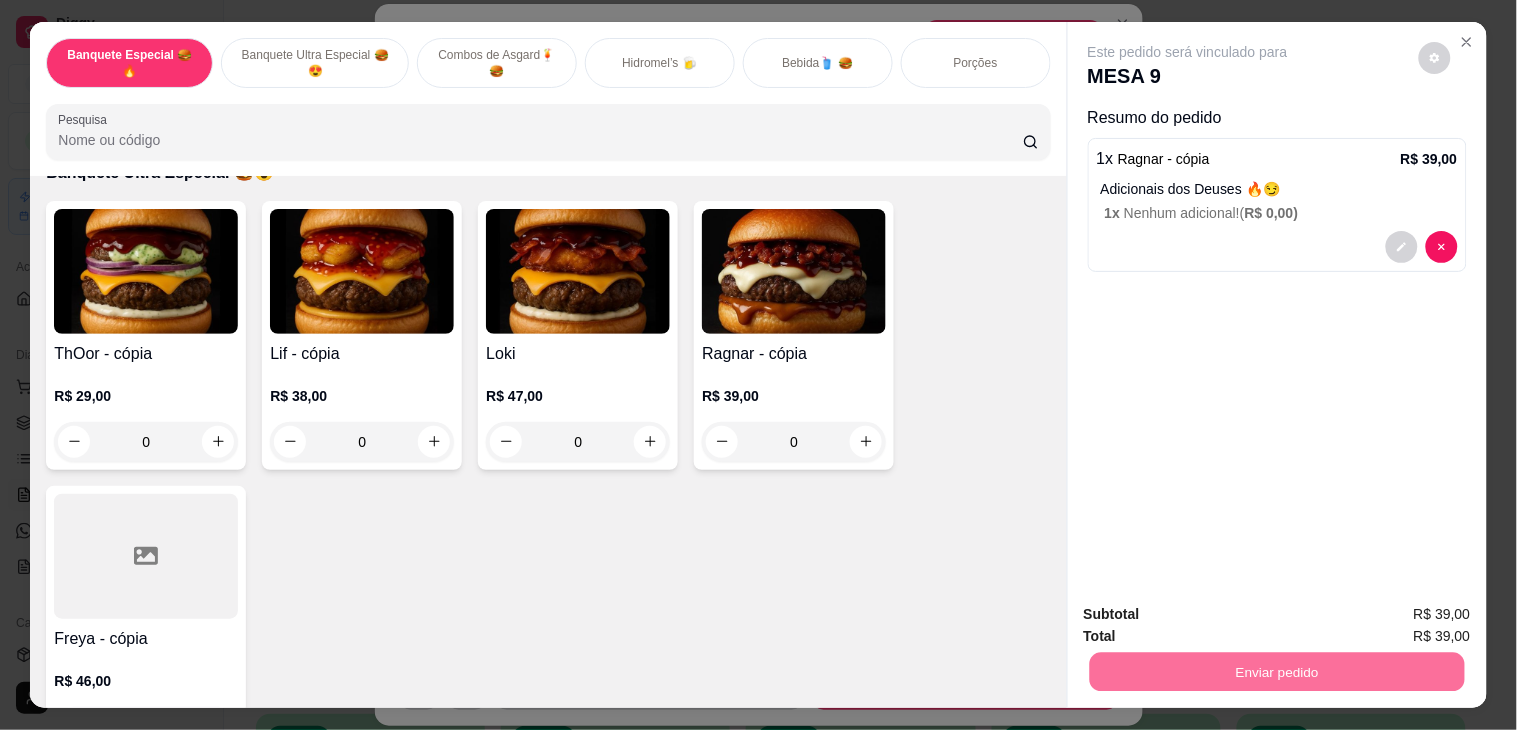 click on "Não registrar e enviar pedido" at bounding box center (1210, 614) 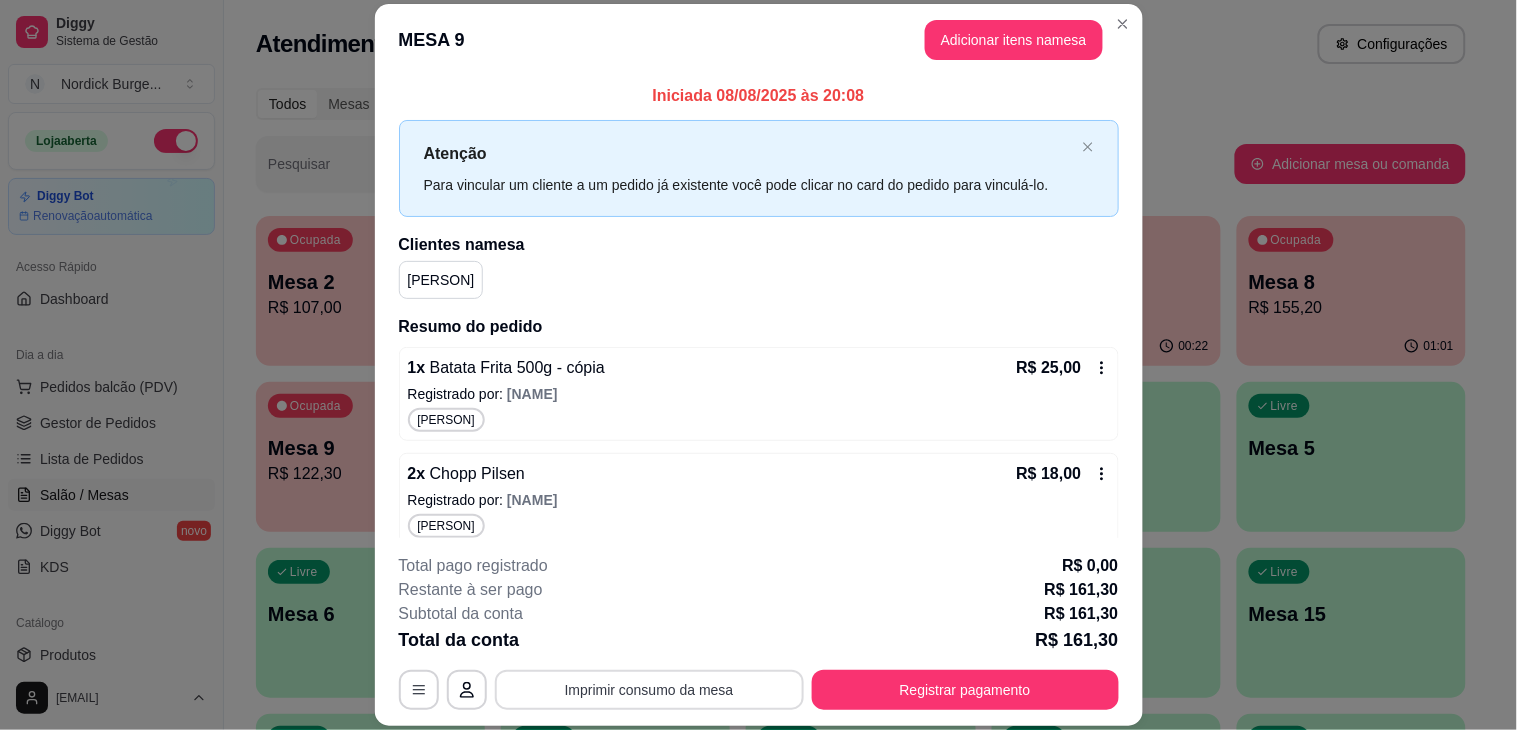 click on "Imprimir consumo da mesa" at bounding box center (649, 690) 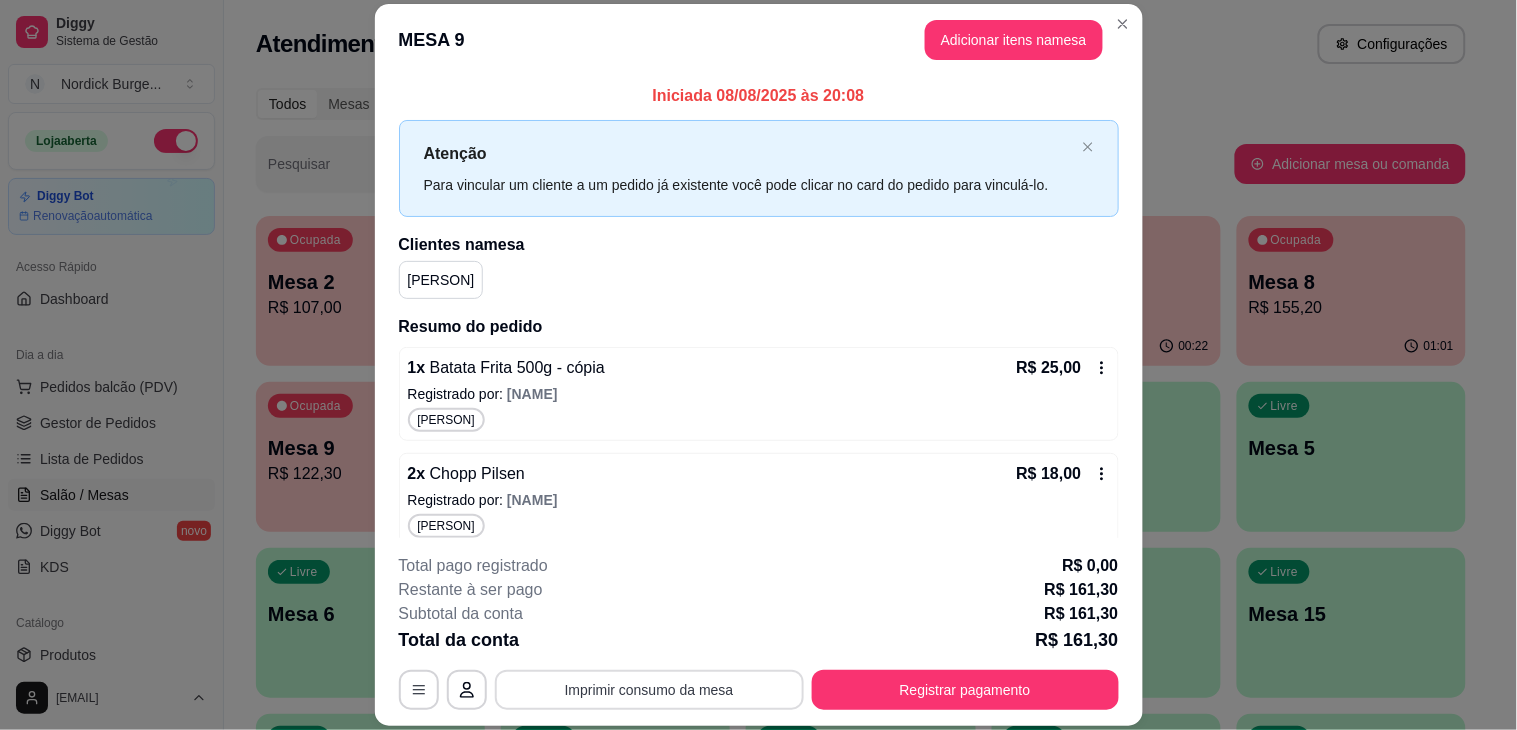 scroll, scrollTop: 0, scrollLeft: 0, axis: both 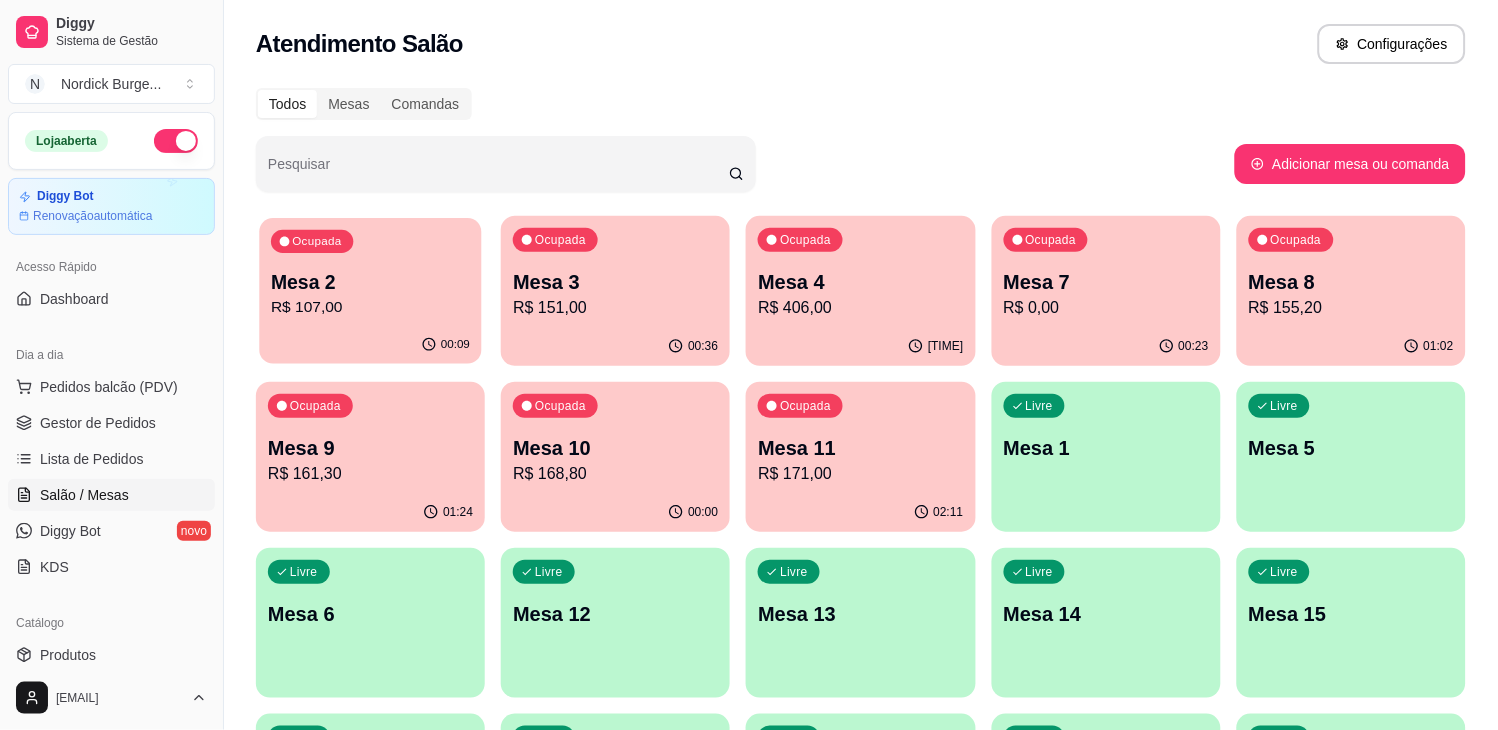 click on "R$ 107,00" at bounding box center (370, 307) 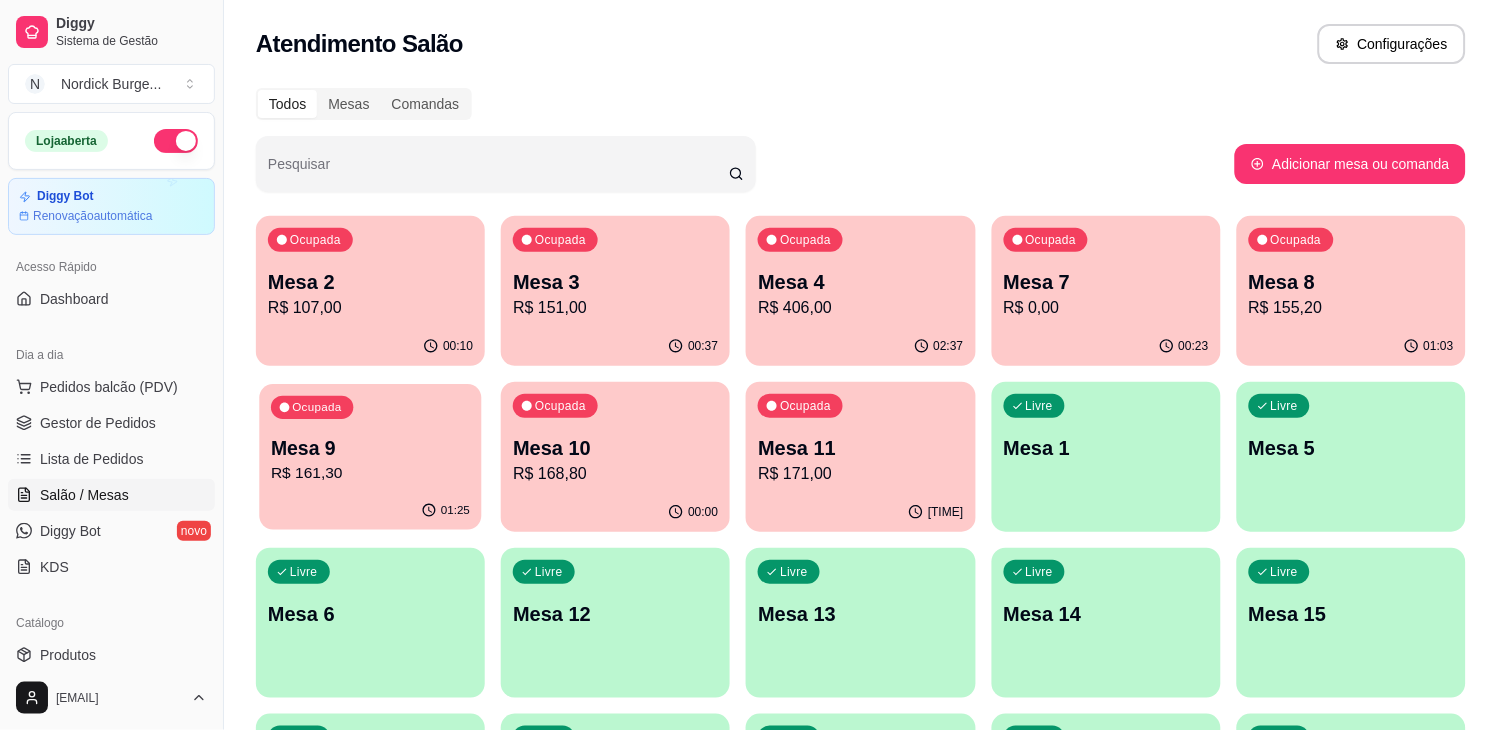 click on "Mesa 9" at bounding box center (370, 448) 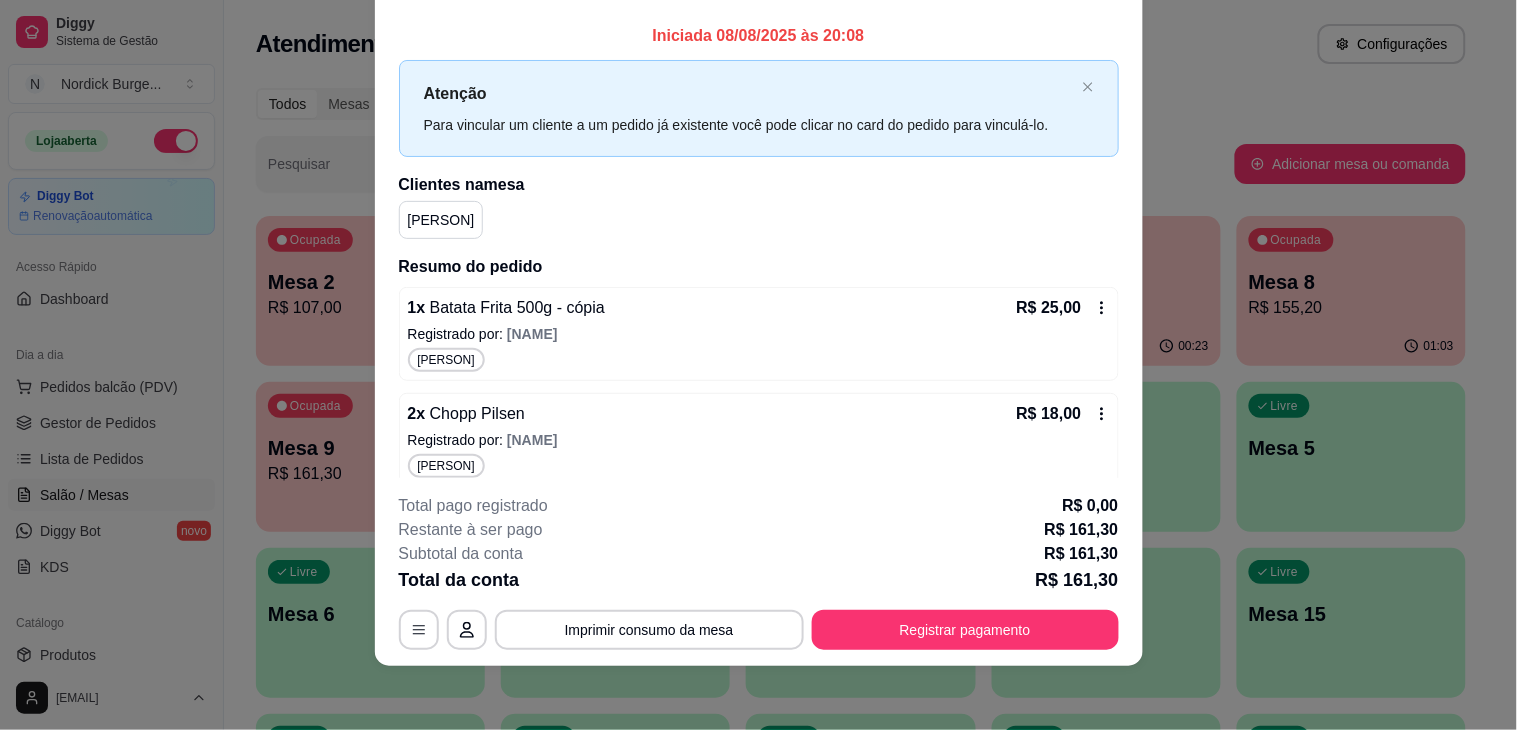 scroll, scrollTop: 0, scrollLeft: 0, axis: both 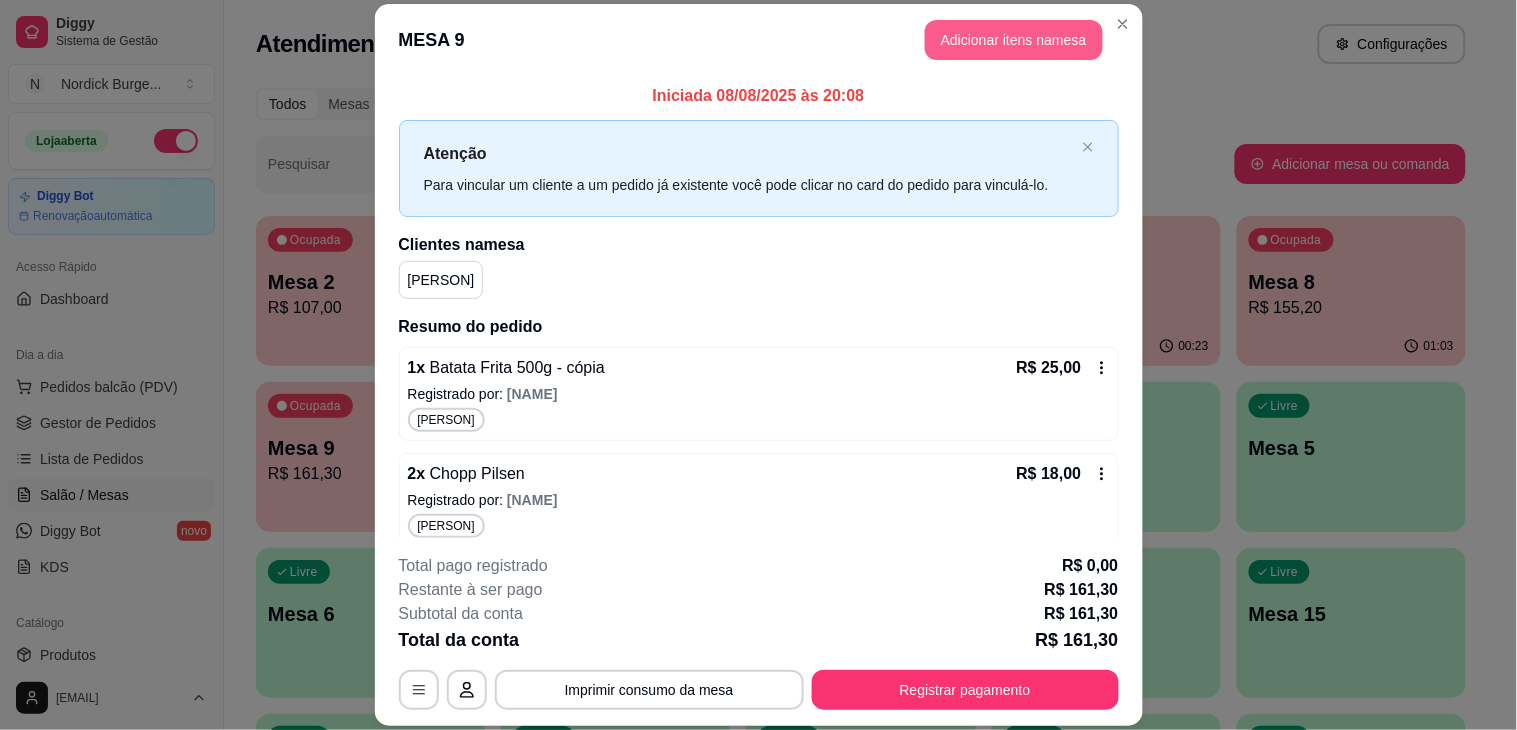 click on "Adicionar itens na  mesa" at bounding box center [1014, 40] 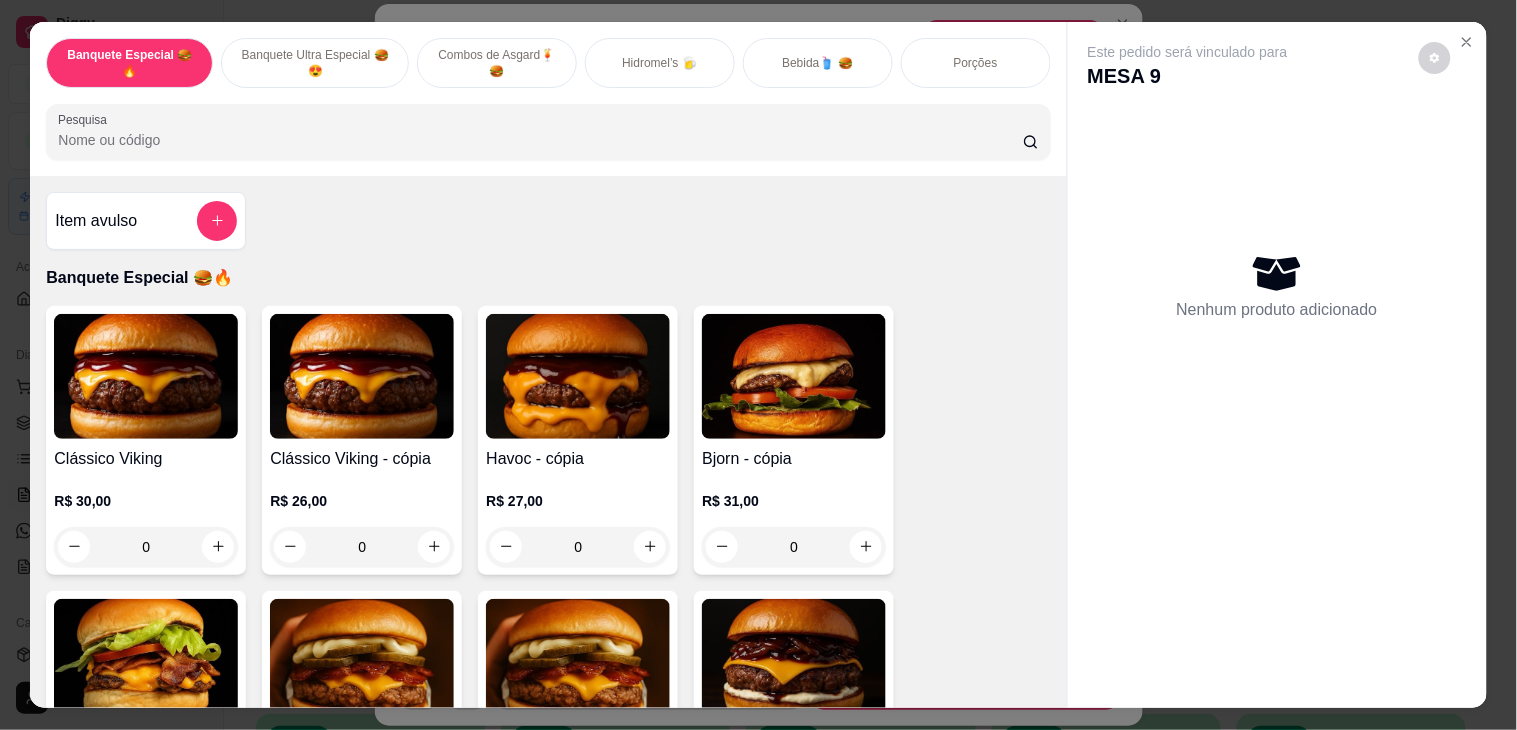 click at bounding box center [794, 376] 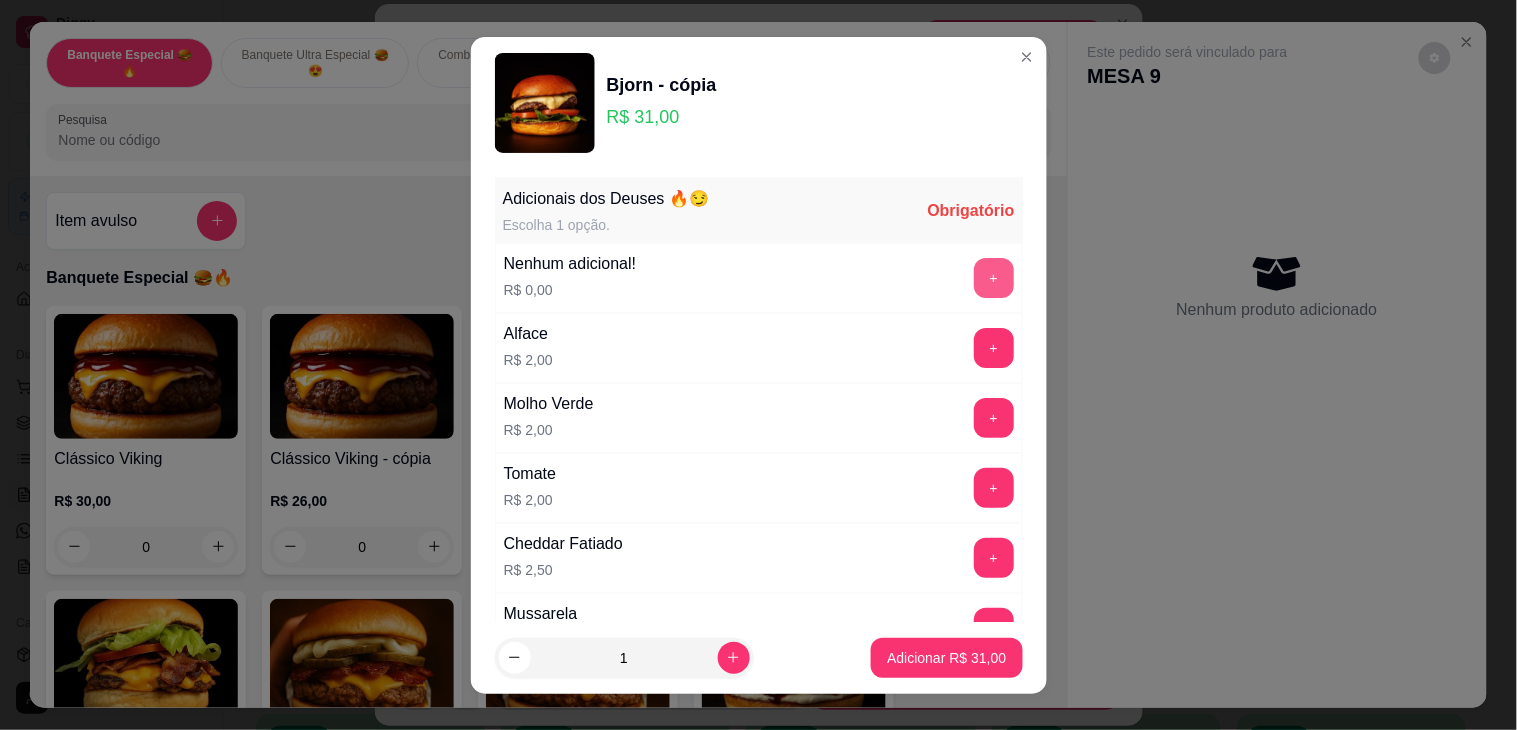 click on "+" at bounding box center (994, 278) 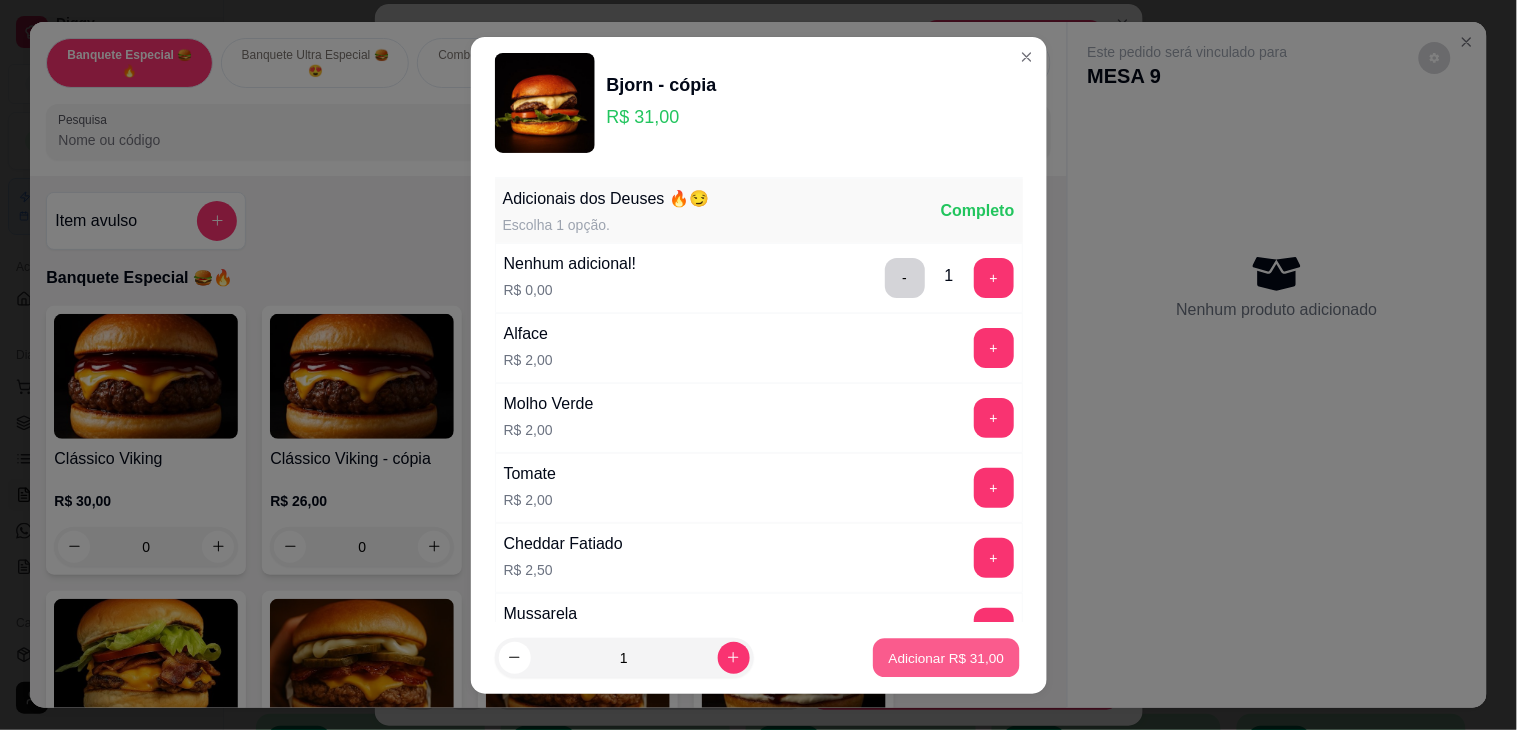 click on "Adicionar   R$ 31,00" at bounding box center [947, 657] 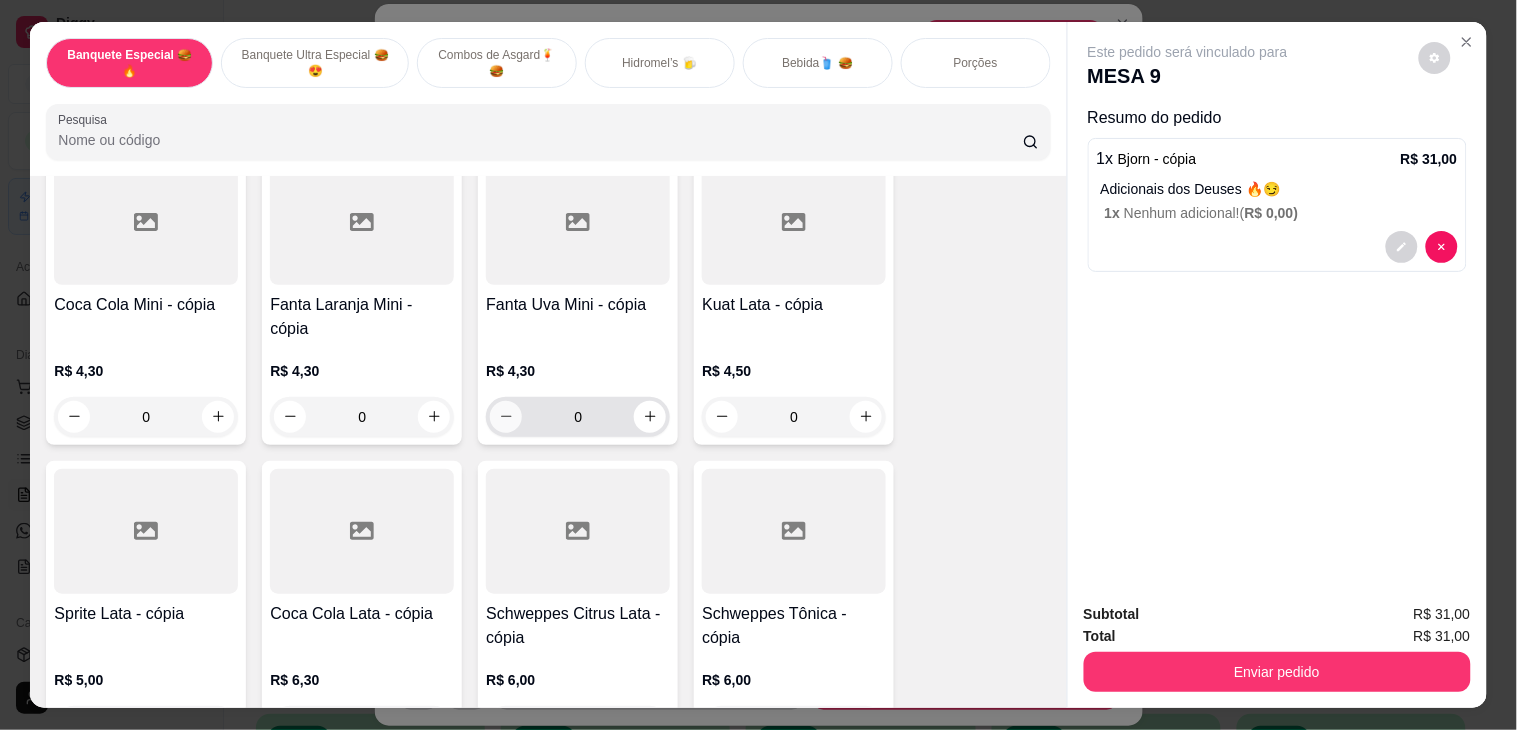 scroll, scrollTop: 2444, scrollLeft: 0, axis: vertical 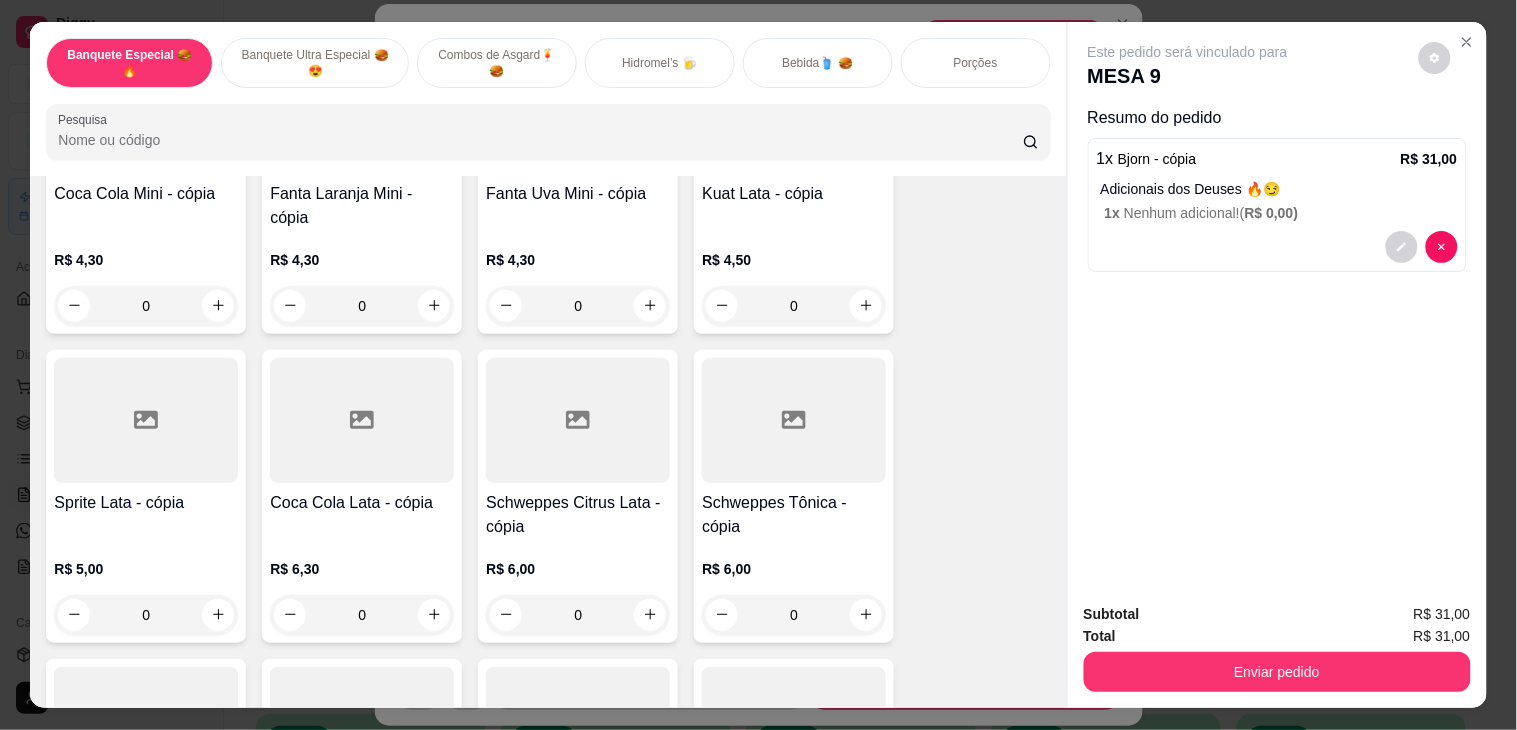 click on "Sprite Lata - cópia   R$ 5,00 0" at bounding box center [146, 496] 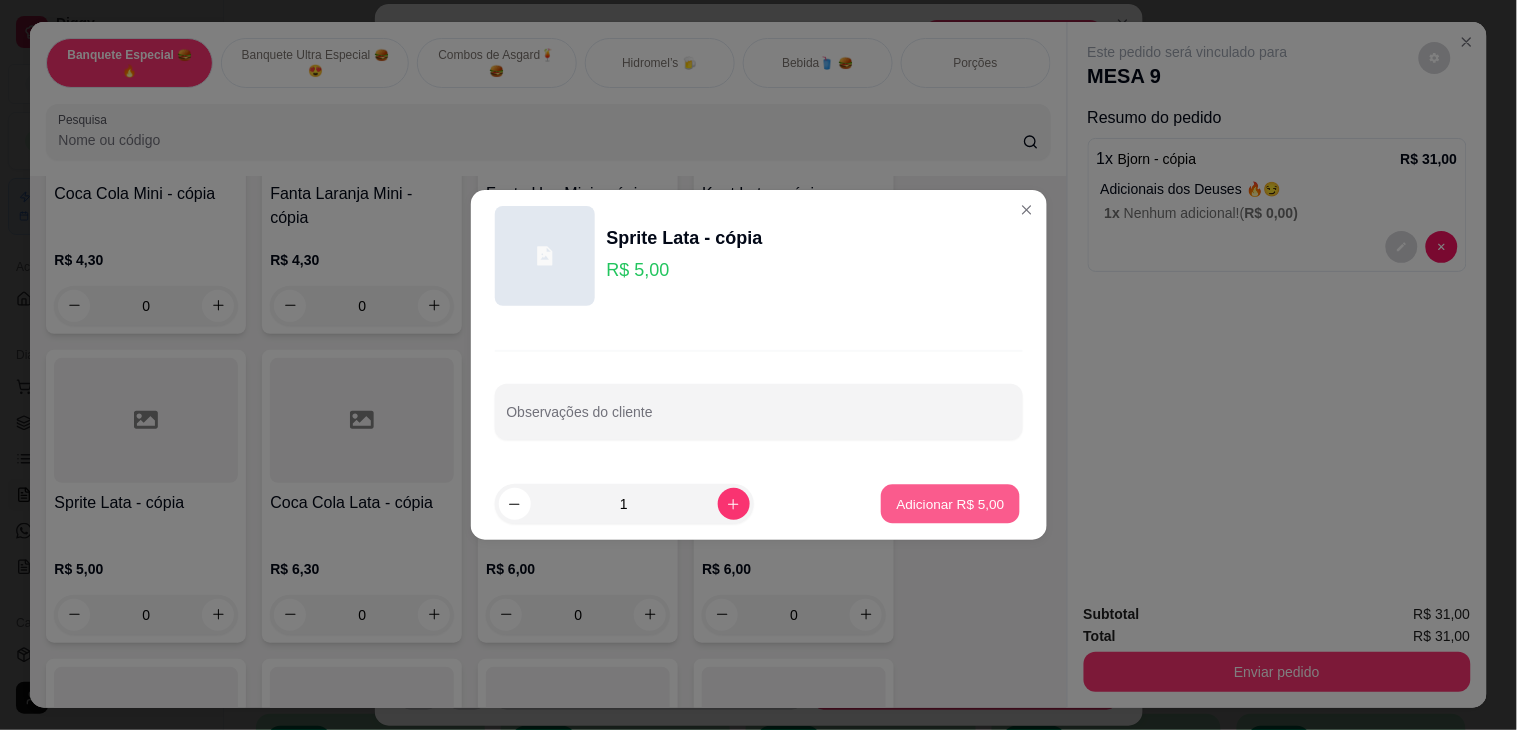 click on "Adicionar   R$ 5,00" at bounding box center [951, 503] 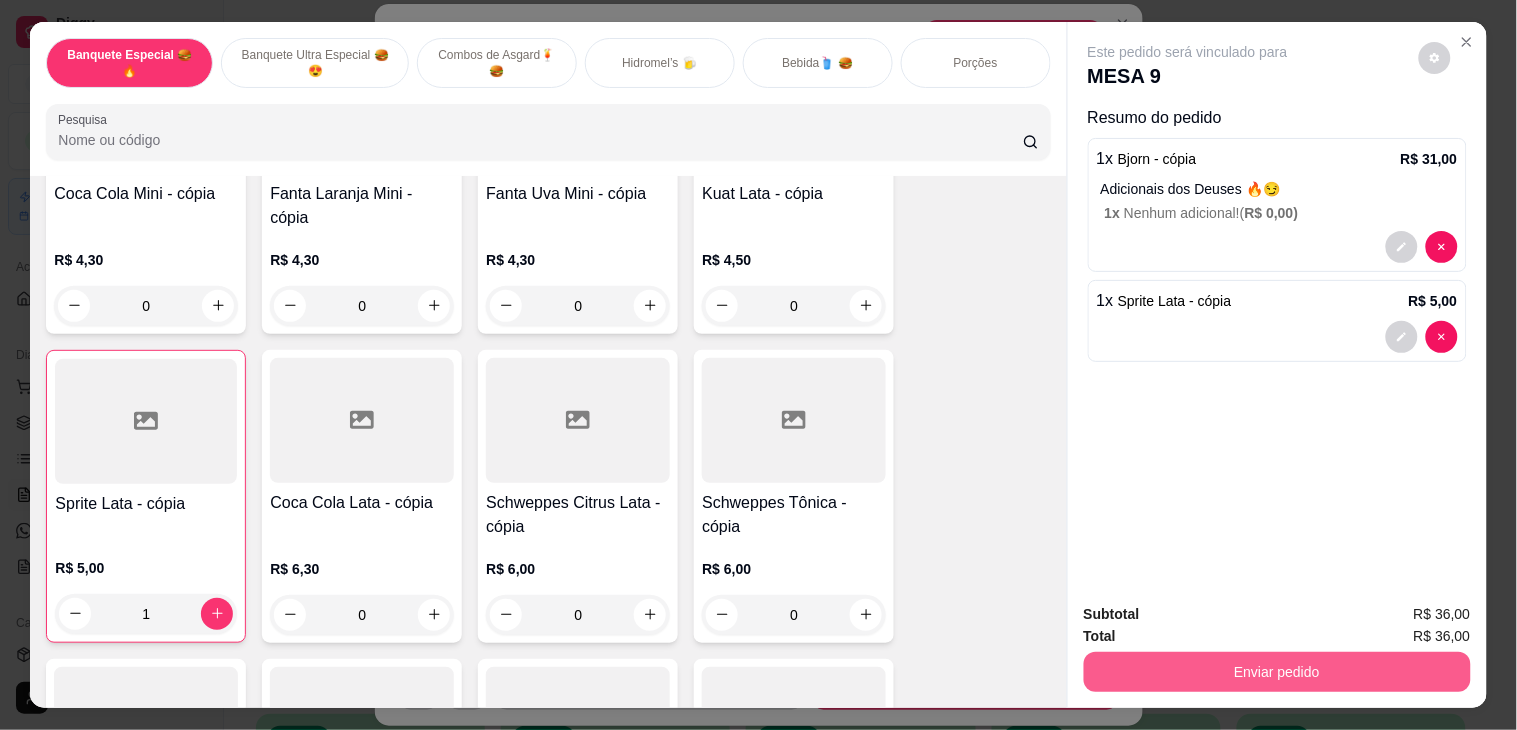 click on "Enviar pedido" at bounding box center (1277, 672) 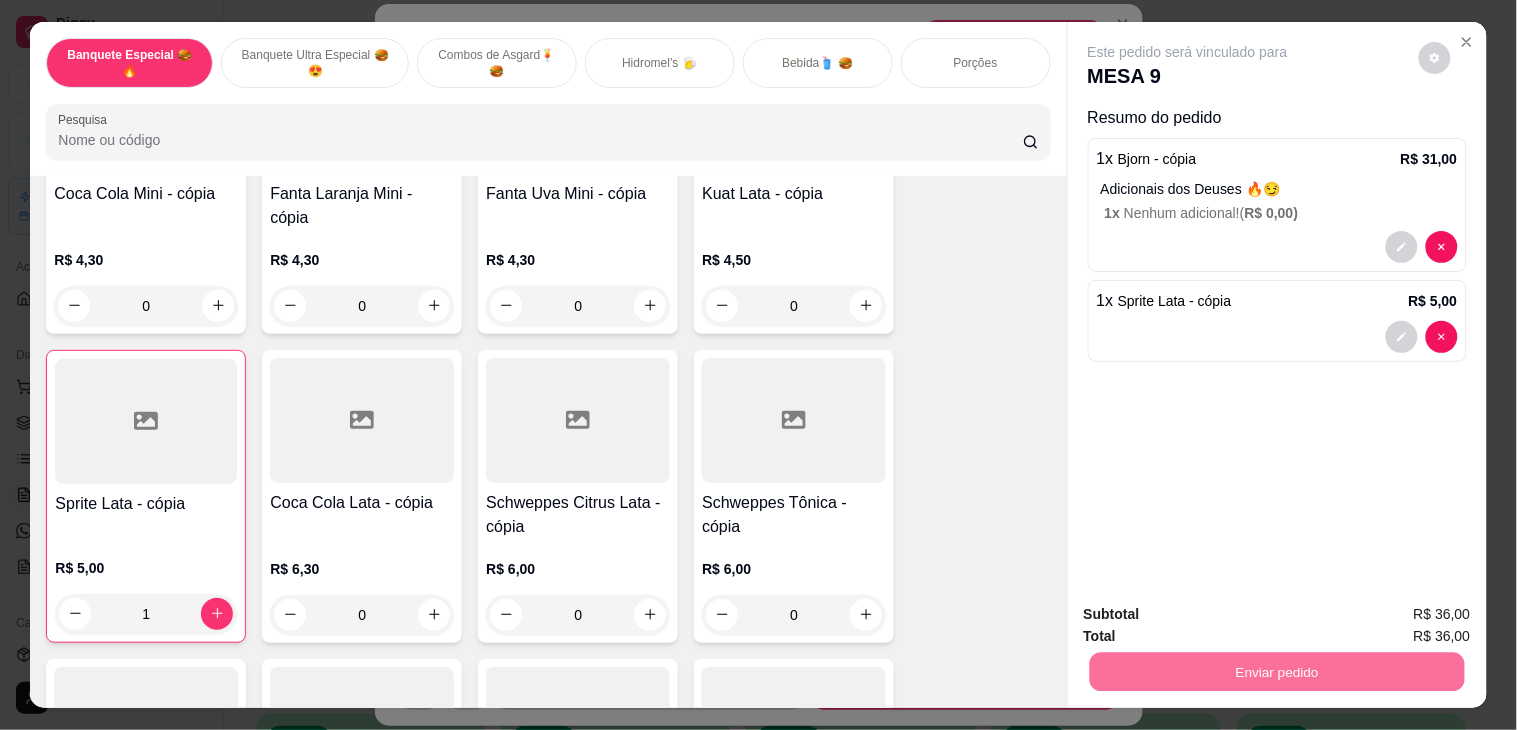 click on "Não registrar e enviar pedido" at bounding box center [1210, 613] 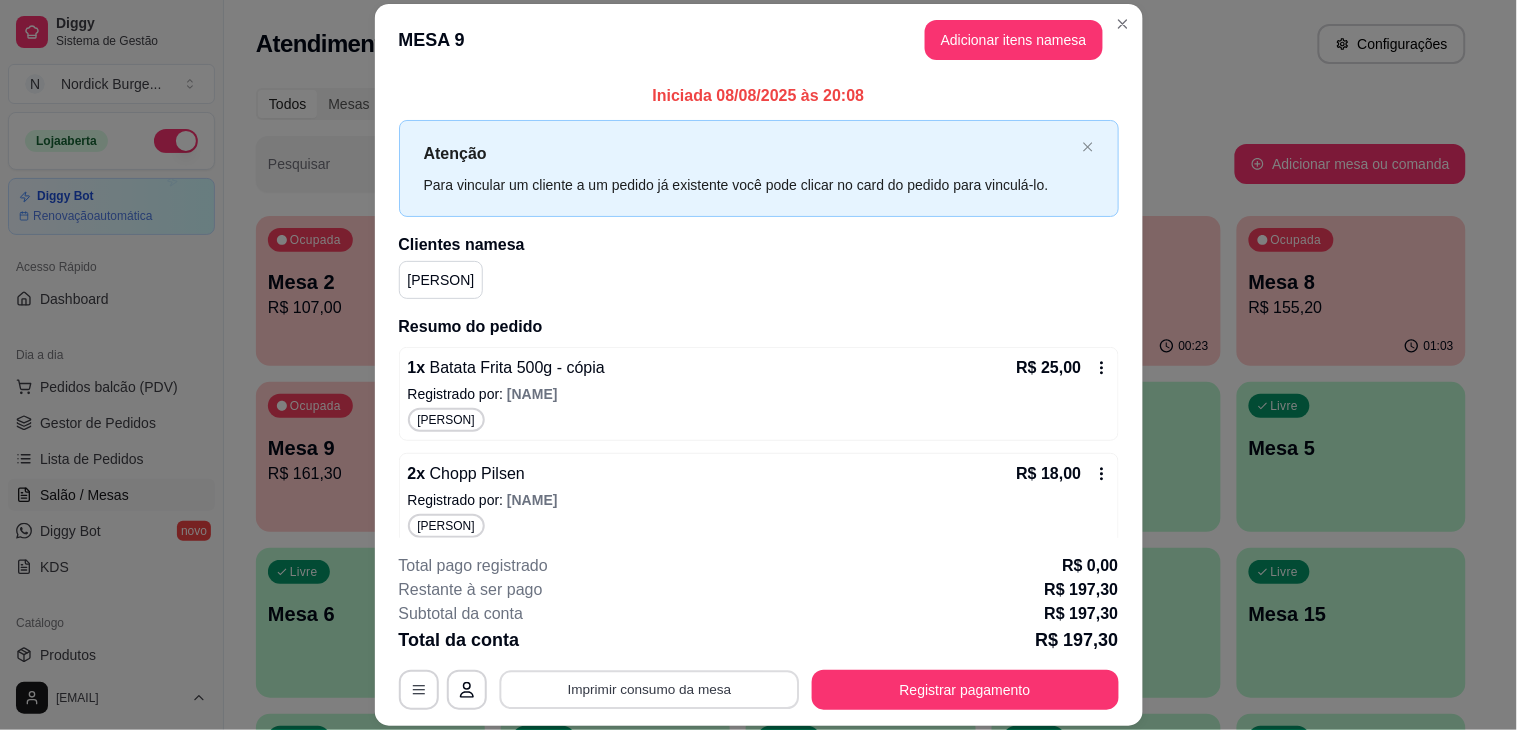 click on "Imprimir consumo da mesa" at bounding box center (649, 690) 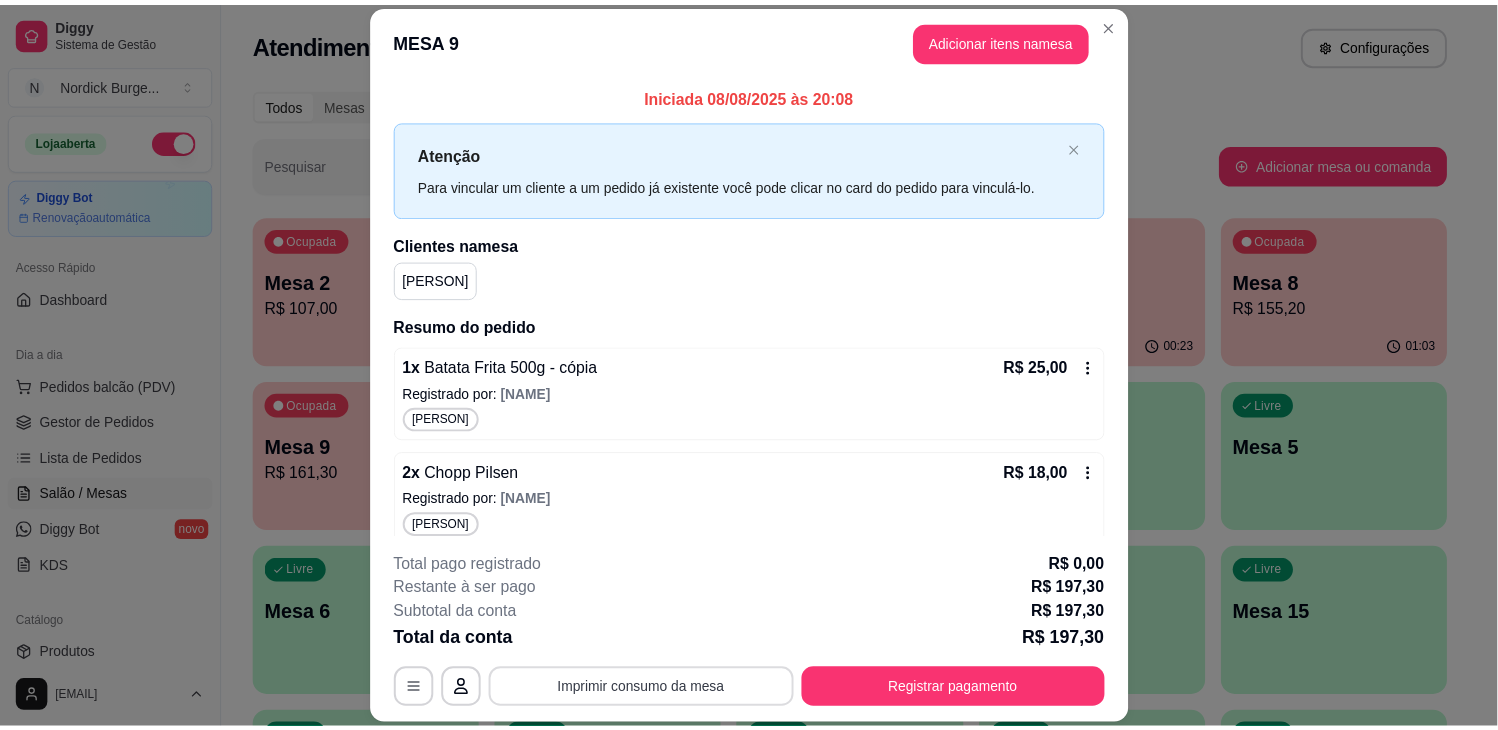 scroll, scrollTop: 0, scrollLeft: 0, axis: both 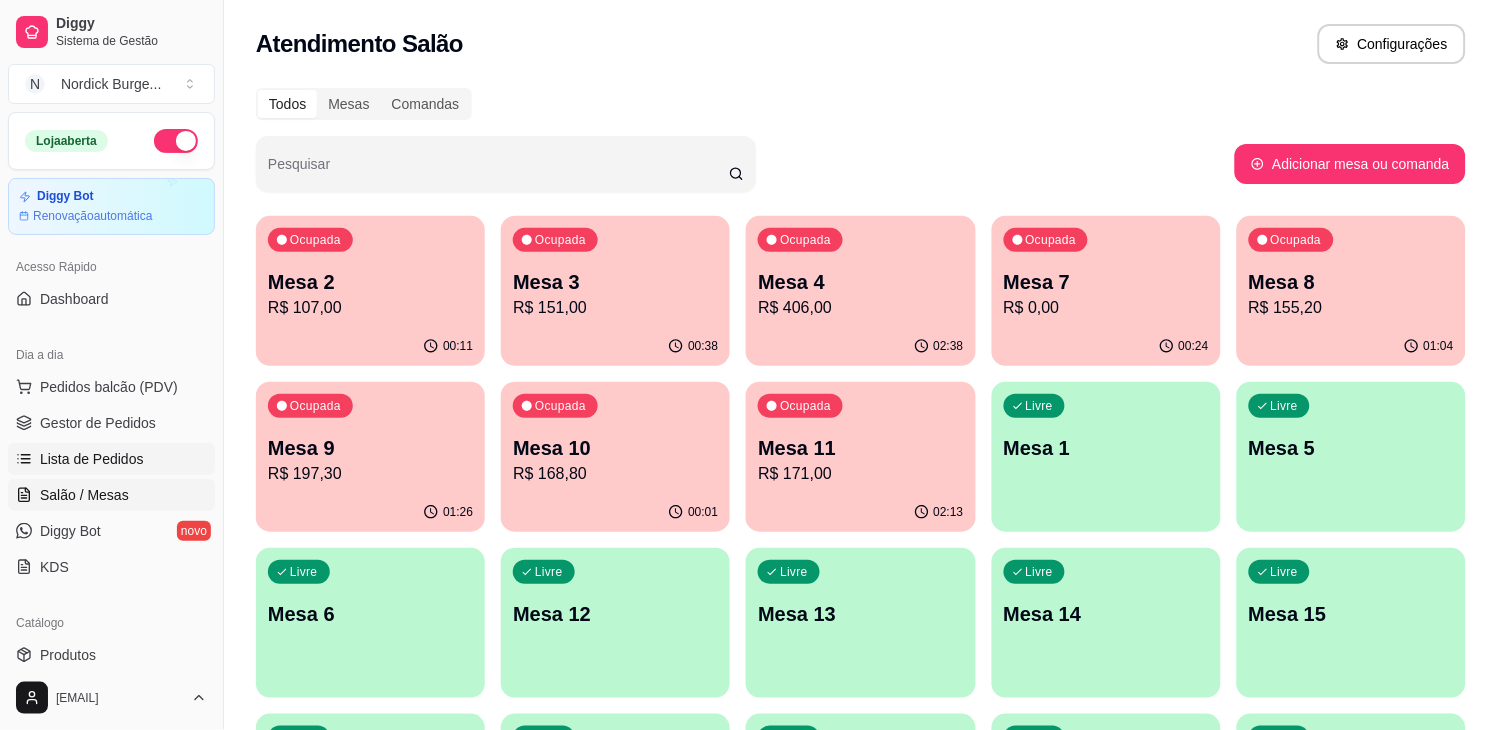 click on "Lista de Pedidos" at bounding box center (111, 459) 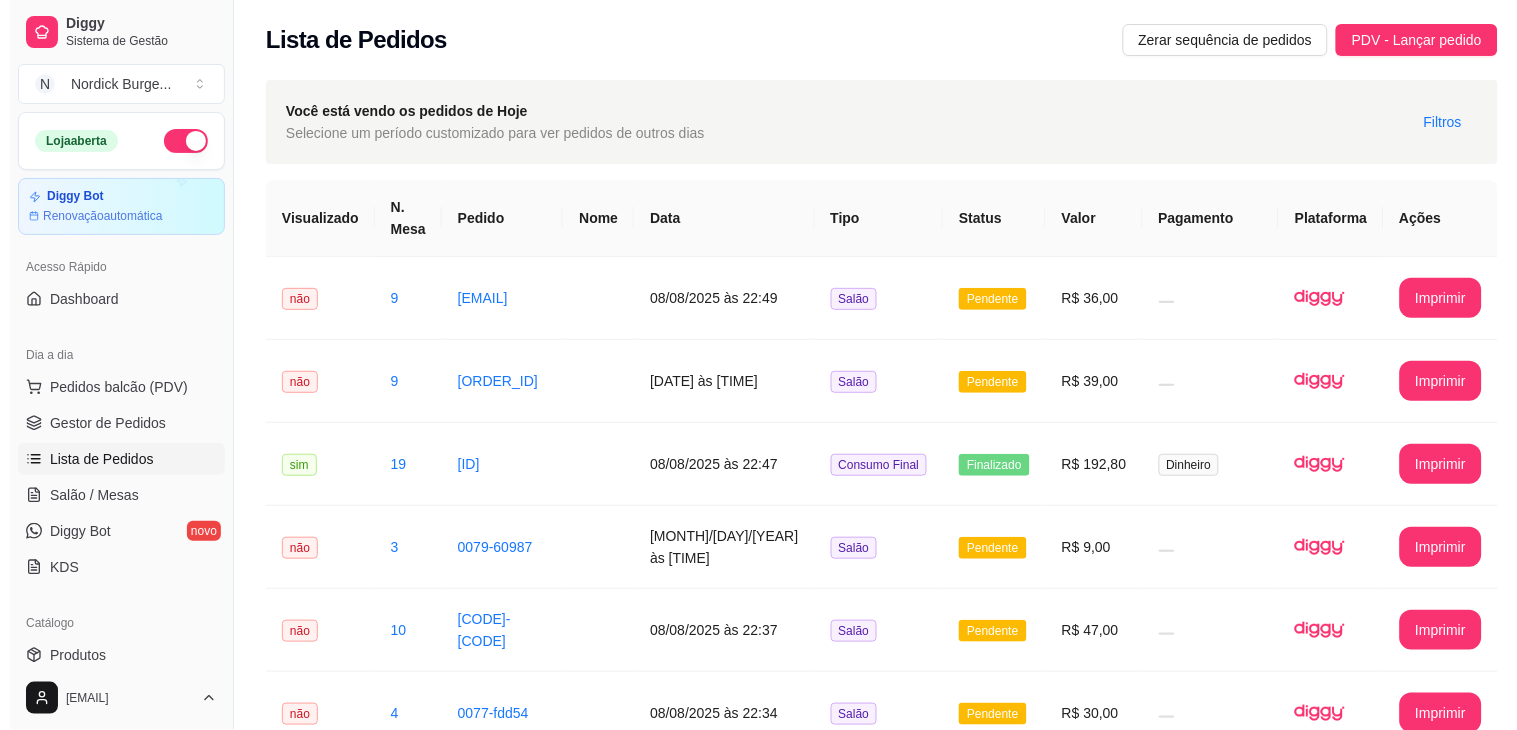 scroll, scrollTop: 0, scrollLeft: 0, axis: both 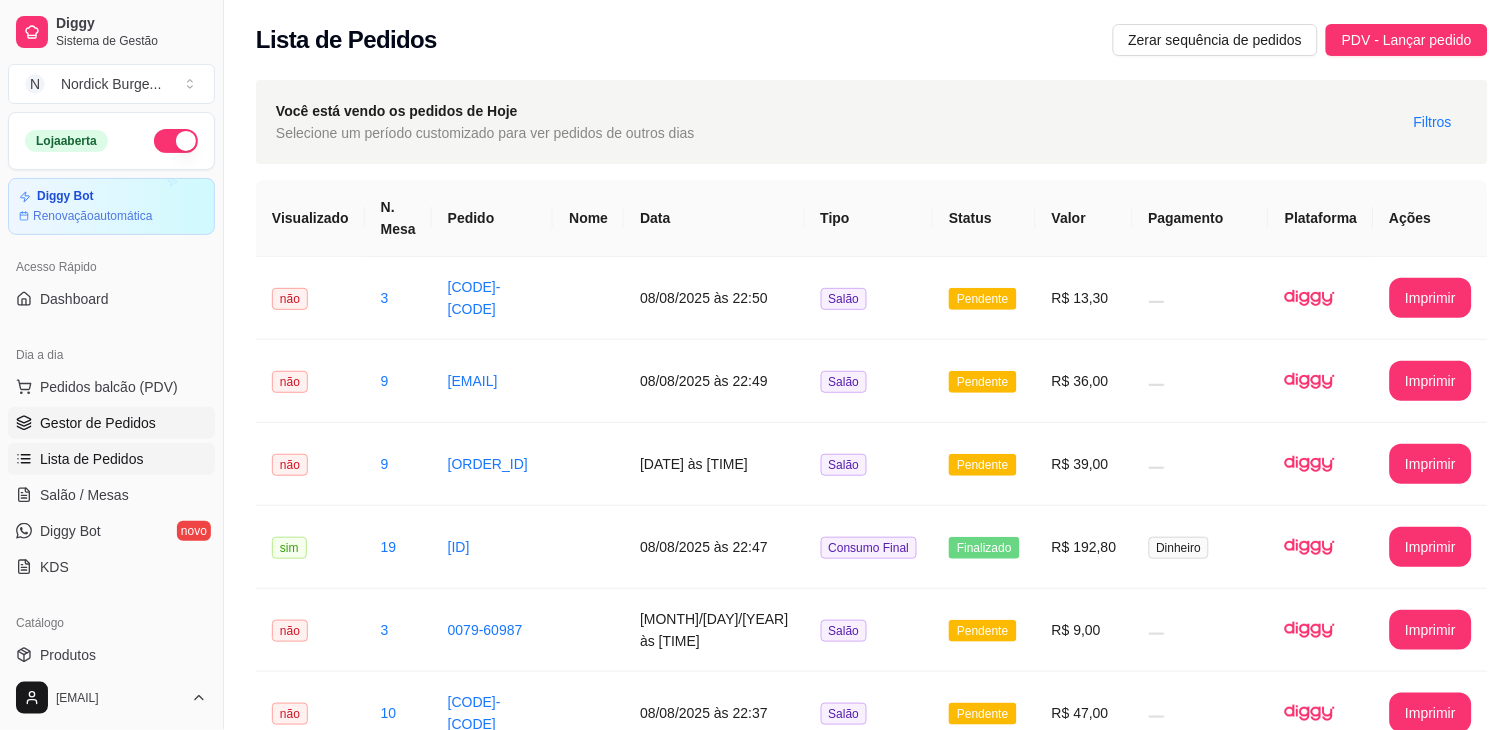 click on "Gestor de Pedidos" at bounding box center (98, 423) 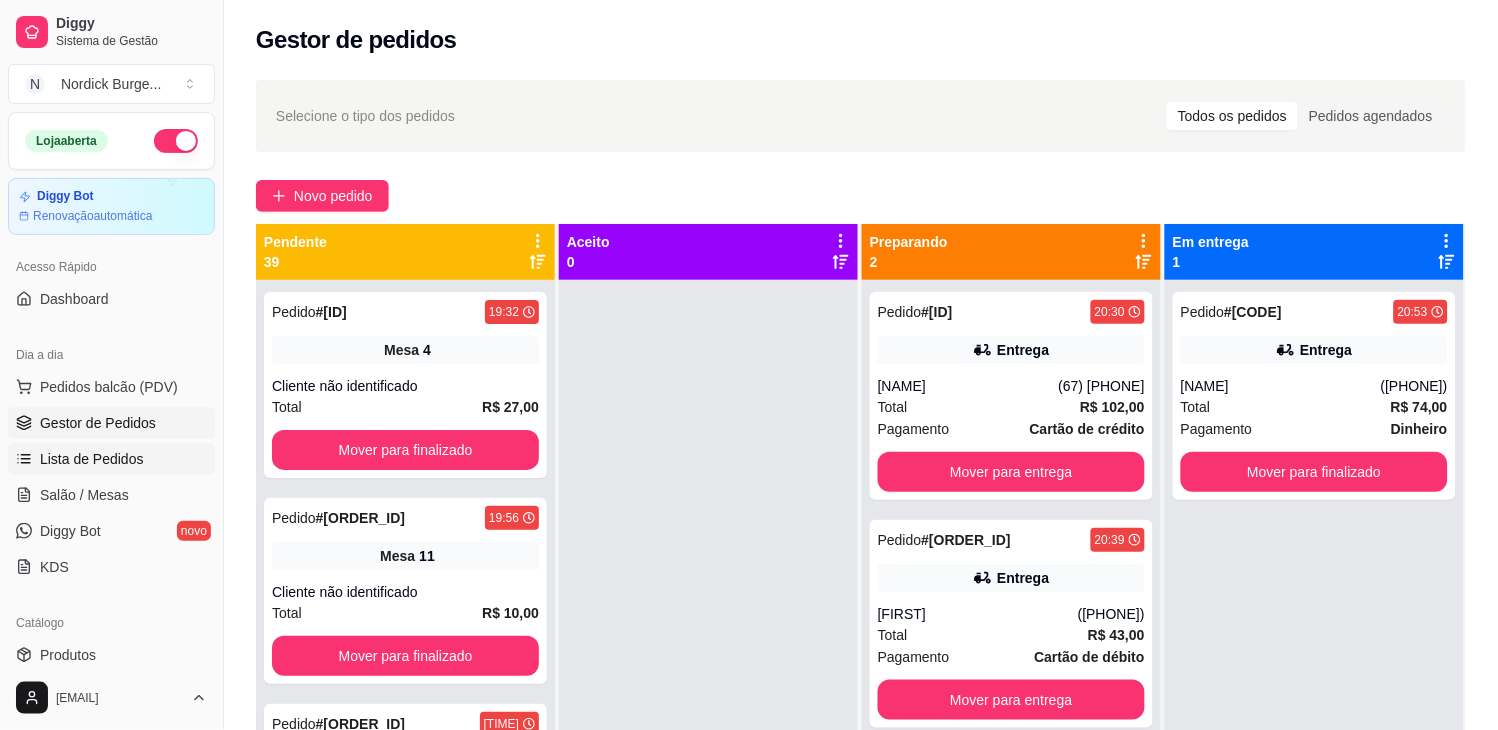 click on "Lista de Pedidos" at bounding box center [111, 459] 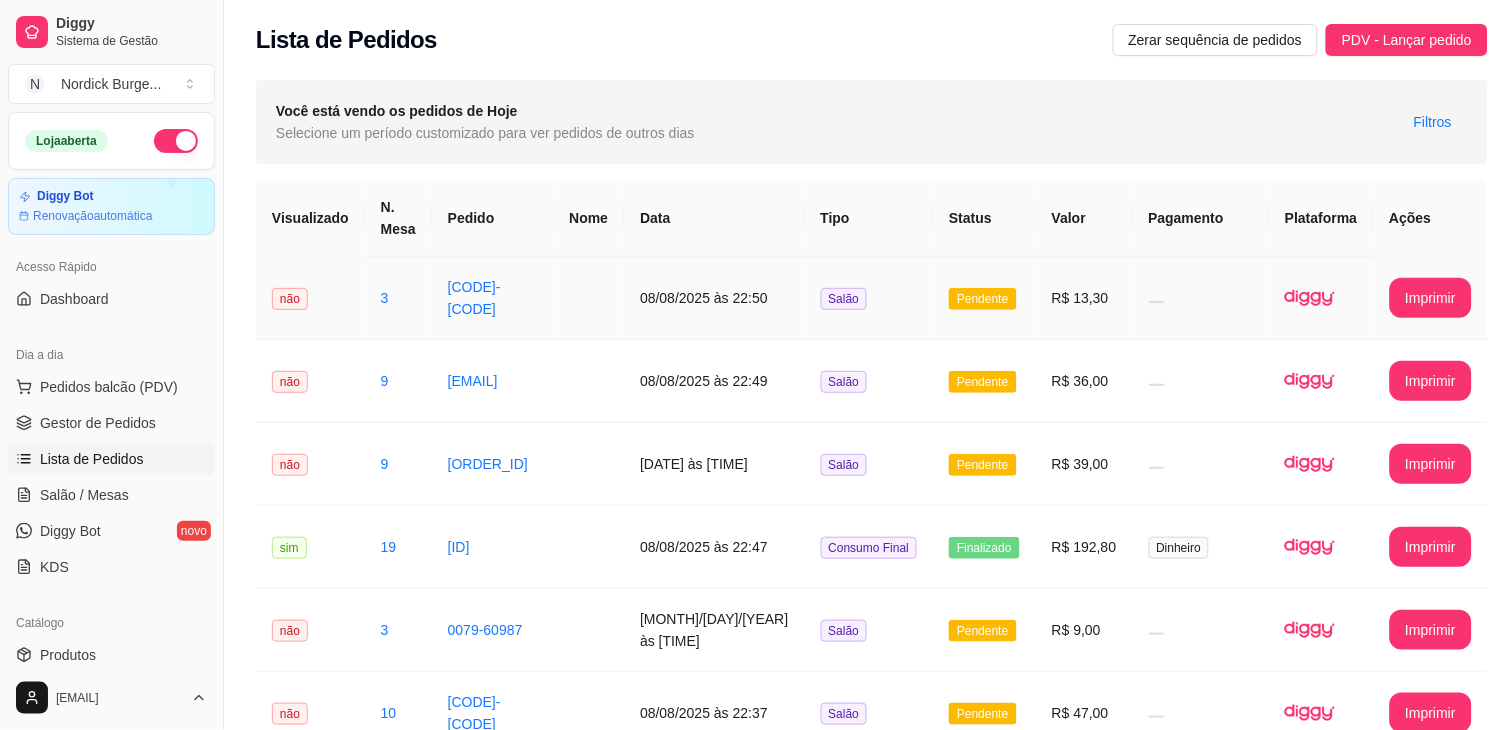 click on "0082-8e925" at bounding box center [493, 298] 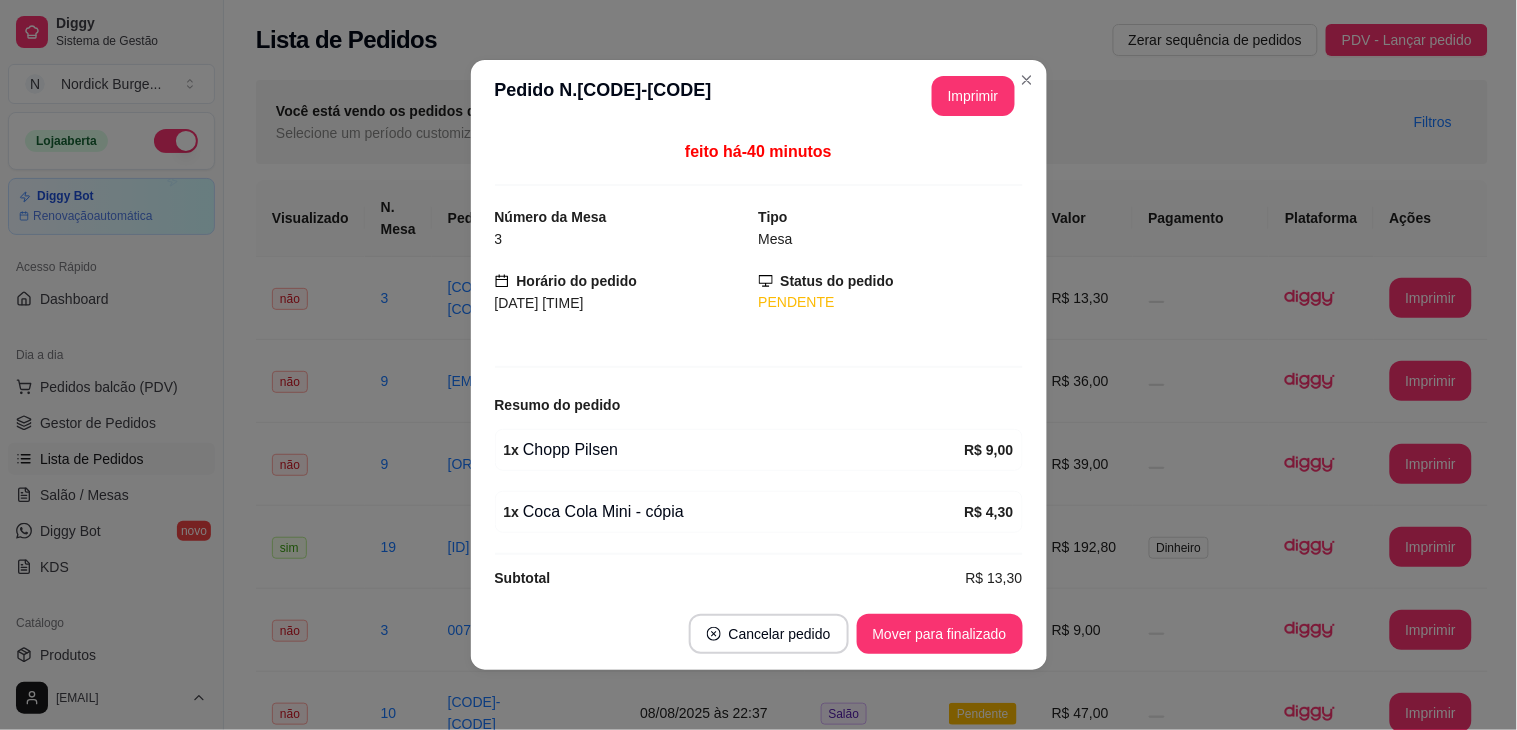 scroll, scrollTop: 22, scrollLeft: 0, axis: vertical 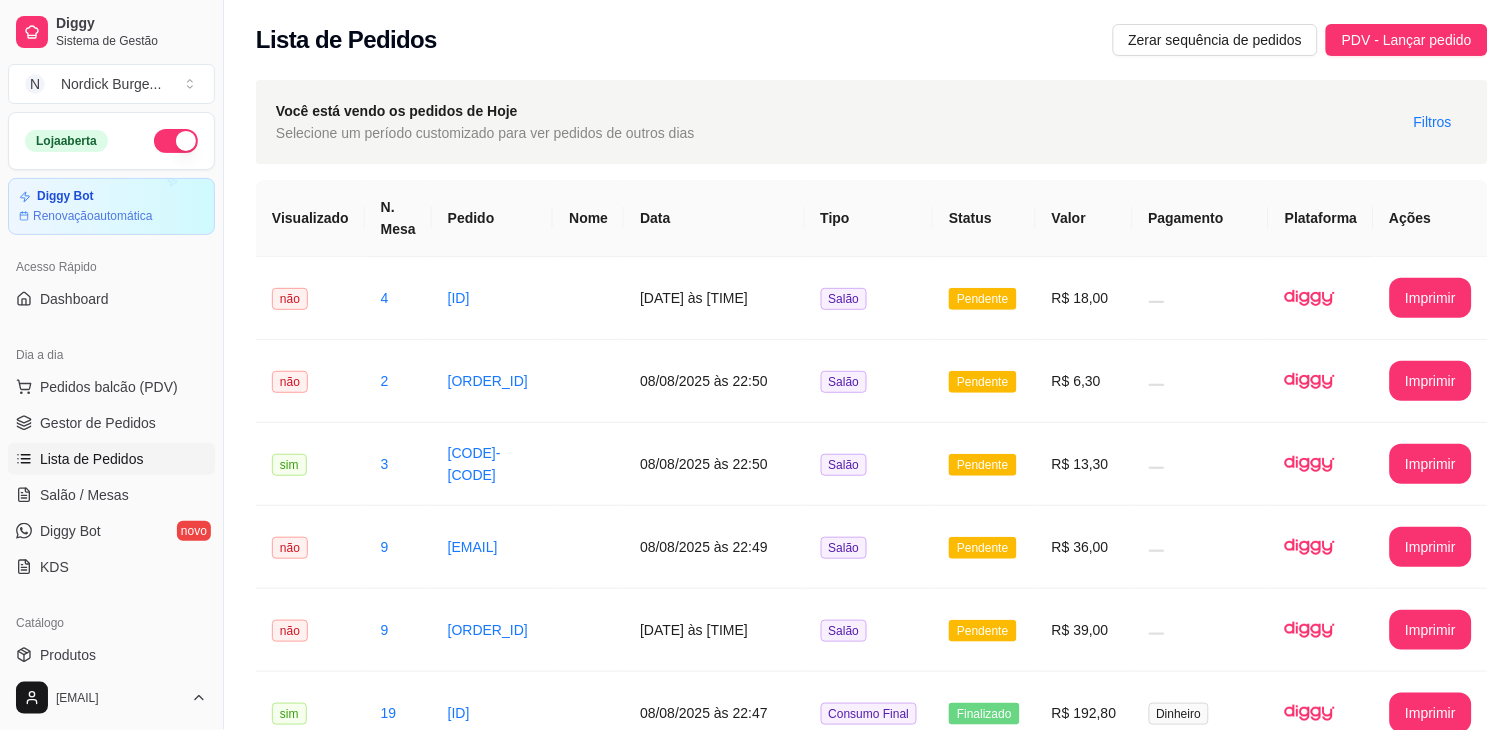 click on "Lista de Pedidos" at bounding box center (92, 459) 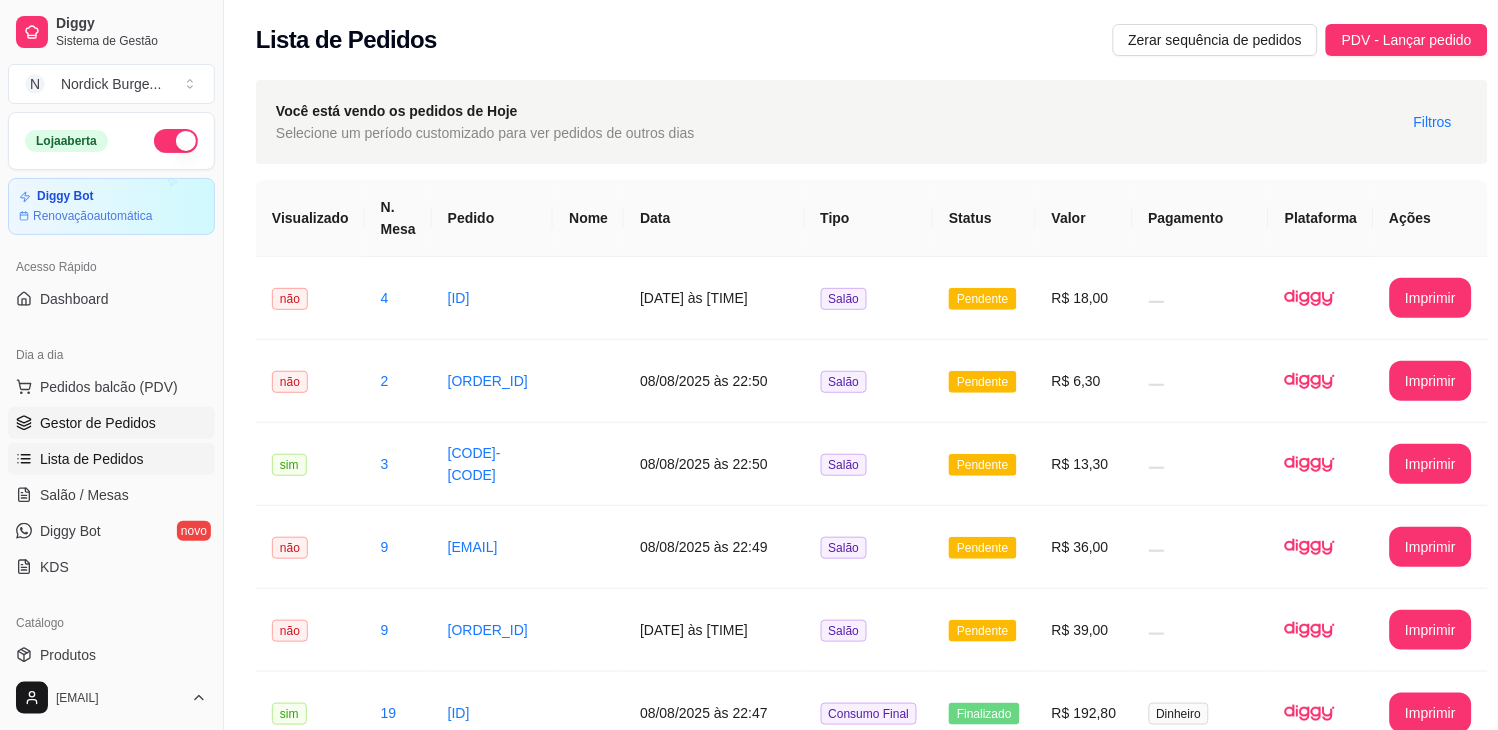 click on "Gestor de Pedidos" at bounding box center (98, 423) 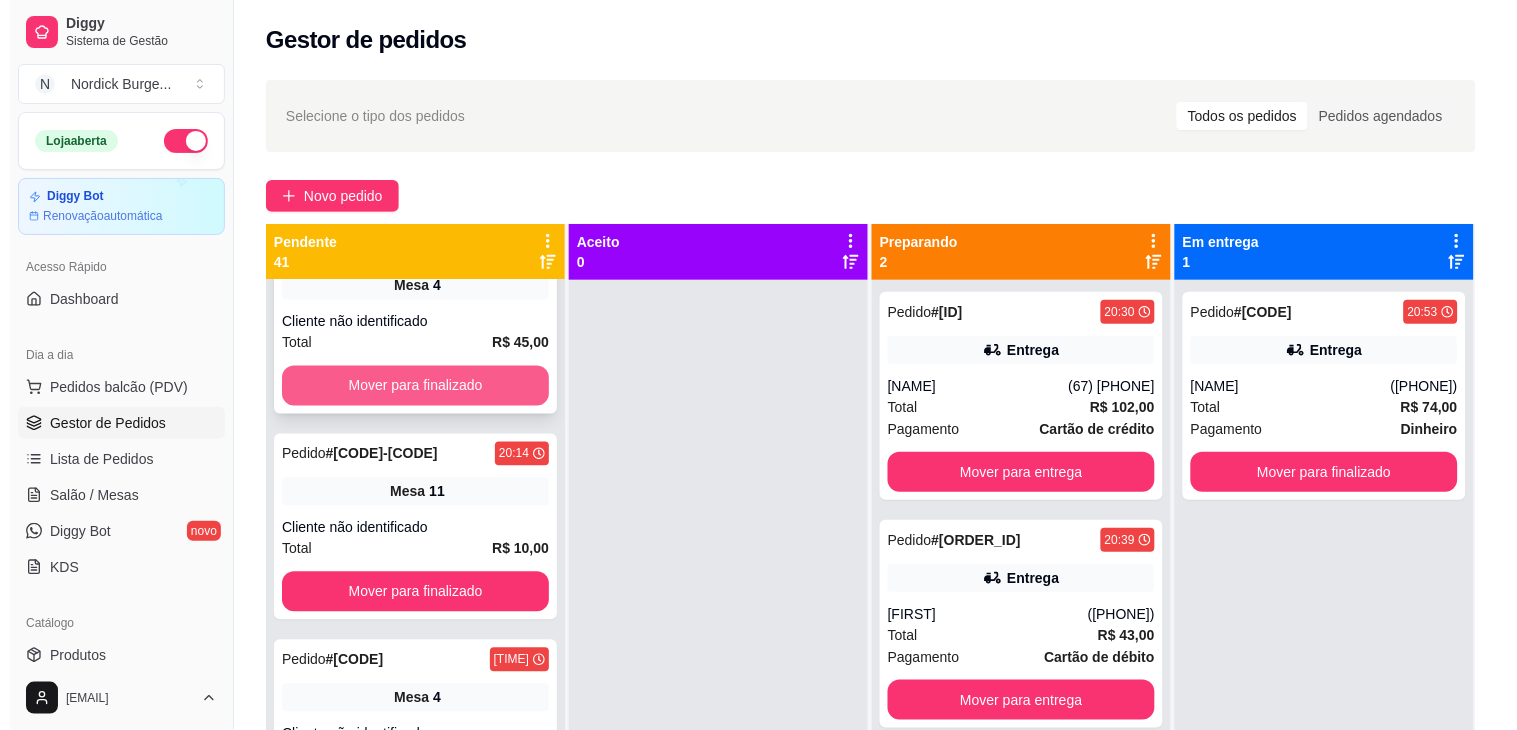 scroll, scrollTop: 1444, scrollLeft: 0, axis: vertical 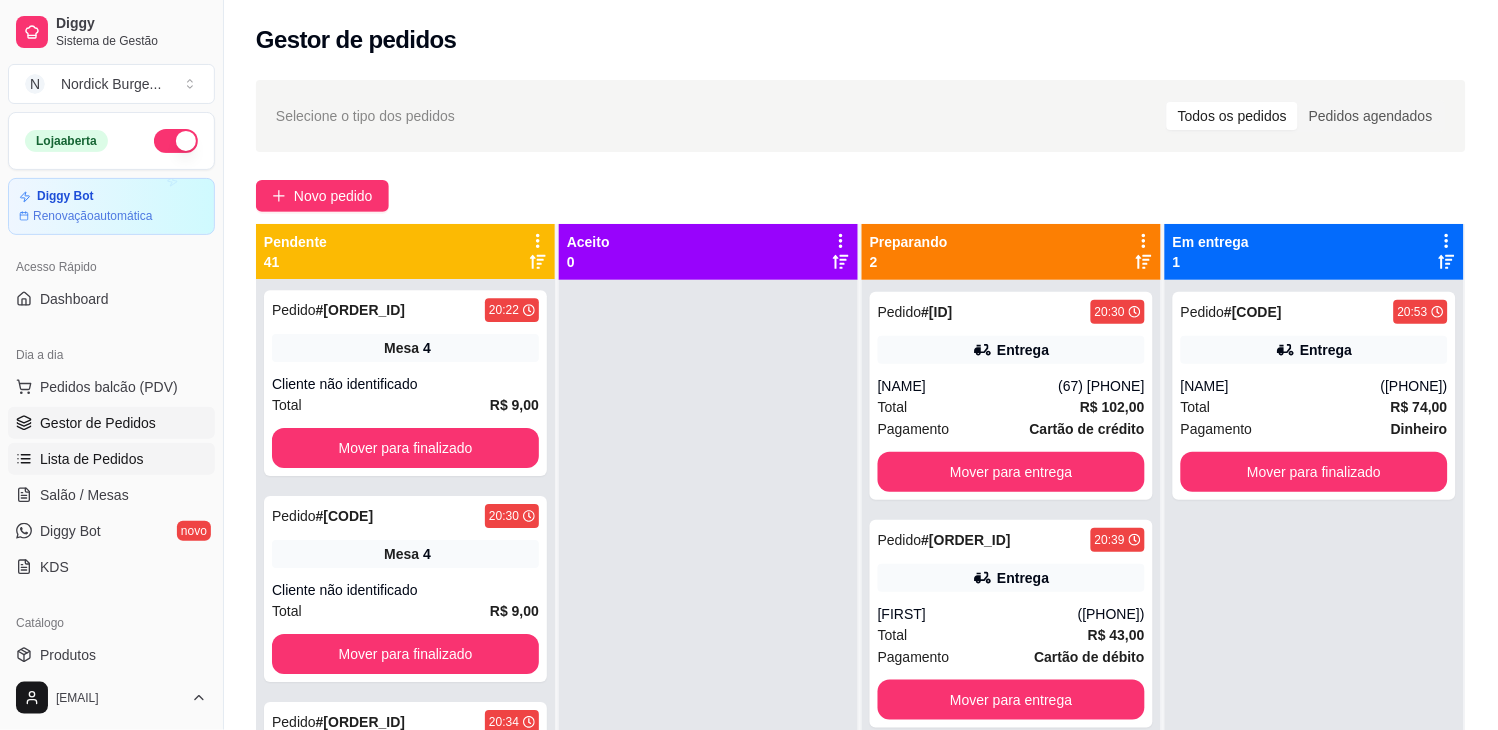 click on "Lista de Pedidos" at bounding box center (92, 459) 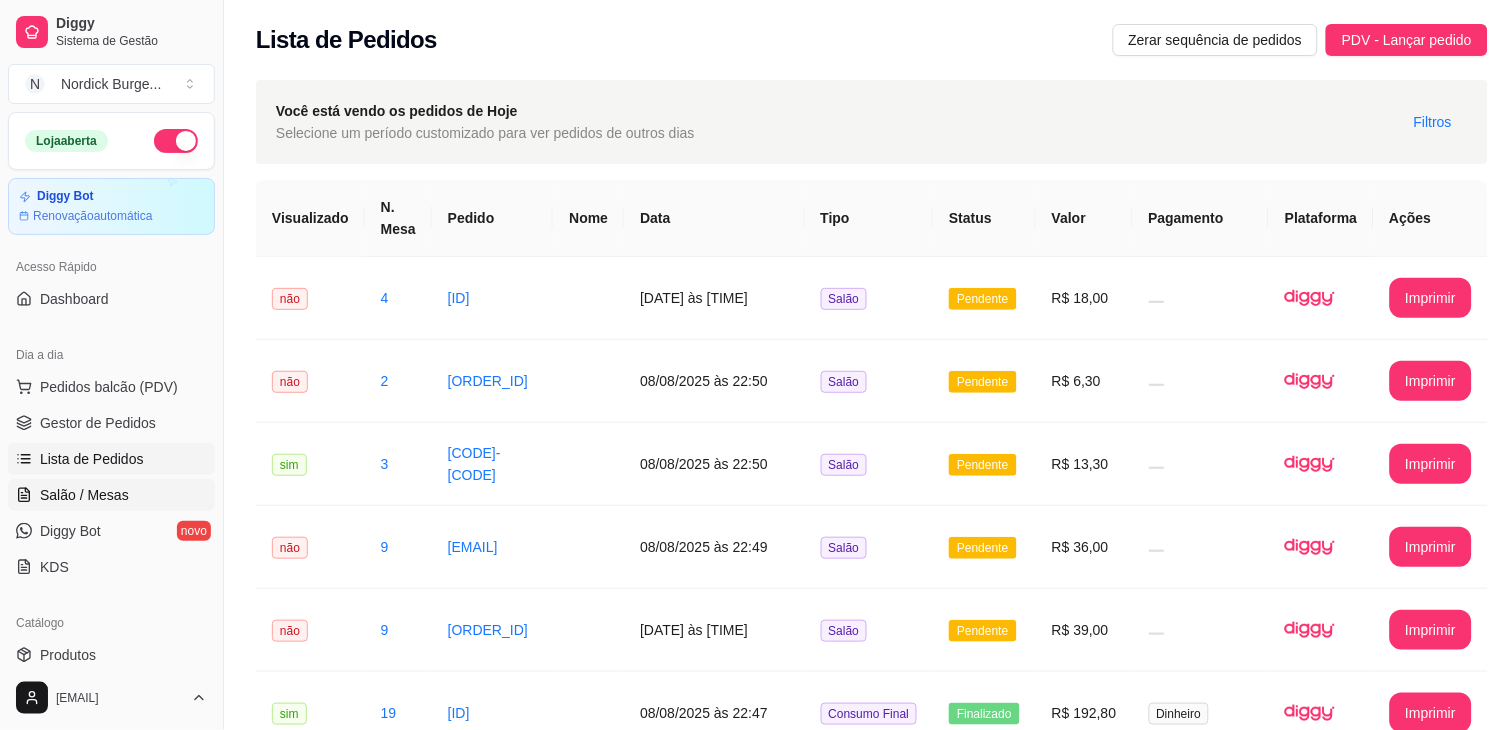 click on "Salão / Mesas" at bounding box center (84, 495) 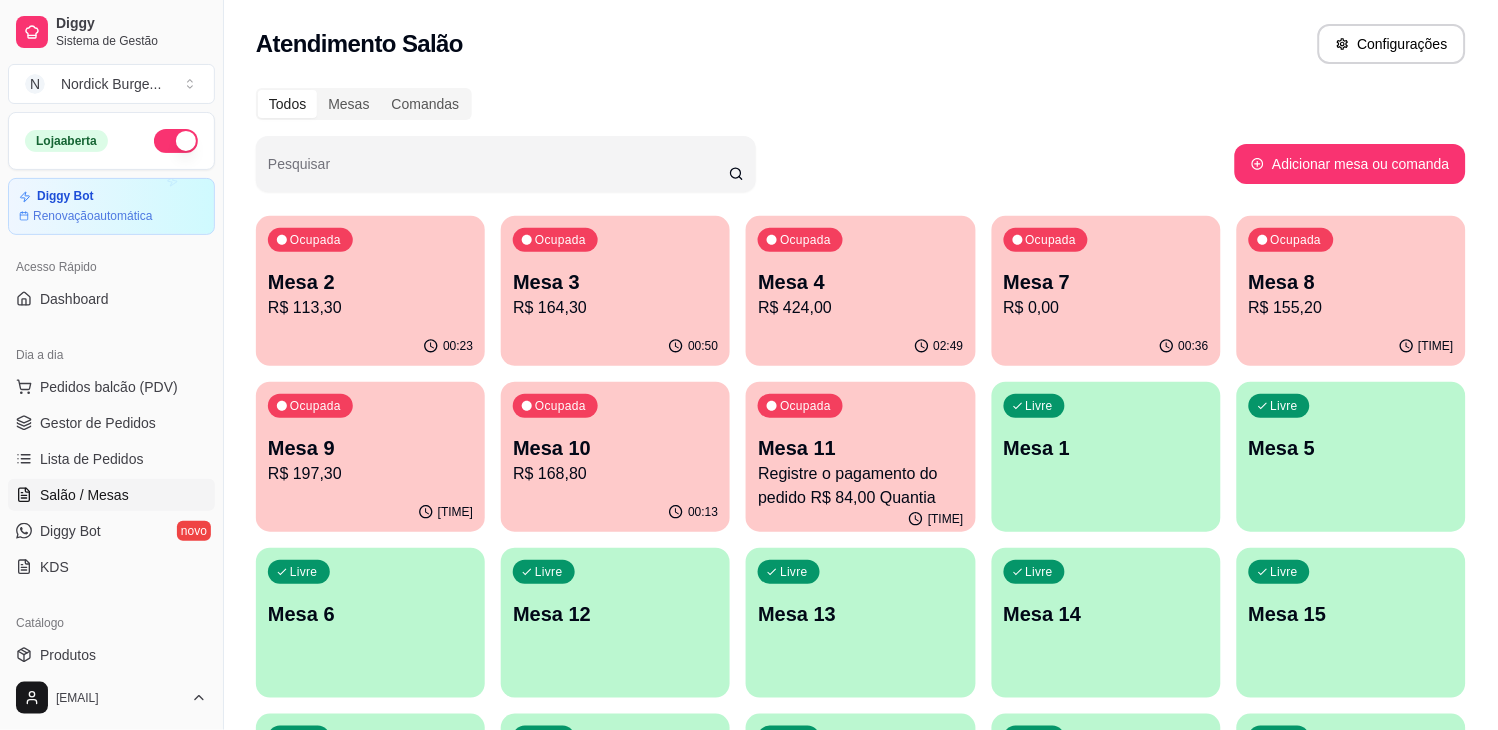 click on "01:16" at bounding box center (1351, 346) 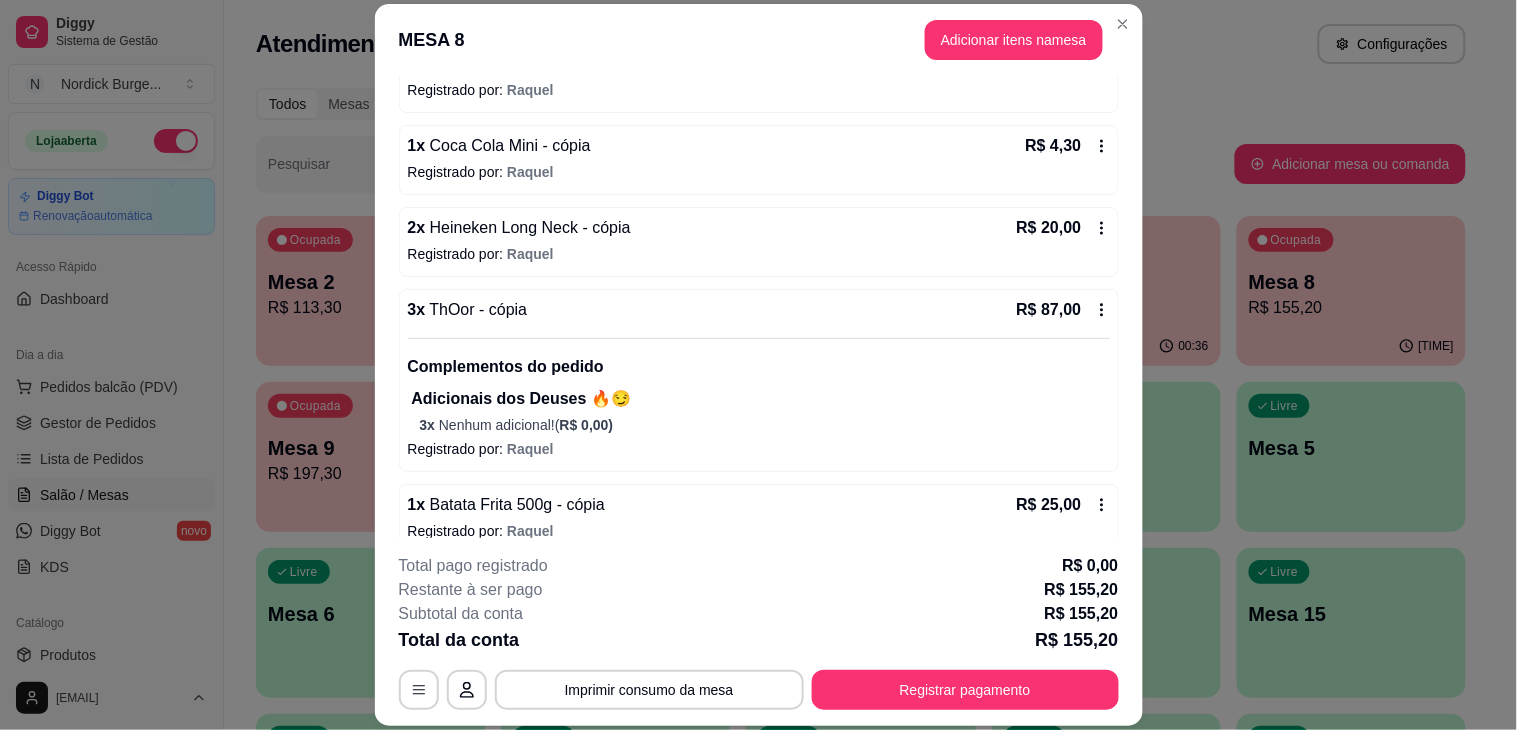 scroll, scrollTop: 327, scrollLeft: 0, axis: vertical 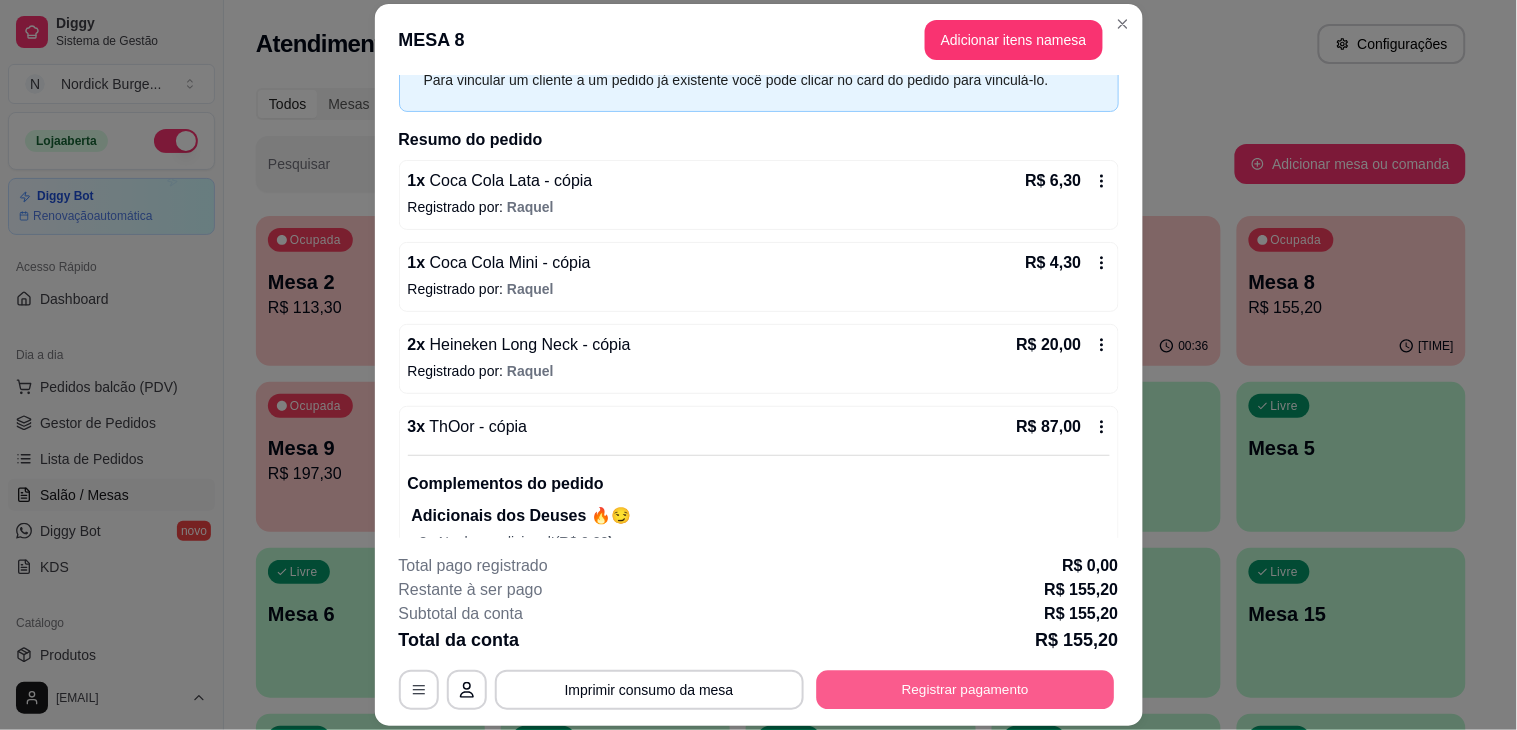 click on "Registrar pagamento" at bounding box center (965, 690) 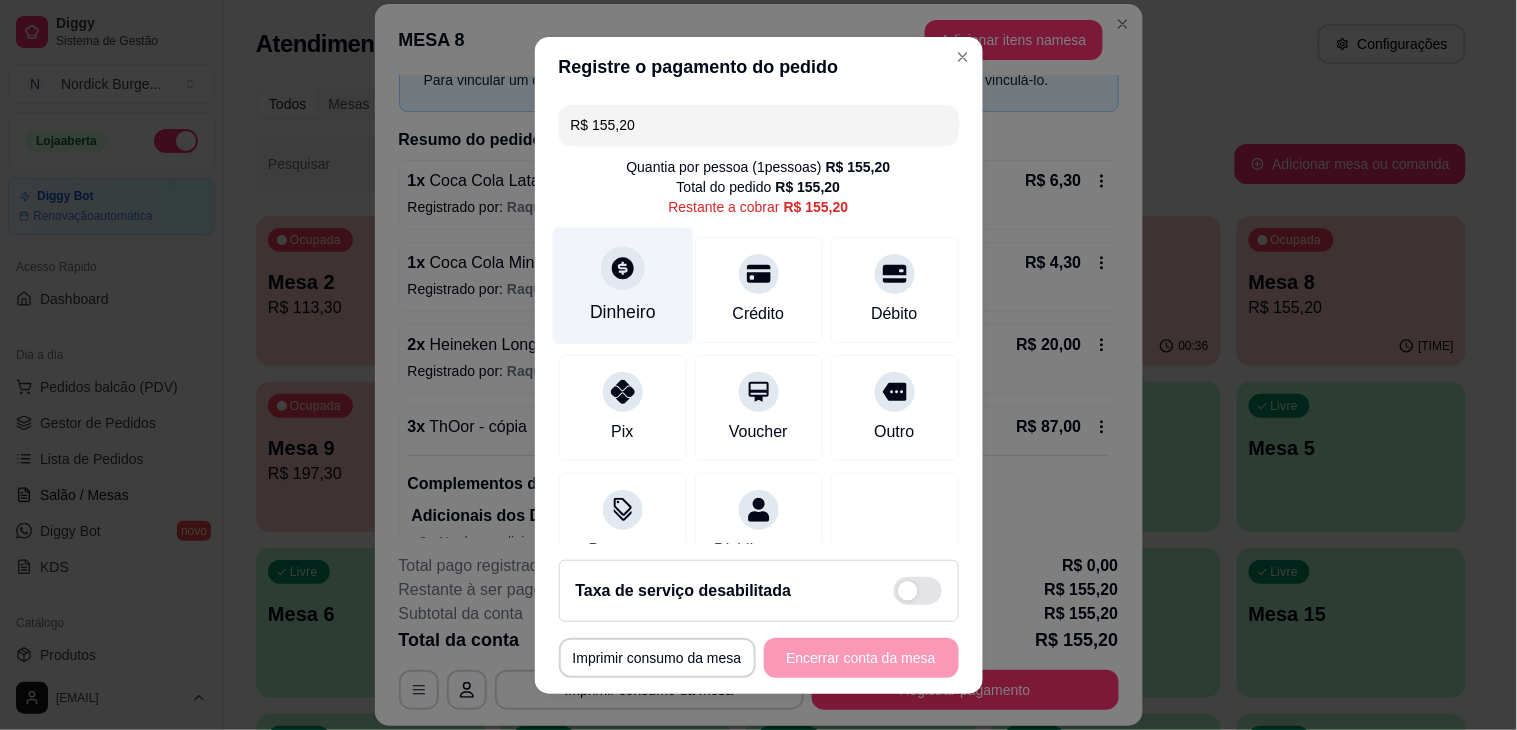 click on "Dinheiro" at bounding box center [623, 312] 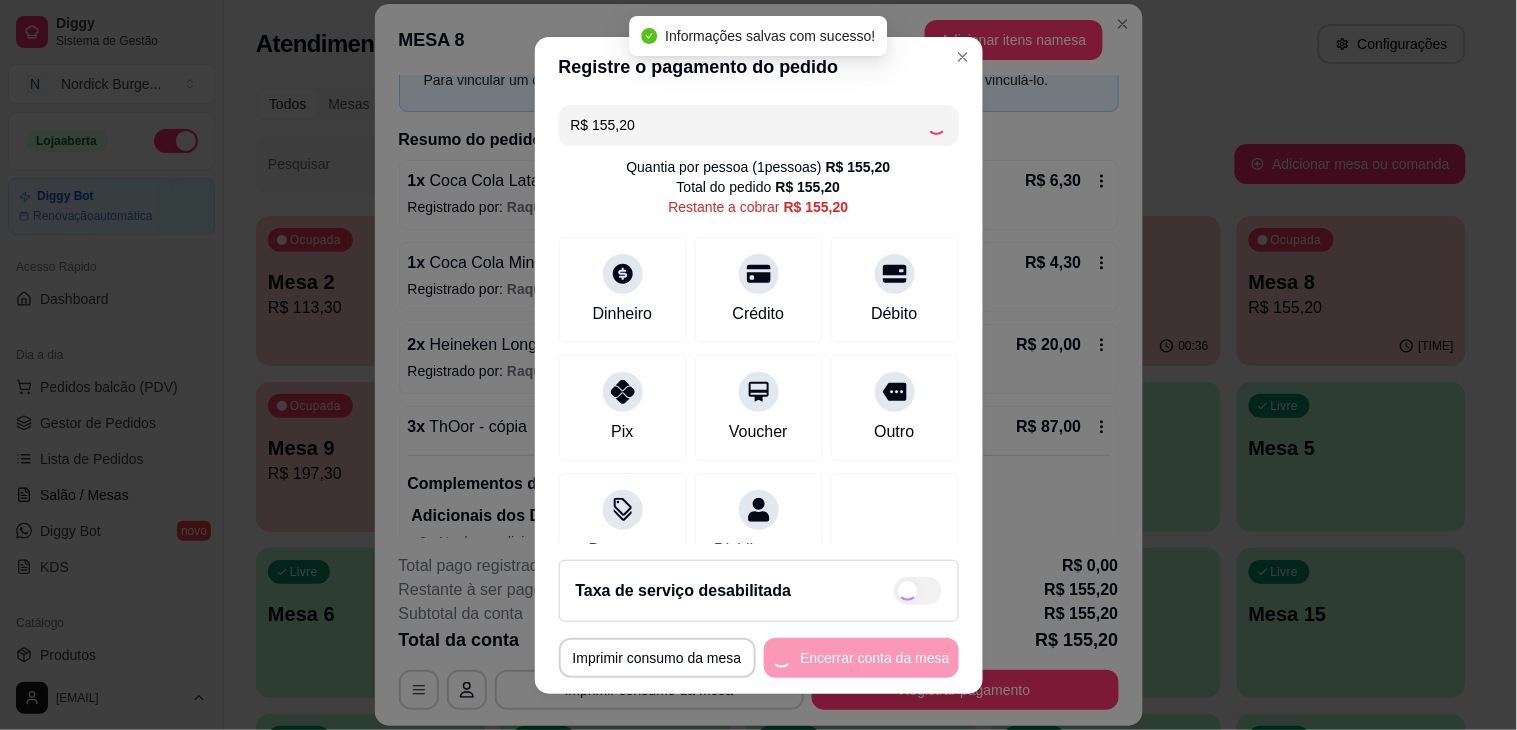 type on "R$ 0,00" 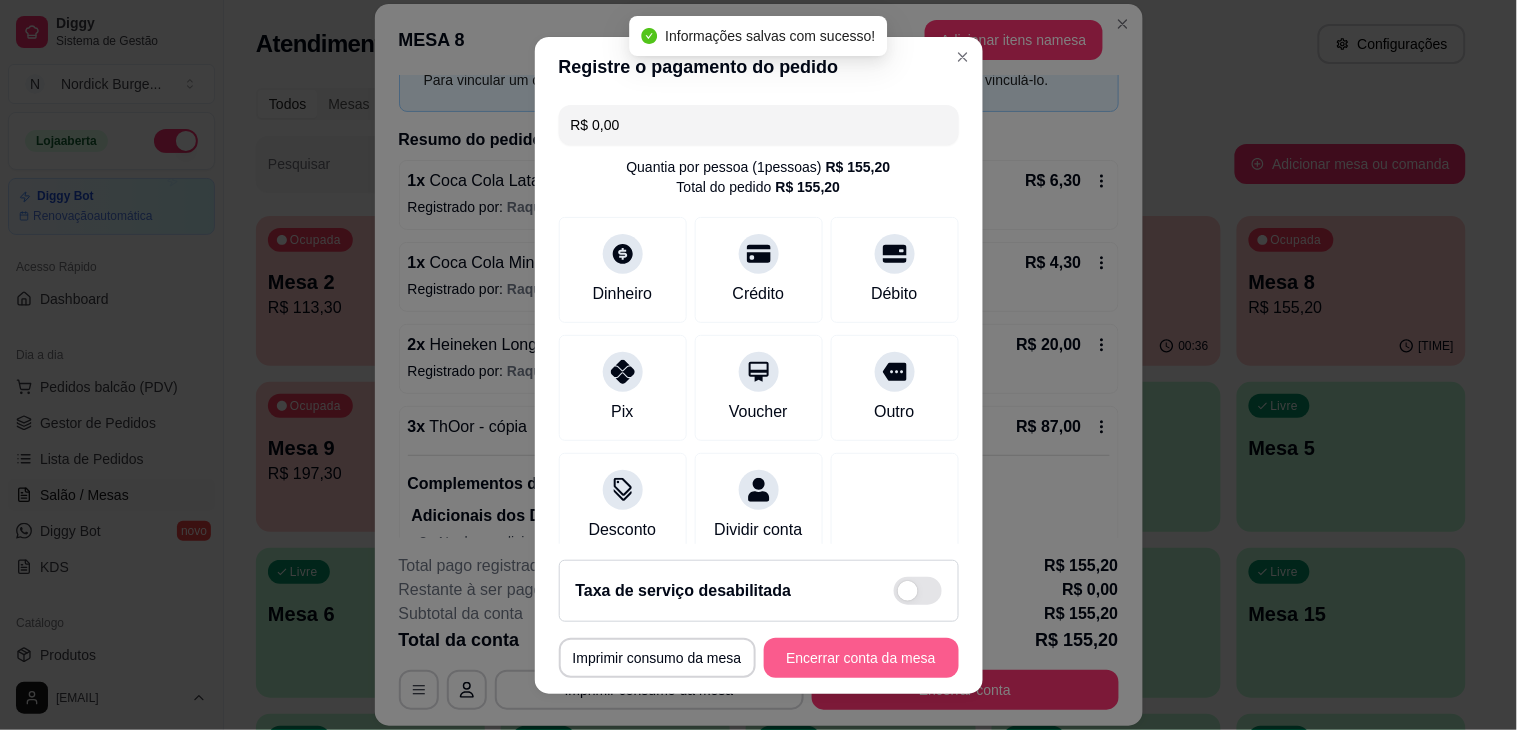 click on "Encerrar conta da mesa" at bounding box center [861, 658] 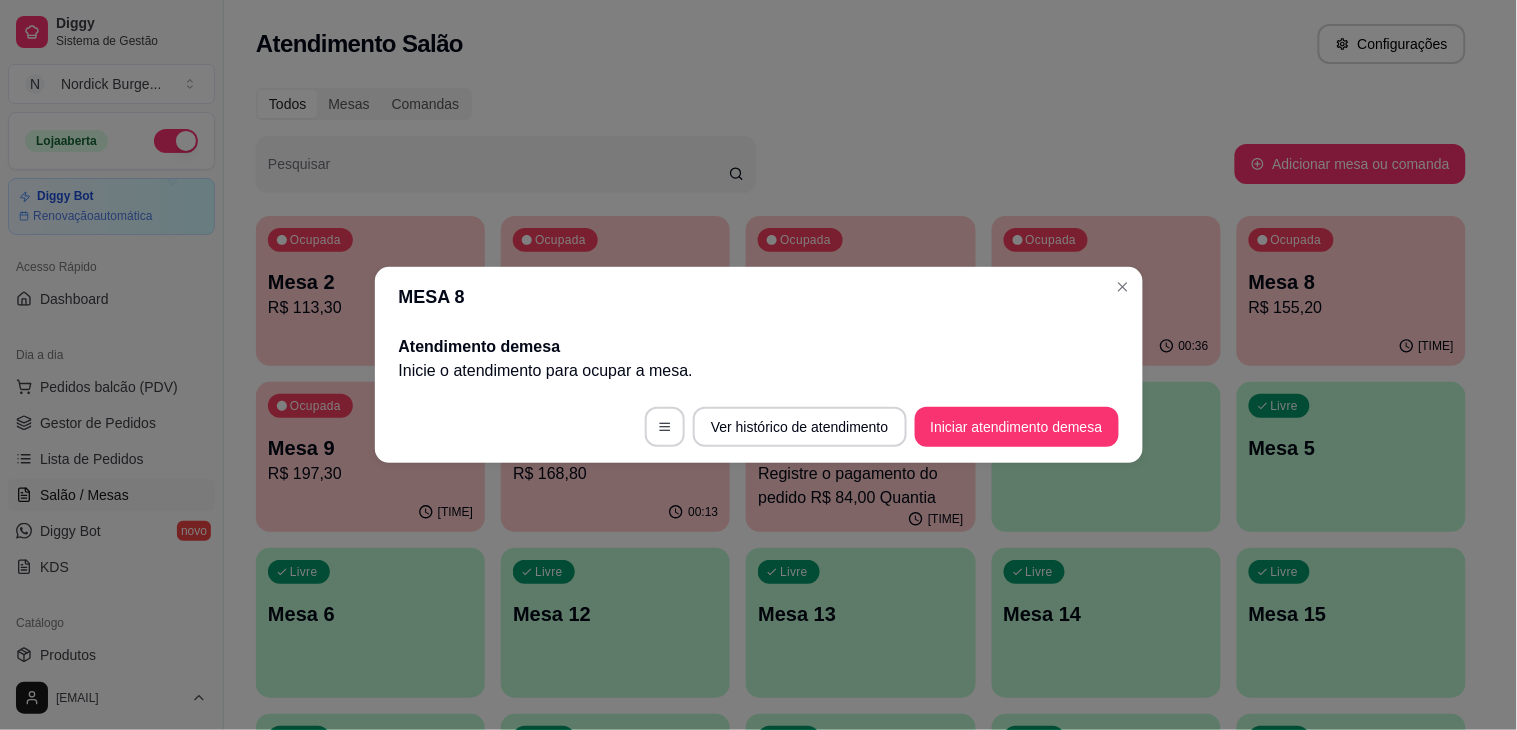scroll, scrollTop: 0, scrollLeft: 0, axis: both 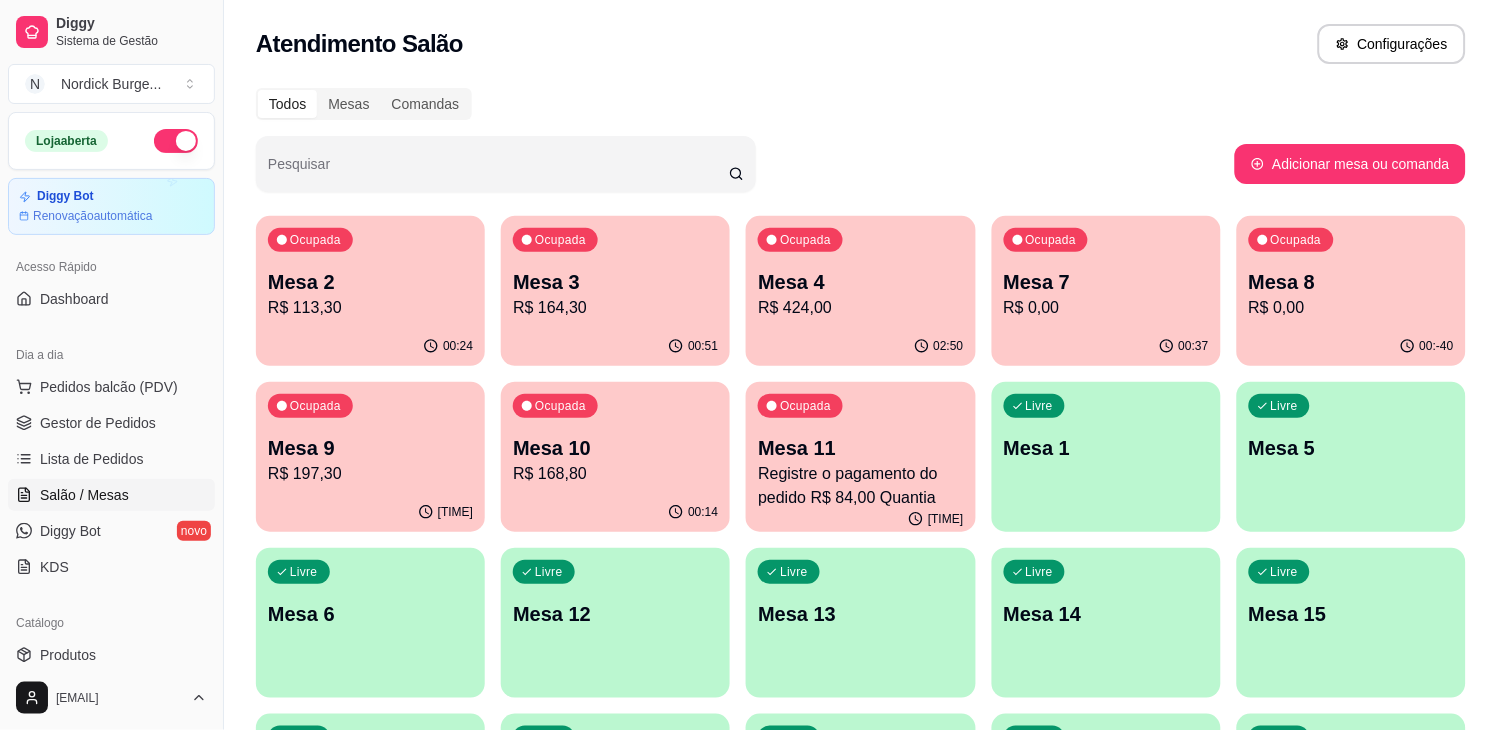 type 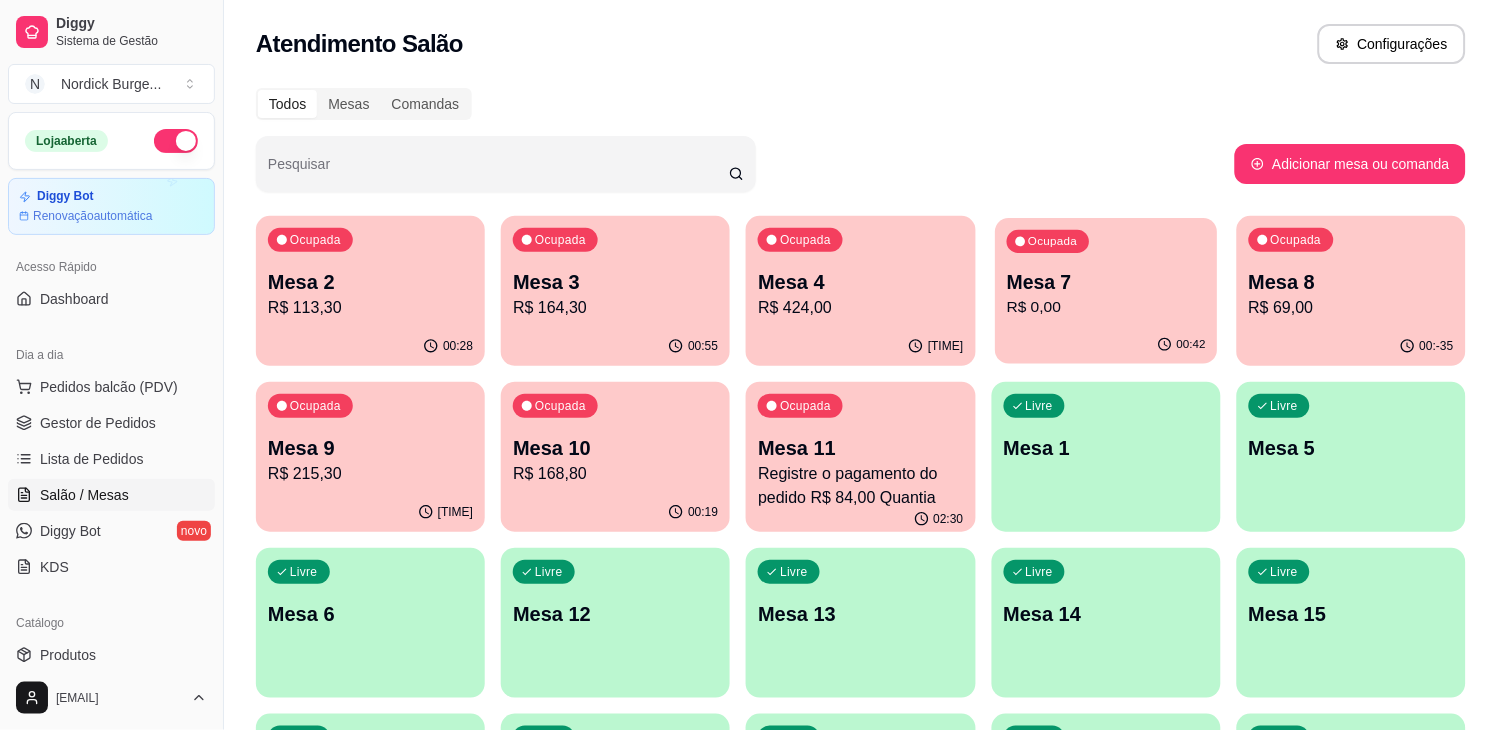 click on "Mesa 7" at bounding box center [1106, 282] 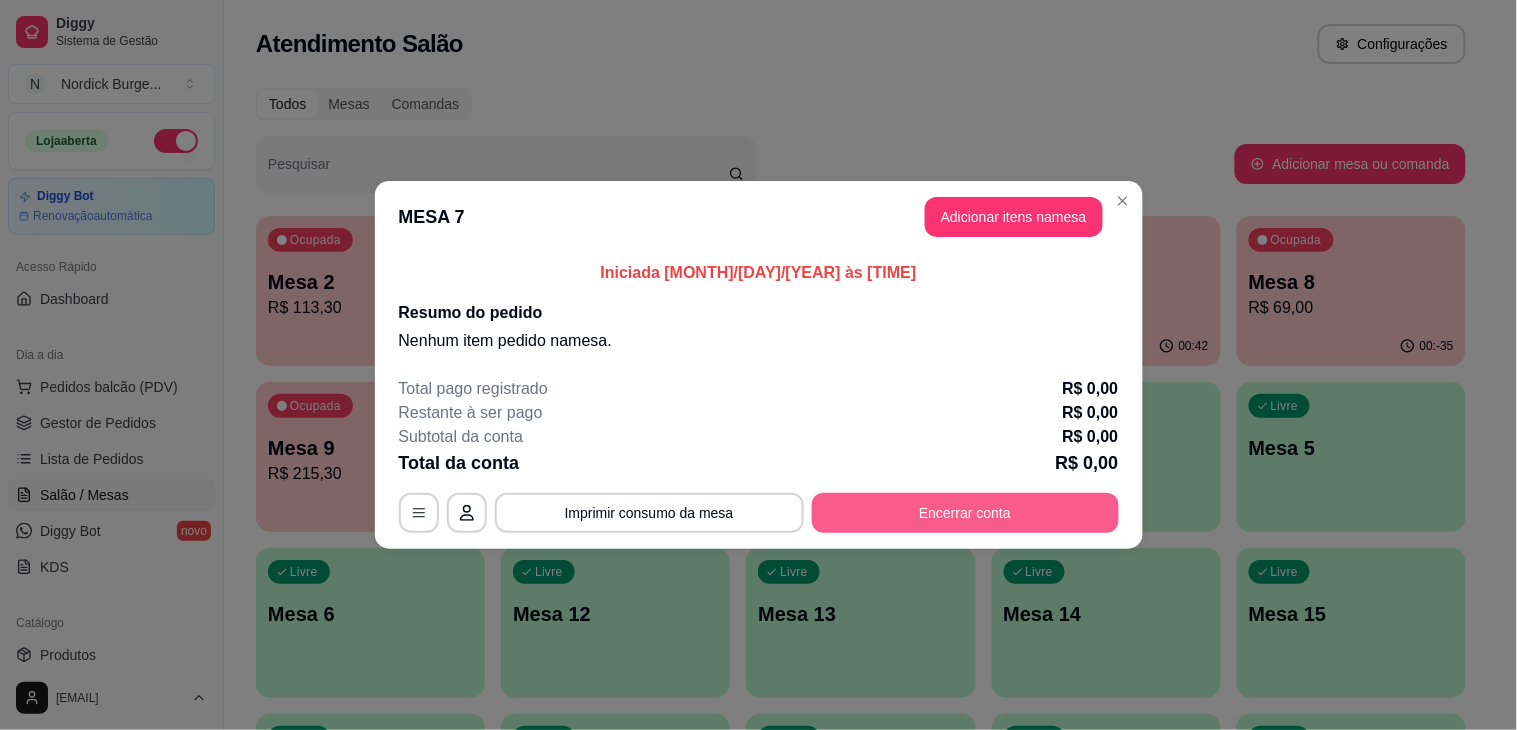 click on "Encerrar conta" at bounding box center [965, 513] 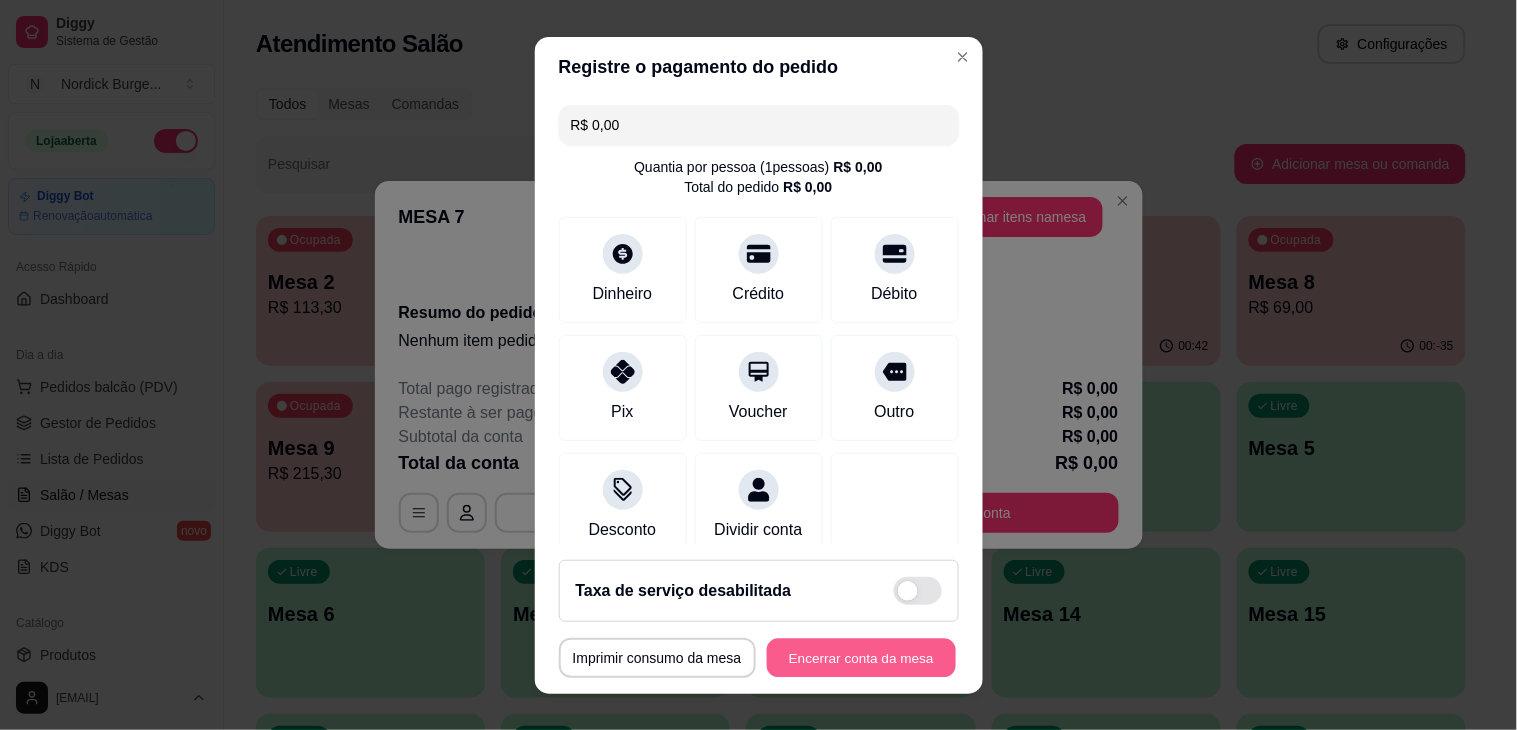 click on "Encerrar conta da mesa" at bounding box center (861, 657) 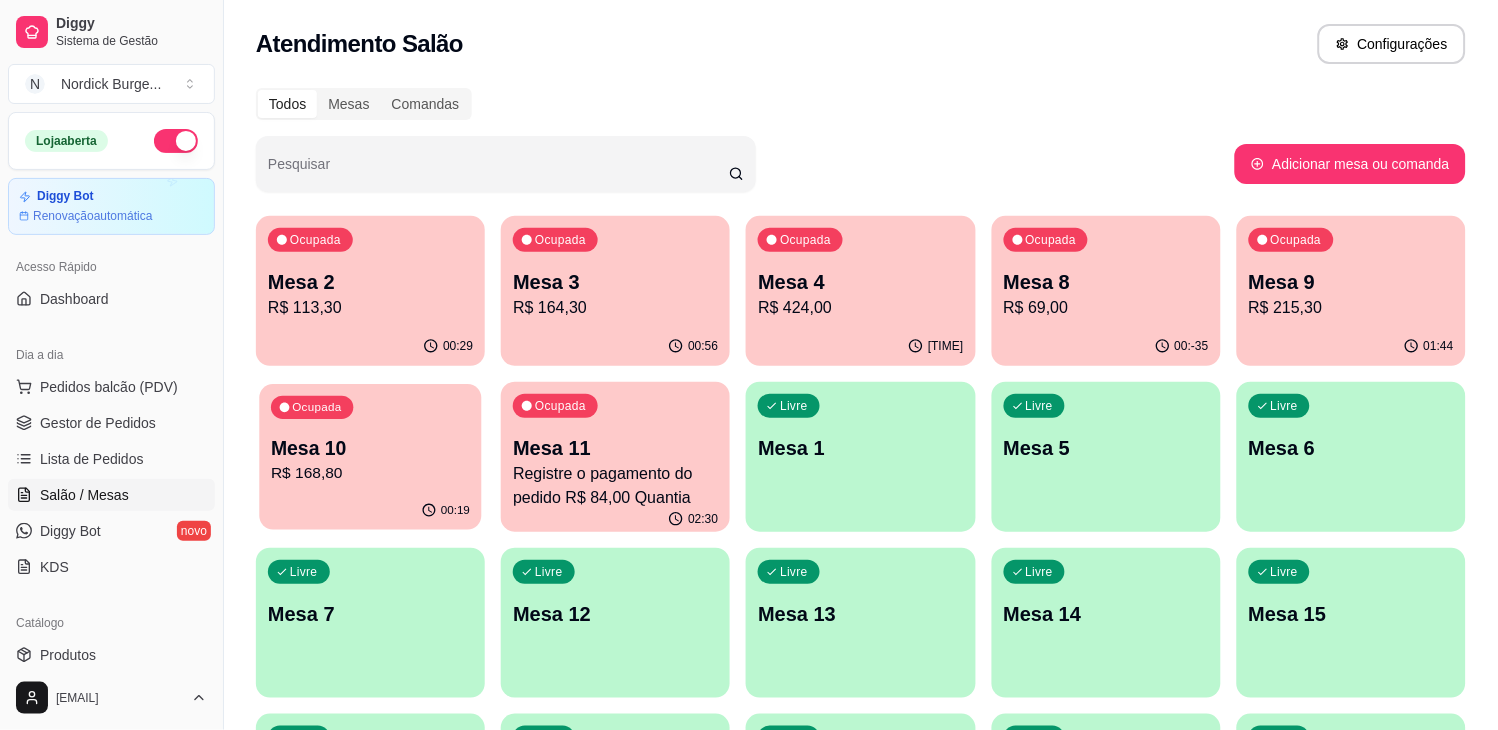 click on "Mesa 10" at bounding box center [370, 448] 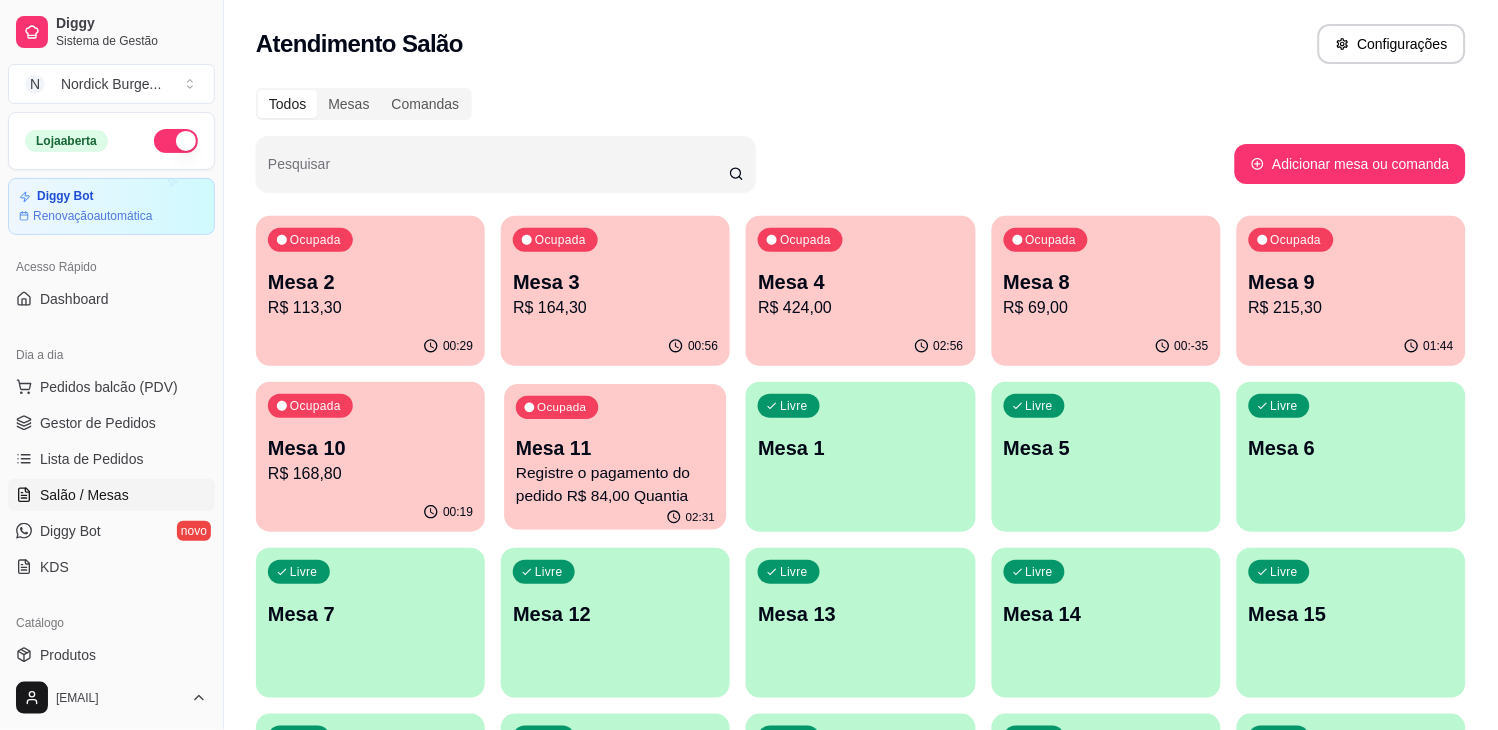click 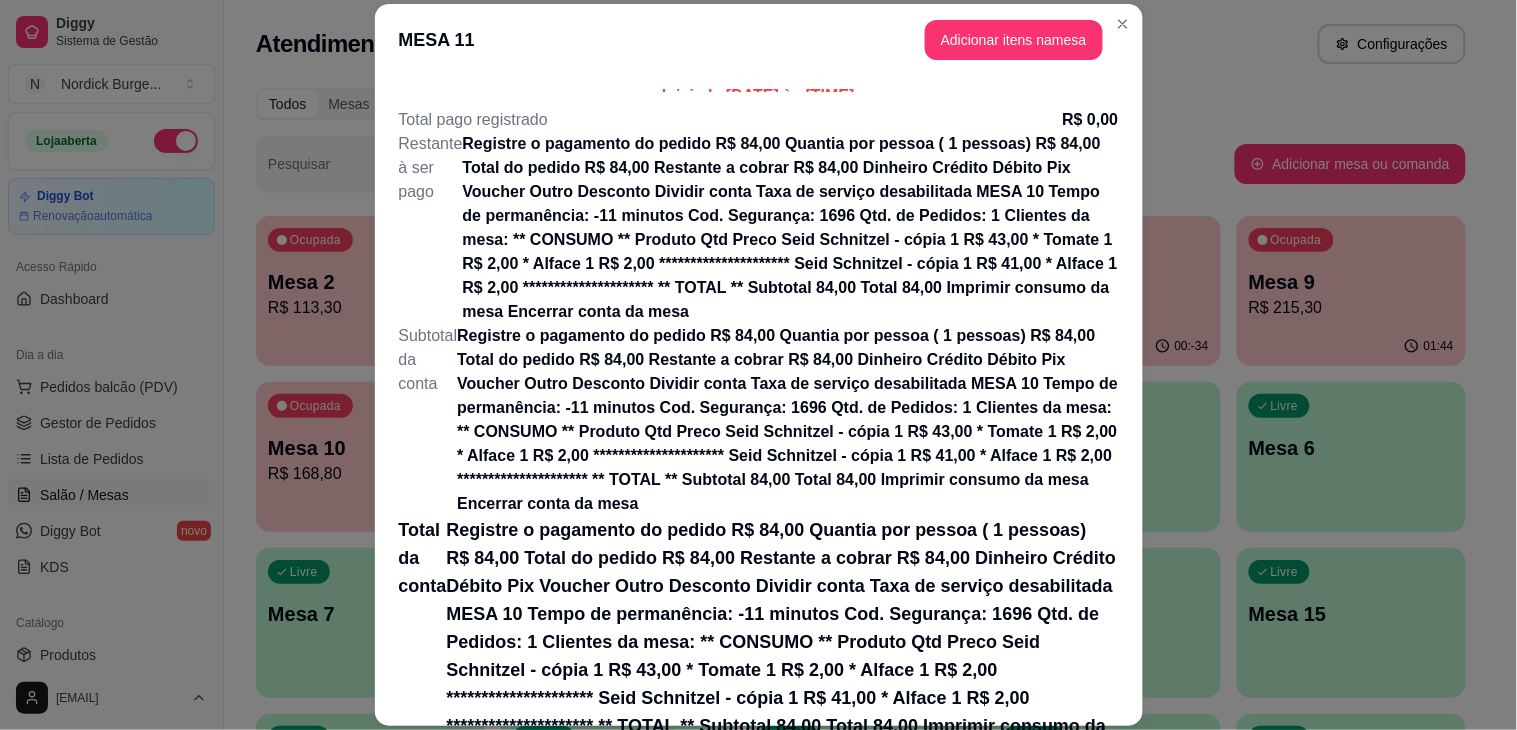 scroll, scrollTop: 111, scrollLeft: 0, axis: vertical 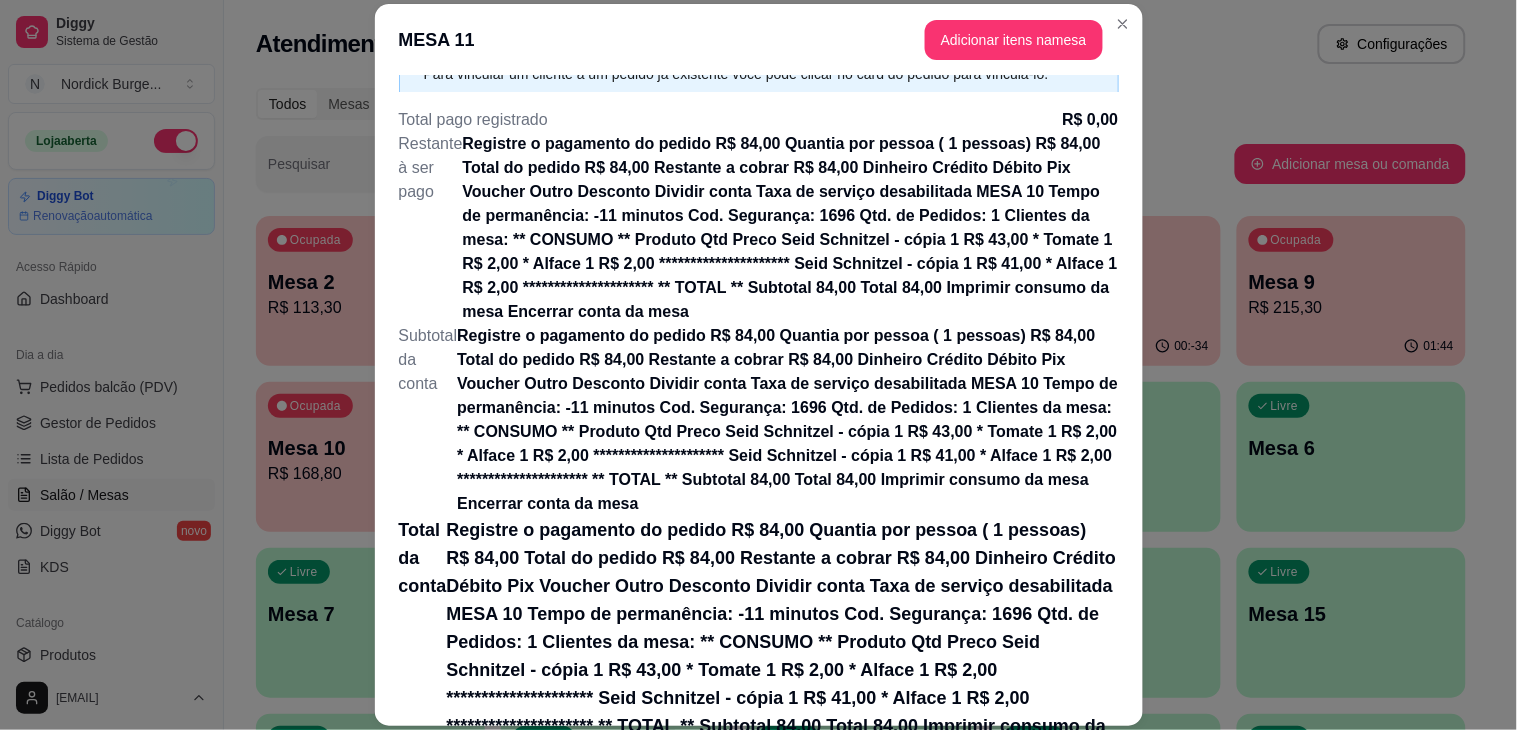 click on "**********" at bounding box center [759, 466] 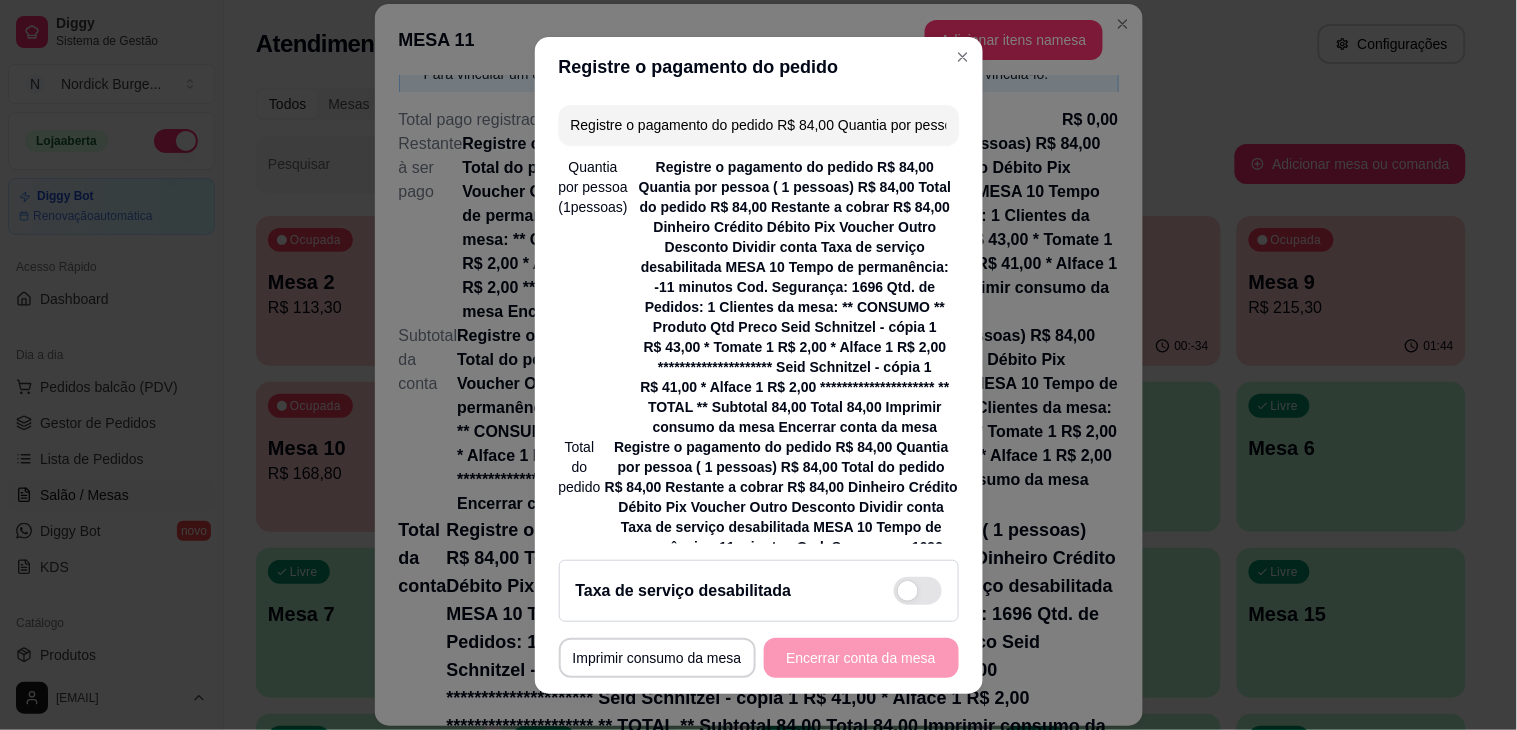 click on "Dinheiro" at bounding box center (623, 1112) 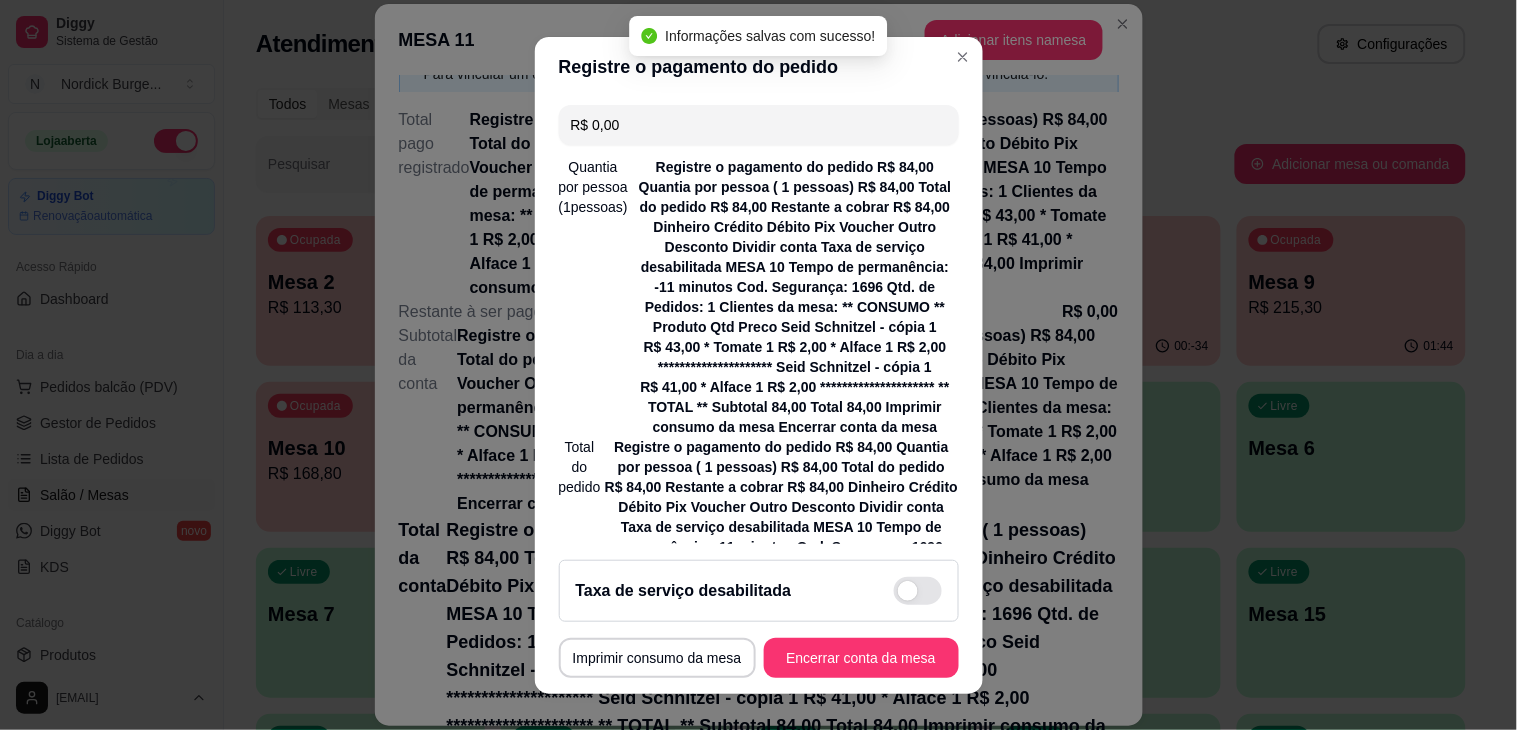 type on "R$ 0,00" 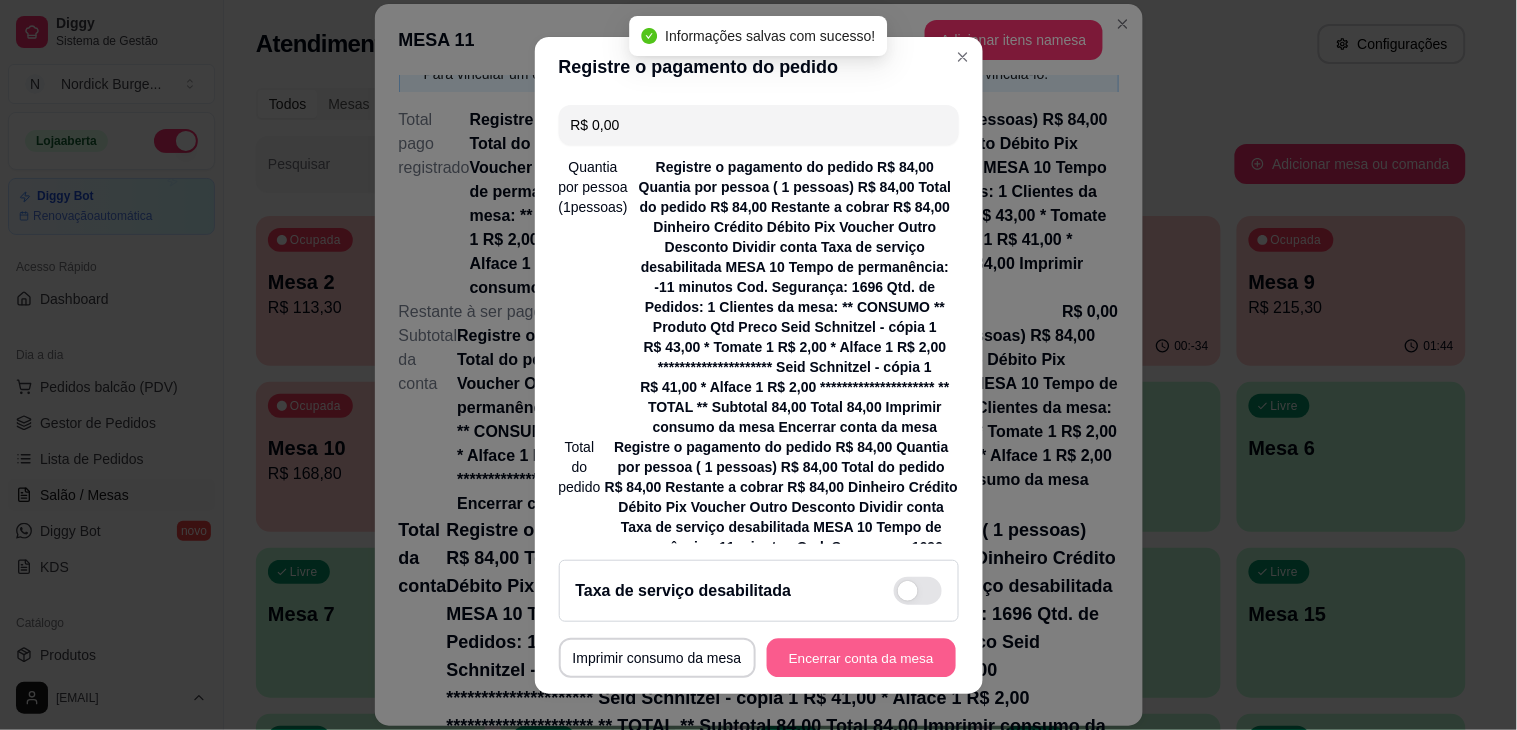 click on "Encerrar conta da mesa" at bounding box center [861, 657] 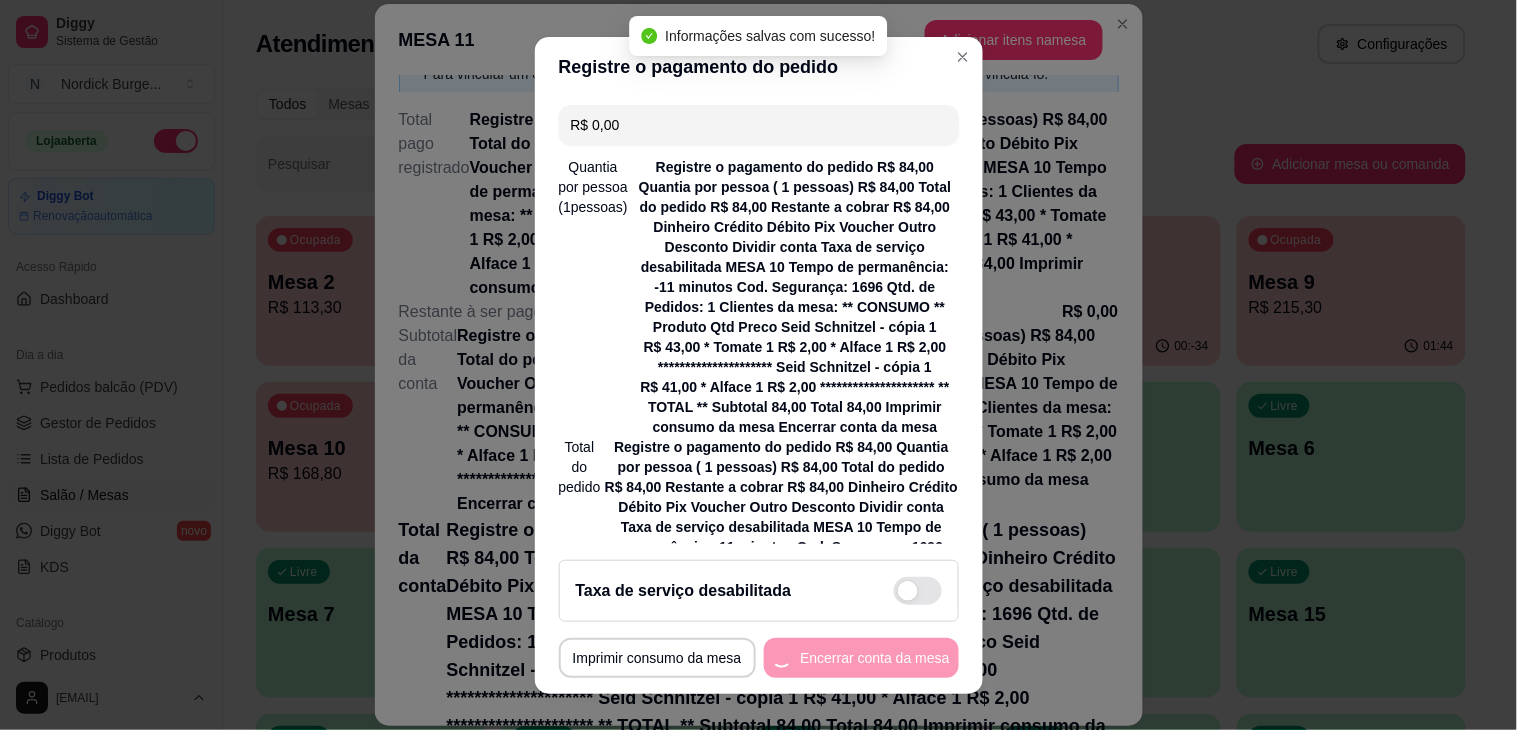 scroll, scrollTop: 0, scrollLeft: 0, axis: both 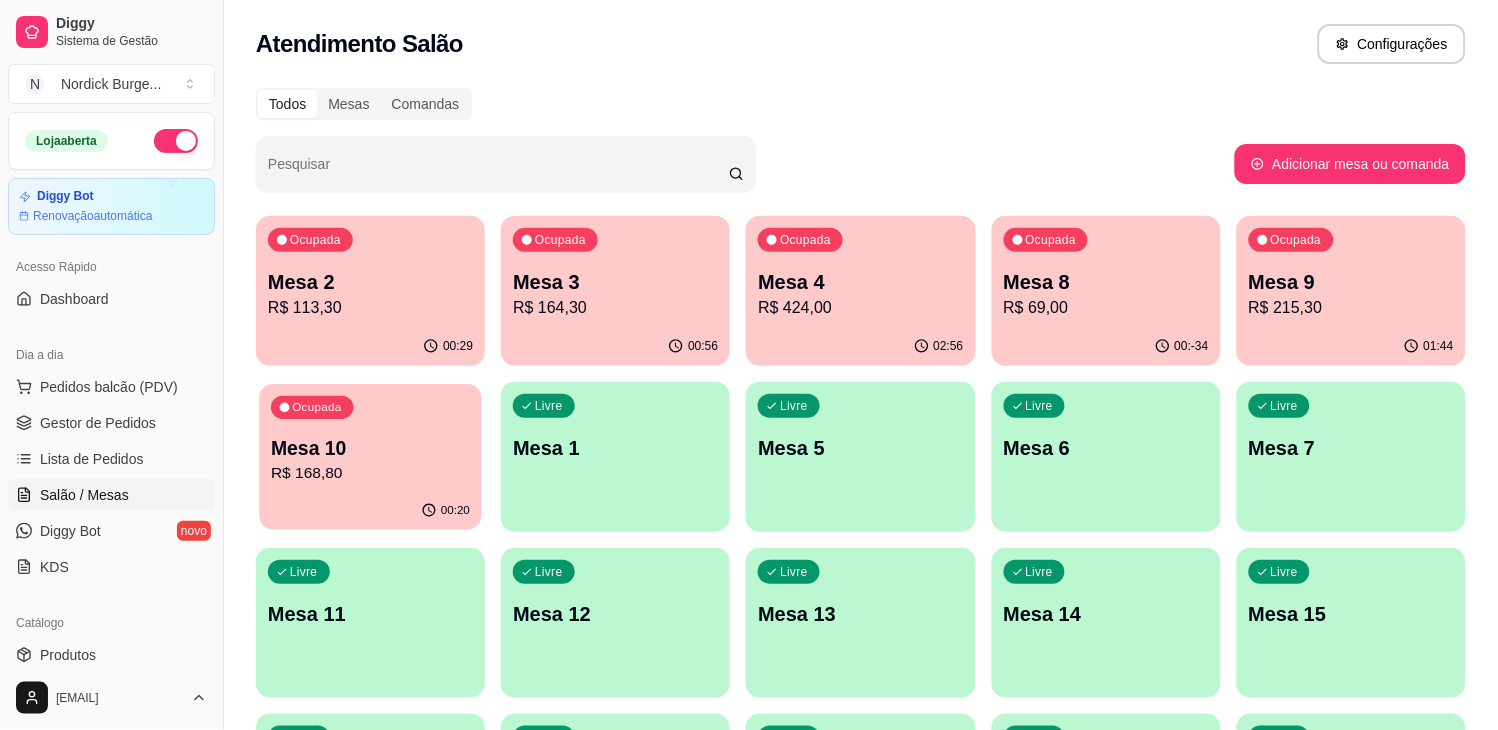 click on "Ocupada Mesa 10 R$ 168,80" at bounding box center (370, 438) 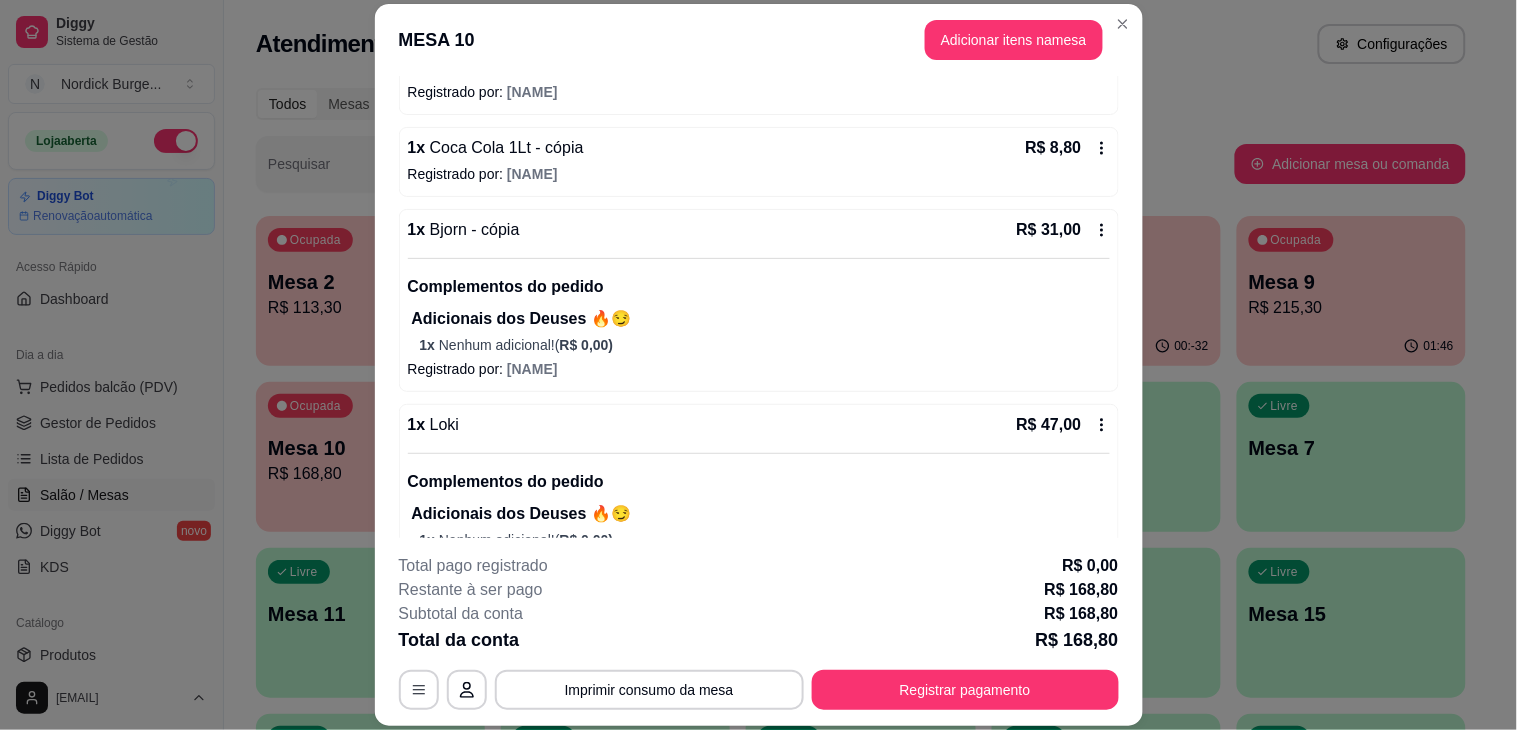 scroll, scrollTop: 390, scrollLeft: 0, axis: vertical 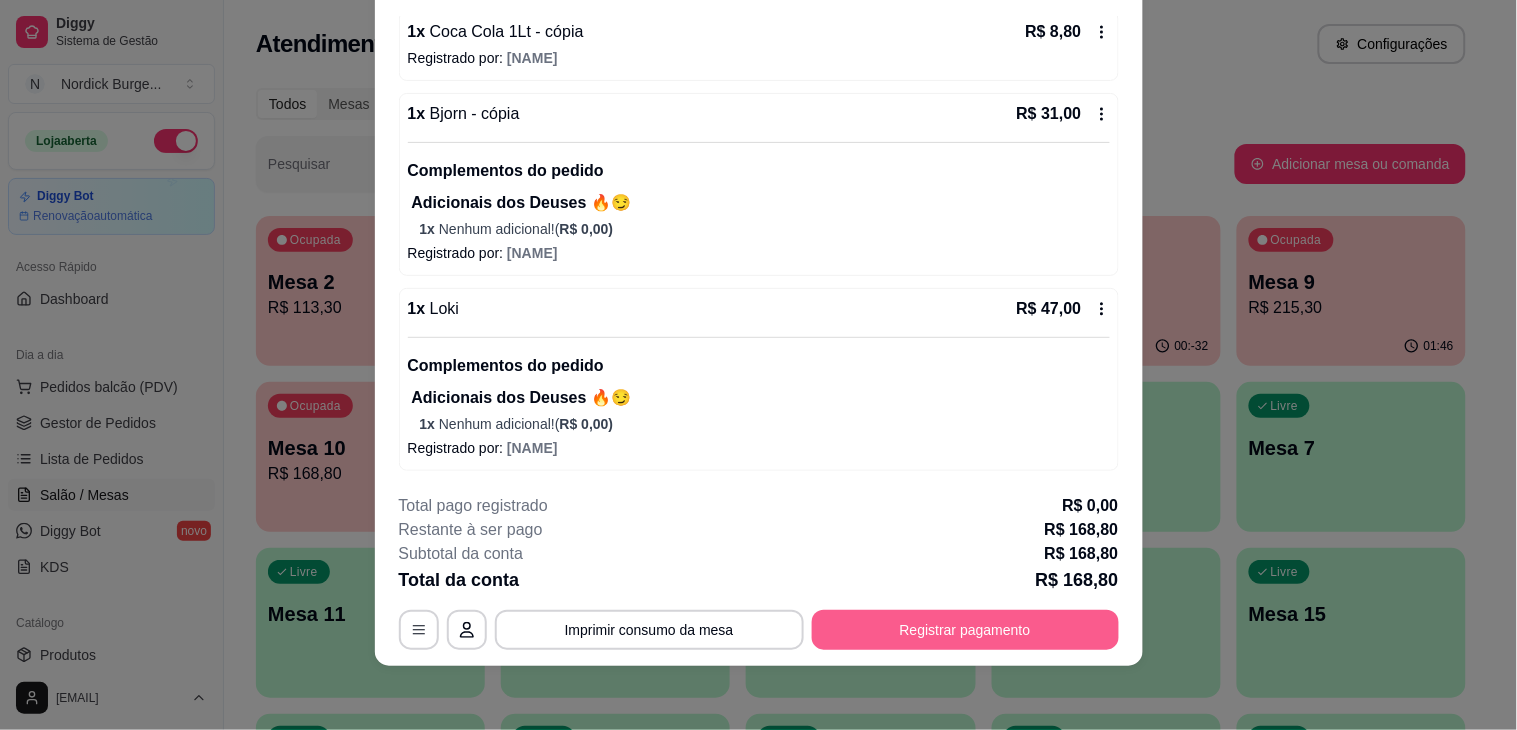 click on "Registrar pagamento" at bounding box center (965, 630) 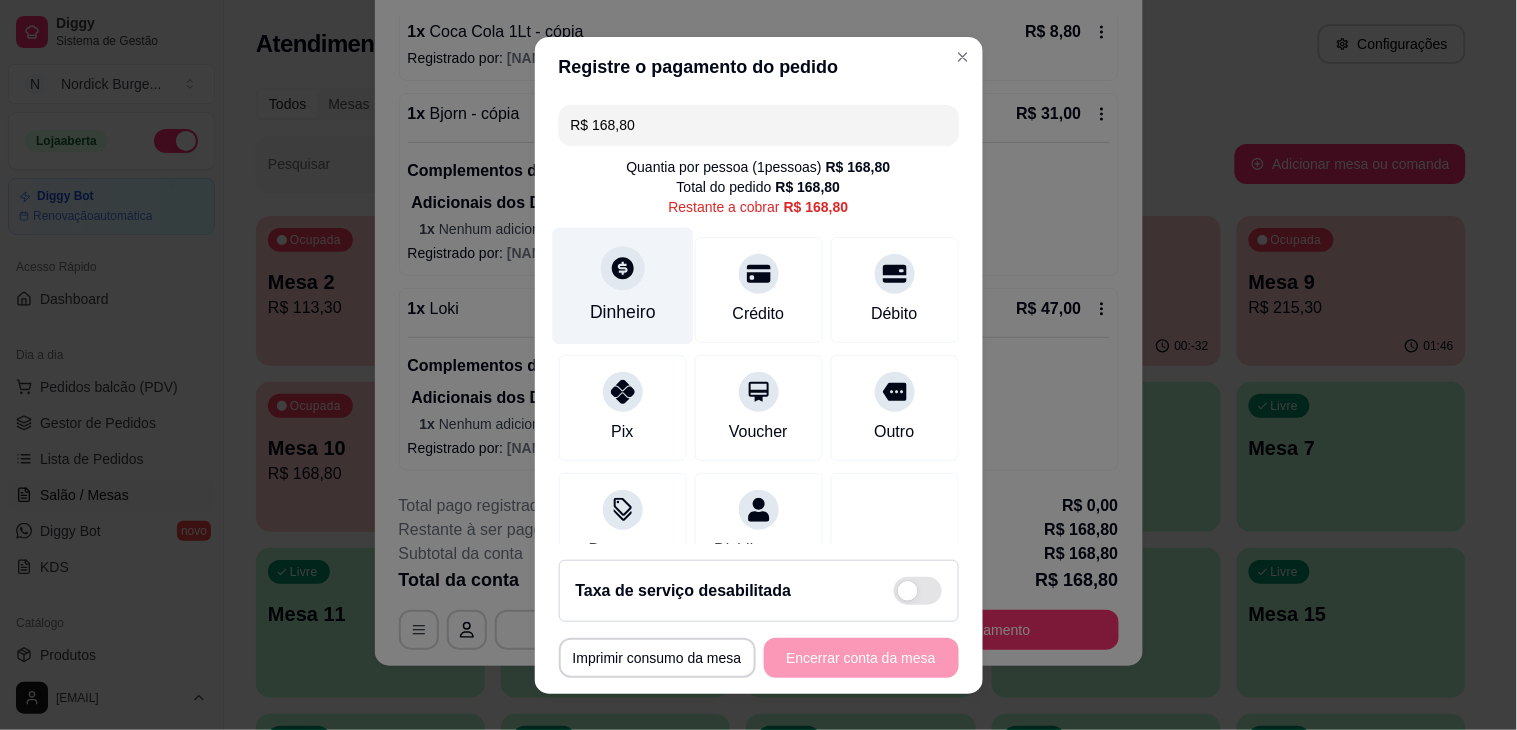 click on "Dinheiro" at bounding box center [622, 285] 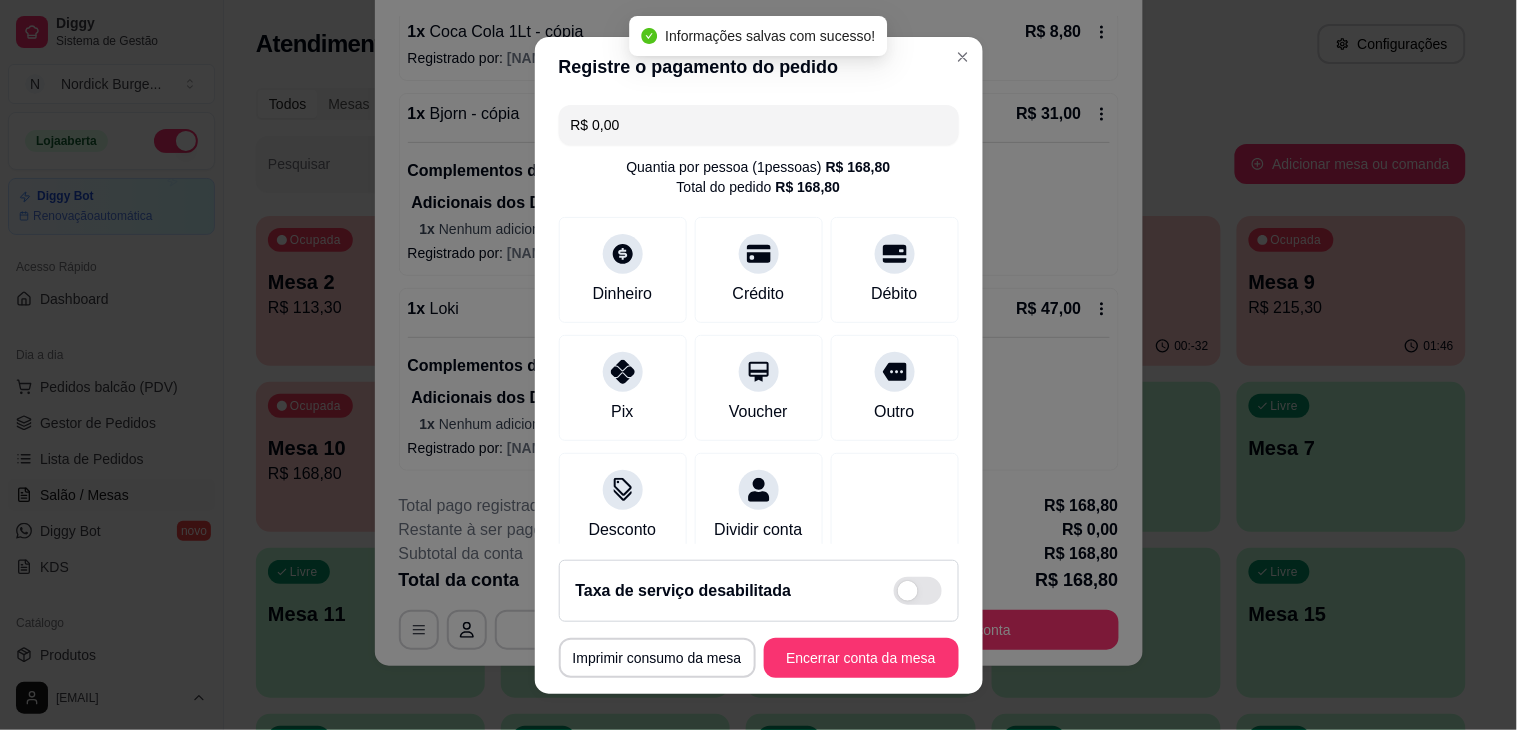 type on "R$ 0,00" 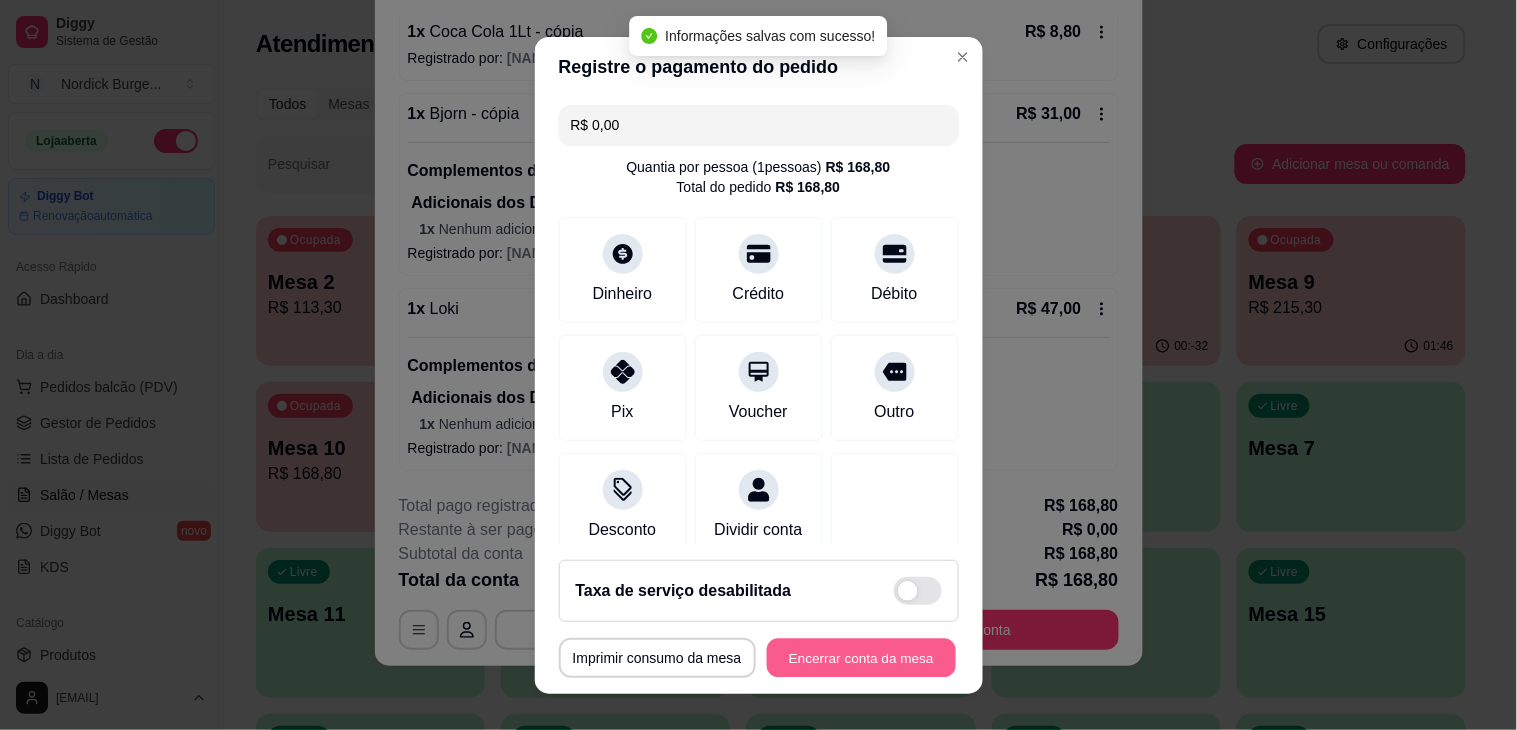 click on "Encerrar conta da mesa" at bounding box center [861, 657] 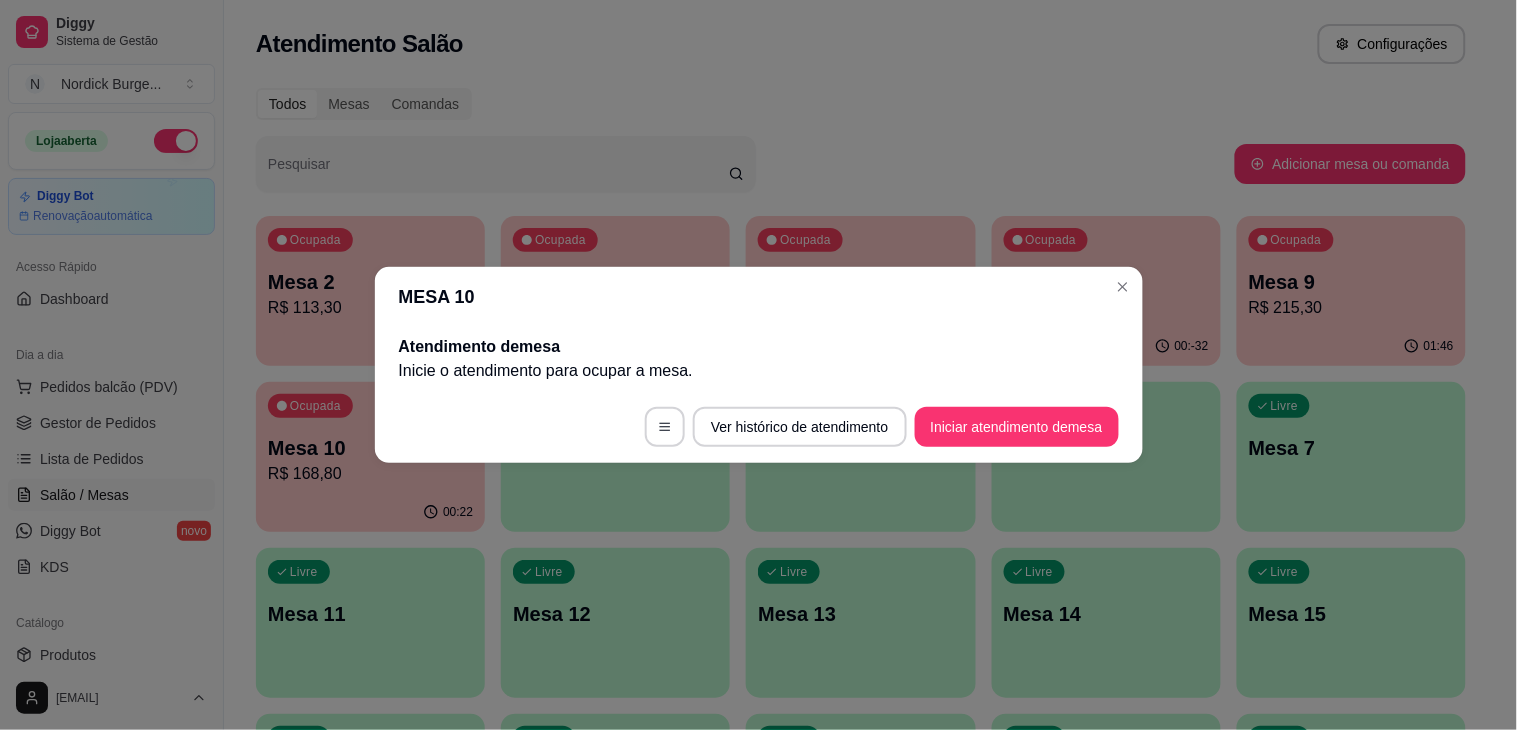 scroll, scrollTop: 0, scrollLeft: 0, axis: both 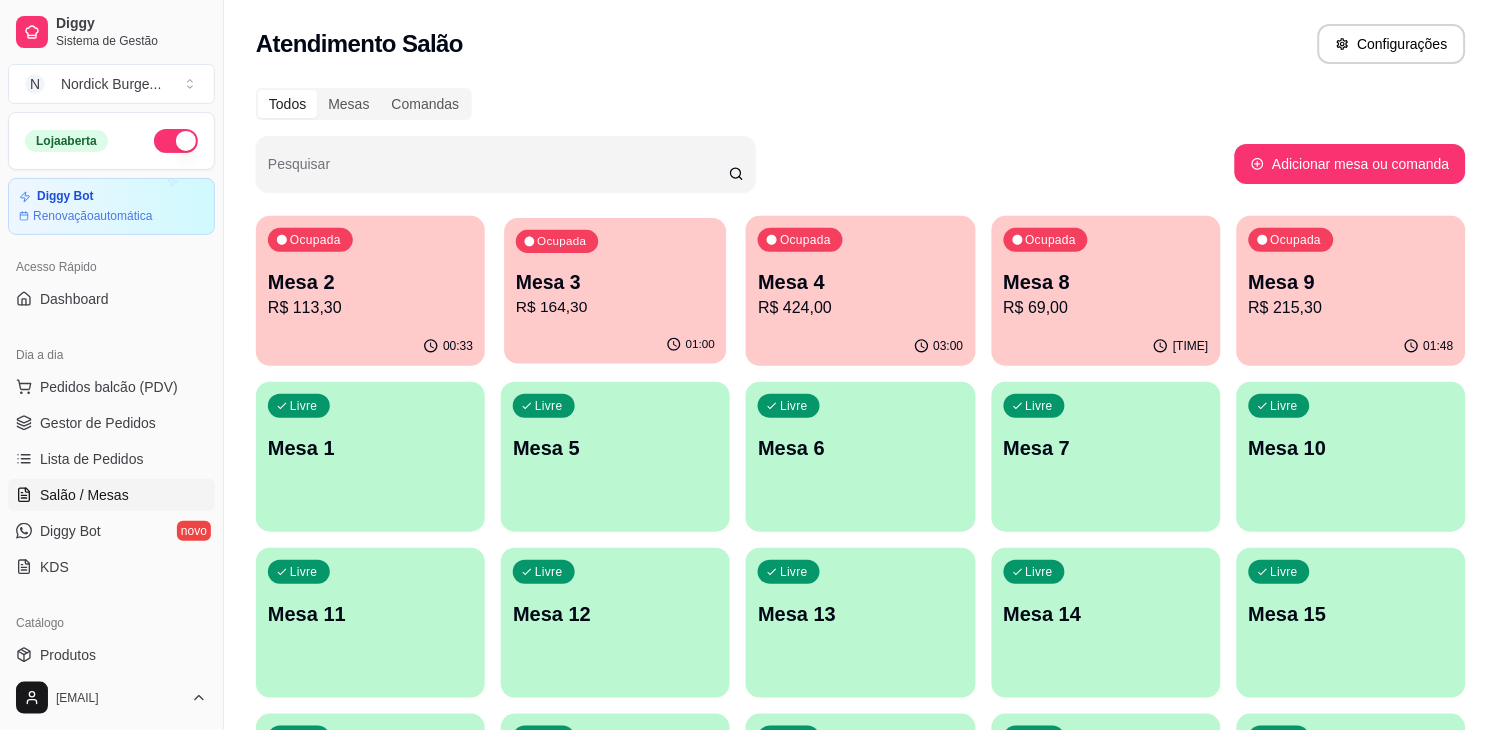 click on "Mesa 3" at bounding box center (615, 282) 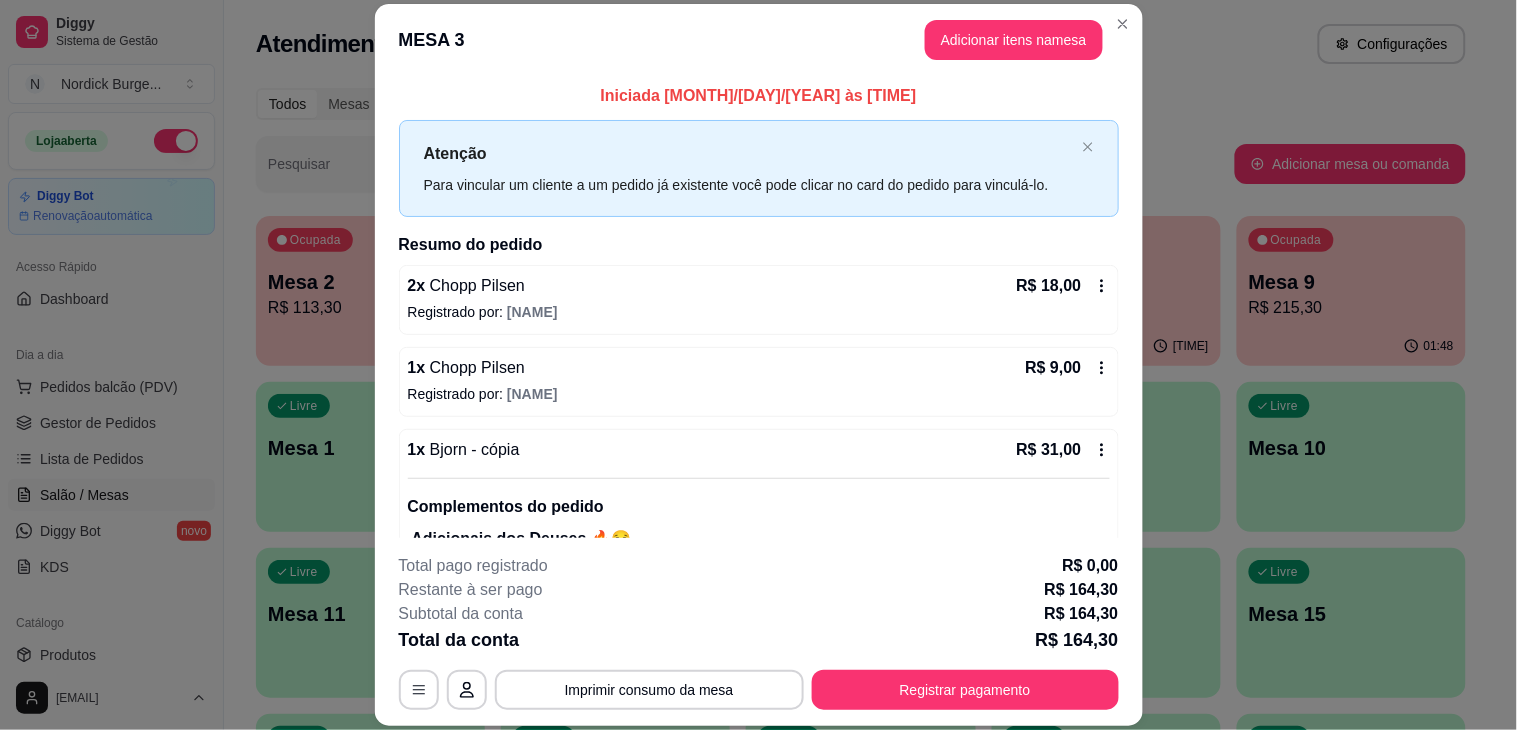 scroll, scrollTop: 60, scrollLeft: 0, axis: vertical 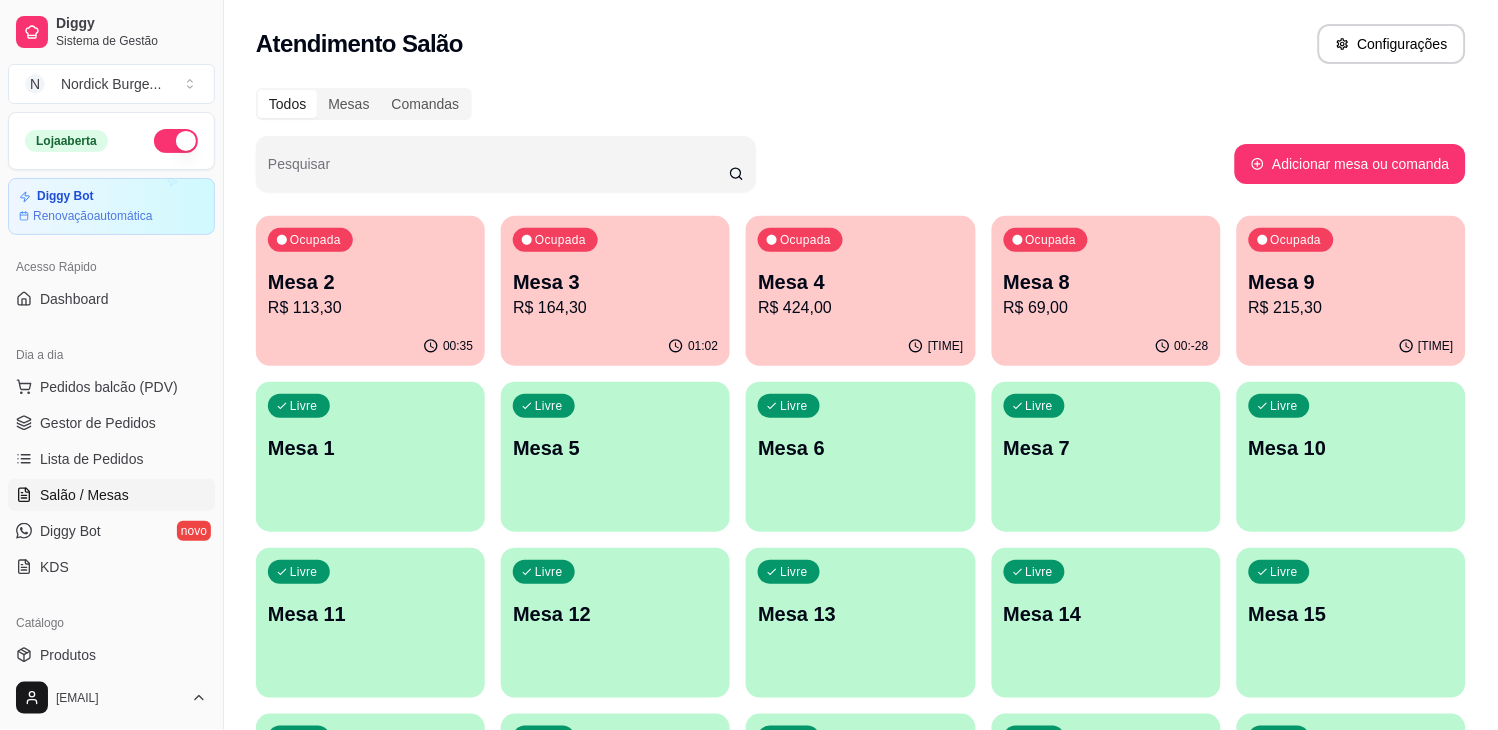 click on "01:02" at bounding box center [615, 346] 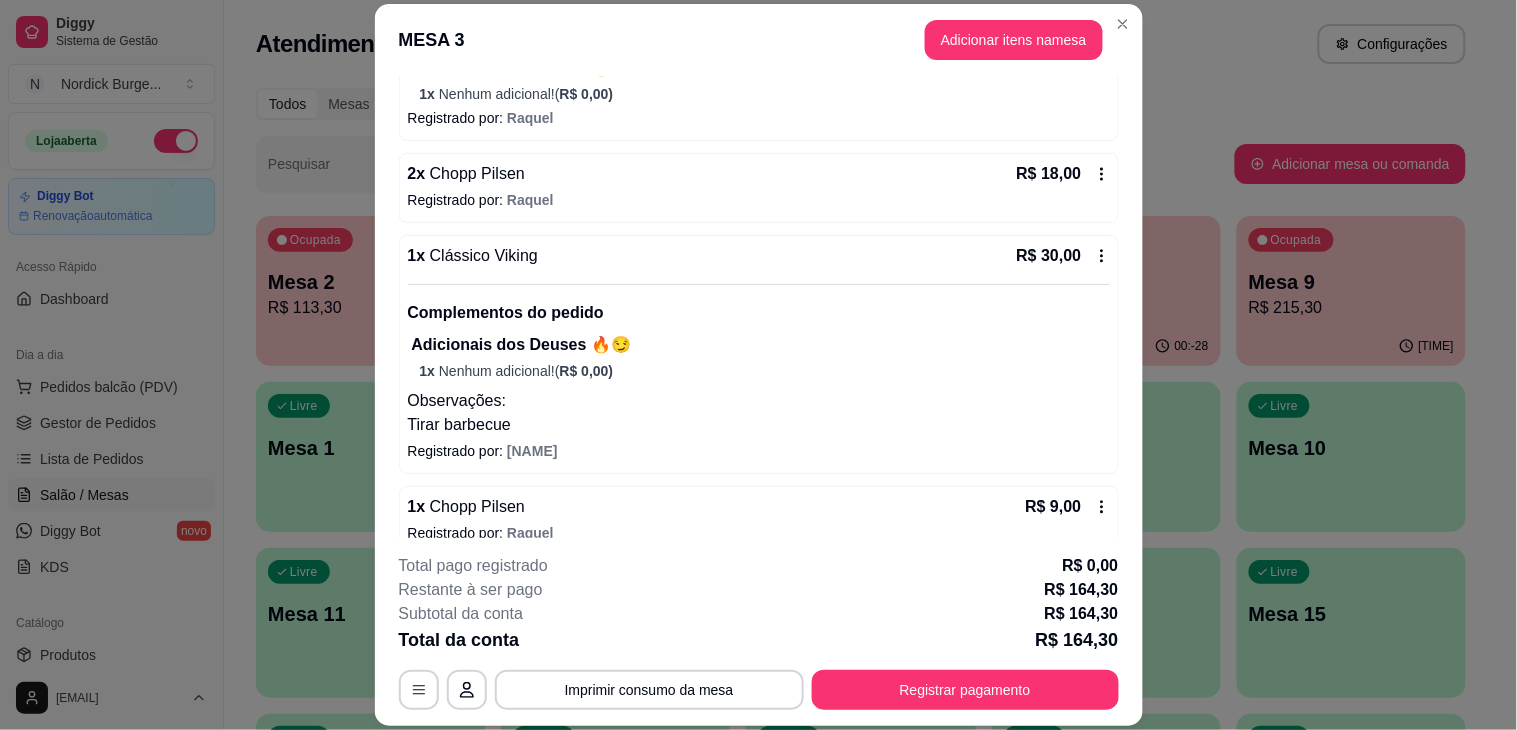 scroll, scrollTop: 856, scrollLeft: 0, axis: vertical 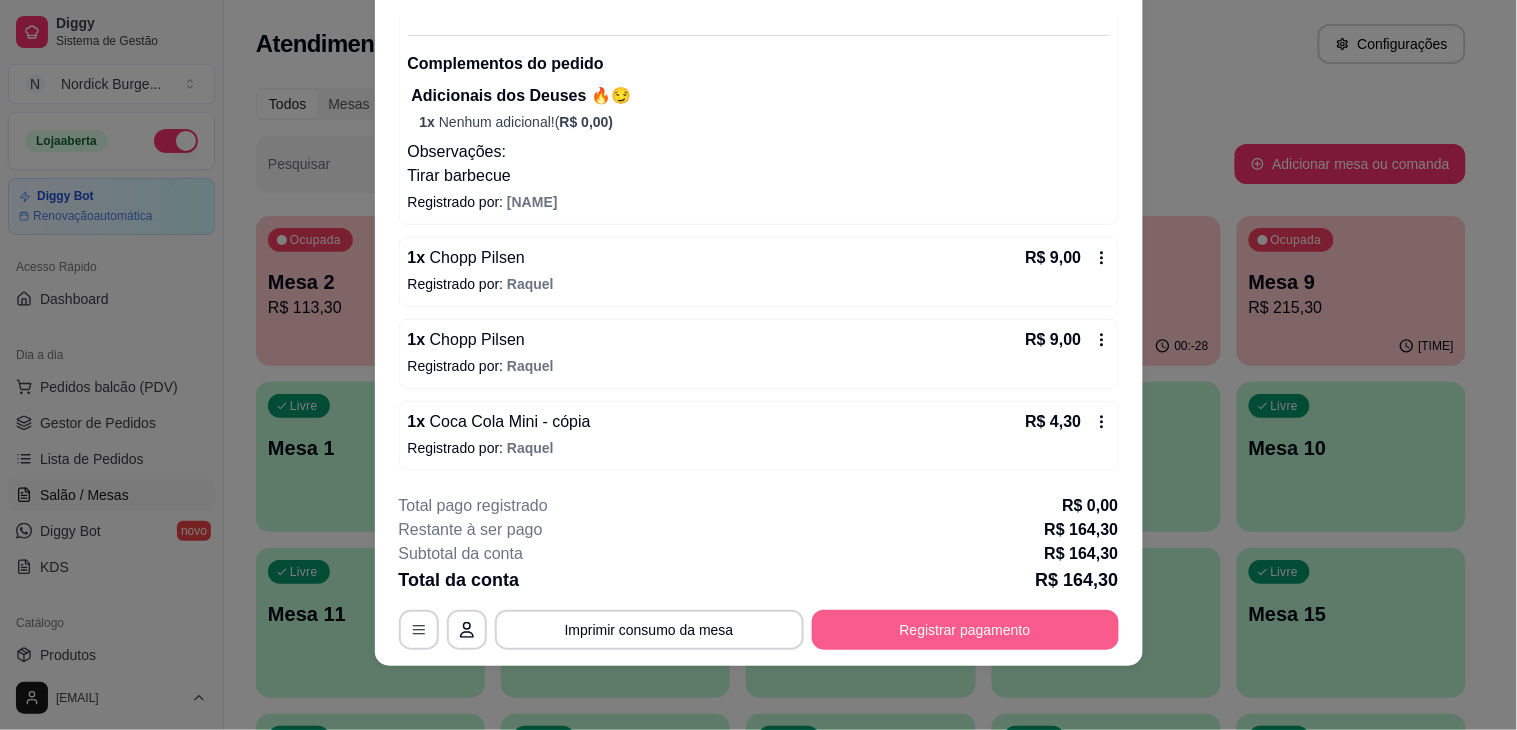 click on "Registrar pagamento" at bounding box center [965, 630] 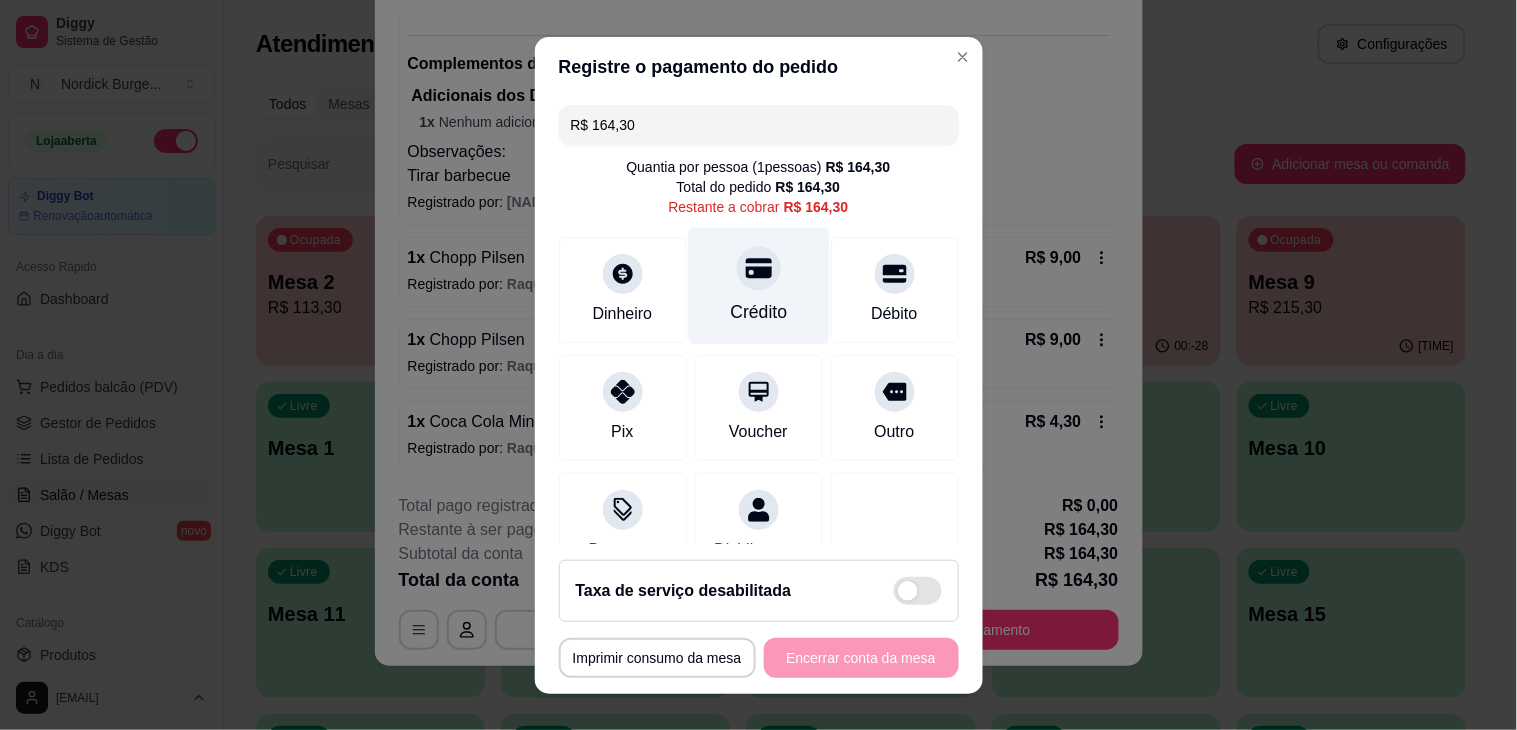 click on "Crédito" at bounding box center (758, 285) 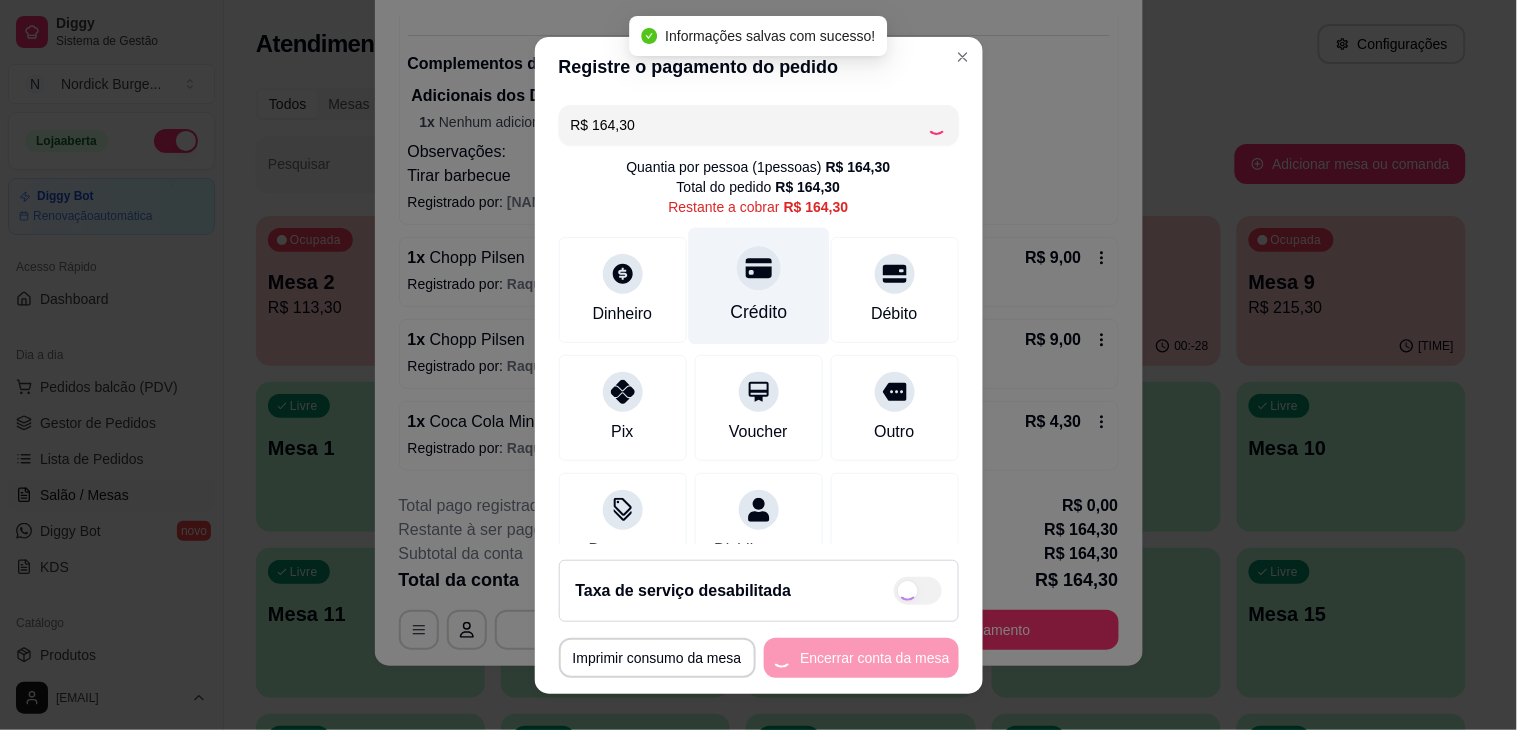 type on "R$ 0,00" 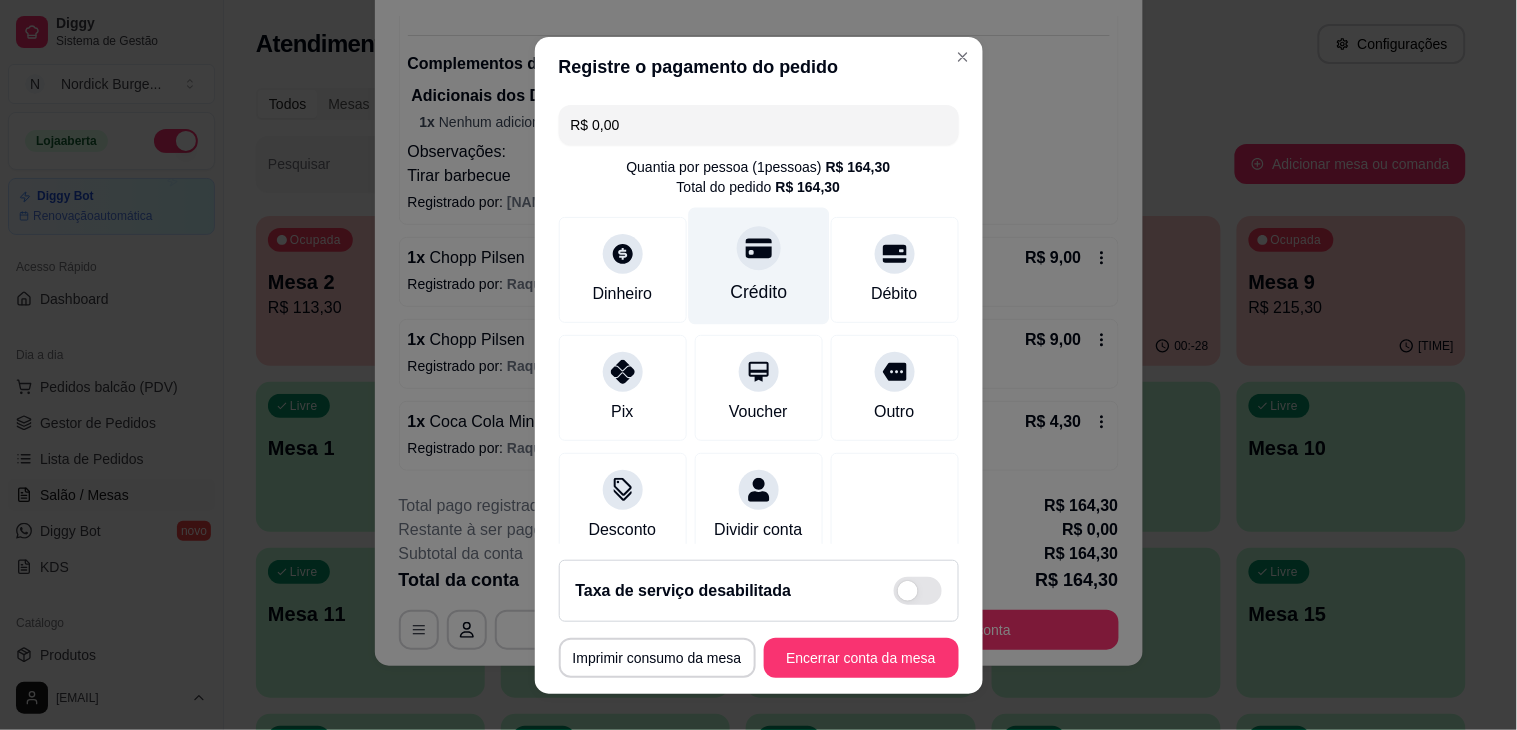 click at bounding box center [759, 248] 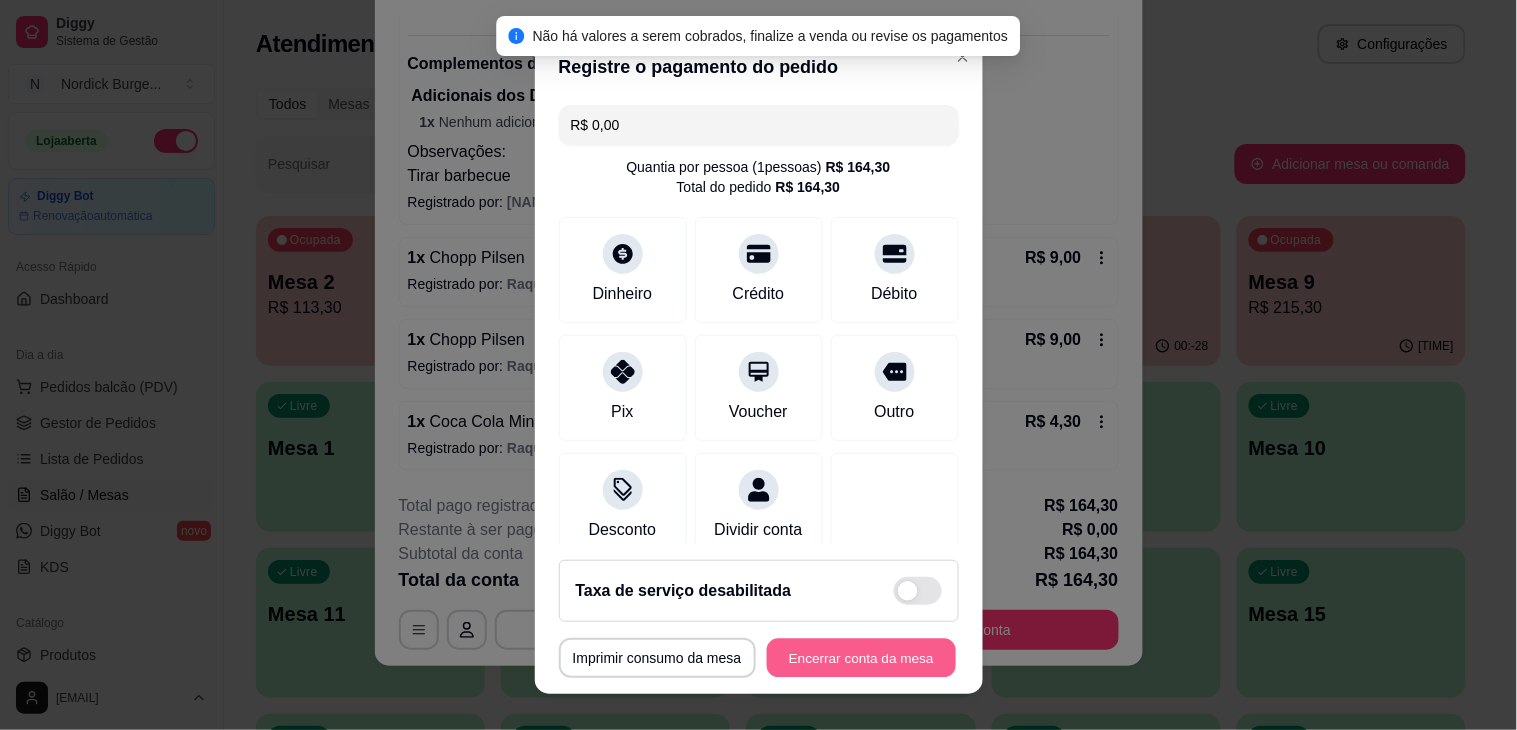 click on "Encerrar conta da mesa" at bounding box center [861, 657] 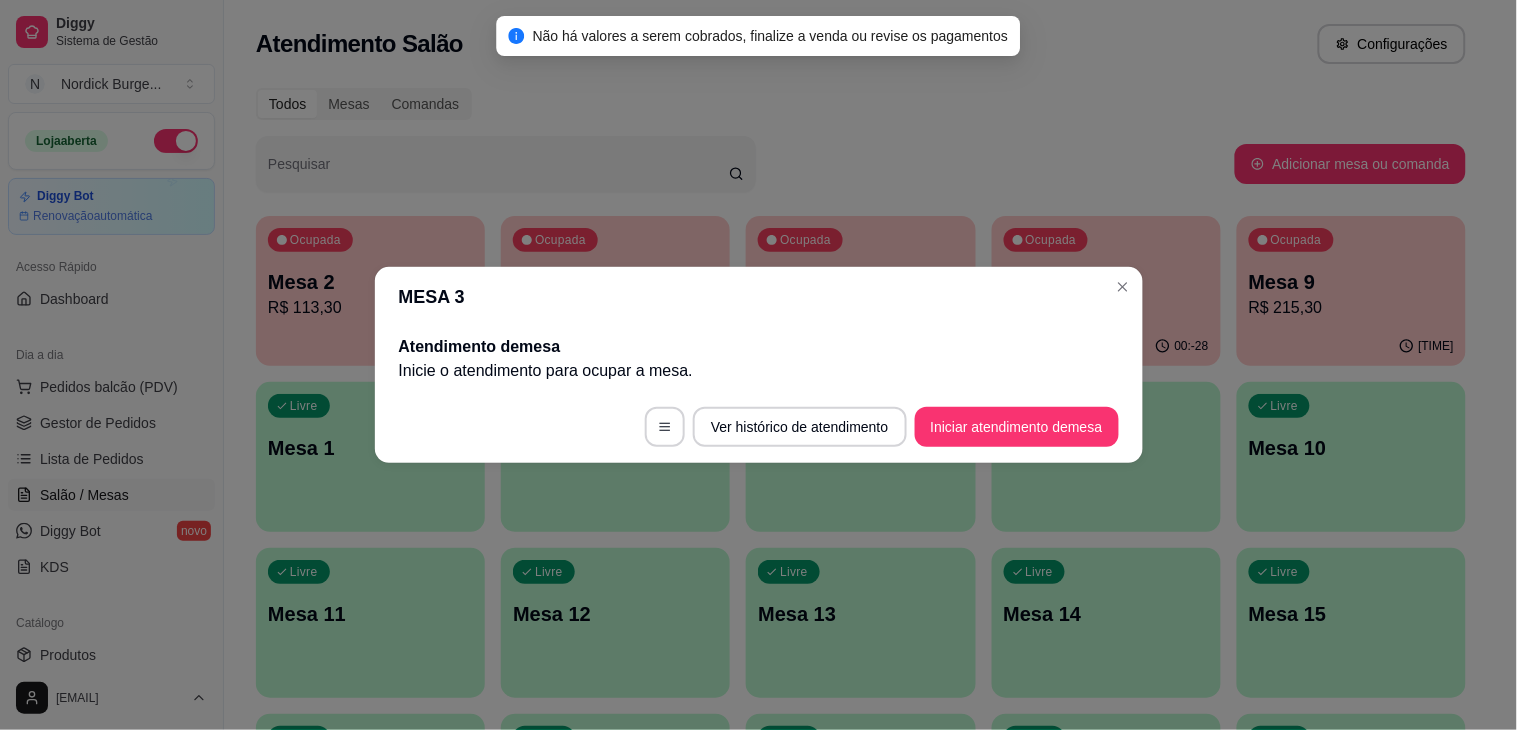 scroll, scrollTop: 0, scrollLeft: 0, axis: both 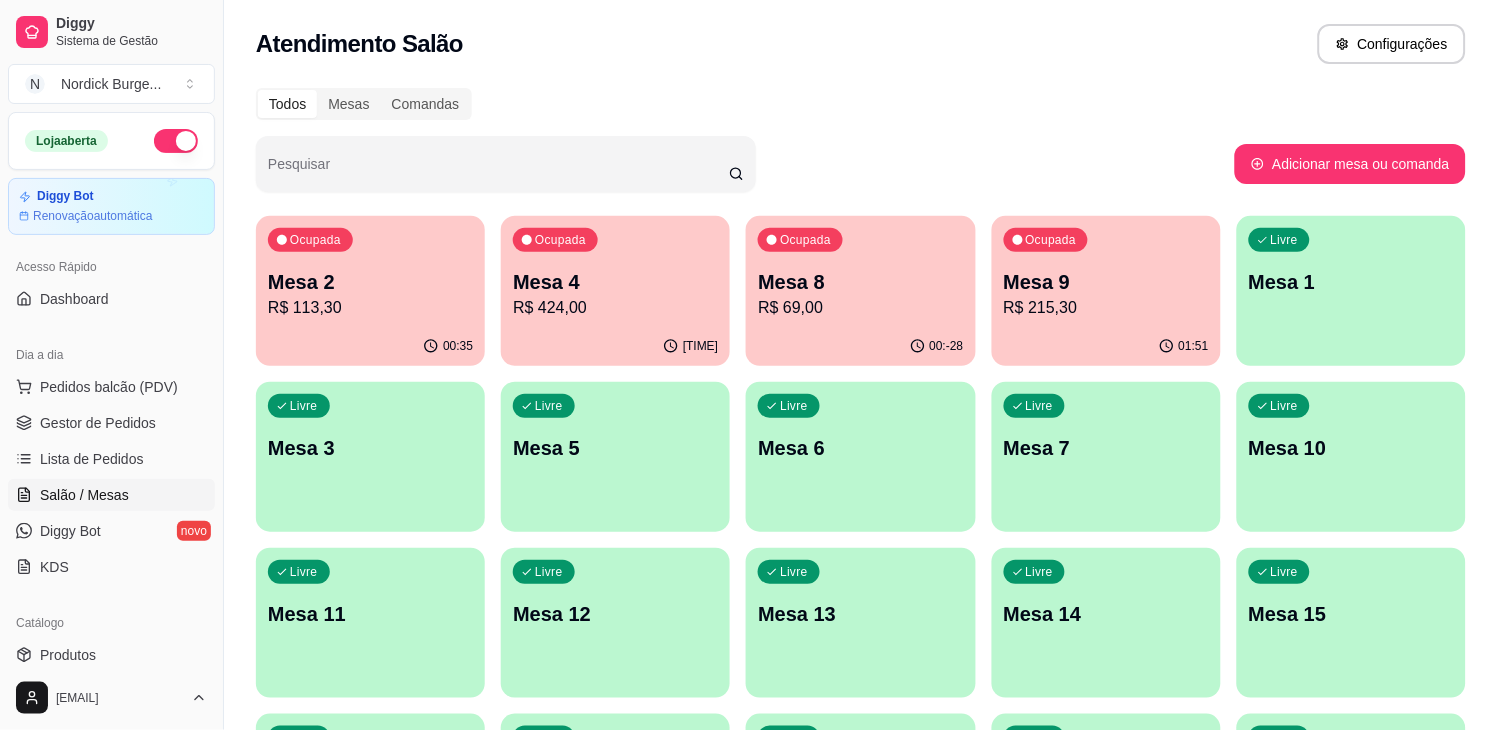 click on "00:-28" at bounding box center [860, 346] 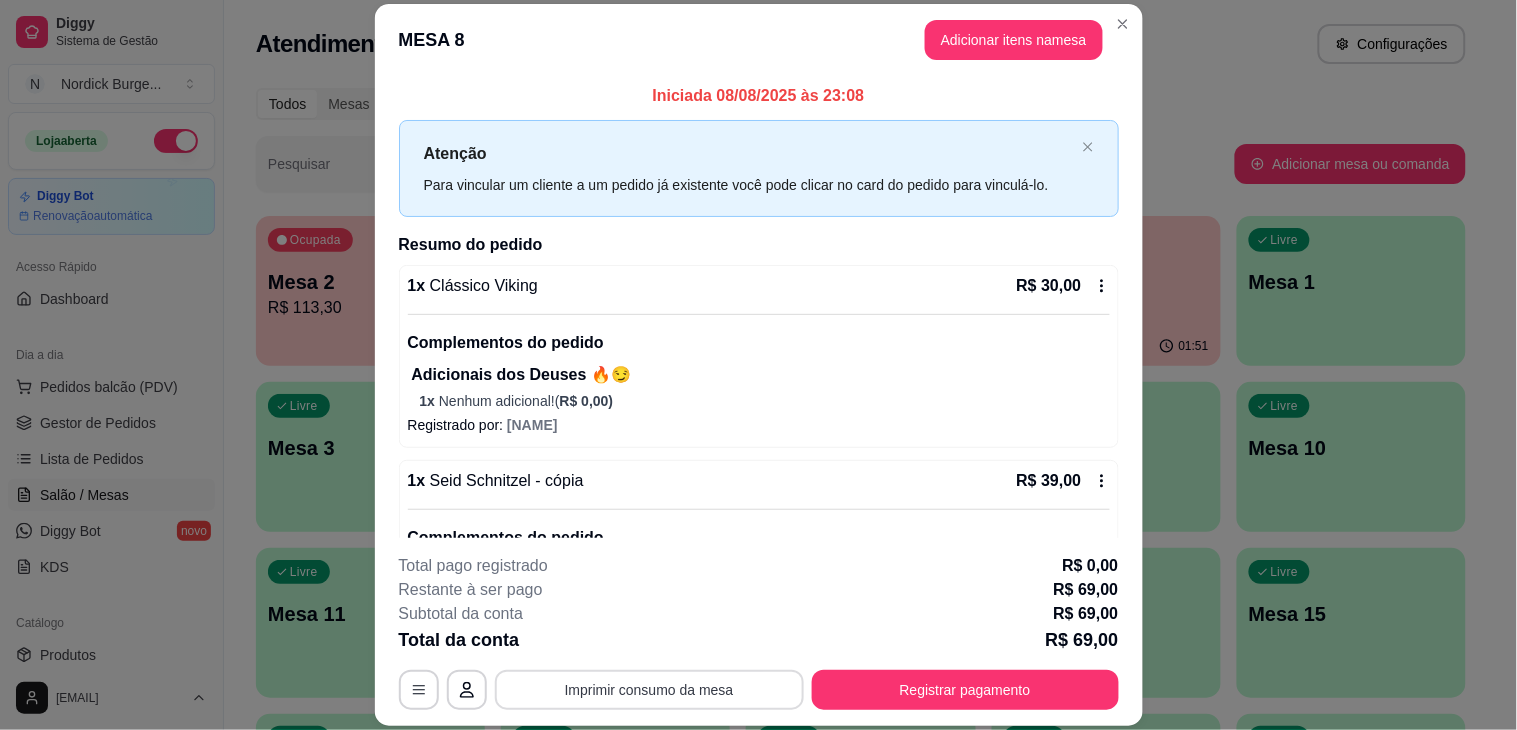 click on "Imprimir consumo da mesa" at bounding box center (649, 690) 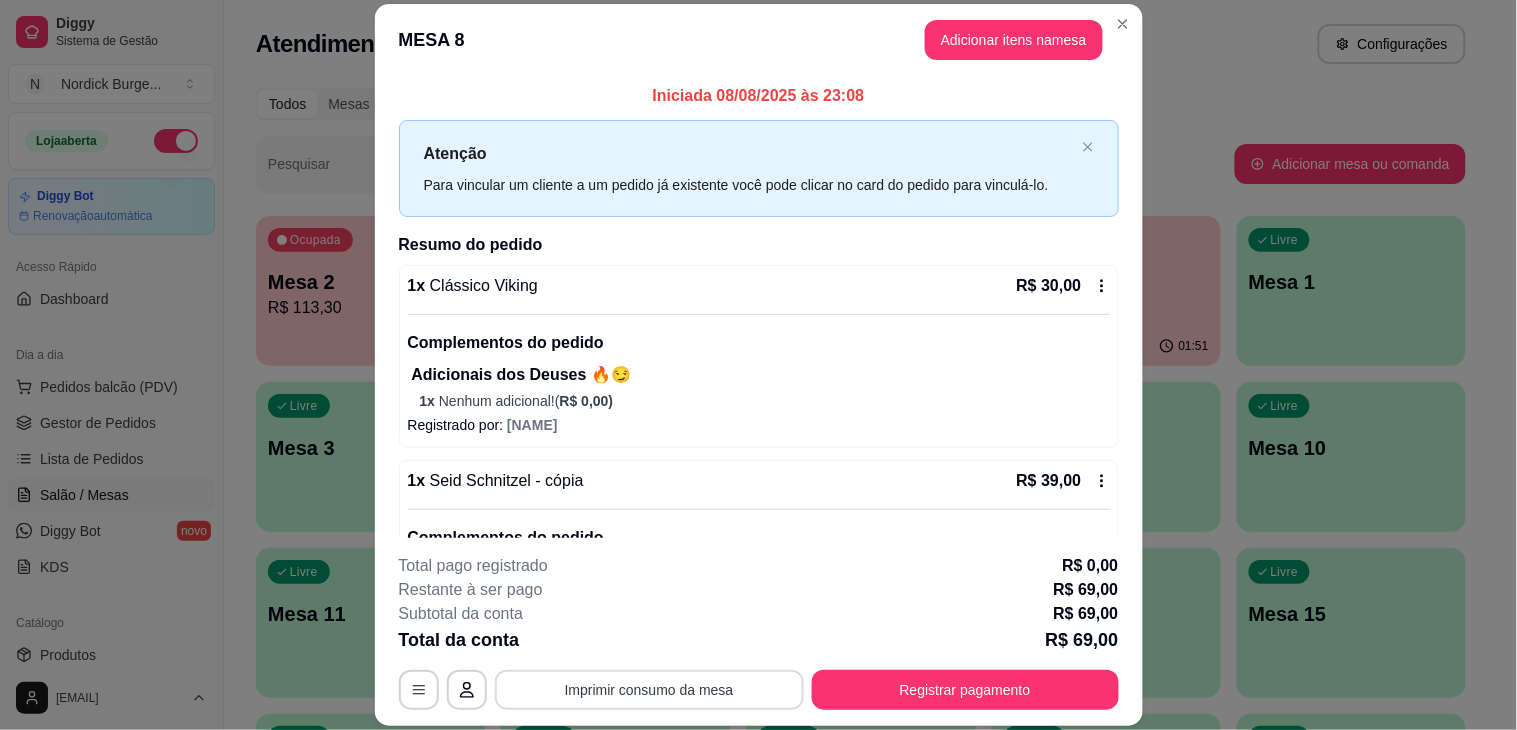 scroll, scrollTop: 0, scrollLeft: 0, axis: both 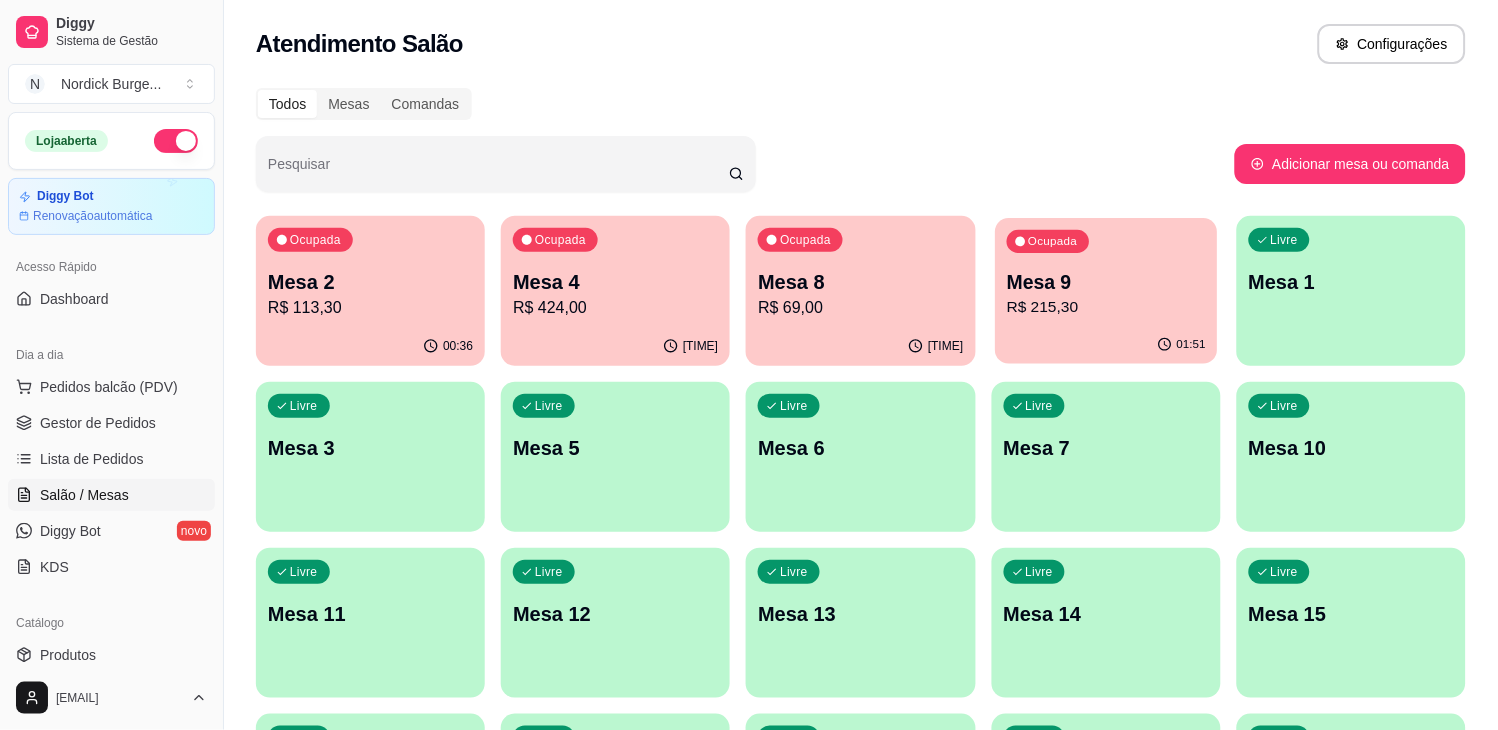 click on "R$ 215,30" at bounding box center (1106, 307) 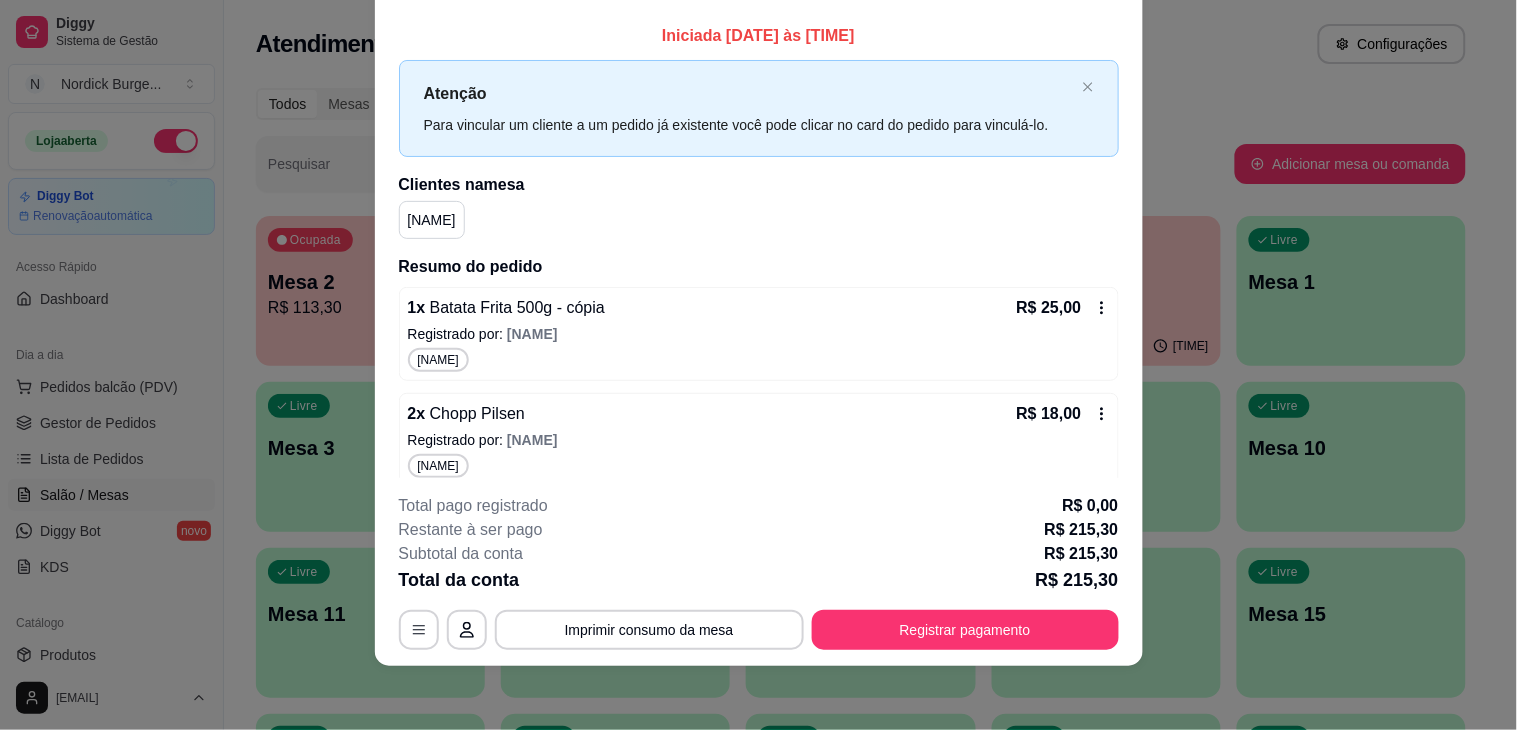 scroll, scrollTop: 0, scrollLeft: 0, axis: both 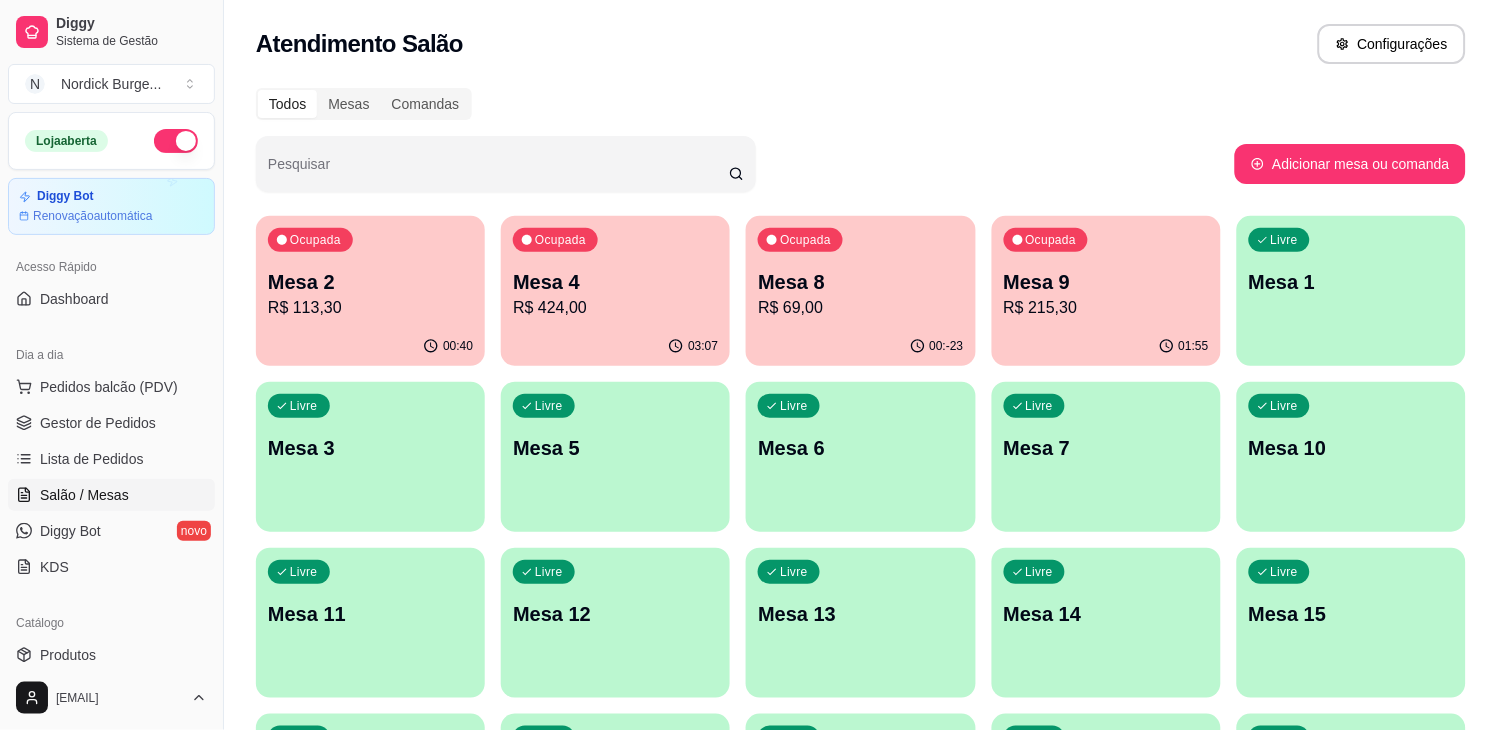 click on "Mesa 9" at bounding box center [1106, 282] 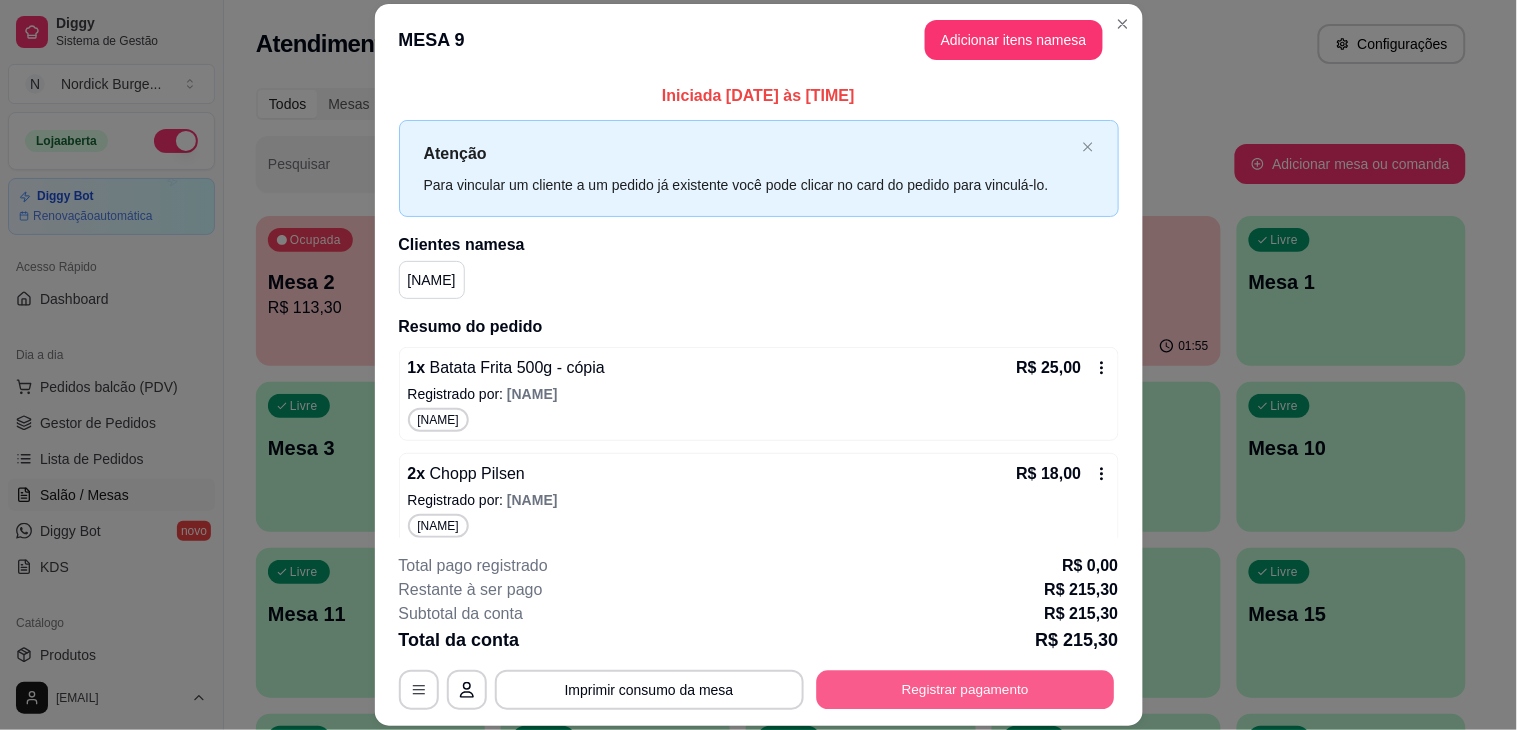 click on "Registrar pagamento" at bounding box center [965, 690] 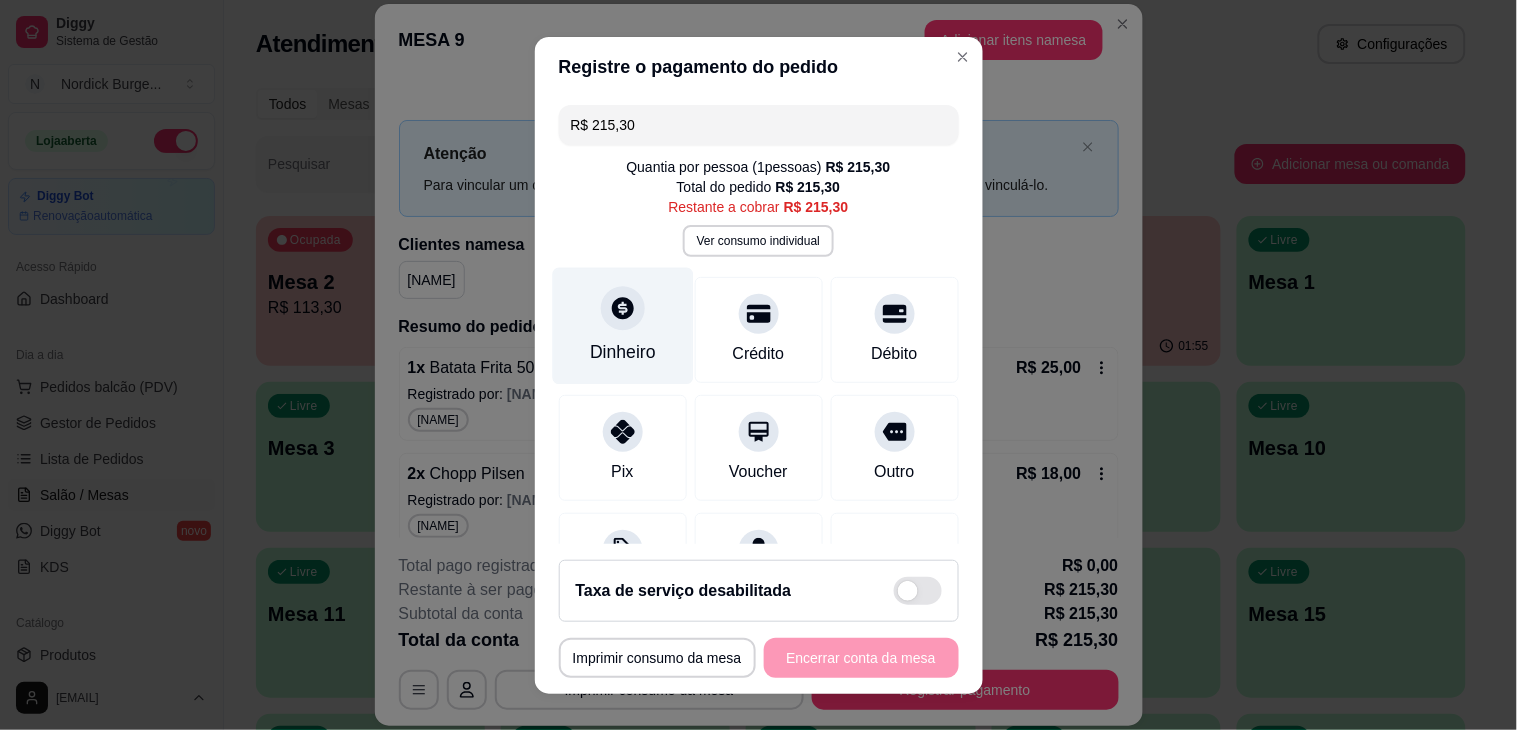 click on "Dinheiro" at bounding box center [622, 325] 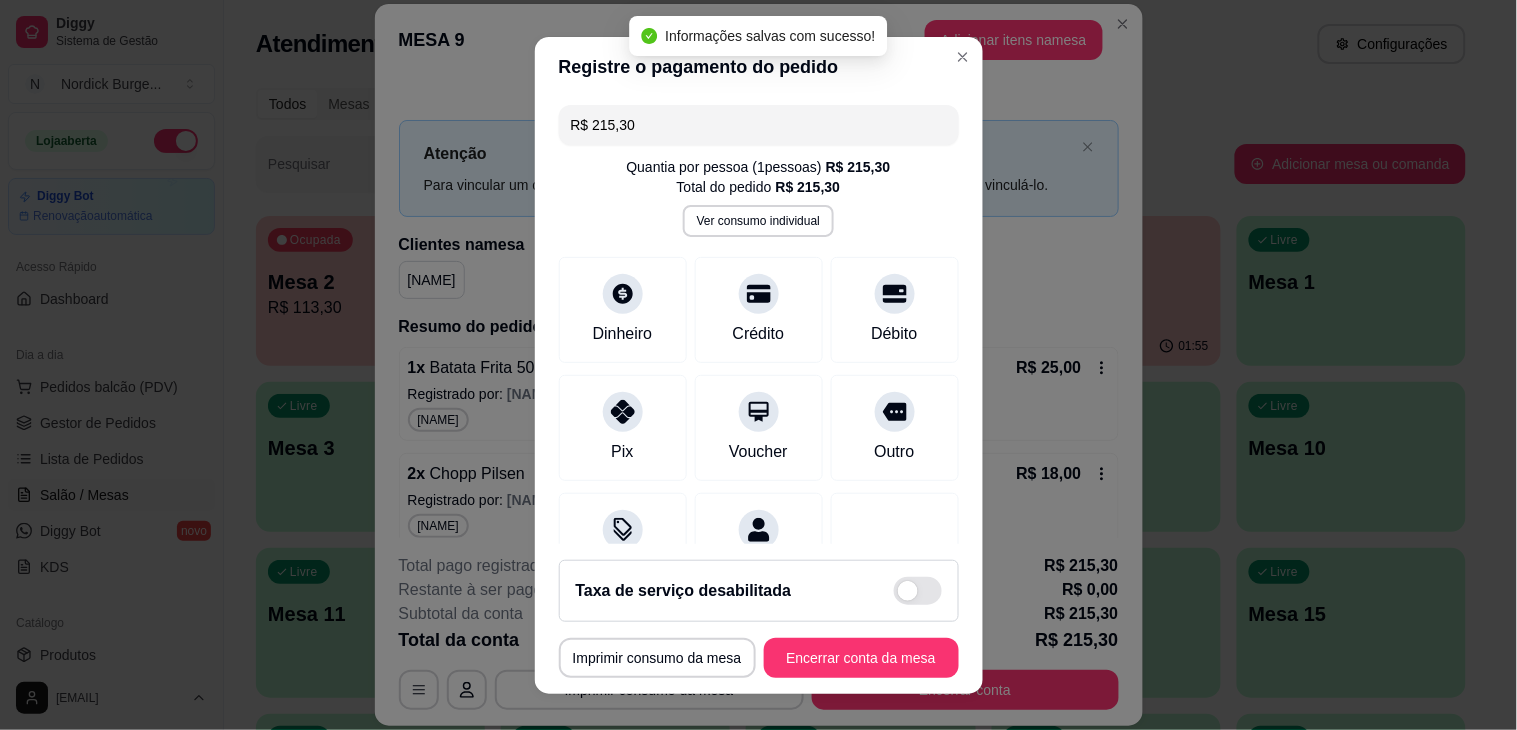 type on "R$ 0,00" 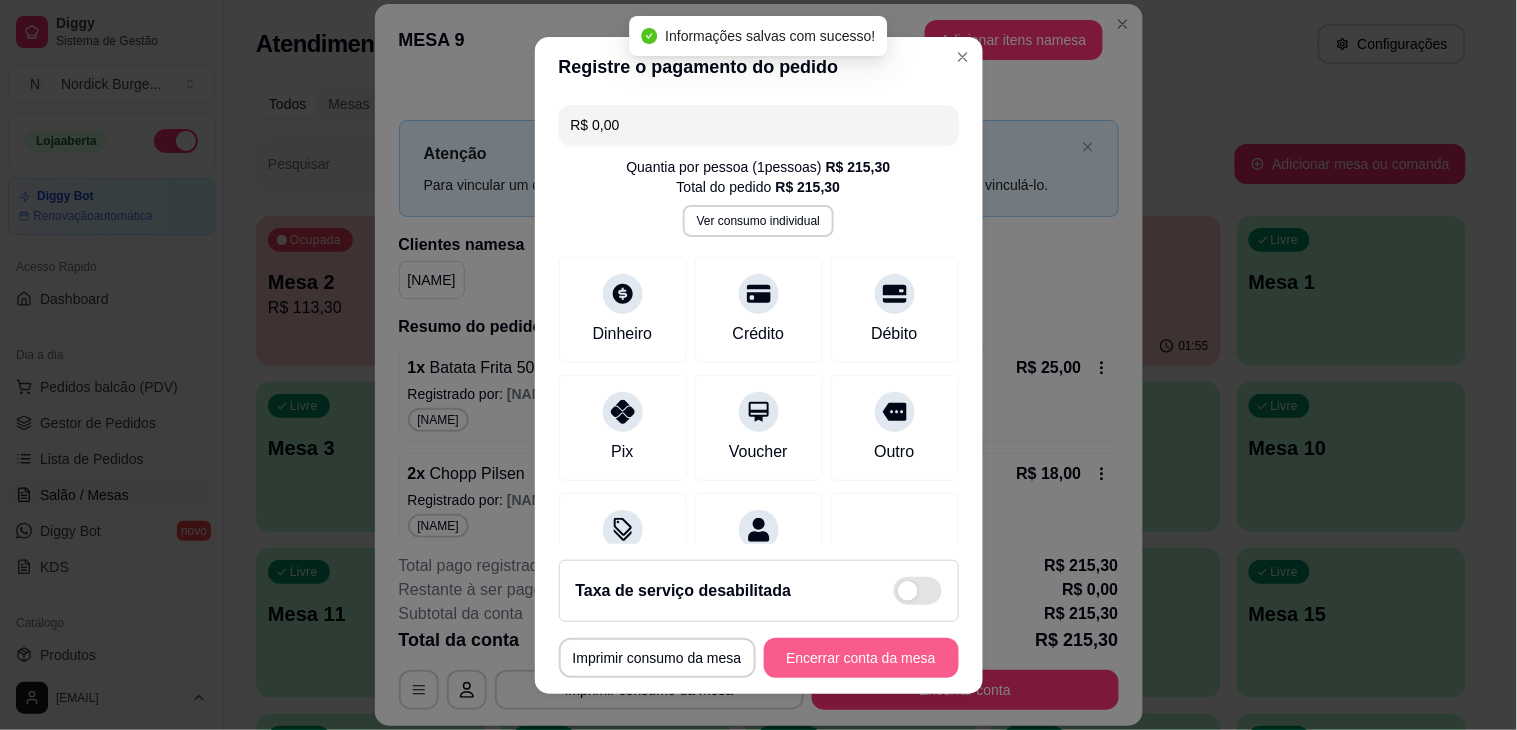 click on "Encerrar conta da mesa" at bounding box center (861, 658) 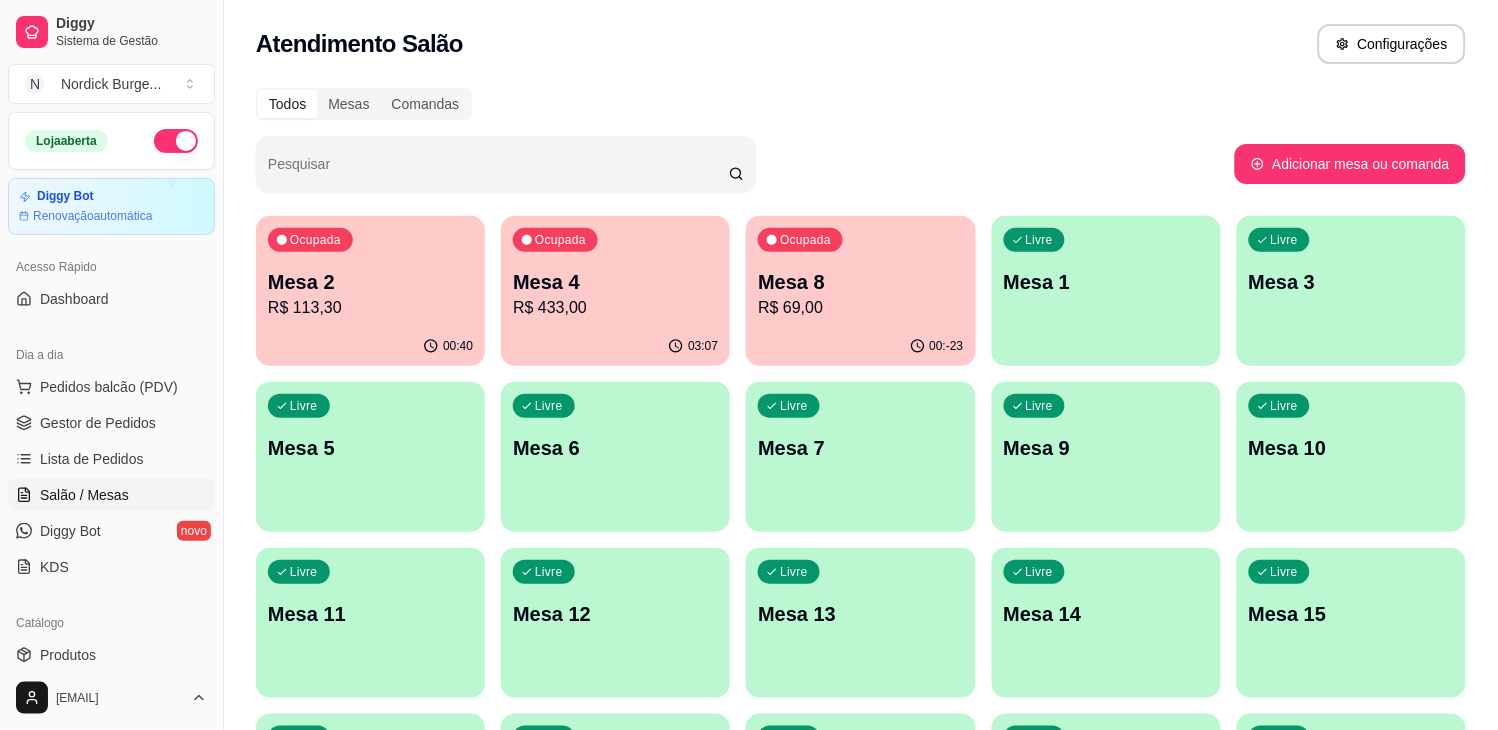 click on "R$ 113,30" at bounding box center [370, 308] 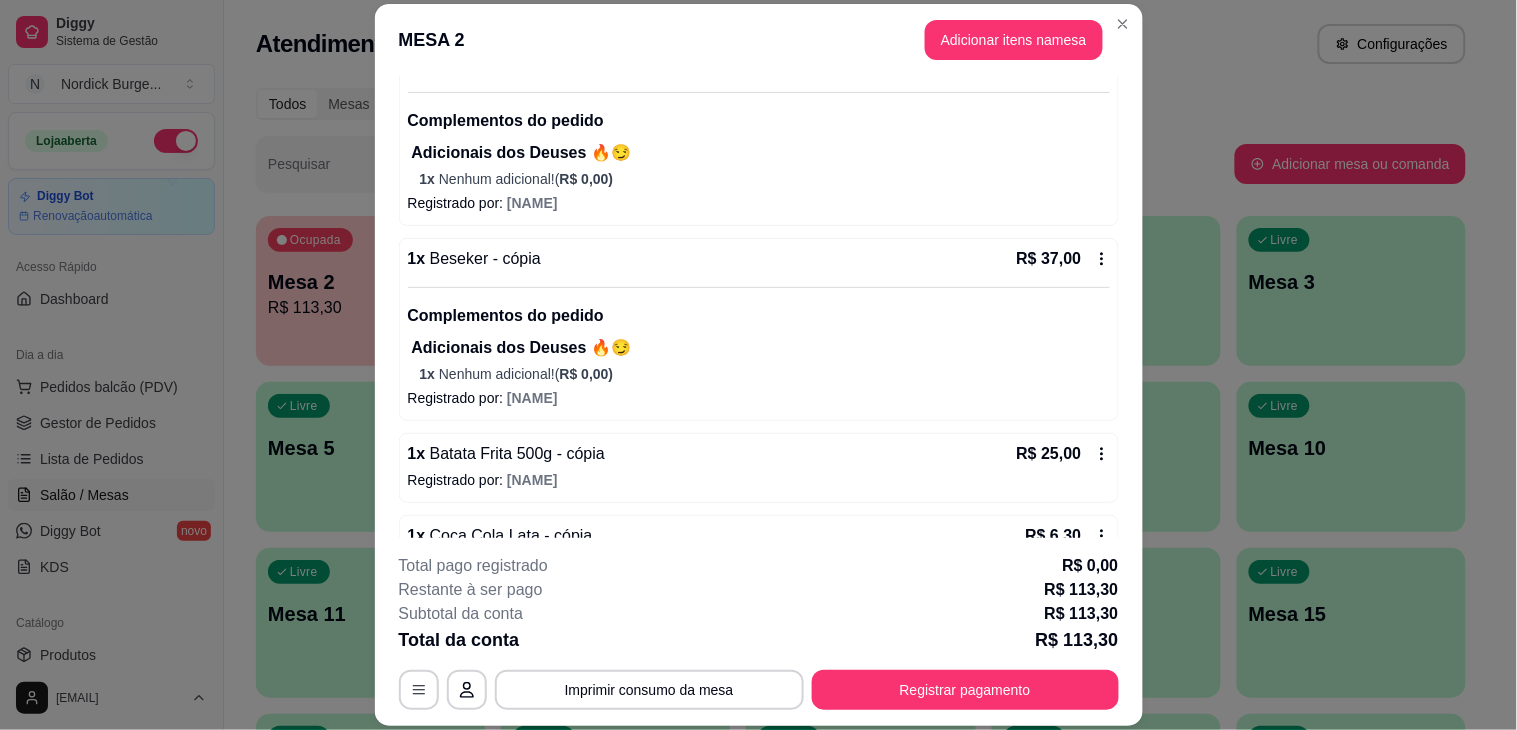 scroll, scrollTop: 276, scrollLeft: 0, axis: vertical 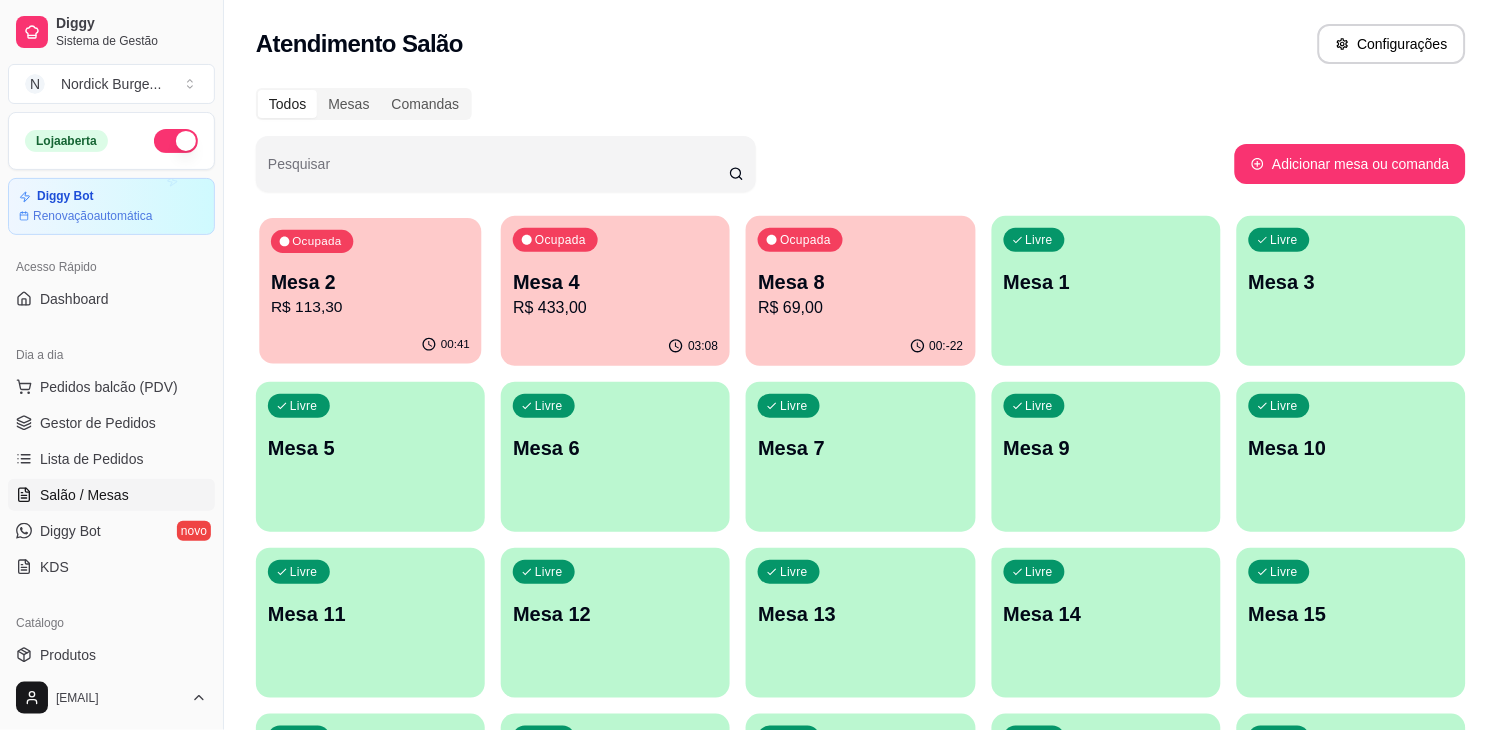 click on "R$ 113,30" at bounding box center [370, 307] 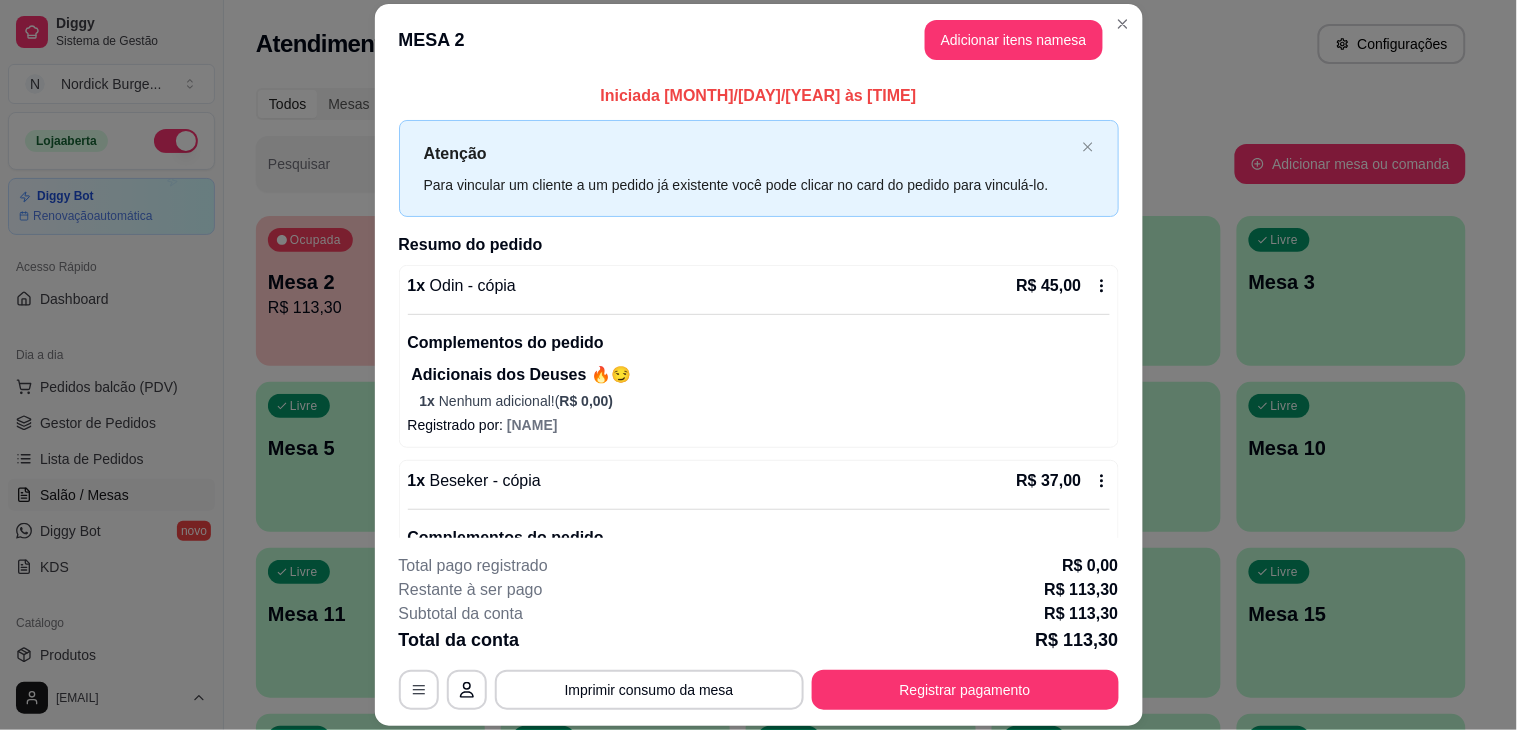 scroll, scrollTop: 60, scrollLeft: 0, axis: vertical 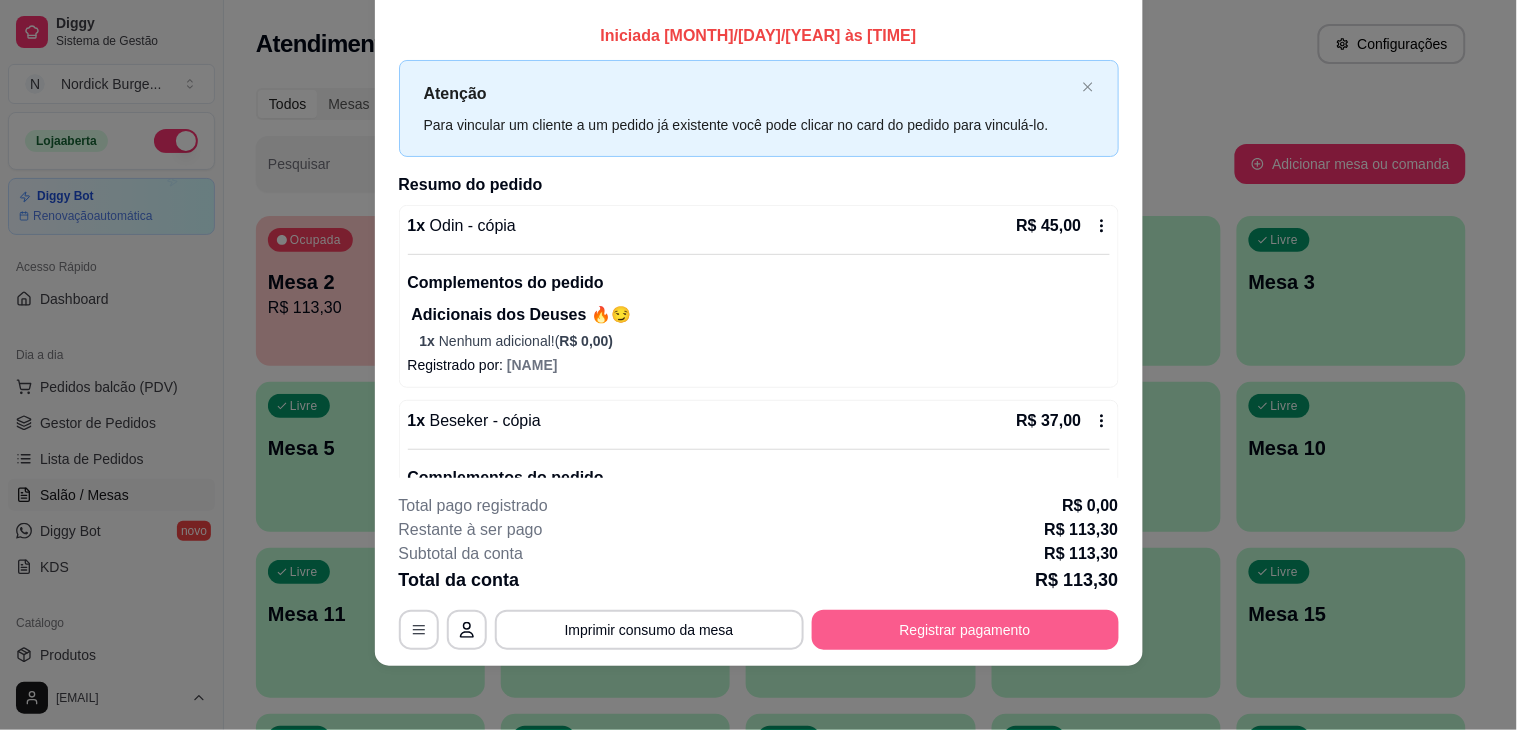 click on "Registrar pagamento" at bounding box center (965, 630) 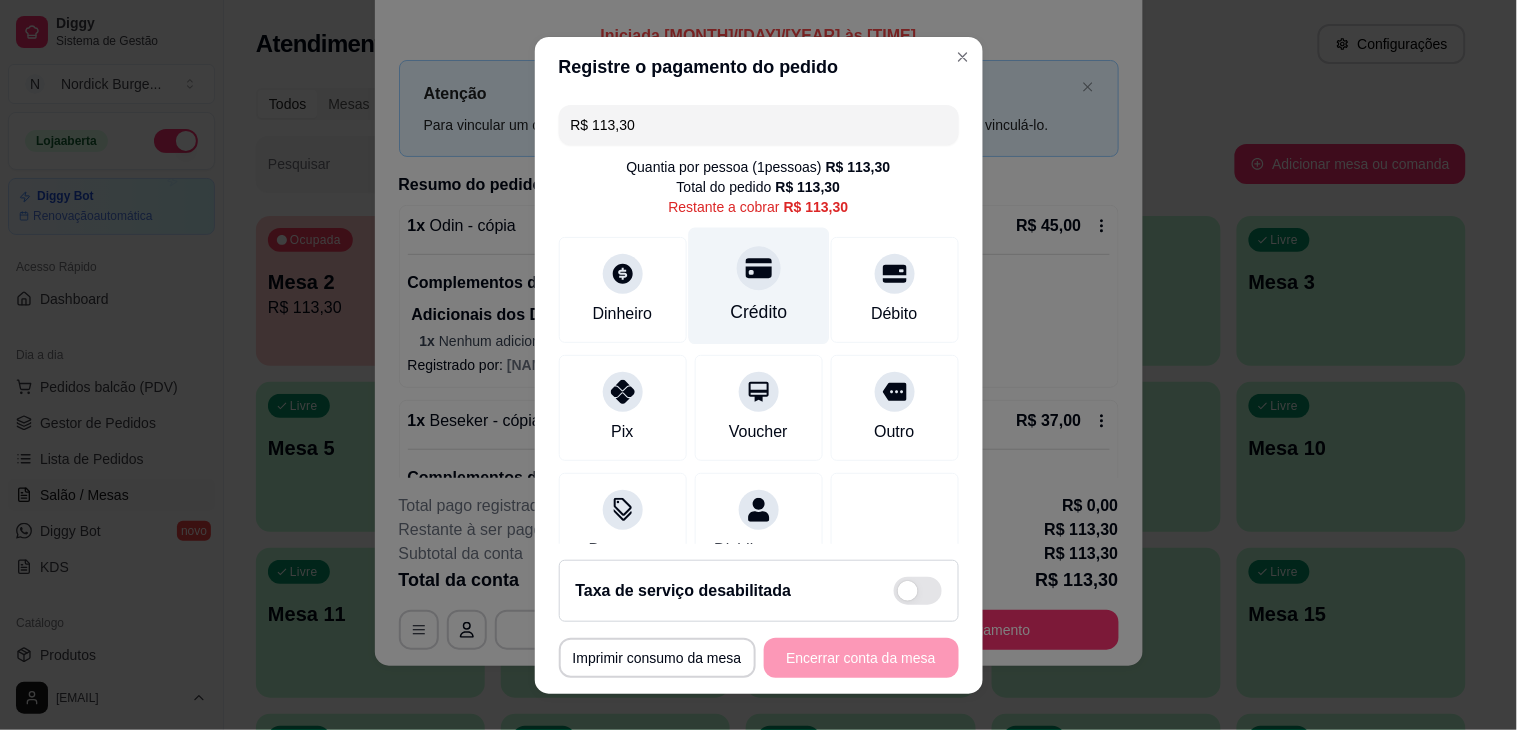click at bounding box center (759, 268) 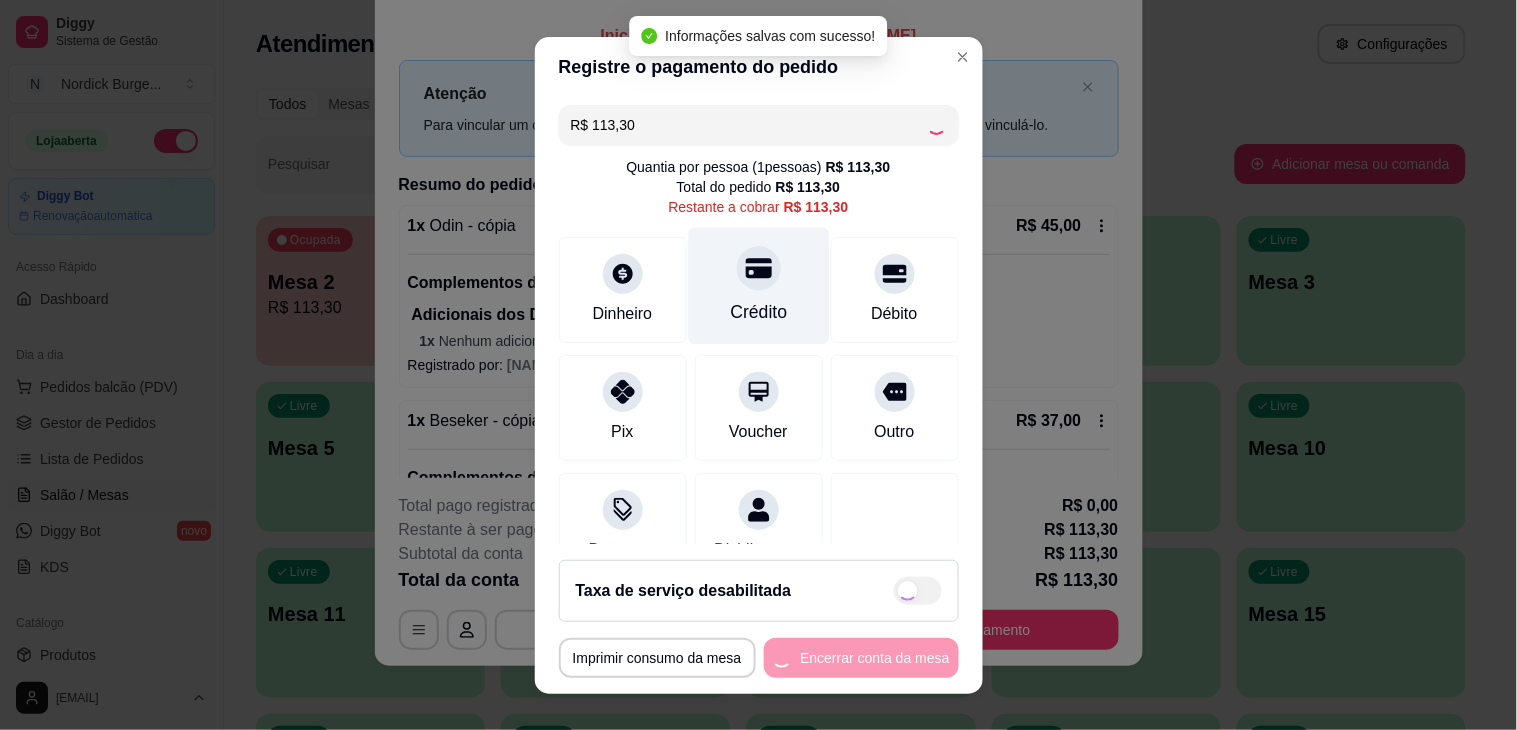 type on "R$ 0,00" 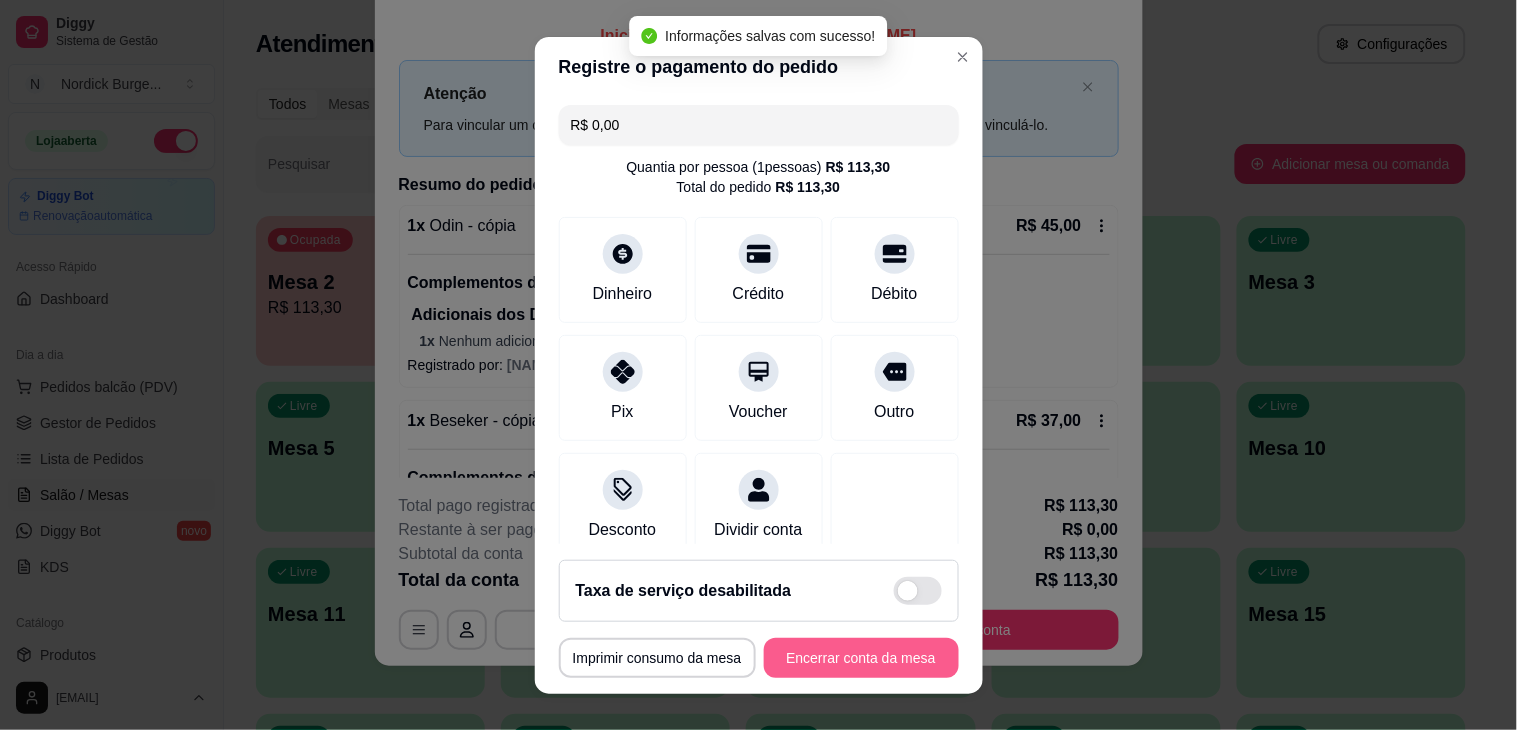 click on "Encerrar conta da mesa" at bounding box center (861, 658) 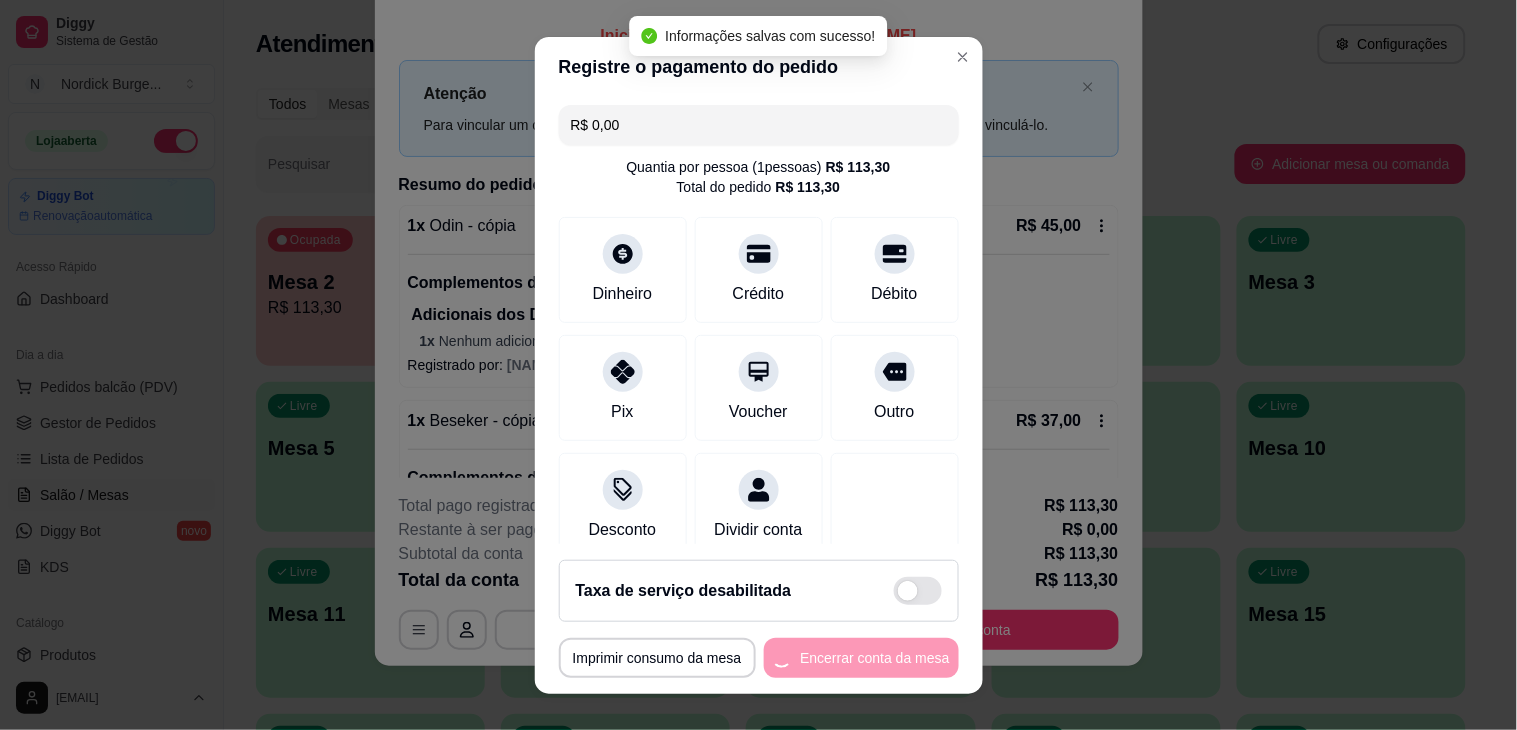 scroll, scrollTop: 0, scrollLeft: 0, axis: both 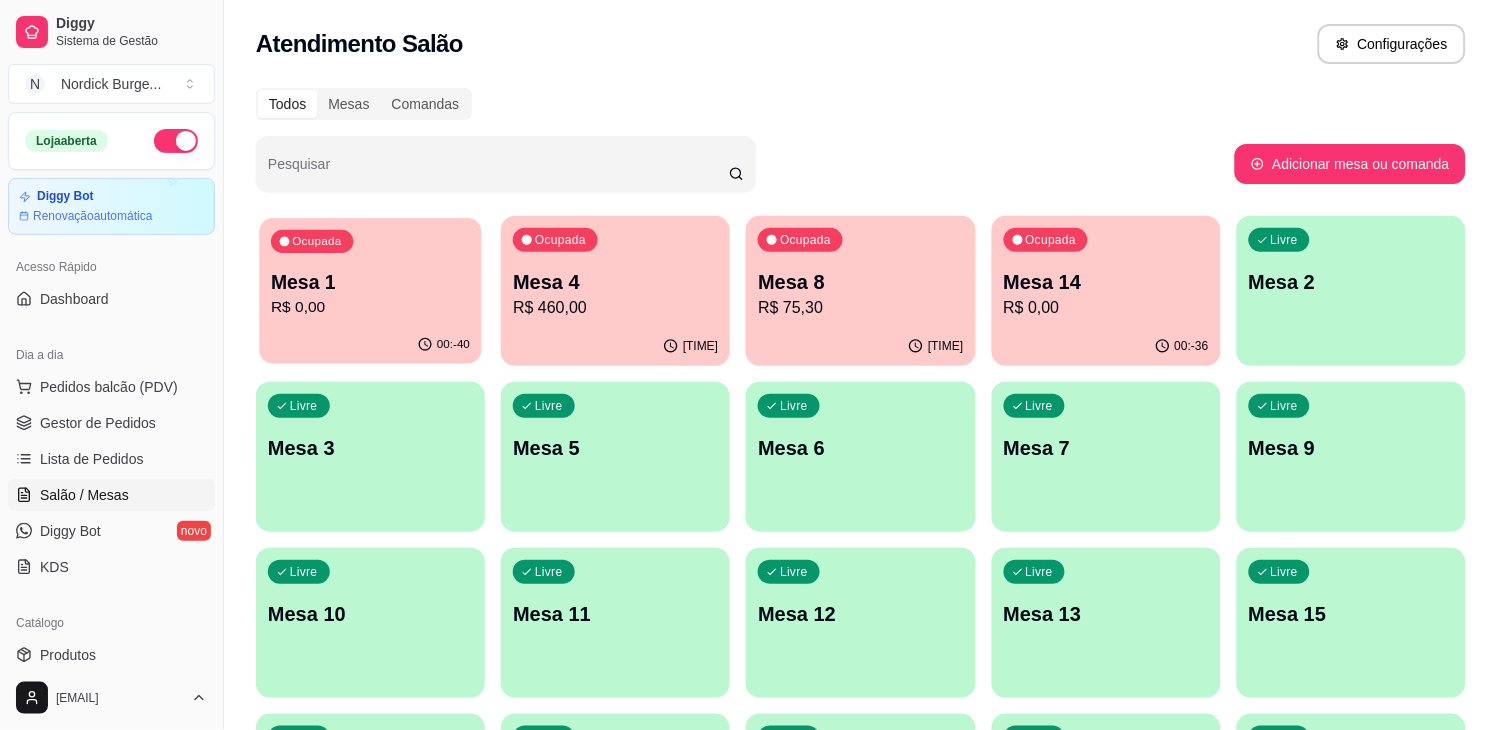 click on "Ocupada Mesa 1 R$ 0,00" at bounding box center (370, 272) 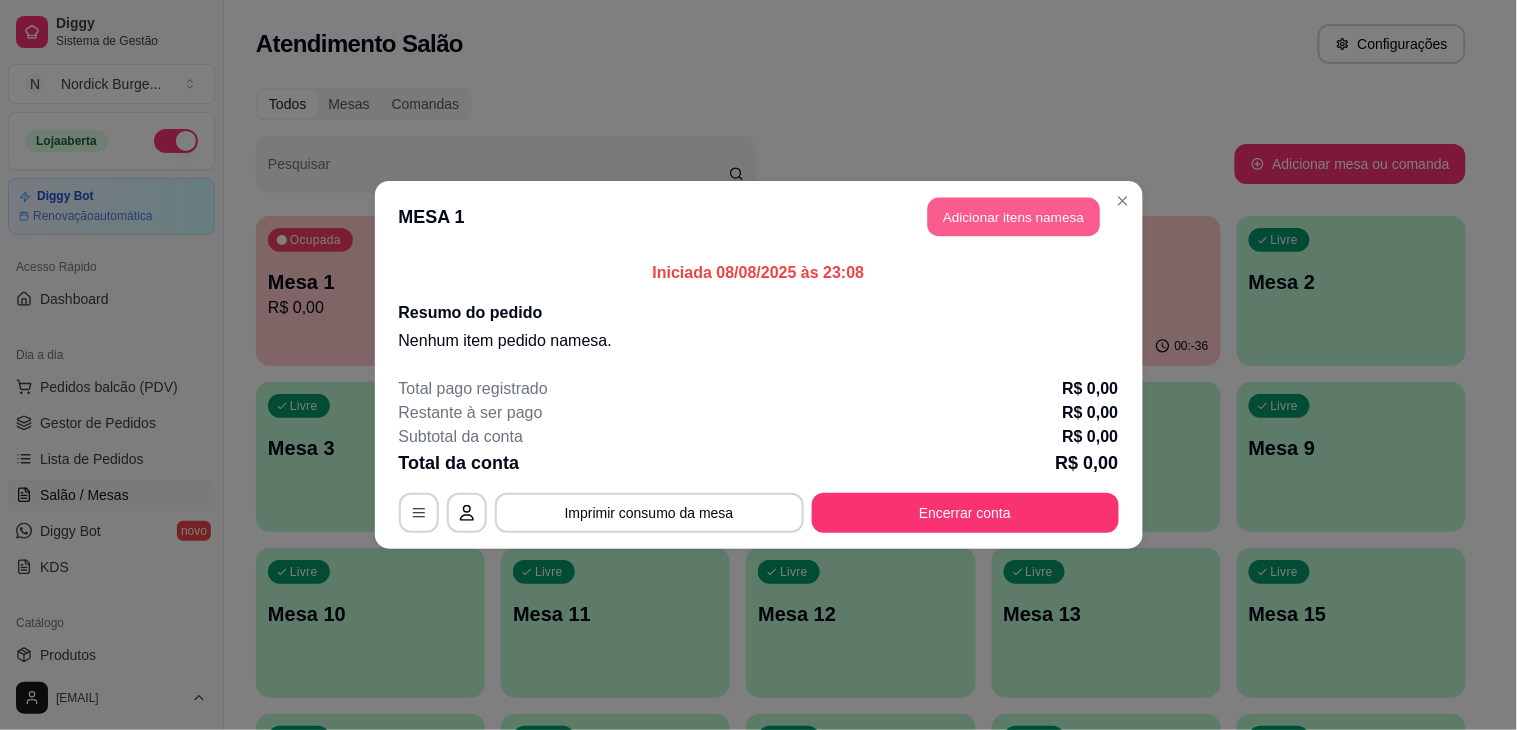 click on "Adicionar itens na  mesa" at bounding box center (1014, 217) 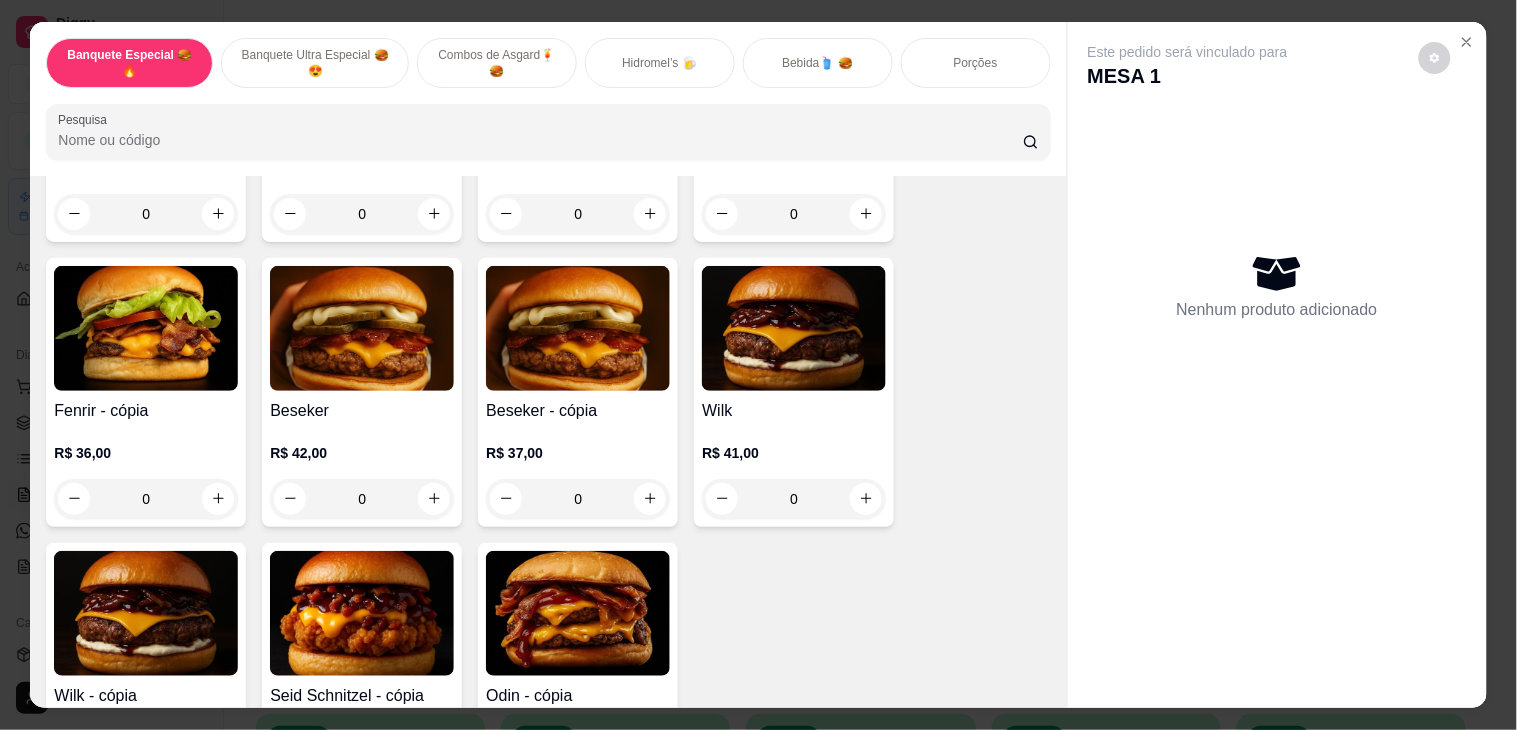 scroll, scrollTop: 444, scrollLeft: 0, axis: vertical 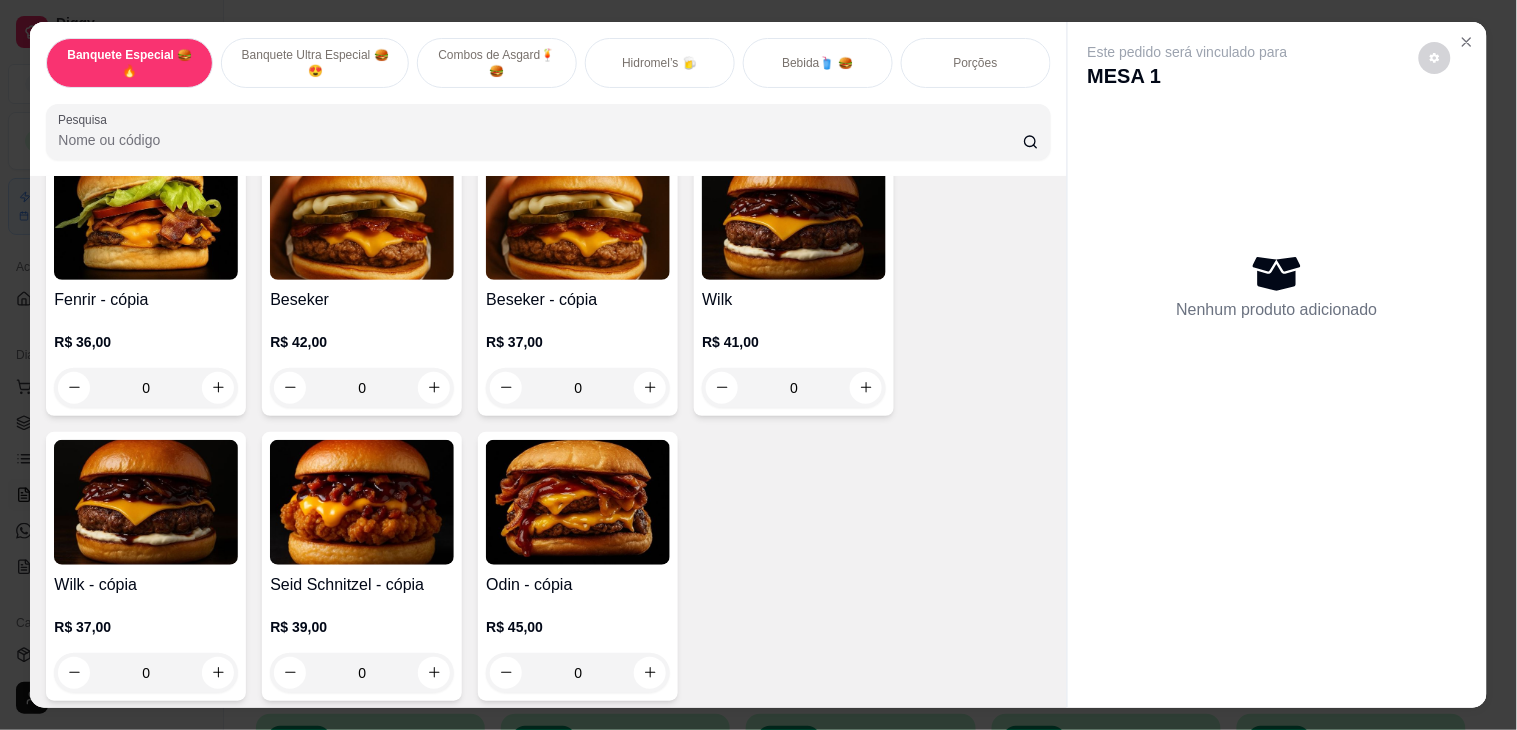 click on "Hidromel’s 🍺" at bounding box center [660, 63] 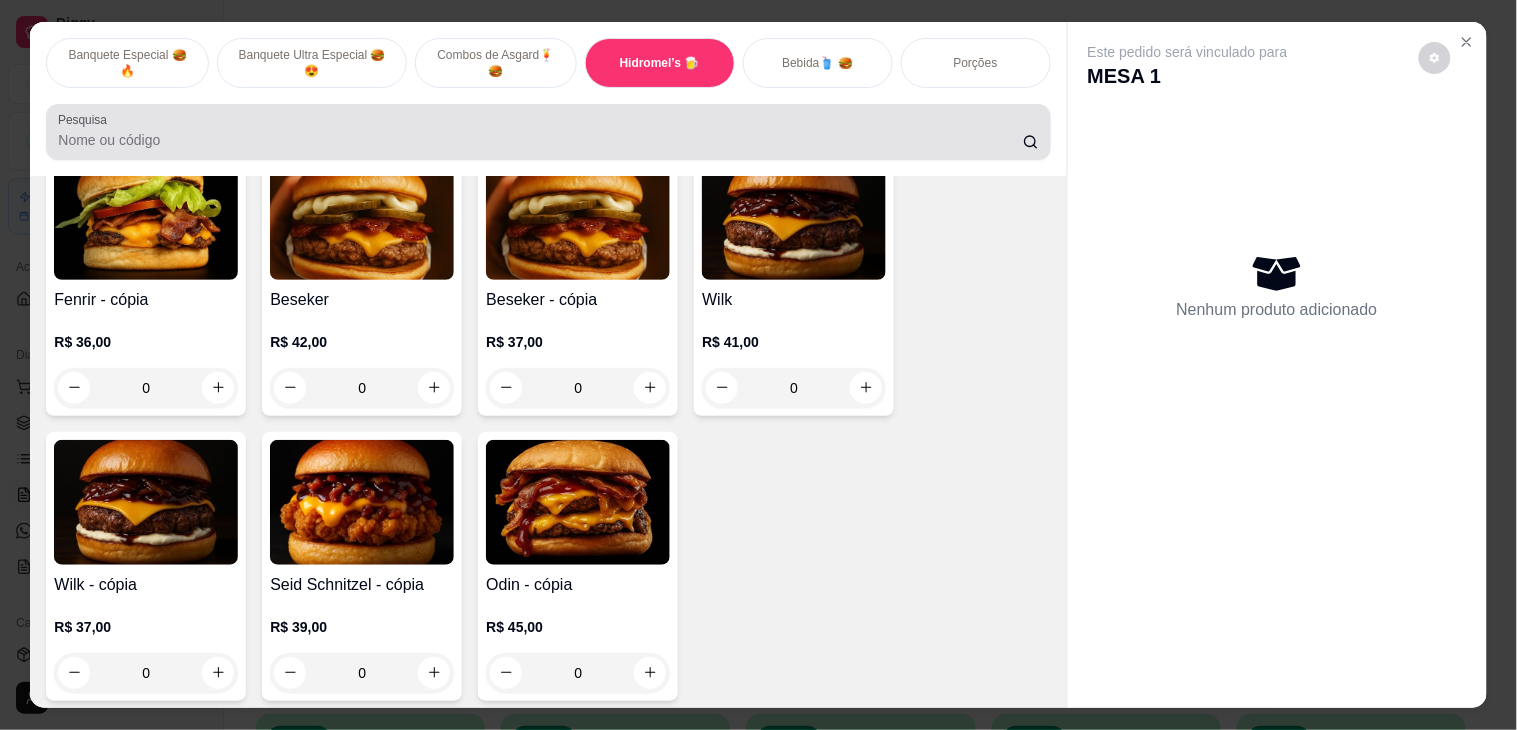scroll, scrollTop: 51, scrollLeft: 0, axis: vertical 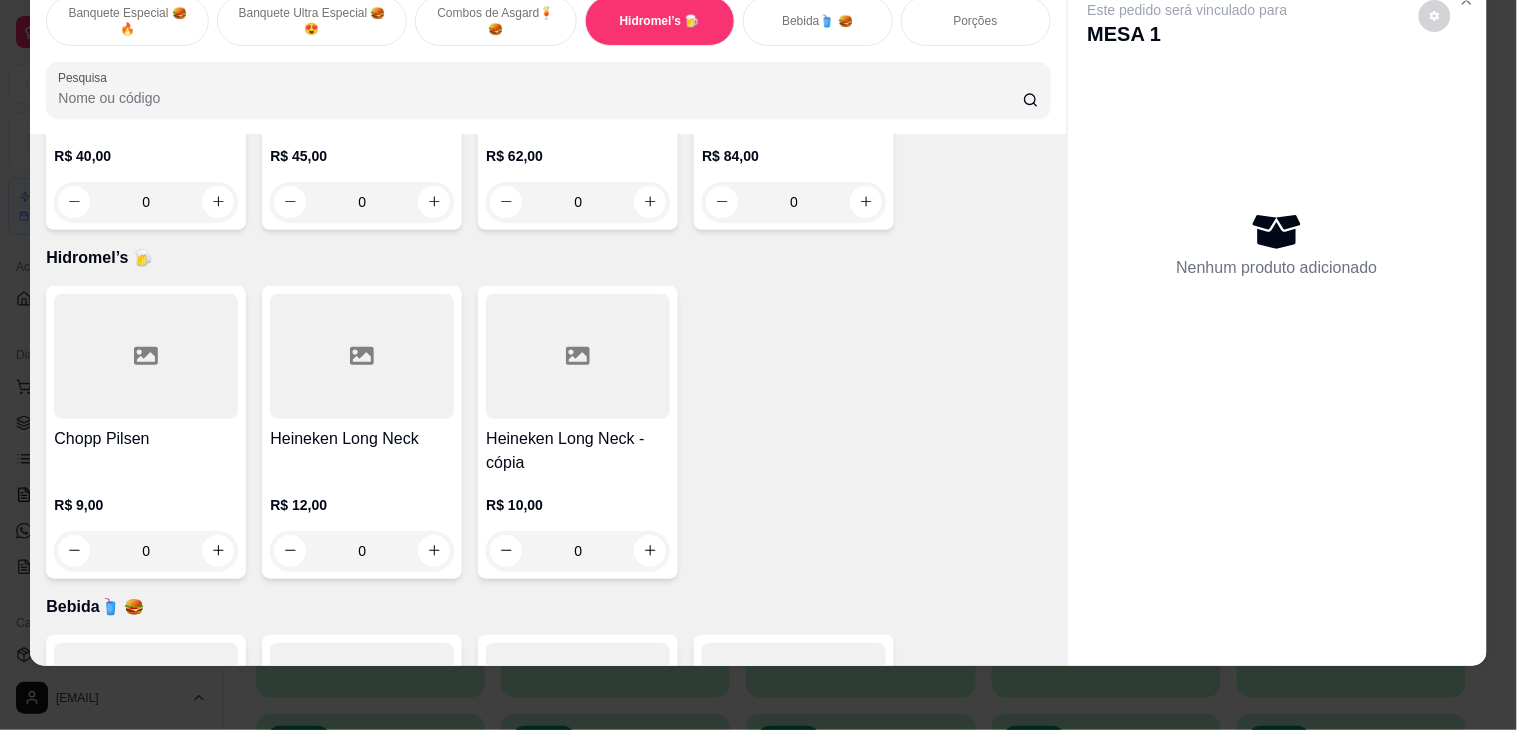 click at bounding box center (578, 356) 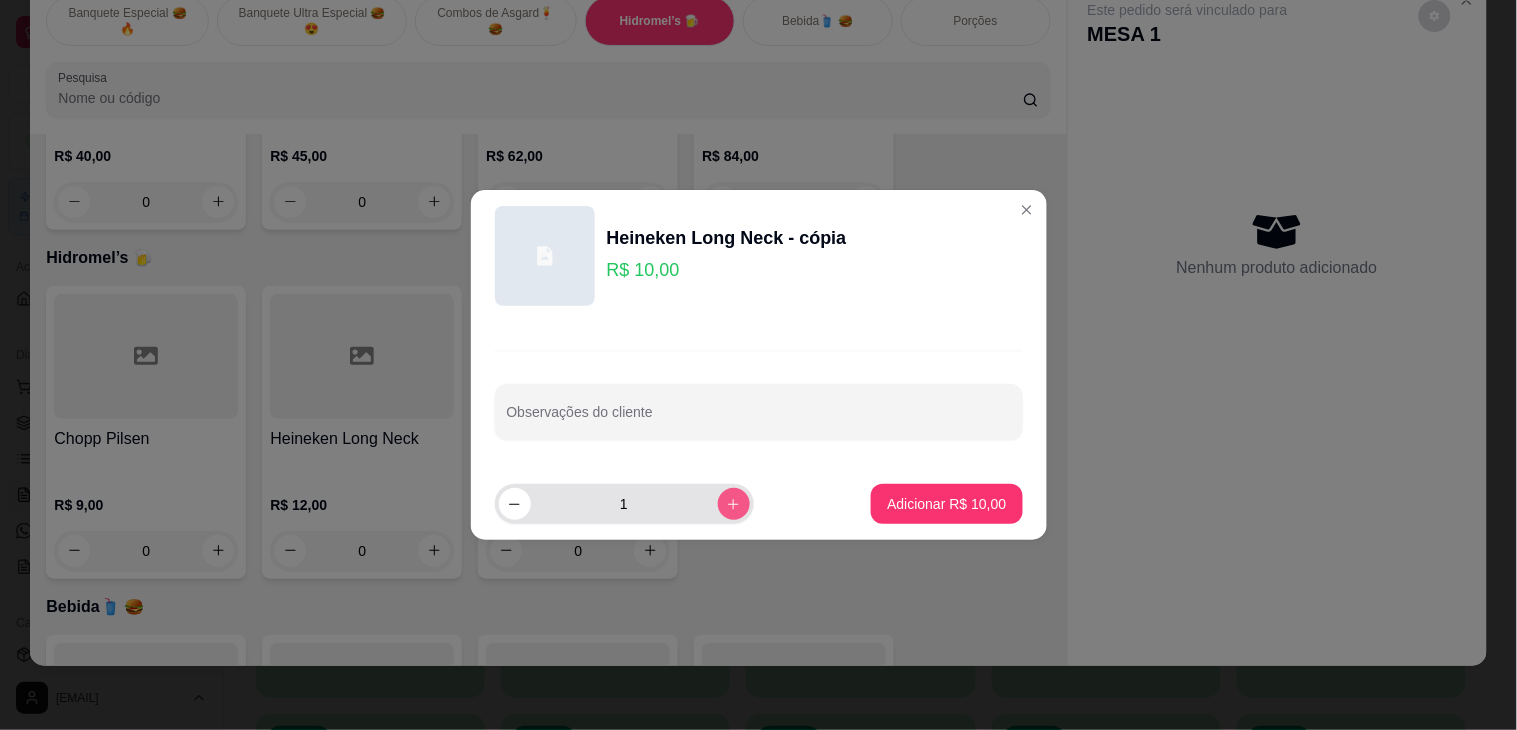click at bounding box center [734, 504] 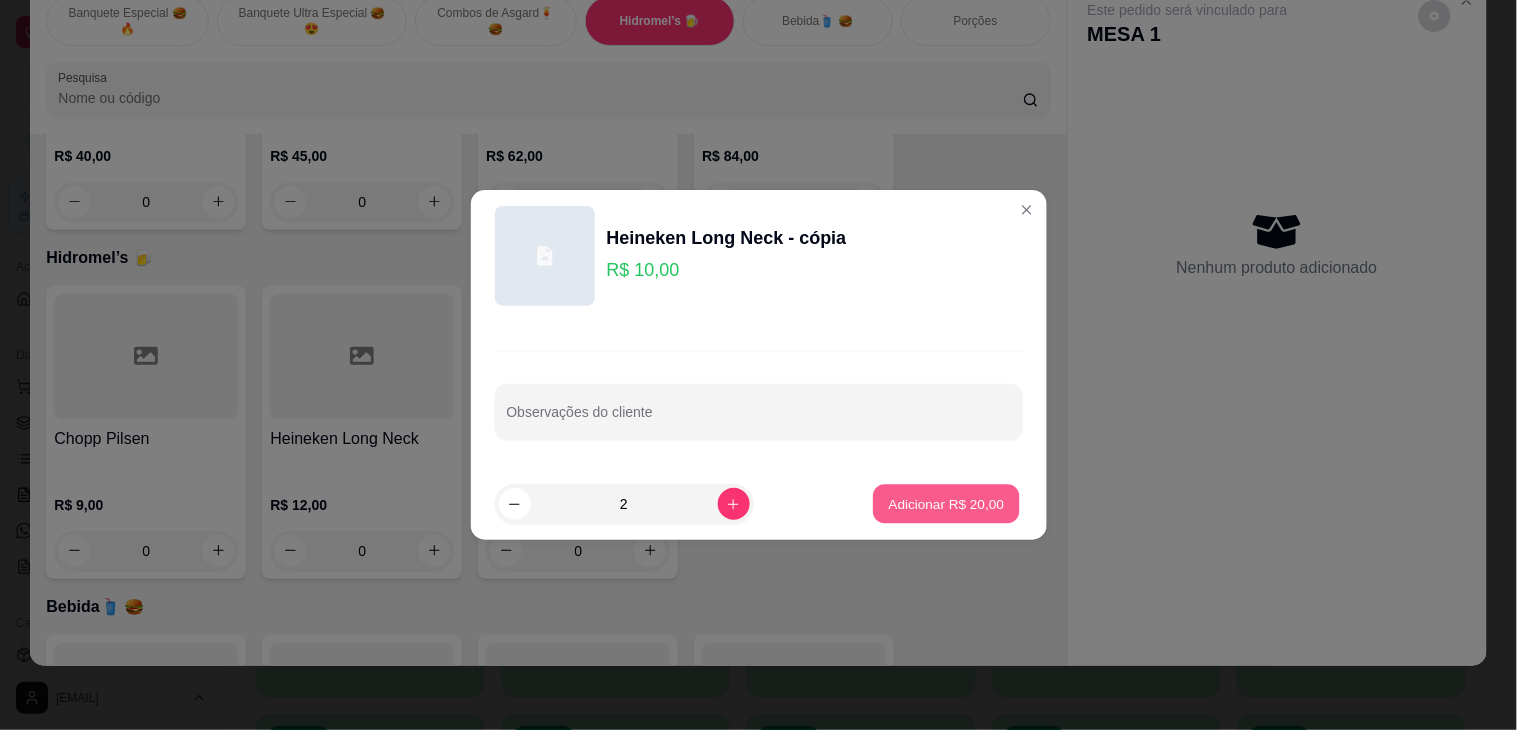 click on "Adicionar   R$ 20,00" at bounding box center [947, 504] 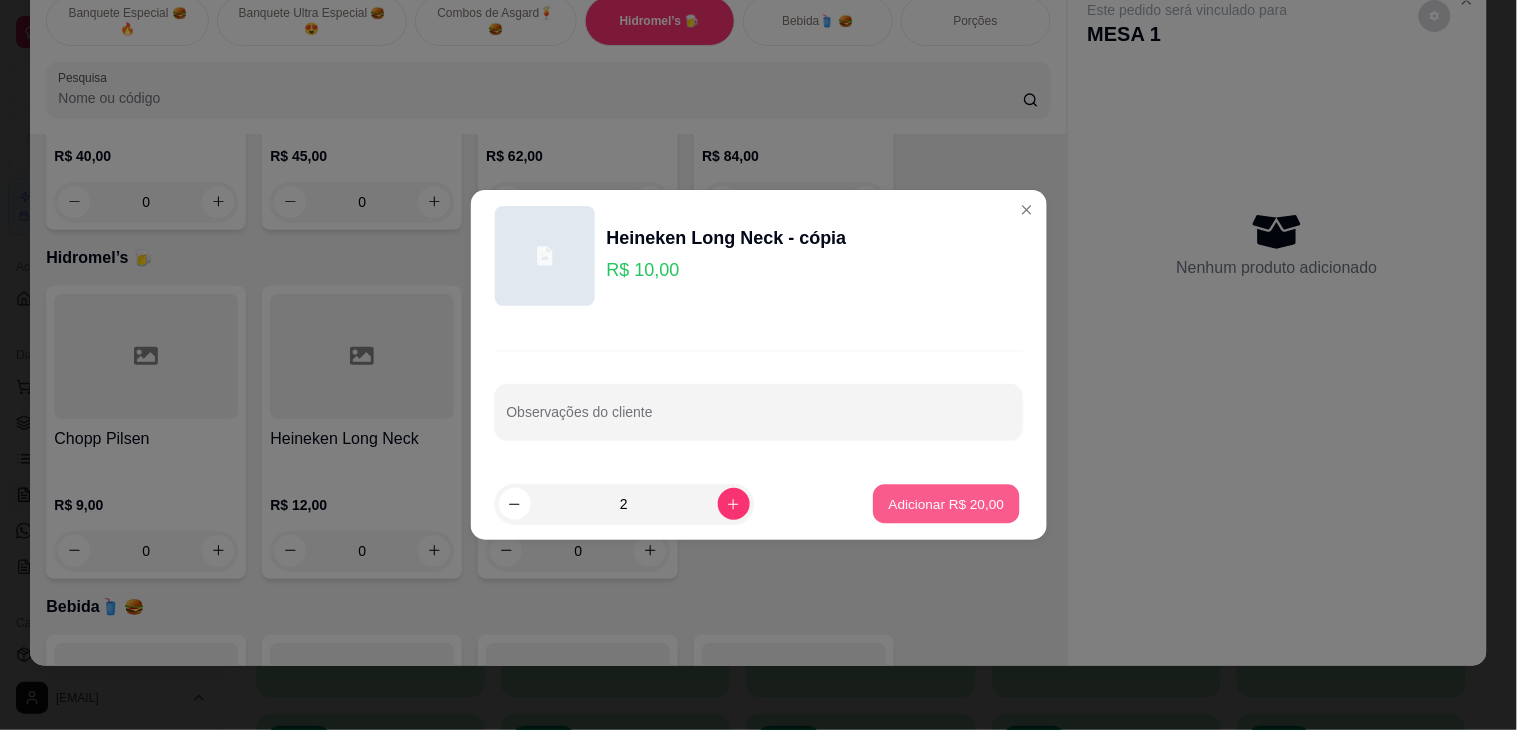 type on "2" 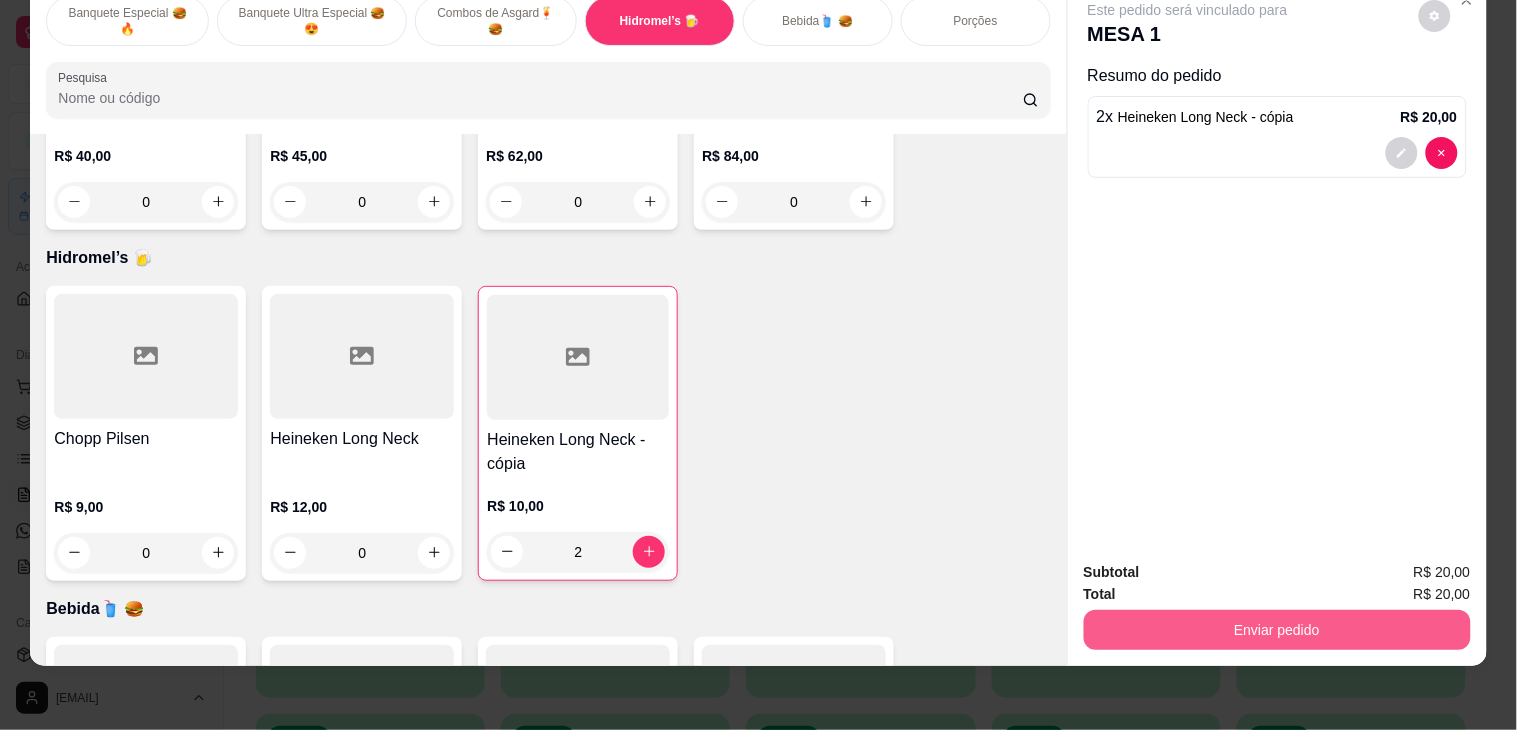 click on "Enviar pedido" at bounding box center (1277, 630) 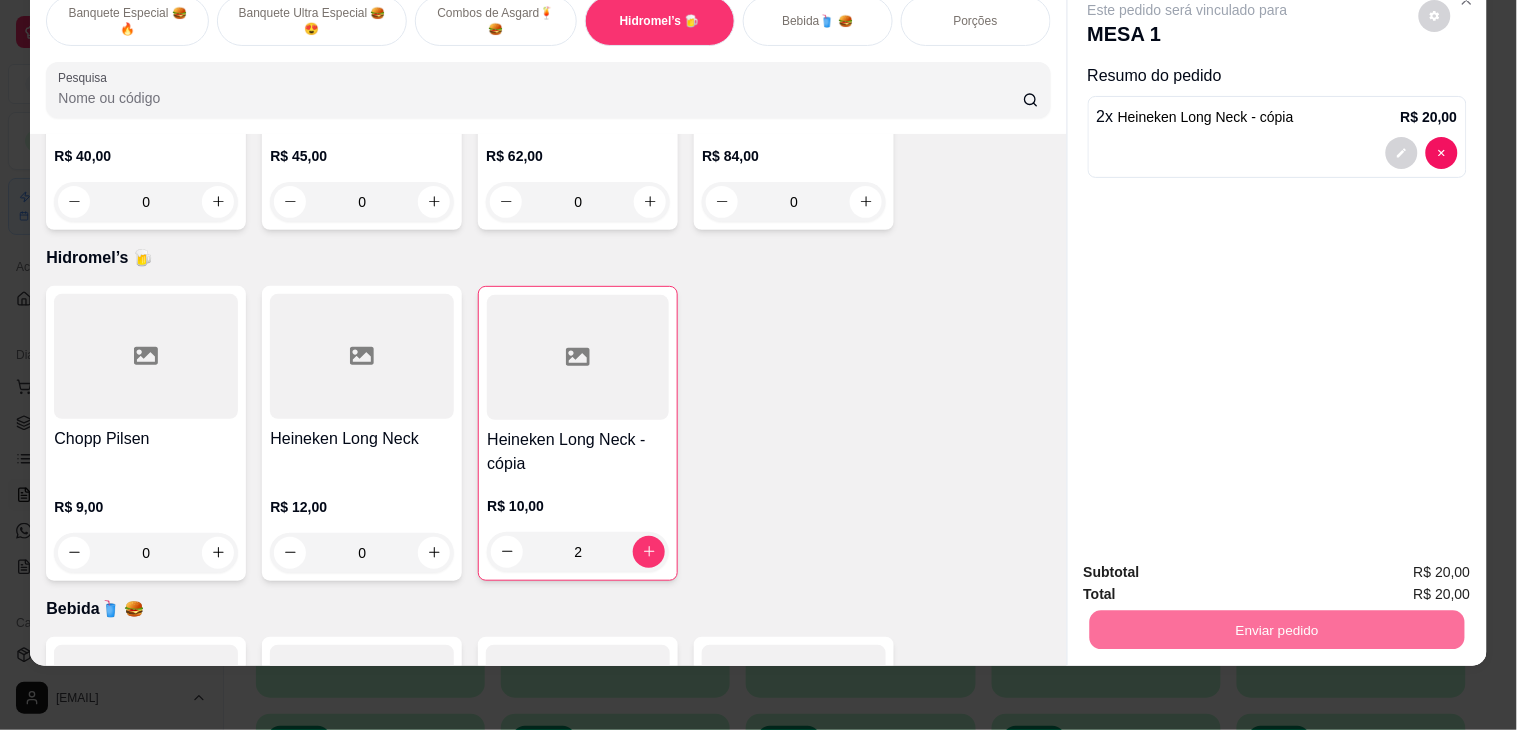 click on "Não registrar e enviar pedido" at bounding box center [1210, 563] 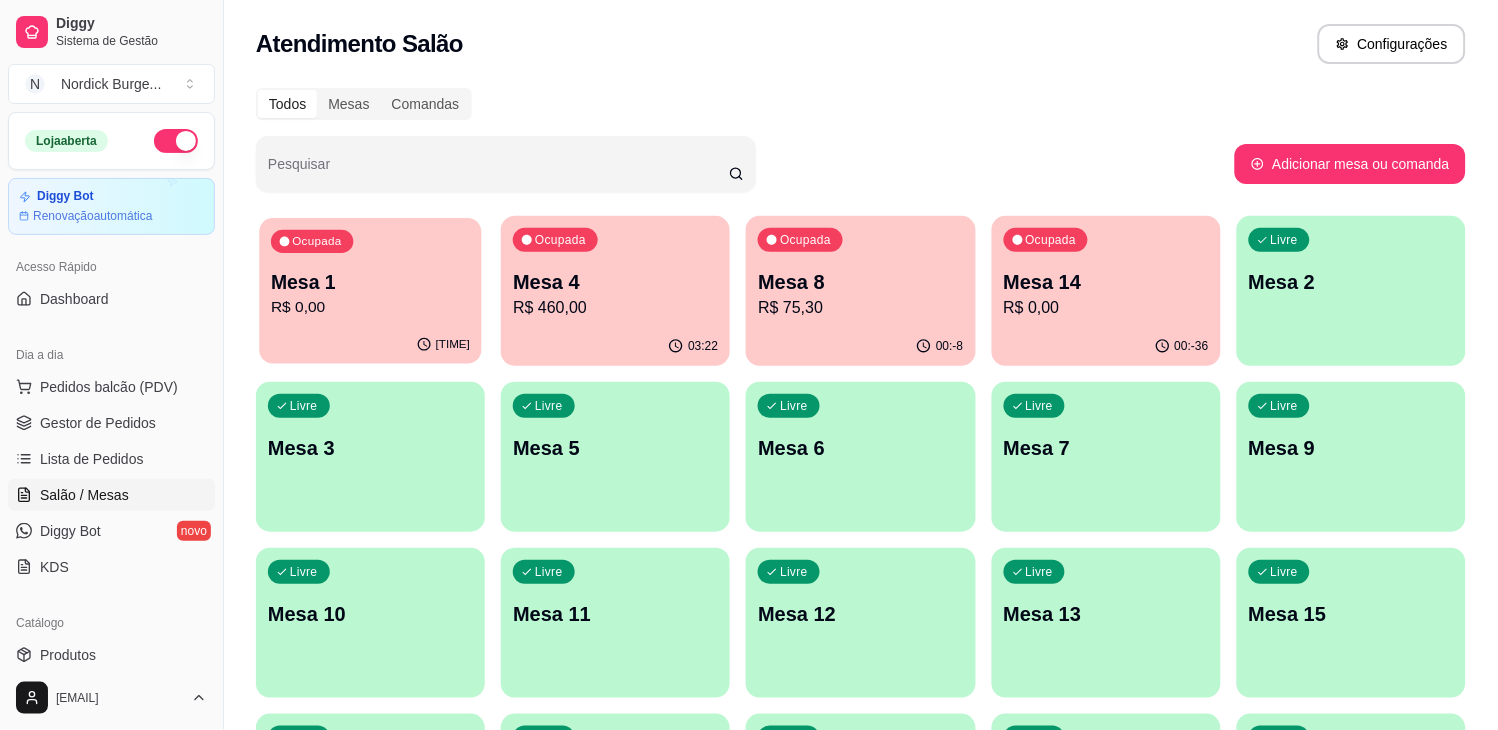 click on "Ocupada Mesa 1 R$ 0,00 00:-39" at bounding box center (370, 291) 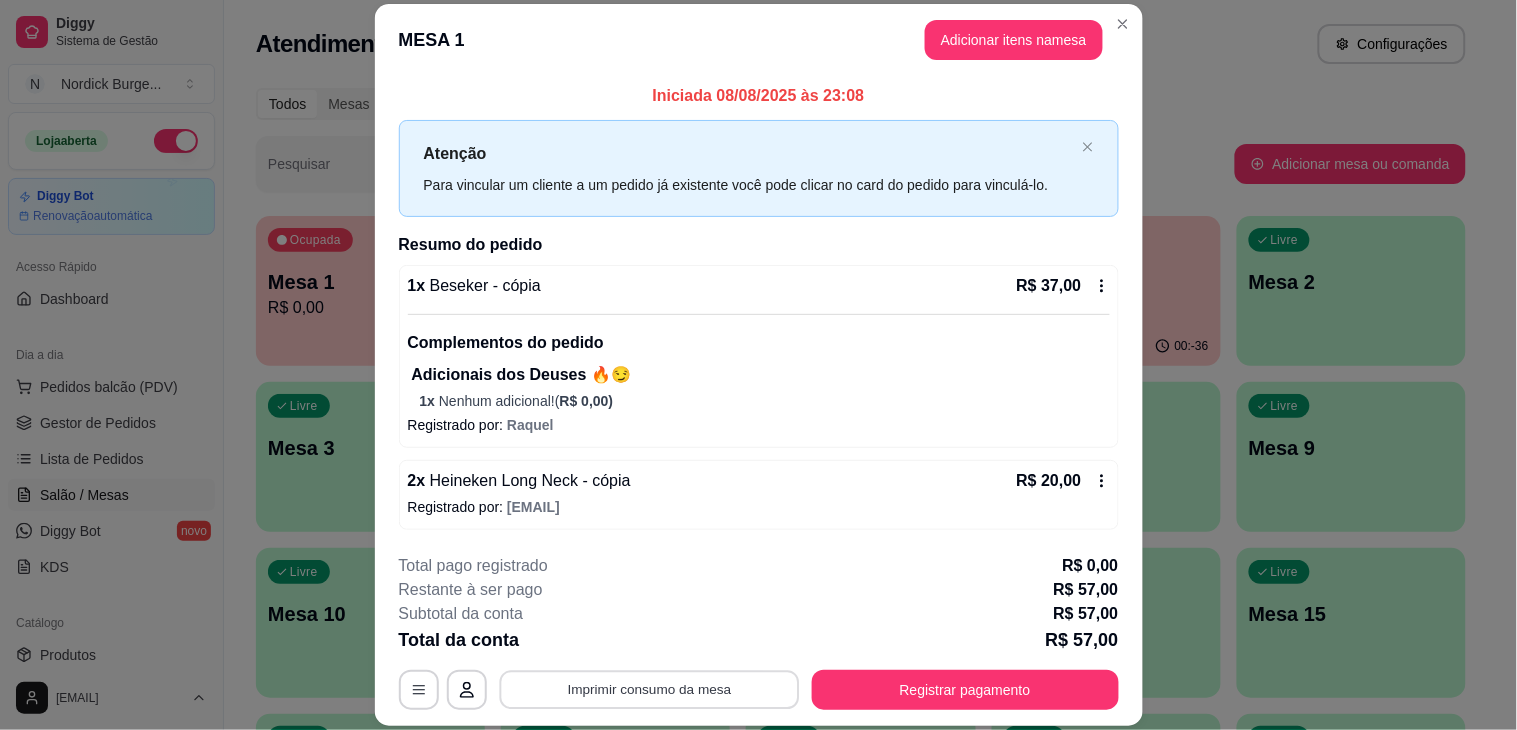 click on "Imprimir consumo da mesa" at bounding box center [649, 690] 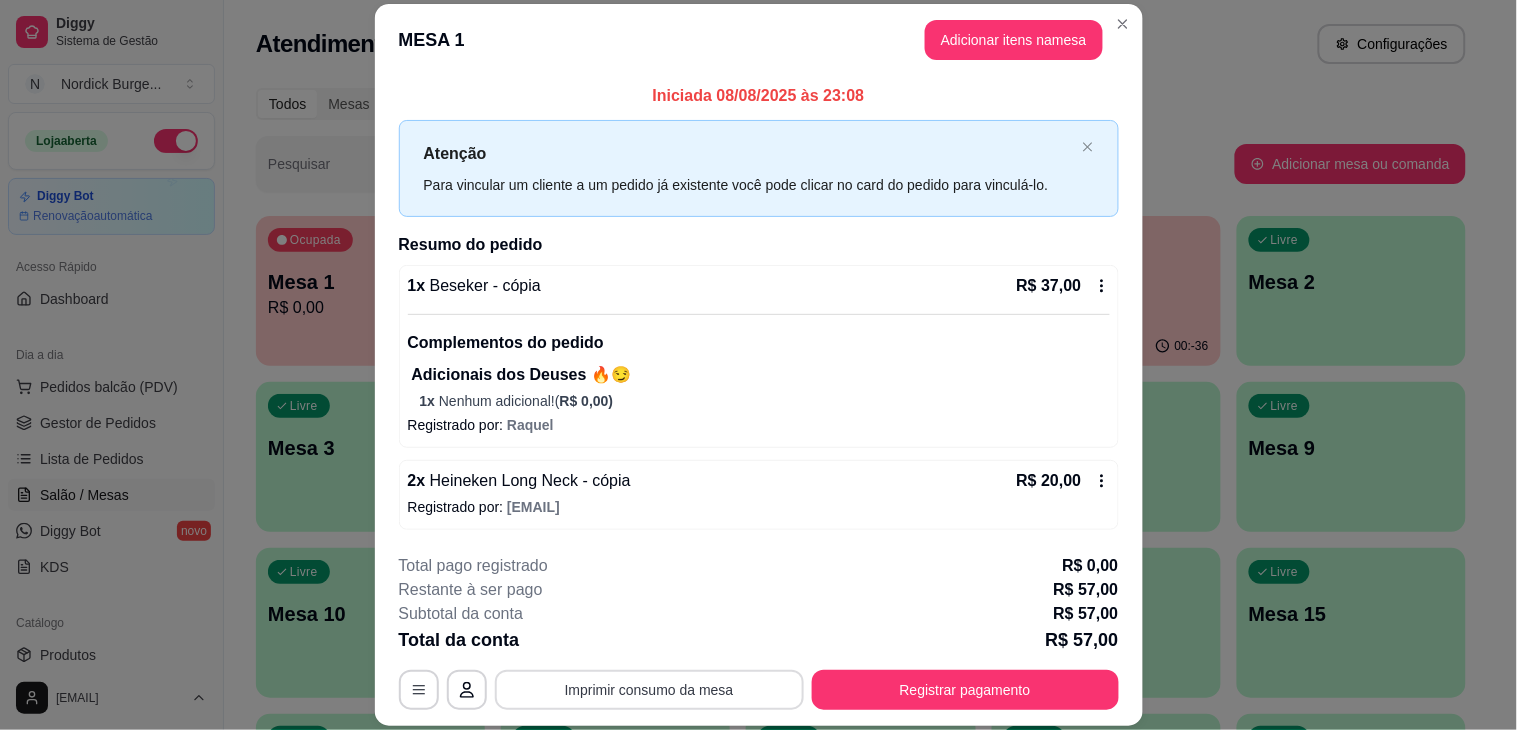 scroll, scrollTop: 0, scrollLeft: 0, axis: both 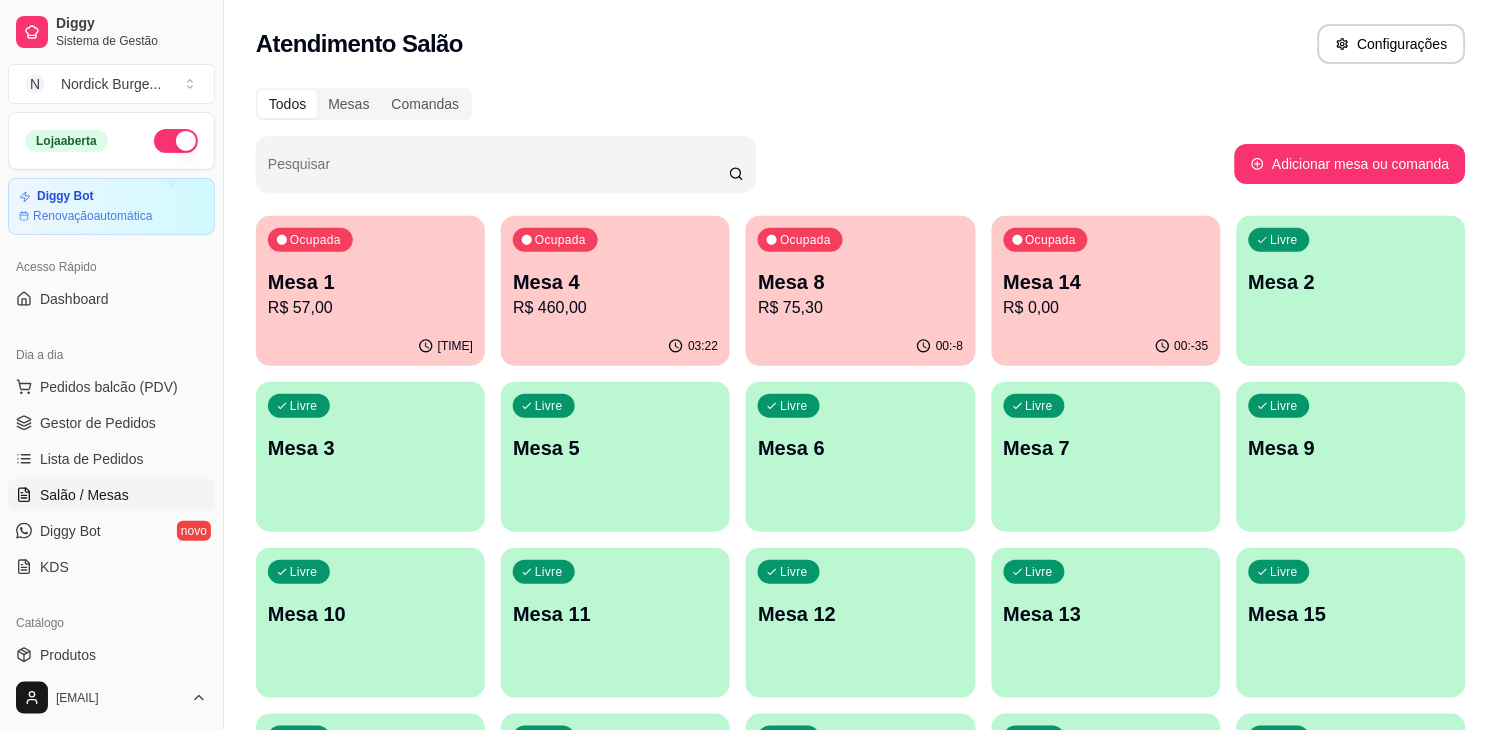 click on "Ocupada Mesa 14 R$ 0,00" at bounding box center (1106, 271) 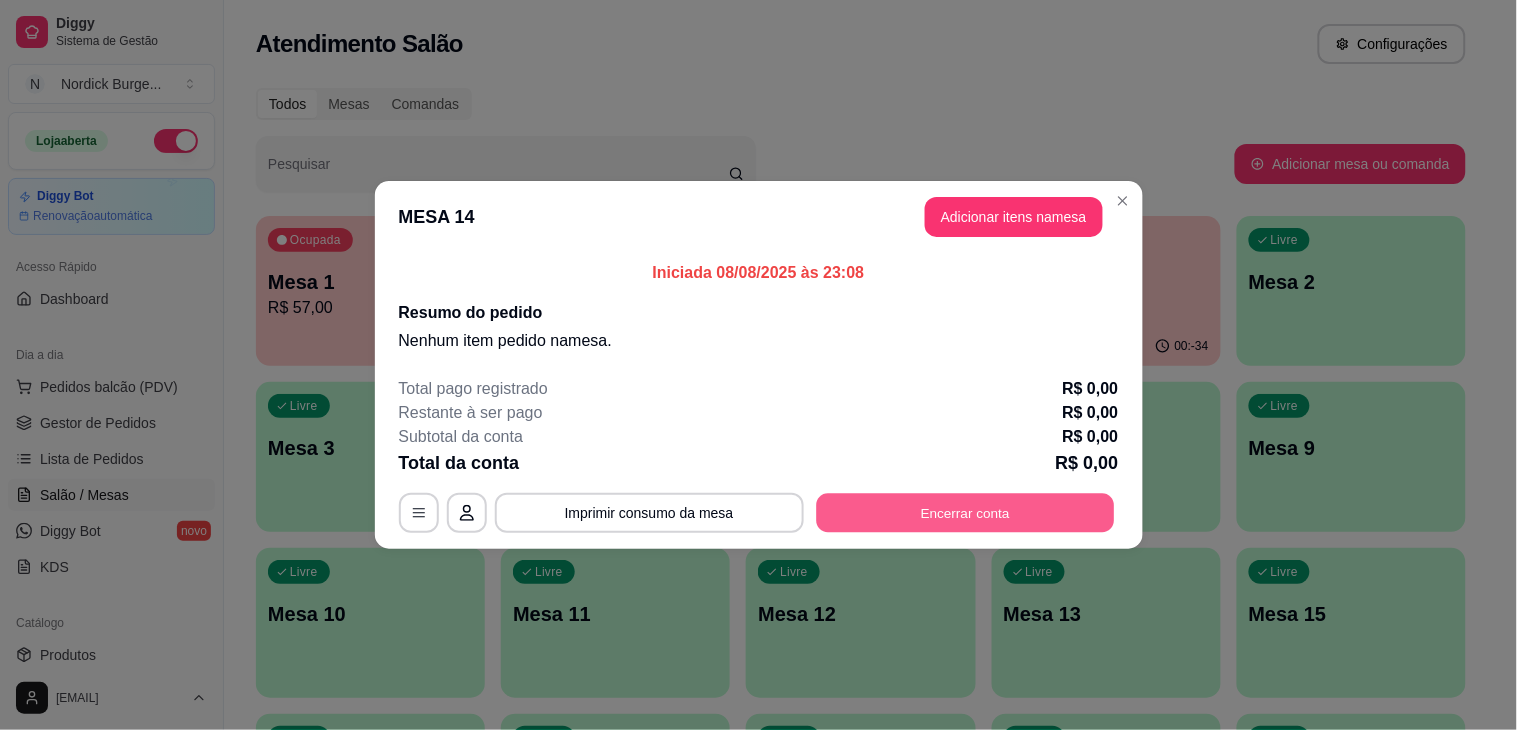 click on "Encerrar conta" at bounding box center [965, 513] 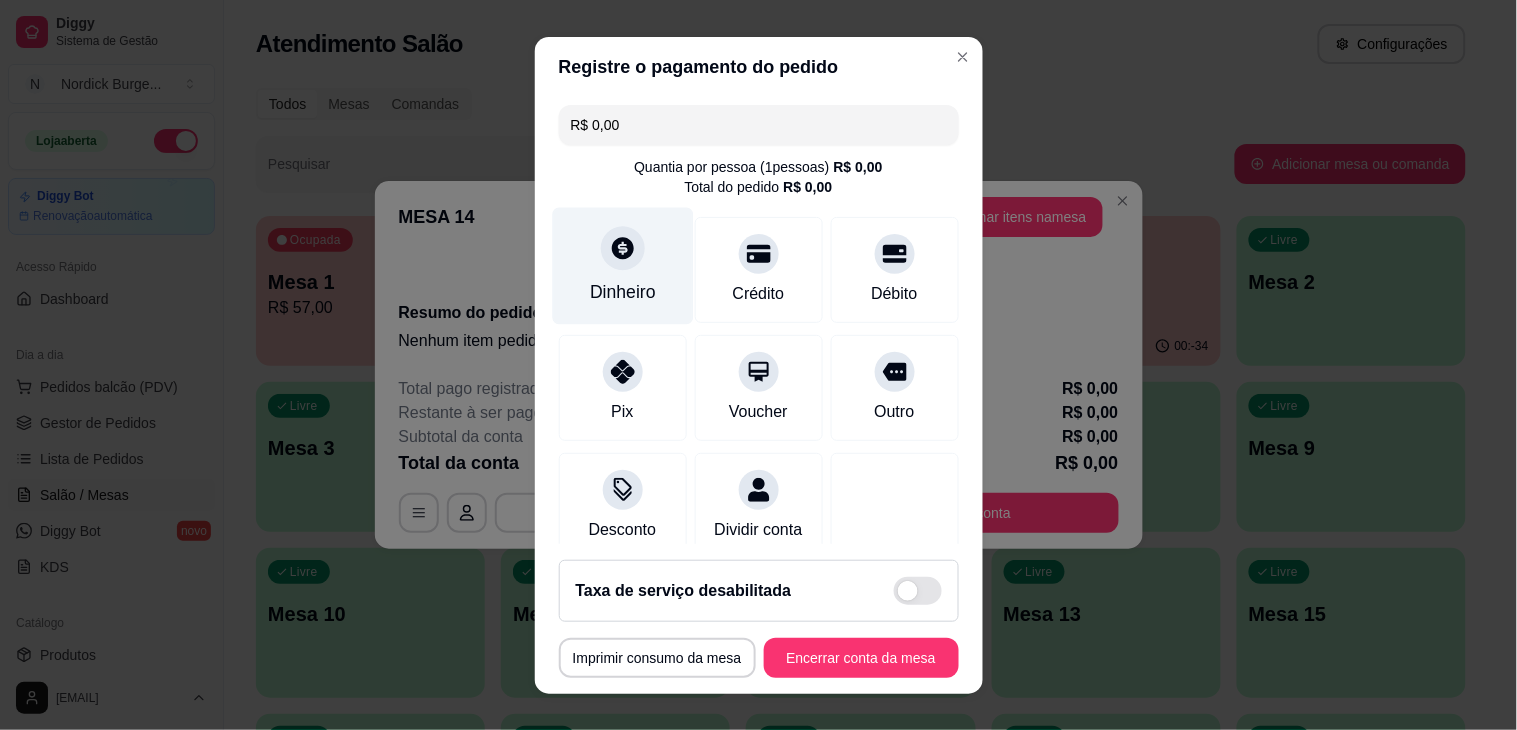 click on "Dinheiro" at bounding box center (622, 265) 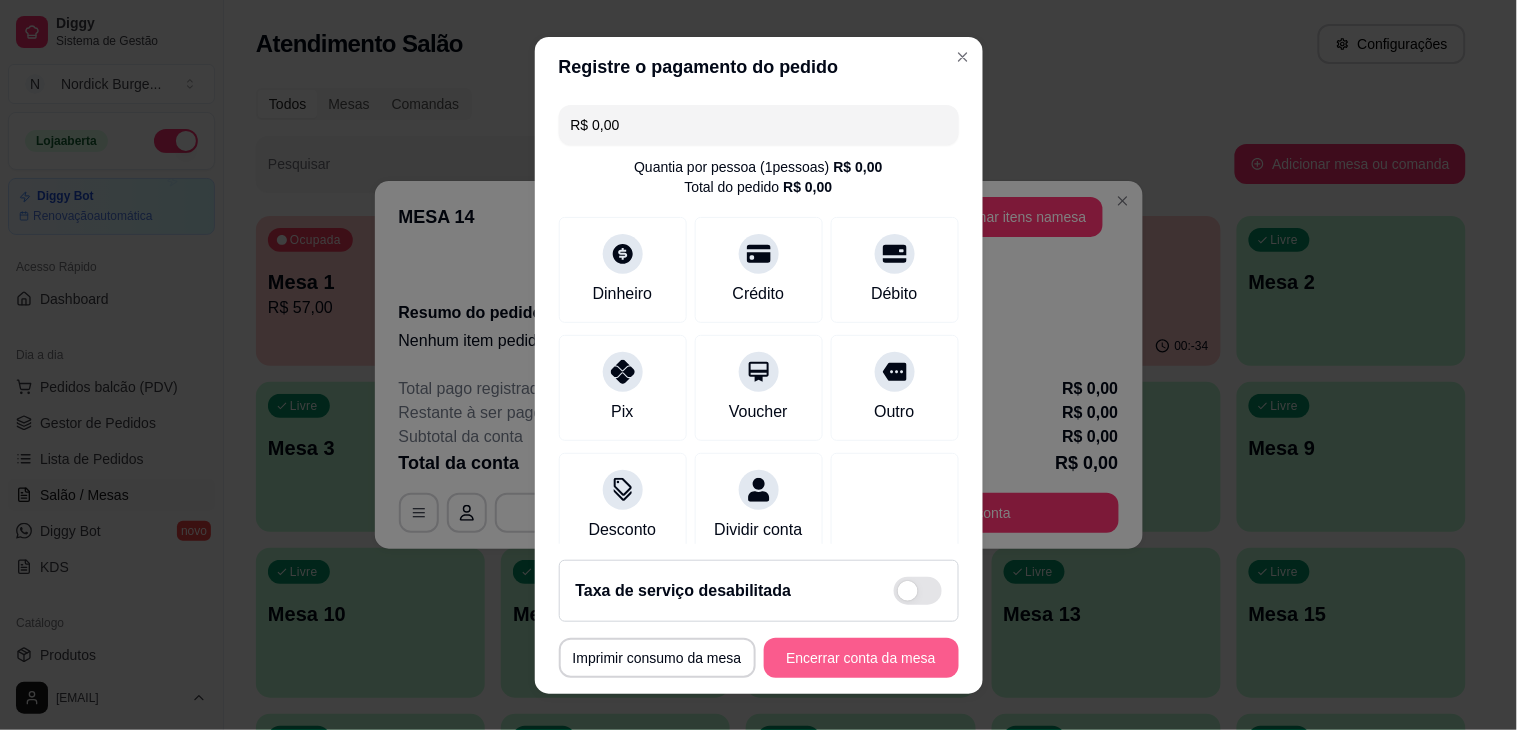 click on "Encerrar conta da mesa" at bounding box center (861, 658) 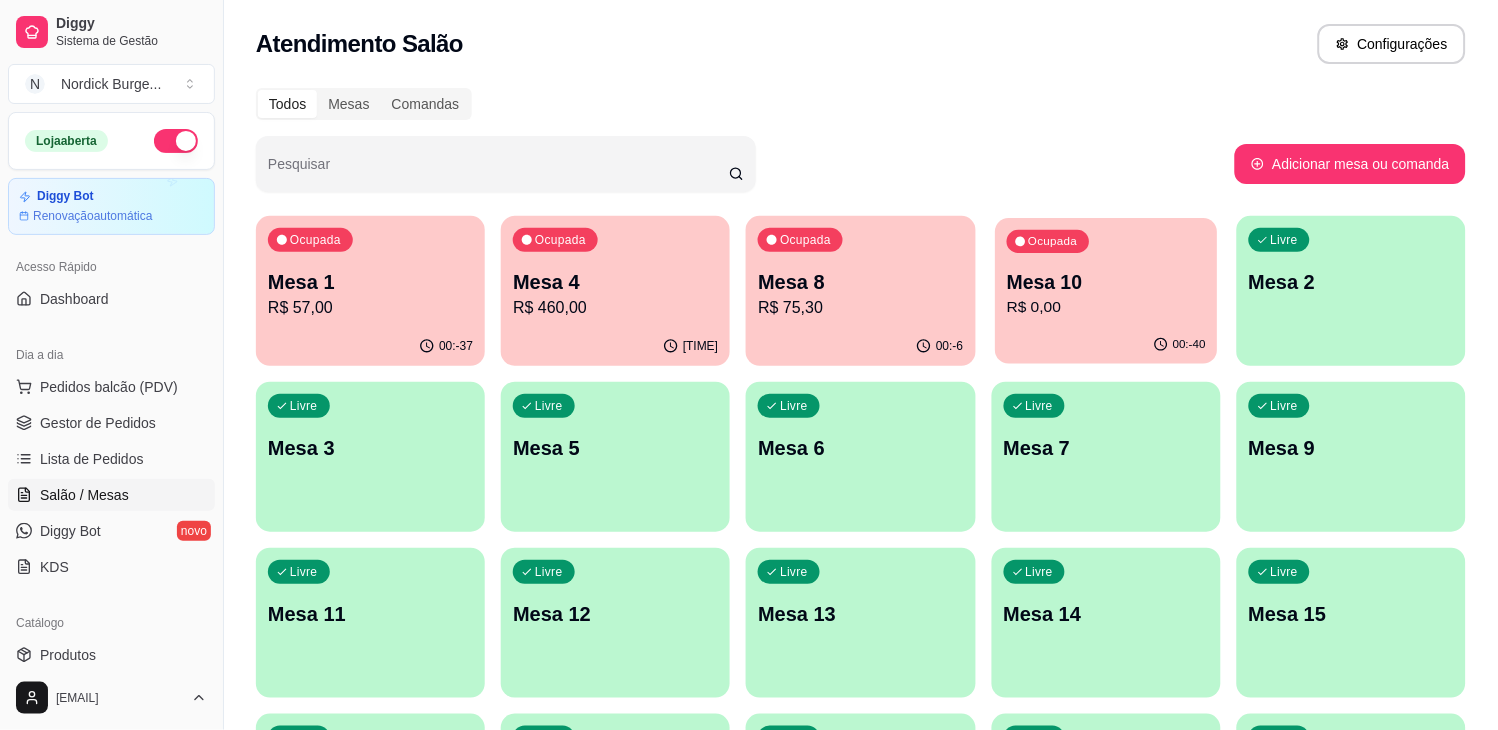 click on "Ocupada Mesa 10 R$ 0,00 00:-40" at bounding box center [1106, 291] 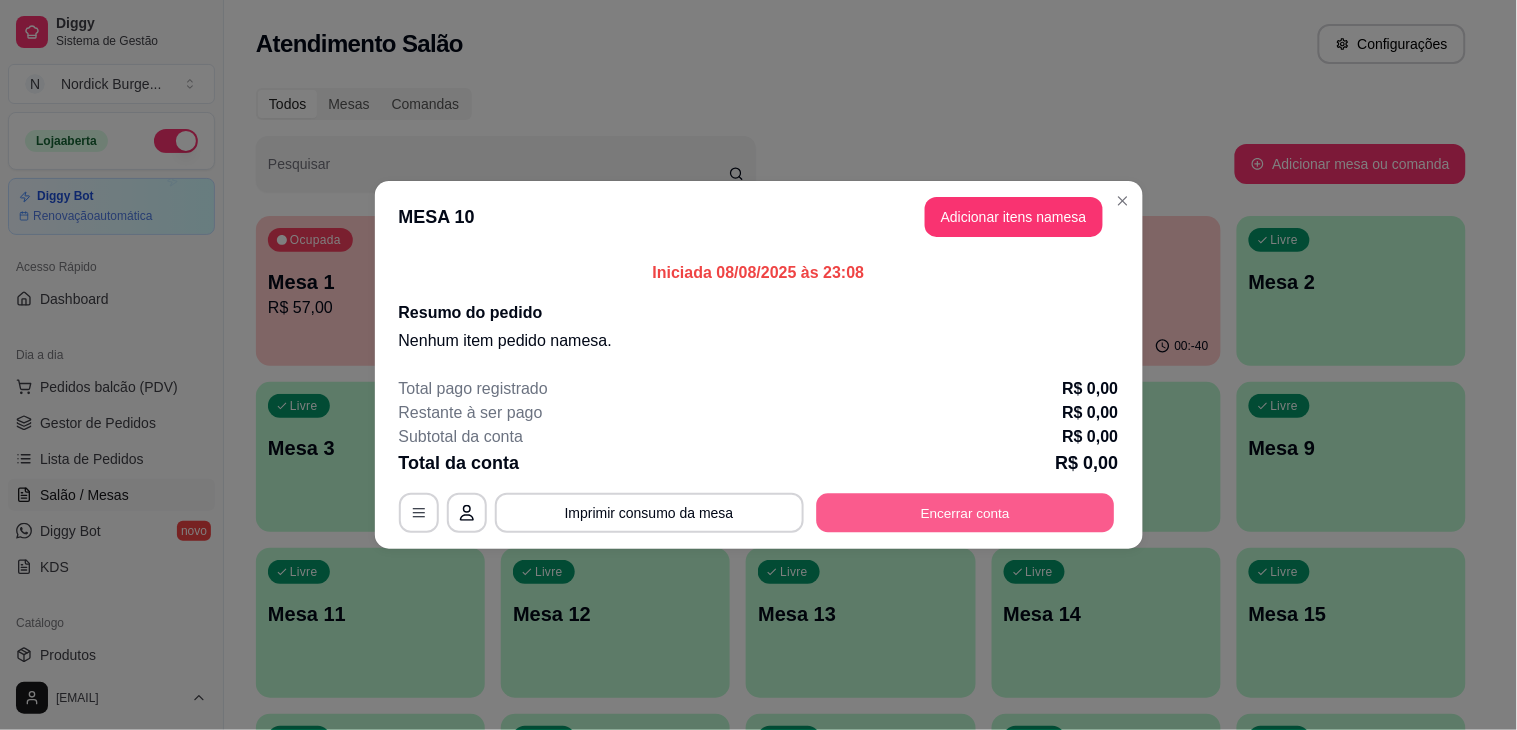 click on "Encerrar conta" at bounding box center [965, 513] 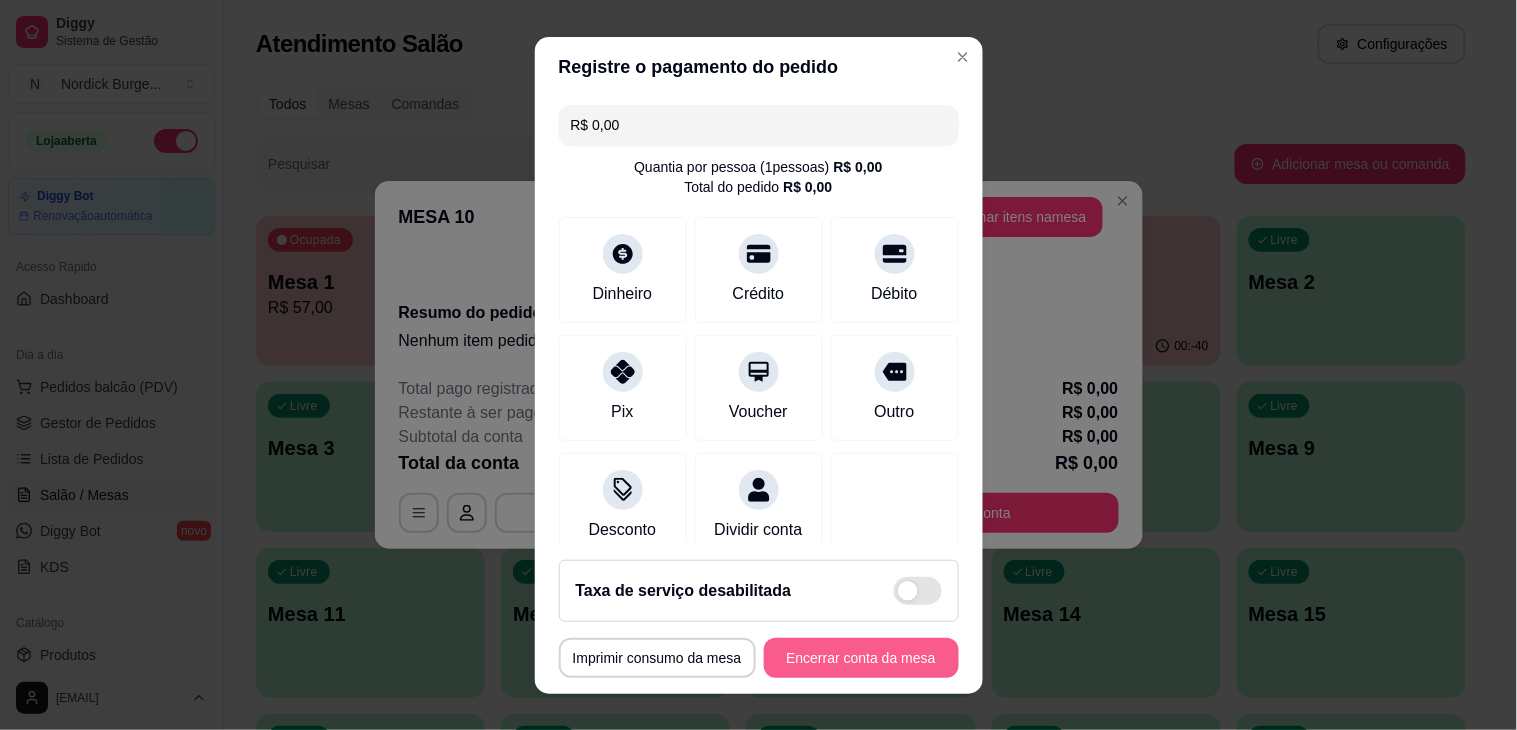 click on "Encerrar conta da mesa" at bounding box center (861, 658) 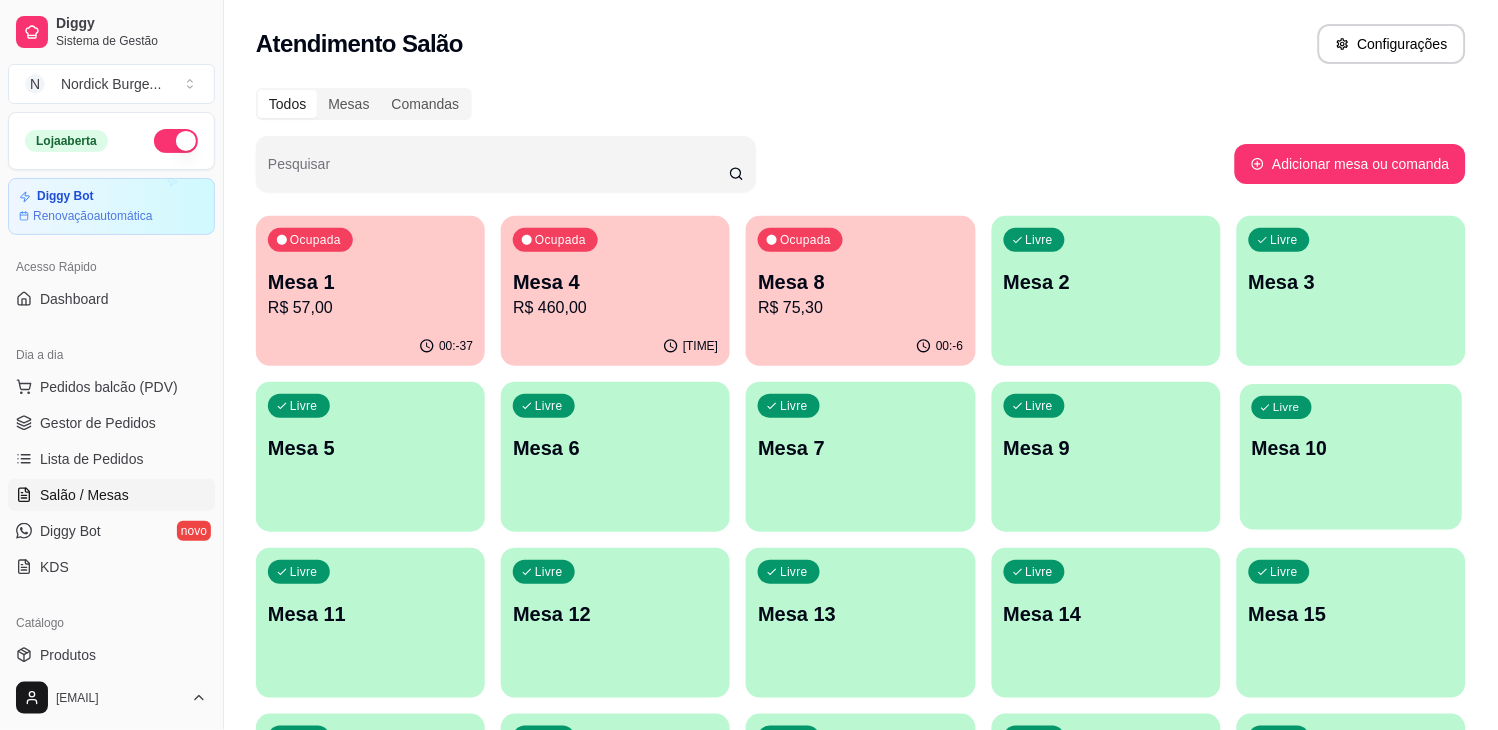 click on "Livre Mesa 10" at bounding box center [1351, 445] 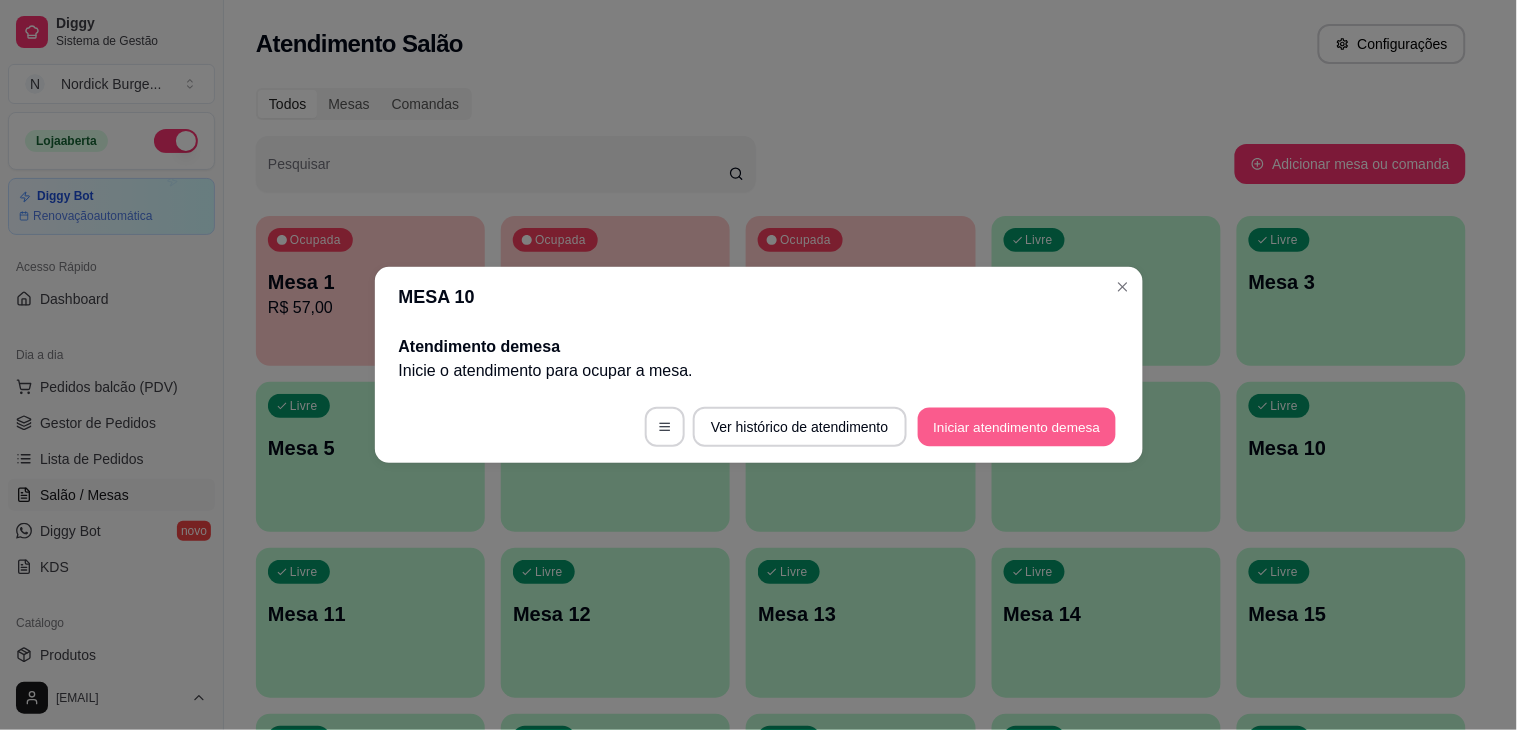 click on "Iniciar atendimento de  mesa" at bounding box center [1017, 427] 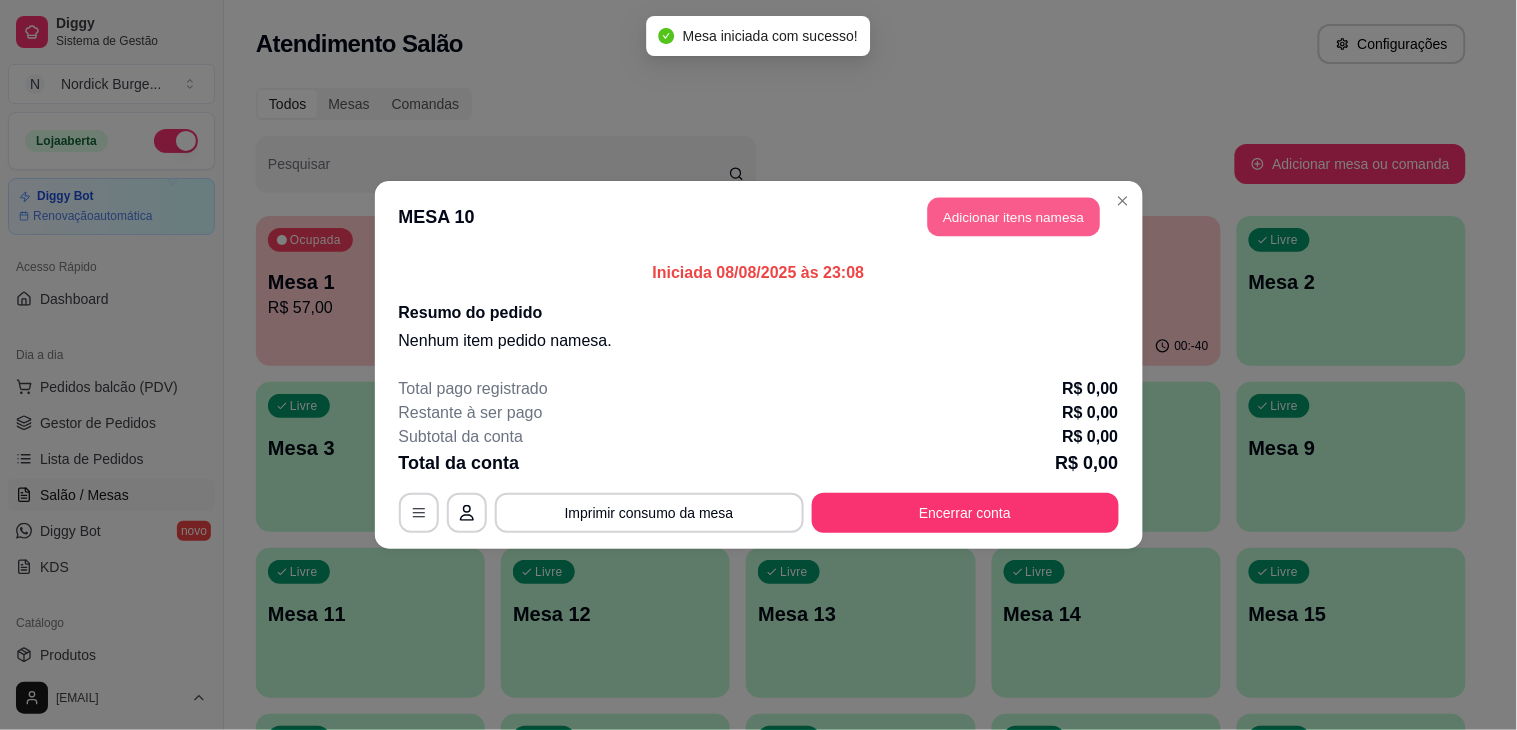 click on "Adicionar itens na  mesa" at bounding box center [1014, 217] 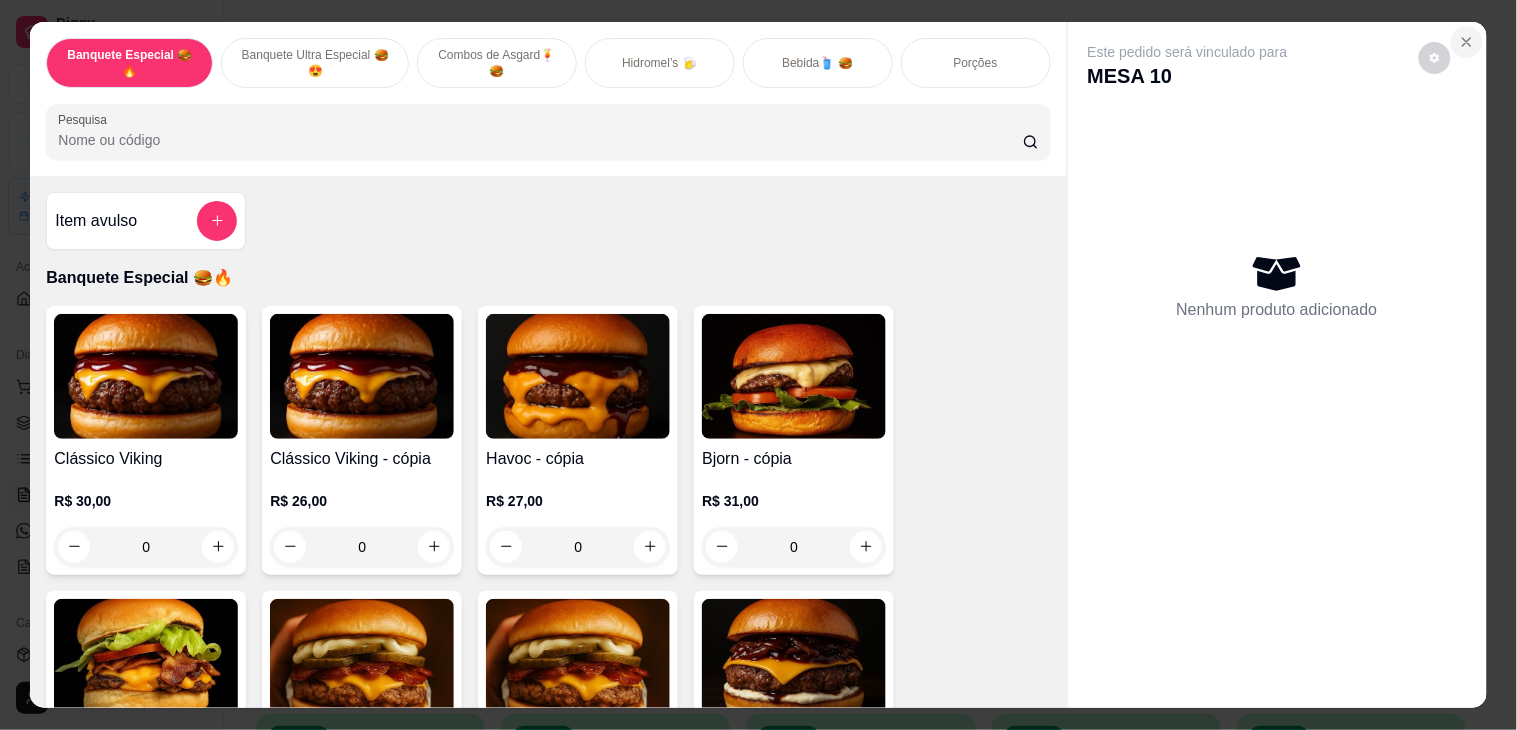 click 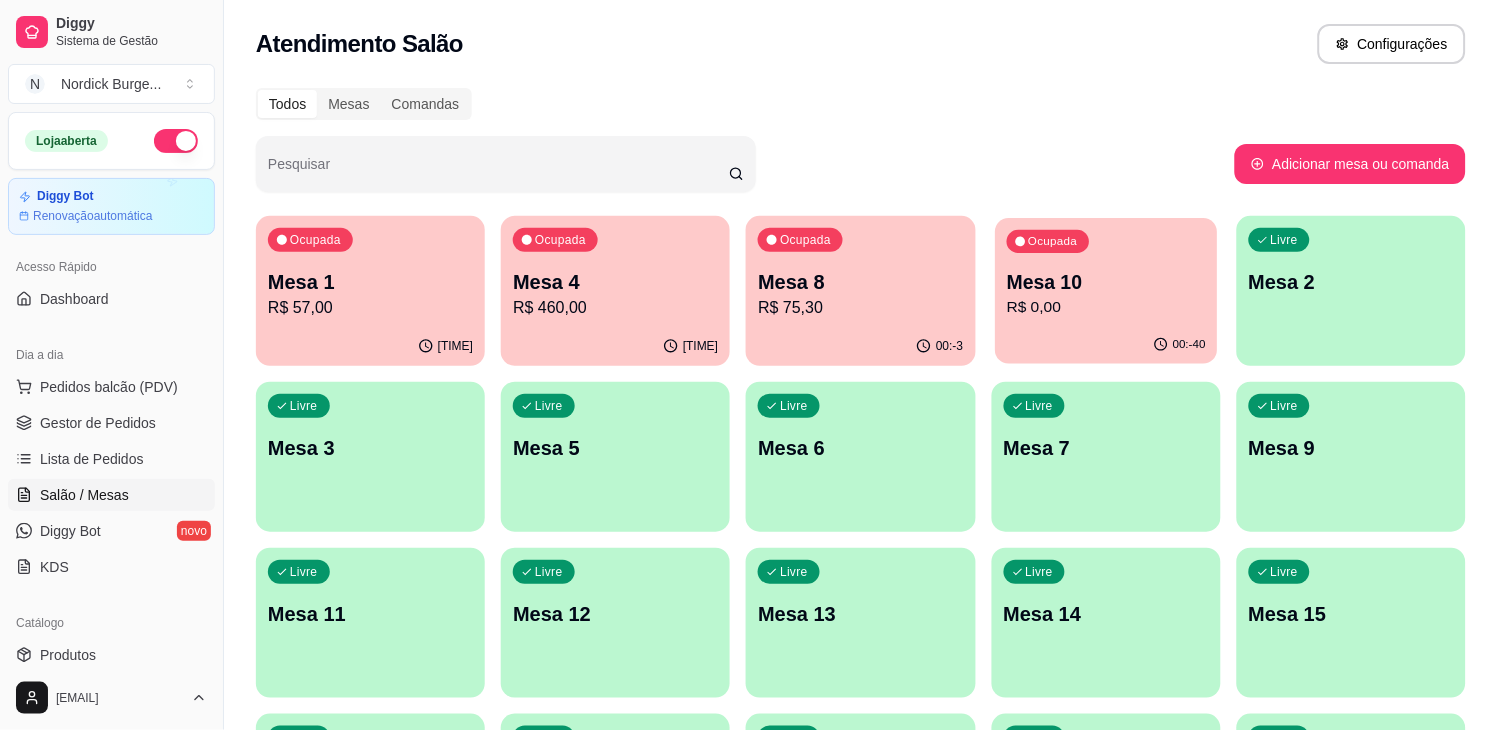 click on "Mesa 10" at bounding box center (1106, 282) 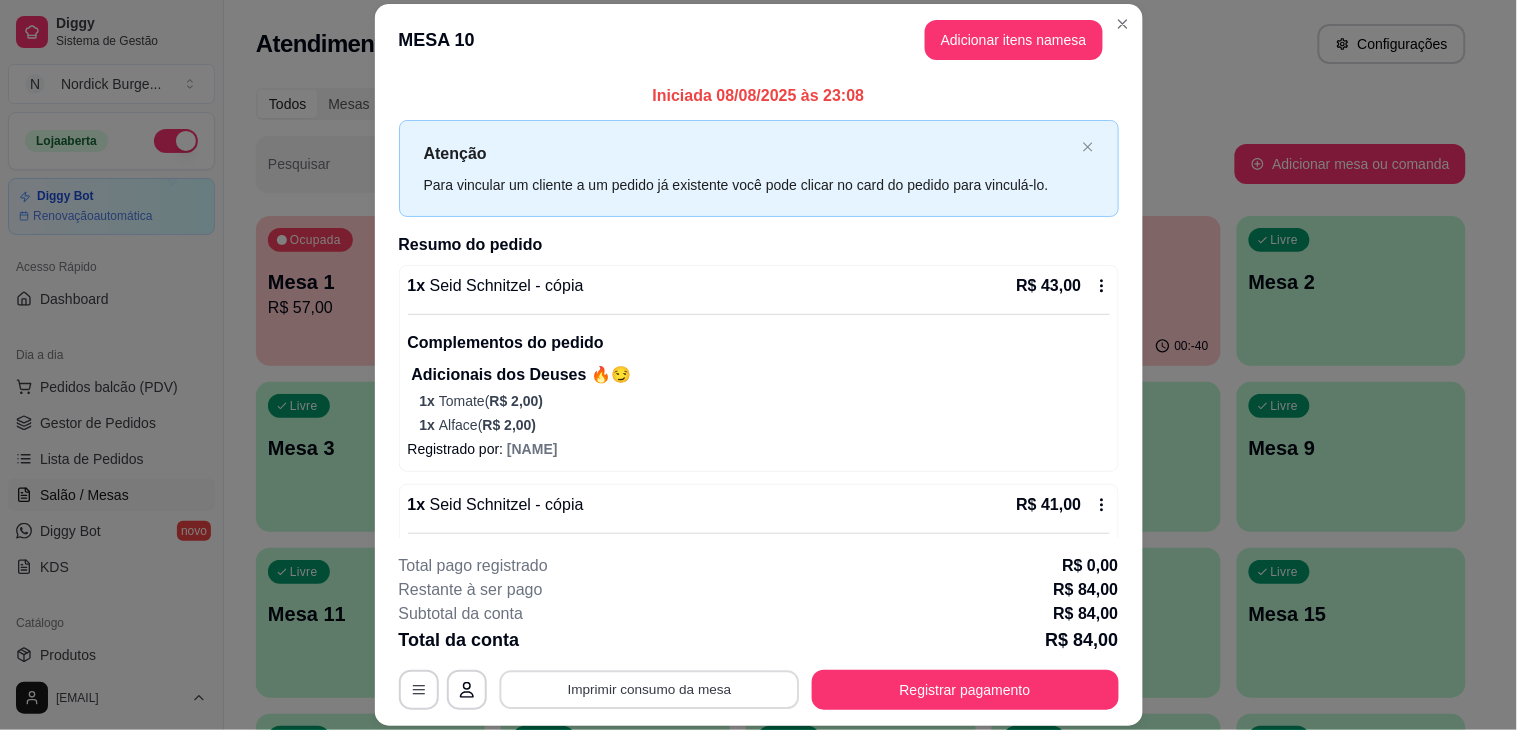 click on "Imprimir consumo da mesa" at bounding box center [649, 690] 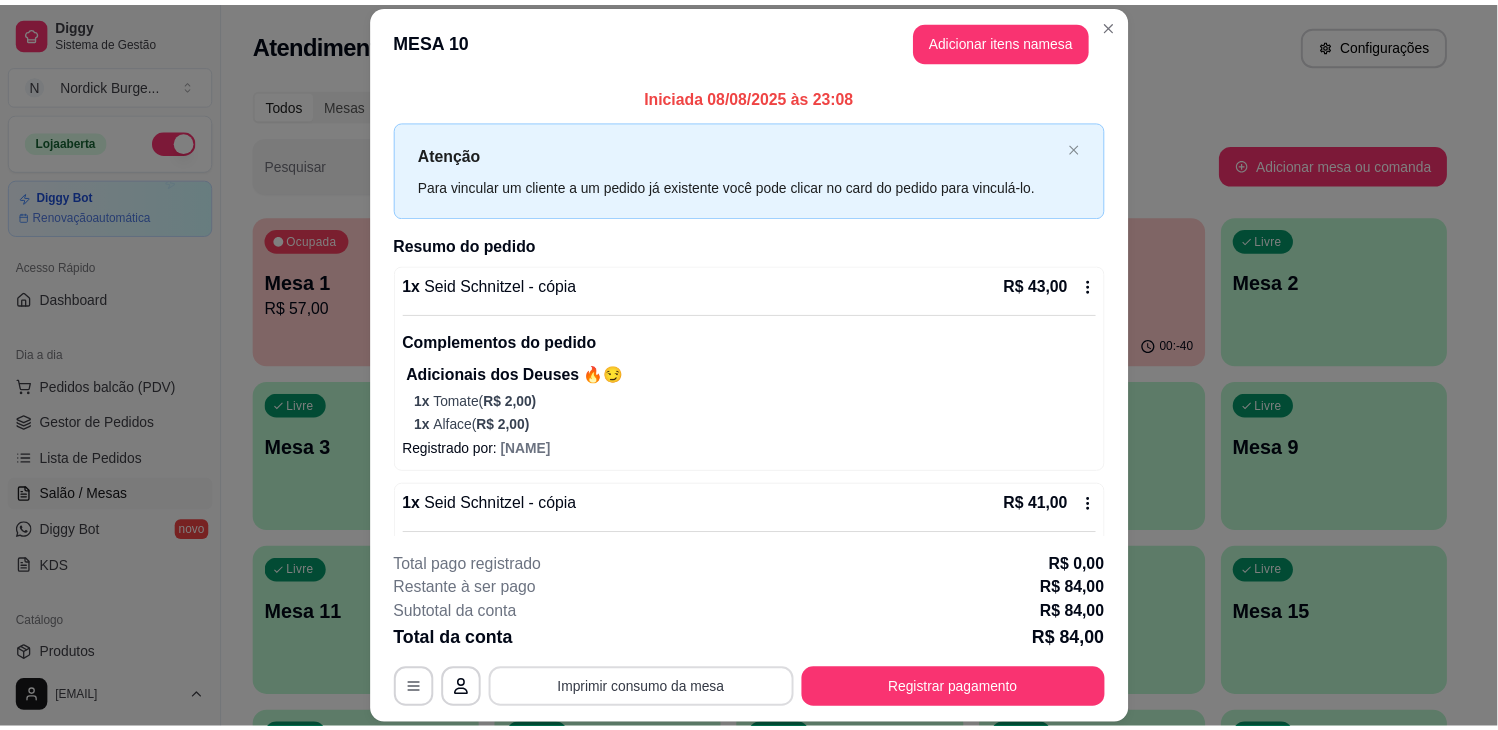 scroll, scrollTop: 0, scrollLeft: 0, axis: both 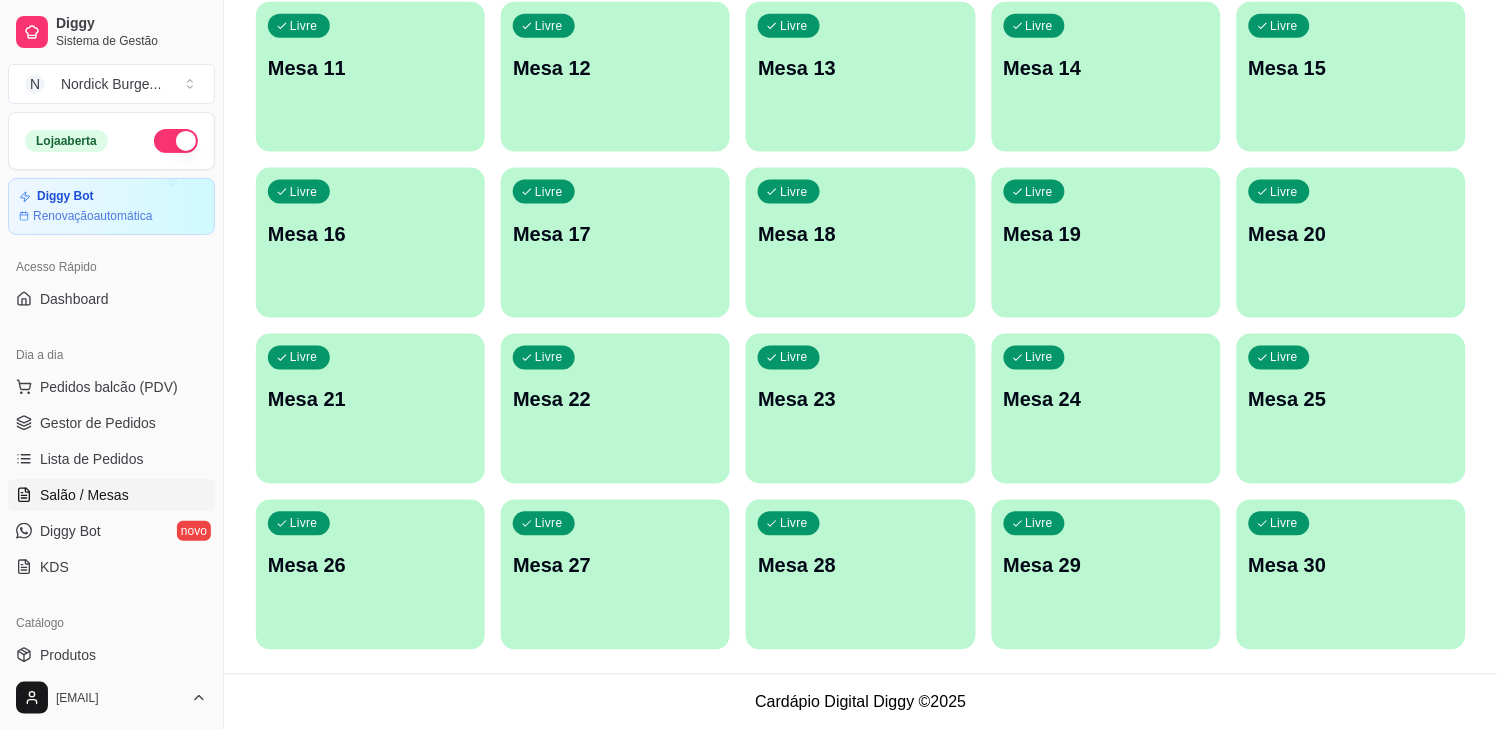 click at bounding box center [1351, 638] 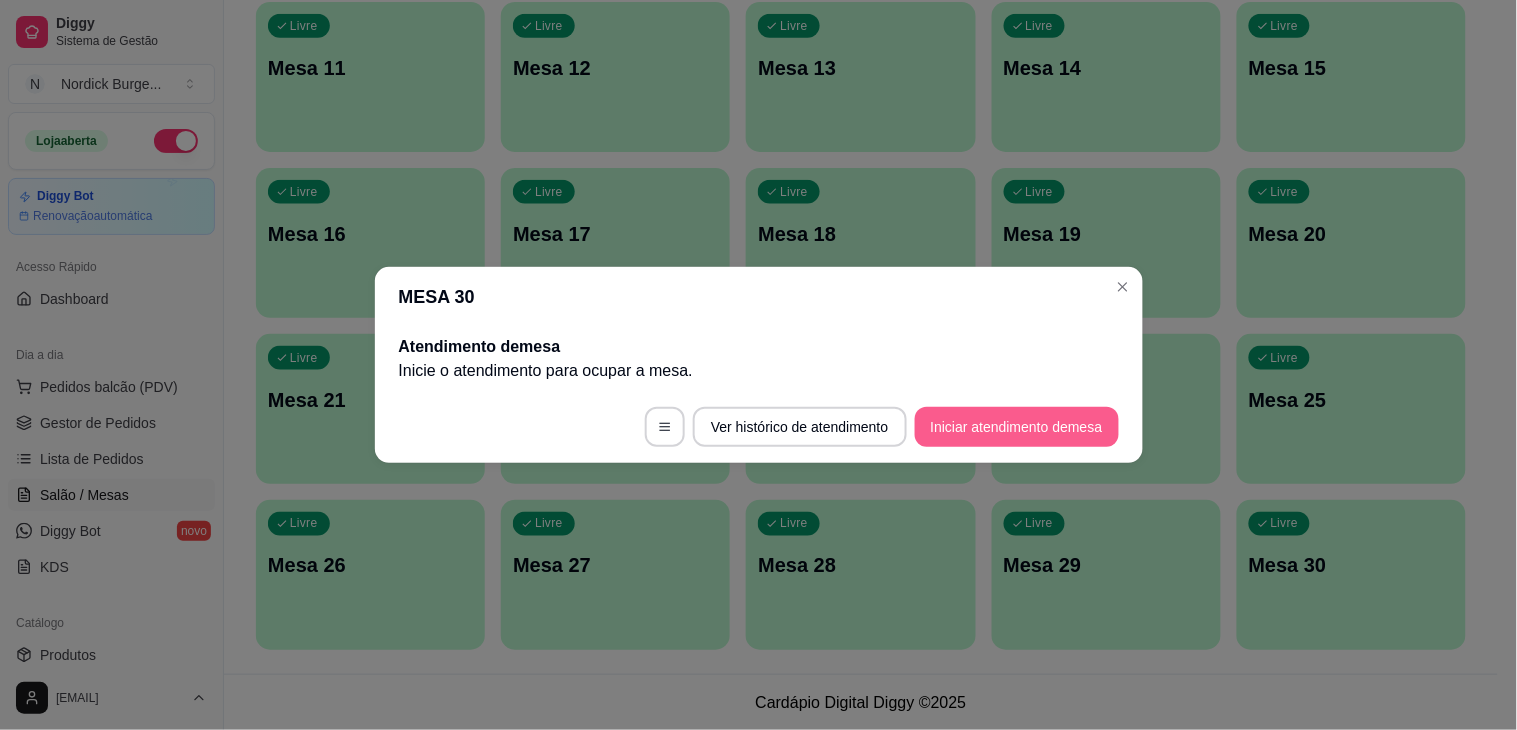 click on "Iniciar atendimento de  mesa" at bounding box center [1017, 427] 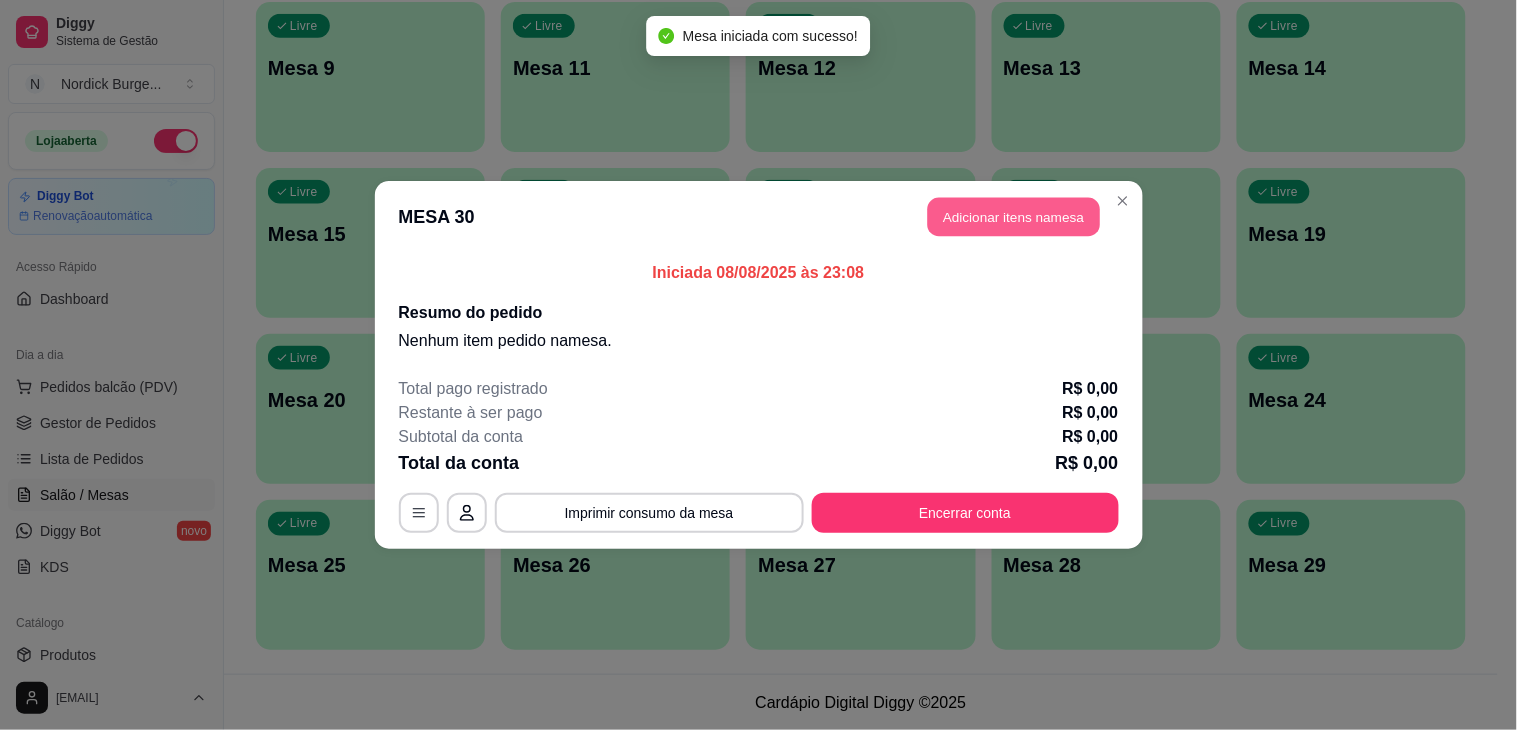 click on "Adicionar itens na  mesa" at bounding box center [1014, 217] 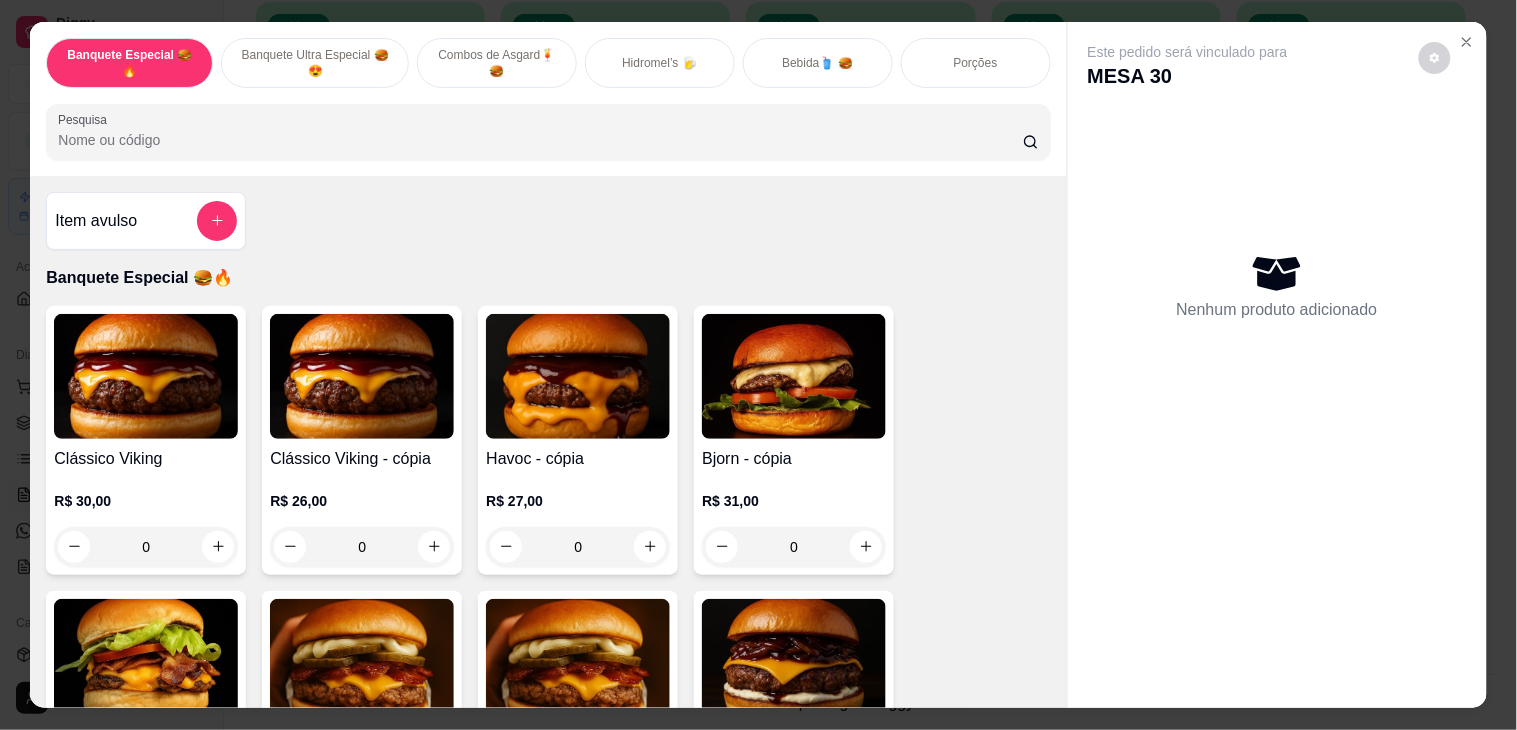click at bounding box center [578, 376] 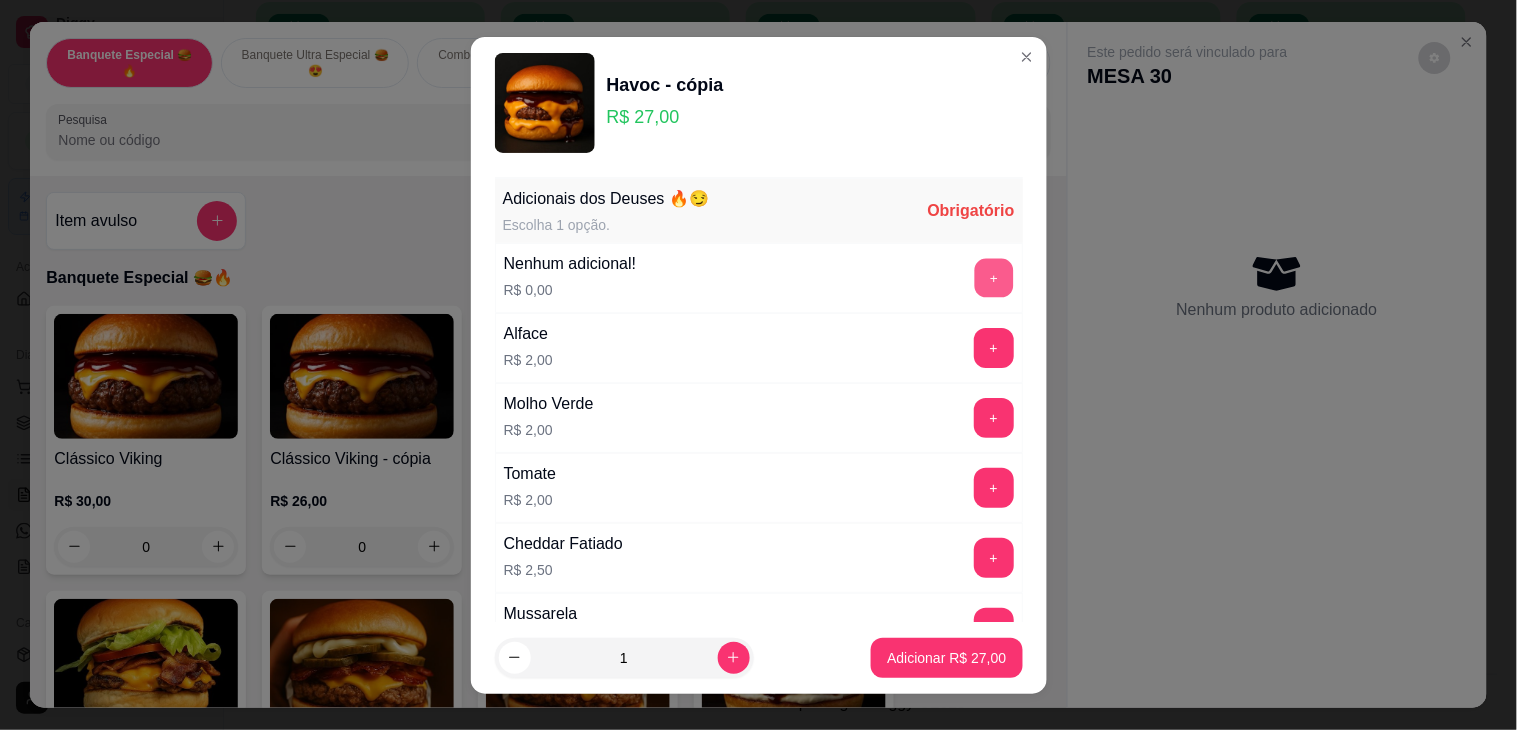 click on "+" at bounding box center (993, 277) 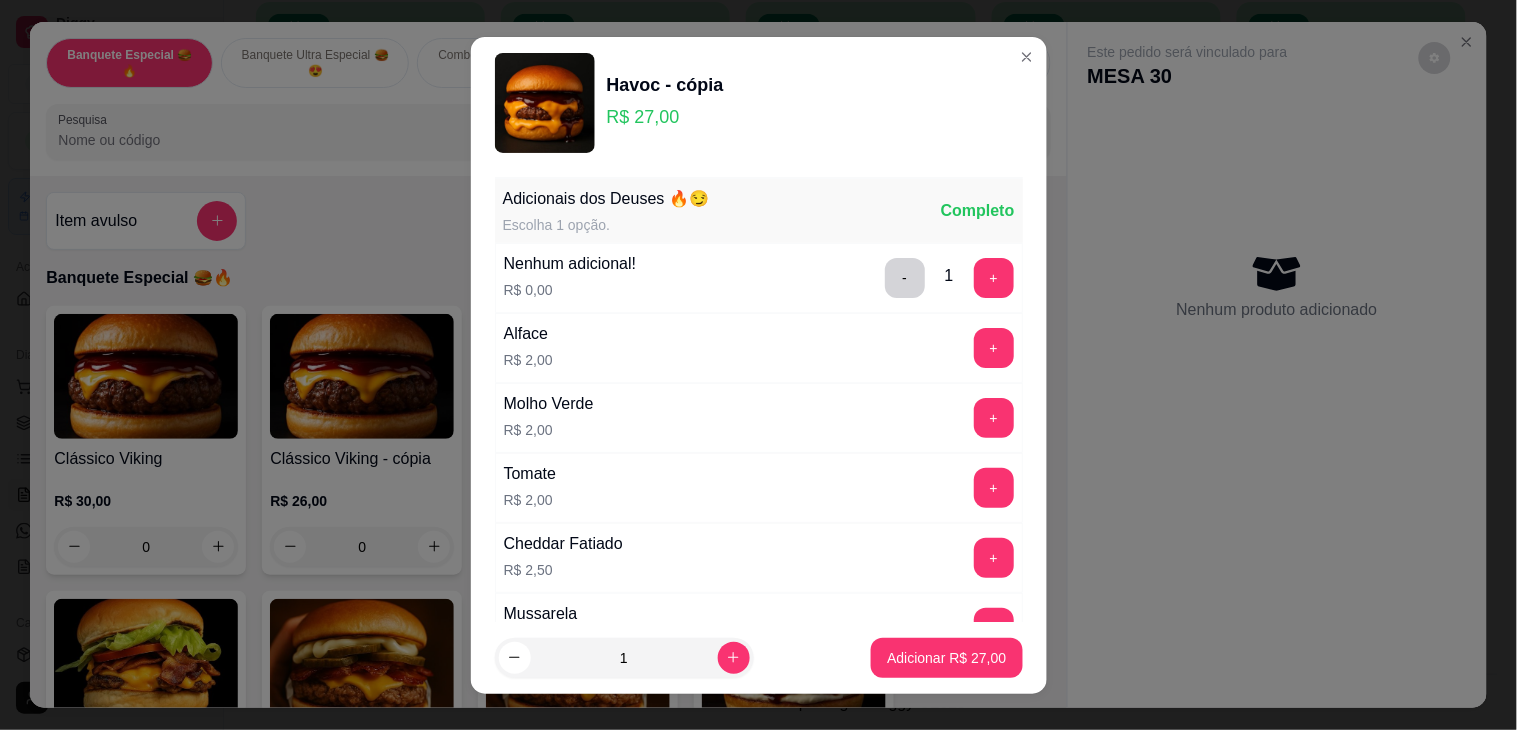click on "1 Adicionar   R$ 27,00" at bounding box center (759, 658) 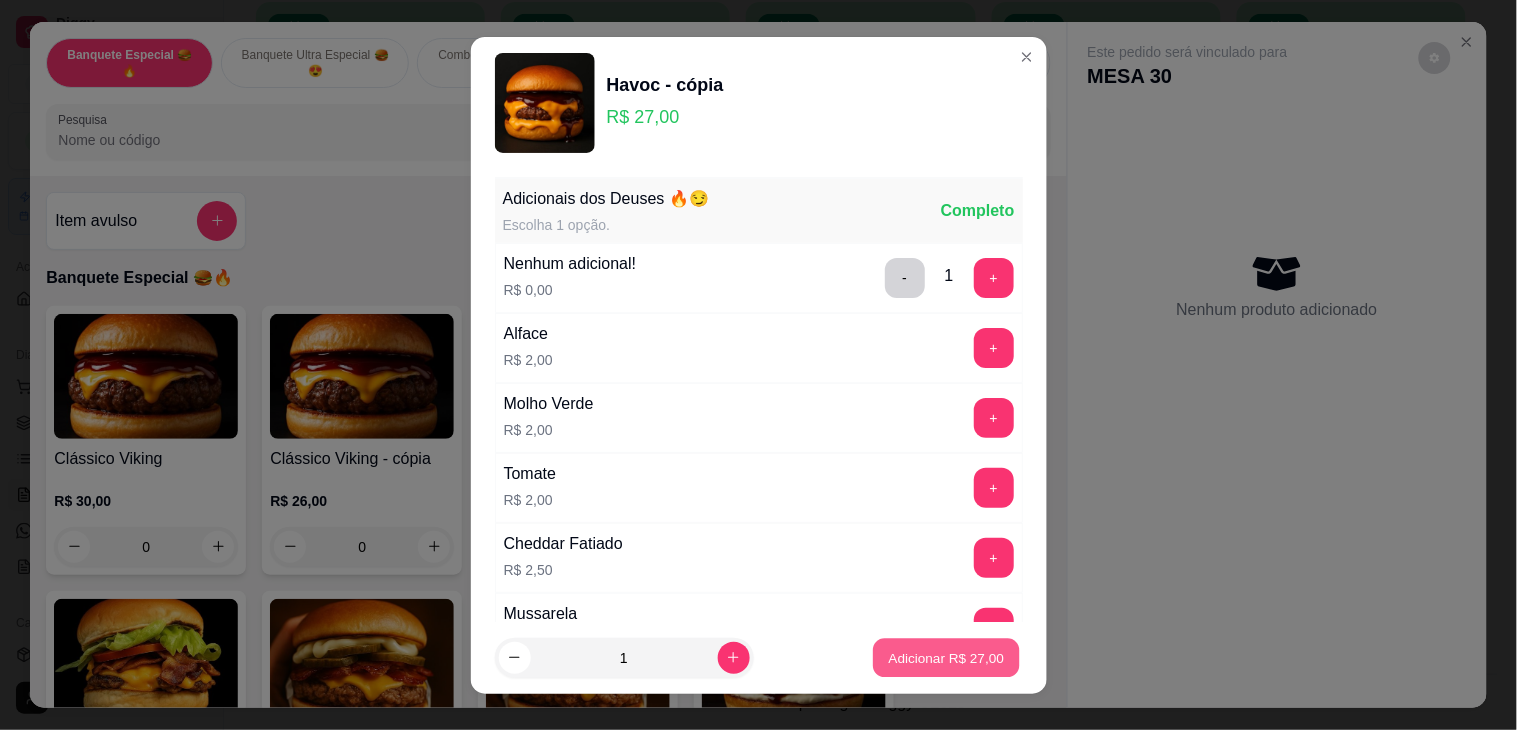 click on "Adicionar   R$ 27,00" at bounding box center (947, 657) 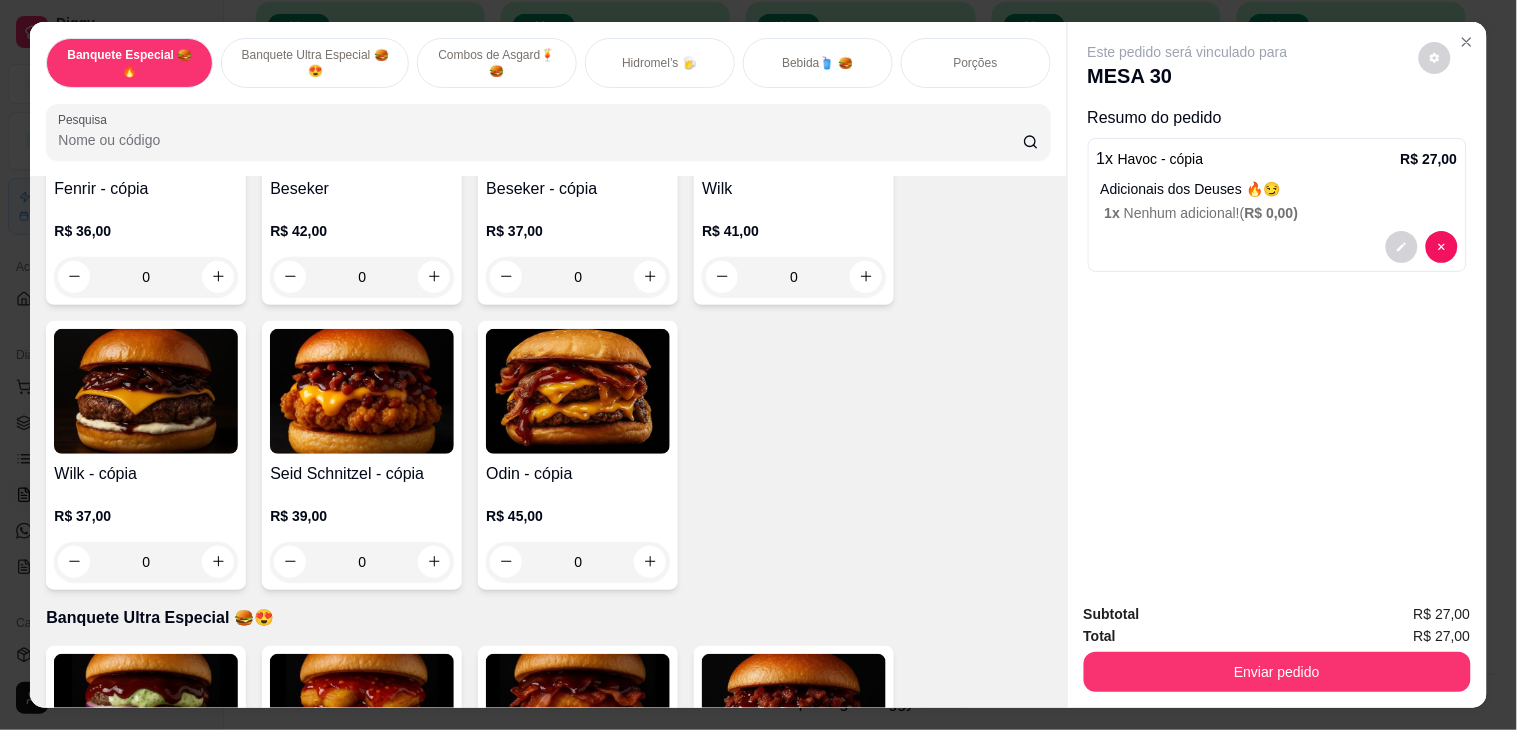 scroll, scrollTop: 777, scrollLeft: 0, axis: vertical 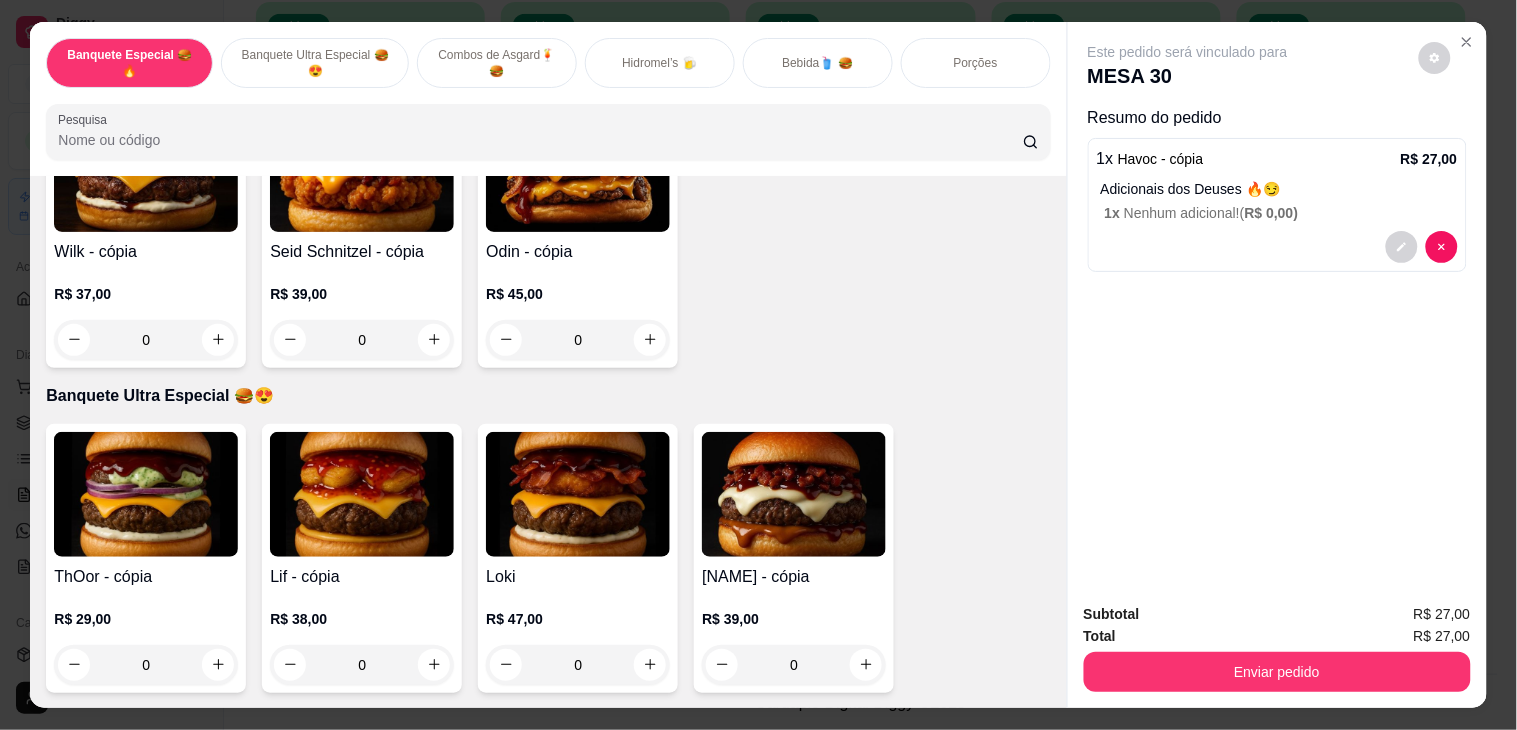 click at bounding box center [362, 494] 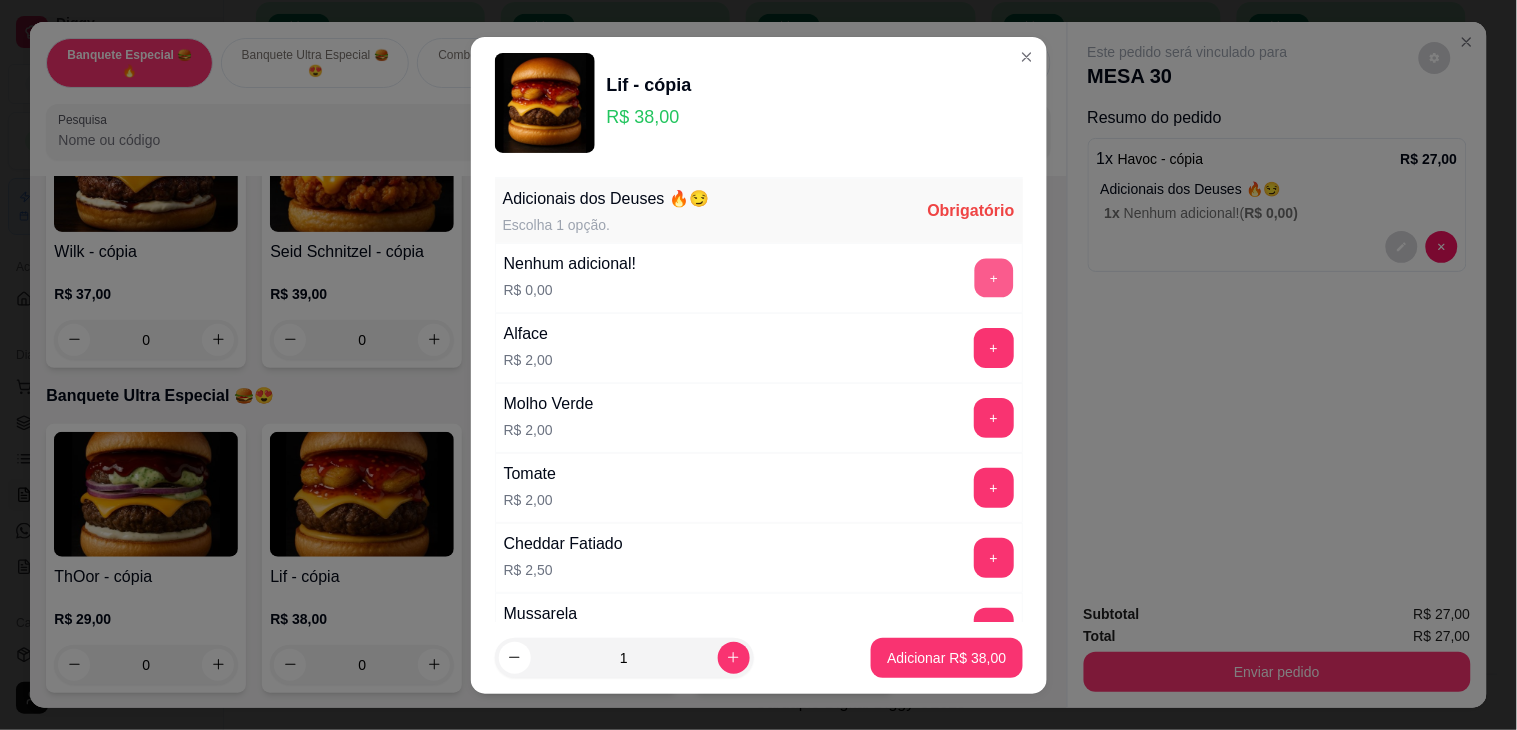 click on "+" at bounding box center (993, 277) 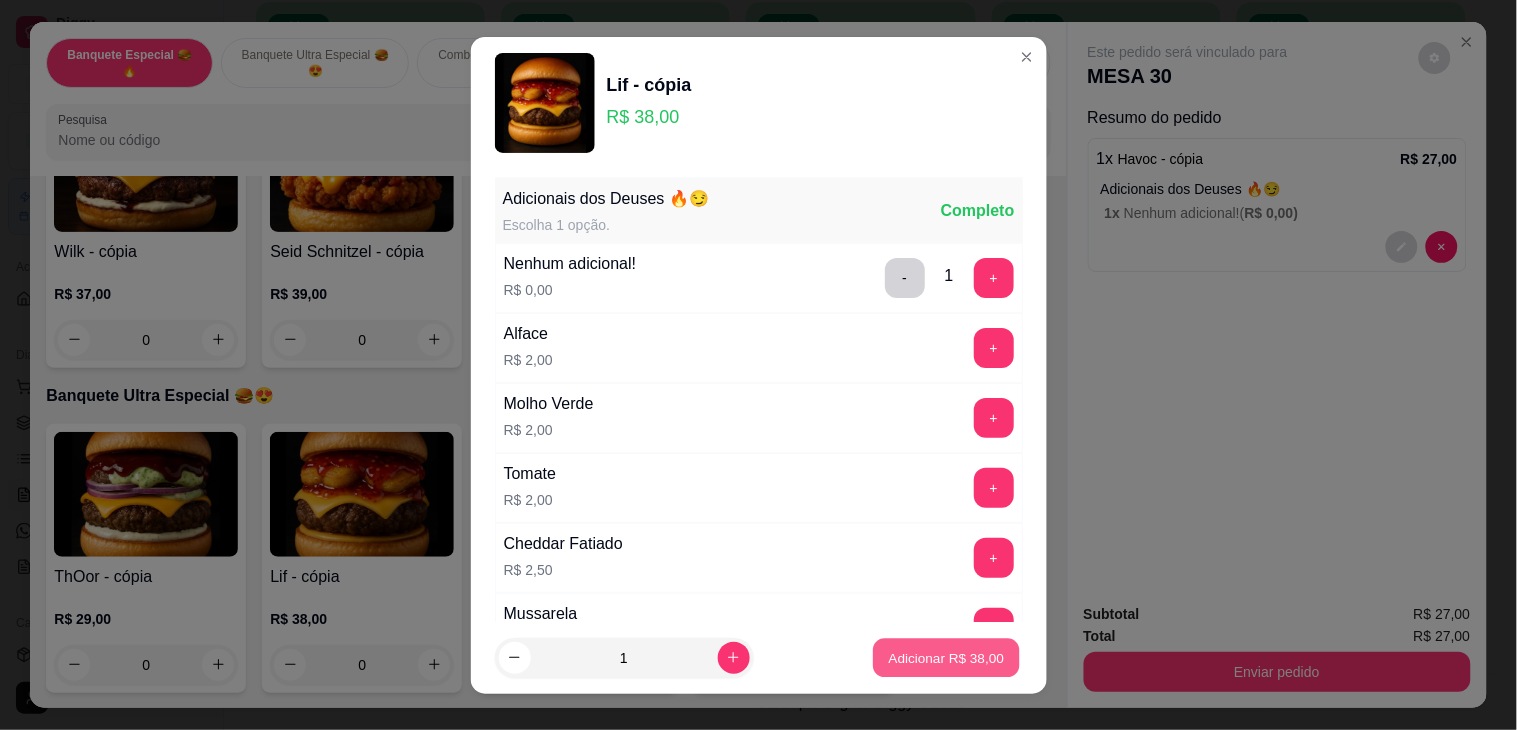 click on "Adicionar   R$ 38,00" at bounding box center (947, 657) 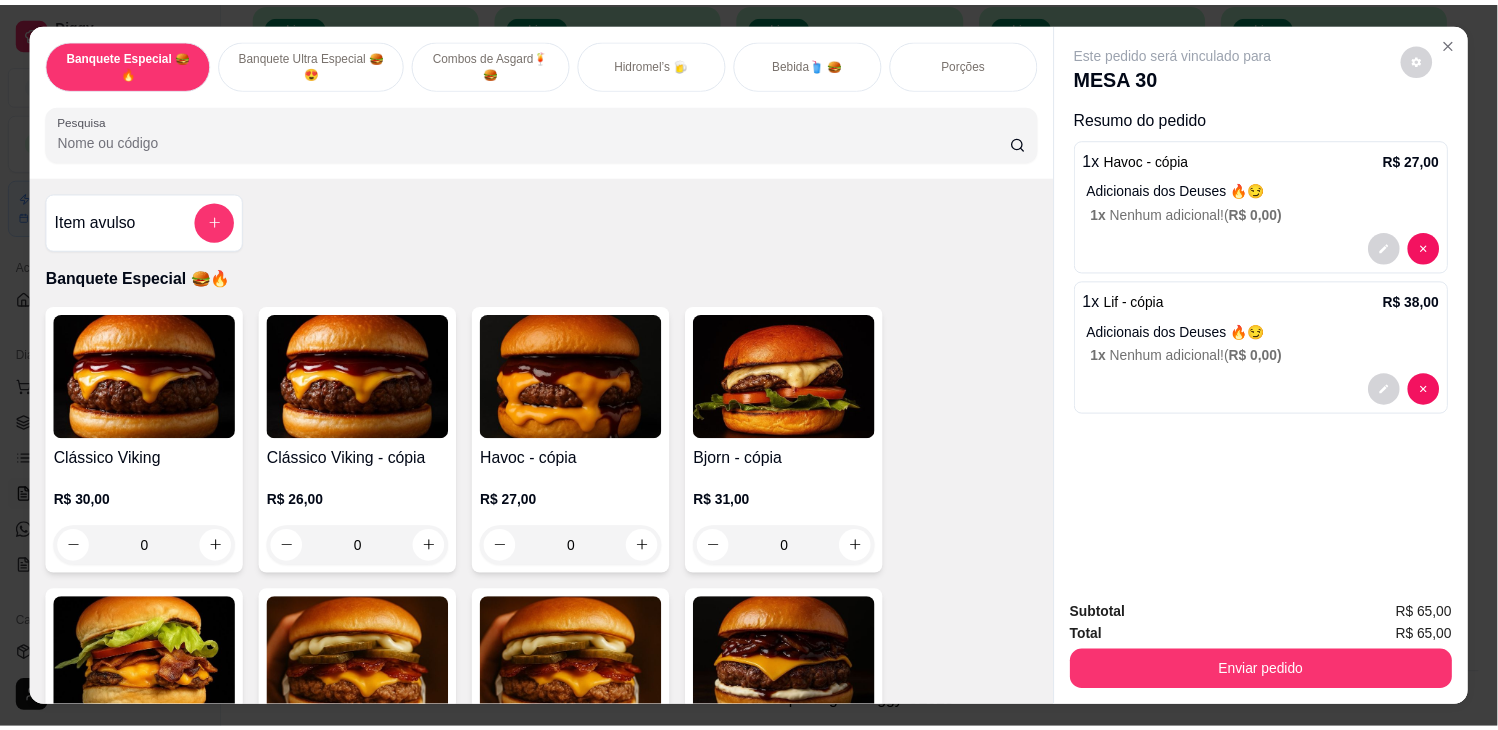 scroll, scrollTop: 111, scrollLeft: 0, axis: vertical 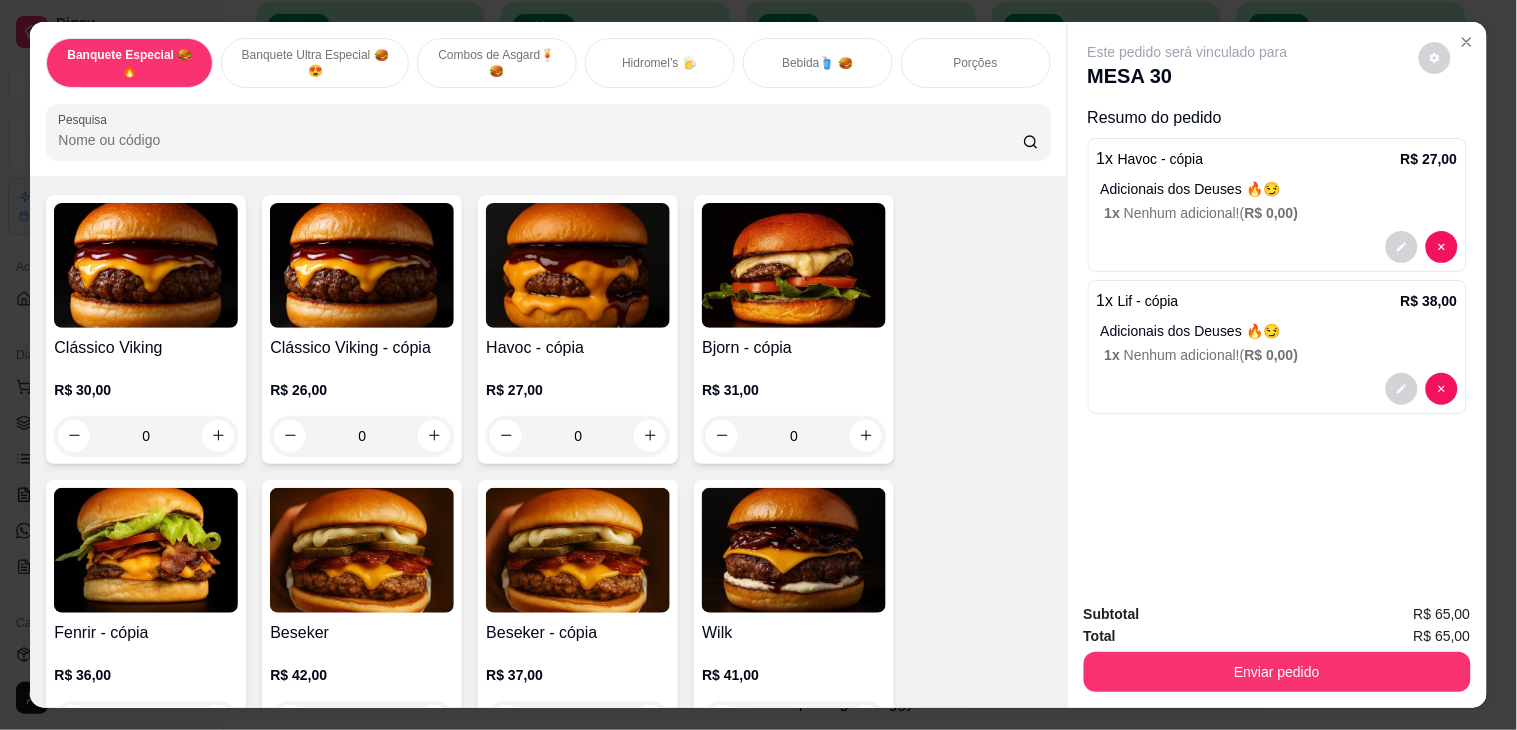 click at bounding box center (794, 265) 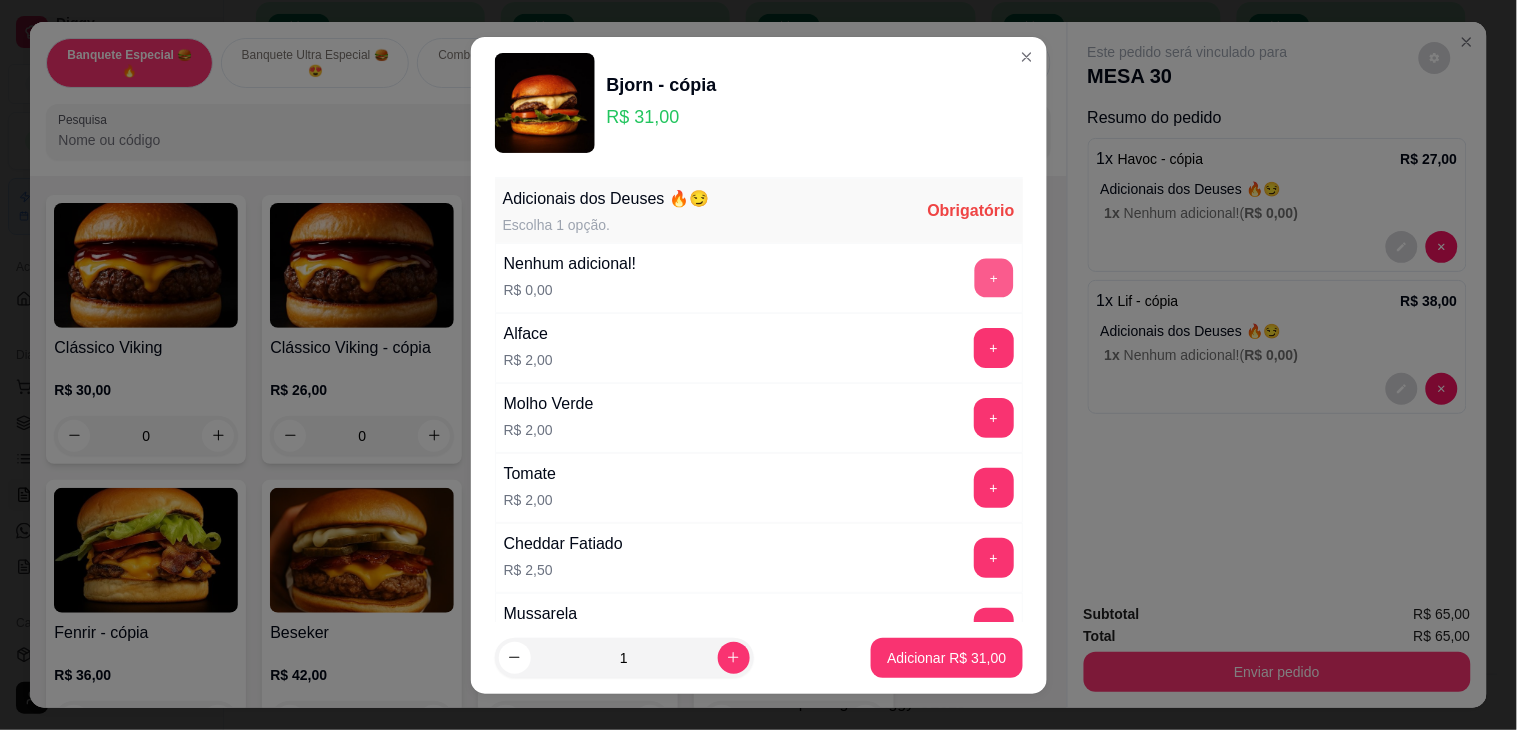 click on "+" at bounding box center (993, 277) 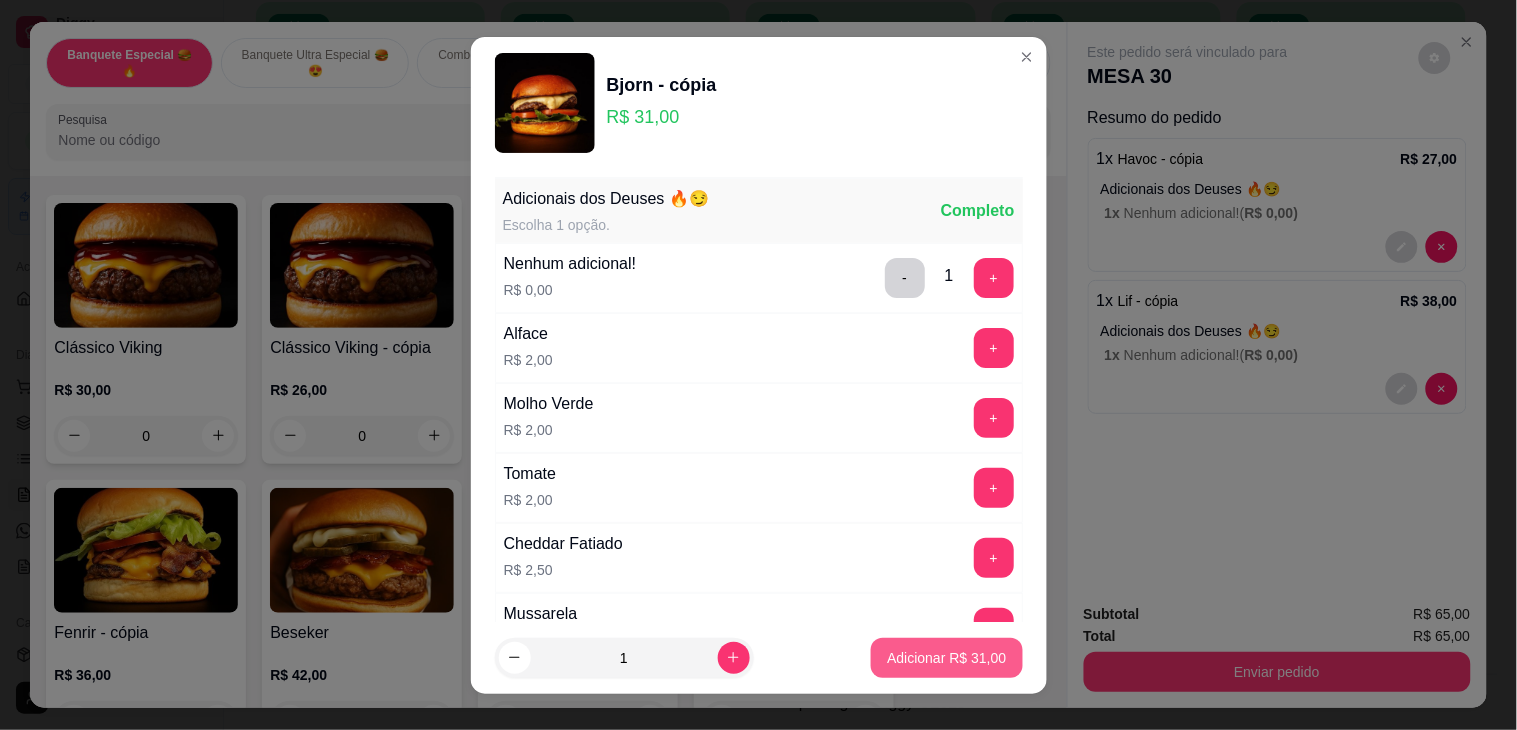 click on "Adicionar   R$ 31,00" at bounding box center (946, 658) 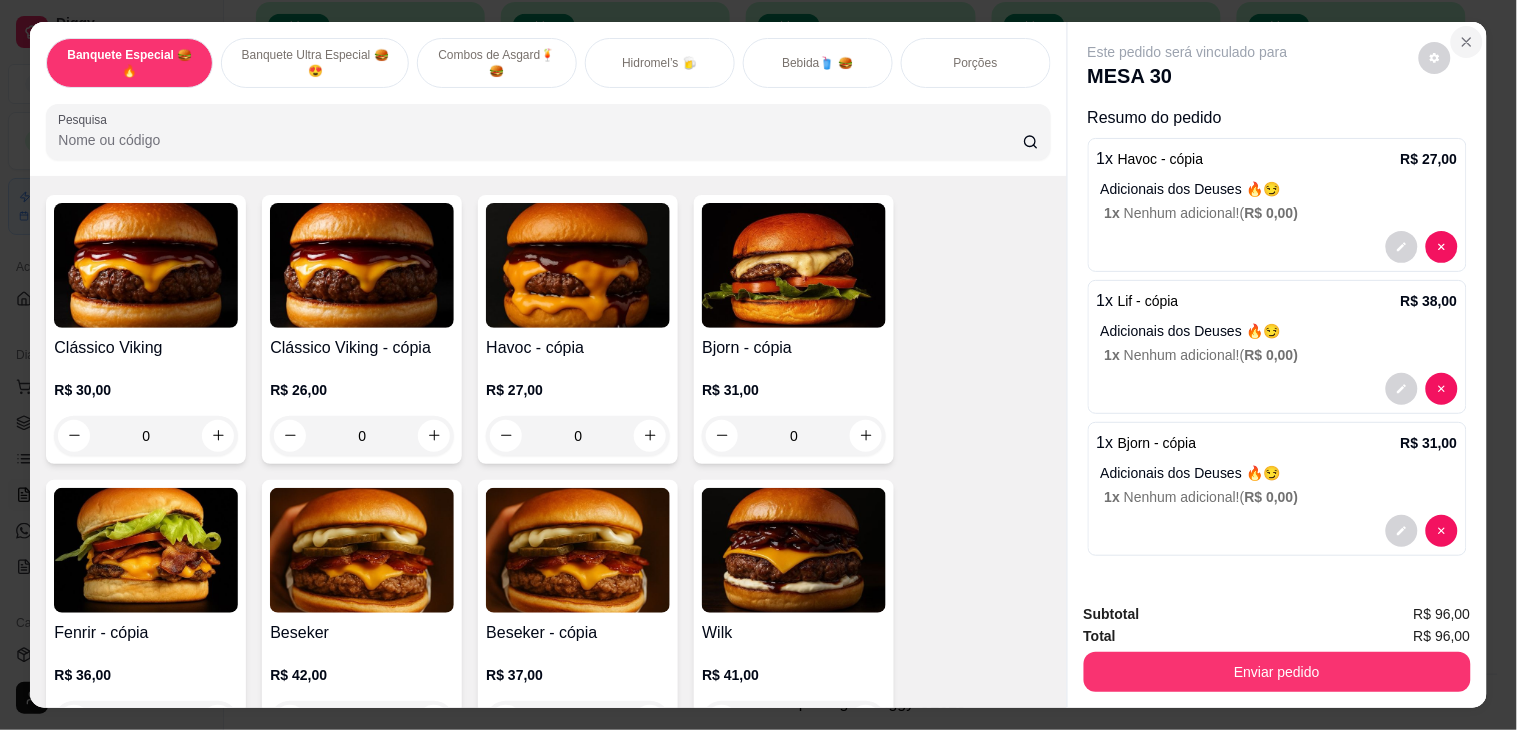 click 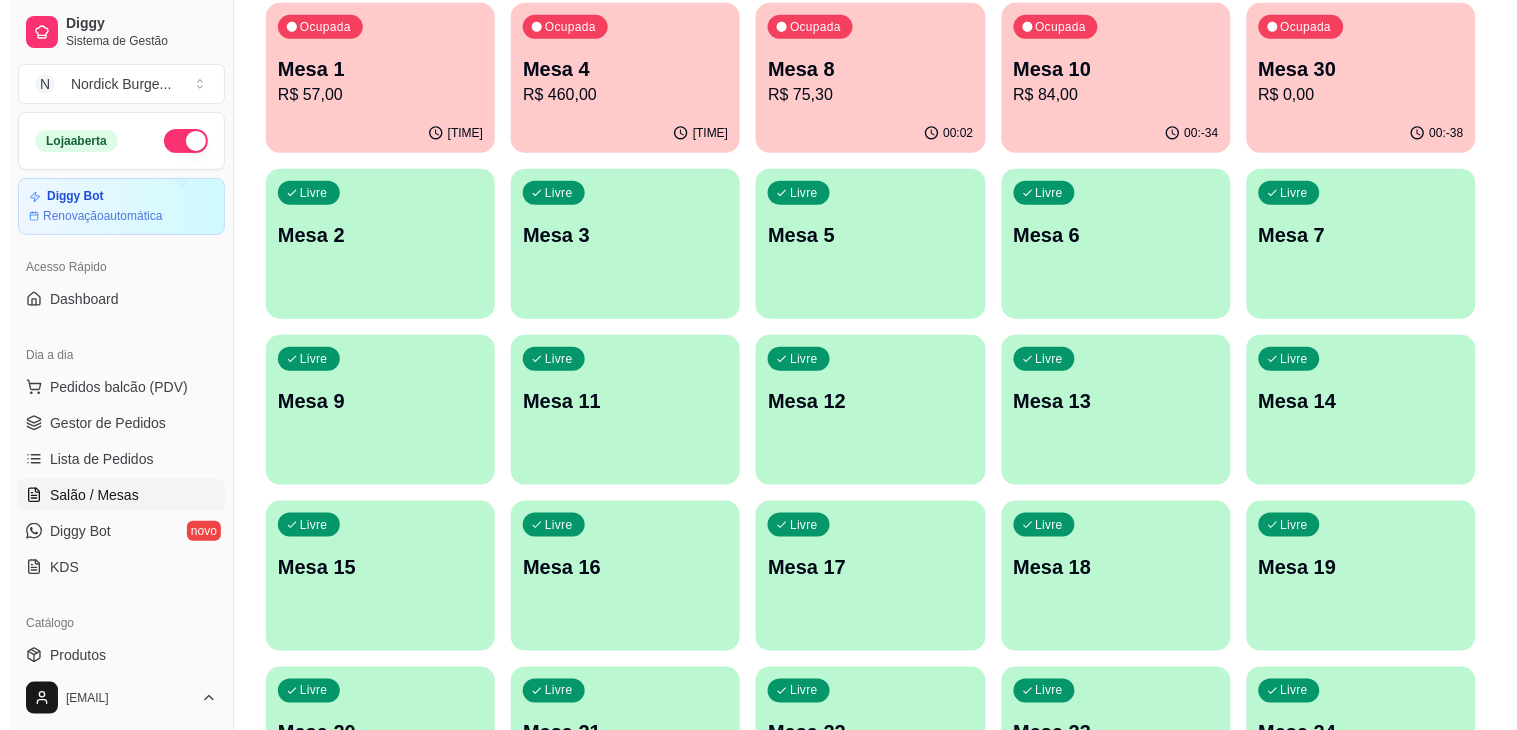 scroll, scrollTop: 0, scrollLeft: 0, axis: both 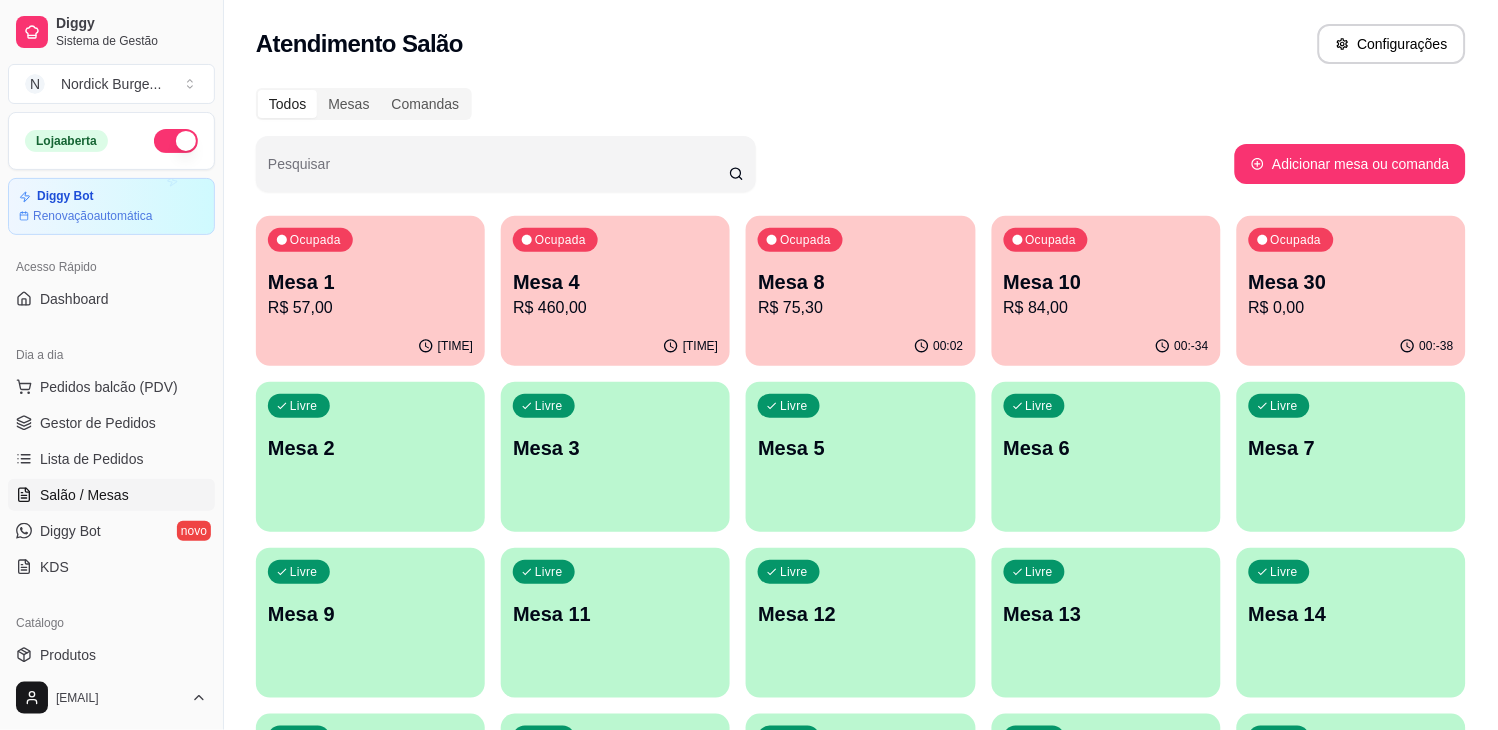 click on "Ocupada Mesa 8 R$ 75,30" at bounding box center [860, 271] 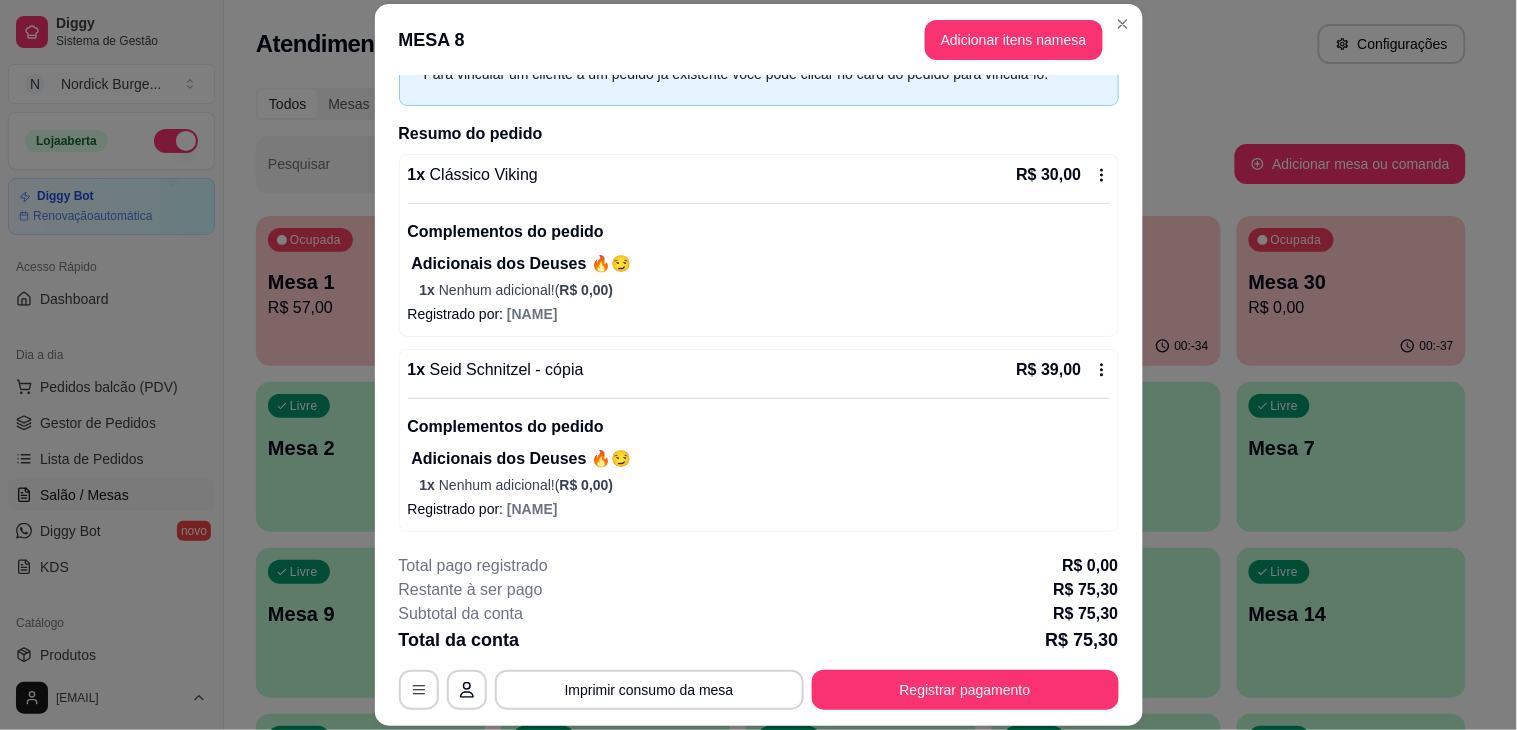 scroll, scrollTop: 194, scrollLeft: 0, axis: vertical 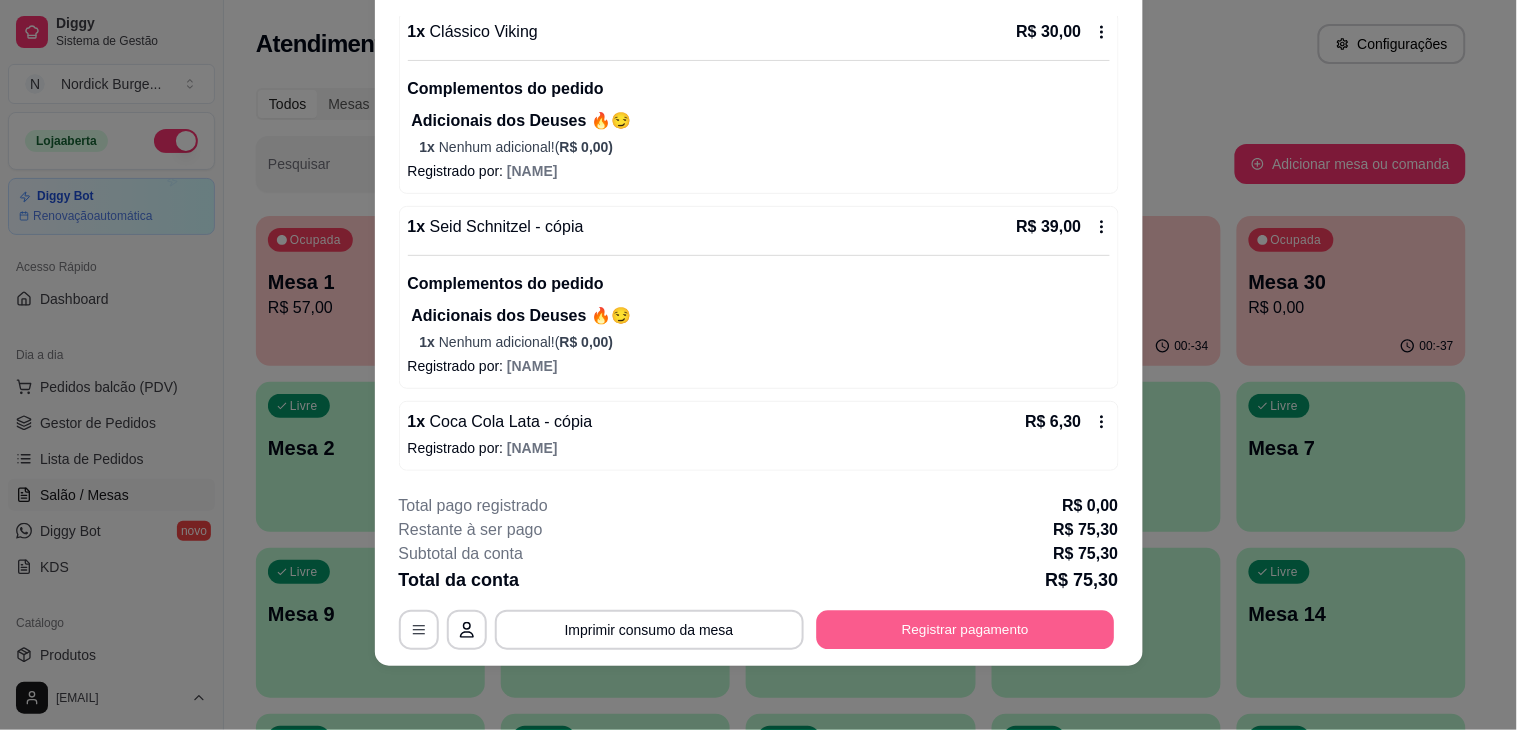 click on "Registrar pagamento" at bounding box center (965, 630) 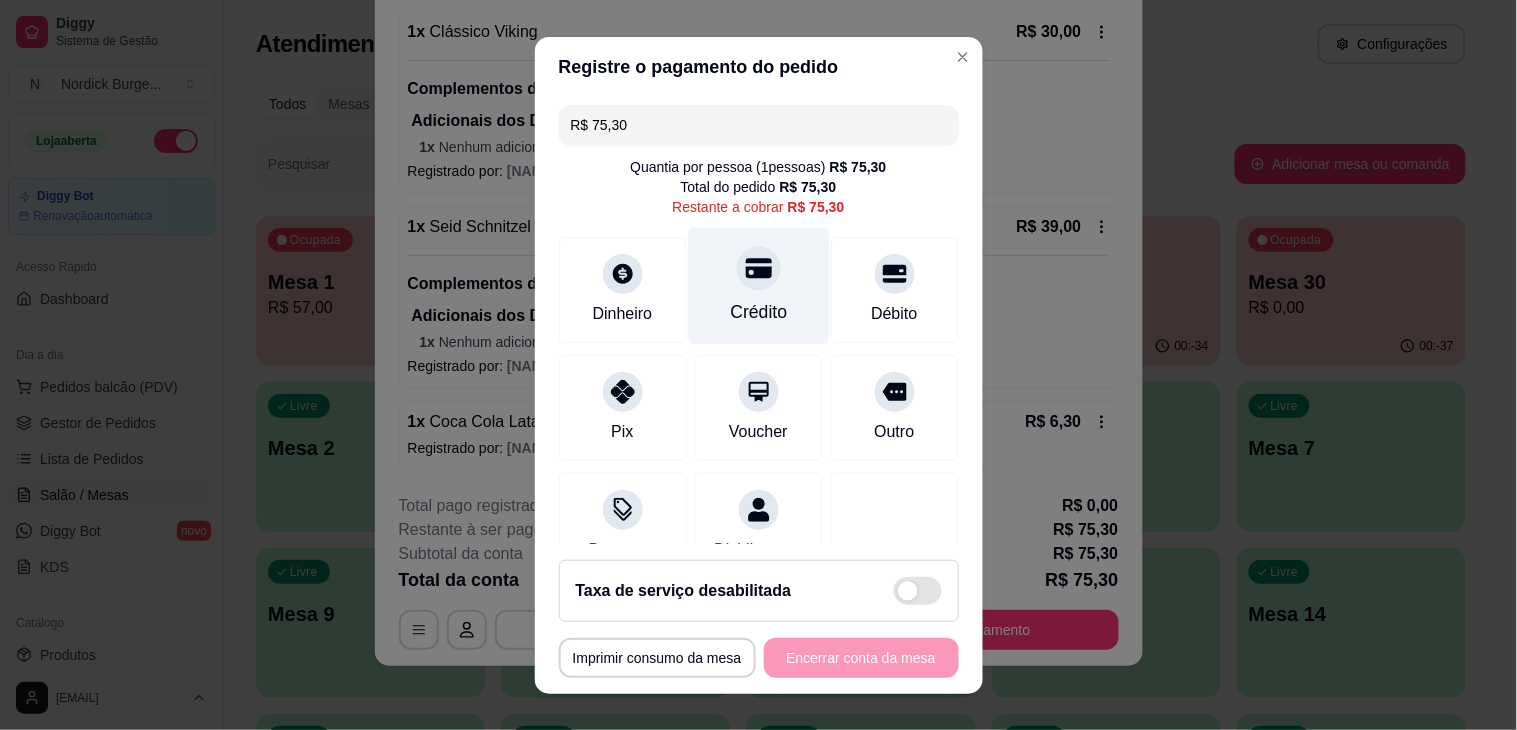 click at bounding box center [759, 268] 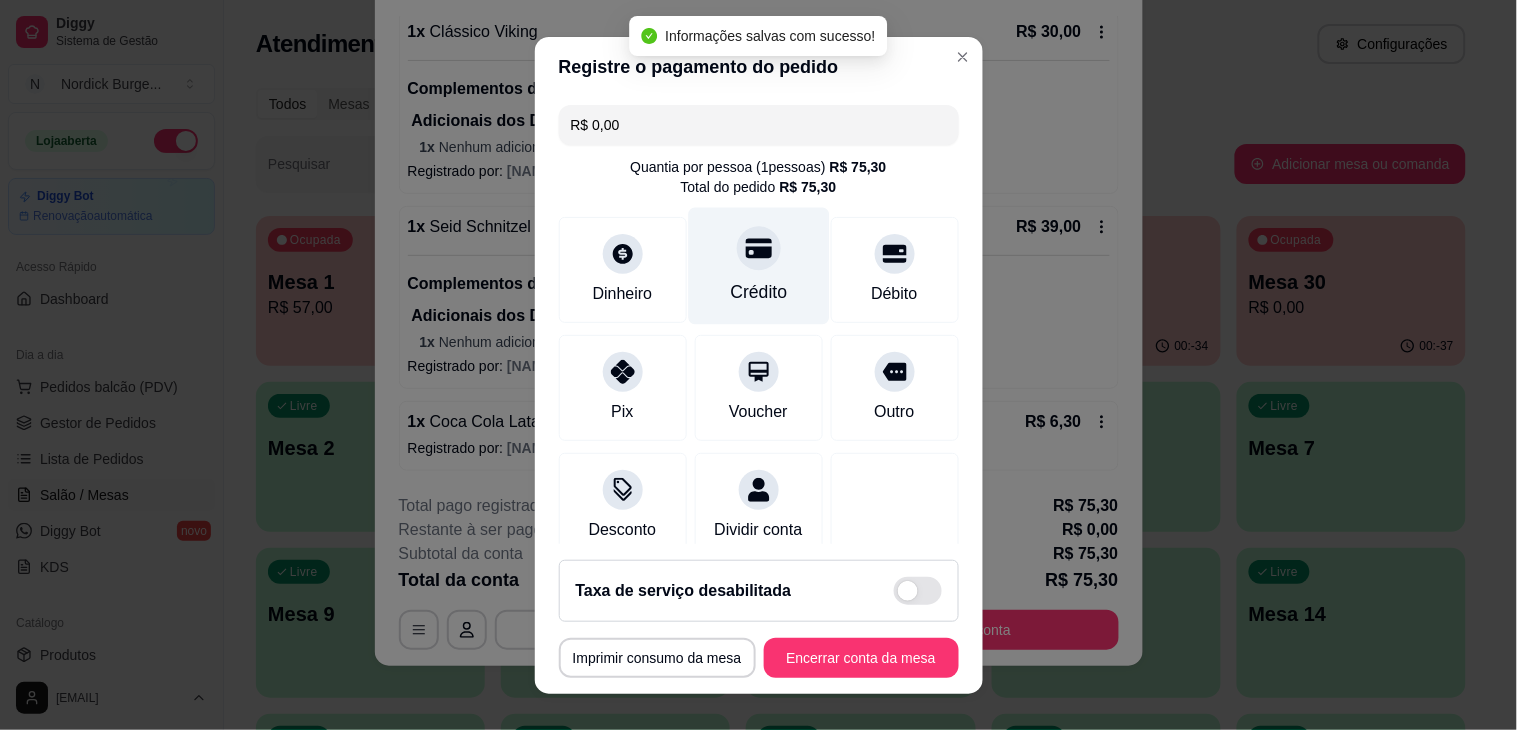 type on "R$ 0,00" 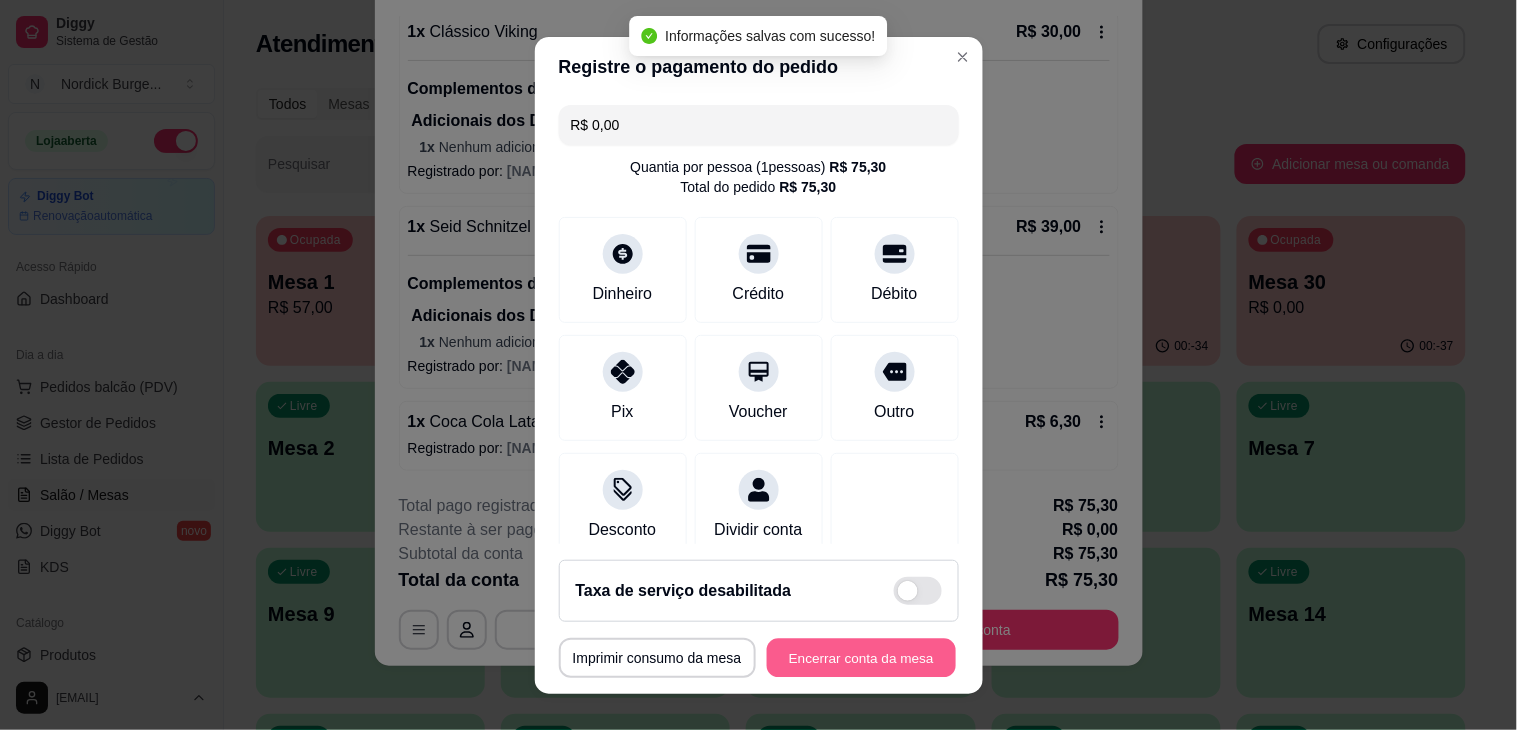 click on "Encerrar conta da mesa" at bounding box center (861, 657) 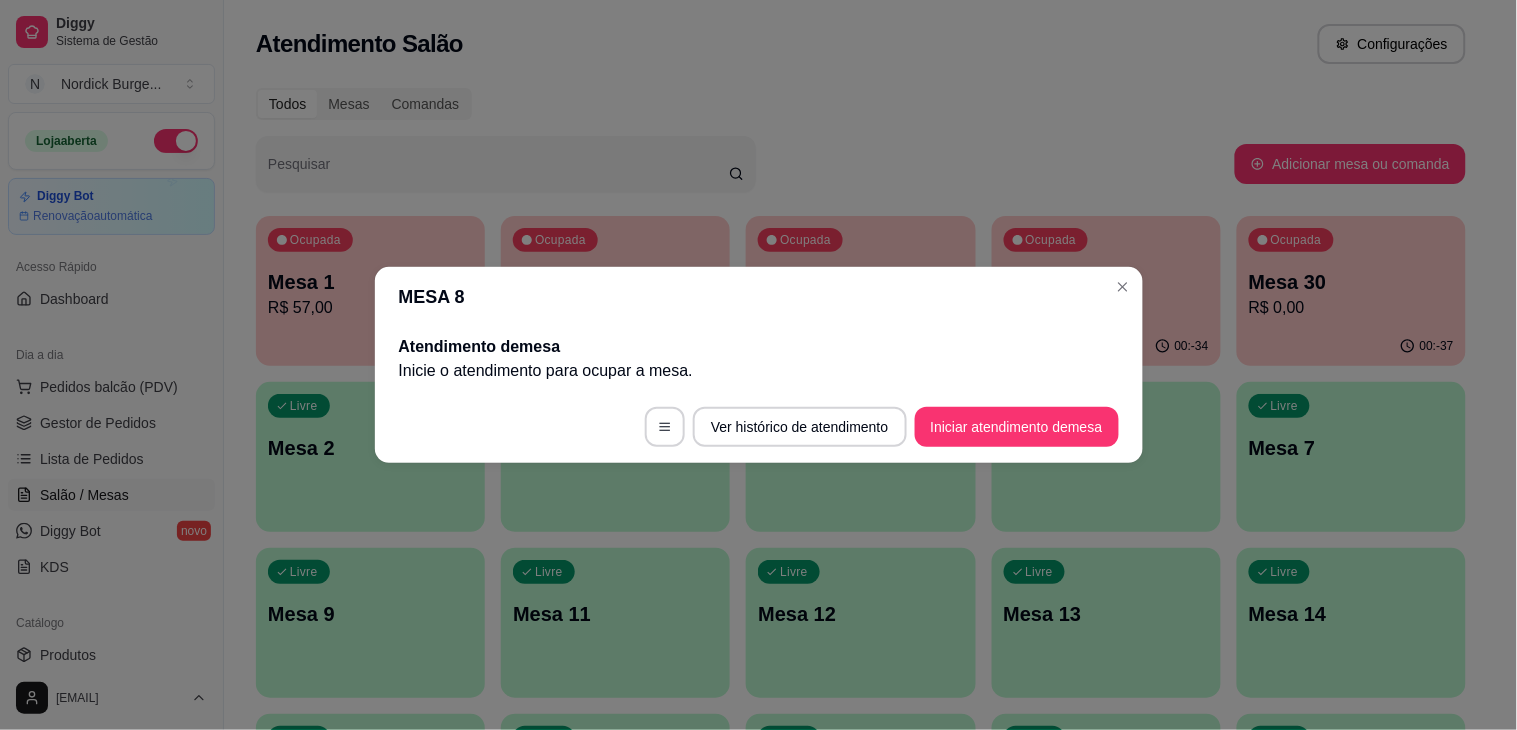 scroll, scrollTop: 0, scrollLeft: 0, axis: both 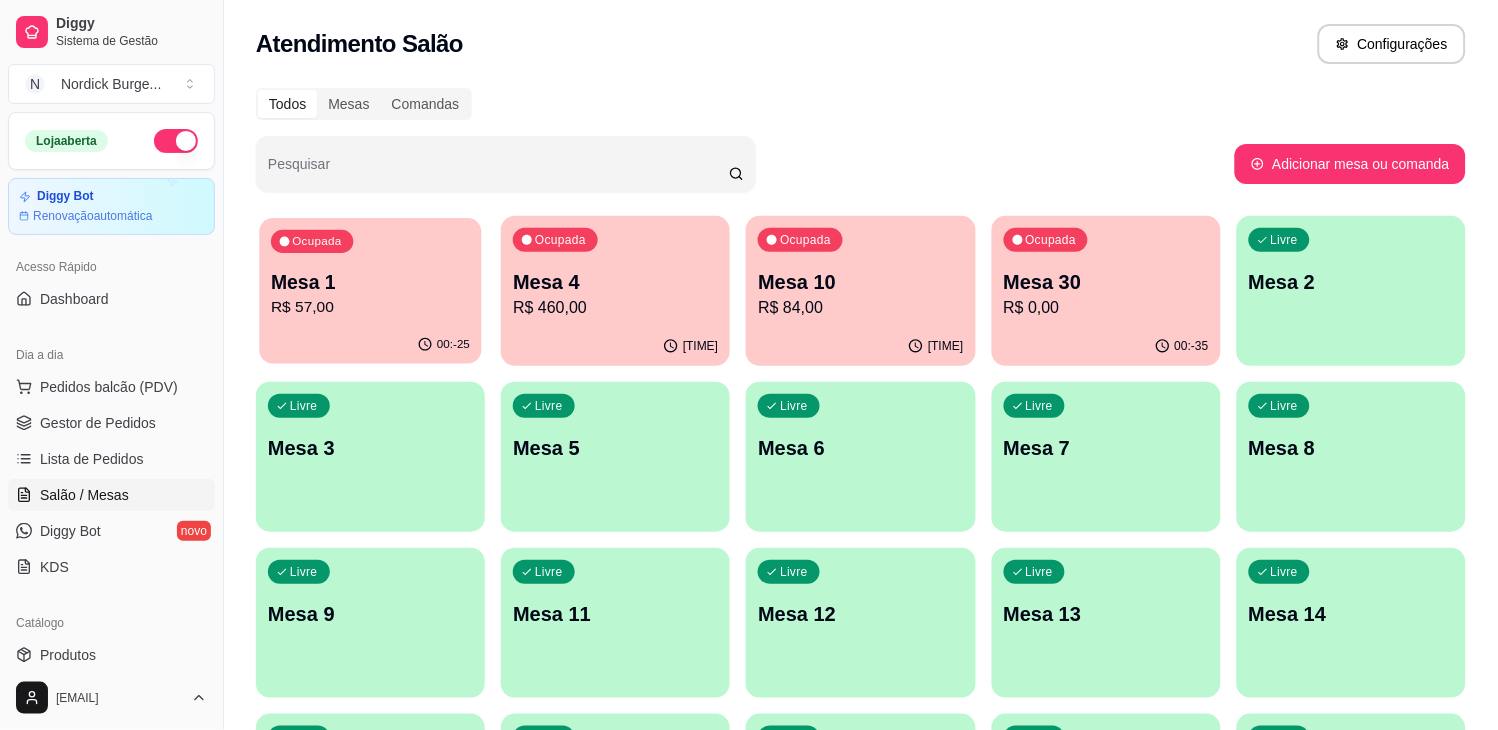 click on "Mesa 1" at bounding box center [370, 282] 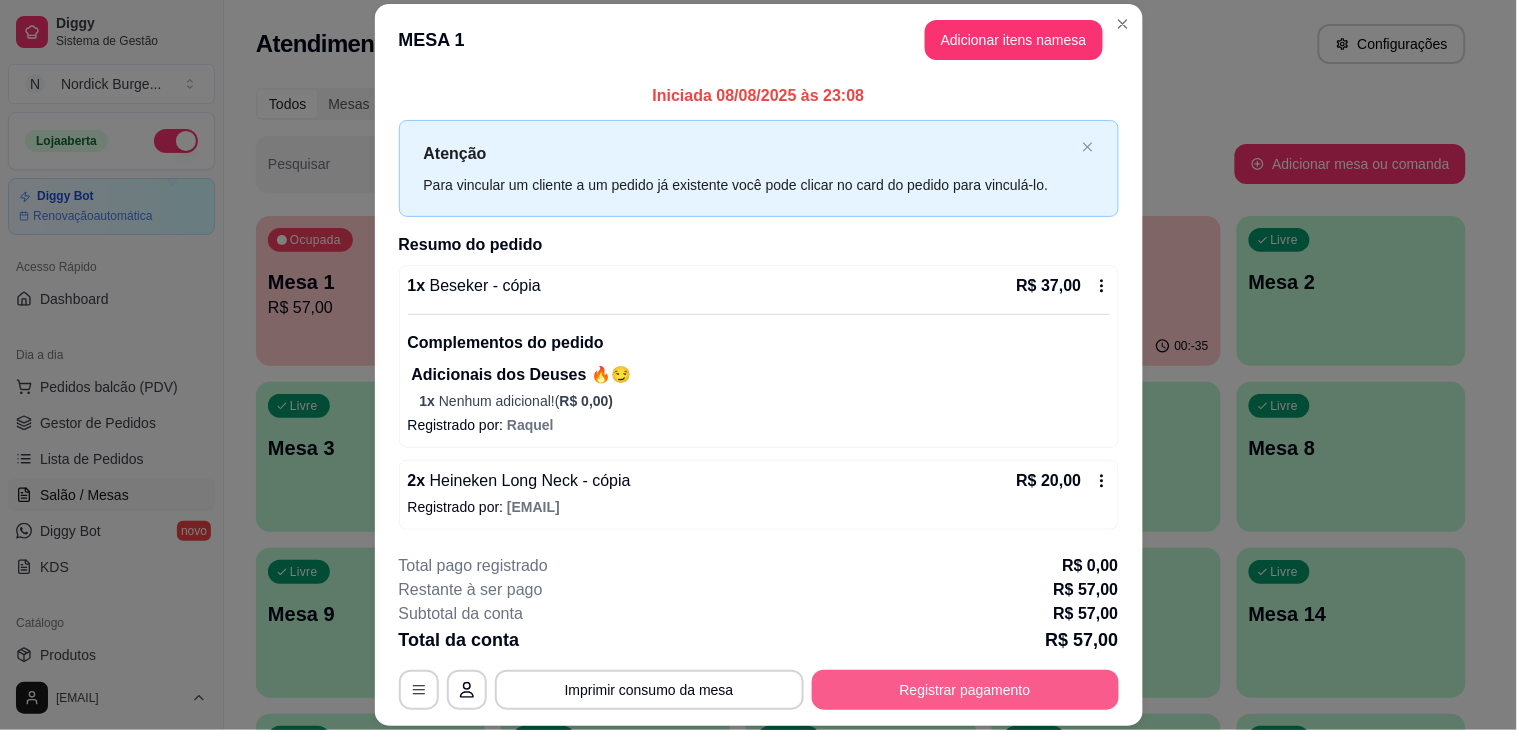click on "Registrar pagamento" at bounding box center (965, 690) 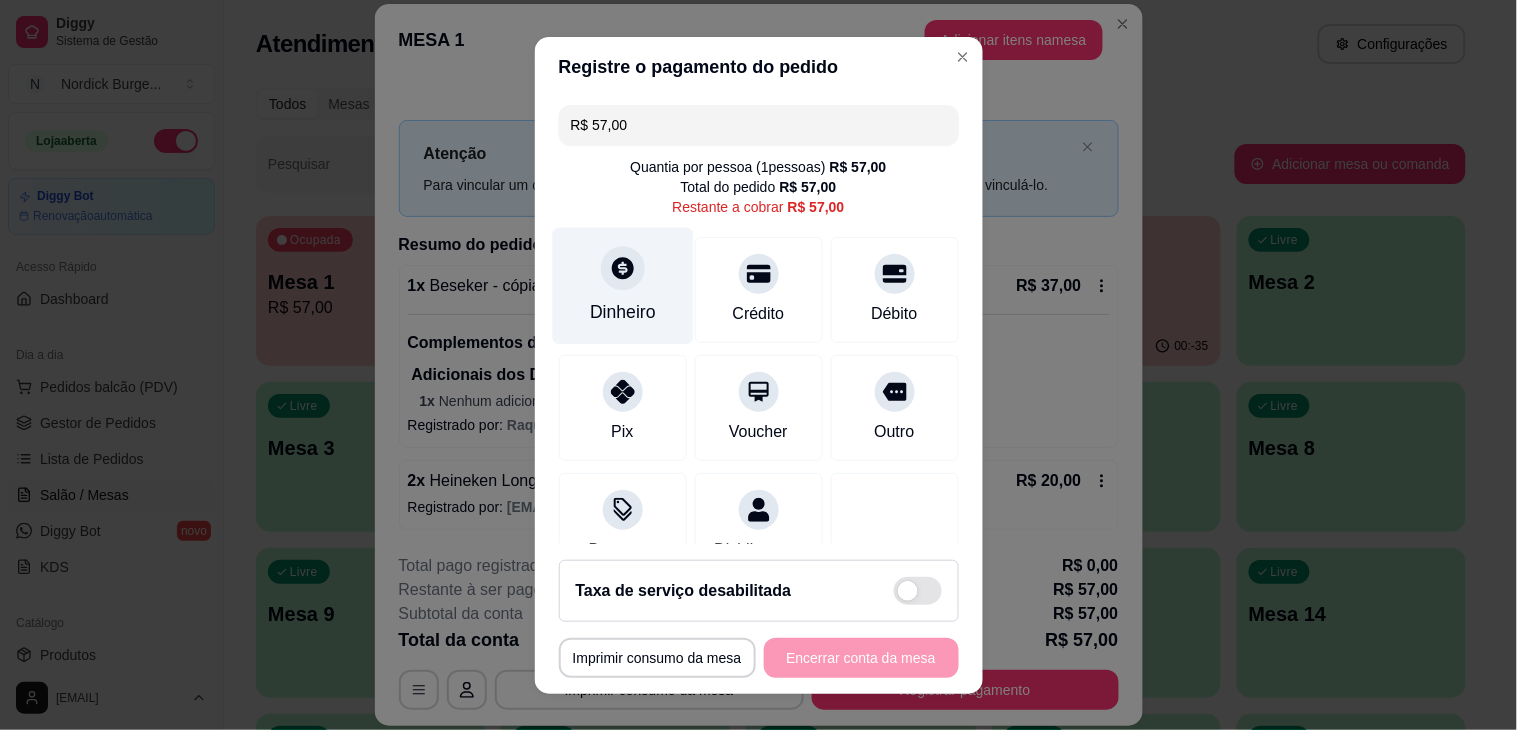 click on "Dinheiro" at bounding box center [623, 312] 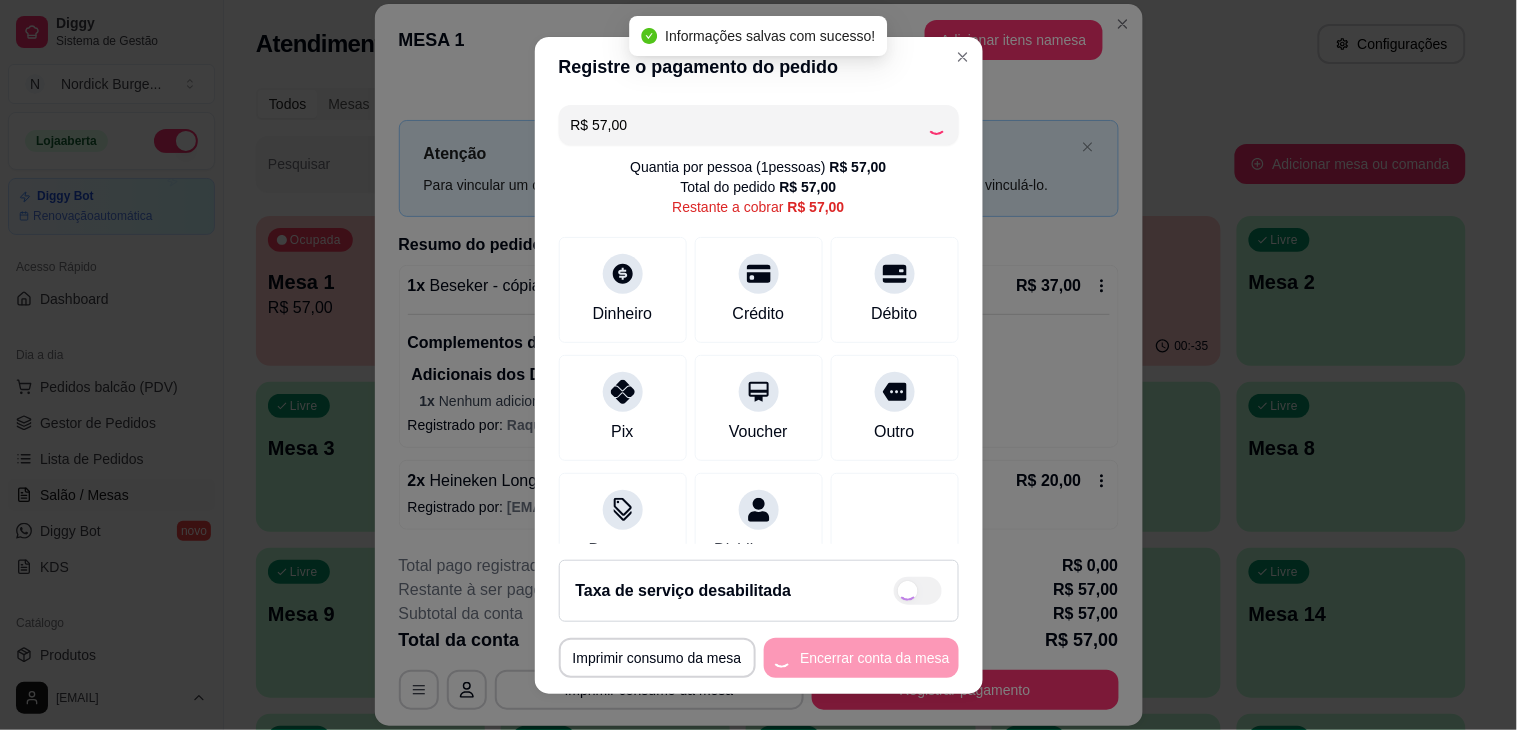 type on "R$ 0,00" 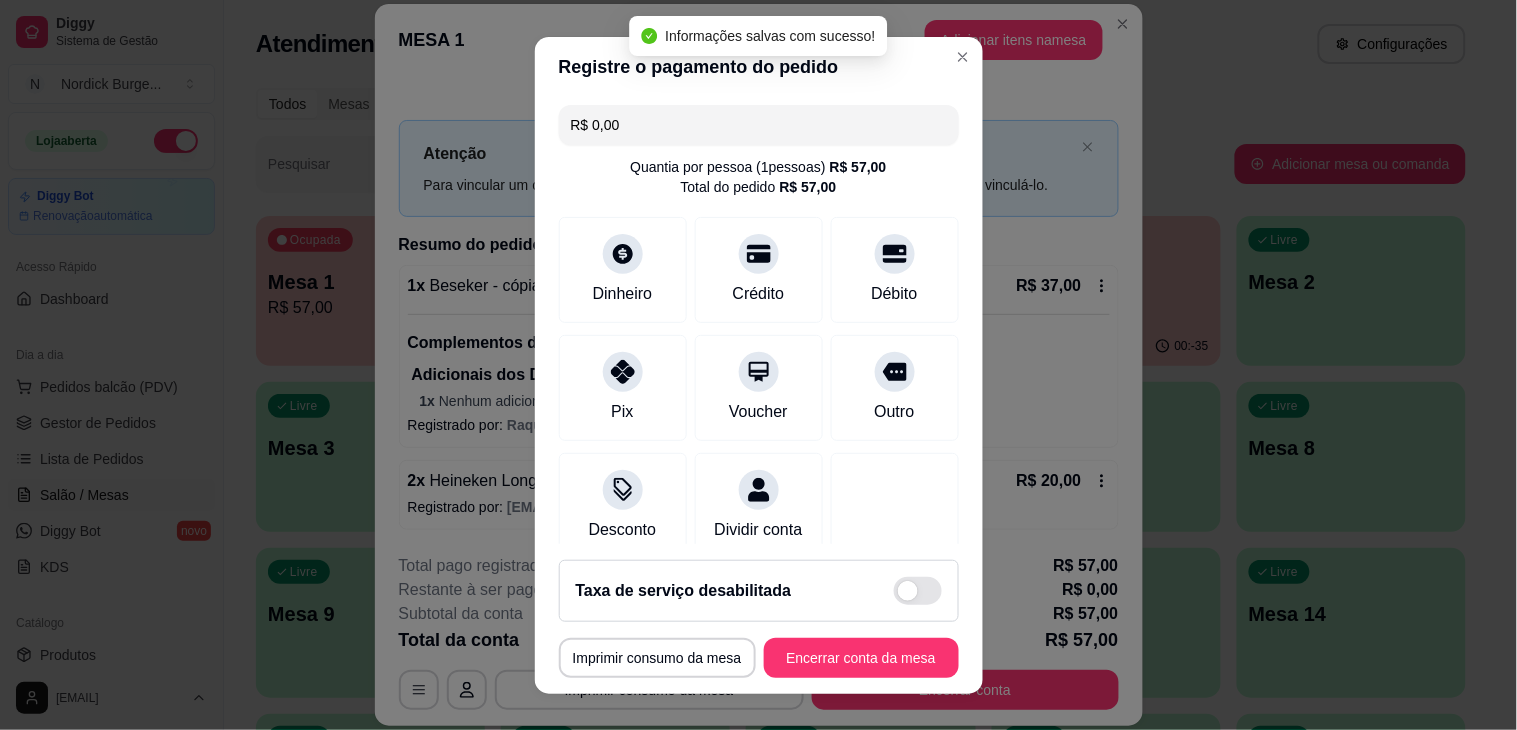 click on "**********" at bounding box center (759, 619) 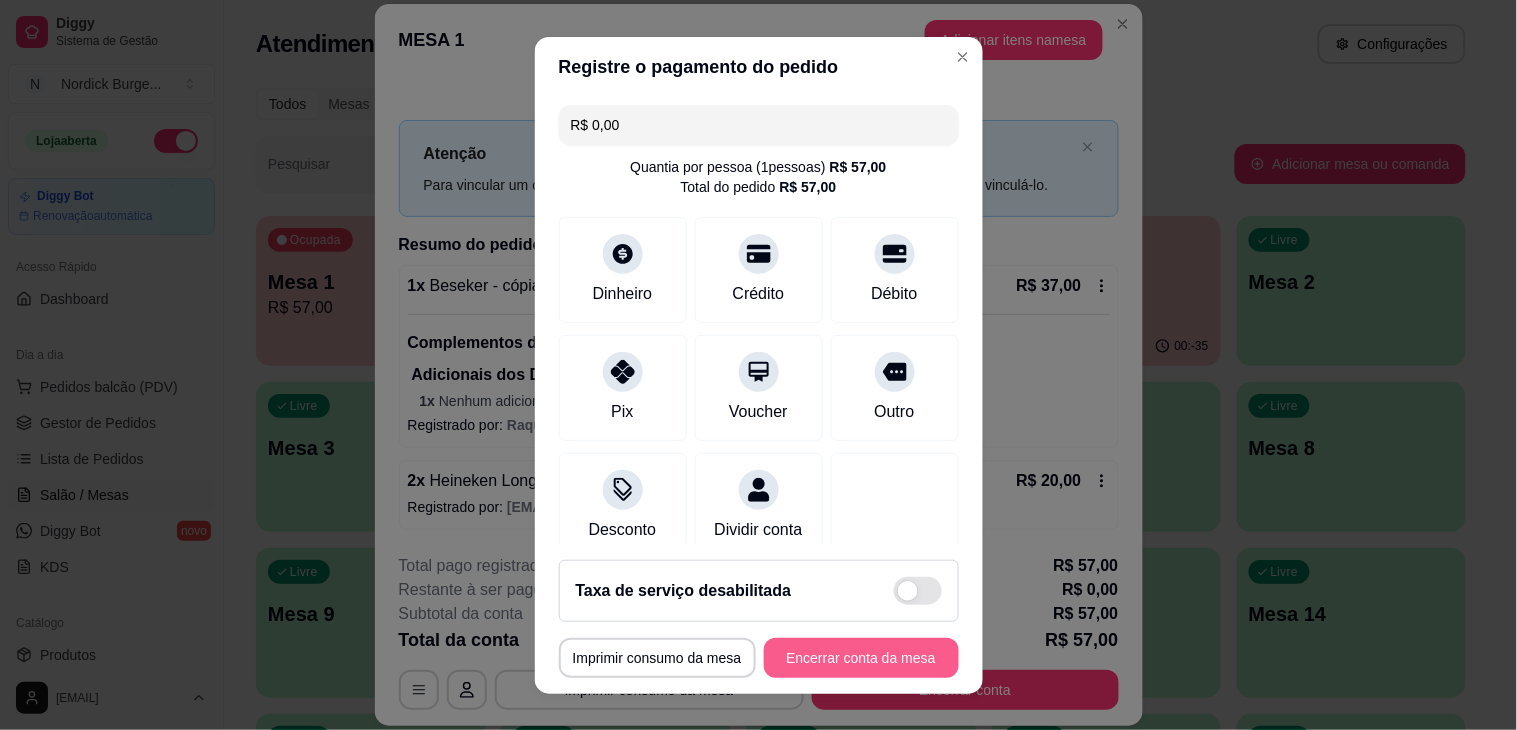 click on "Encerrar conta da mesa" at bounding box center (861, 658) 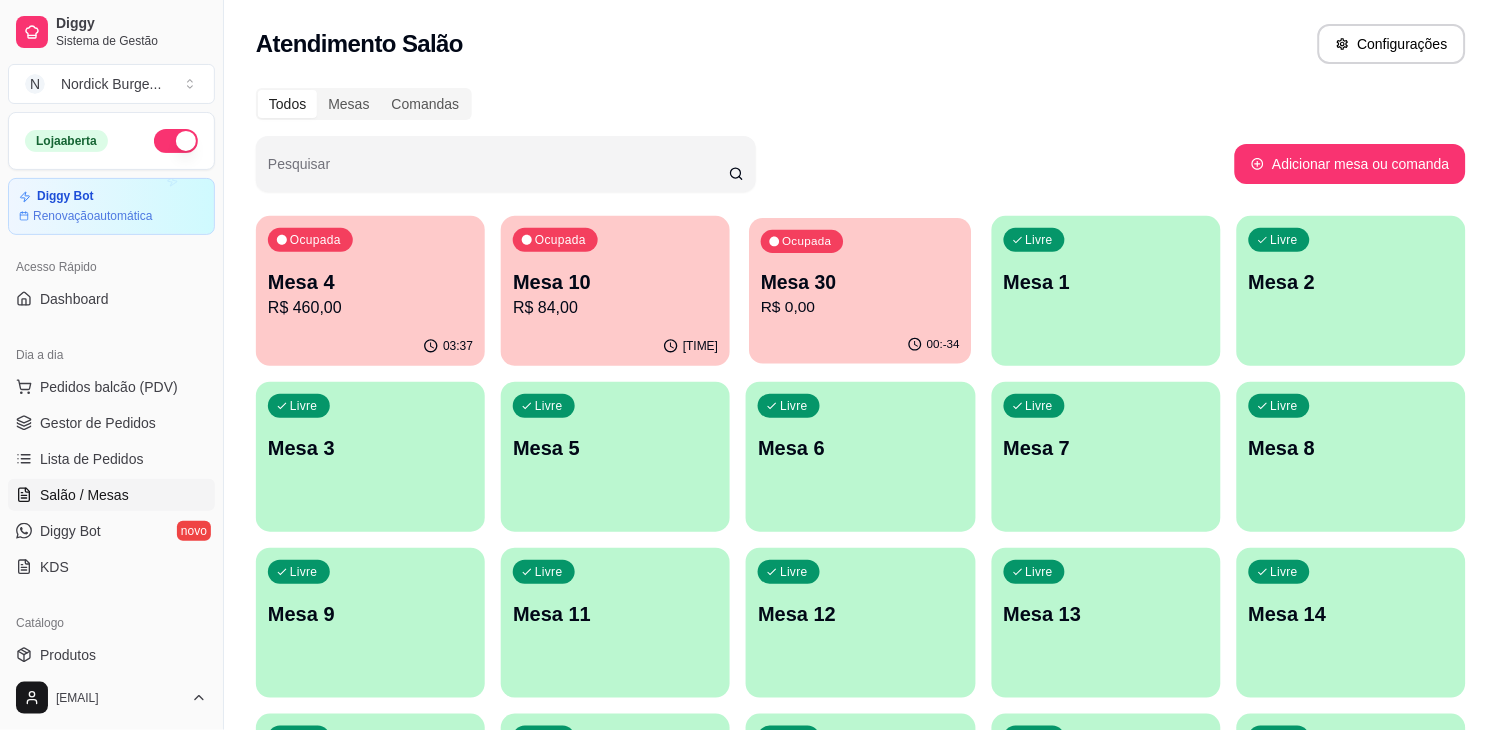 click on "00:-34" at bounding box center (861, 345) 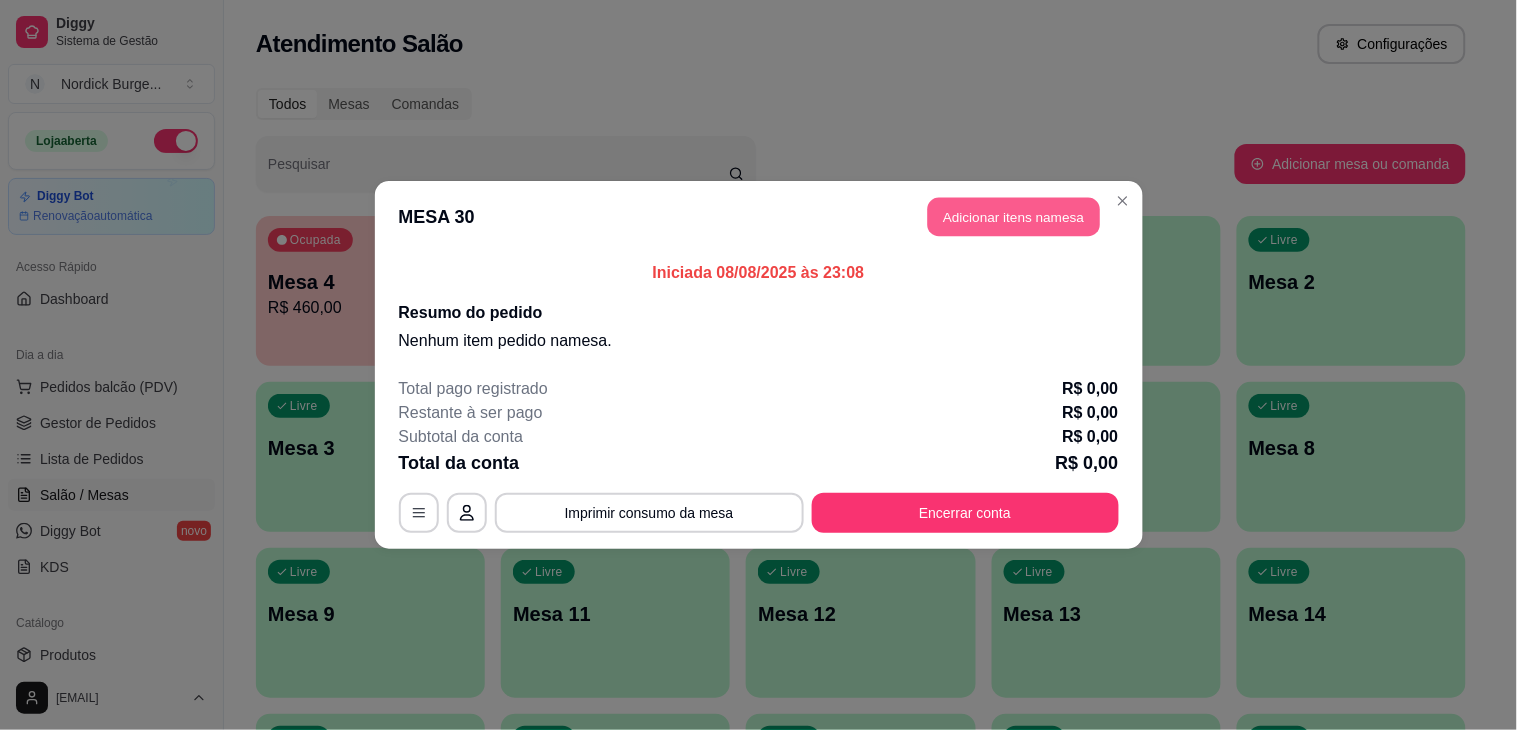 click on "Adicionar itens na  mesa" at bounding box center (1014, 217) 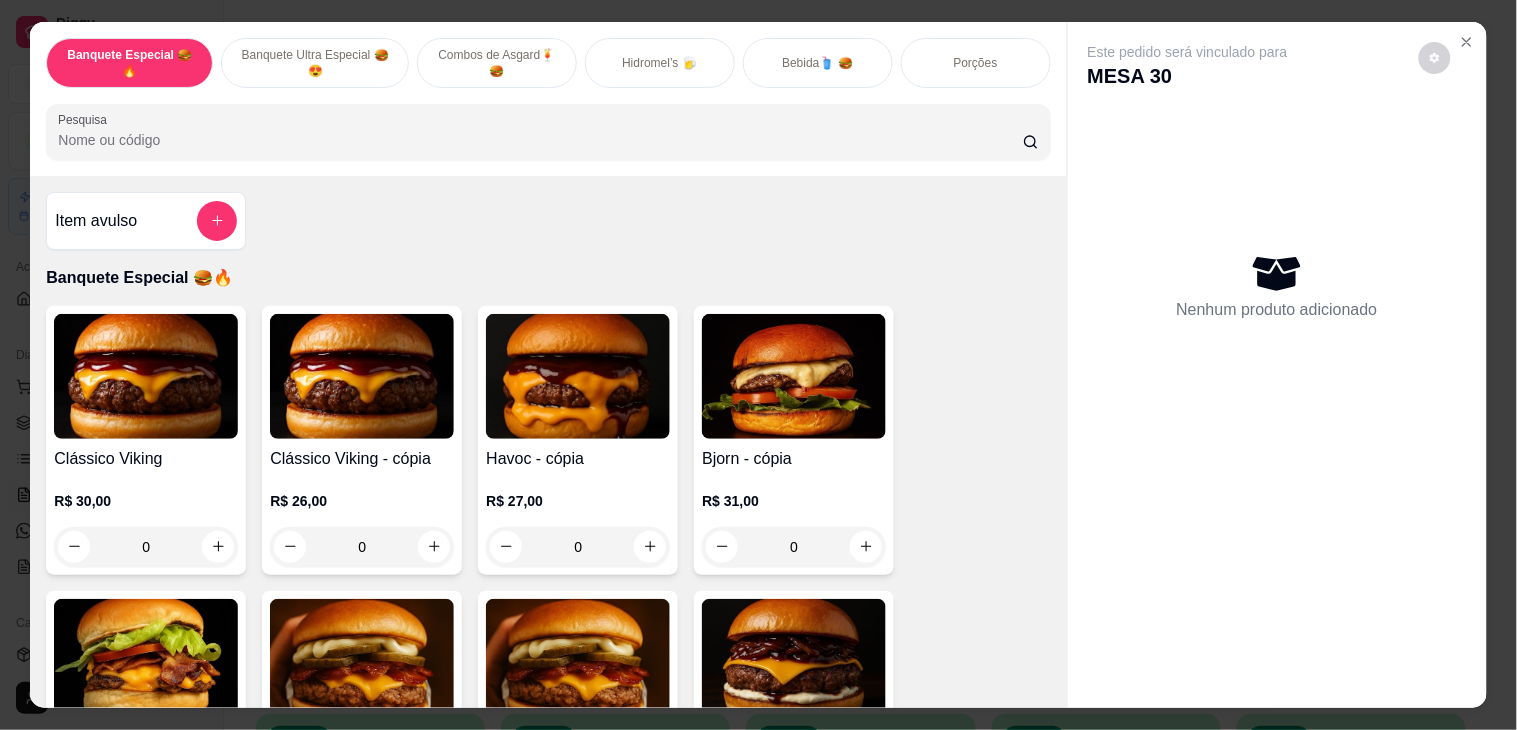 click at bounding box center [794, 376] 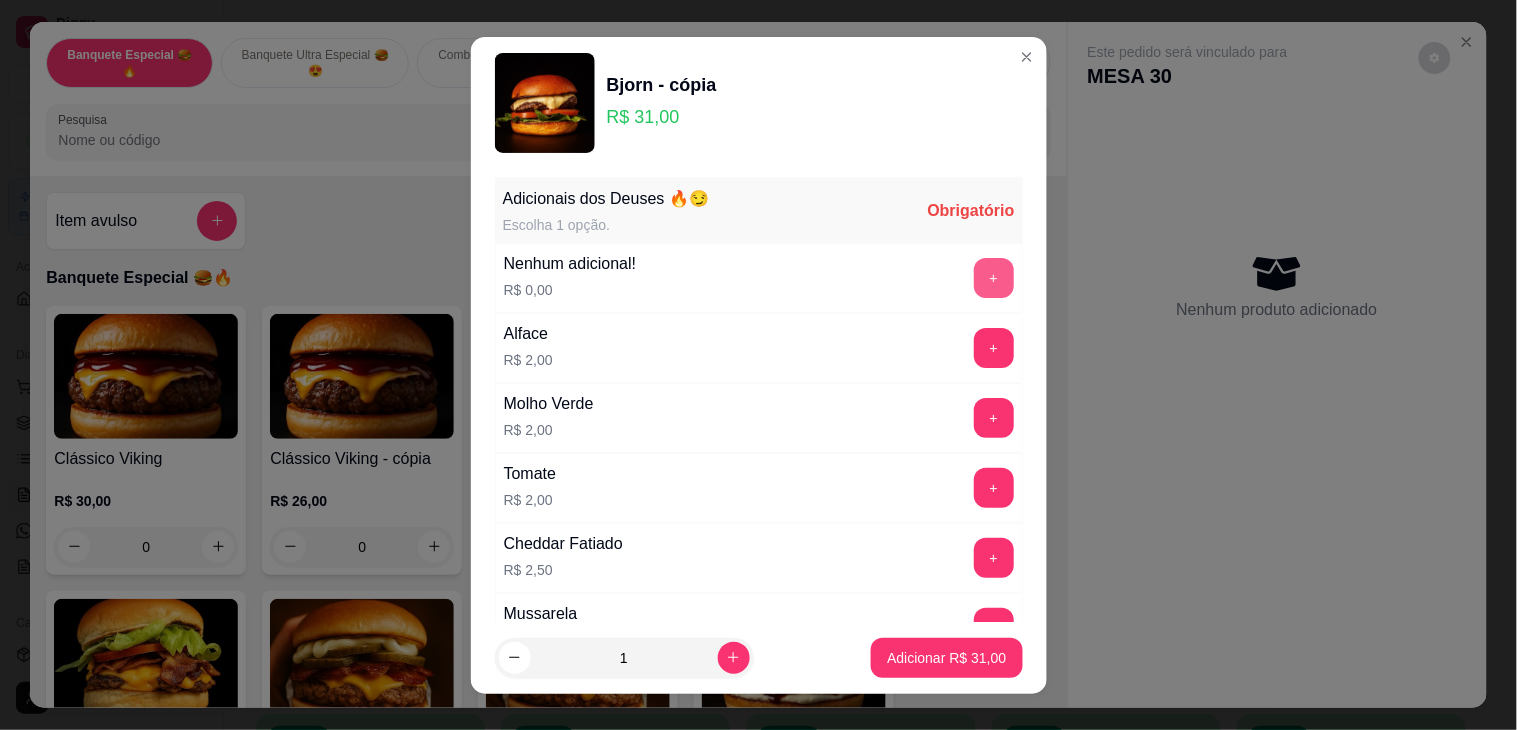 click on "+" at bounding box center (994, 278) 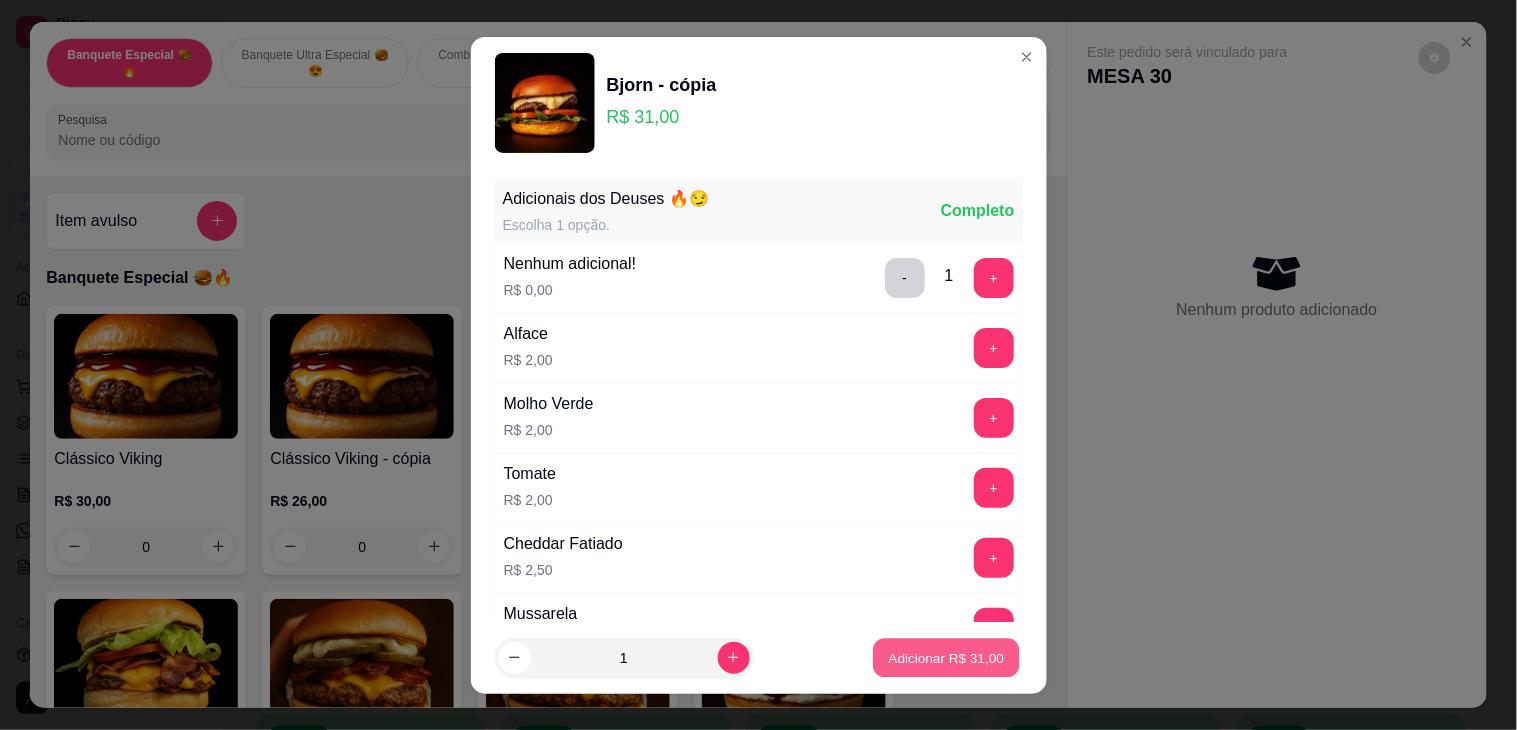 click on "Adicionar   R$ 31,00" at bounding box center (947, 657) 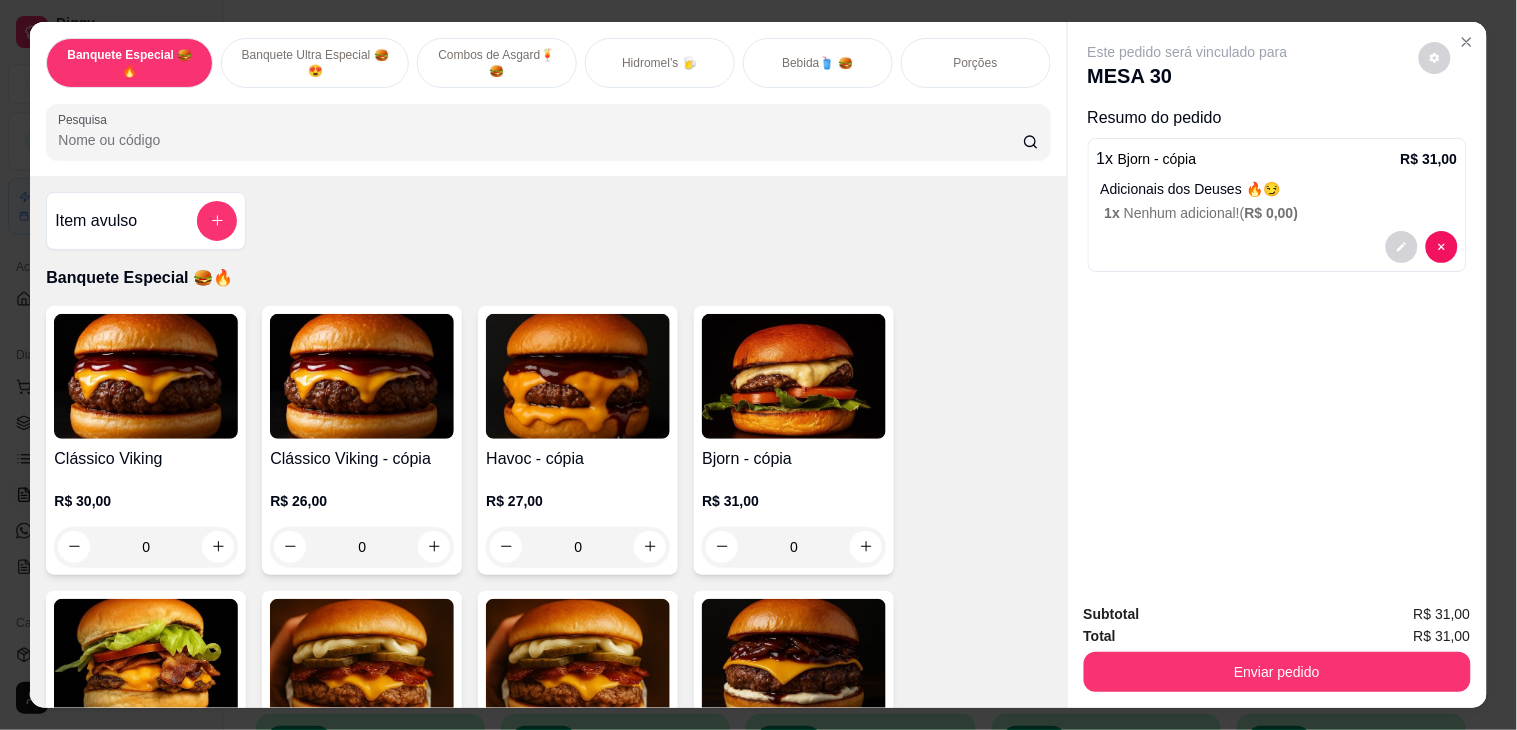 click at bounding box center (578, 376) 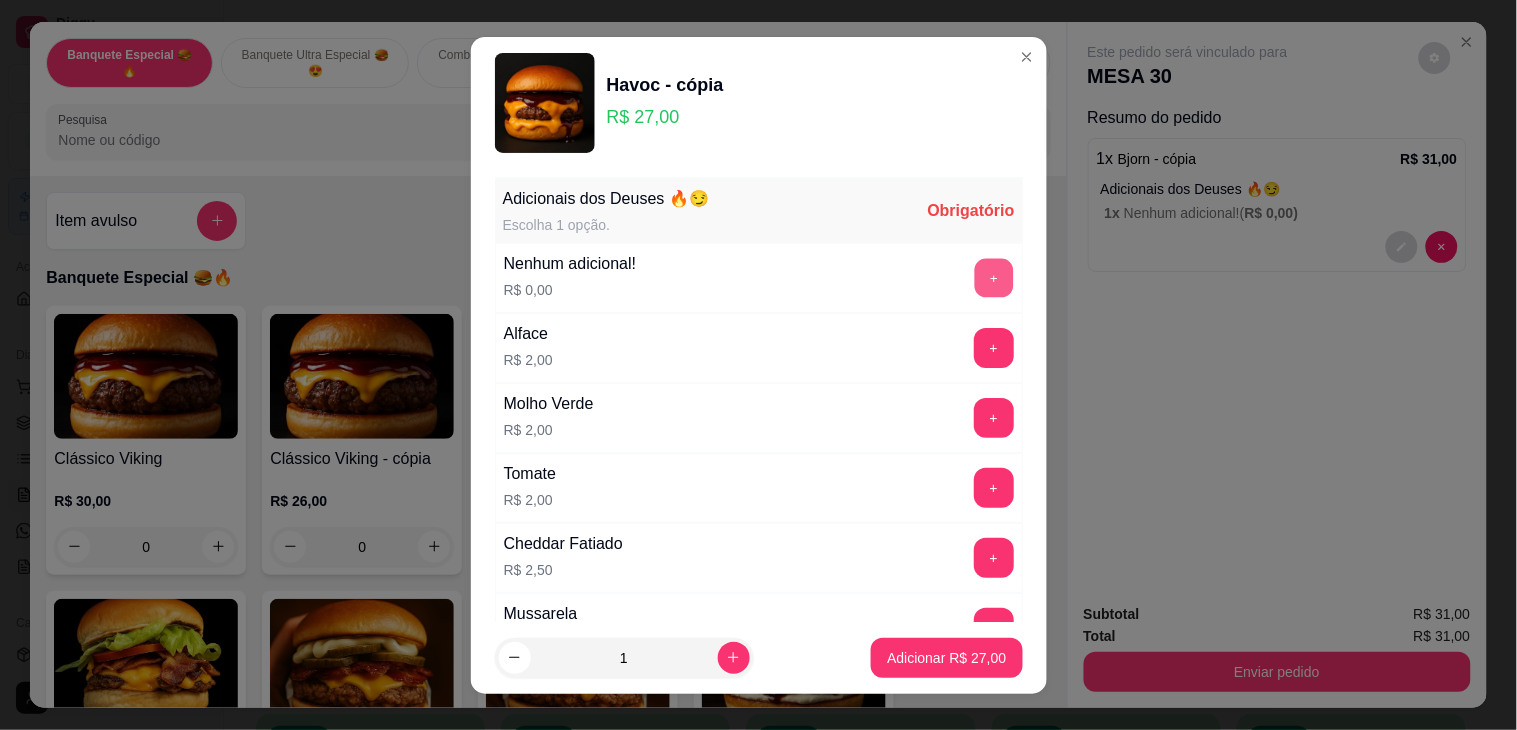 click on "+" at bounding box center [993, 277] 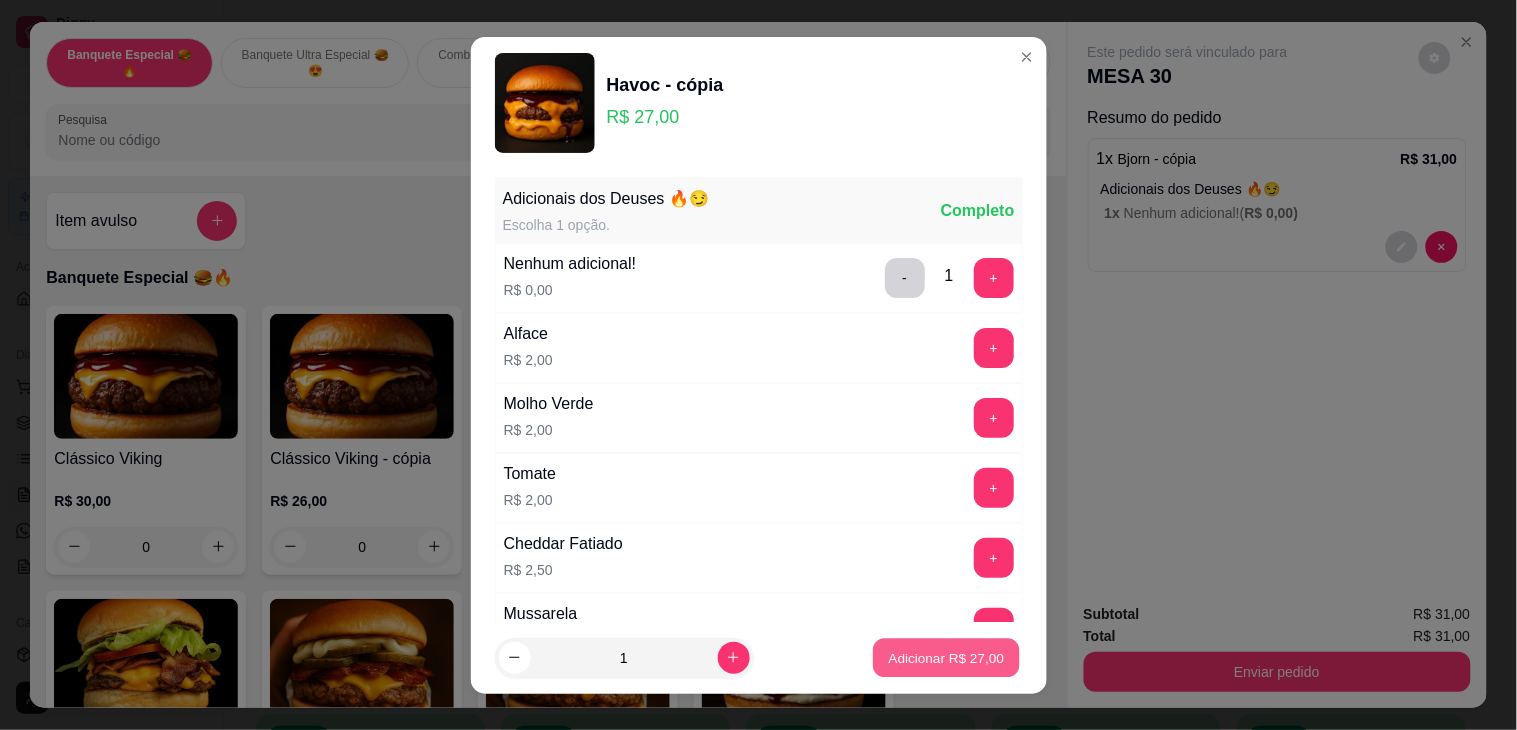 click on "Adicionar   R$ 27,00" at bounding box center (947, 657) 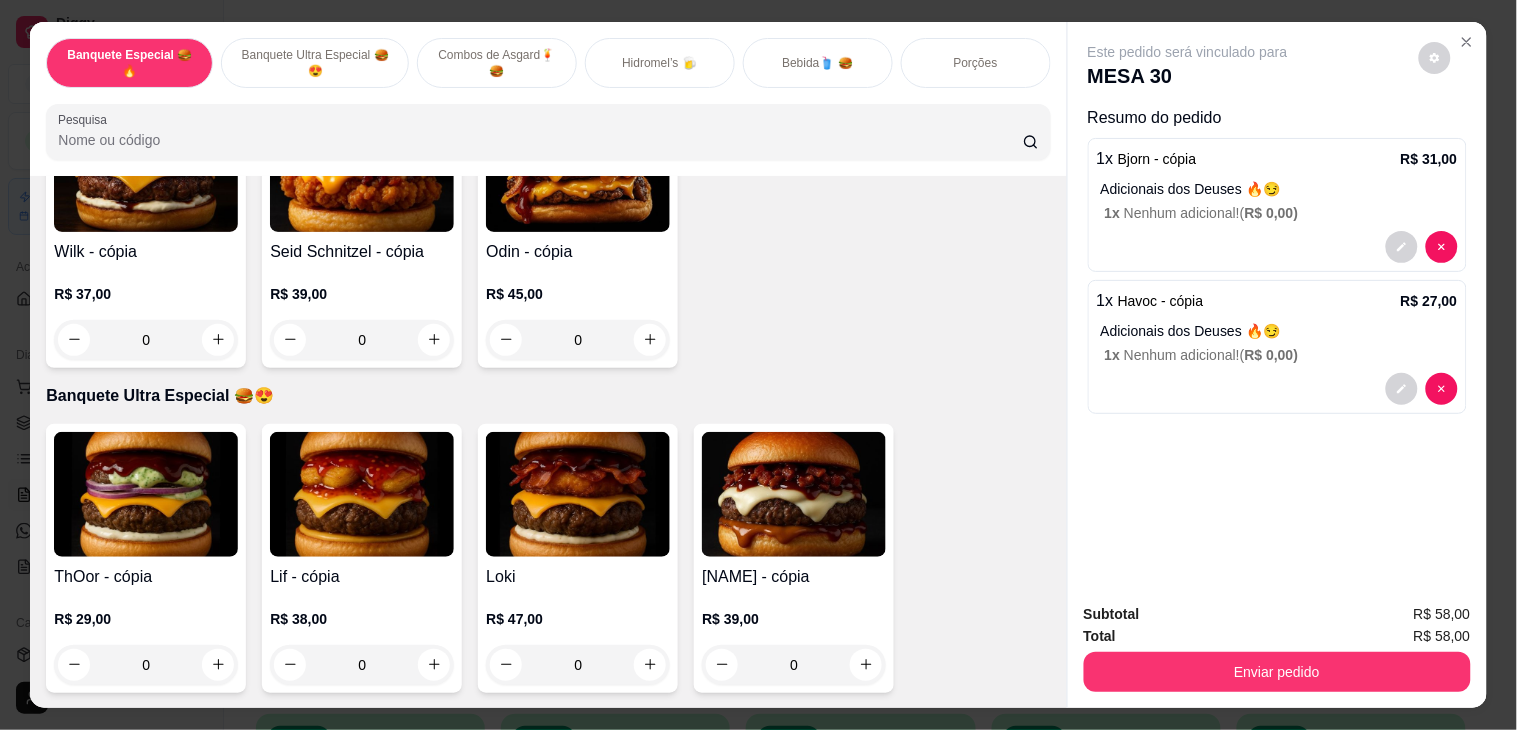 scroll, scrollTop: 888, scrollLeft: 0, axis: vertical 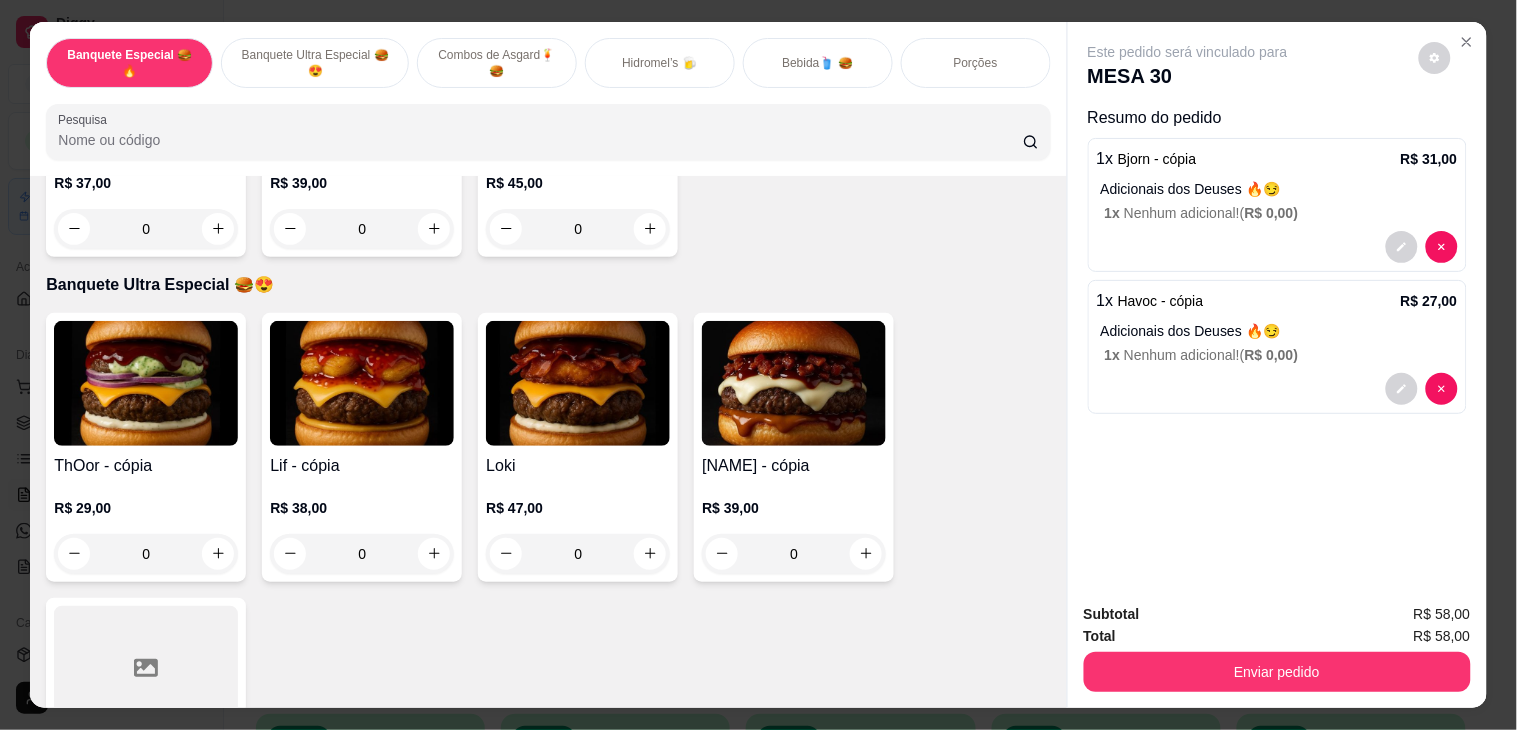 click at bounding box center [362, 383] 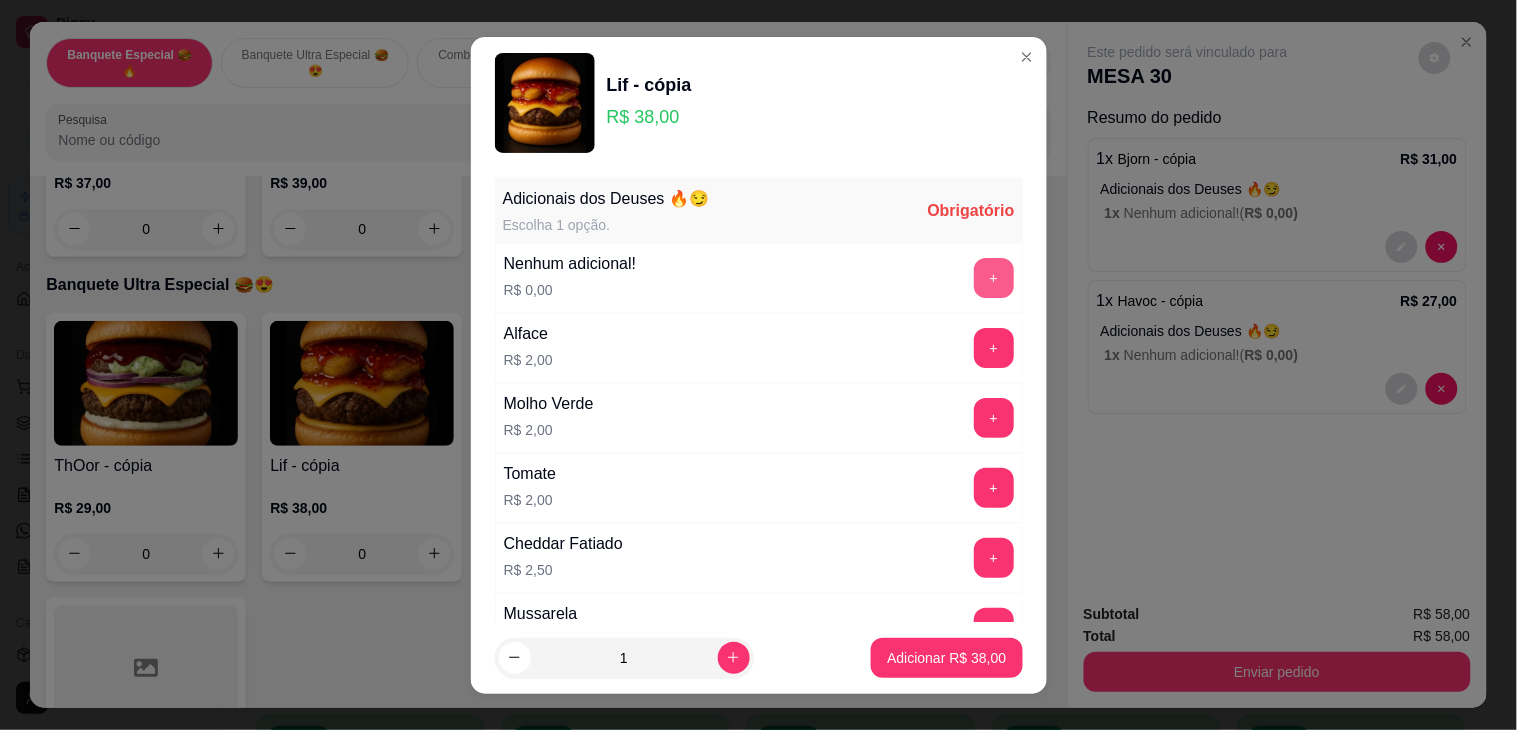 click on "+" at bounding box center [994, 278] 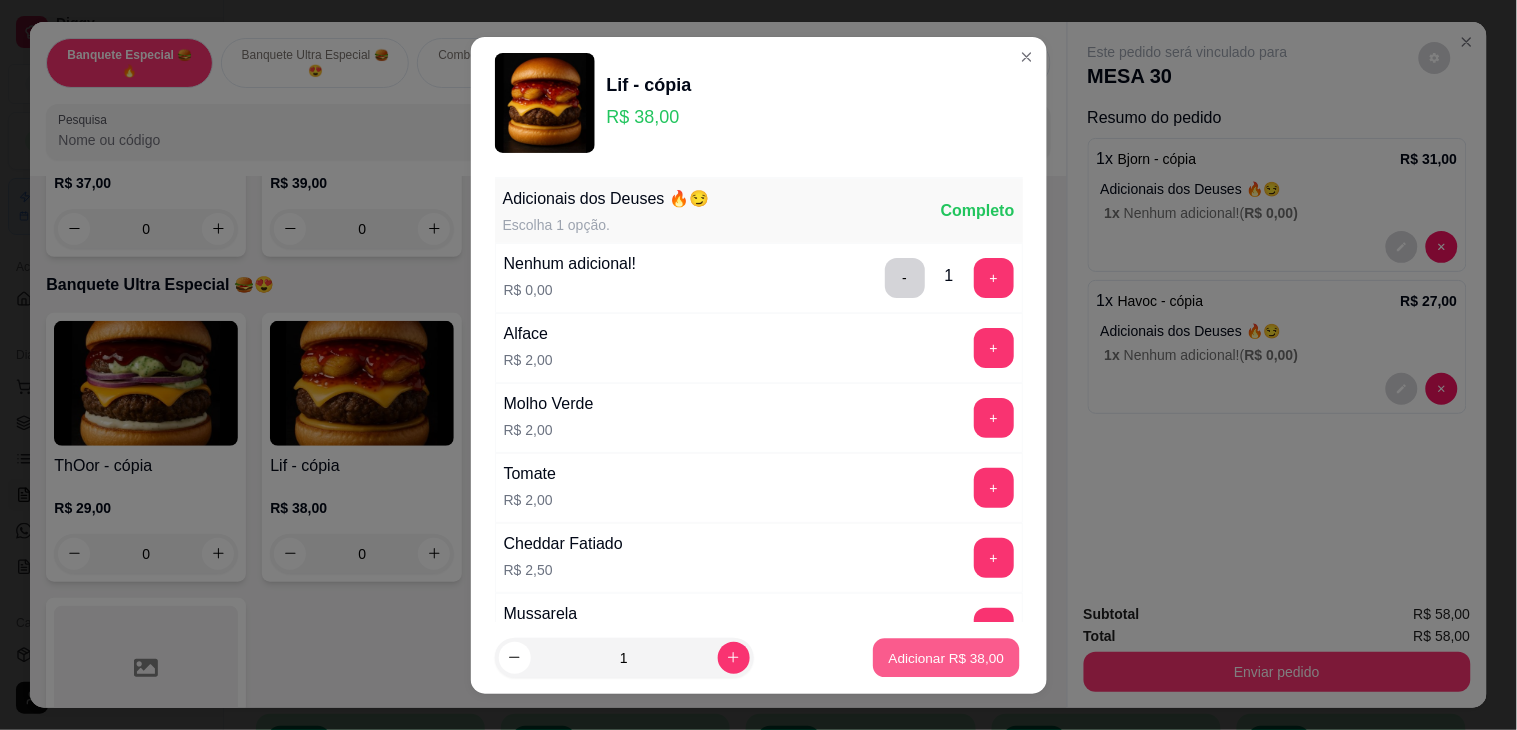 click on "Adicionar   R$ 38,00" at bounding box center [947, 657] 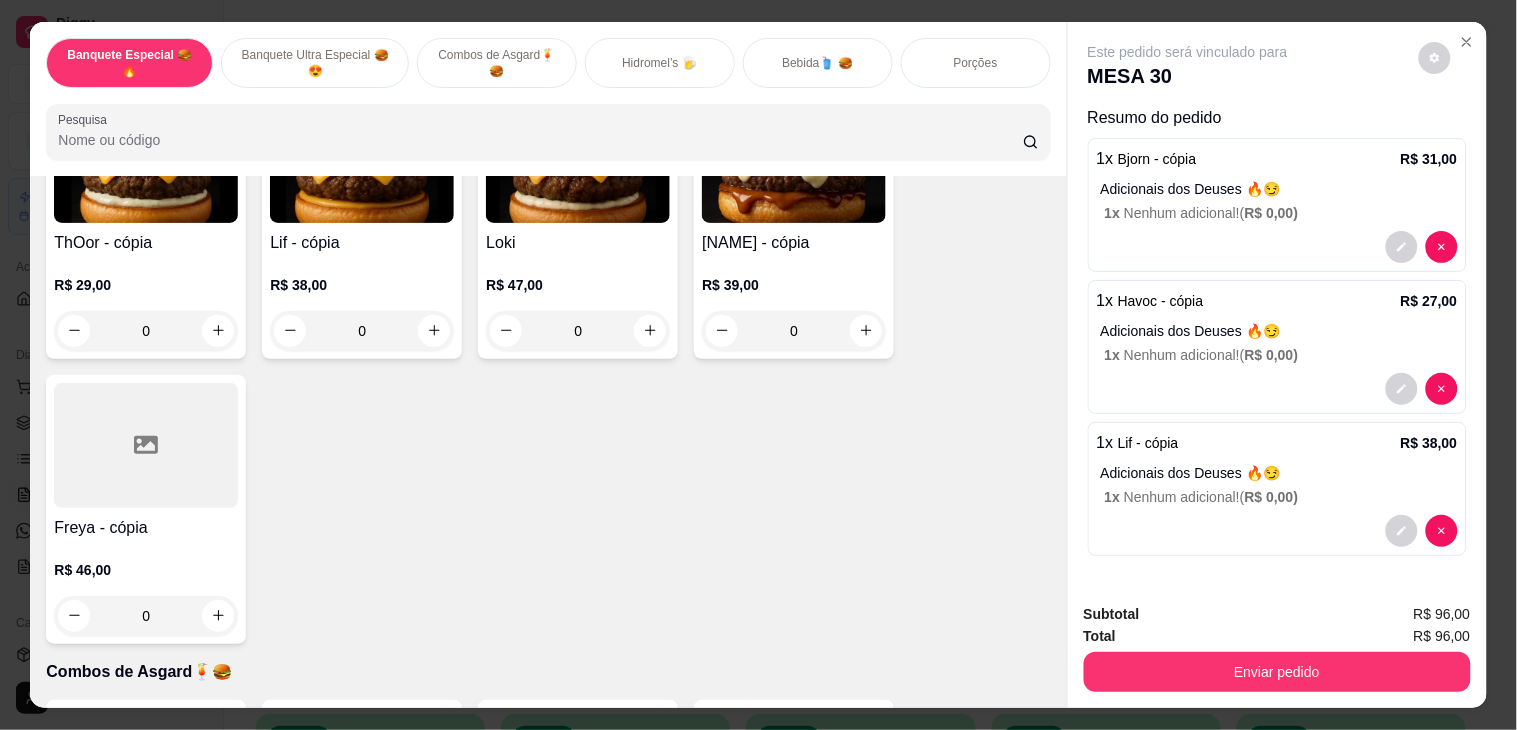scroll, scrollTop: 1444, scrollLeft: 0, axis: vertical 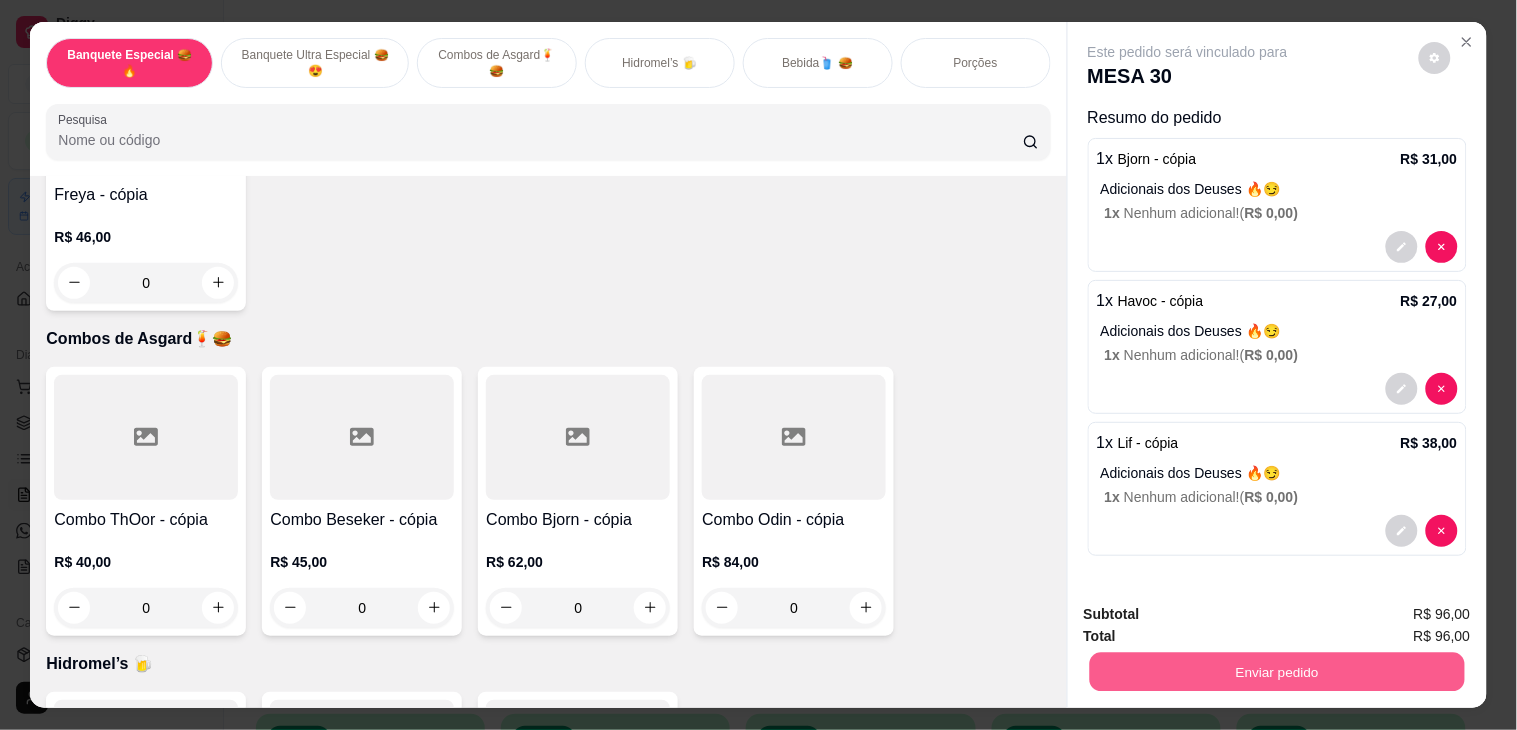 click on "Enviar pedido" at bounding box center (1276, 672) 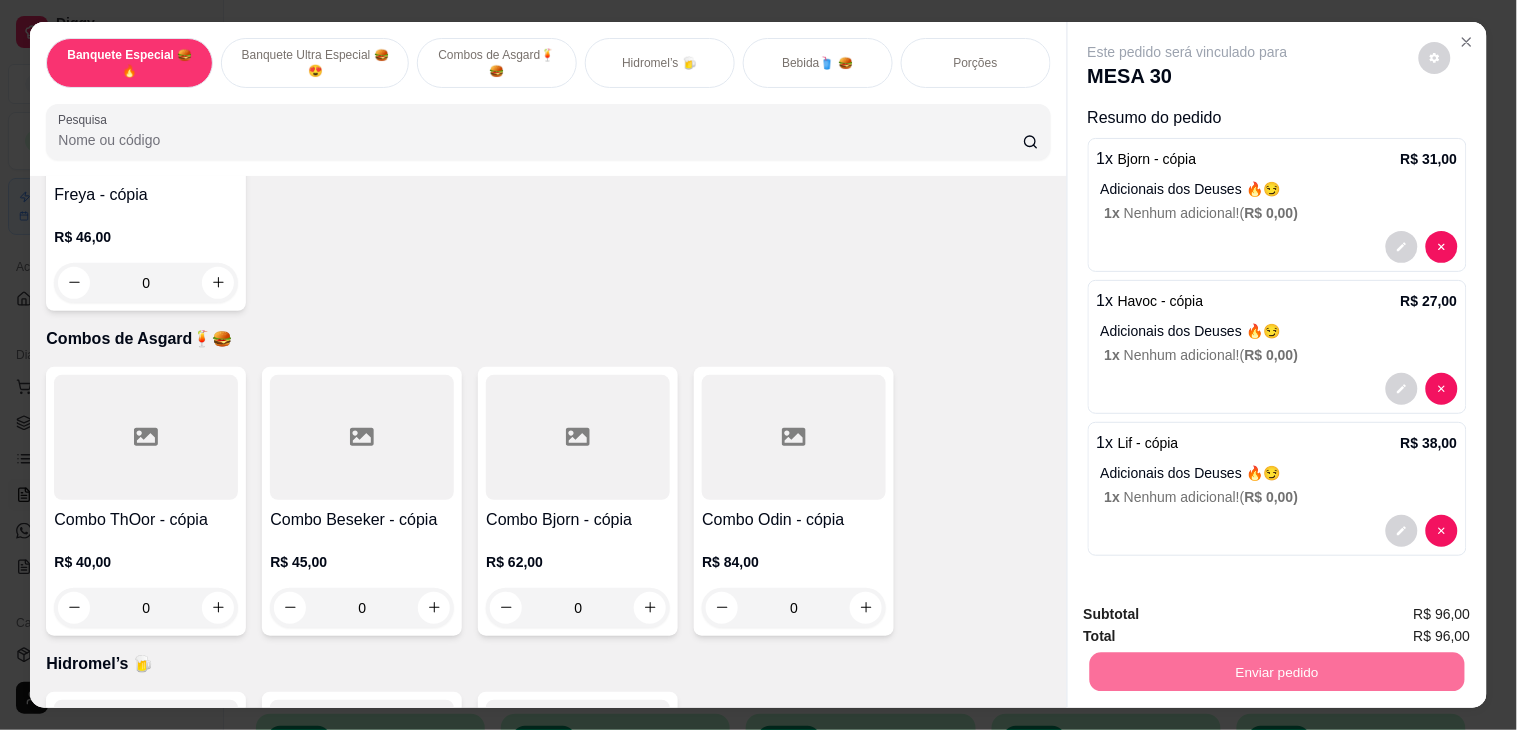 click on "Sim, quero registrar" at bounding box center (1399, 613) 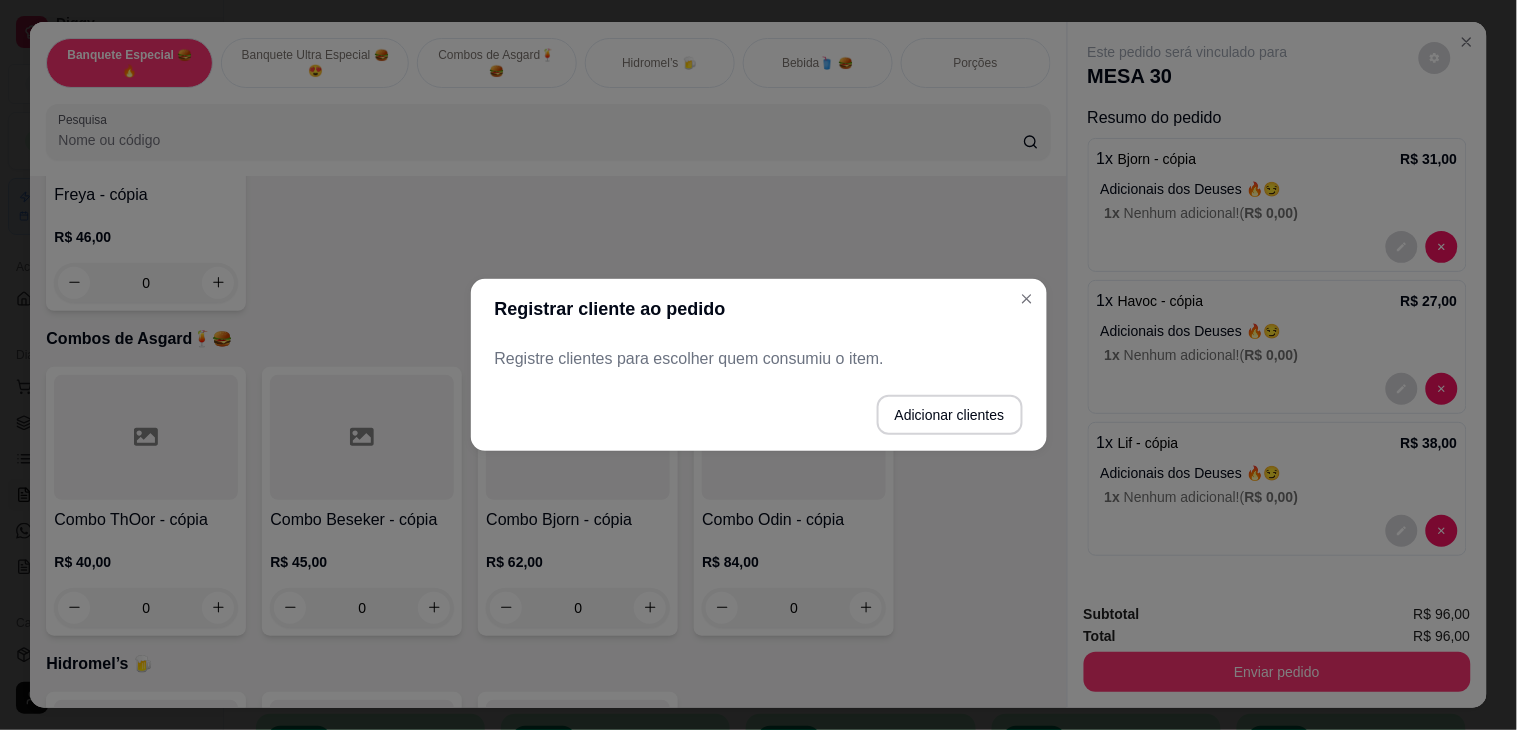 click on "Registre clientes para escolher quem consumiu o item." at bounding box center (759, 359) 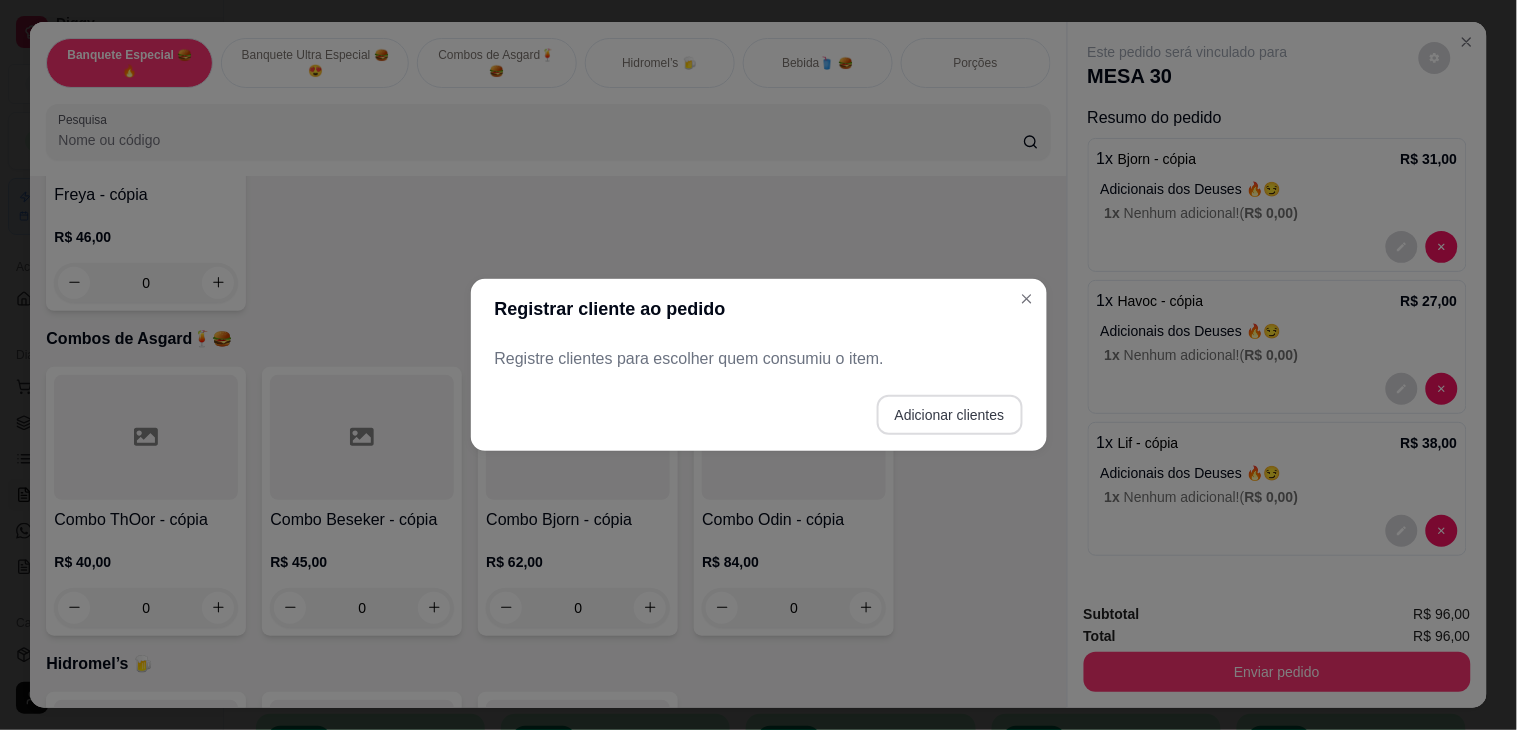 click on "Adicionar clientes" at bounding box center (950, 415) 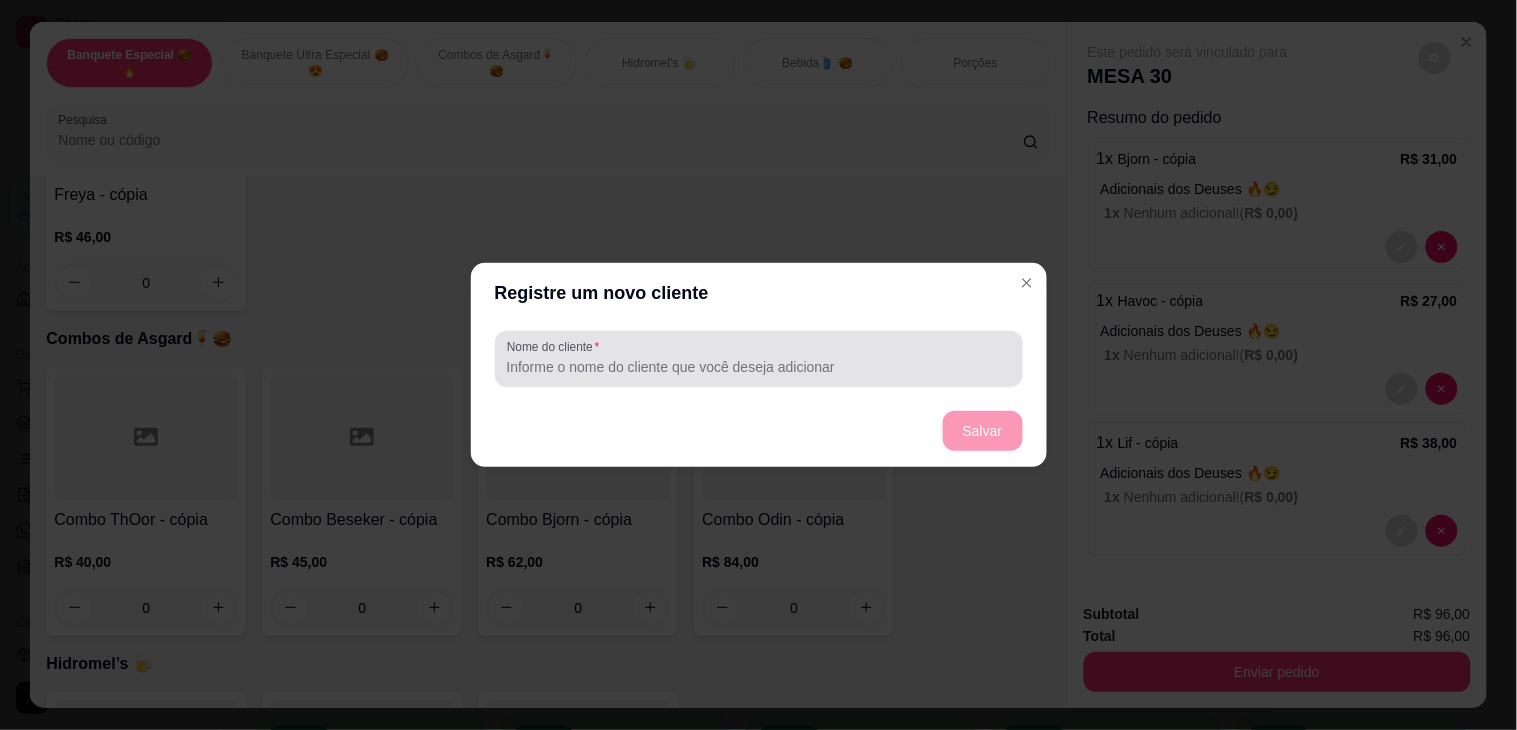 click at bounding box center [759, 359] 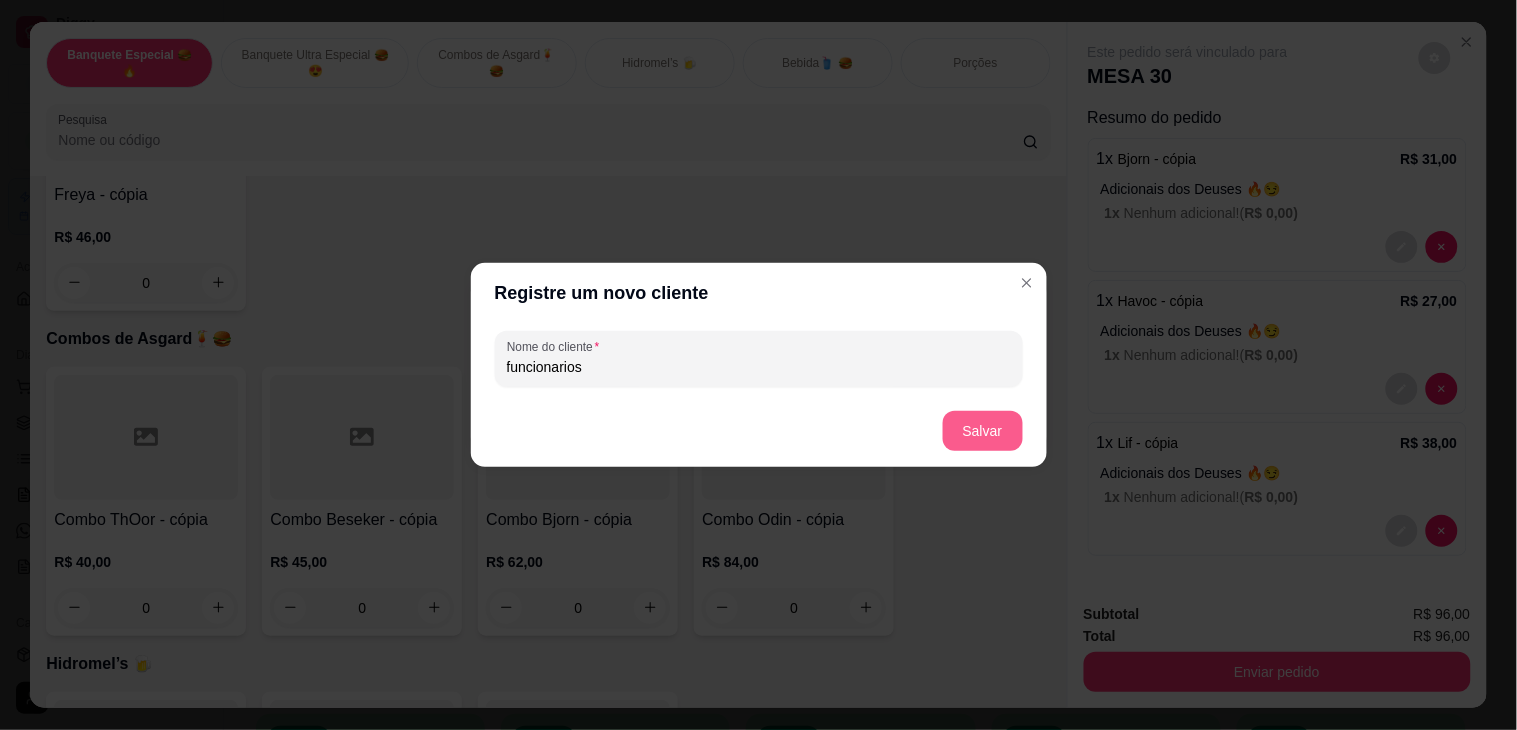 type on "funcionarios" 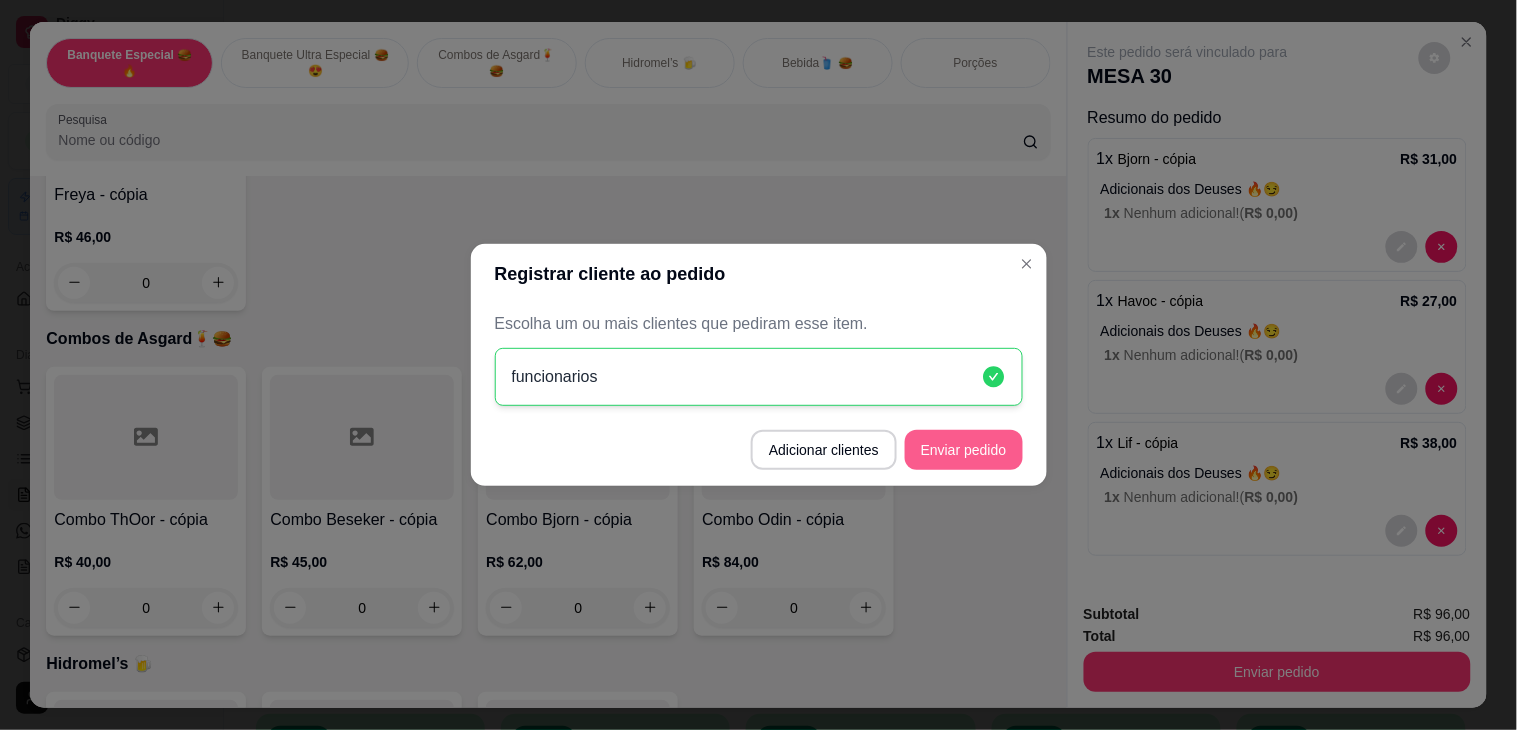 click on "Enviar pedido" at bounding box center [964, 450] 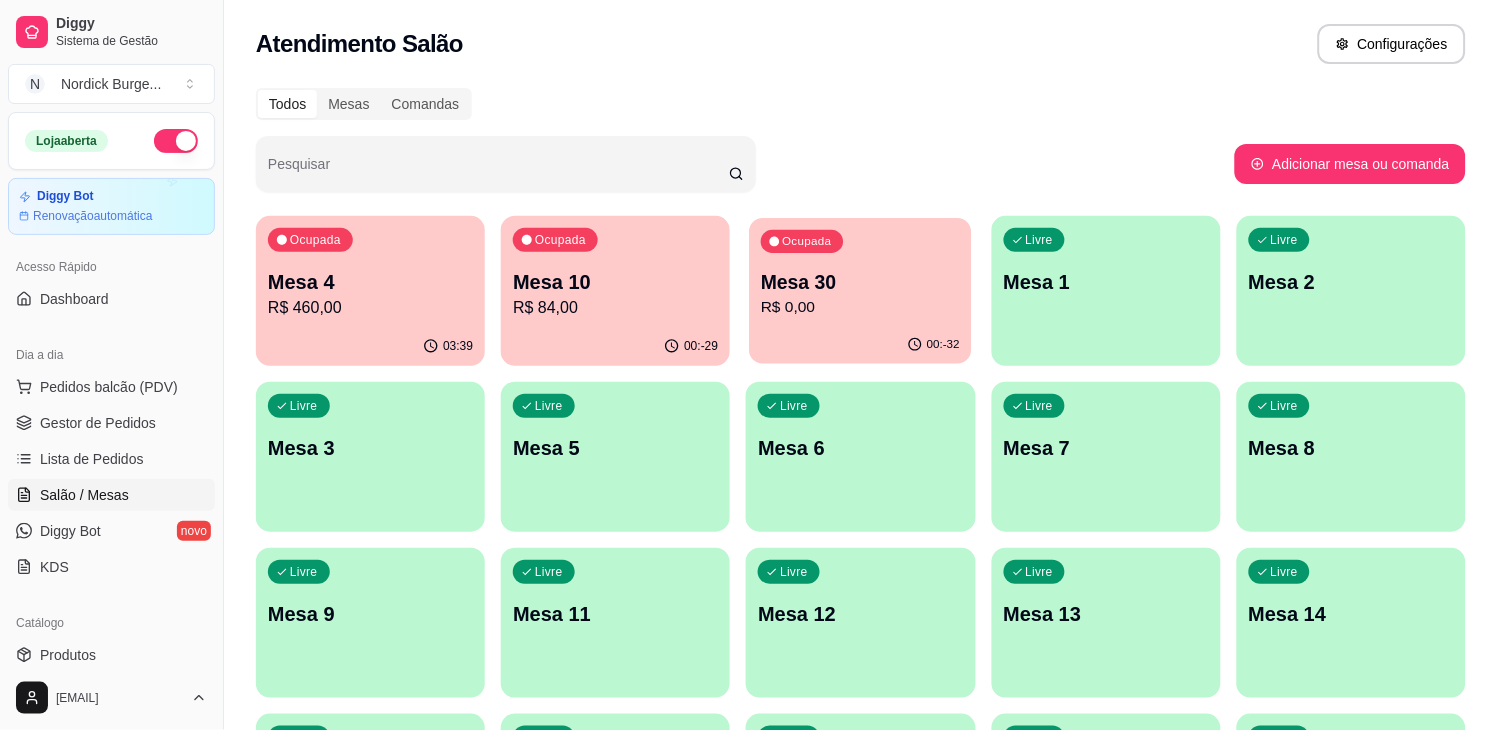 click on "00:-32" at bounding box center [861, 345] 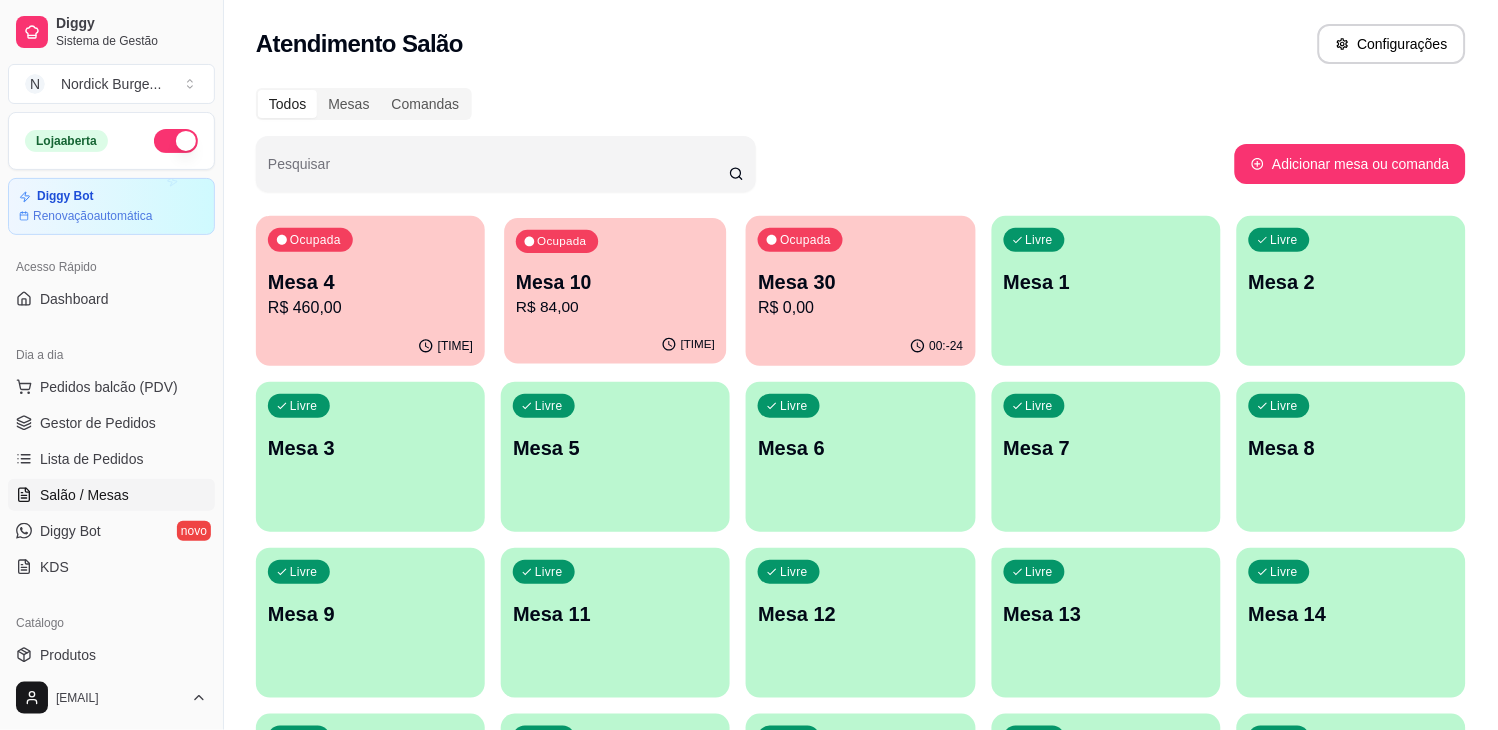 click on "R$ 84,00" at bounding box center [615, 307] 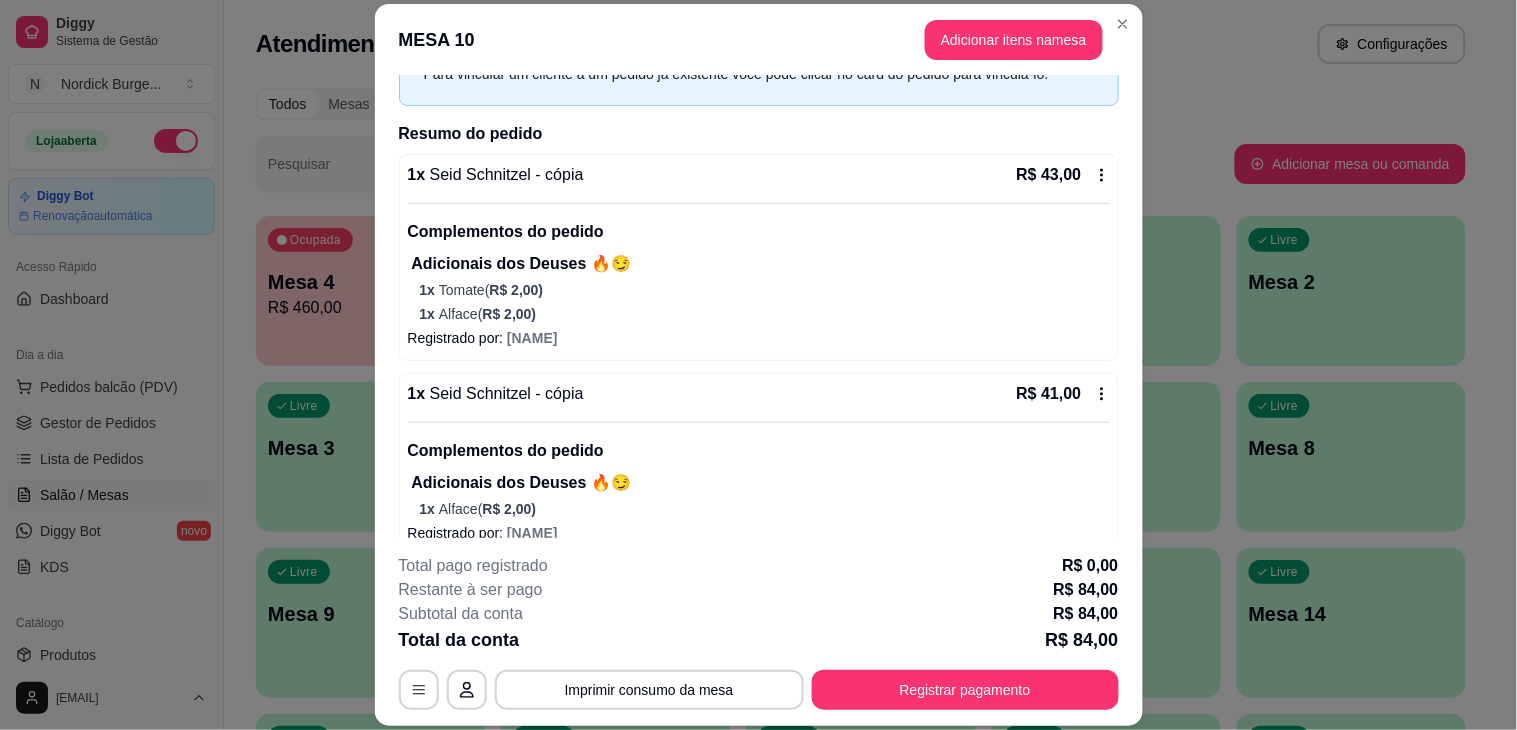 scroll, scrollTop: 136, scrollLeft: 0, axis: vertical 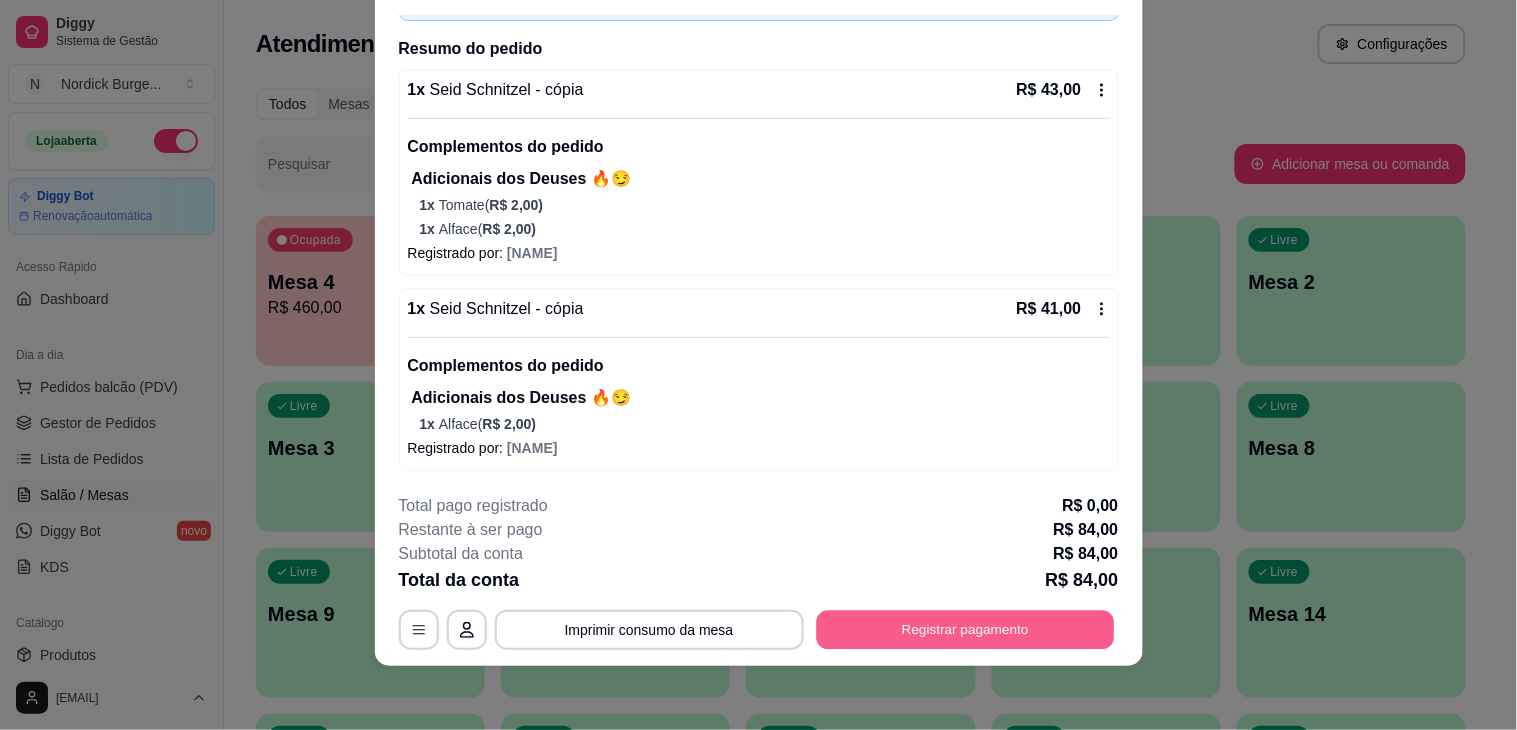 click on "Registrar pagamento" at bounding box center (965, 630) 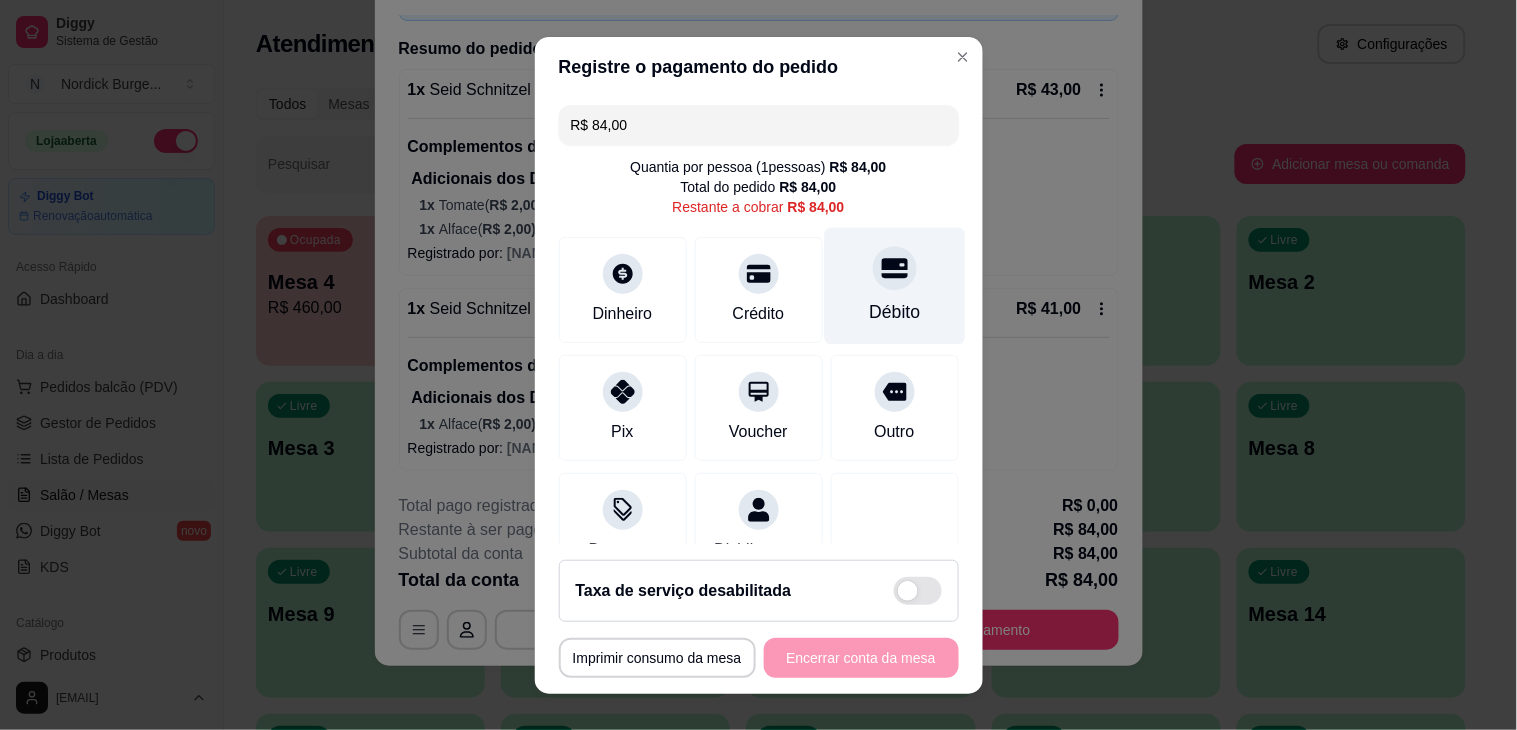 click on "Débito" at bounding box center [894, 285] 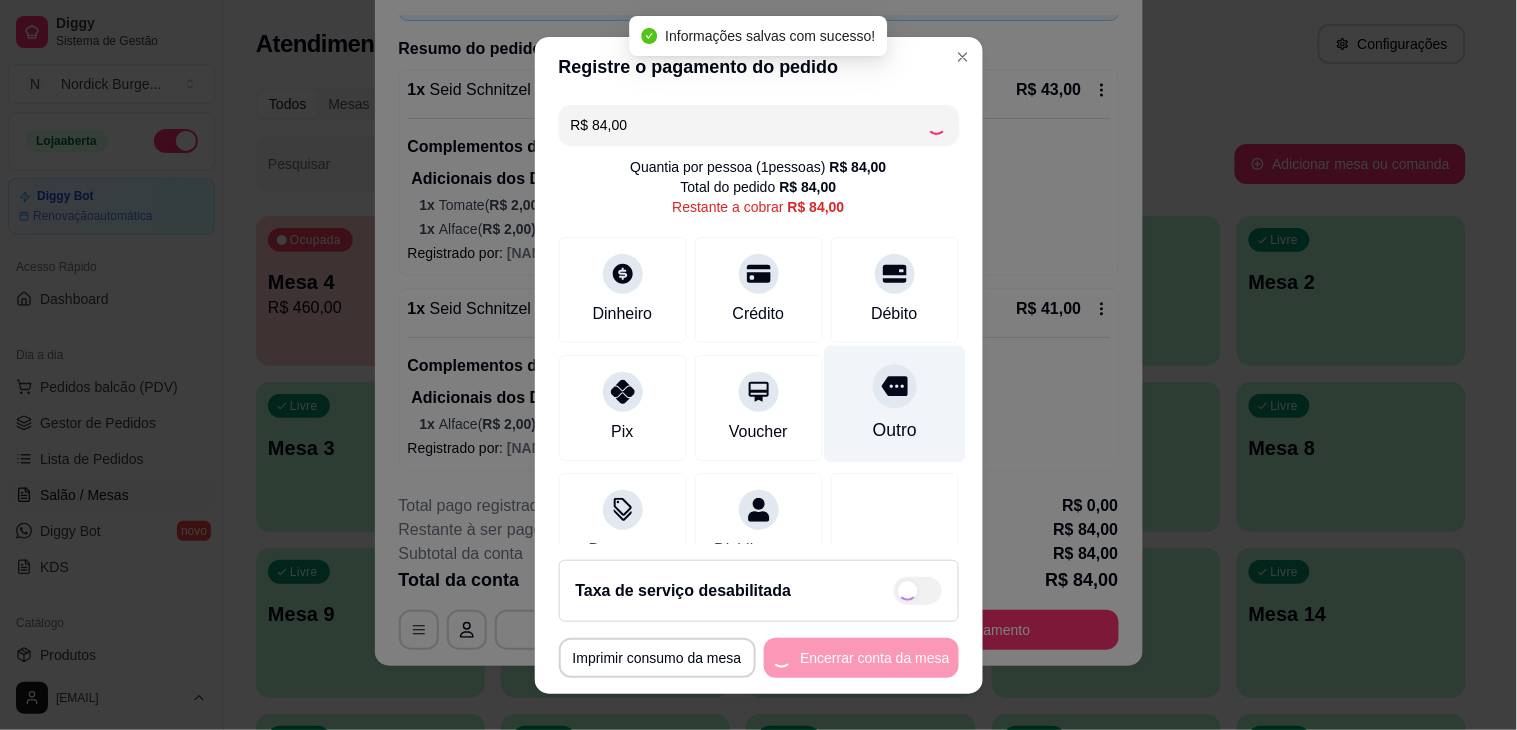 type on "R$ 0,00" 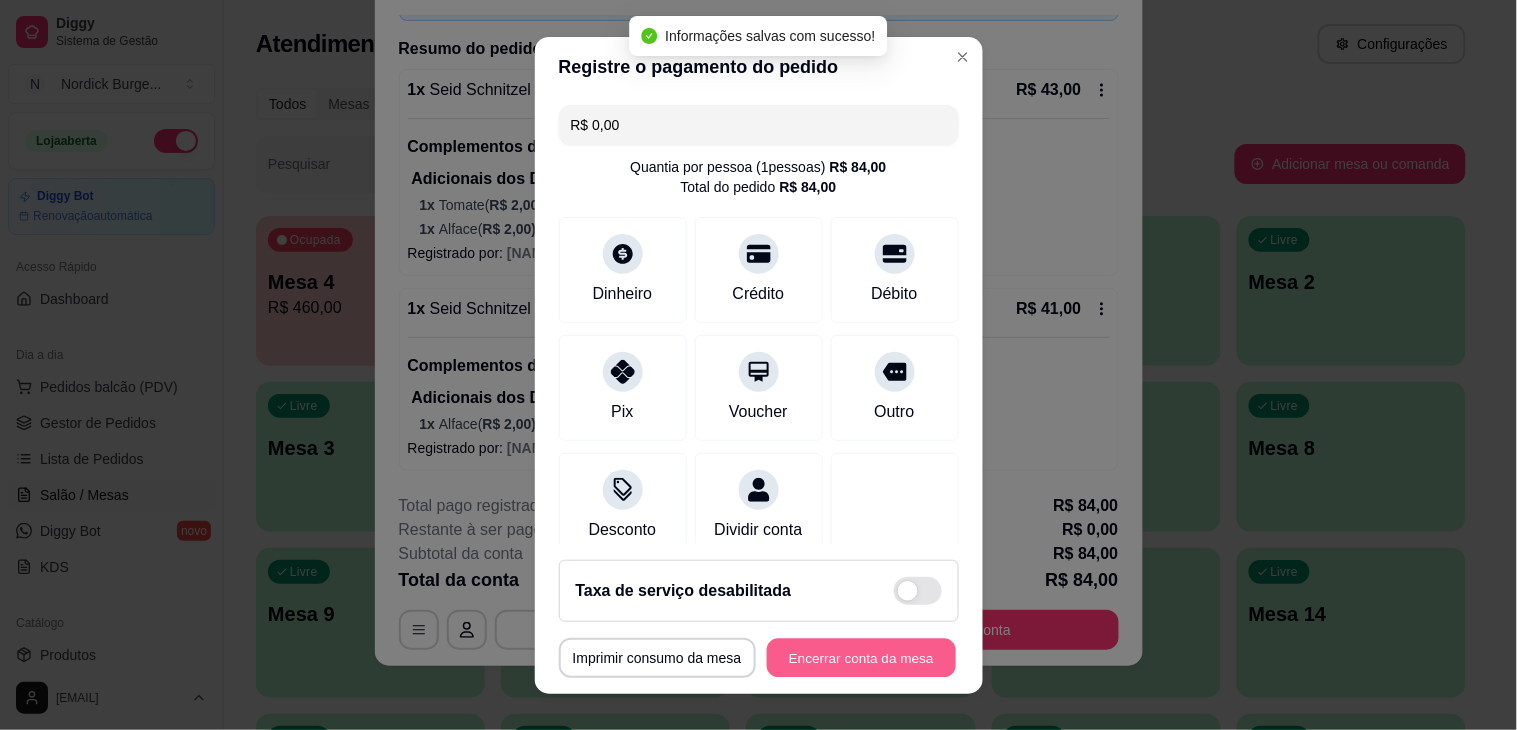 click on "Encerrar conta da mesa" at bounding box center [861, 657] 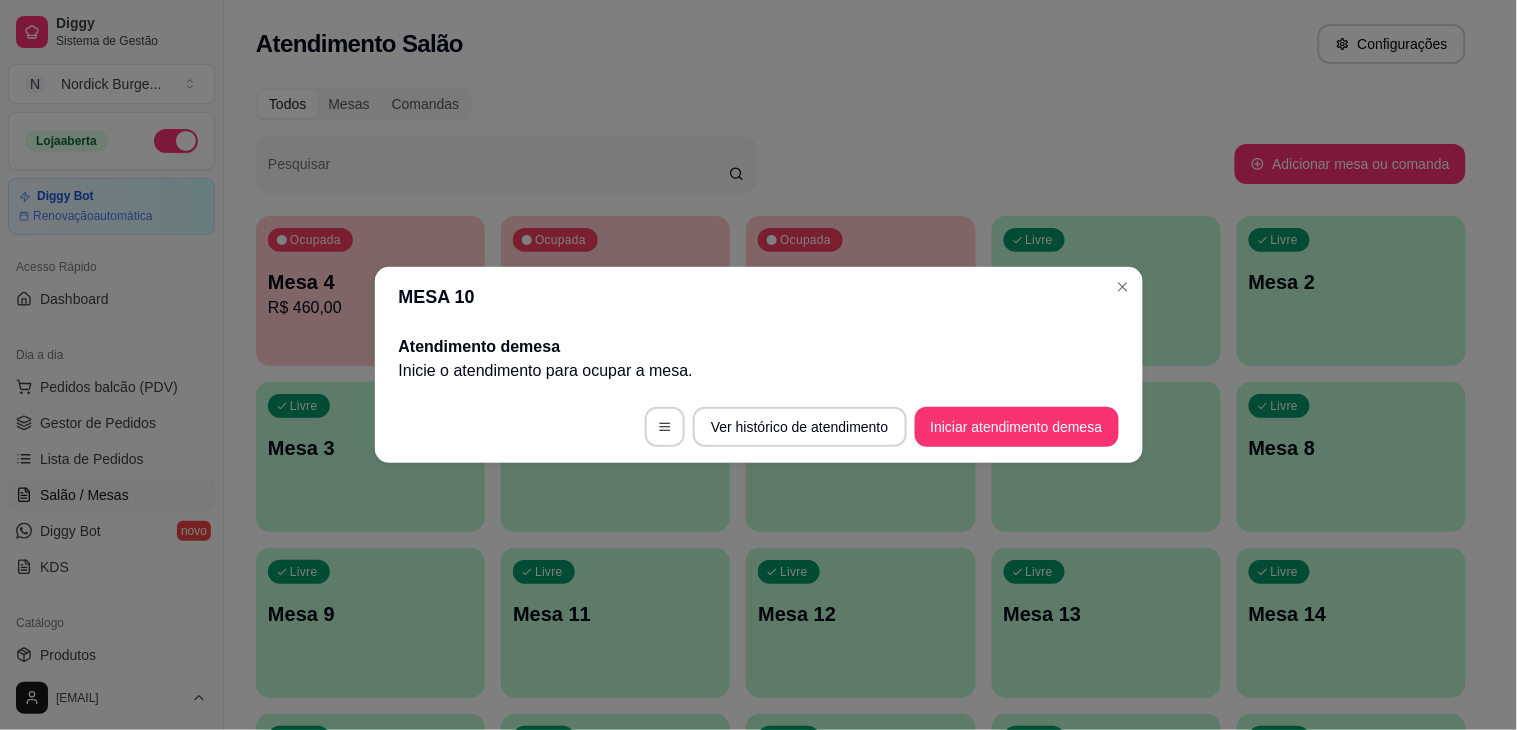 scroll, scrollTop: 0, scrollLeft: 0, axis: both 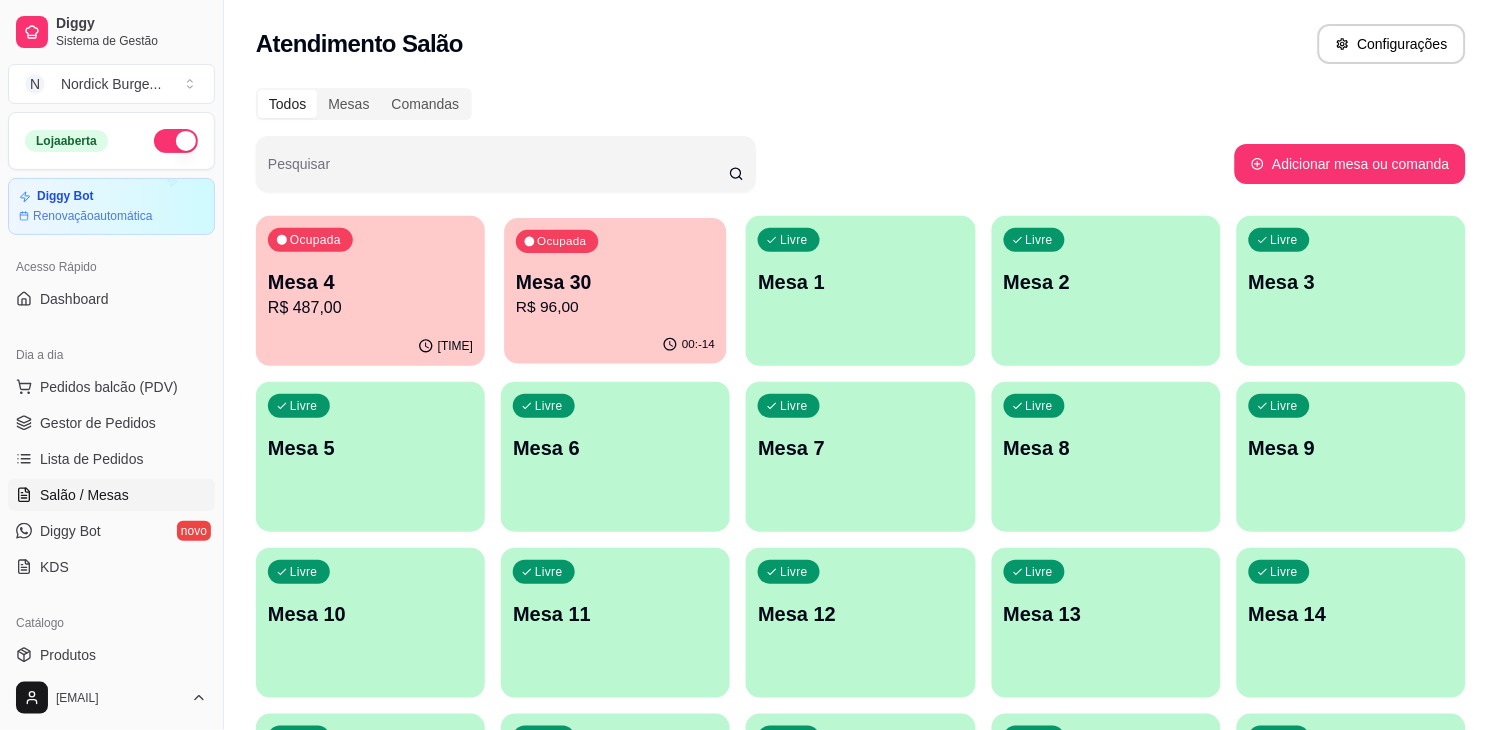 click on "Ocupada Mesa 30 R$ 96,00" at bounding box center (616, 272) 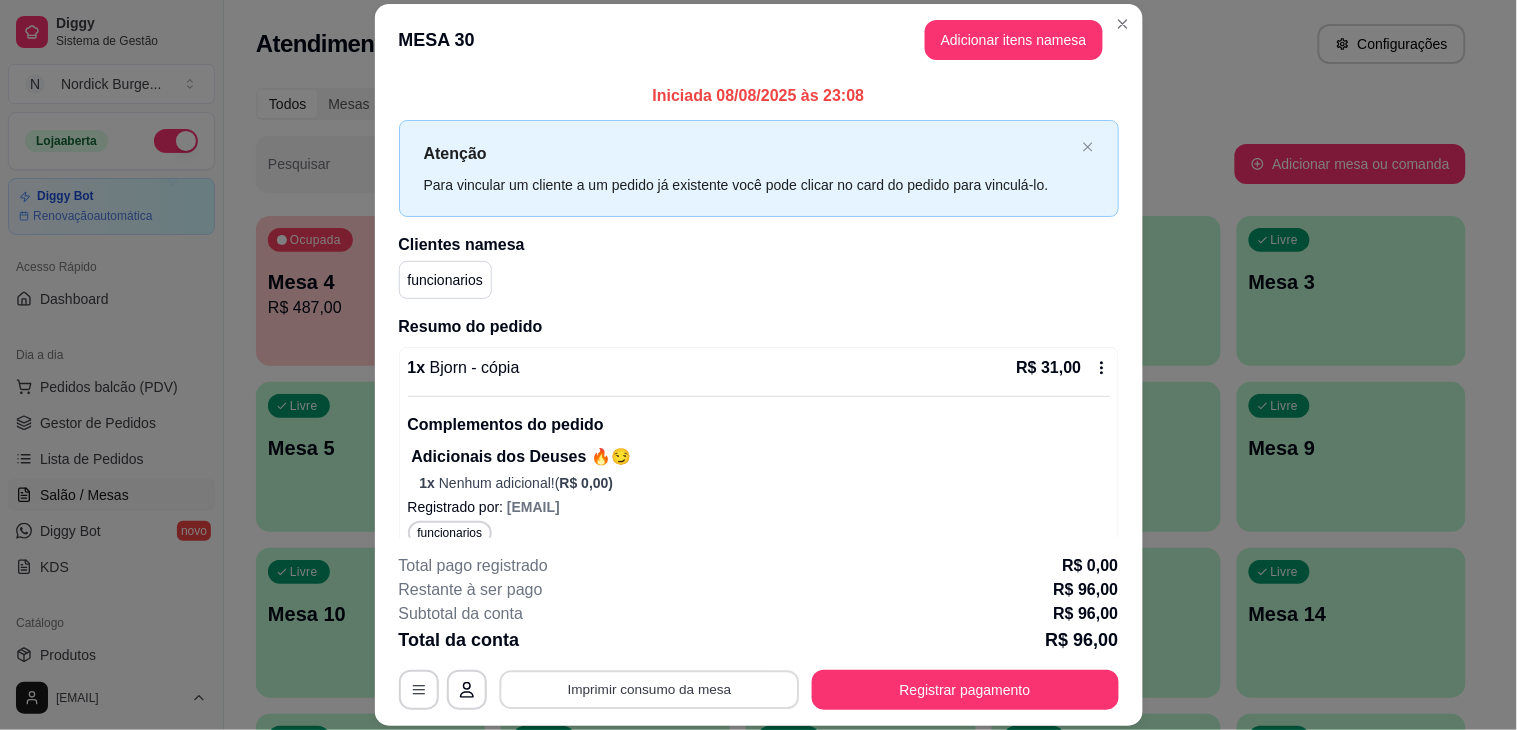click on "Imprimir consumo da mesa" at bounding box center (649, 690) 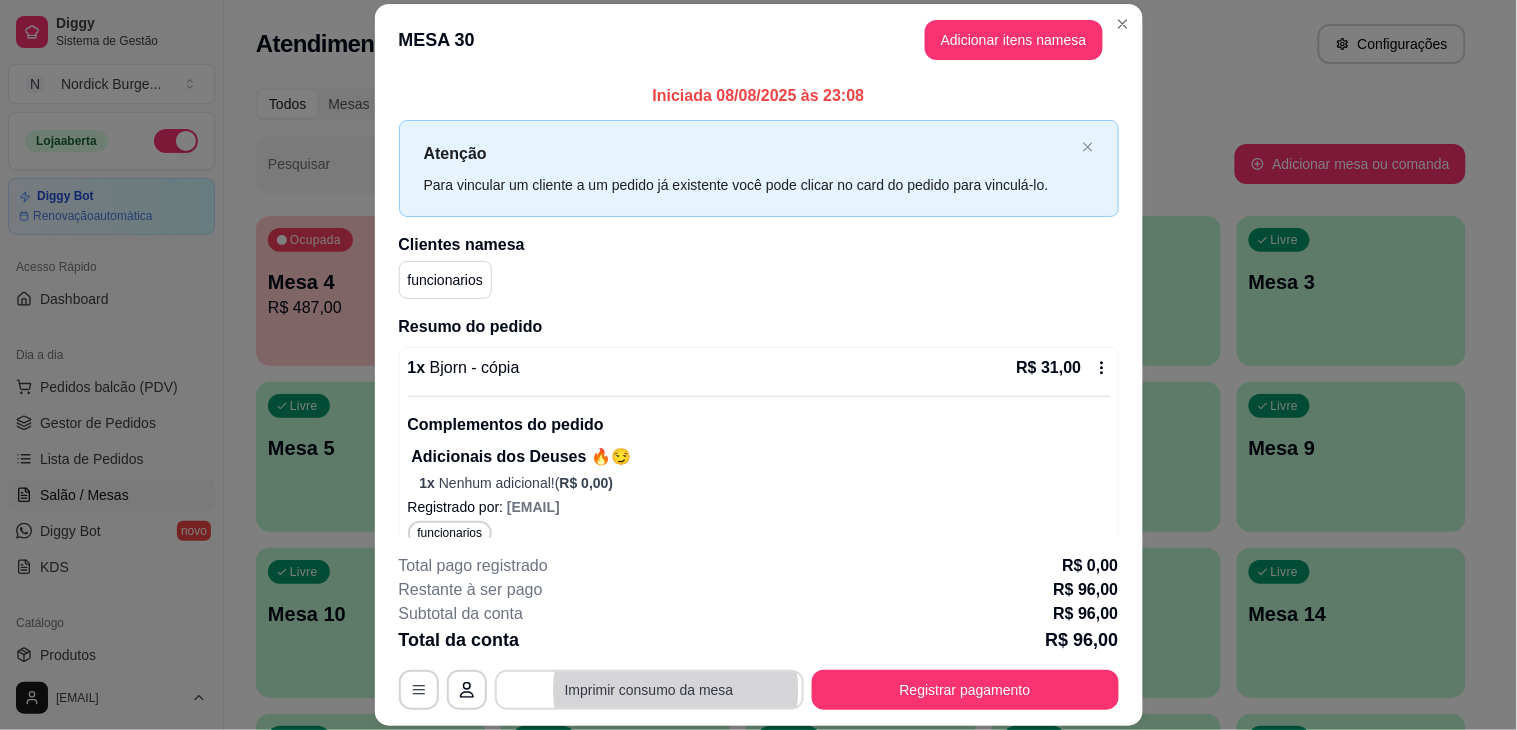 scroll, scrollTop: 0, scrollLeft: 0, axis: both 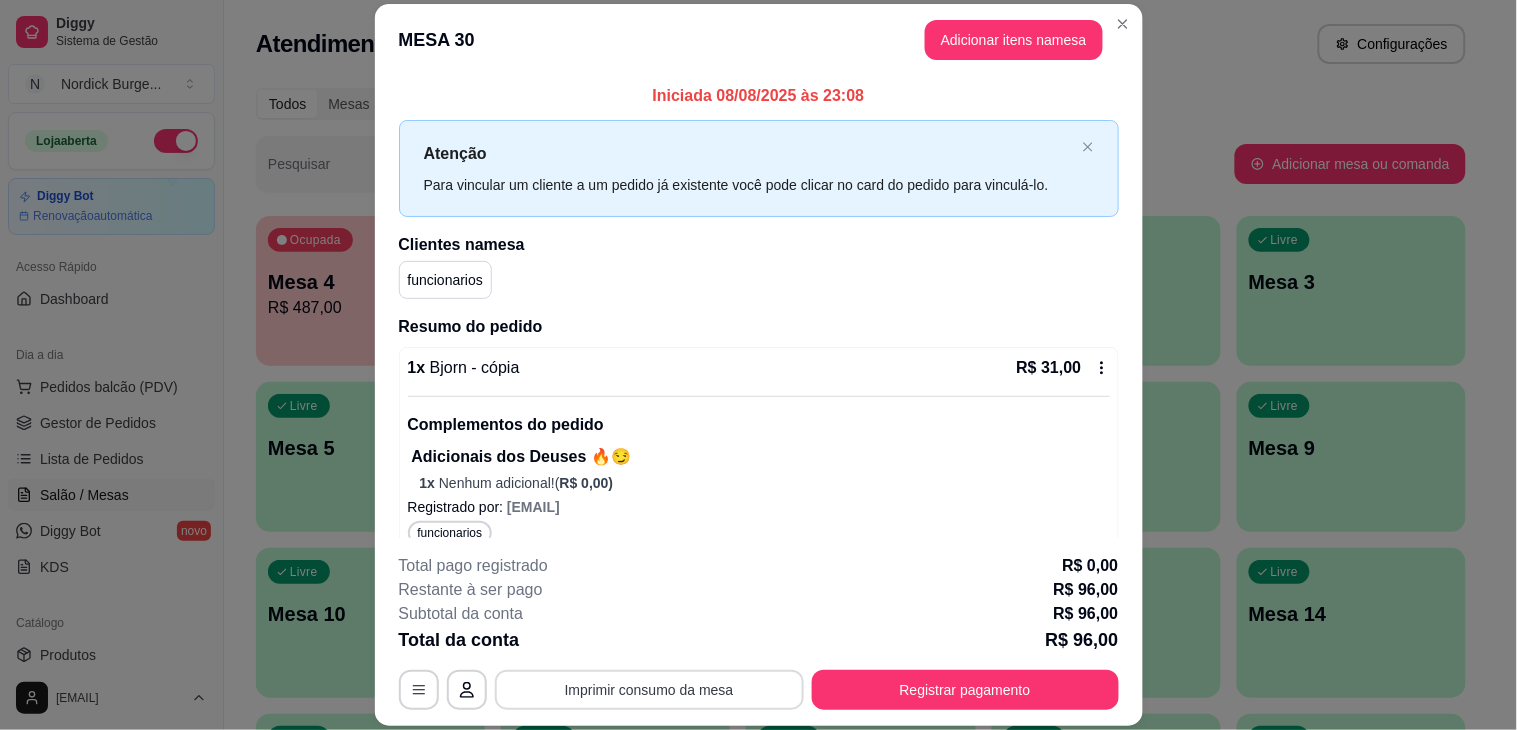 click on "Imprimir consumo da mesa" at bounding box center (649, 690) 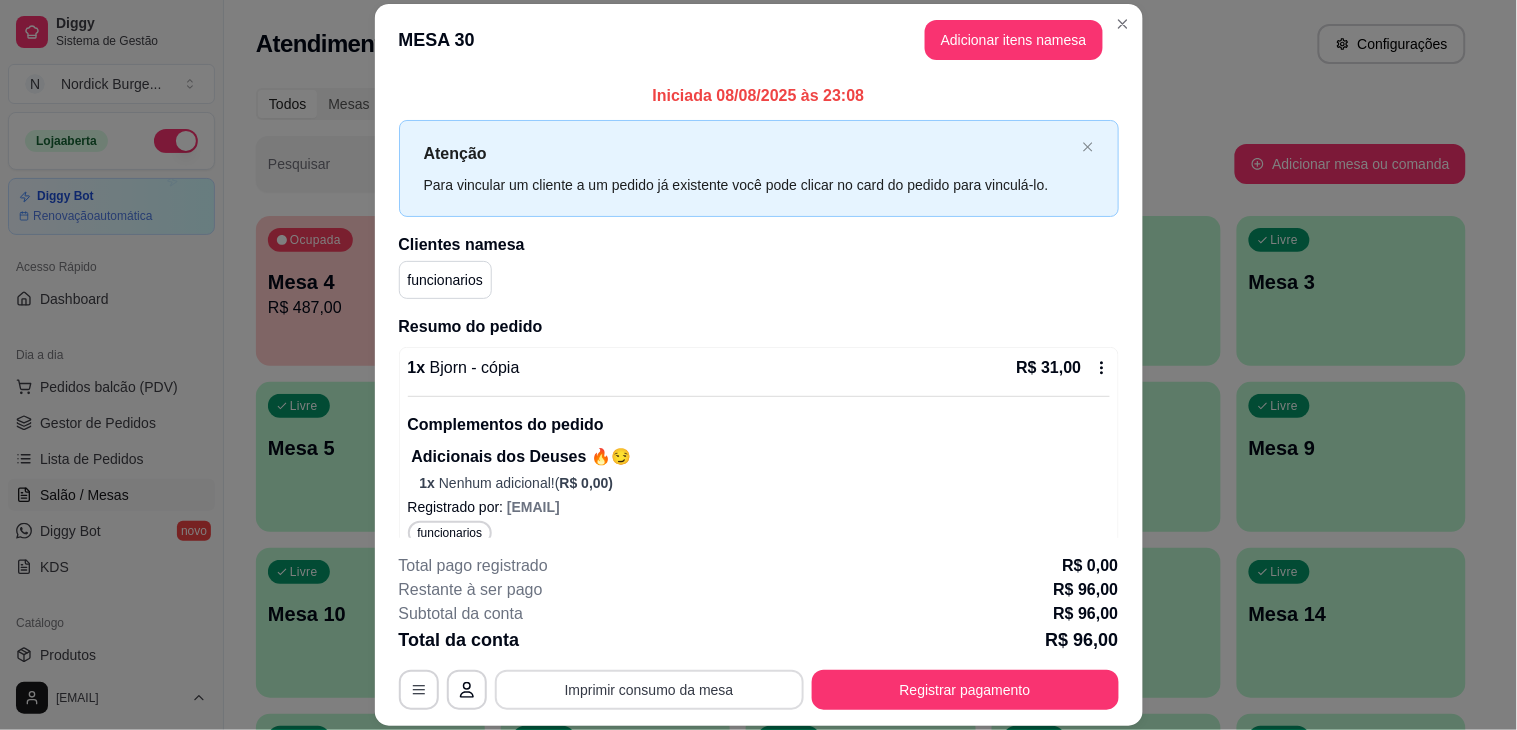 scroll, scrollTop: 0, scrollLeft: 0, axis: both 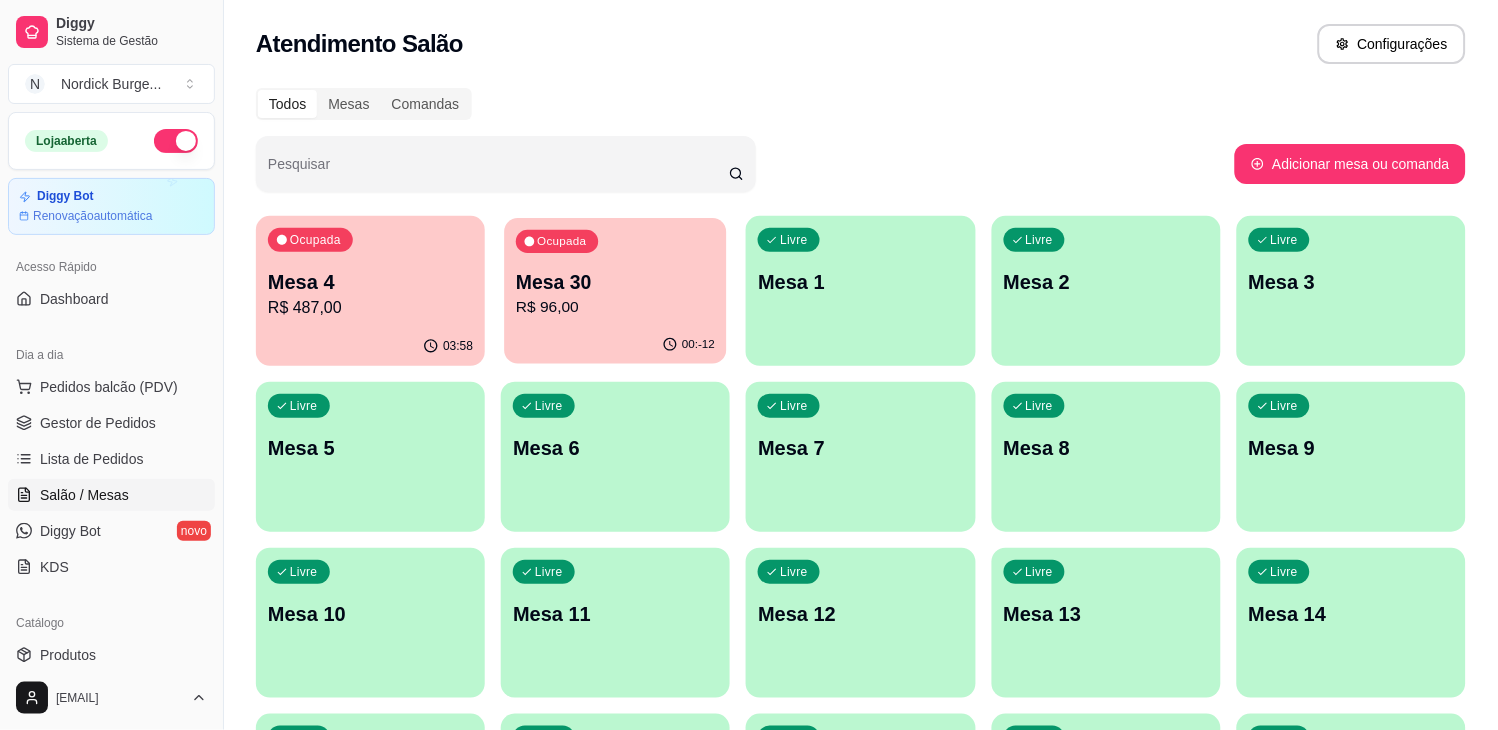 click on "Mesa 30" at bounding box center (615, 282) 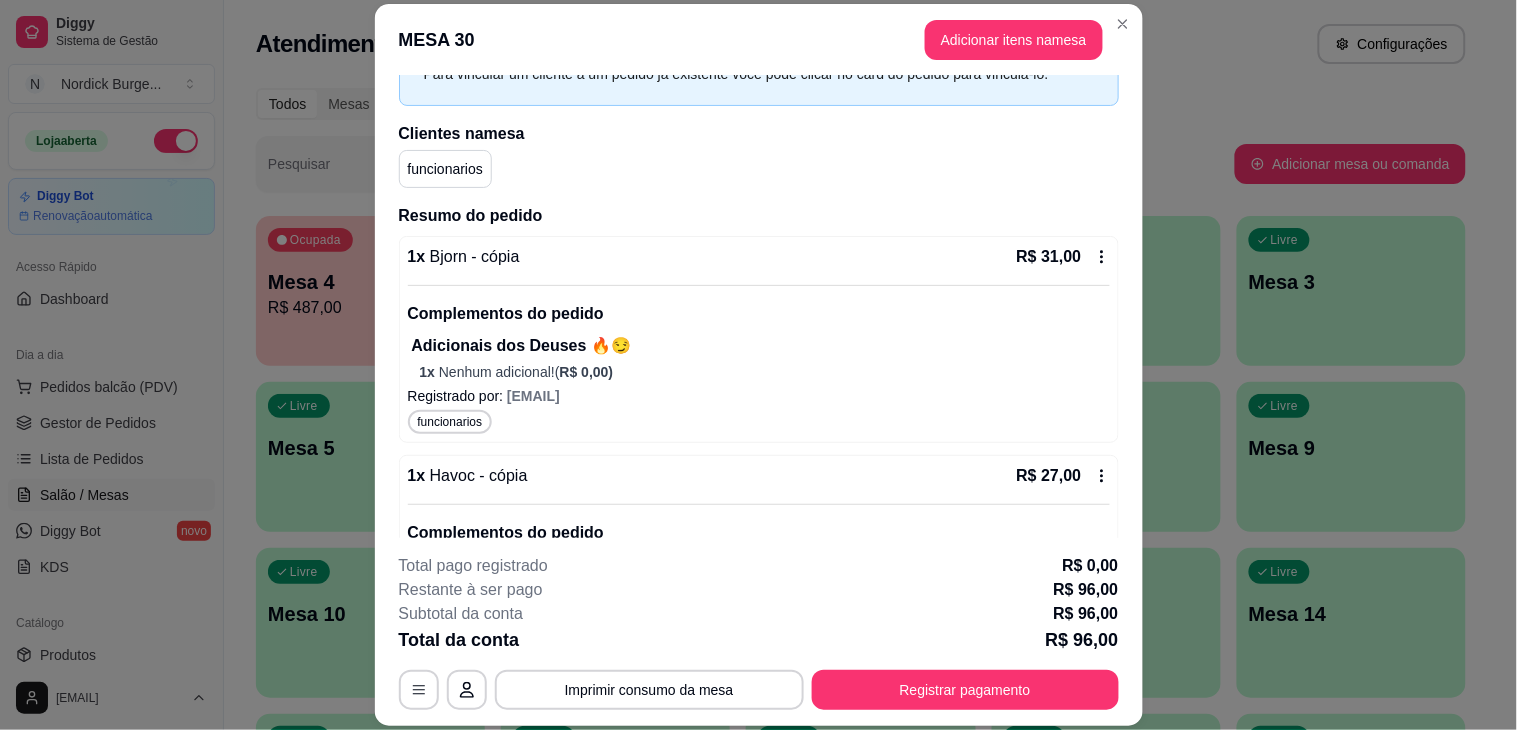 scroll, scrollTop: 333, scrollLeft: 0, axis: vertical 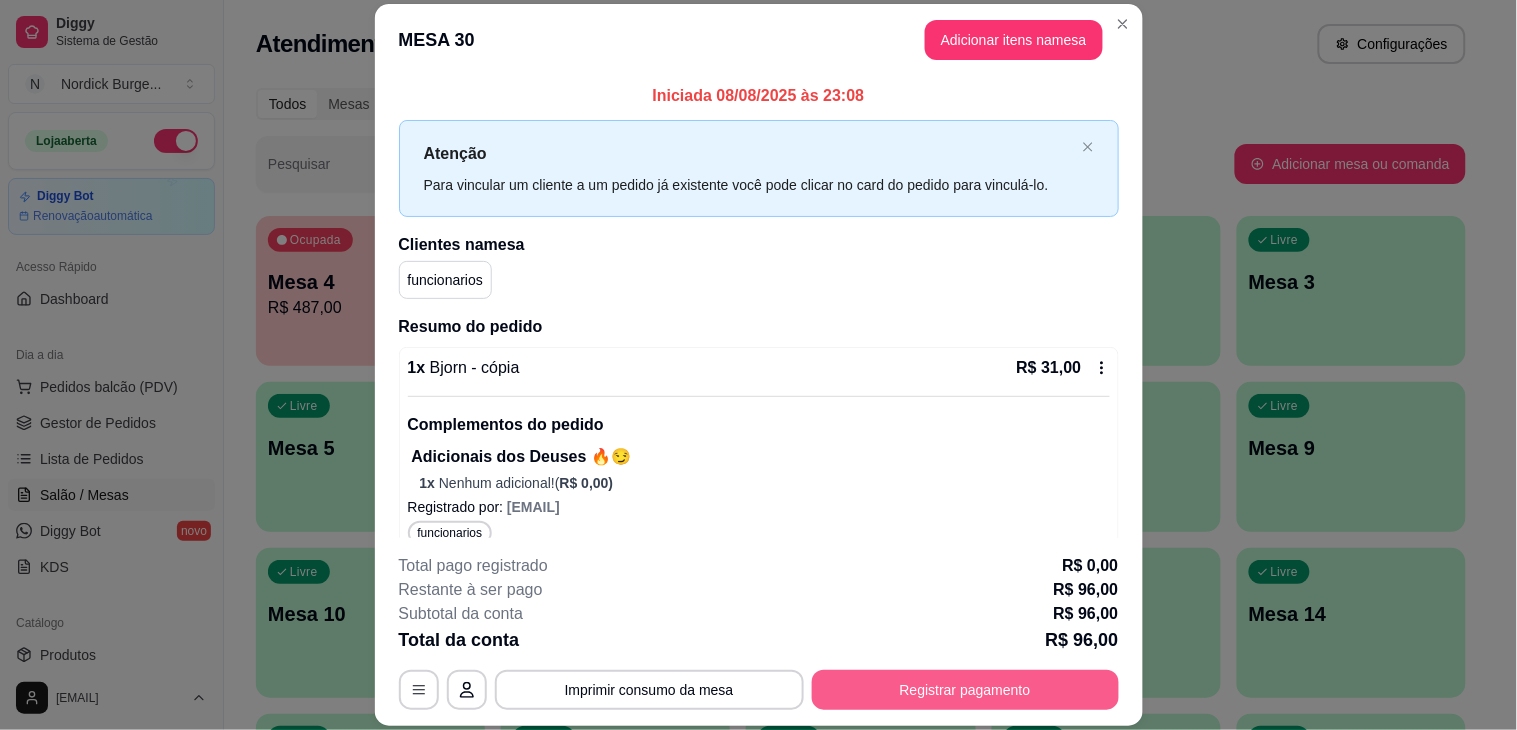 click on "Registrar pagamento" at bounding box center (965, 690) 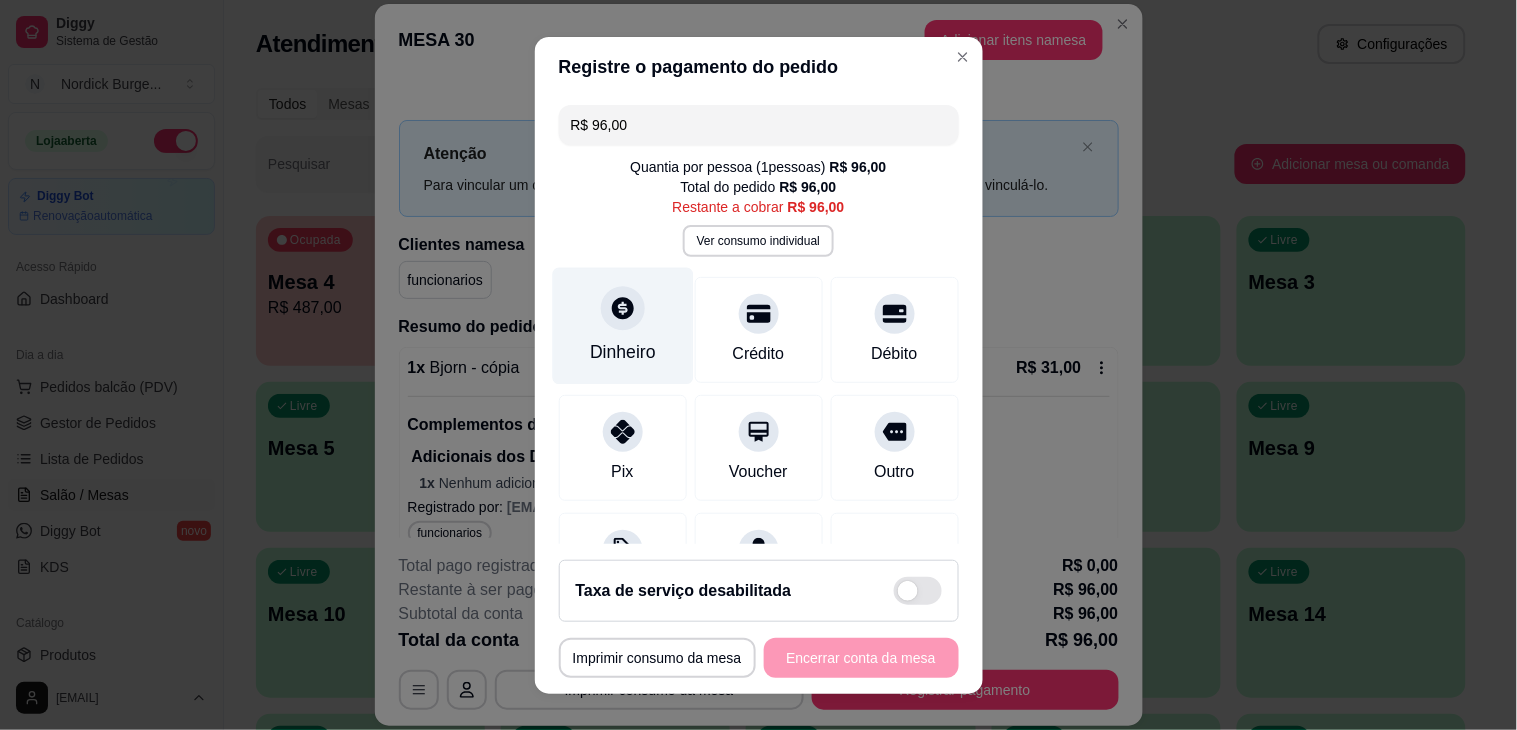 click at bounding box center (623, 308) 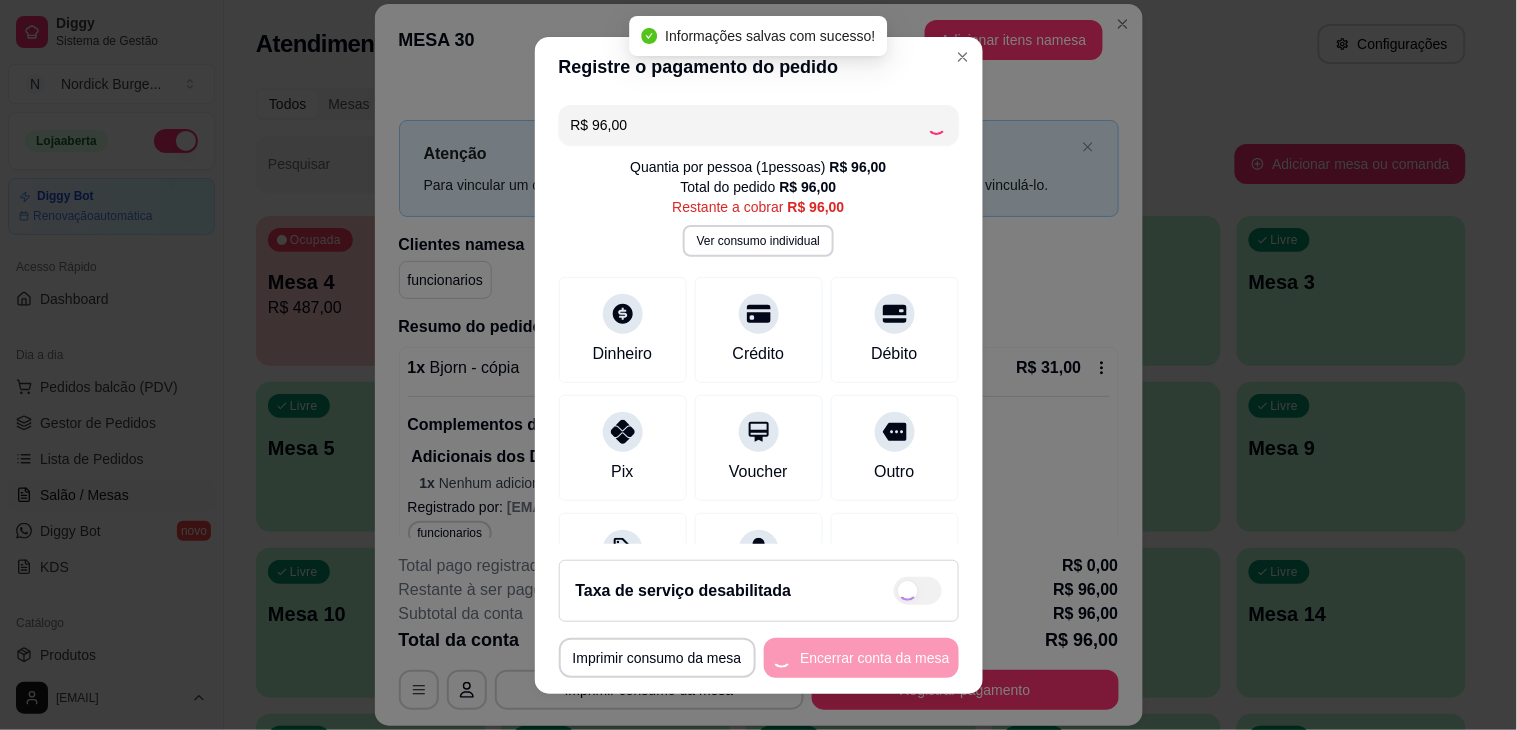 type on "R$ 0,00" 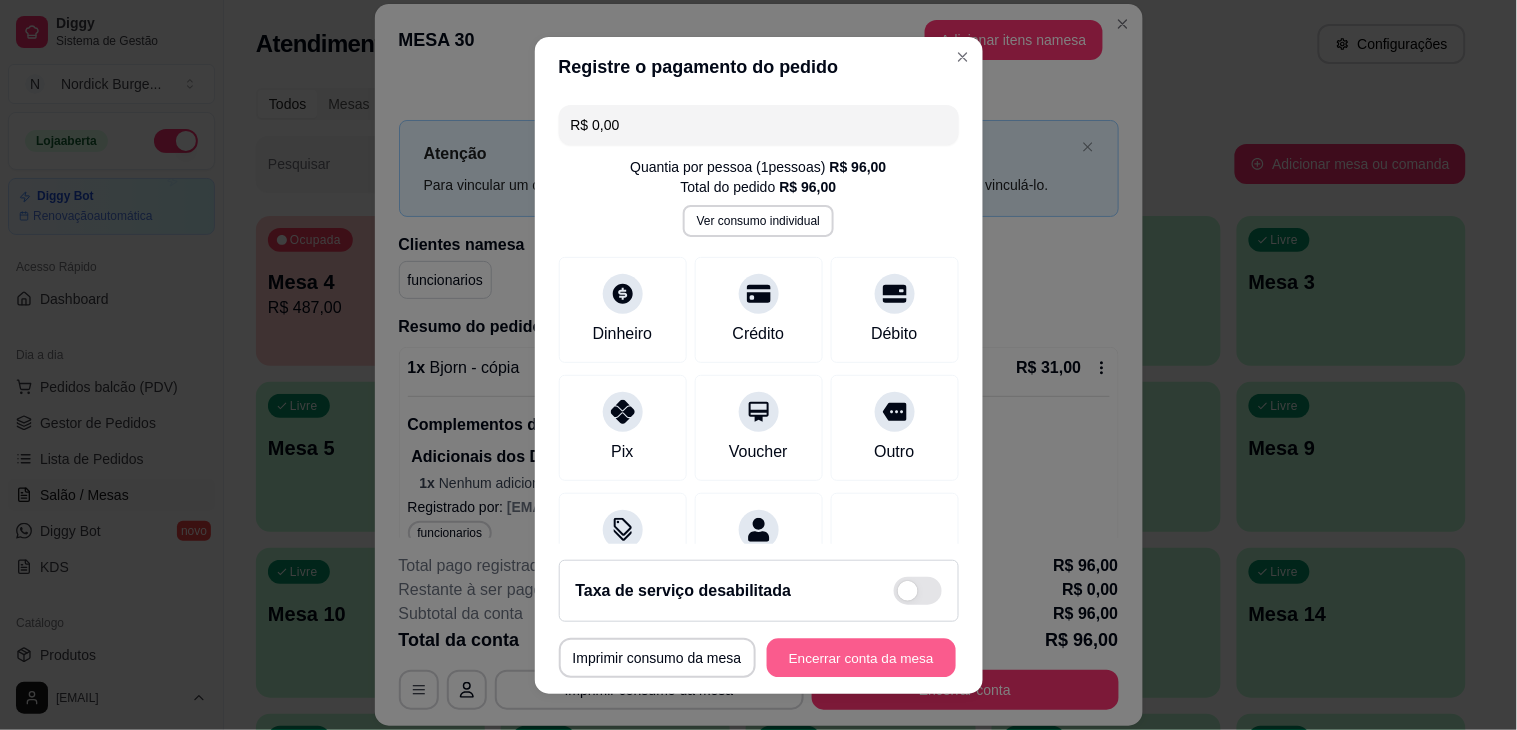 click on "Encerrar conta da mesa" at bounding box center [861, 657] 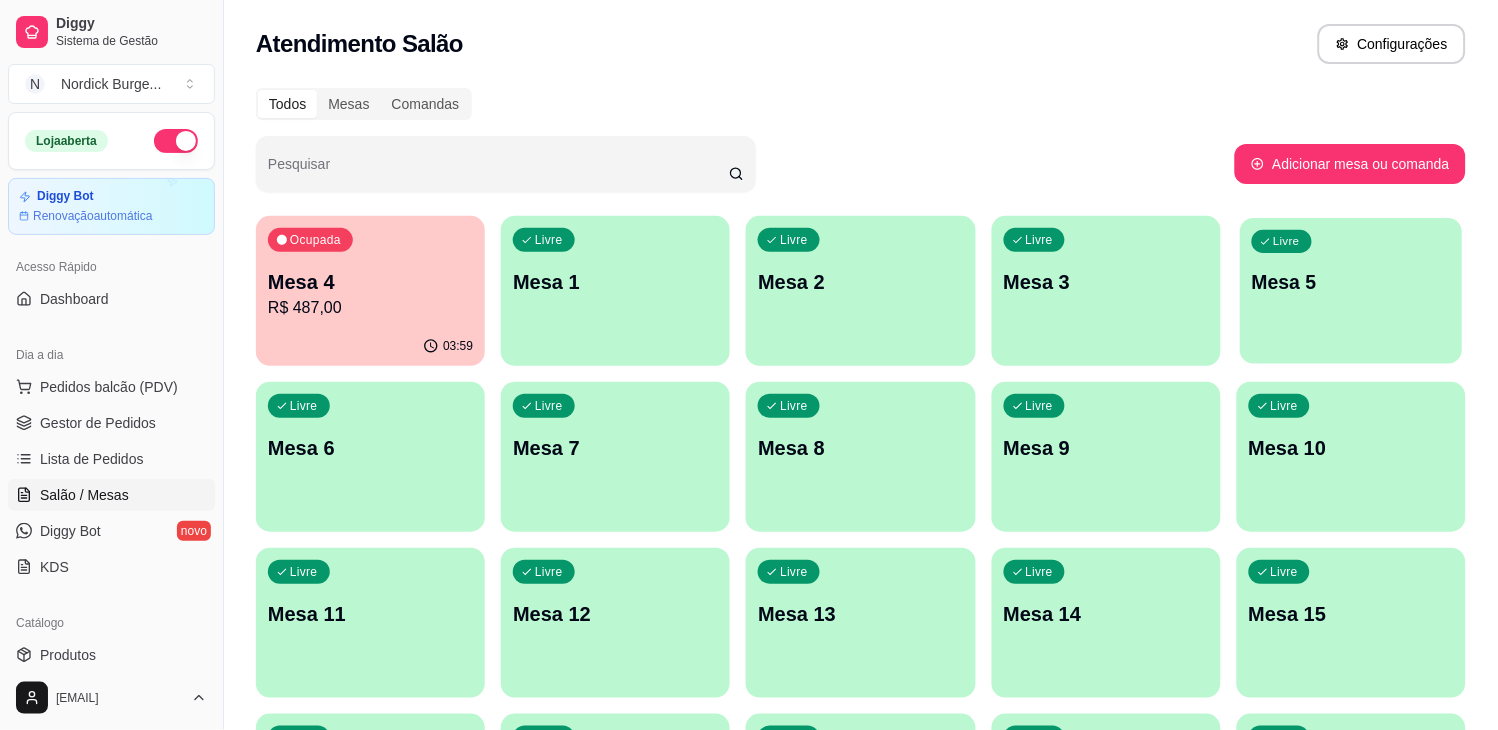 click on "Livre Mesa 5" at bounding box center [1351, 279] 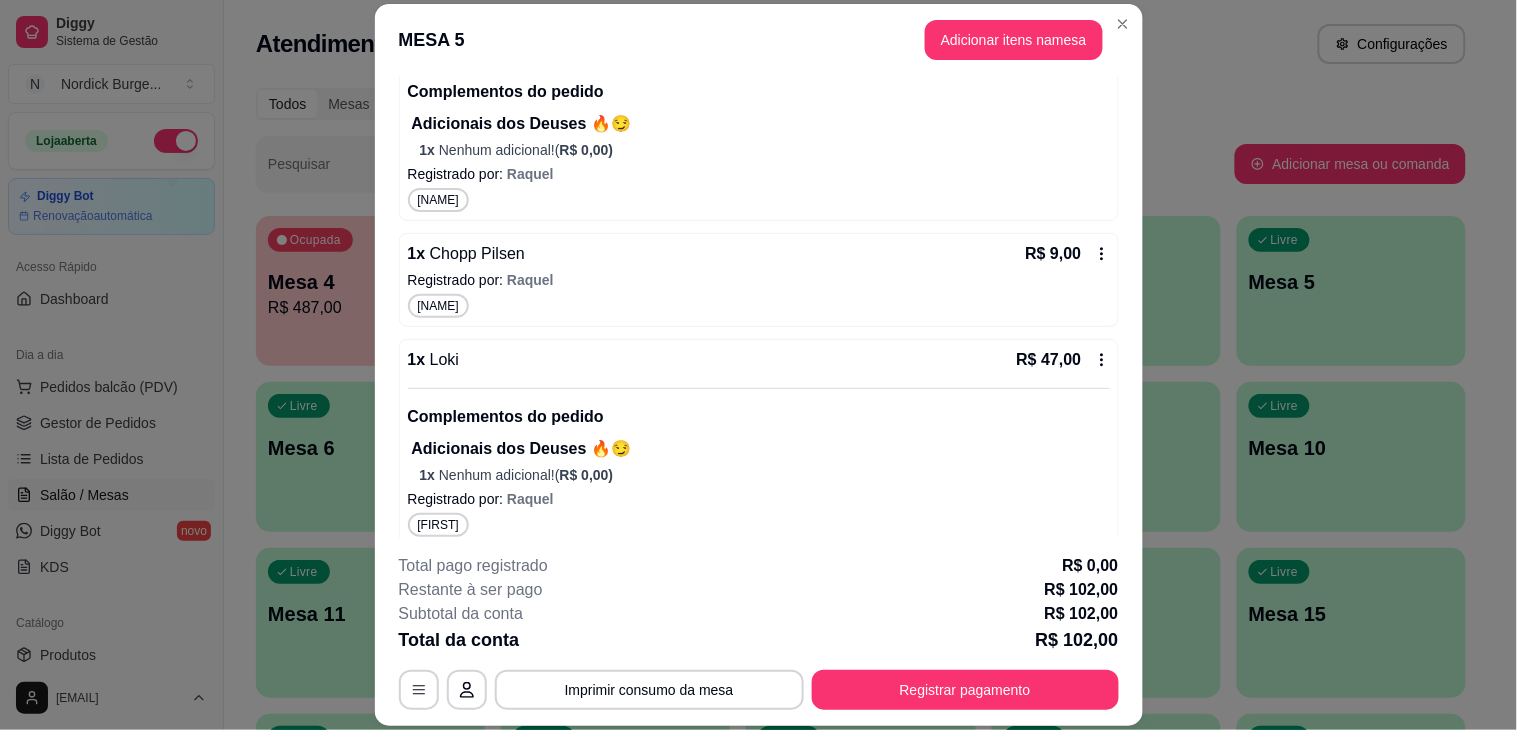 scroll, scrollTop: 454, scrollLeft: 0, axis: vertical 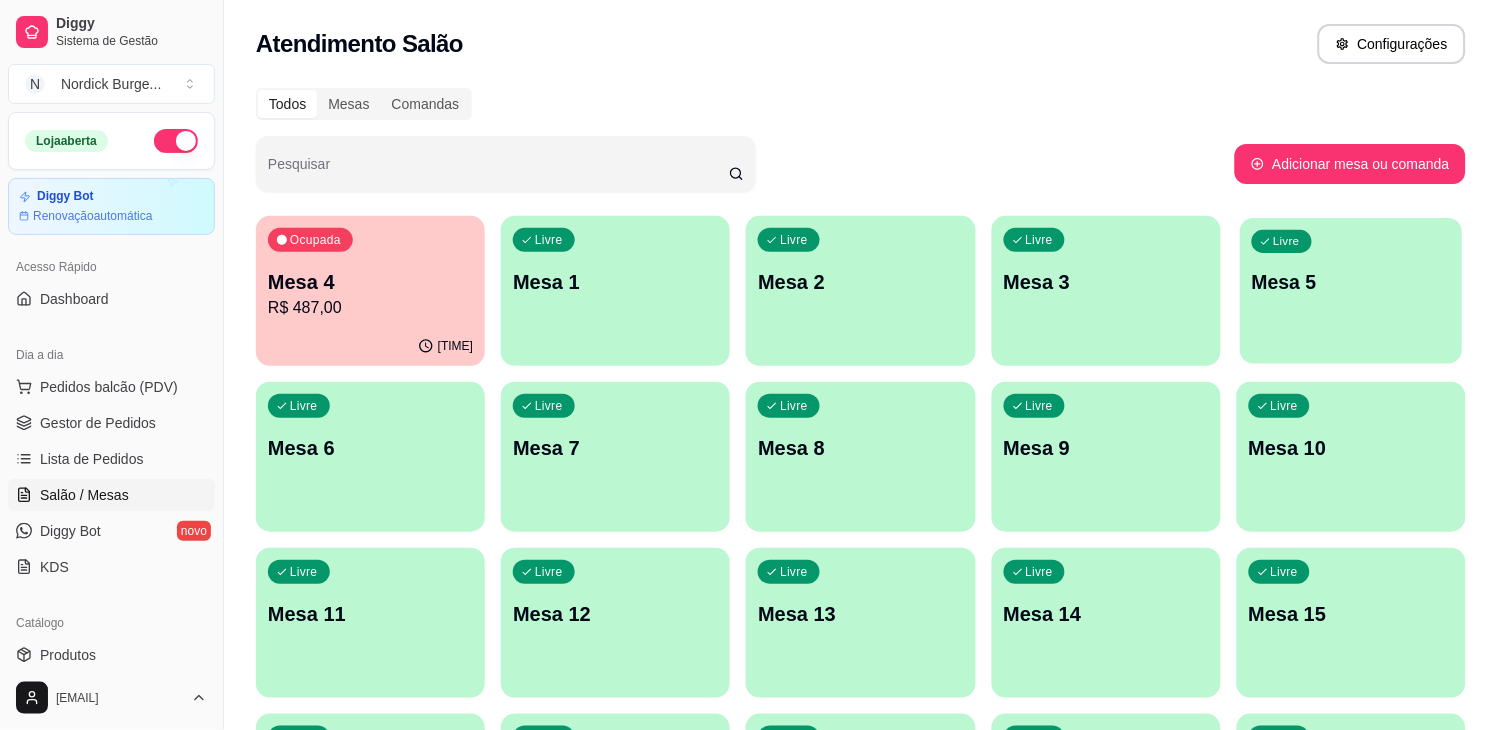 click on "Livre Mesa 5" at bounding box center (1351, 279) 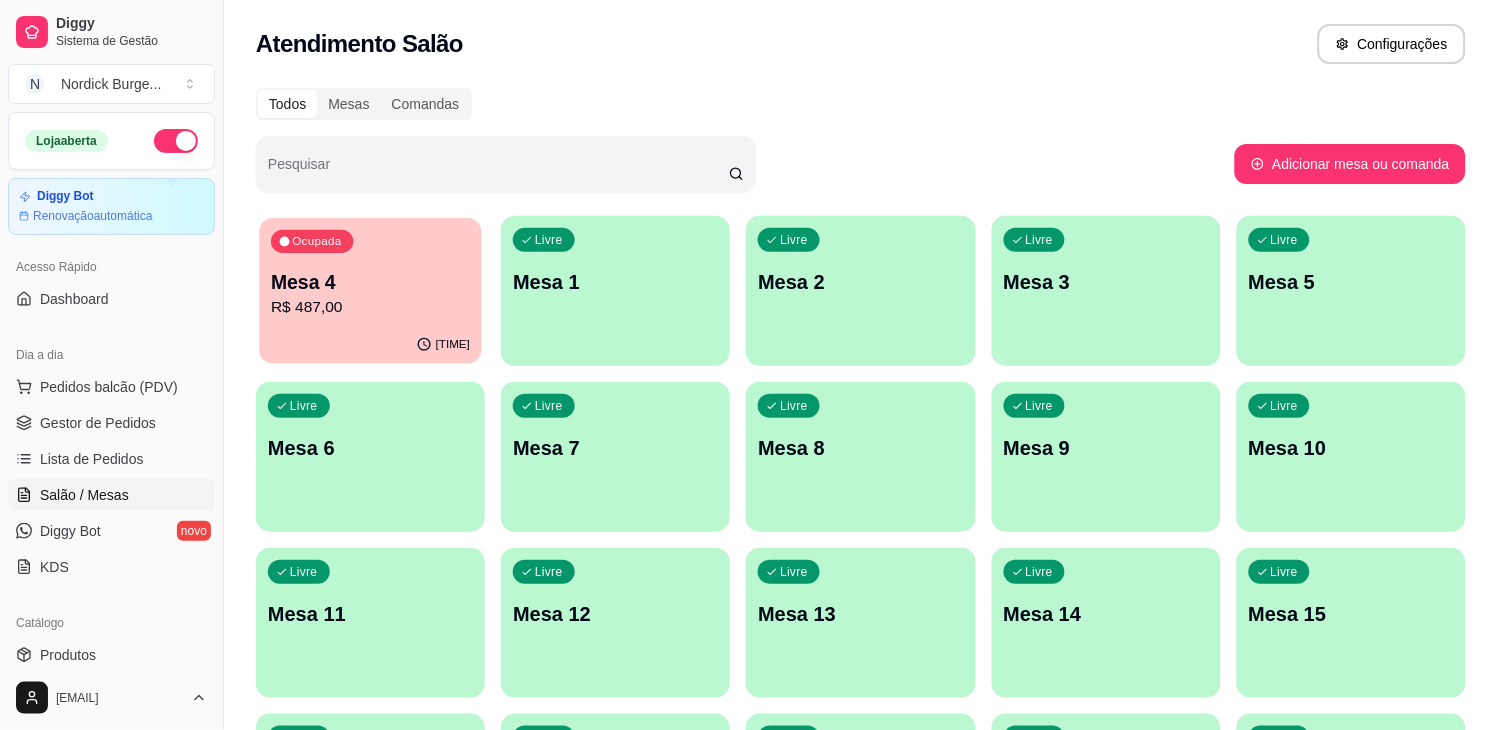 click on "Mesa 4" at bounding box center (370, 282) 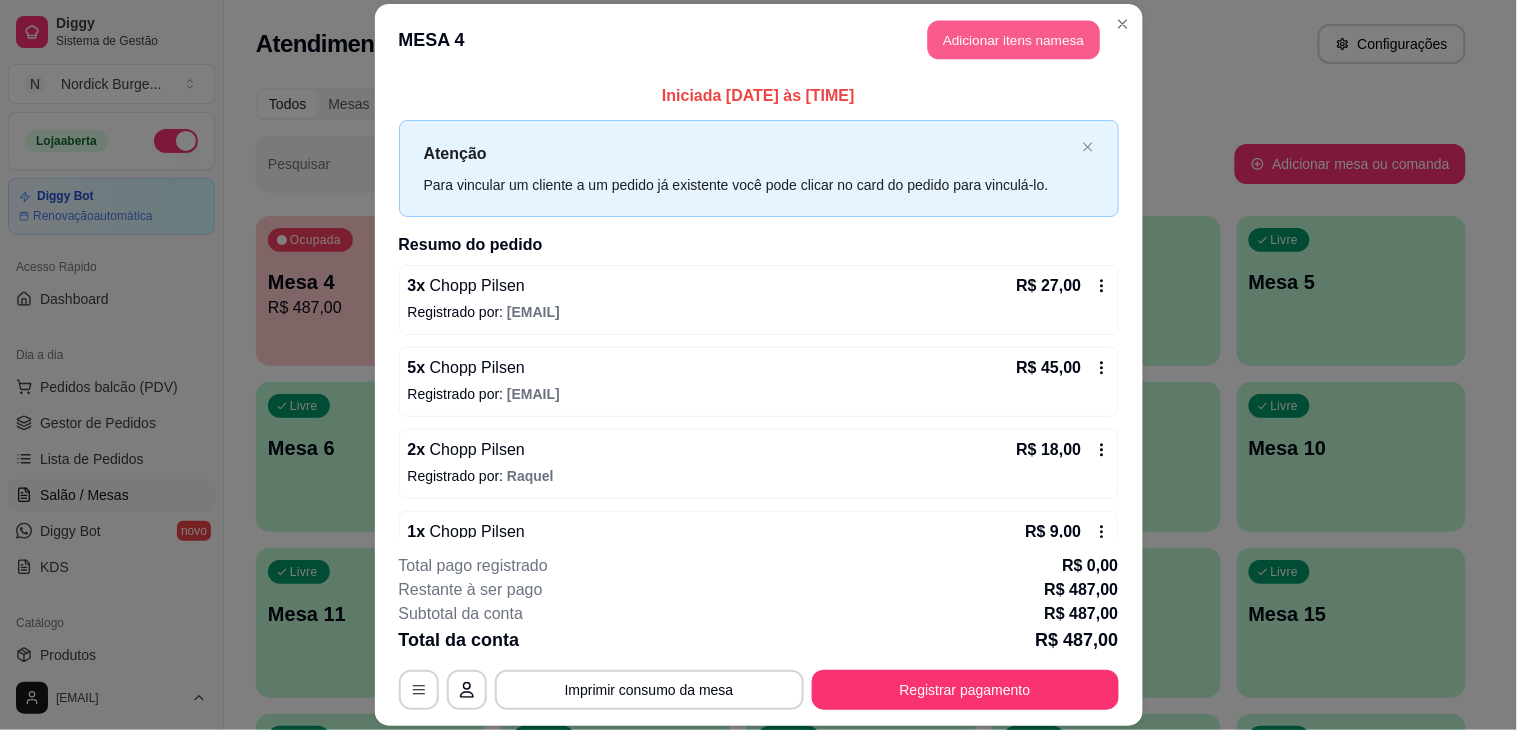 click on "Adicionar itens na  mesa" at bounding box center (1014, 39) 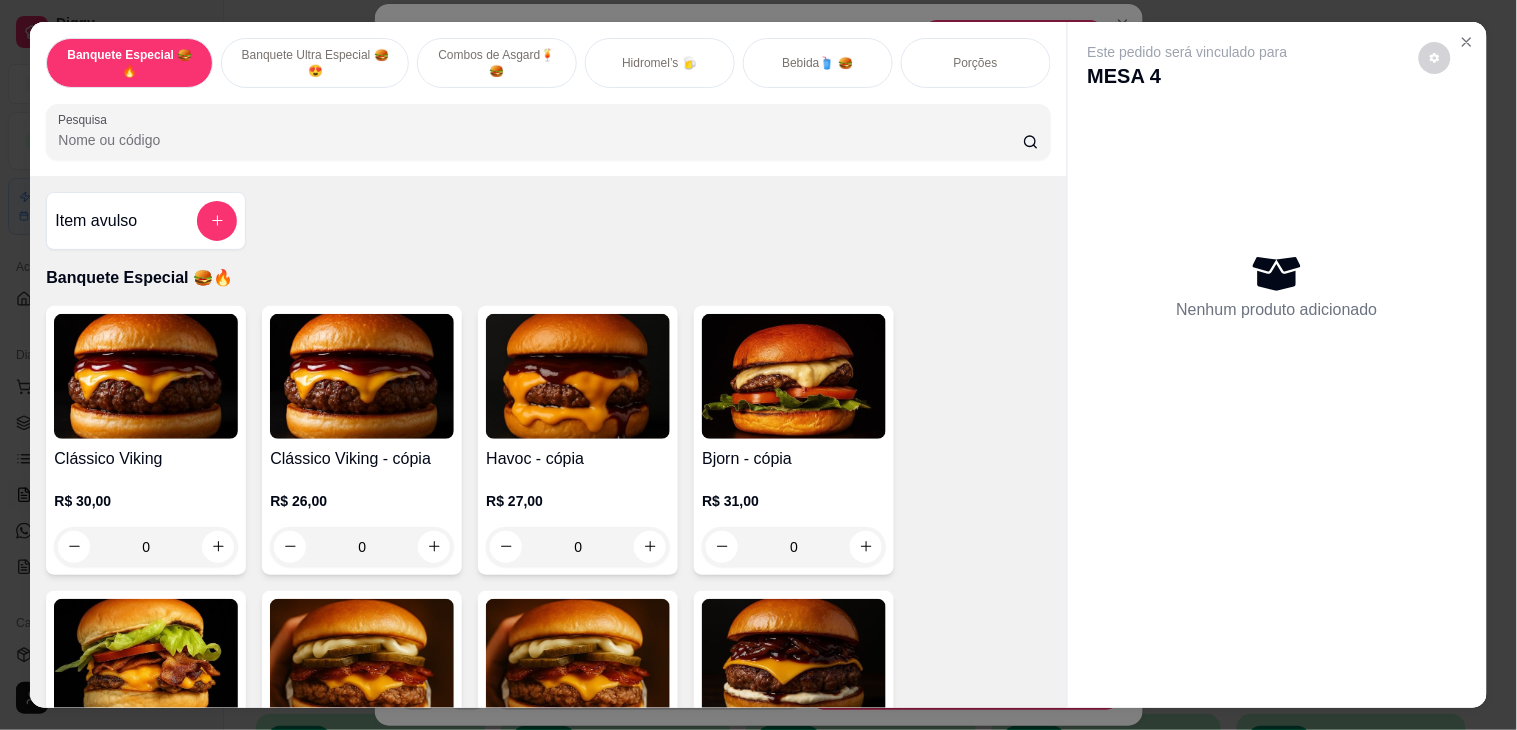 click on "Bebida🥤 🍔" at bounding box center [818, 63] 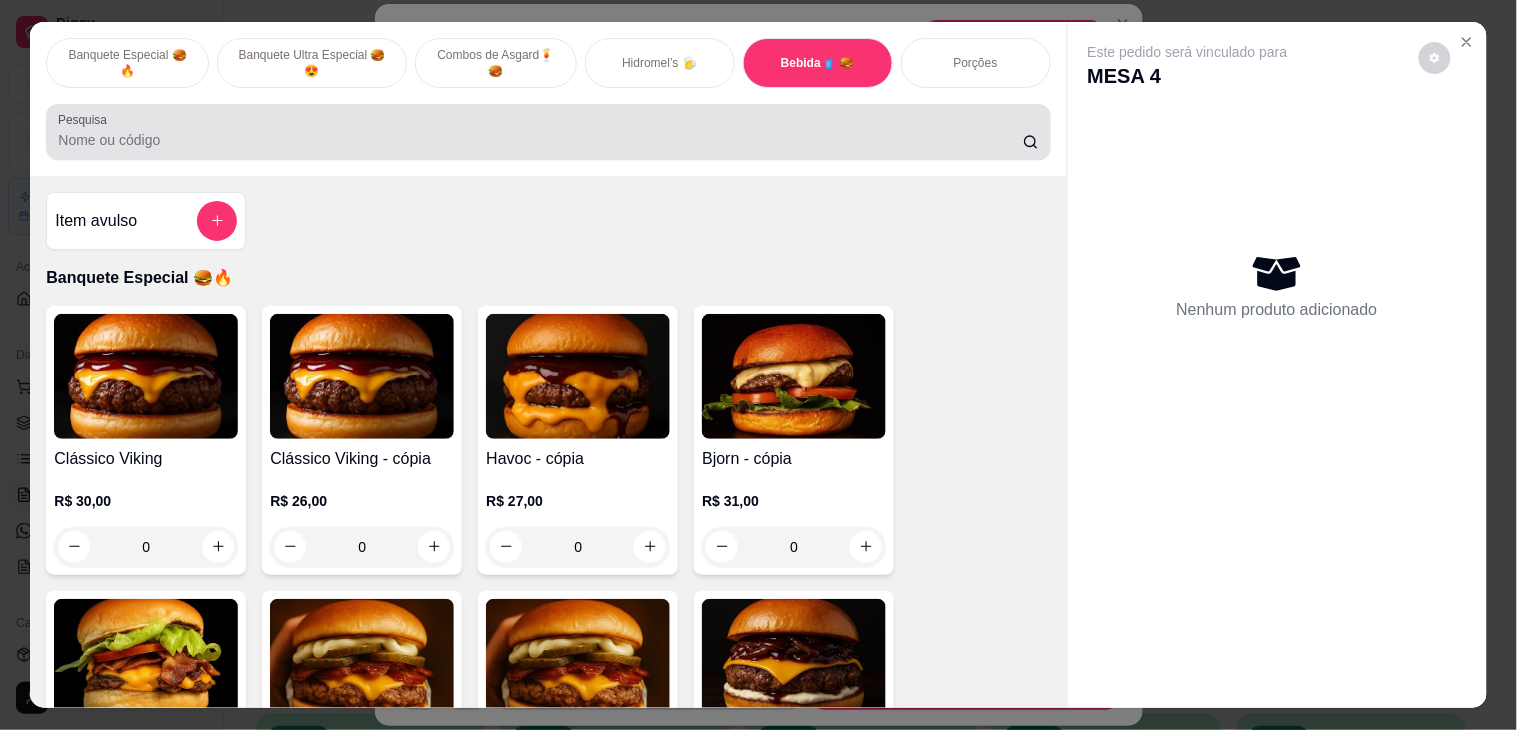 scroll, scrollTop: 51, scrollLeft: 0, axis: vertical 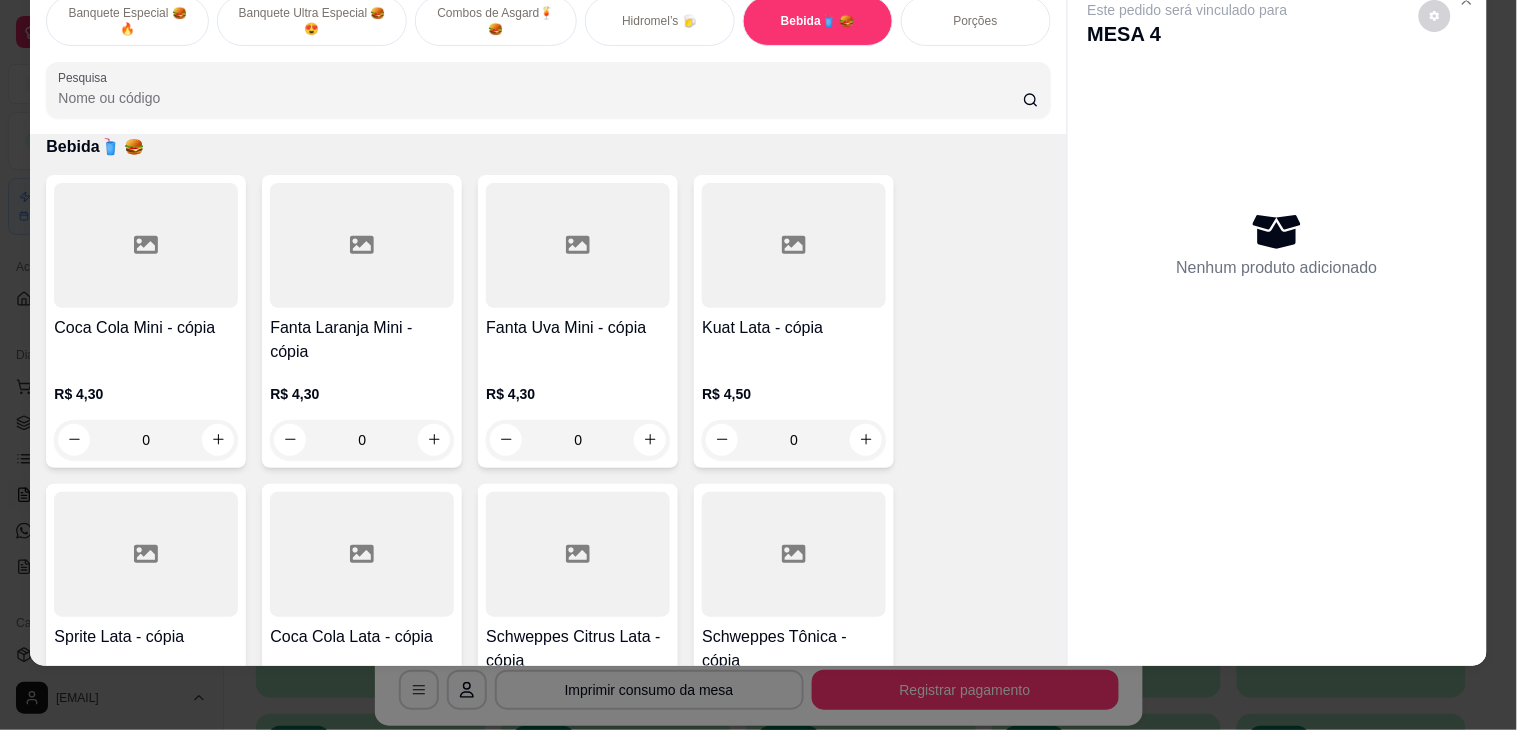 click at bounding box center [578, 245] 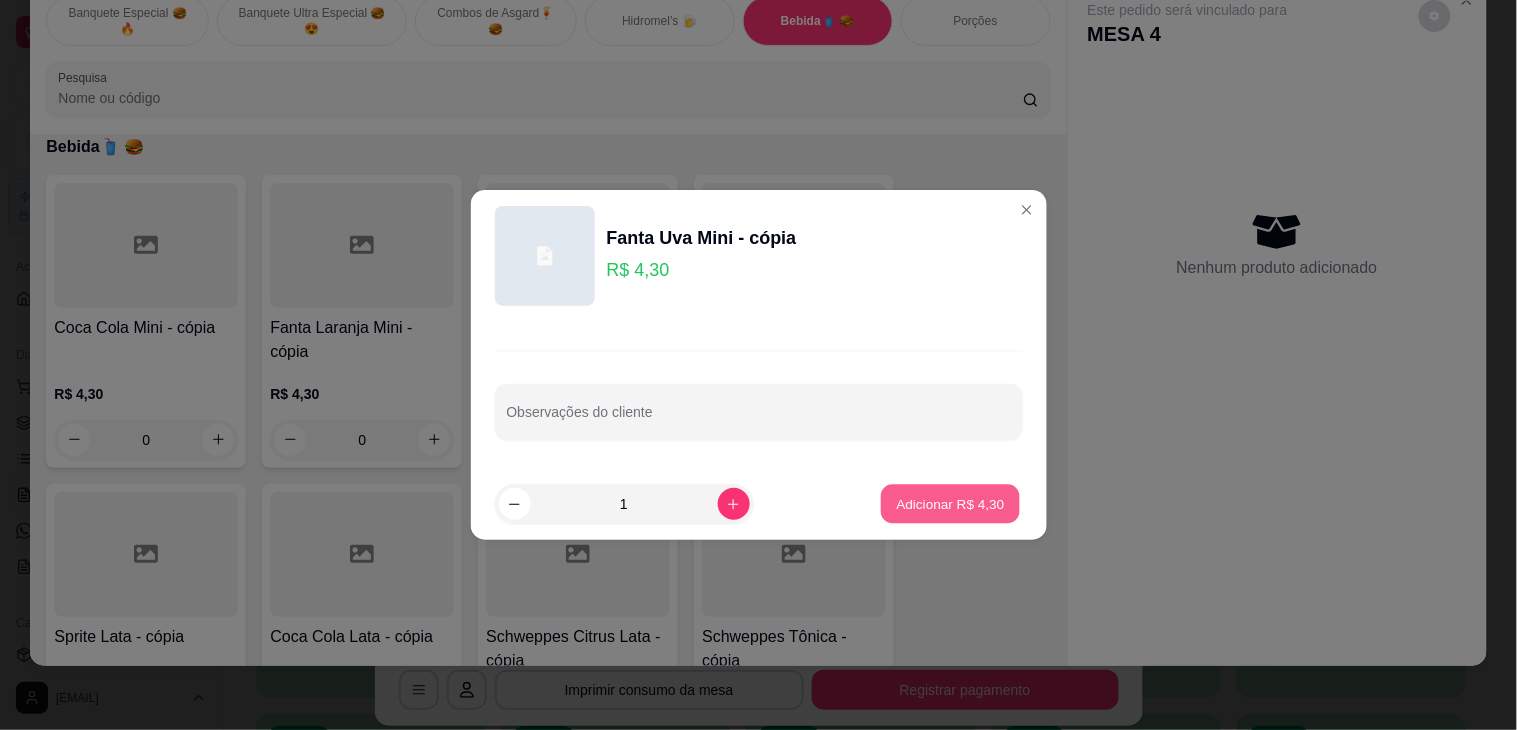 click on "Adicionar   R$ 4,30" at bounding box center (950, 504) 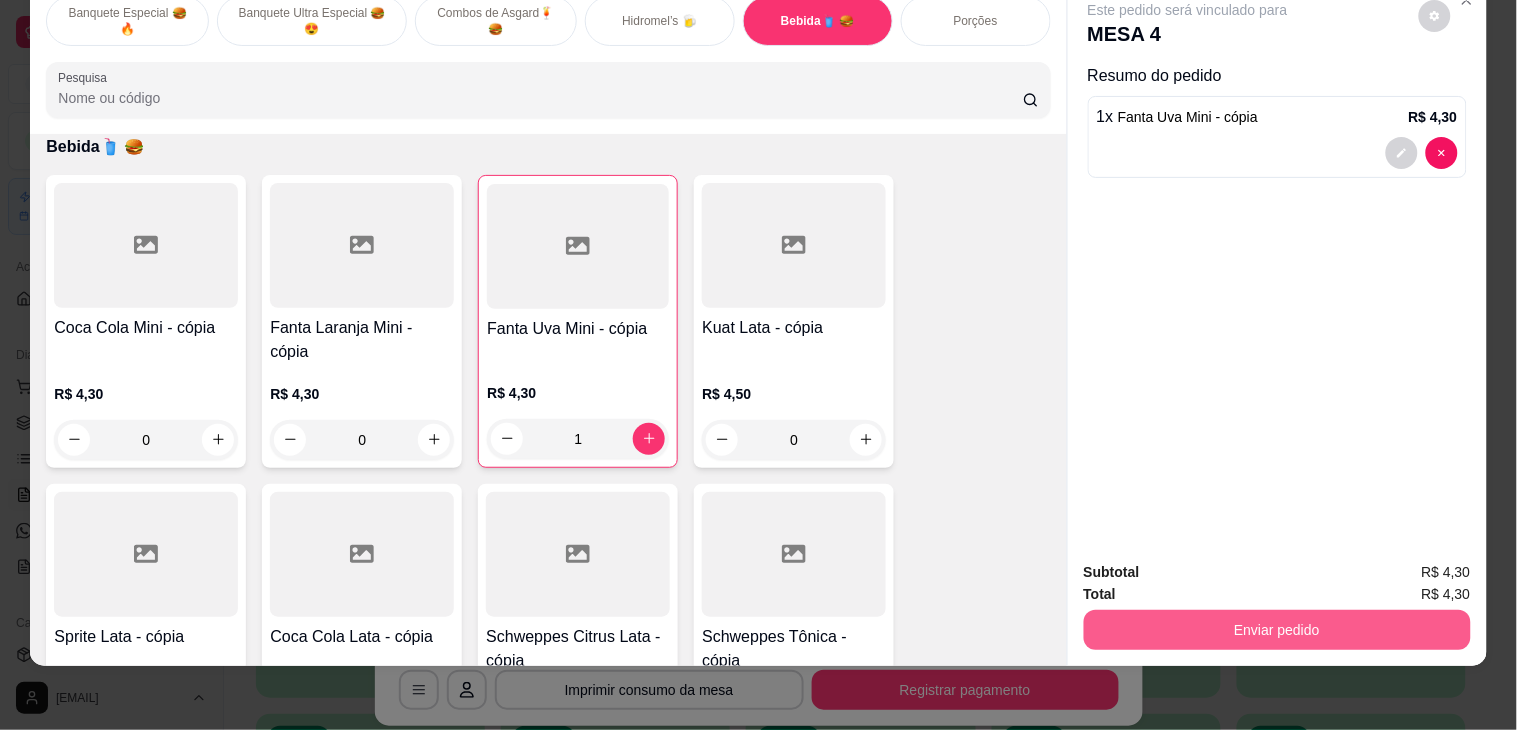 click on "Enviar pedido" at bounding box center (1277, 630) 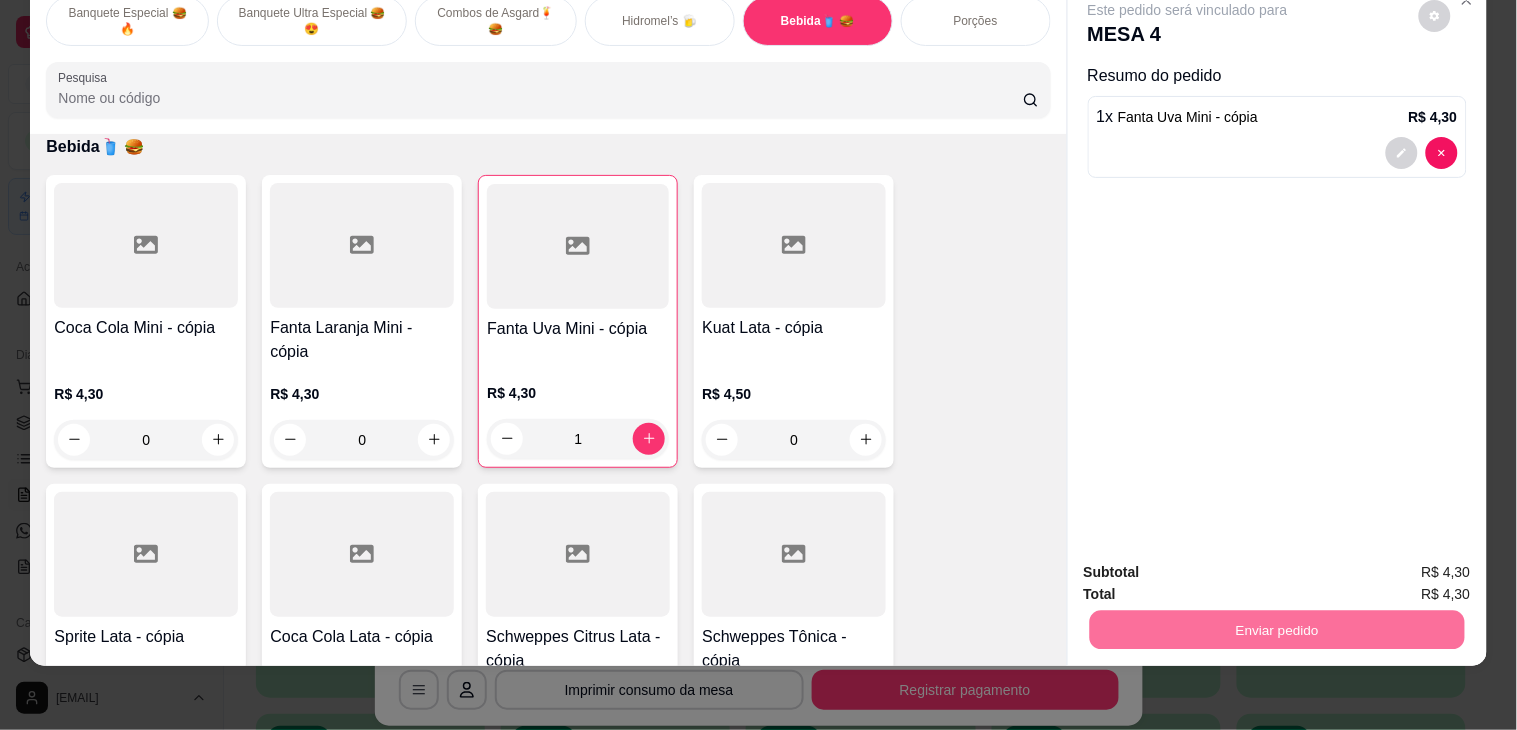 click on "Não registrar e enviar pedido" at bounding box center (1210, 562) 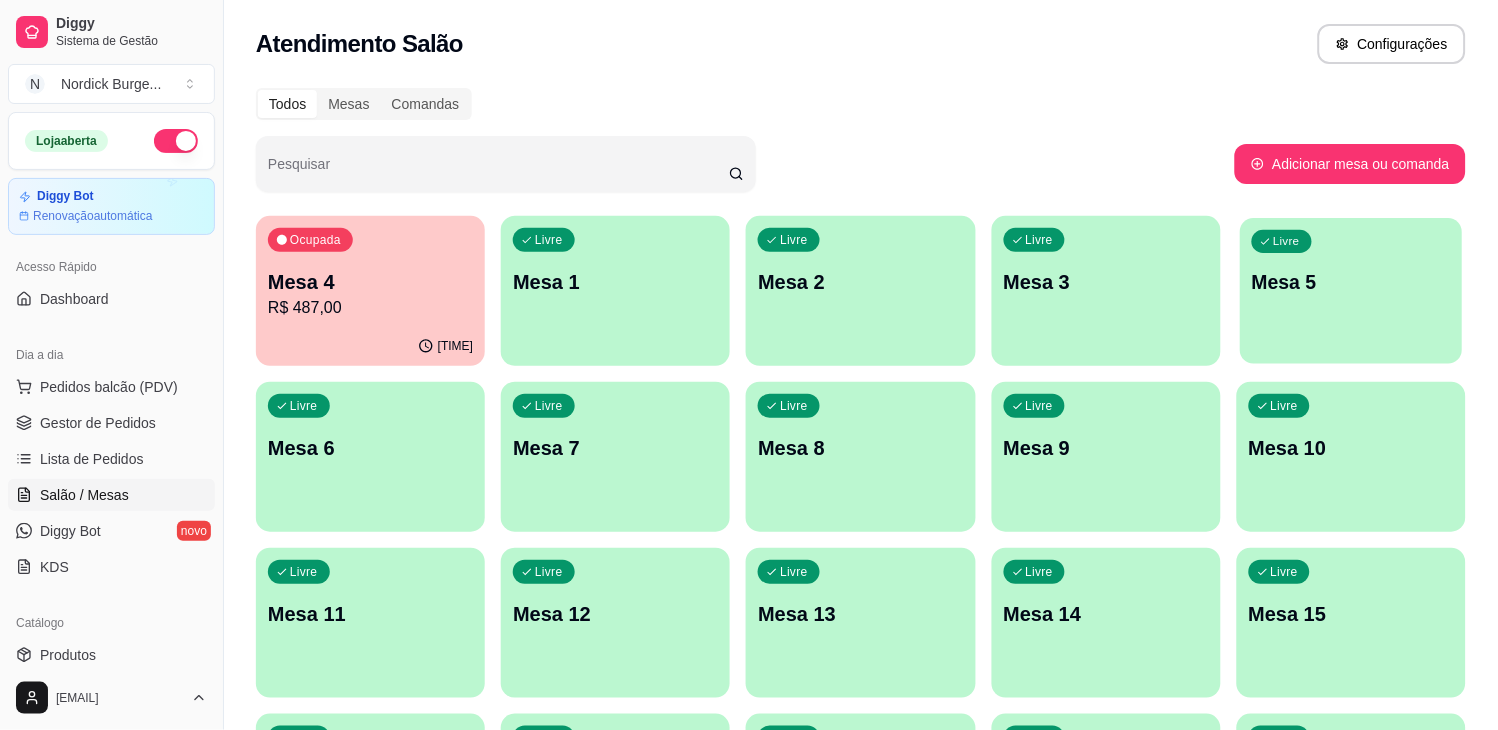 click on "Livre Mesa 5" at bounding box center (1351, 279) 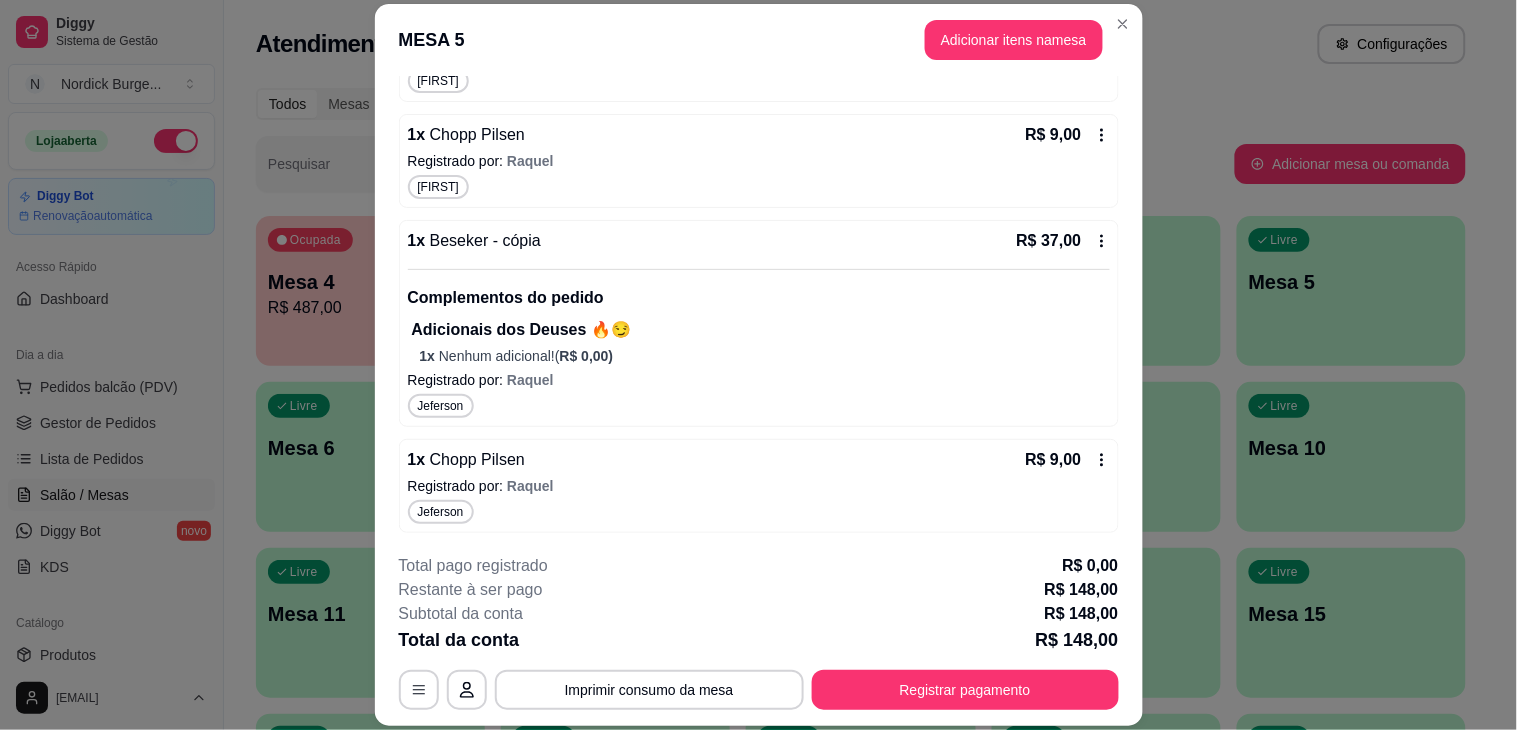 scroll, scrollTop: 780, scrollLeft: 0, axis: vertical 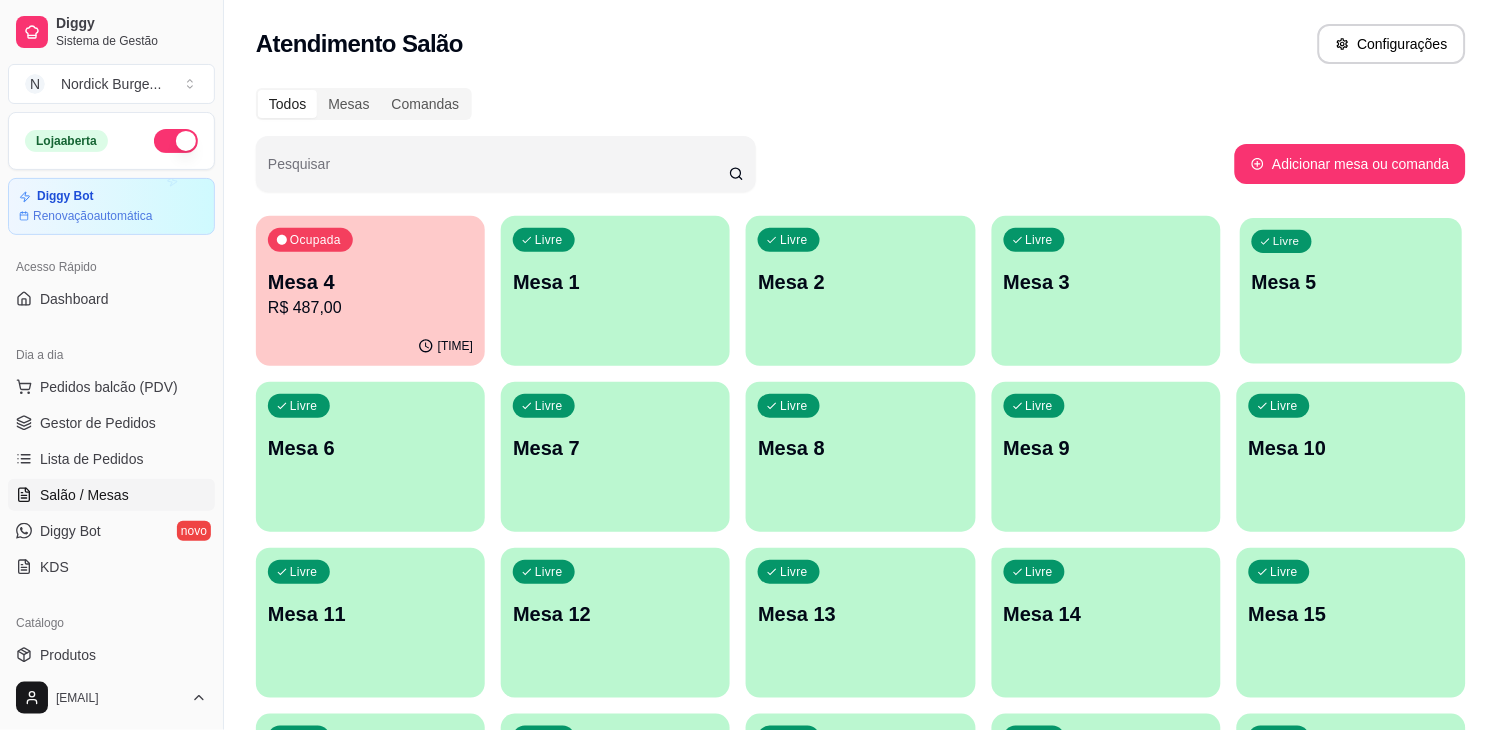click on "Mesa 5" at bounding box center (1351, 282) 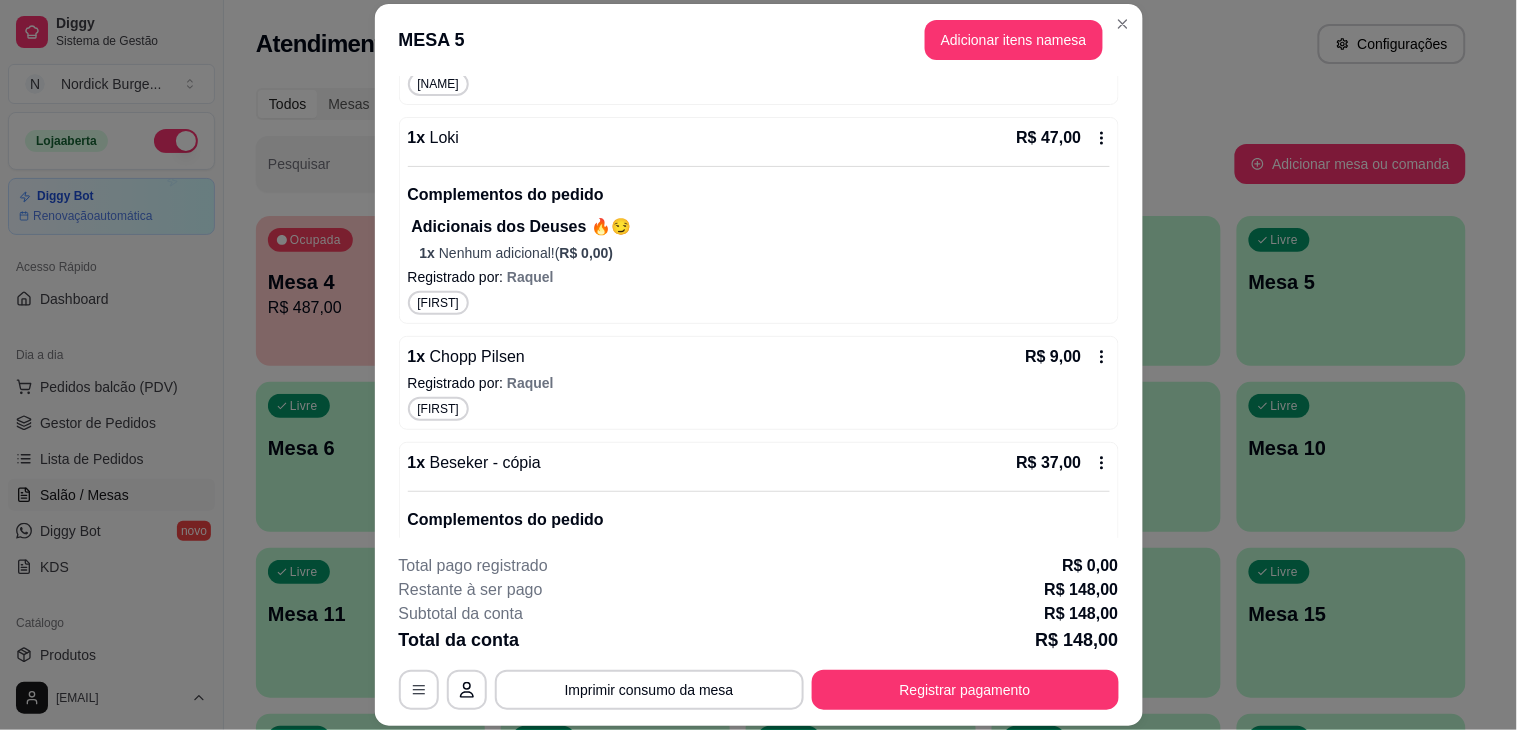 scroll, scrollTop: 780, scrollLeft: 0, axis: vertical 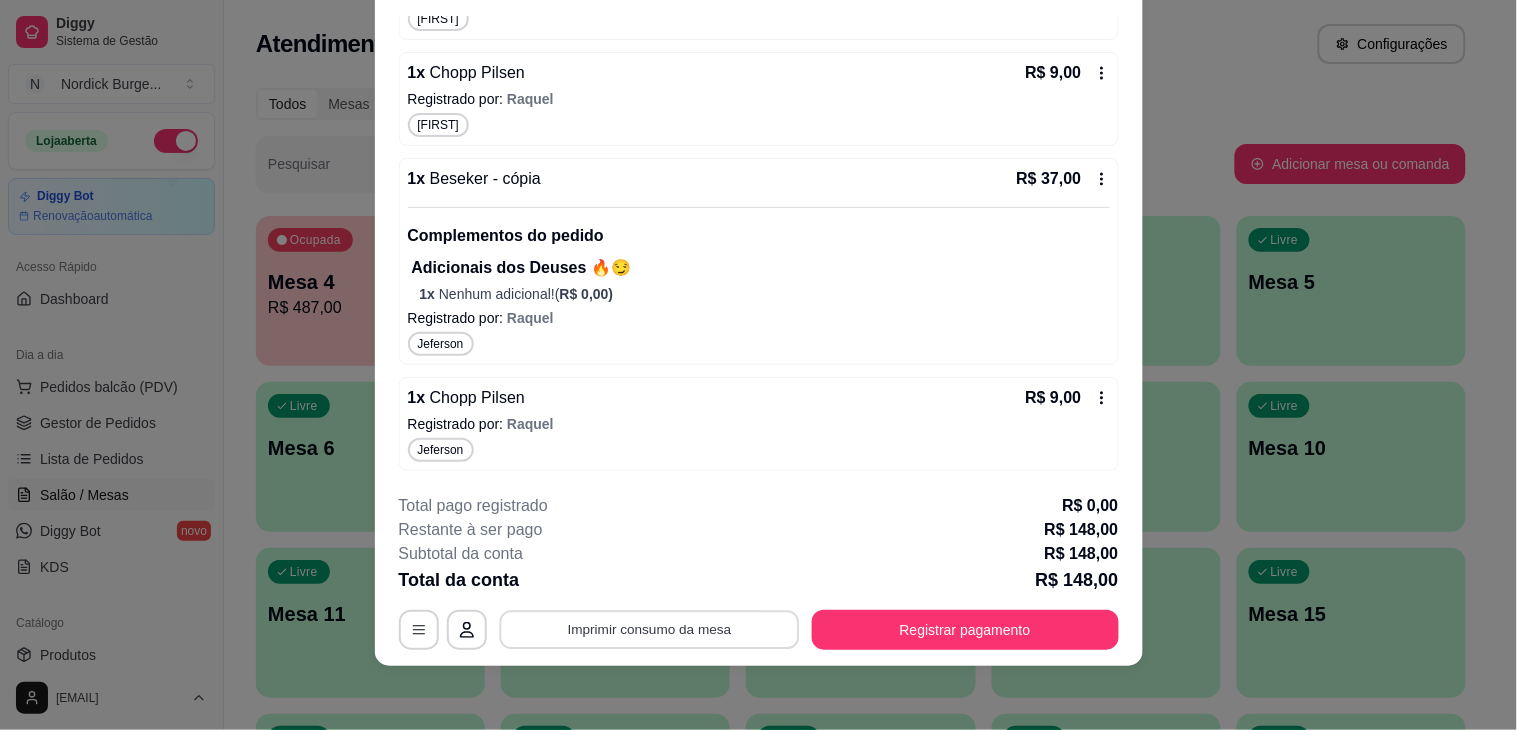 click on "Imprimir consumo da mesa" at bounding box center (649, 630) 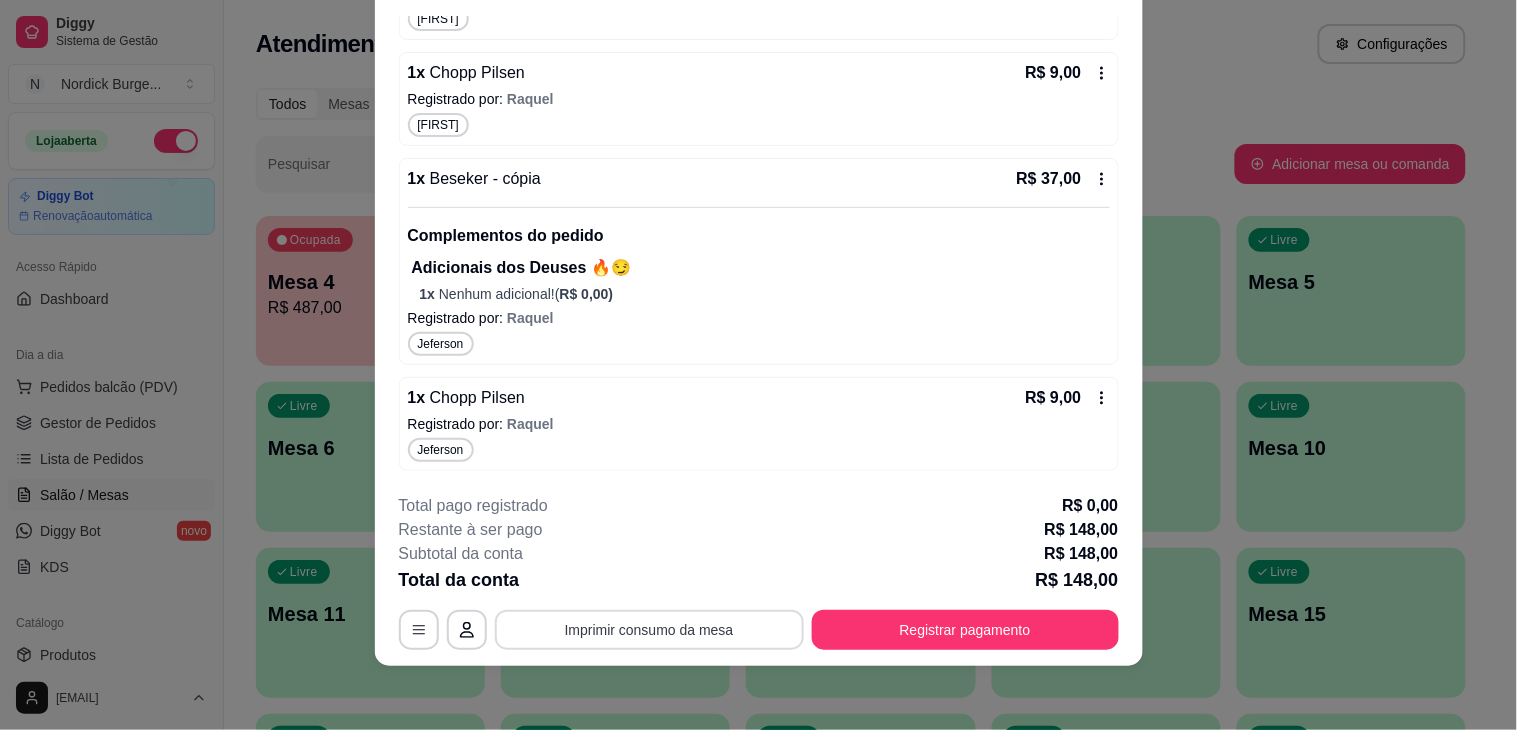 scroll, scrollTop: 0, scrollLeft: 0, axis: both 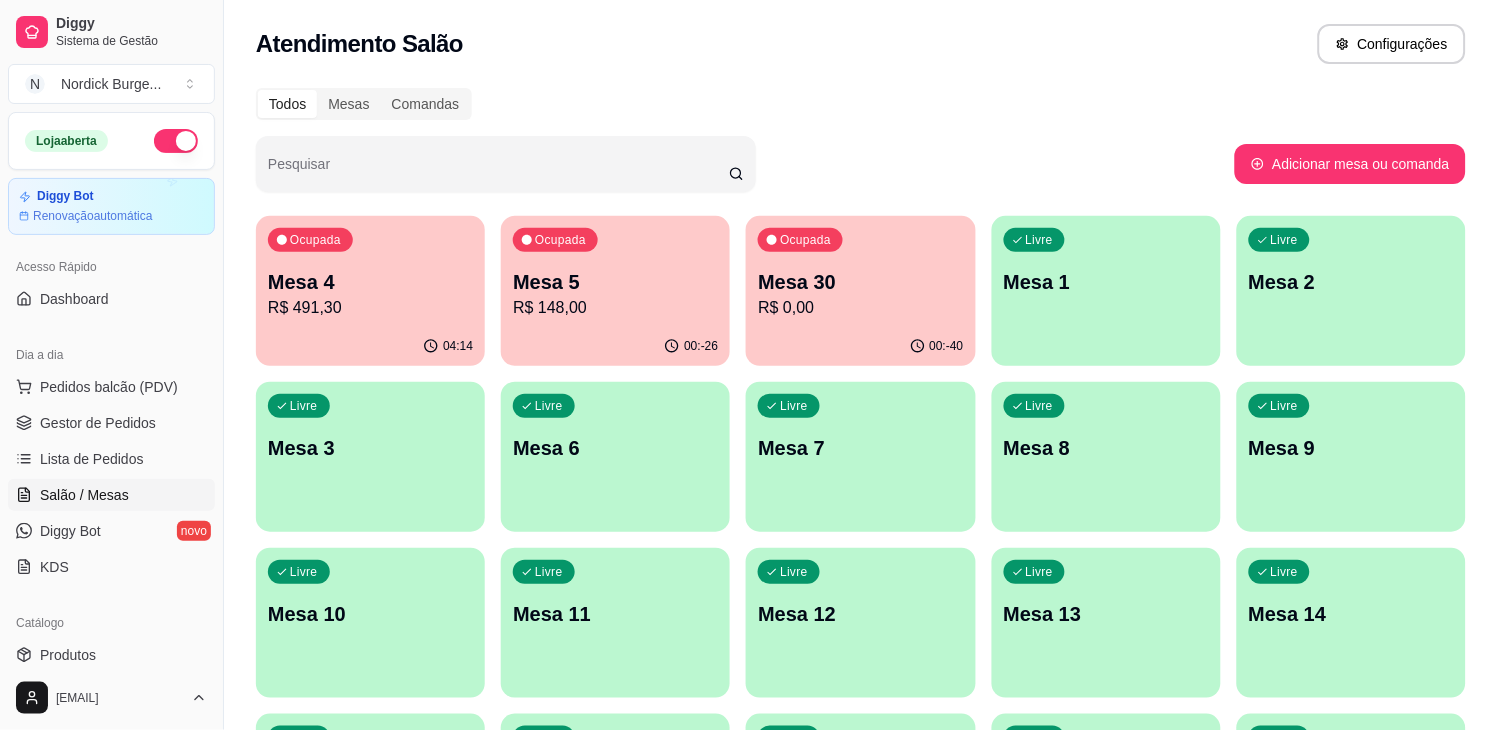 click on "Salão / Mesas" at bounding box center (84, 495) 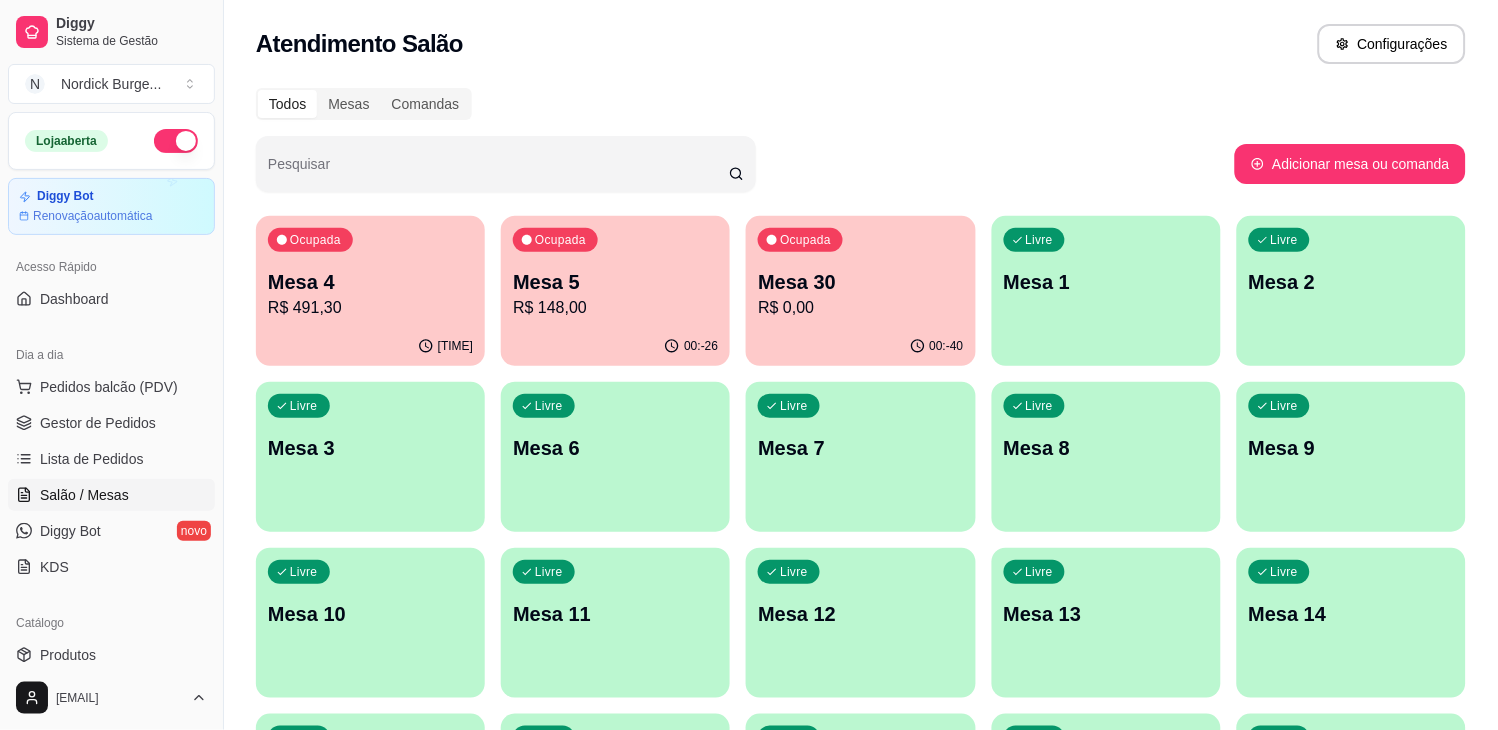 click on "Salão / Mesas" at bounding box center (84, 495) 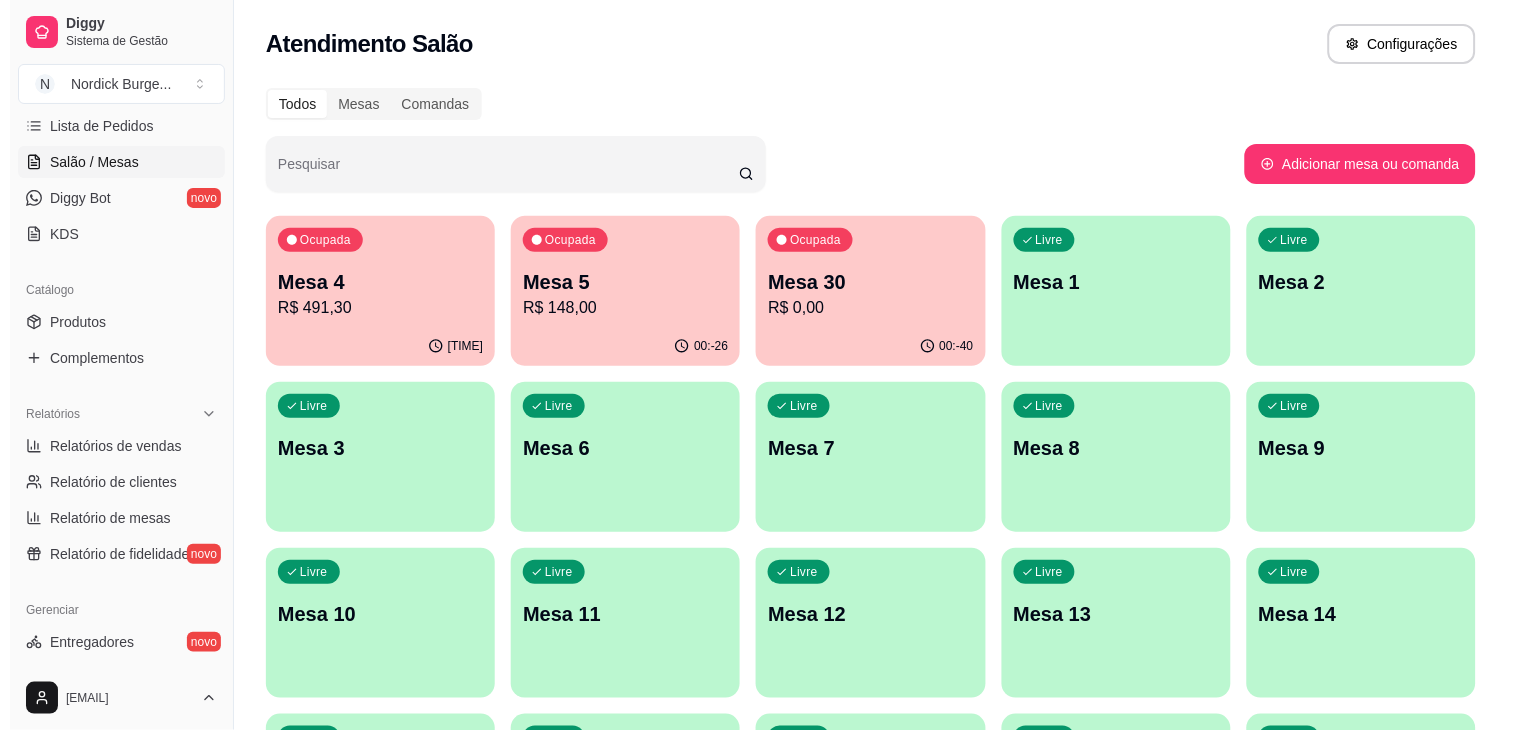 scroll, scrollTop: 0, scrollLeft: 0, axis: both 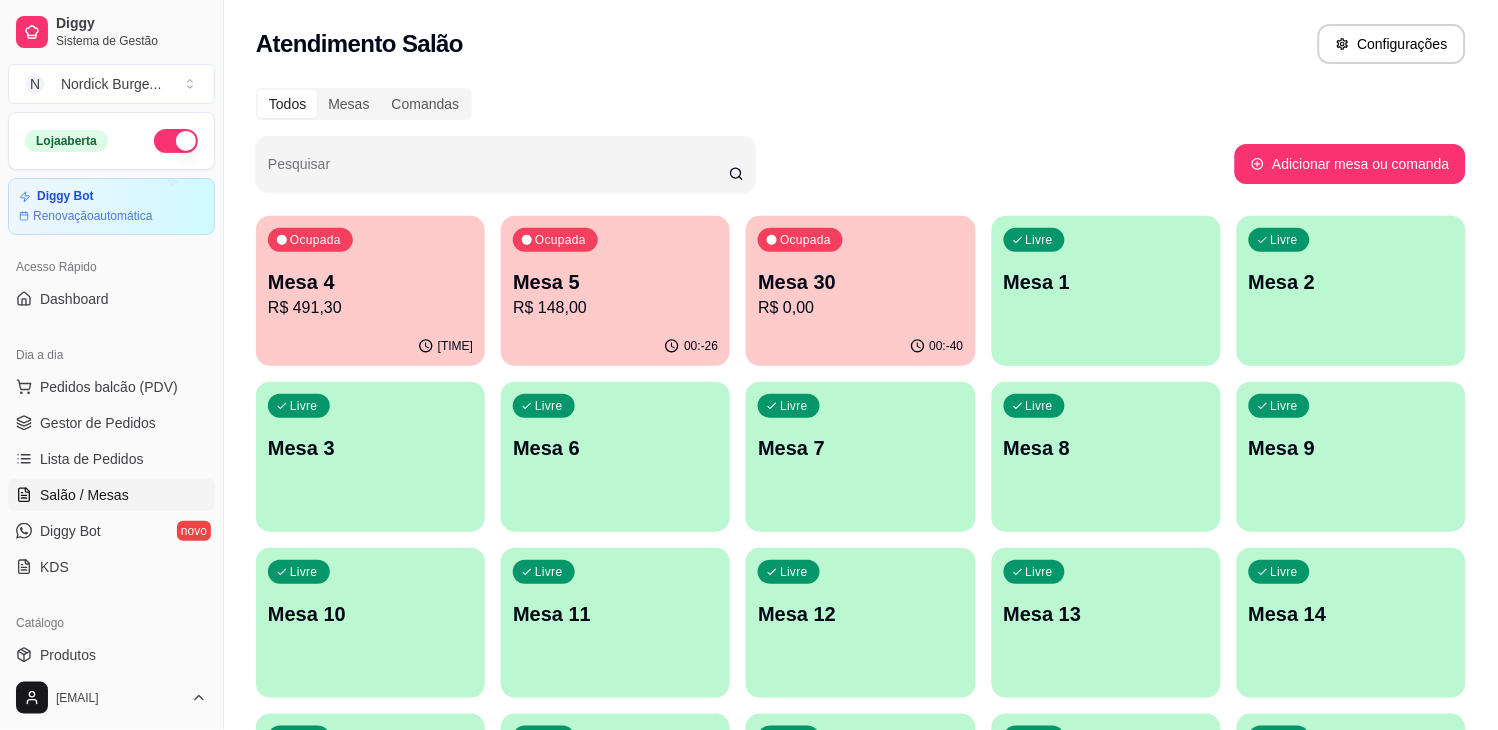 click on "00:-40" at bounding box center (860, 346) 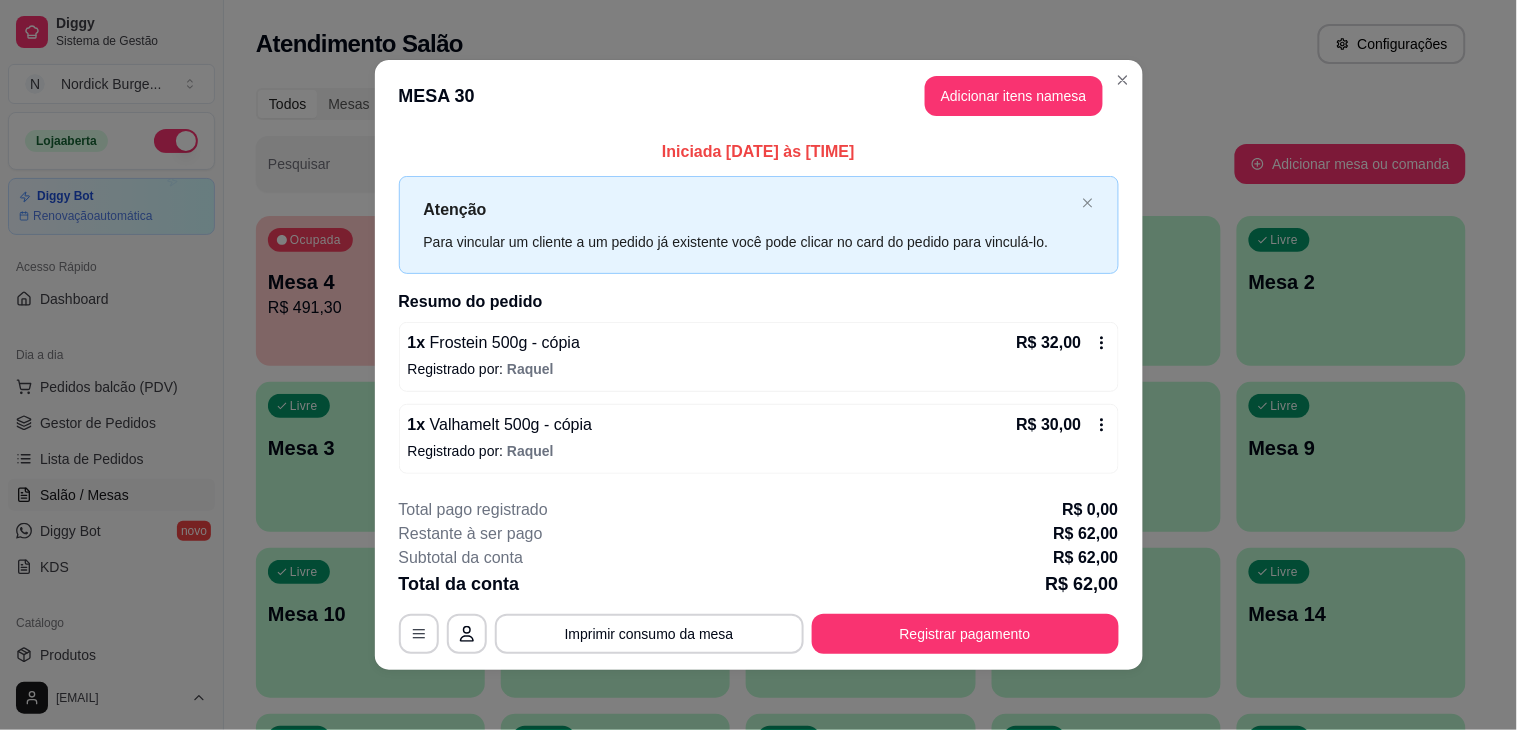 scroll, scrollTop: 3, scrollLeft: 0, axis: vertical 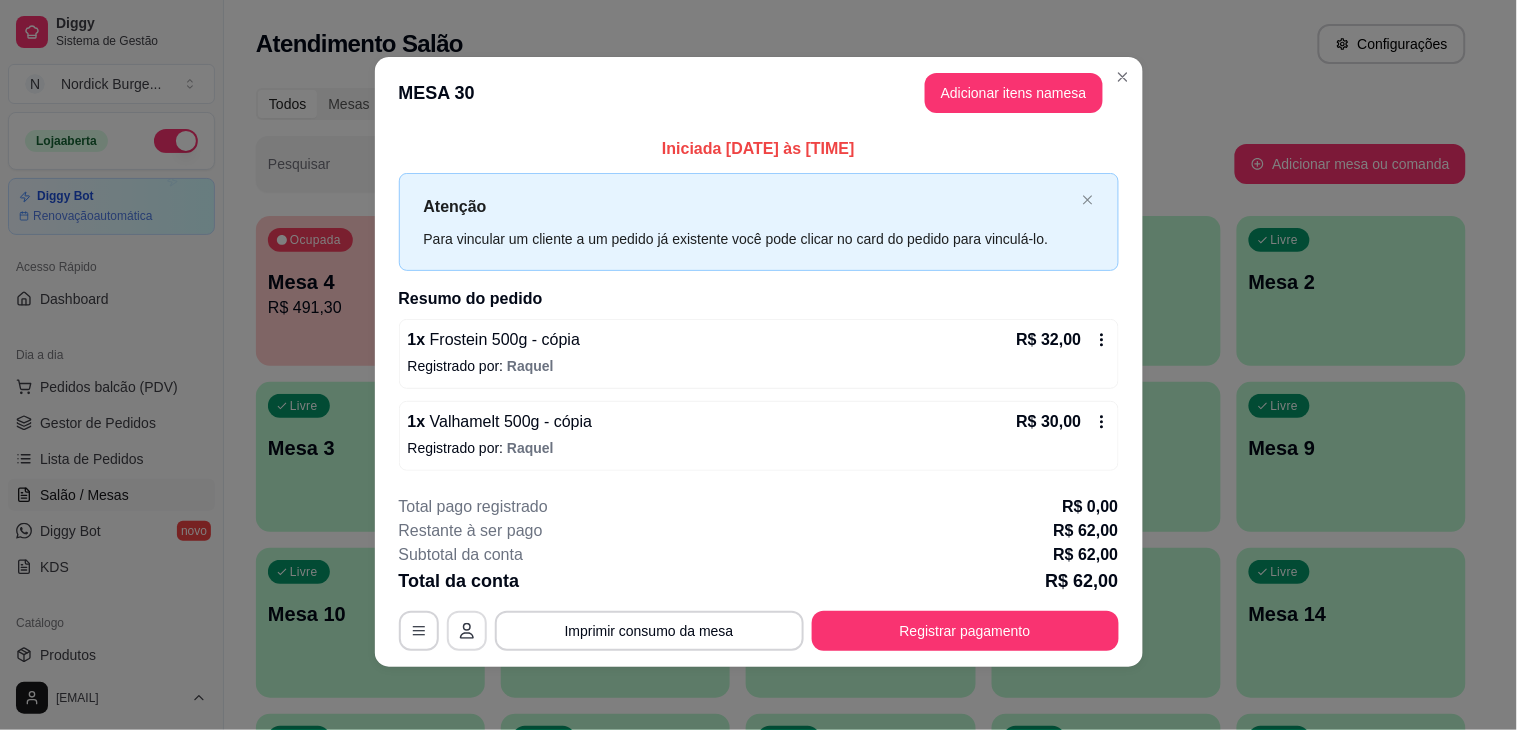 click at bounding box center (467, 631) 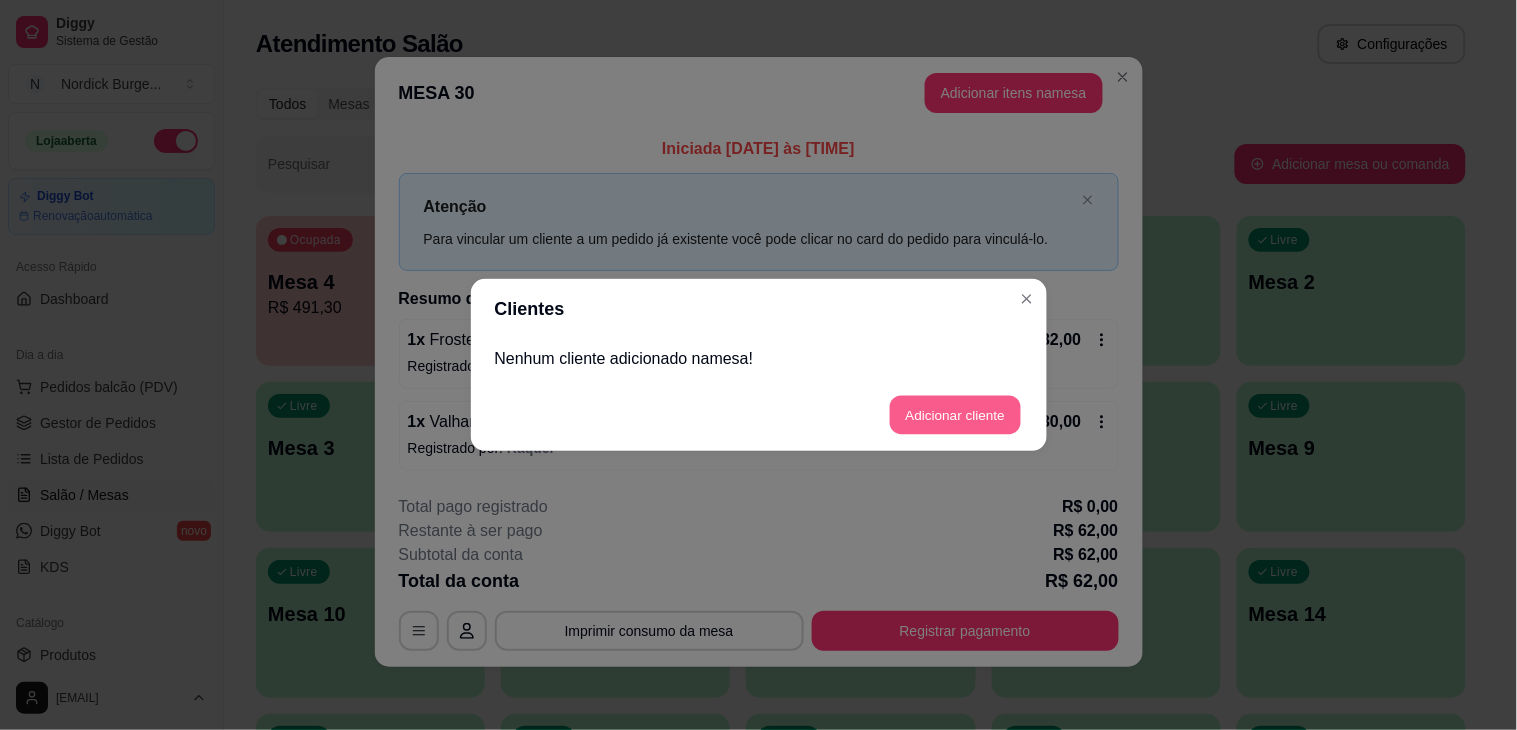 click on "Adicionar cliente" at bounding box center (955, 415) 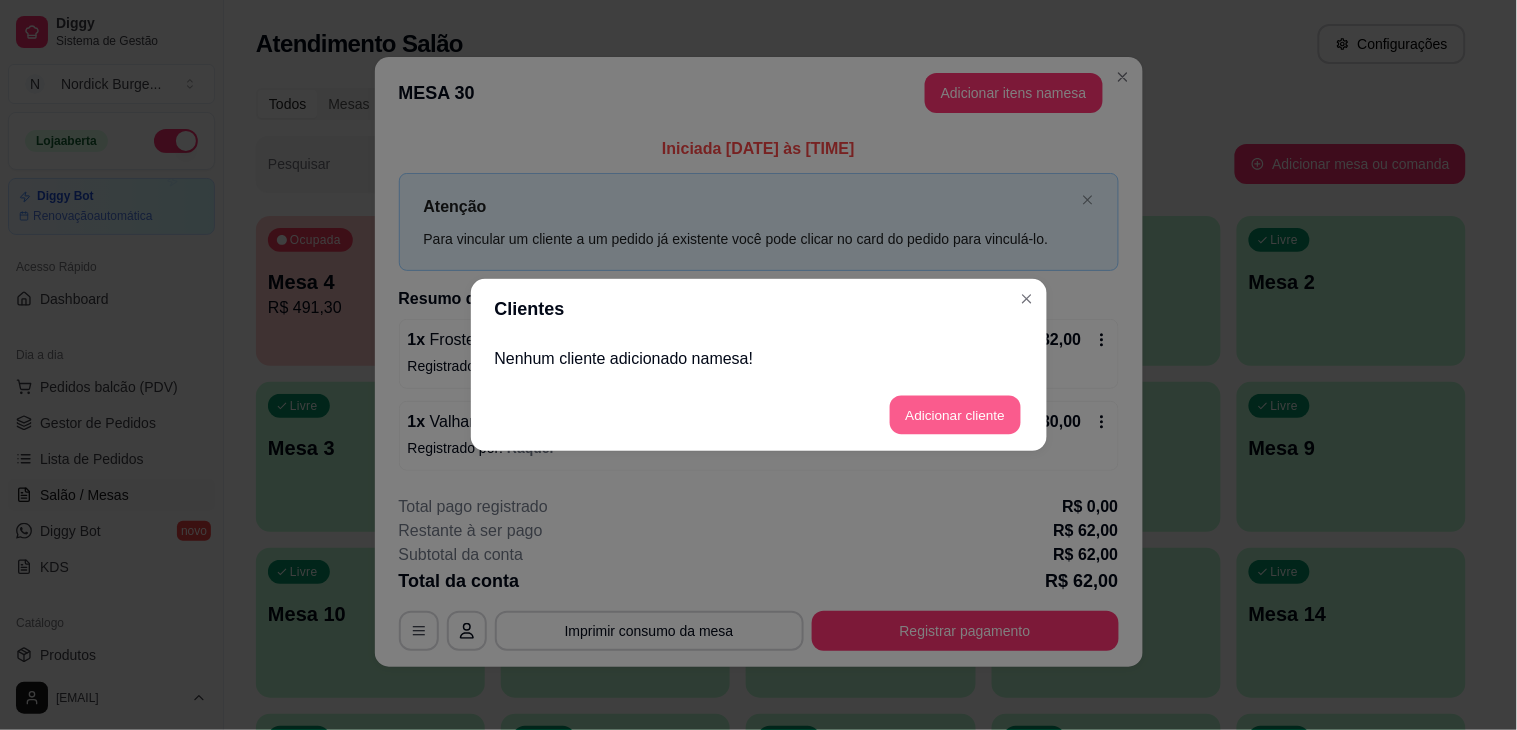 click on "Adicionar cliente" at bounding box center (955, 415) 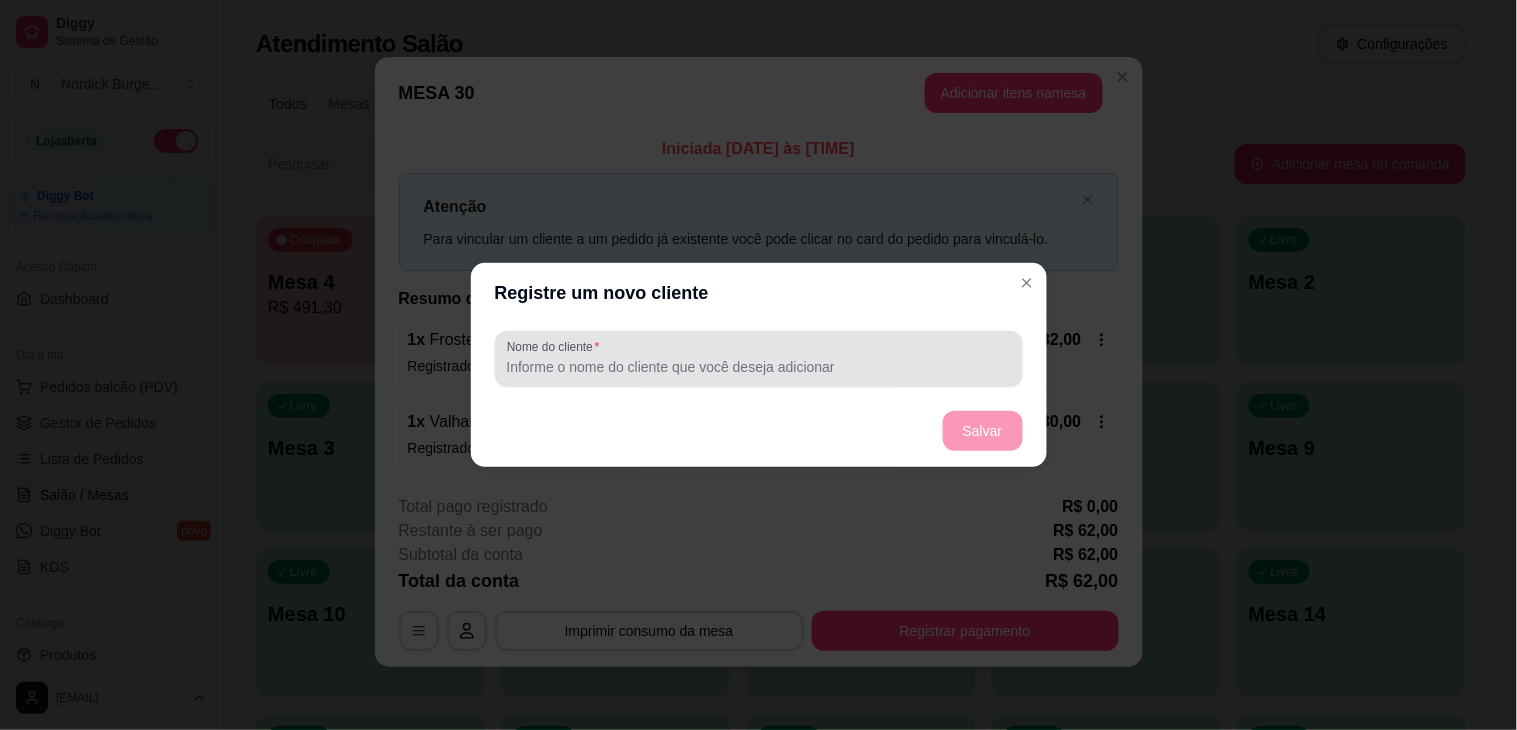 click on "Nome do cliente" at bounding box center (759, 367) 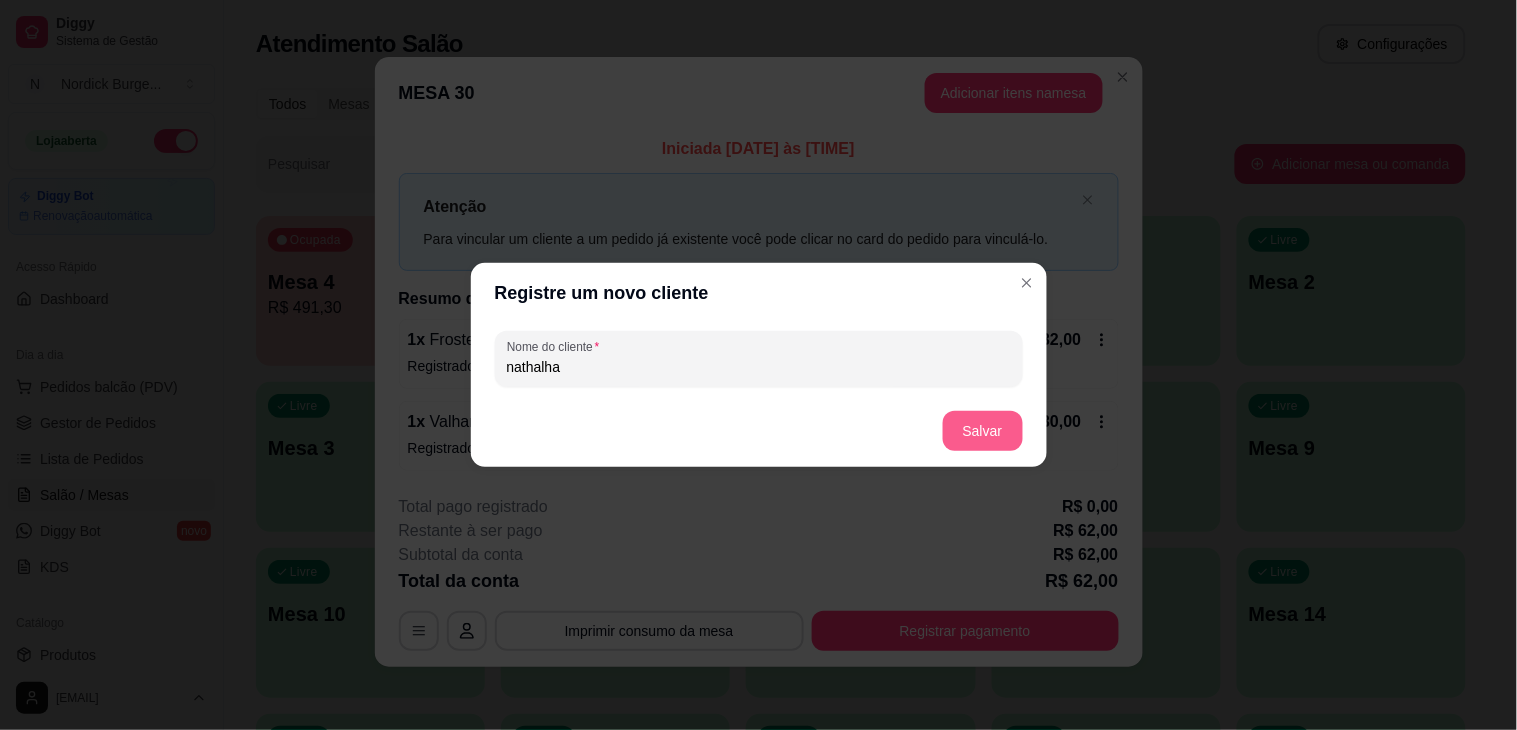 type on "nathalha" 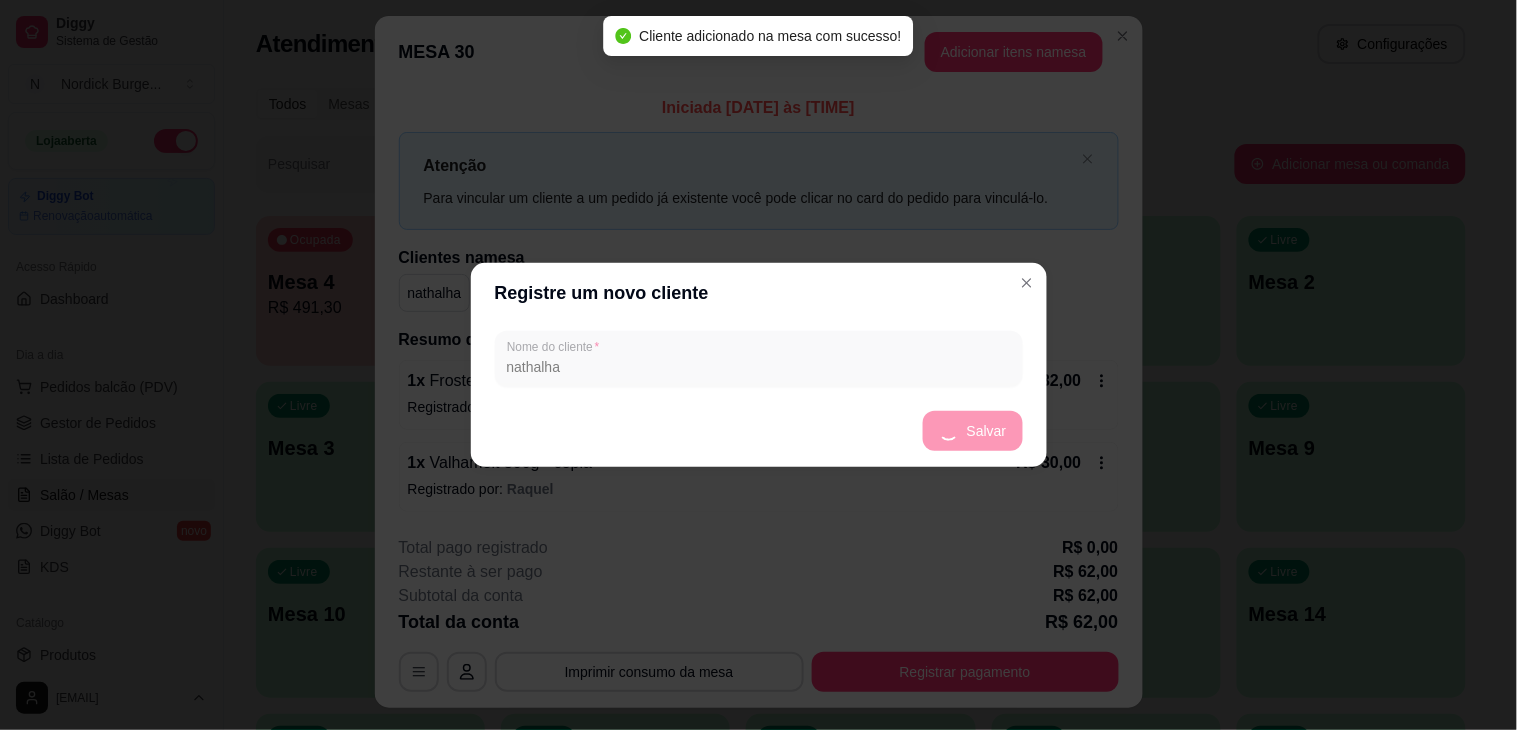 scroll, scrollTop: 0, scrollLeft: 0, axis: both 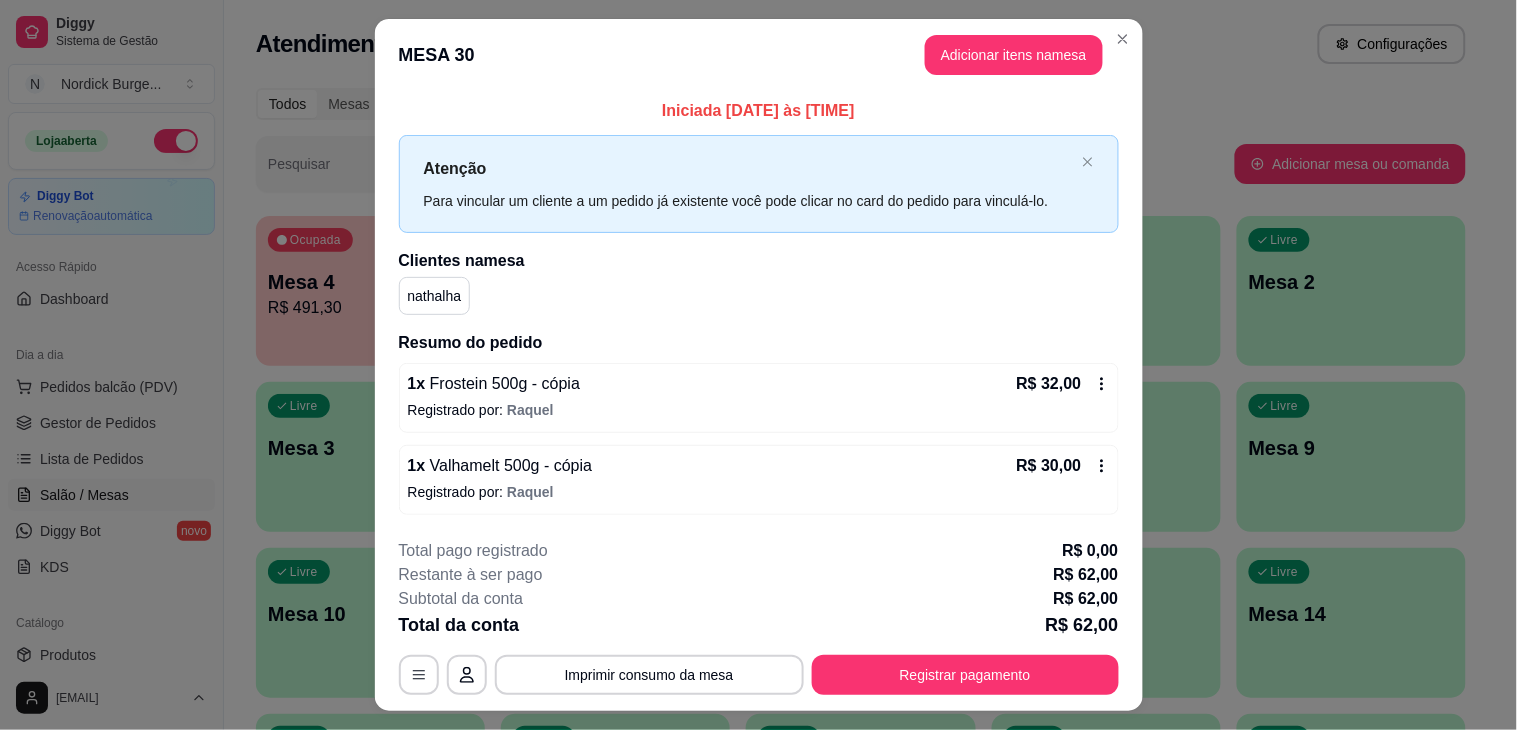 click on "**********" at bounding box center [759, 617] 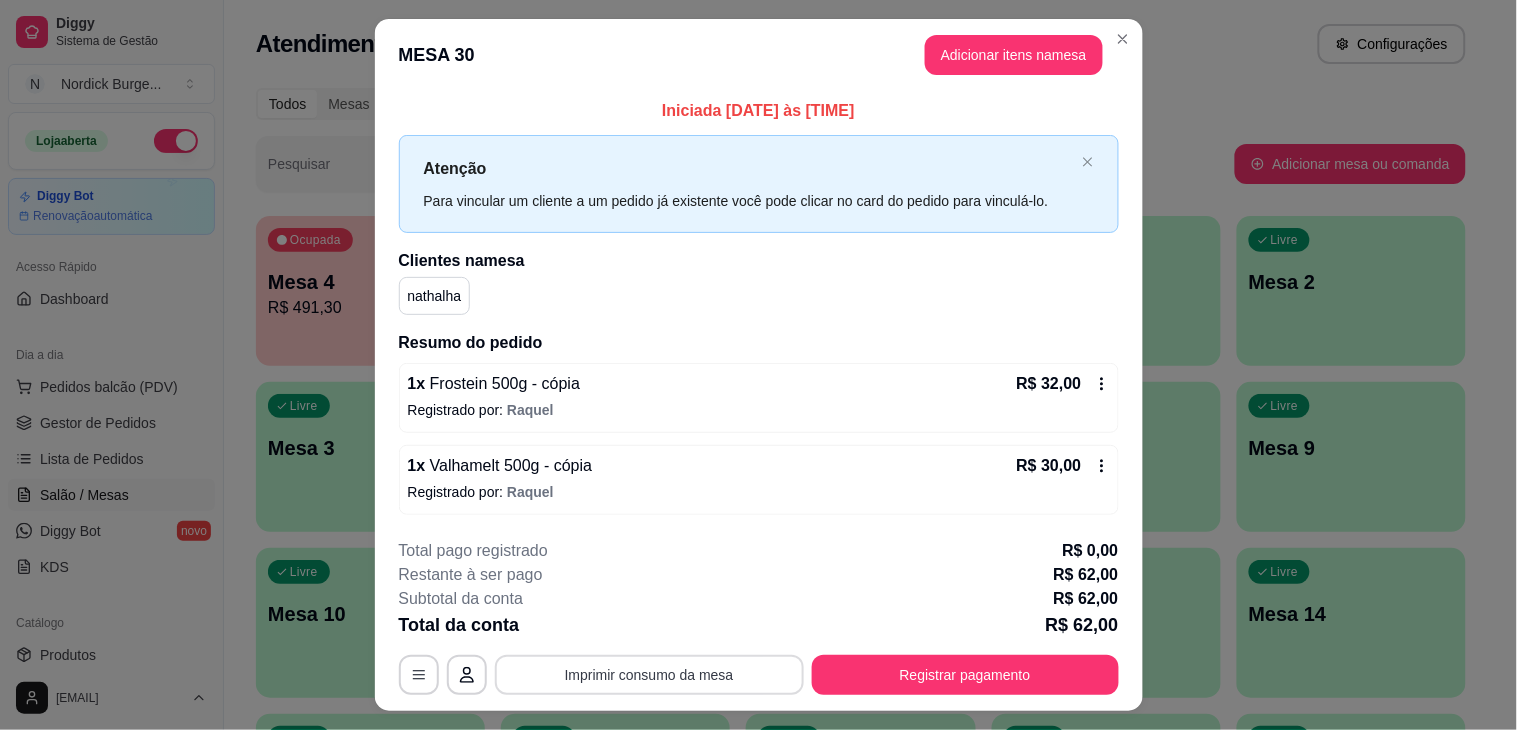 click on "Imprimir consumo da mesa" at bounding box center [649, 675] 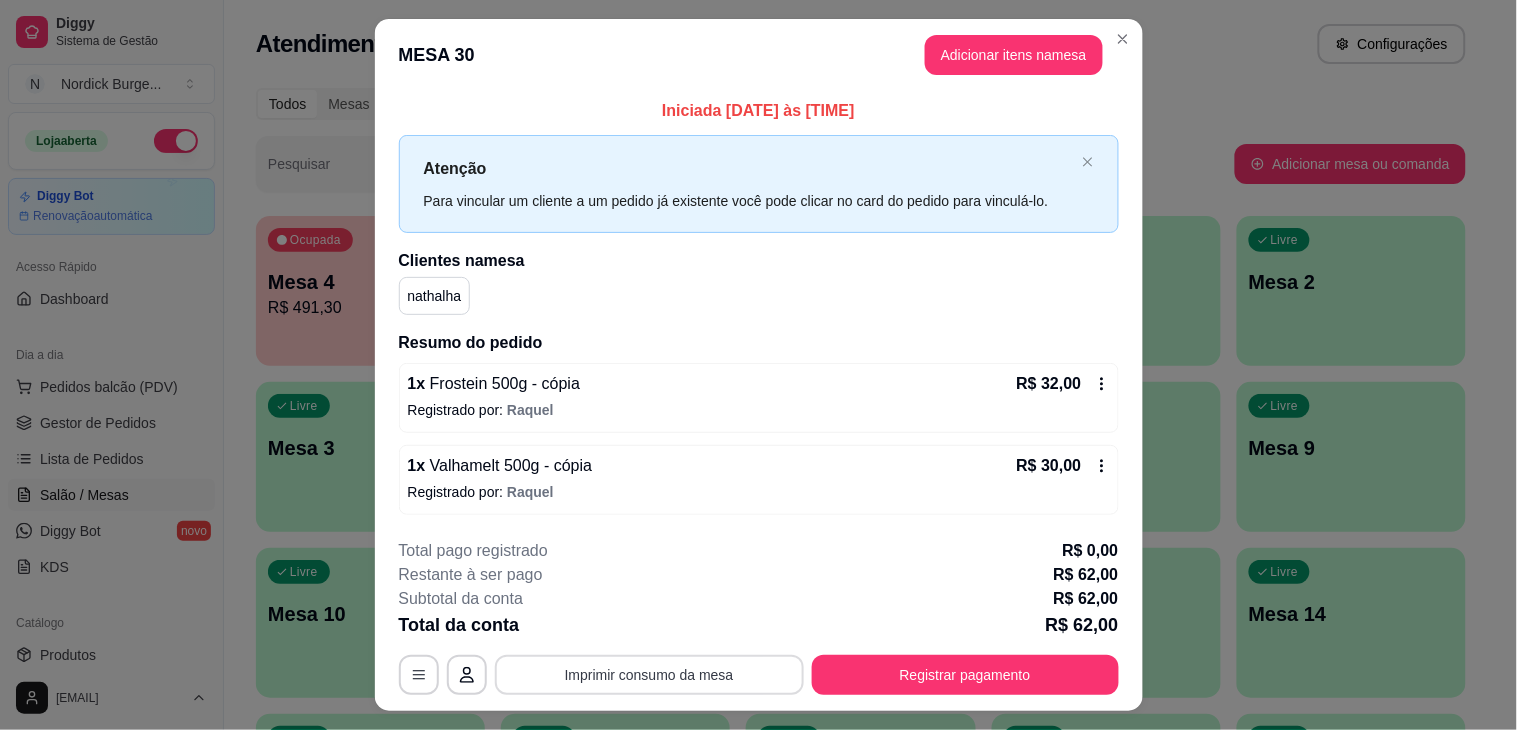 scroll, scrollTop: 0, scrollLeft: 0, axis: both 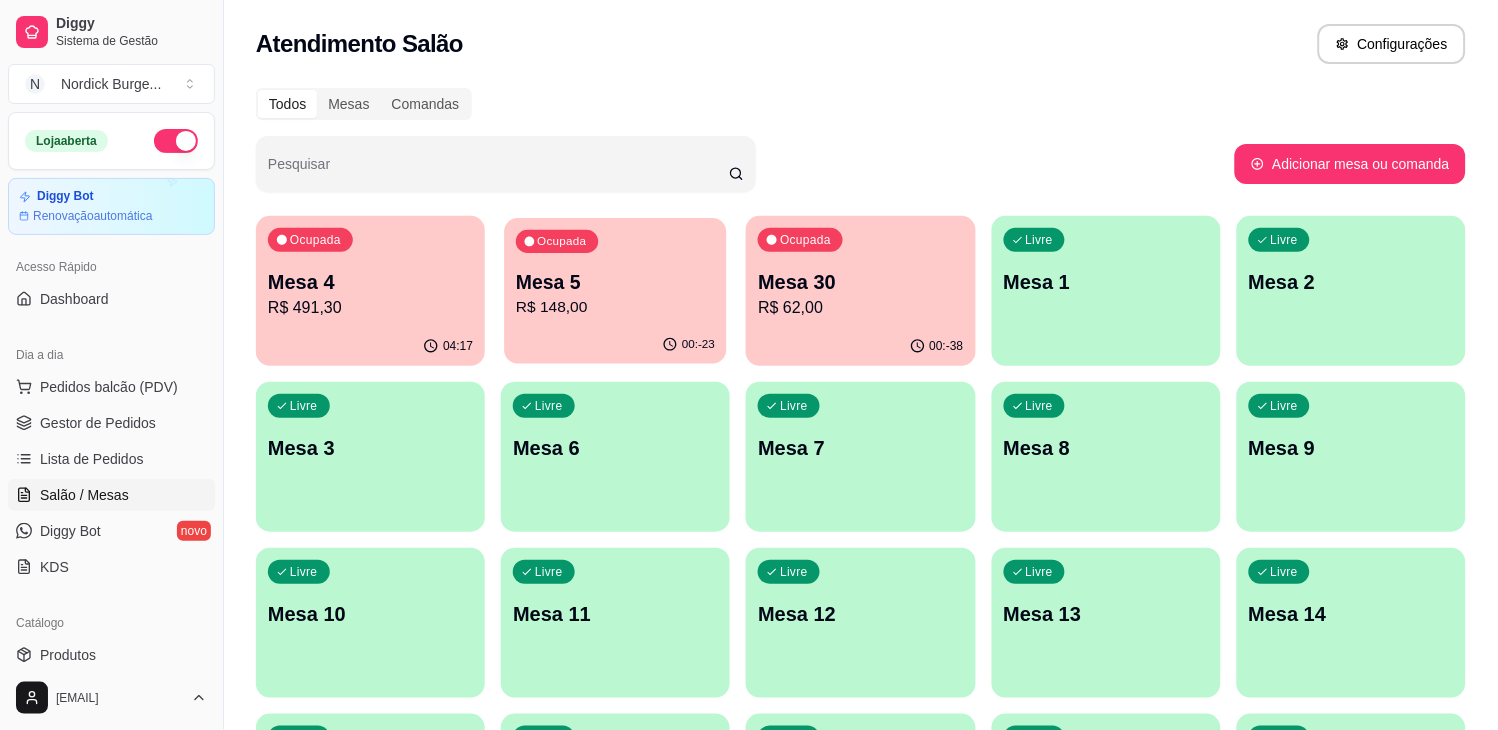 click on "R$ 148,00" at bounding box center (615, 307) 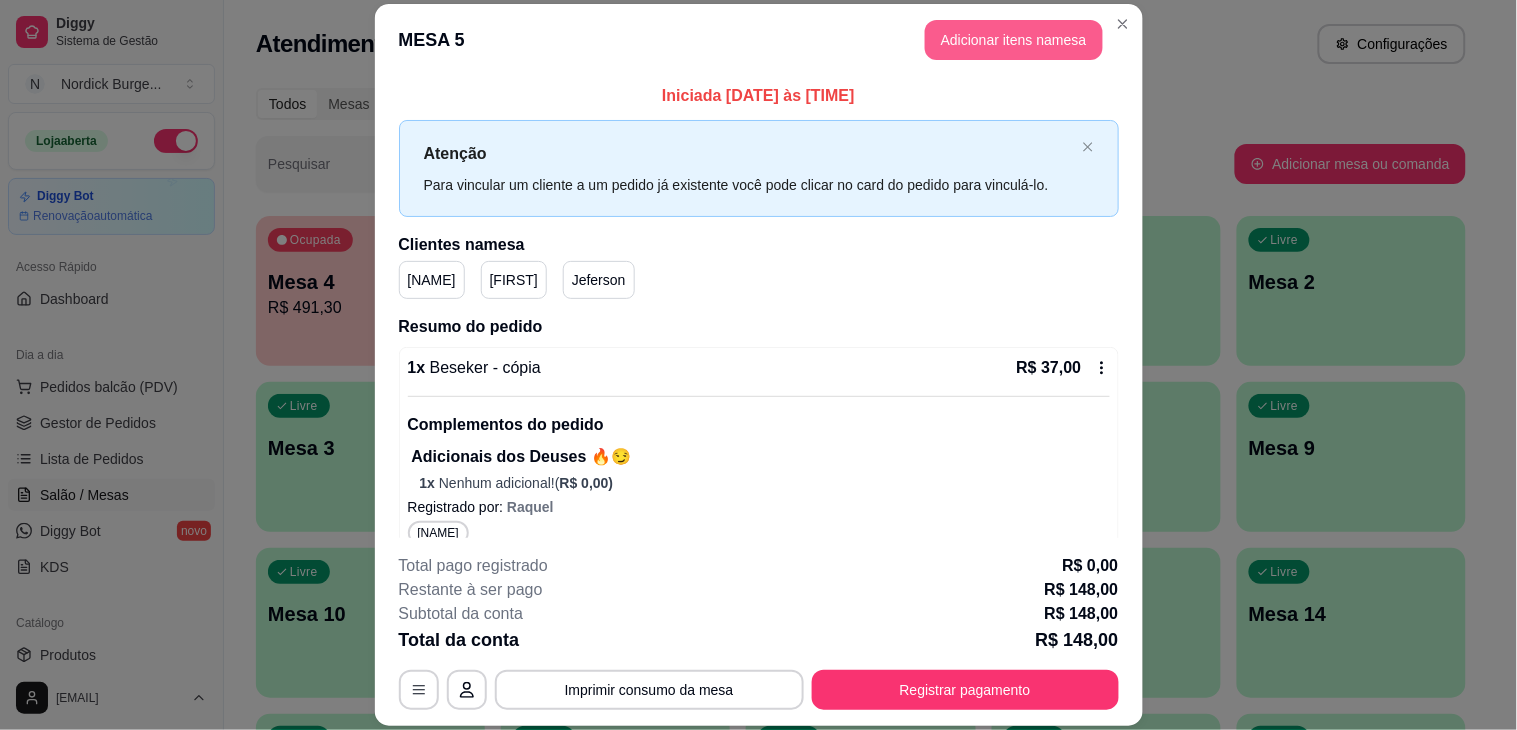 click on "Adicionar itens na  mesa" at bounding box center [1014, 40] 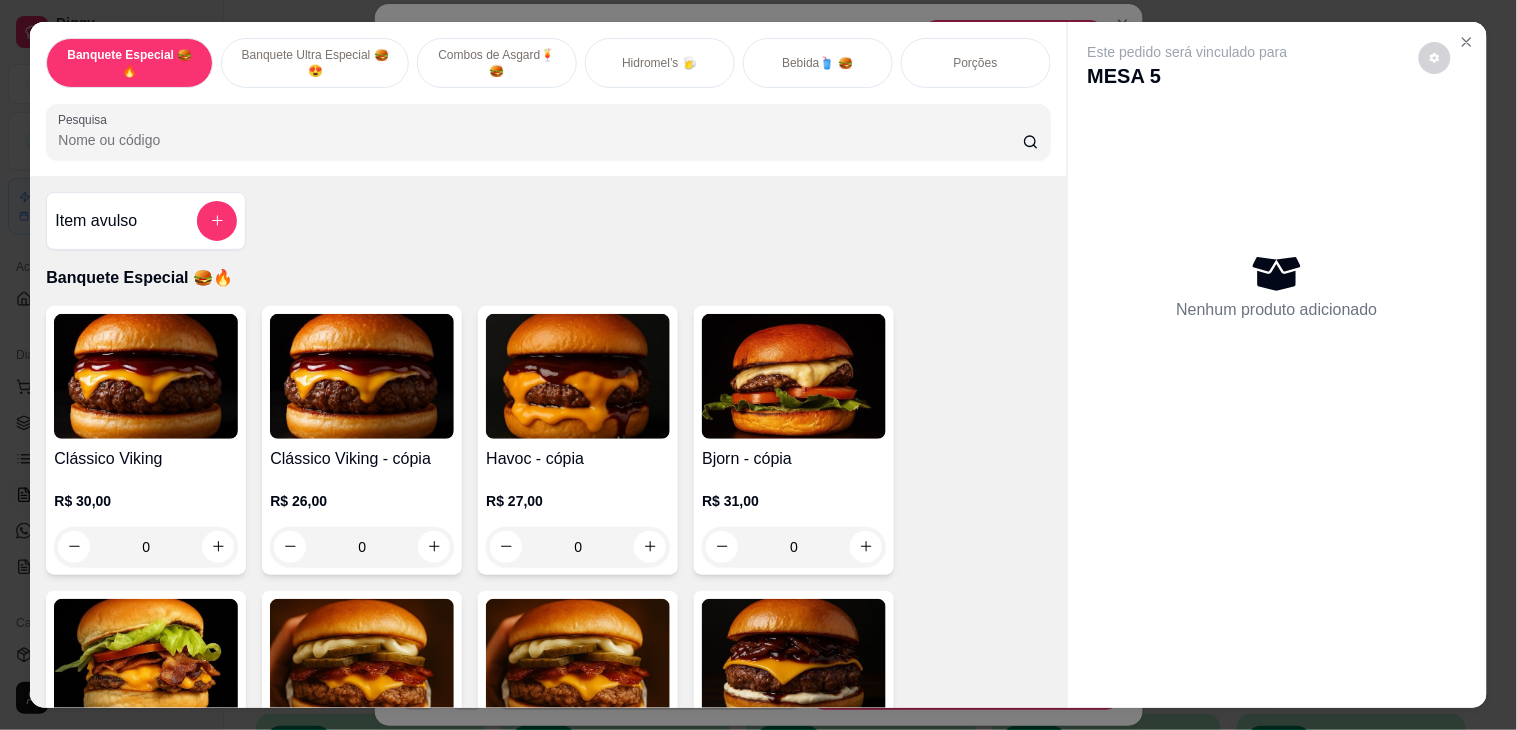 click on "Hidromel’s 🍺" at bounding box center (660, 63) 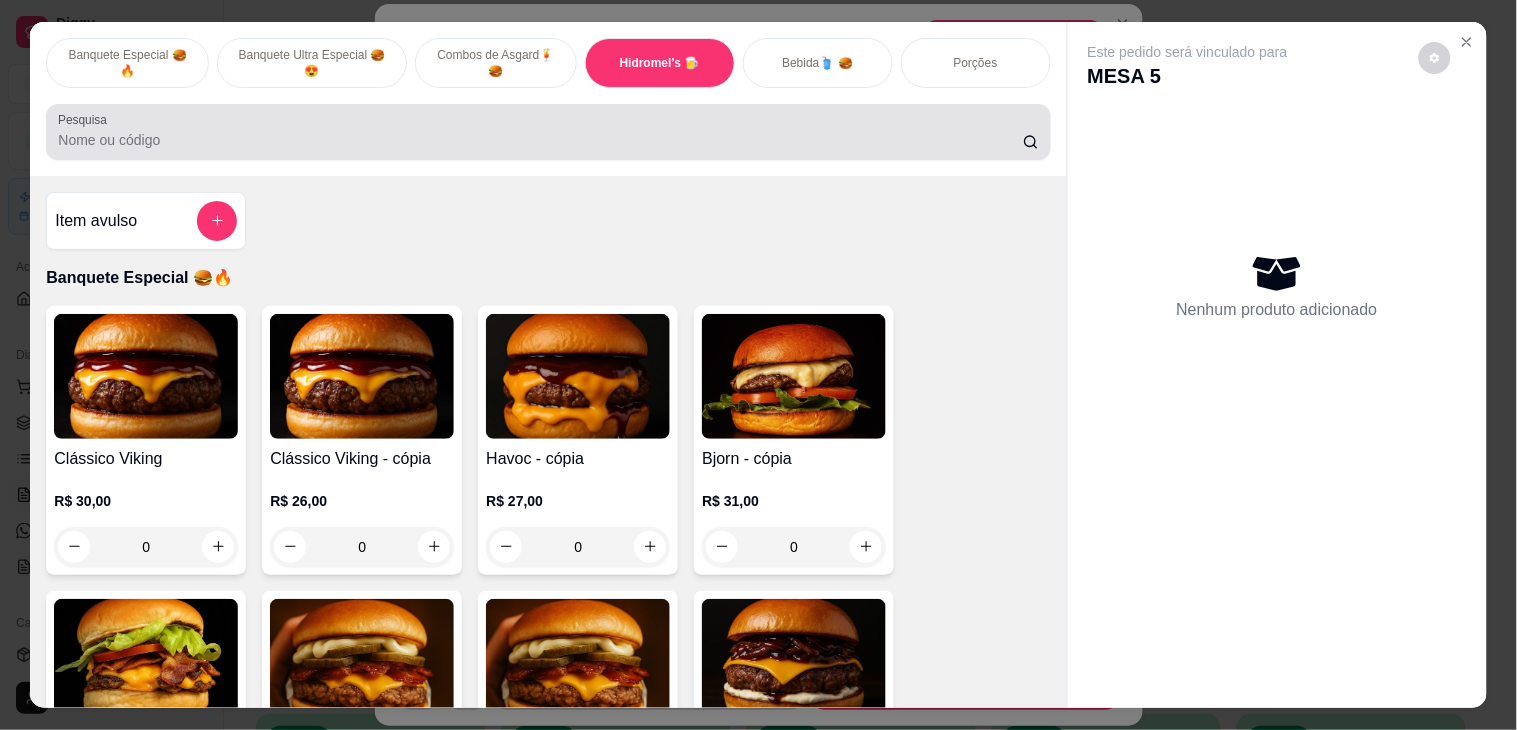 scroll, scrollTop: 51, scrollLeft: 0, axis: vertical 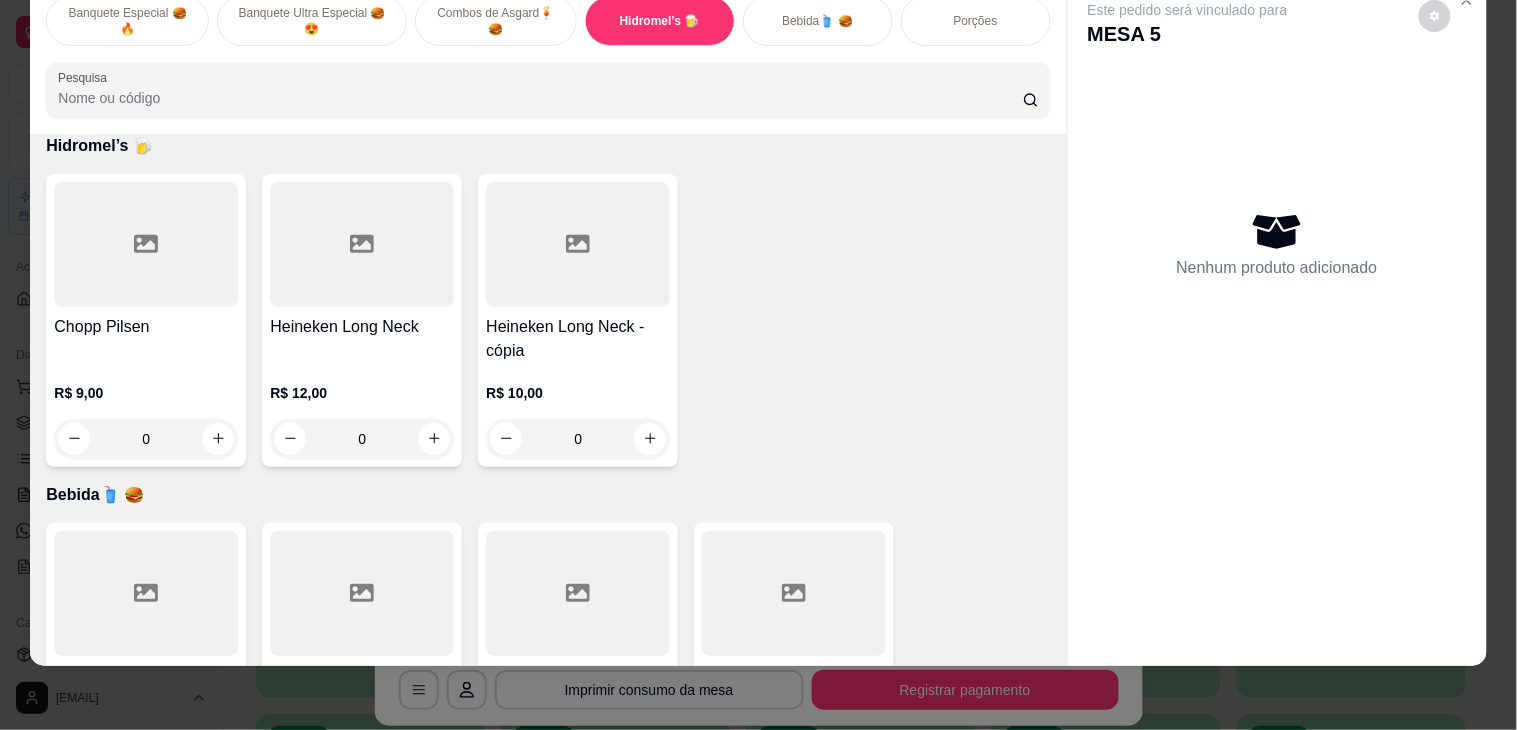 click on "R$ 9,00 0" at bounding box center (146, 411) 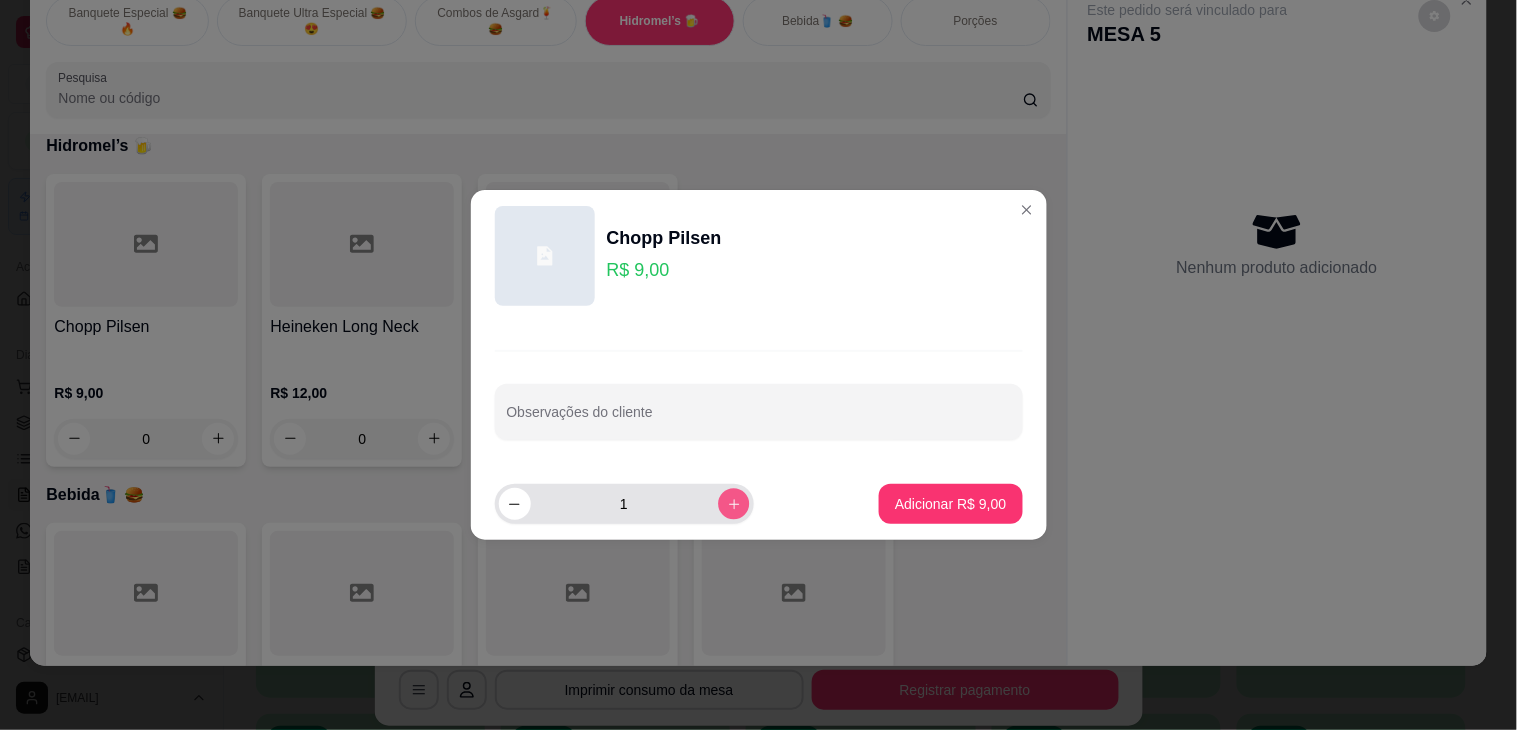 click at bounding box center [733, 503] 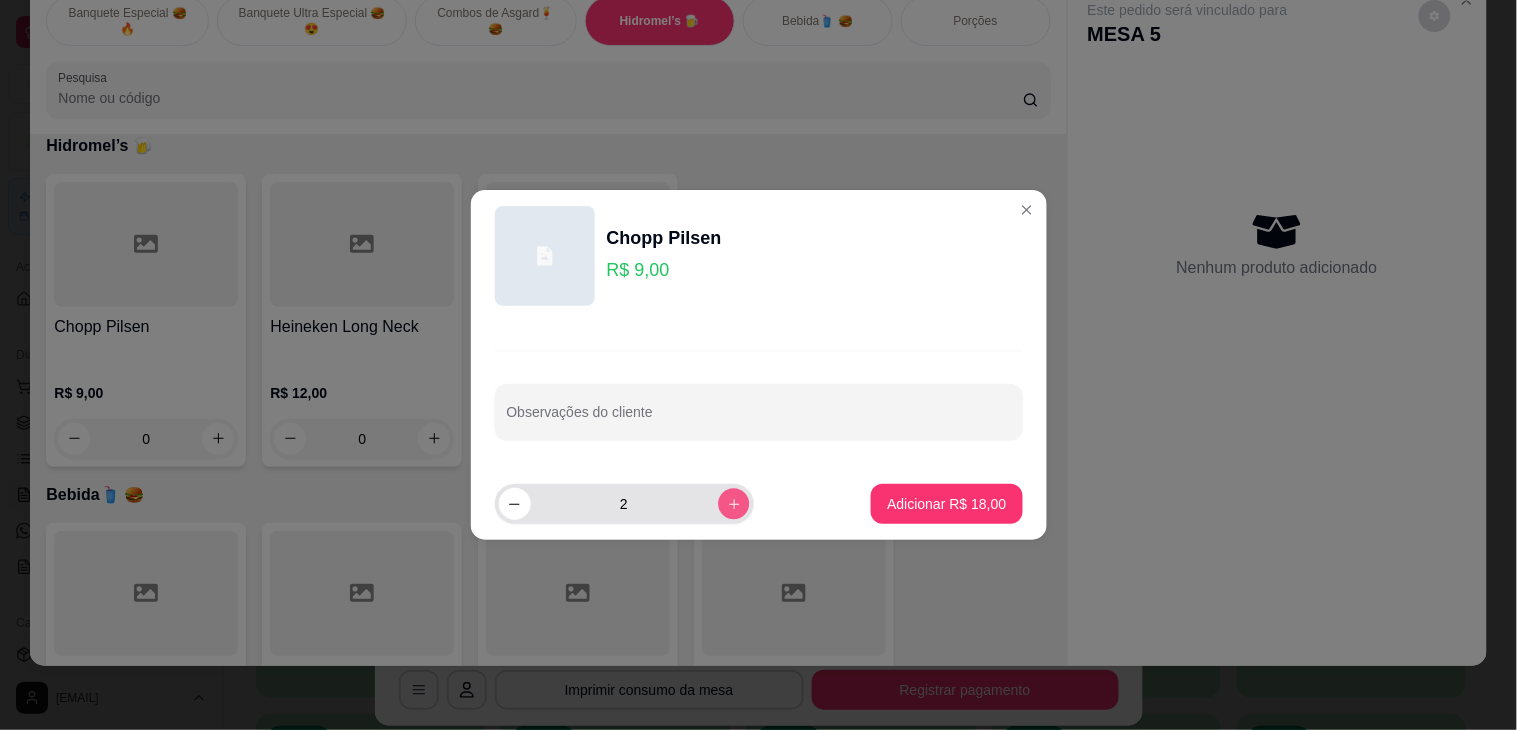 click at bounding box center (733, 503) 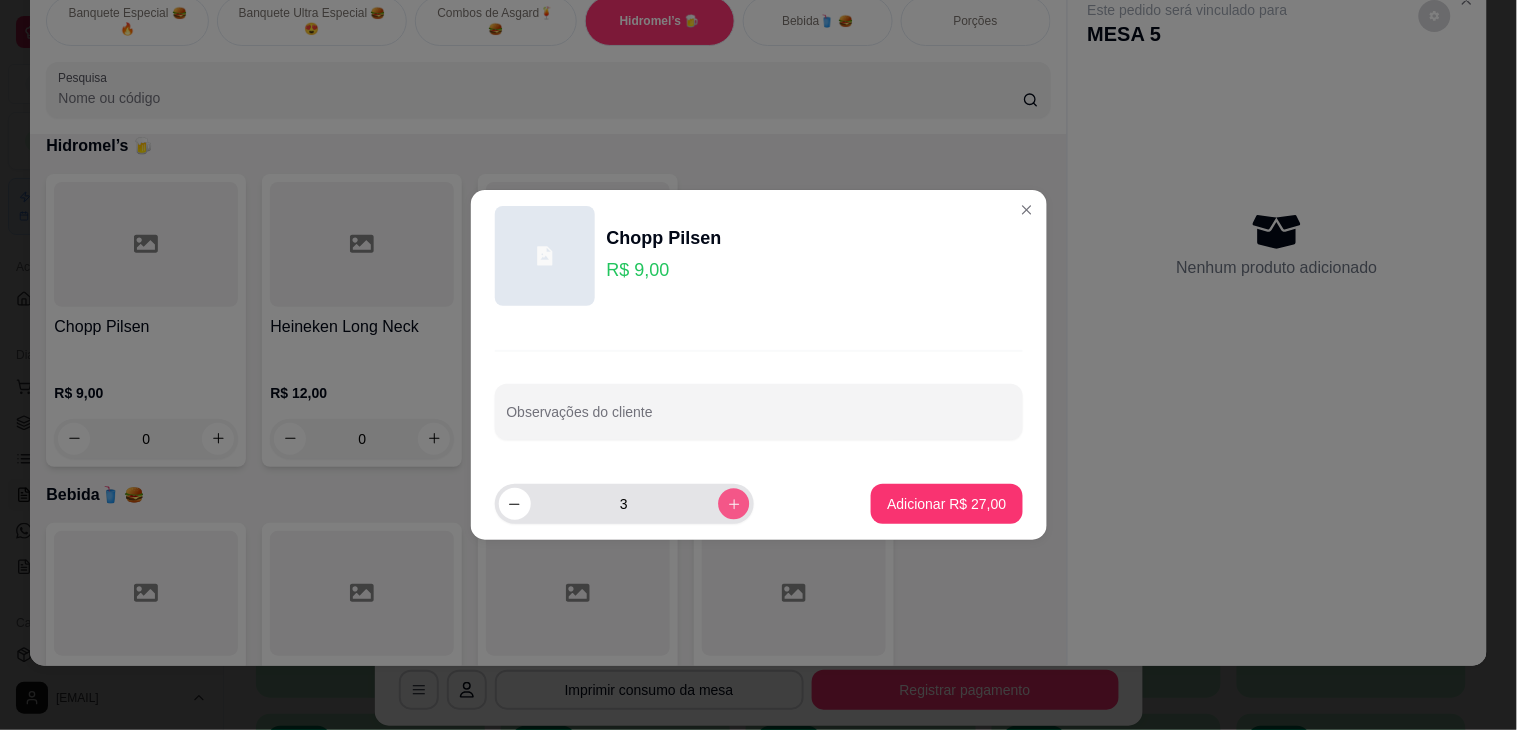 click 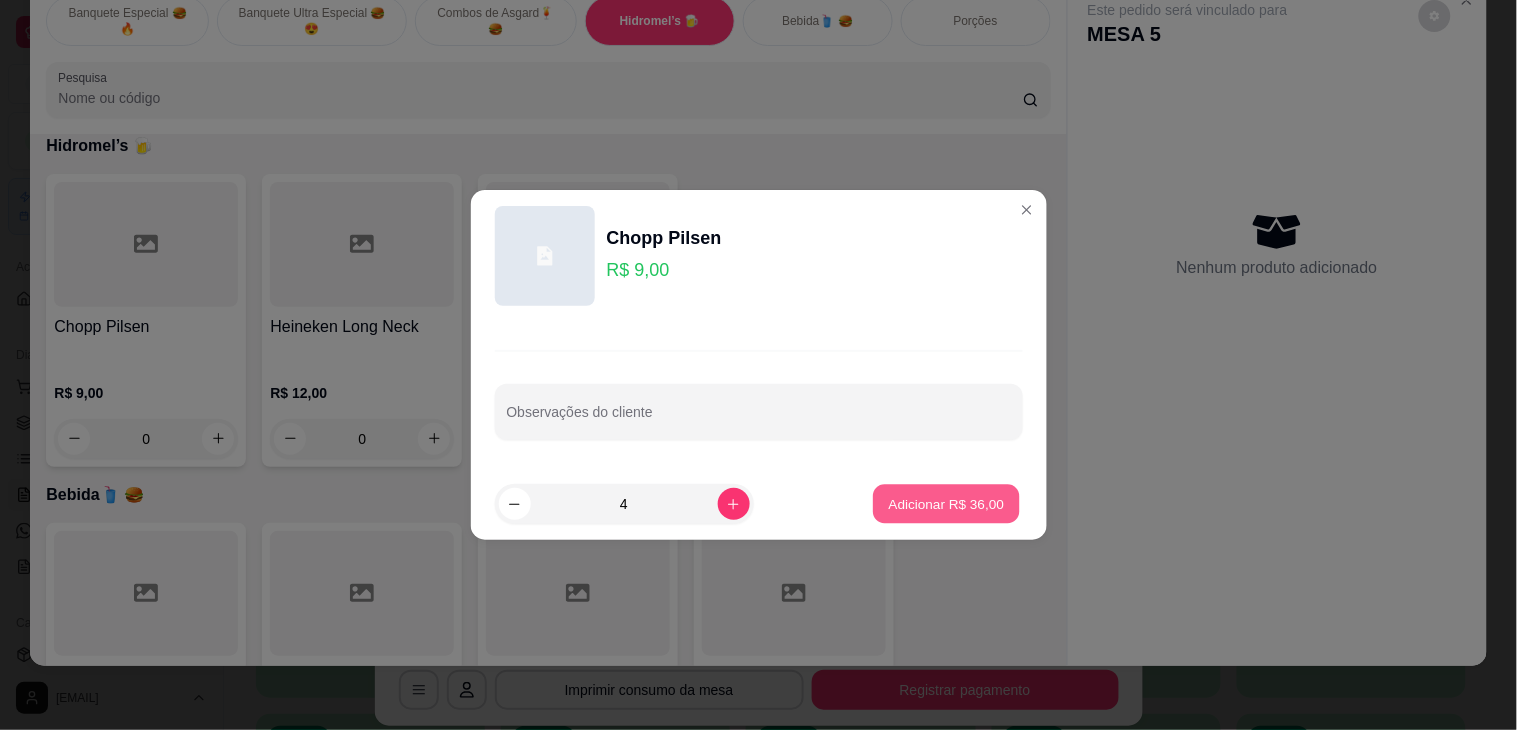 click on "Adicionar   R$ 36,00" at bounding box center (947, 503) 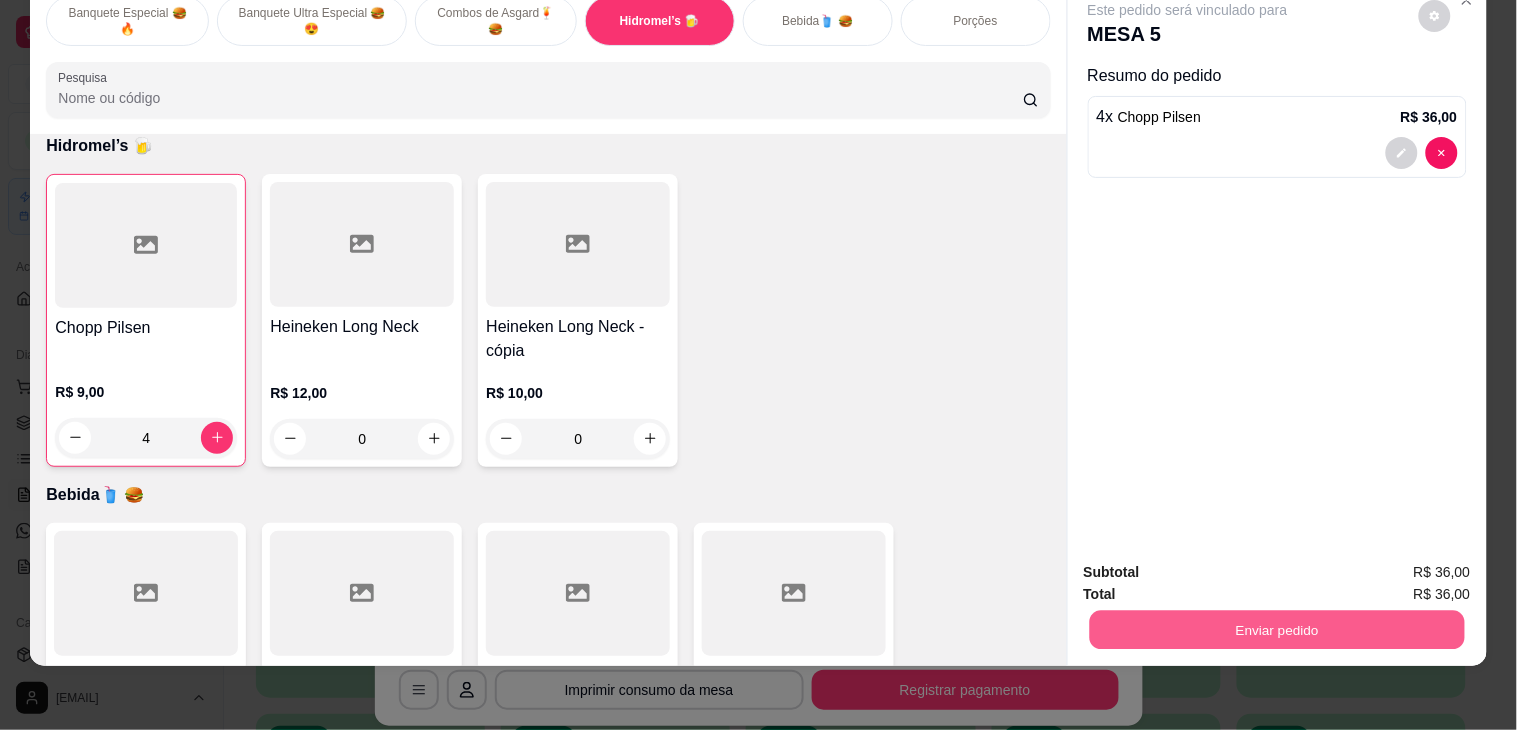 click on "Enviar pedido" at bounding box center (1276, 630) 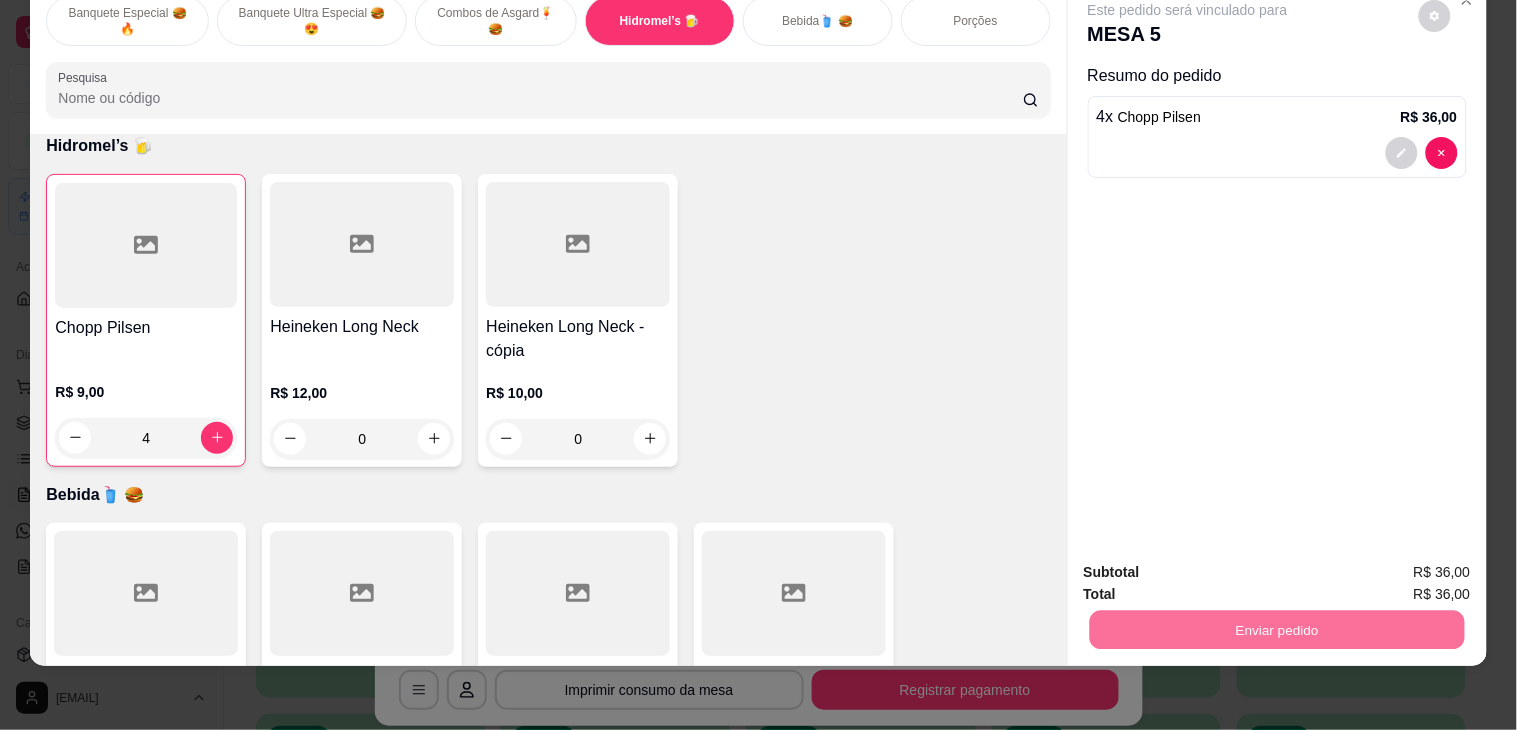 click on "Não registrar e enviar pedido" at bounding box center [1210, 563] 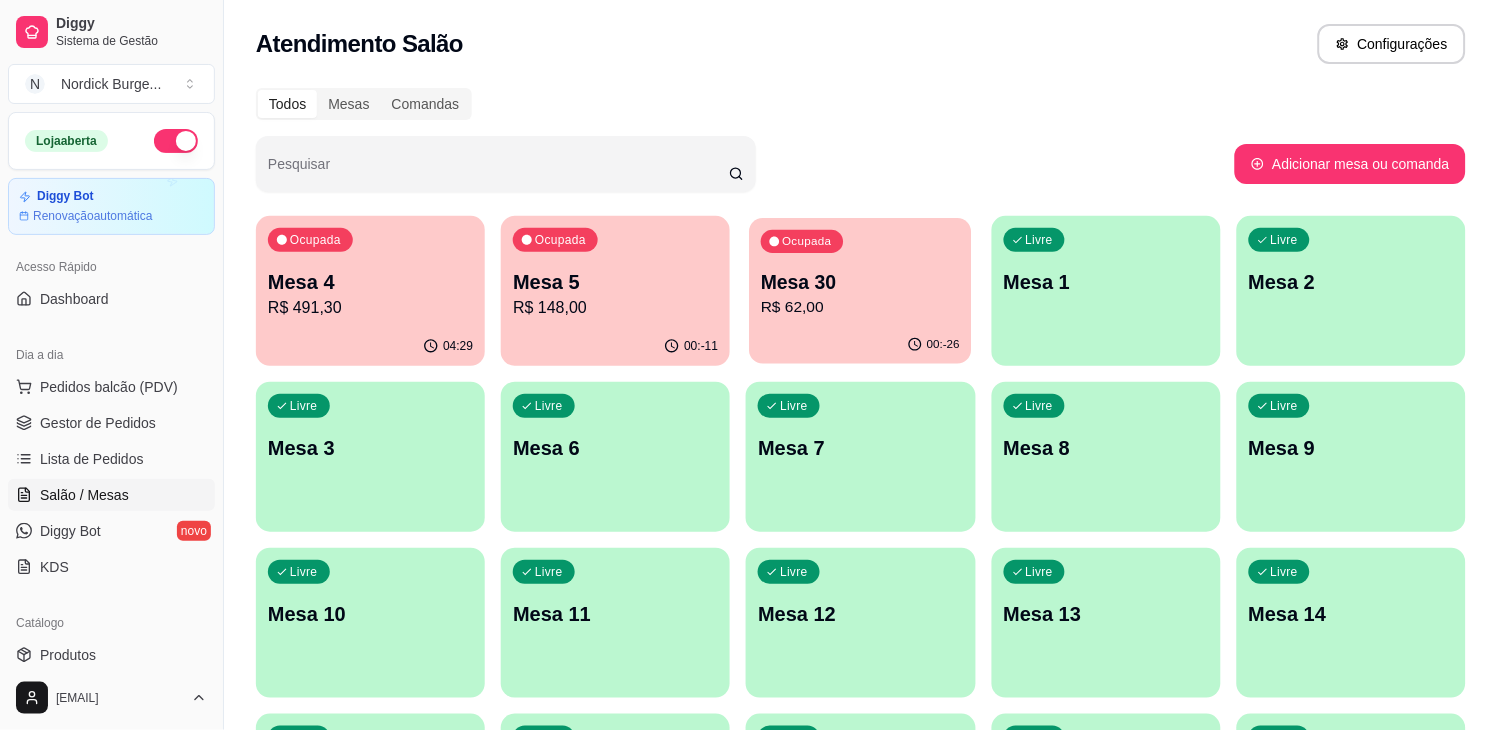 click on "Ocupada Mesa 30 R$ 62,00" at bounding box center [861, 272] 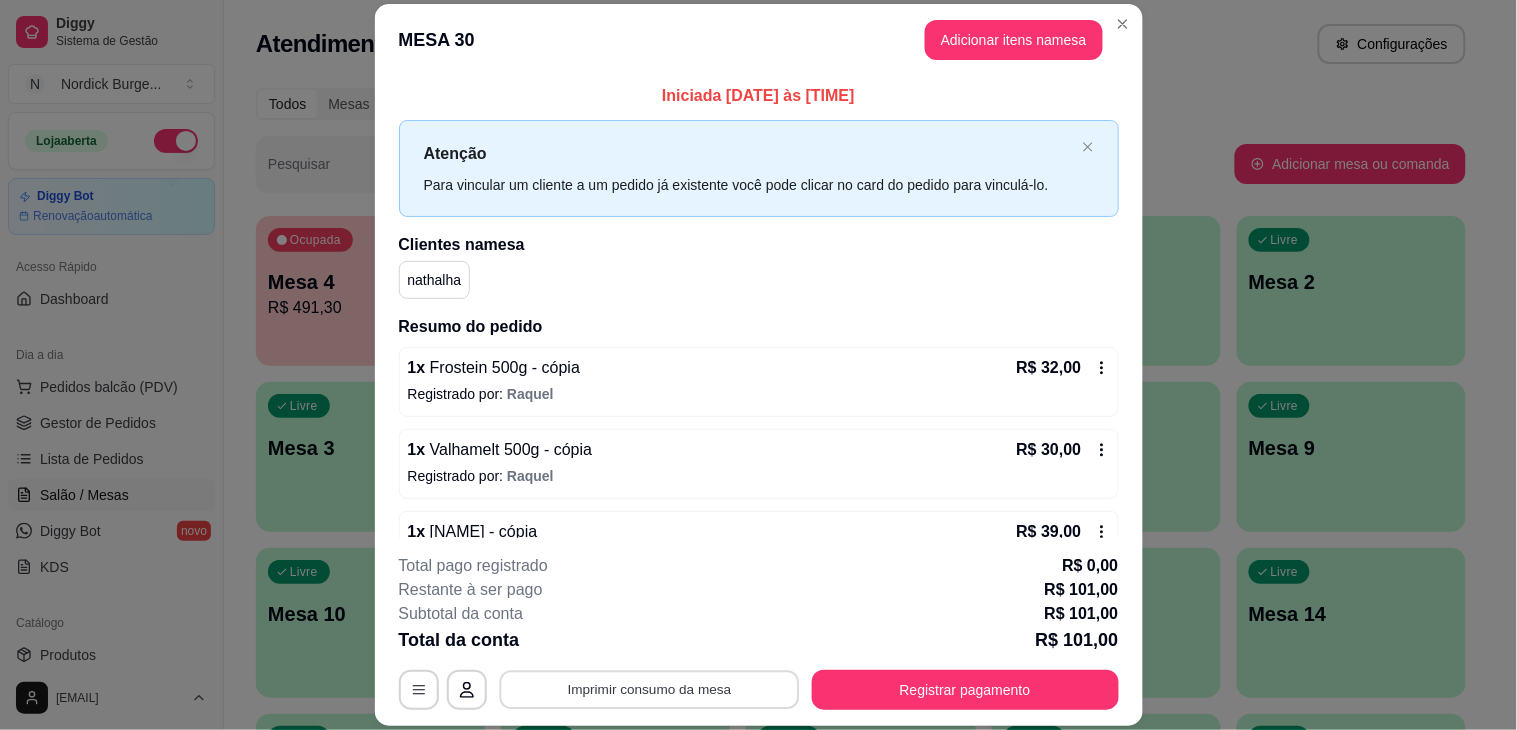 click on "Imprimir consumo da mesa" at bounding box center (649, 690) 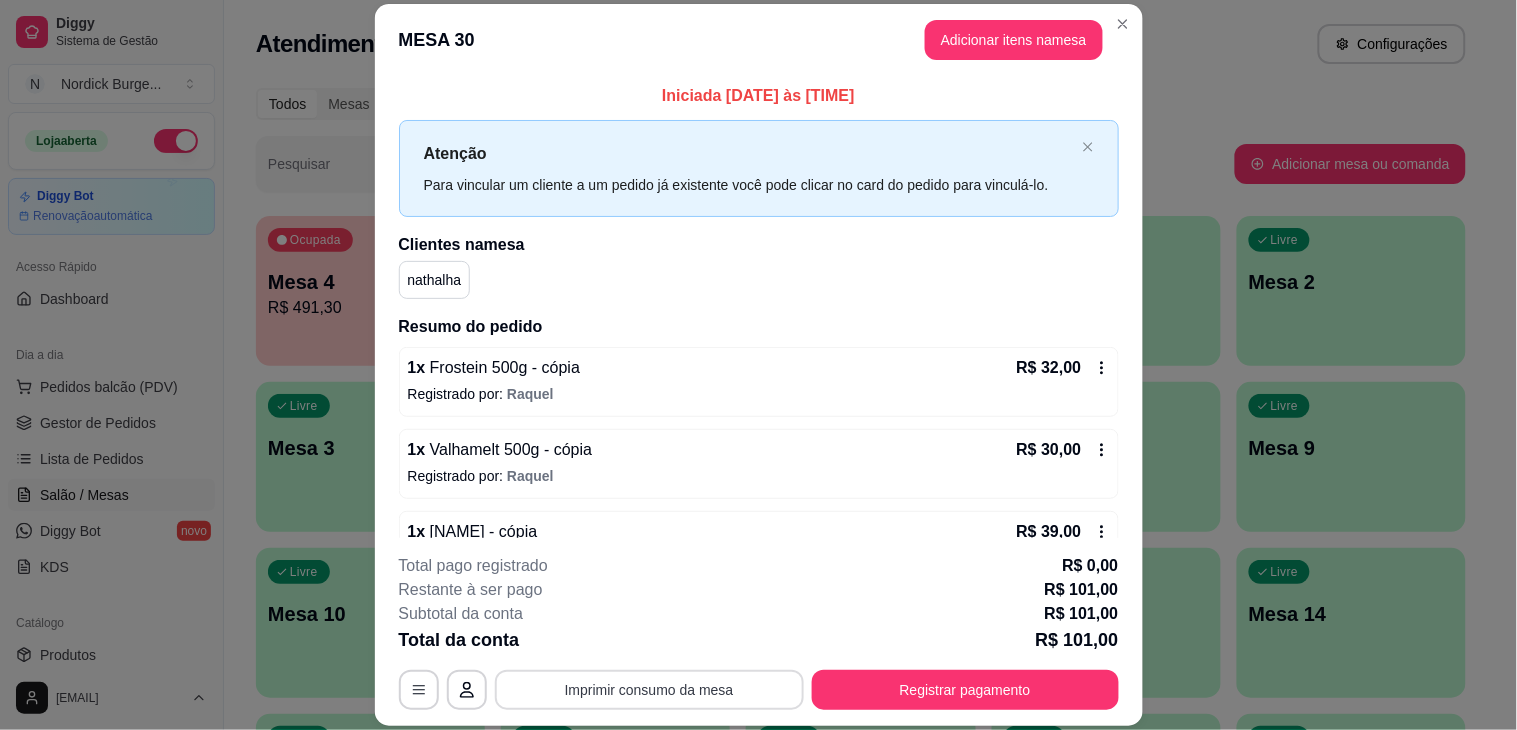 scroll, scrollTop: 0, scrollLeft: 0, axis: both 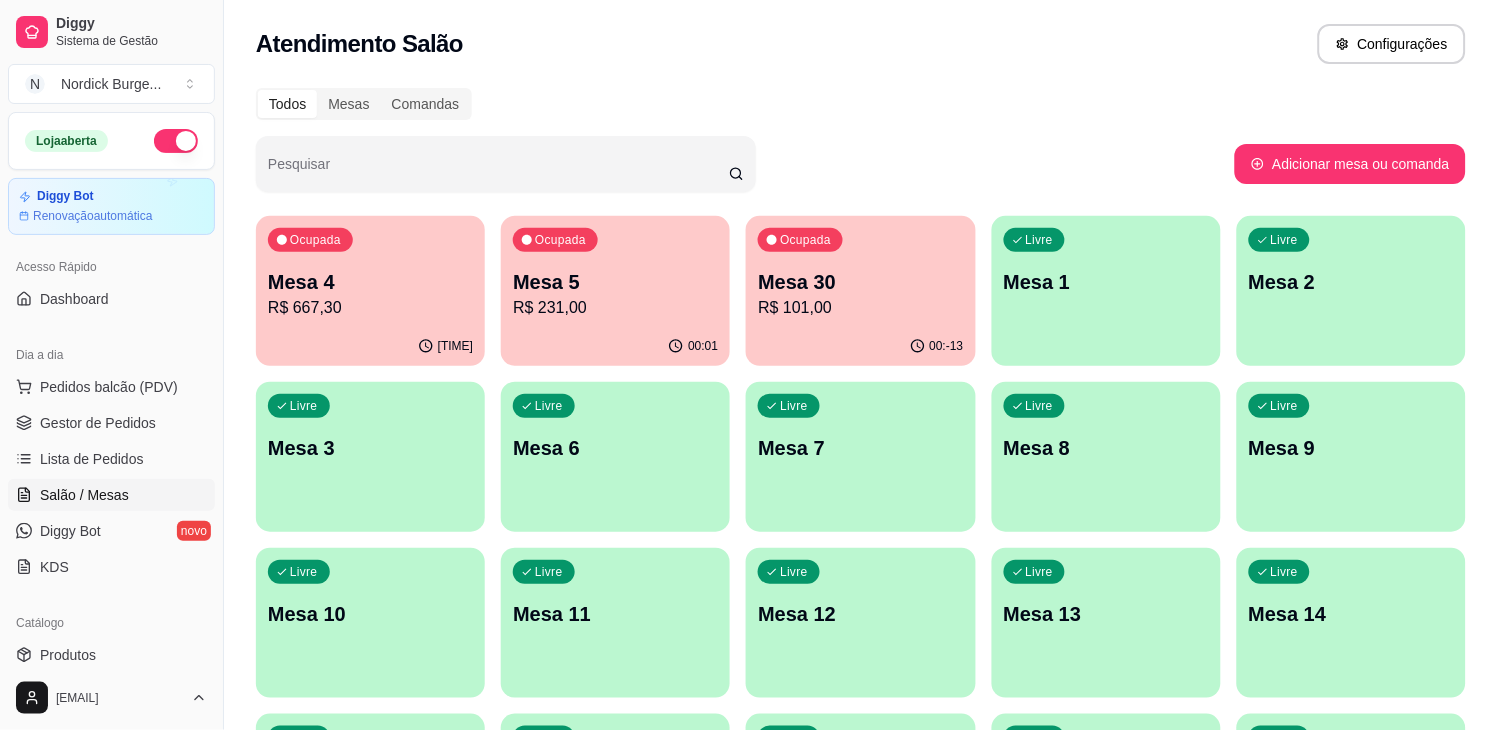 click on "Mesa 4" at bounding box center [370, 282] 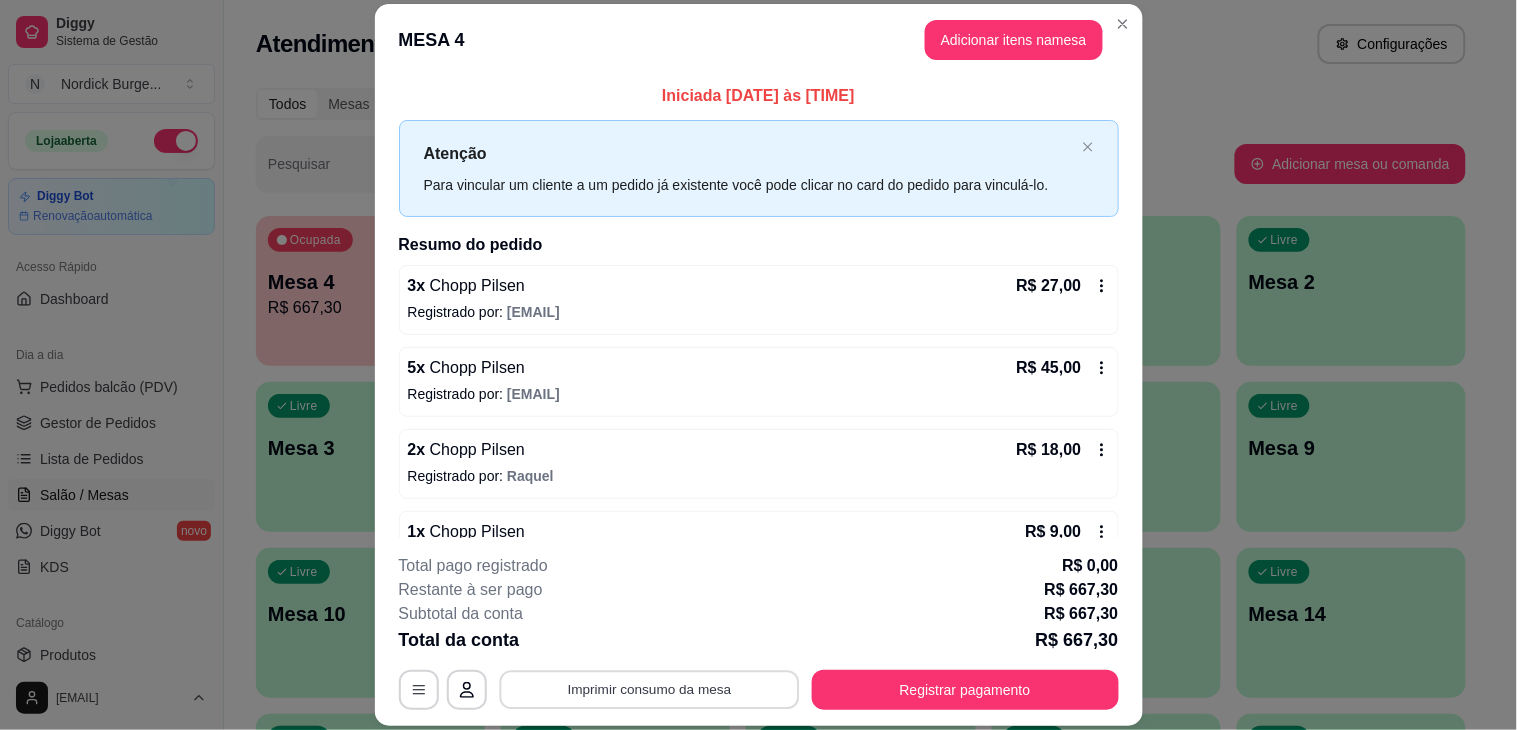 click on "Imprimir consumo da mesa" at bounding box center (649, 690) 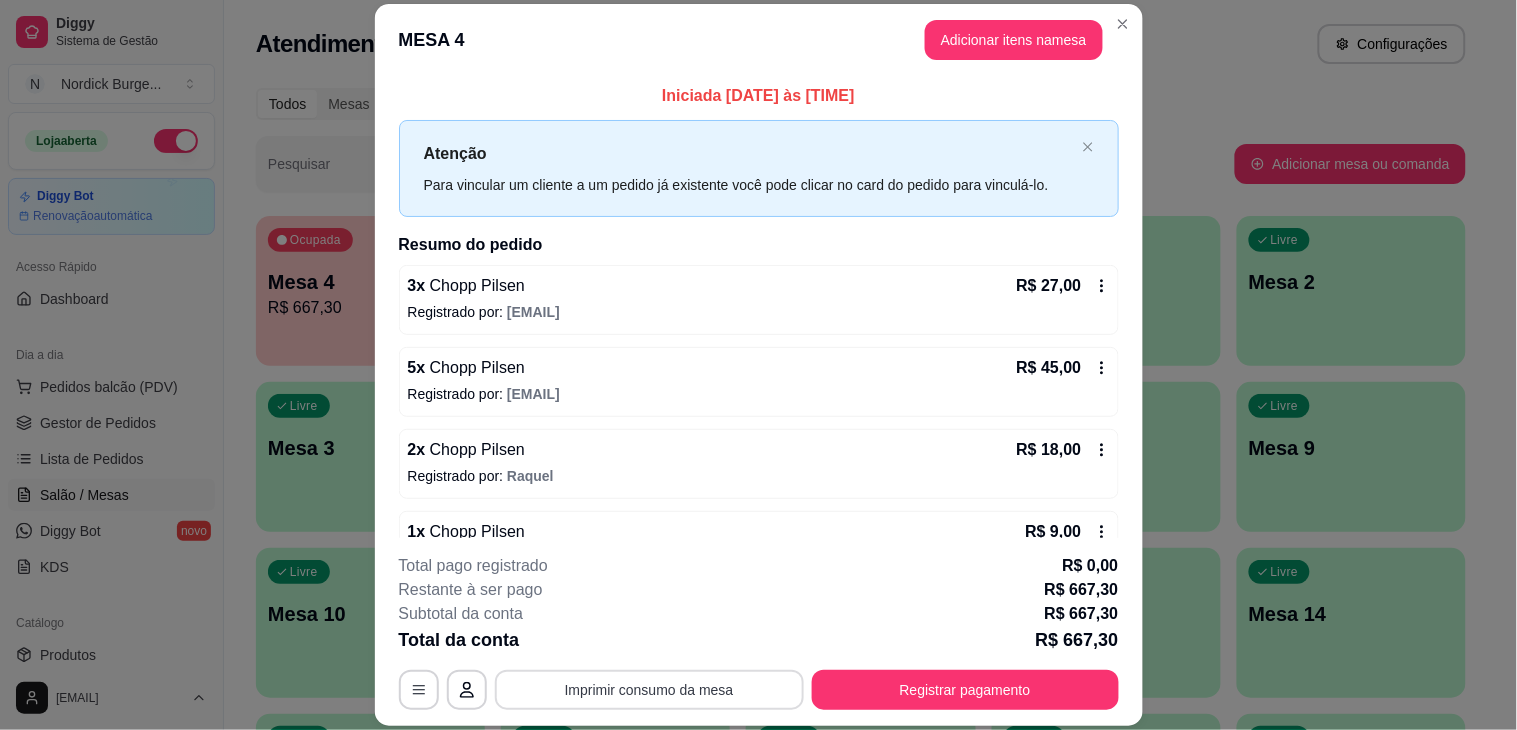 scroll, scrollTop: 0, scrollLeft: 0, axis: both 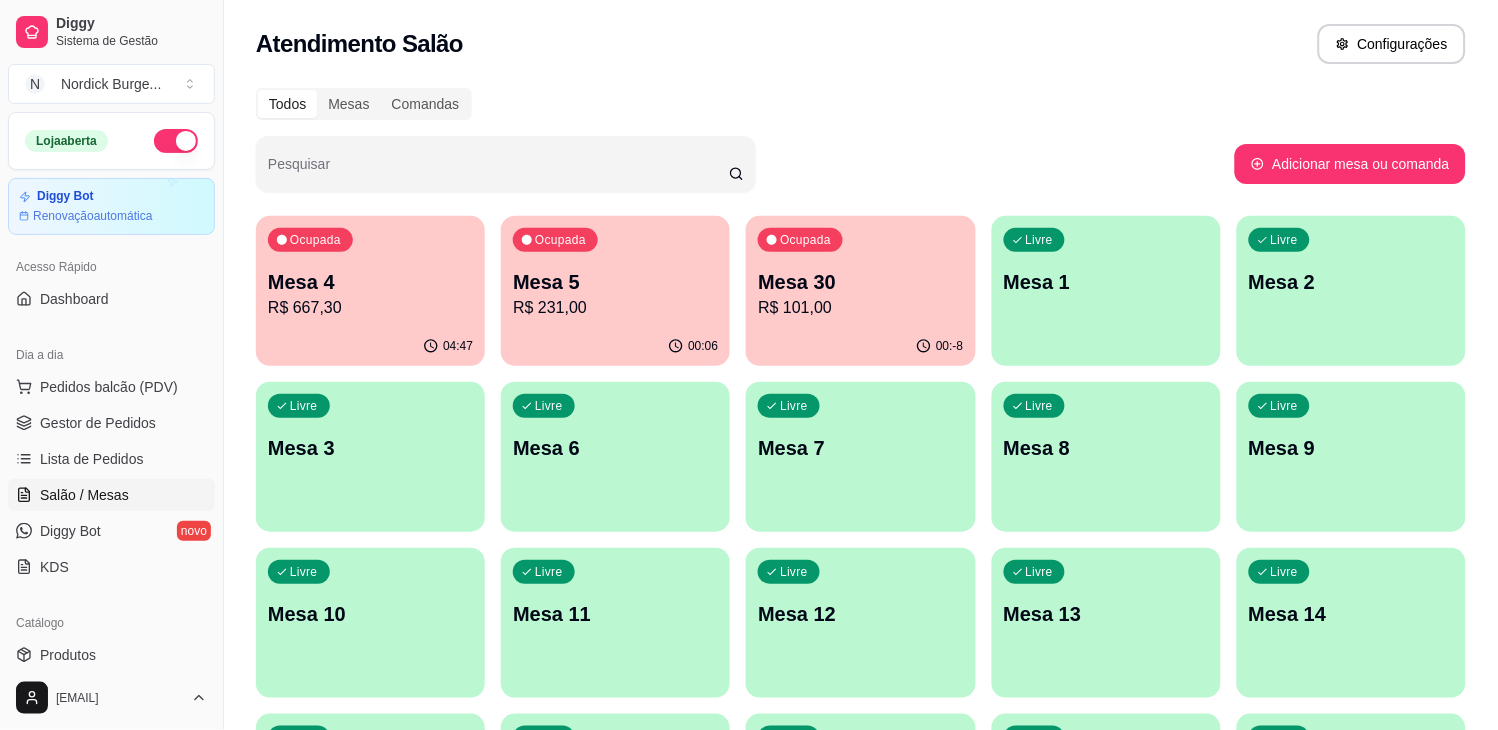 click on "R$ 231,00" at bounding box center [615, 308] 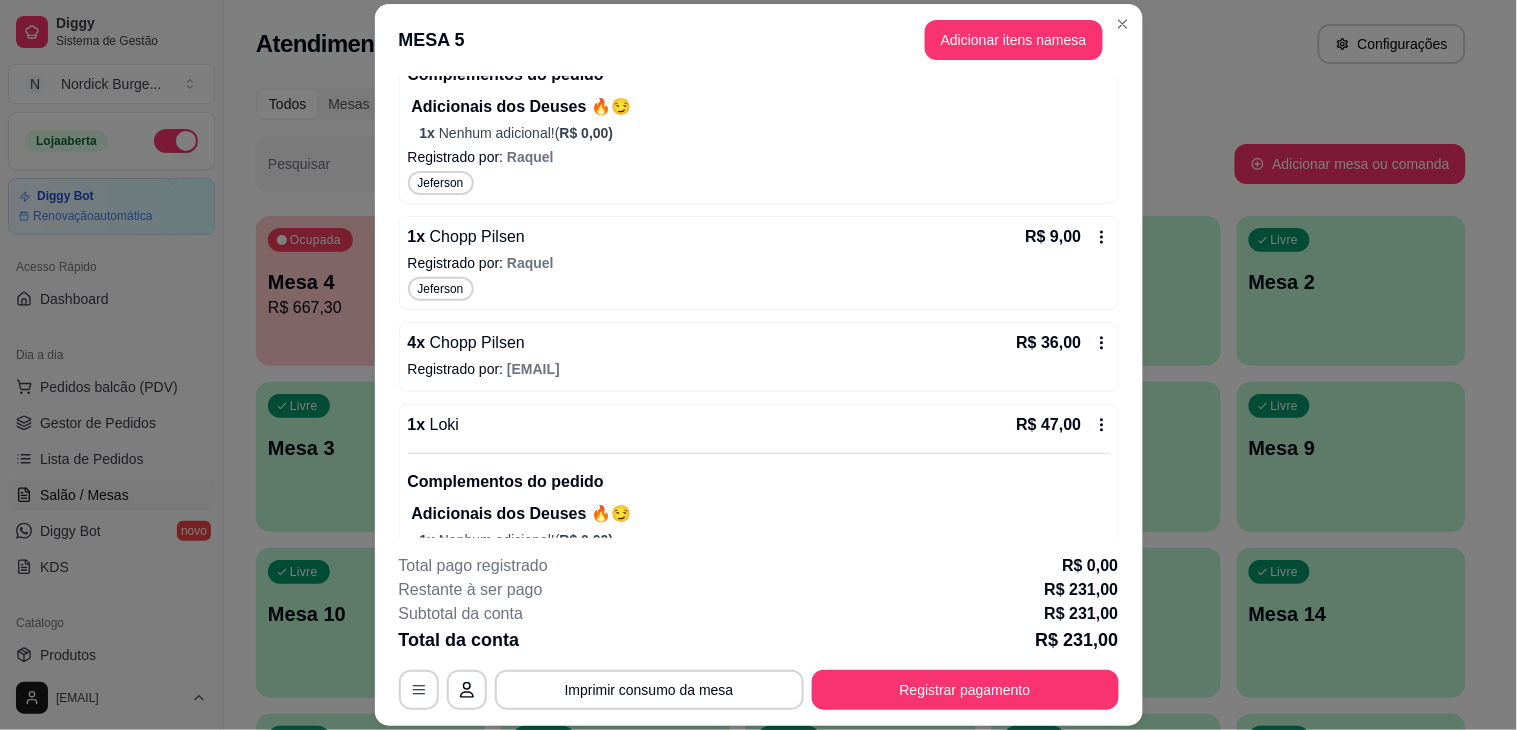 scroll, scrollTop: 1081, scrollLeft: 0, axis: vertical 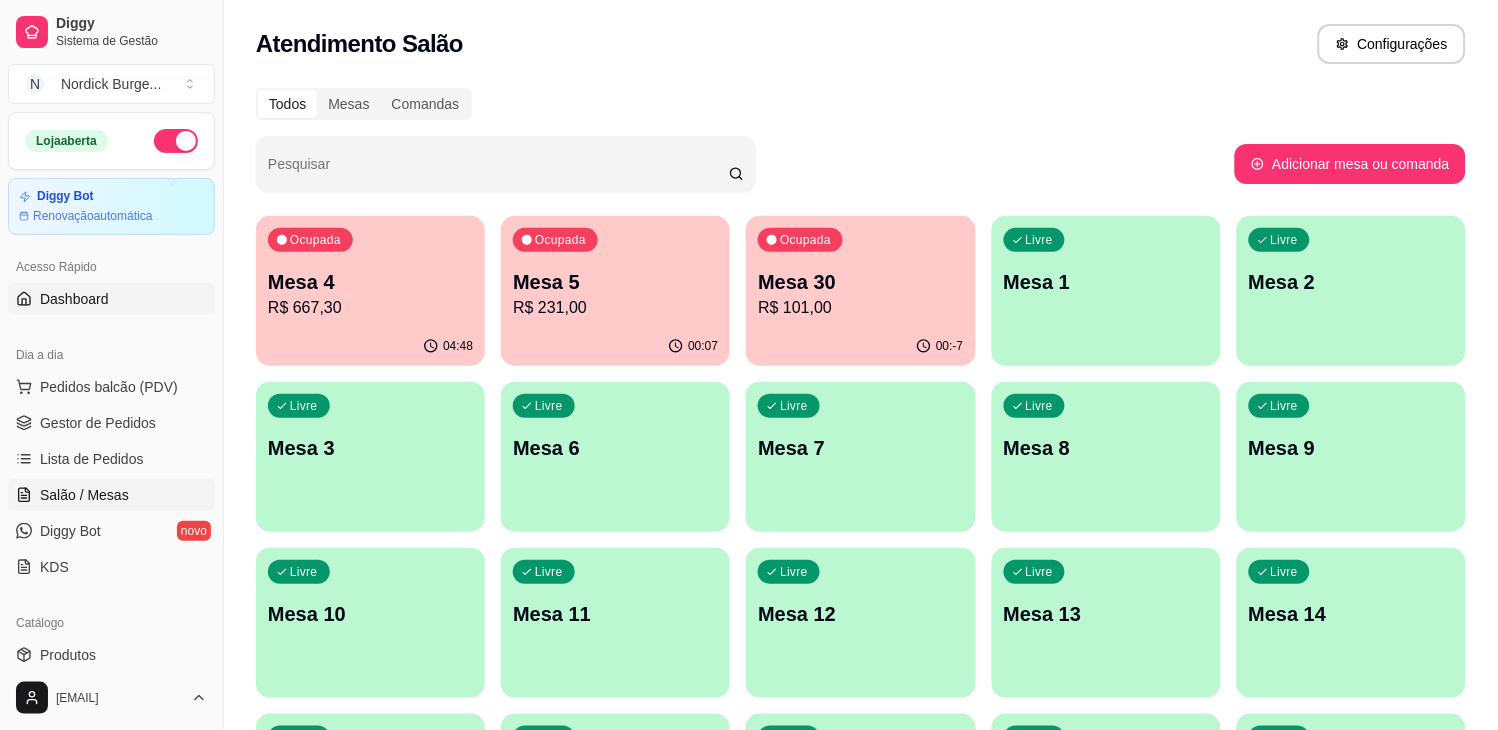 click on "Dashboard" at bounding box center (74, 299) 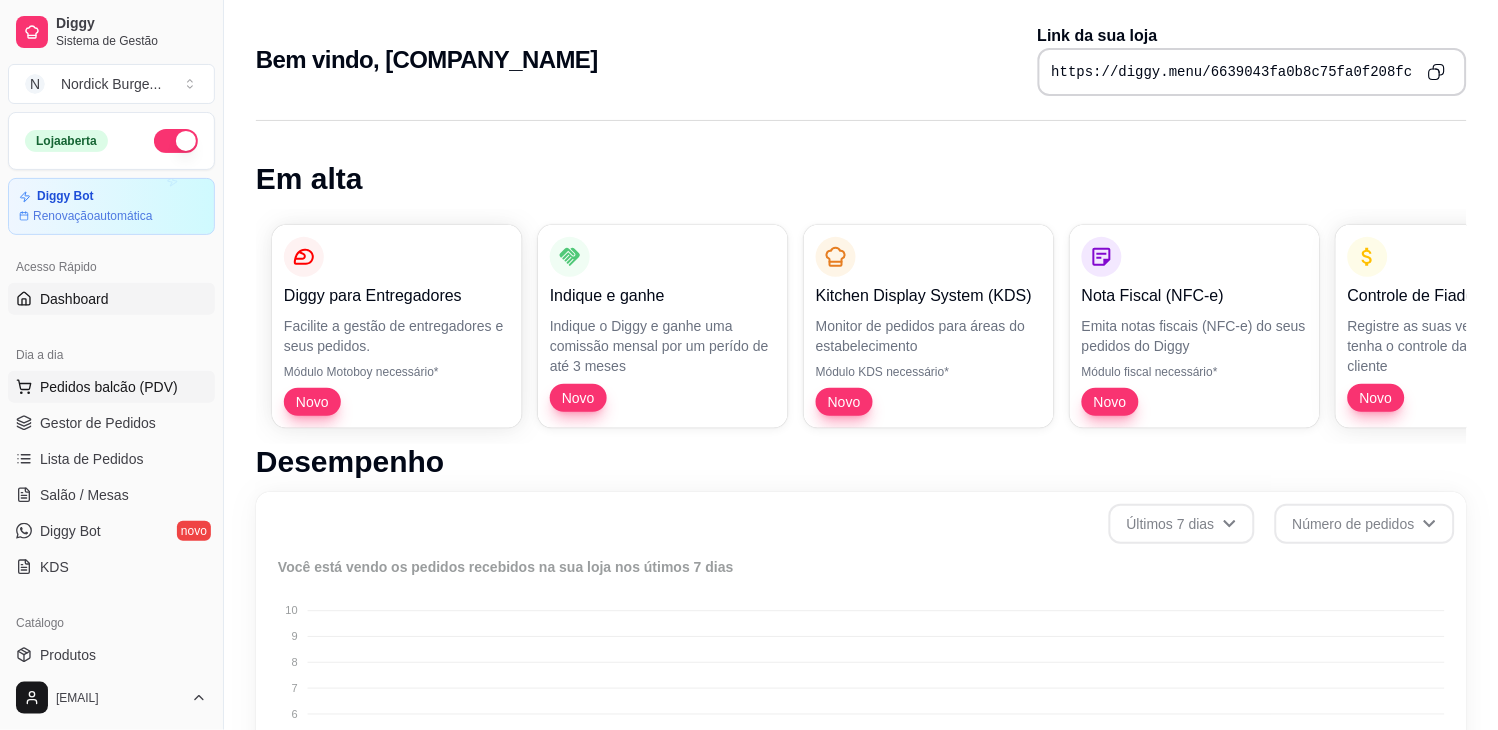 click on "Pedidos balcão (PDV)" at bounding box center (109, 387) 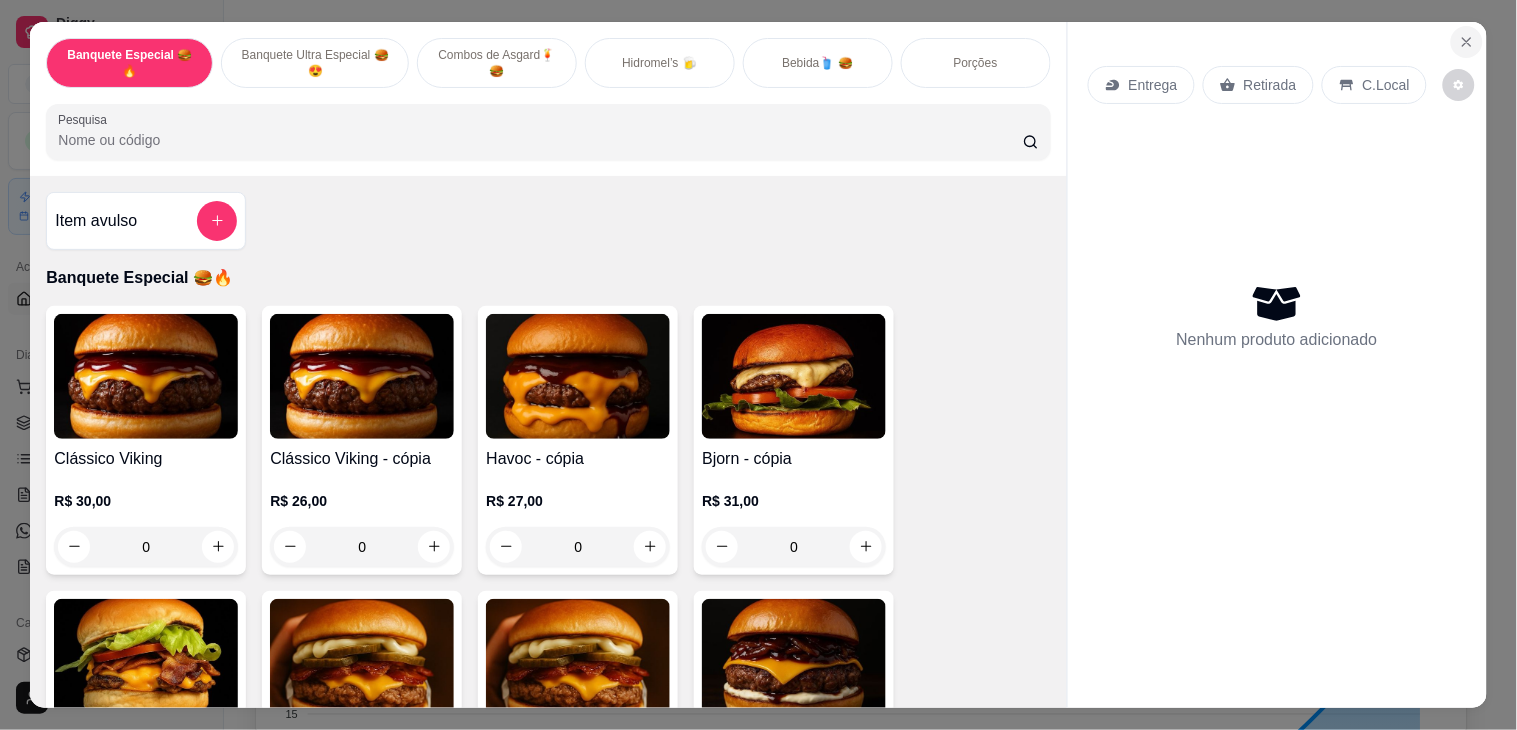 click 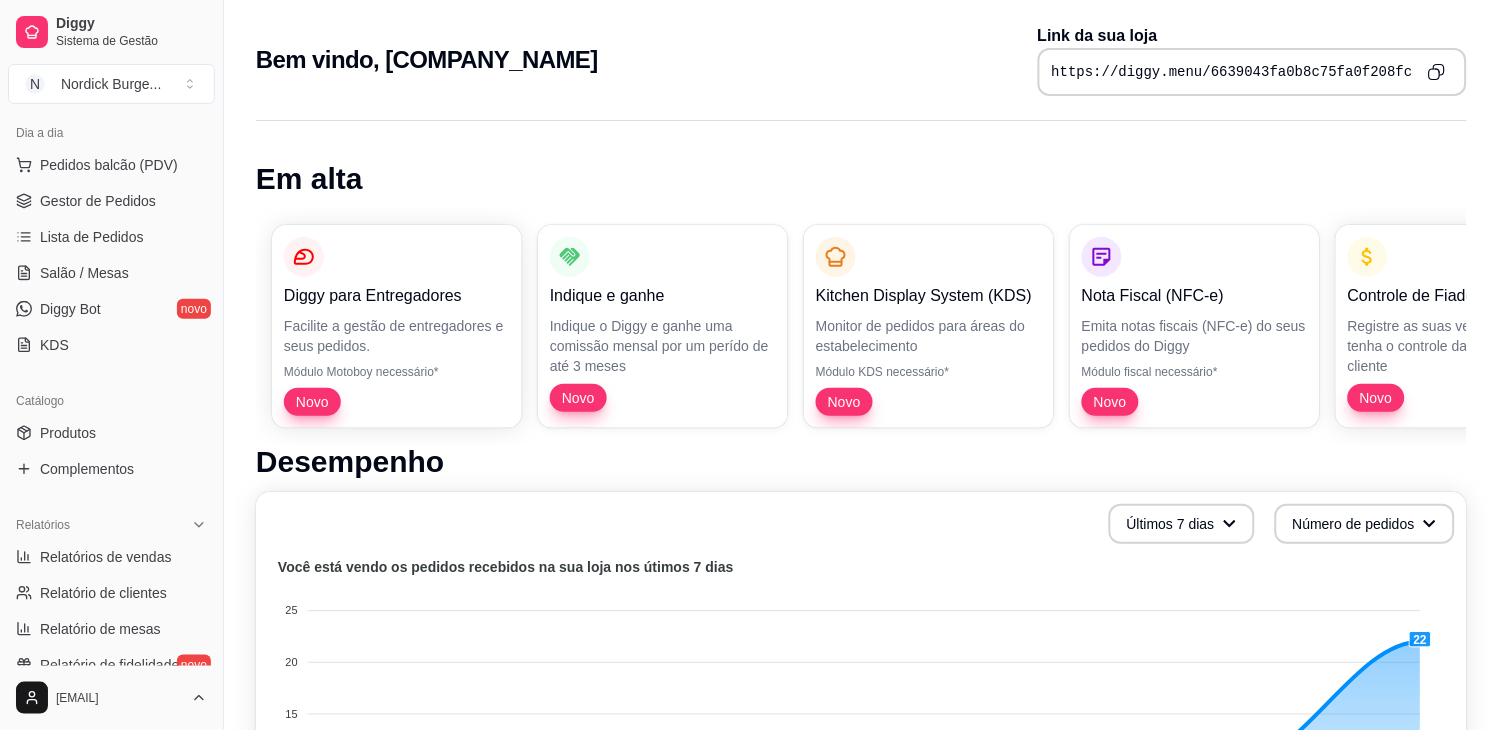 scroll, scrollTop: 111, scrollLeft: 0, axis: vertical 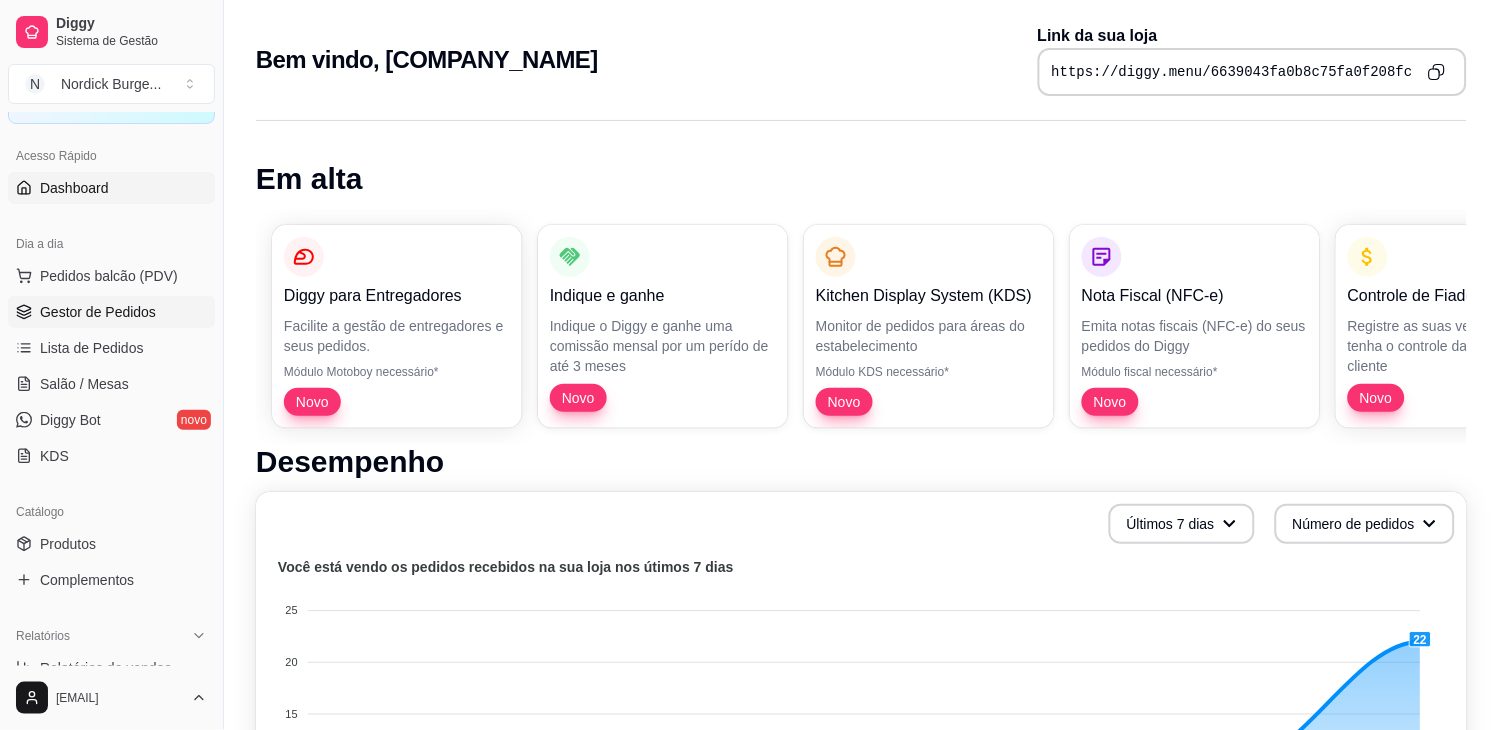 click on "Gestor de Pedidos" at bounding box center [98, 312] 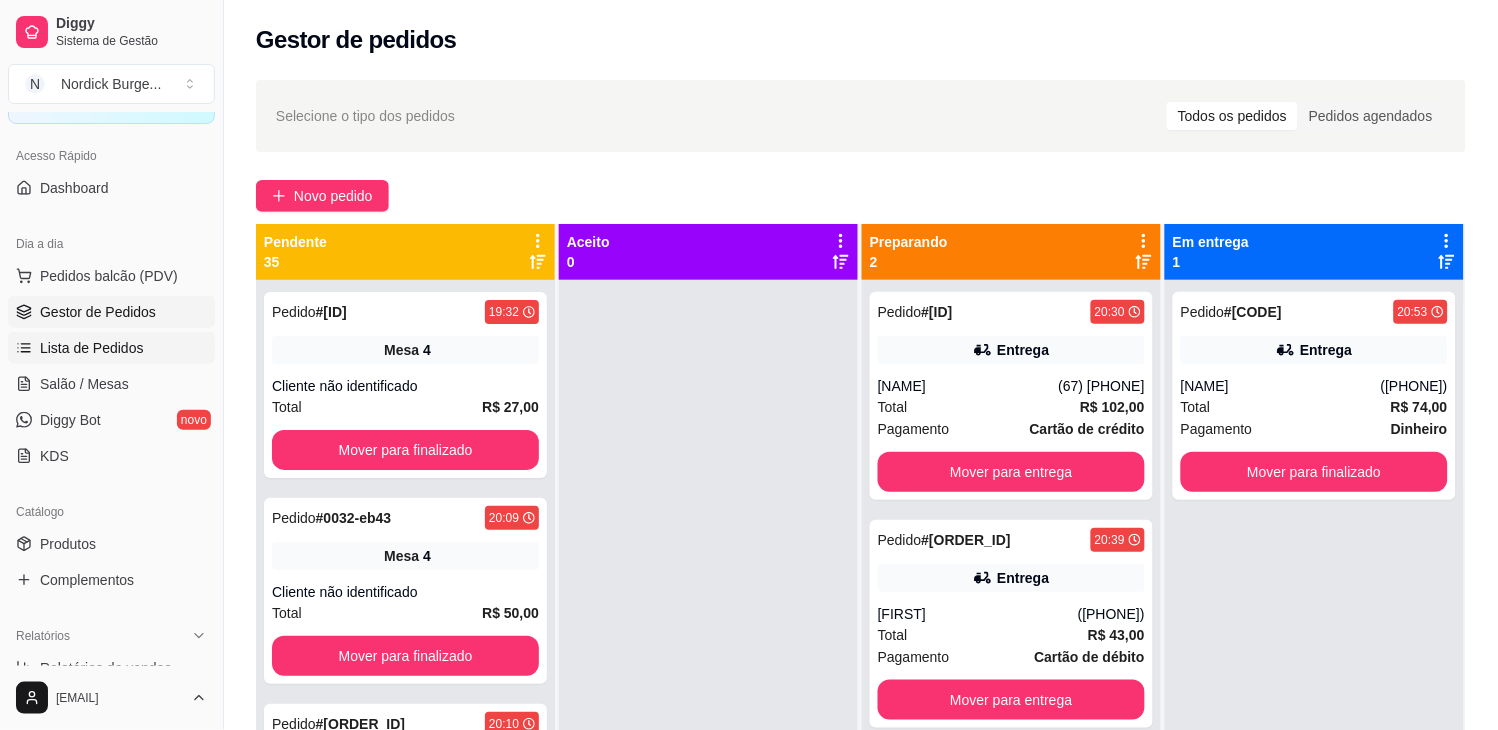 click on "Lista de Pedidos" at bounding box center (92, 348) 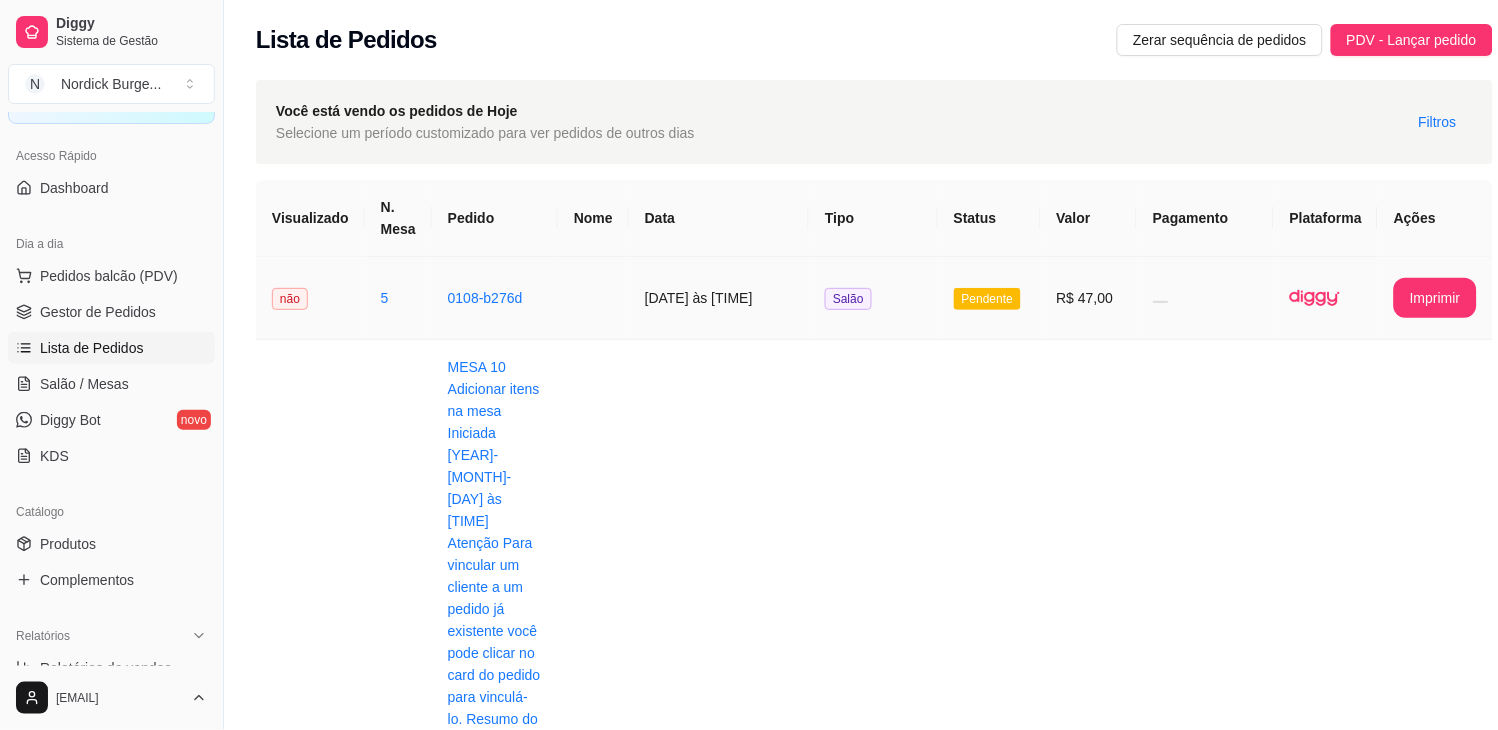 click on "Pendente" at bounding box center [987, 299] 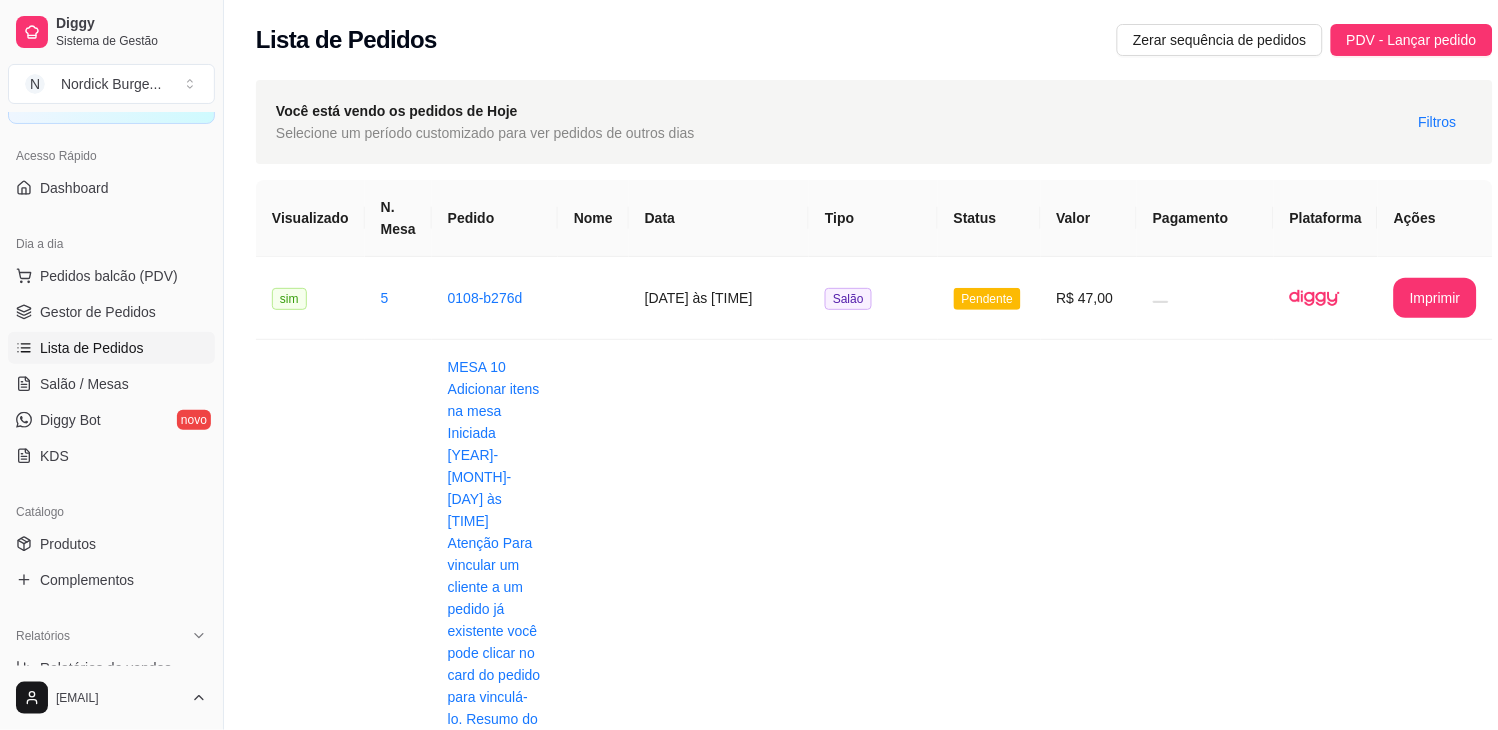 click on "Lista de Pedidos" at bounding box center (346, 40) 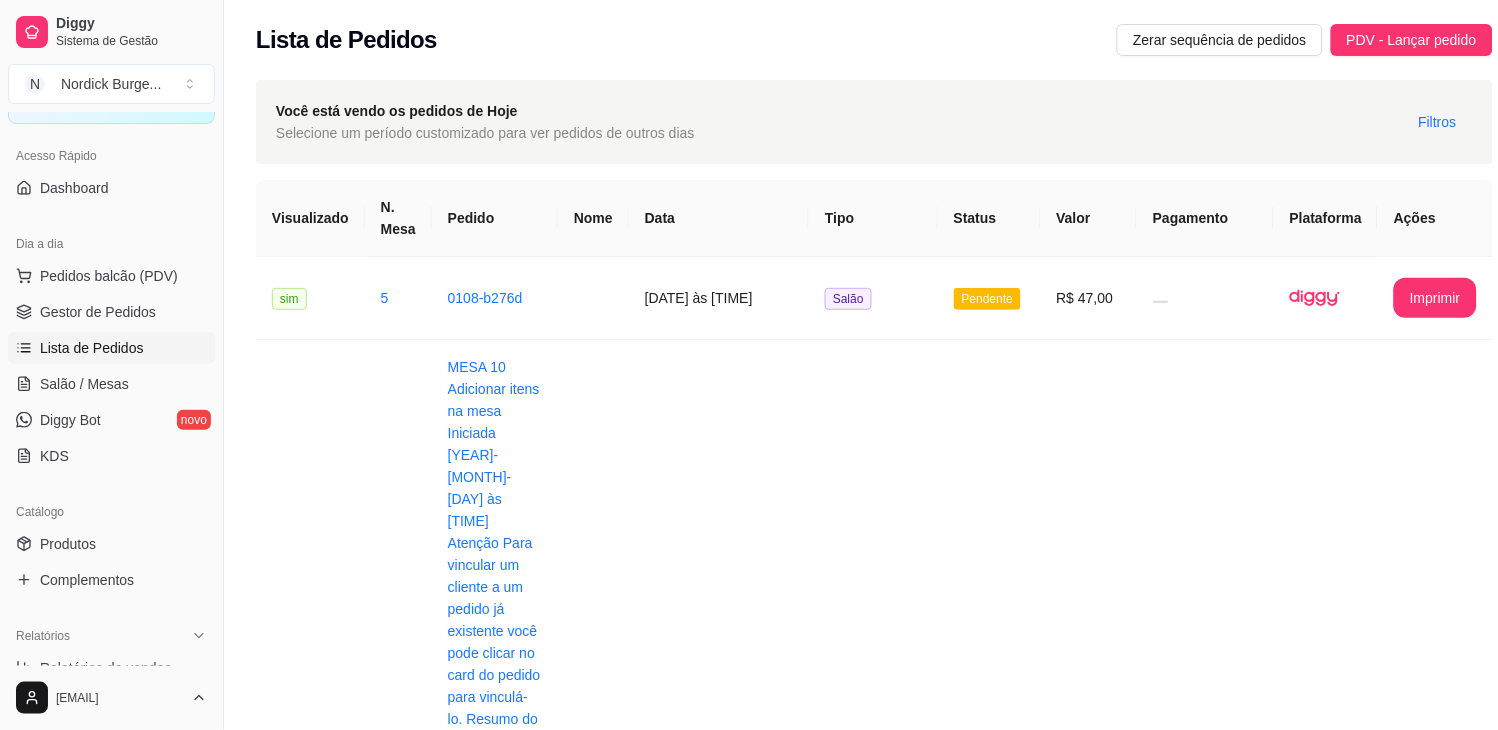drag, startPoint x: 508, startPoint y: 153, endPoint x: 516, endPoint y: 135, distance: 19.697716 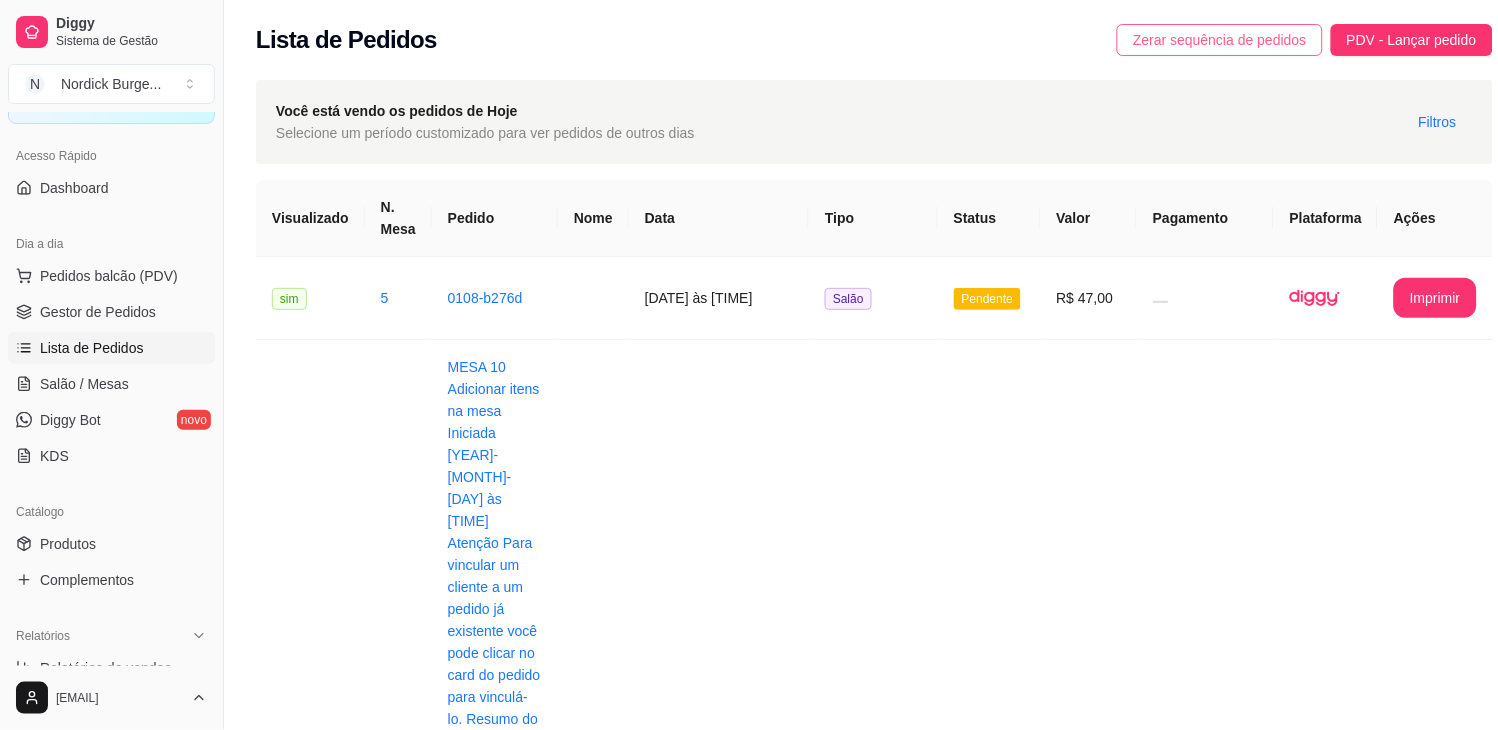 click on "Zerar sequência de pedidos" at bounding box center (1220, 40) 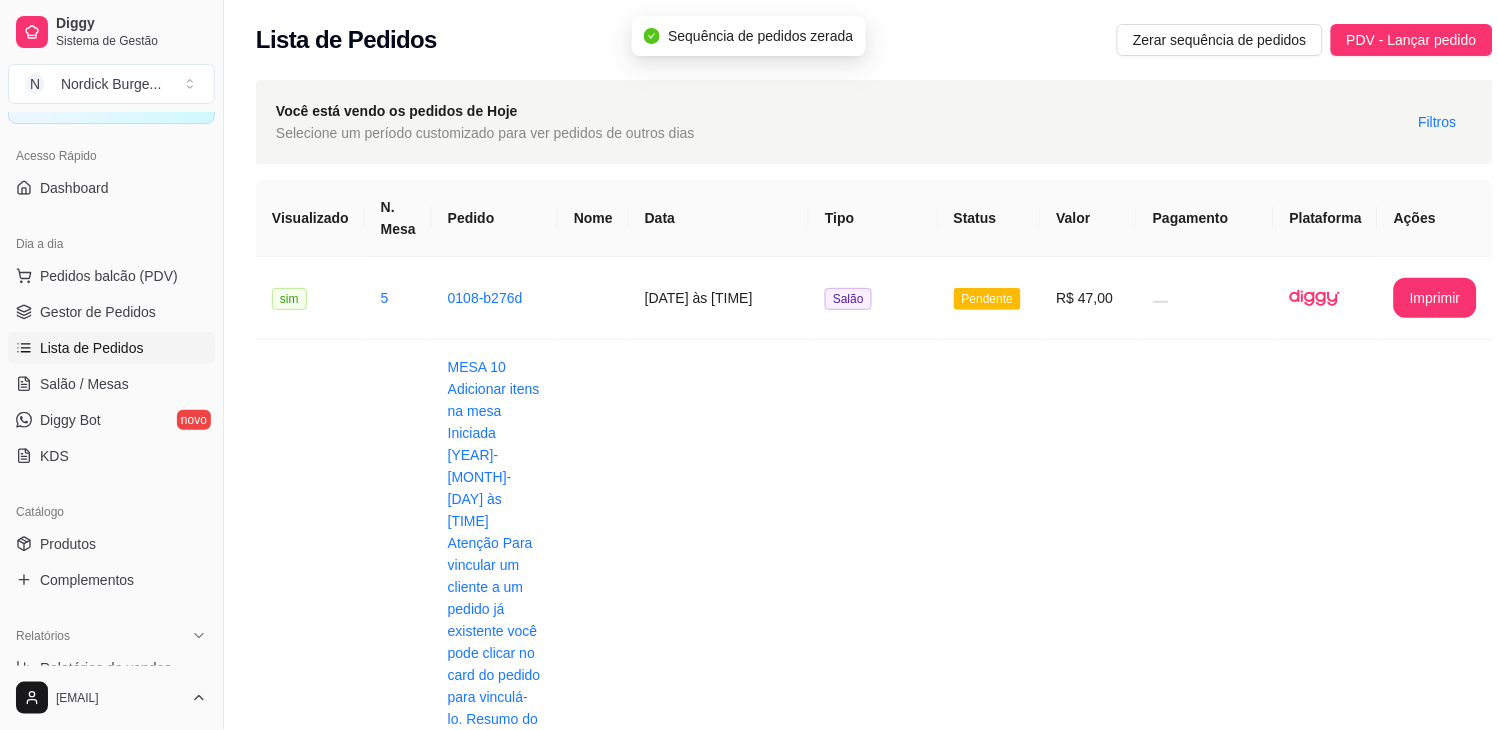 drag, startPoint x: 1053, startPoint y: 47, endPoint x: 1032, endPoint y: 53, distance: 21.84033 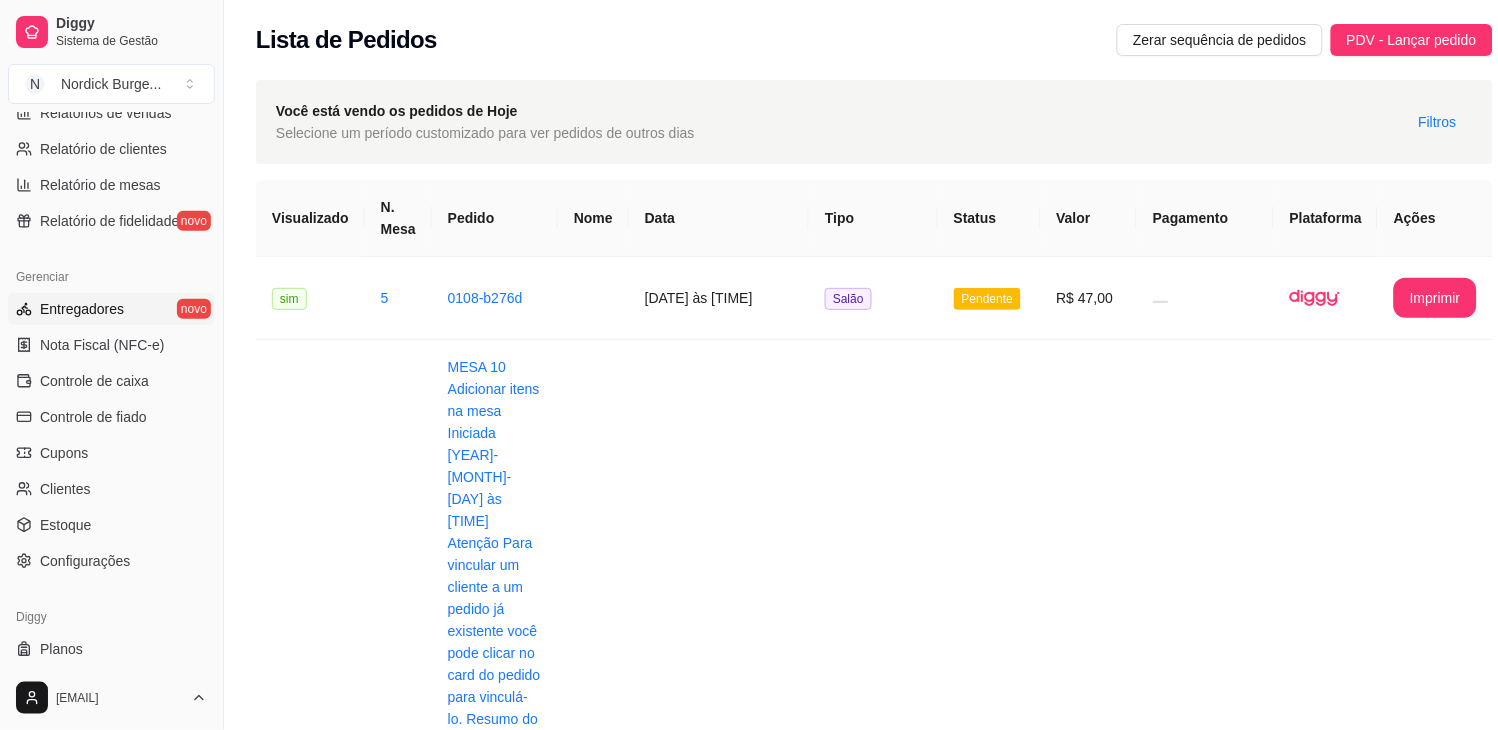 scroll, scrollTop: 708, scrollLeft: 0, axis: vertical 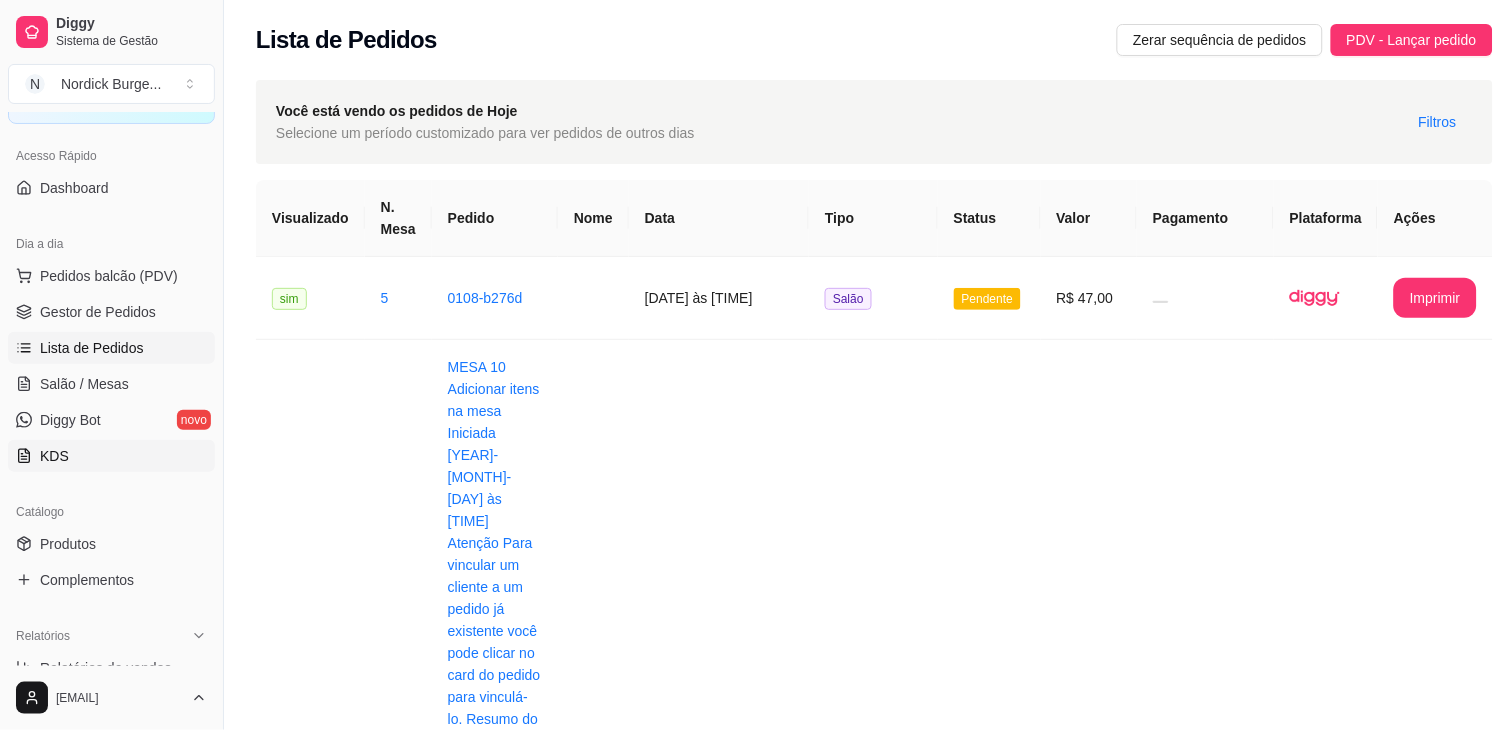 click on "KDS" at bounding box center (111, 456) 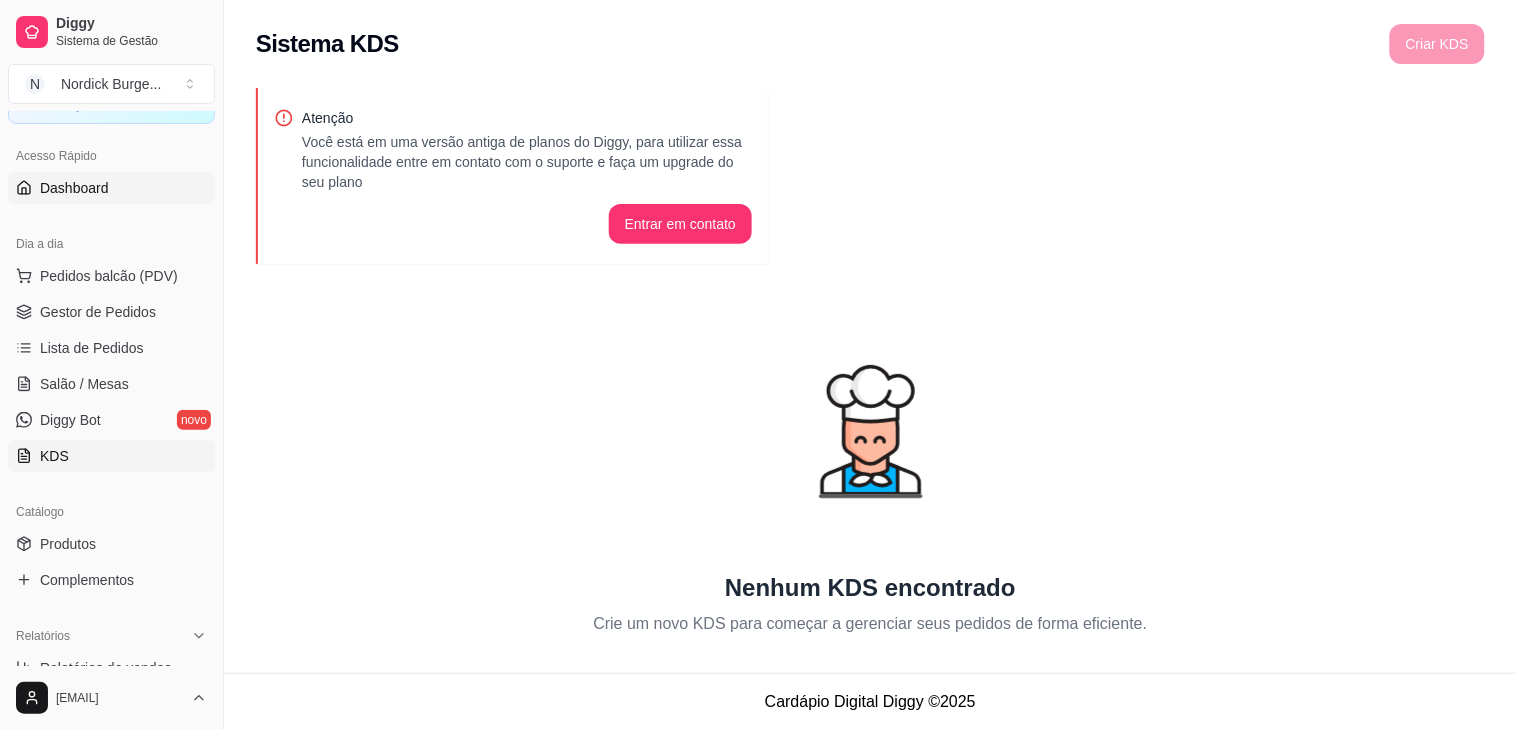 scroll, scrollTop: 0, scrollLeft: 0, axis: both 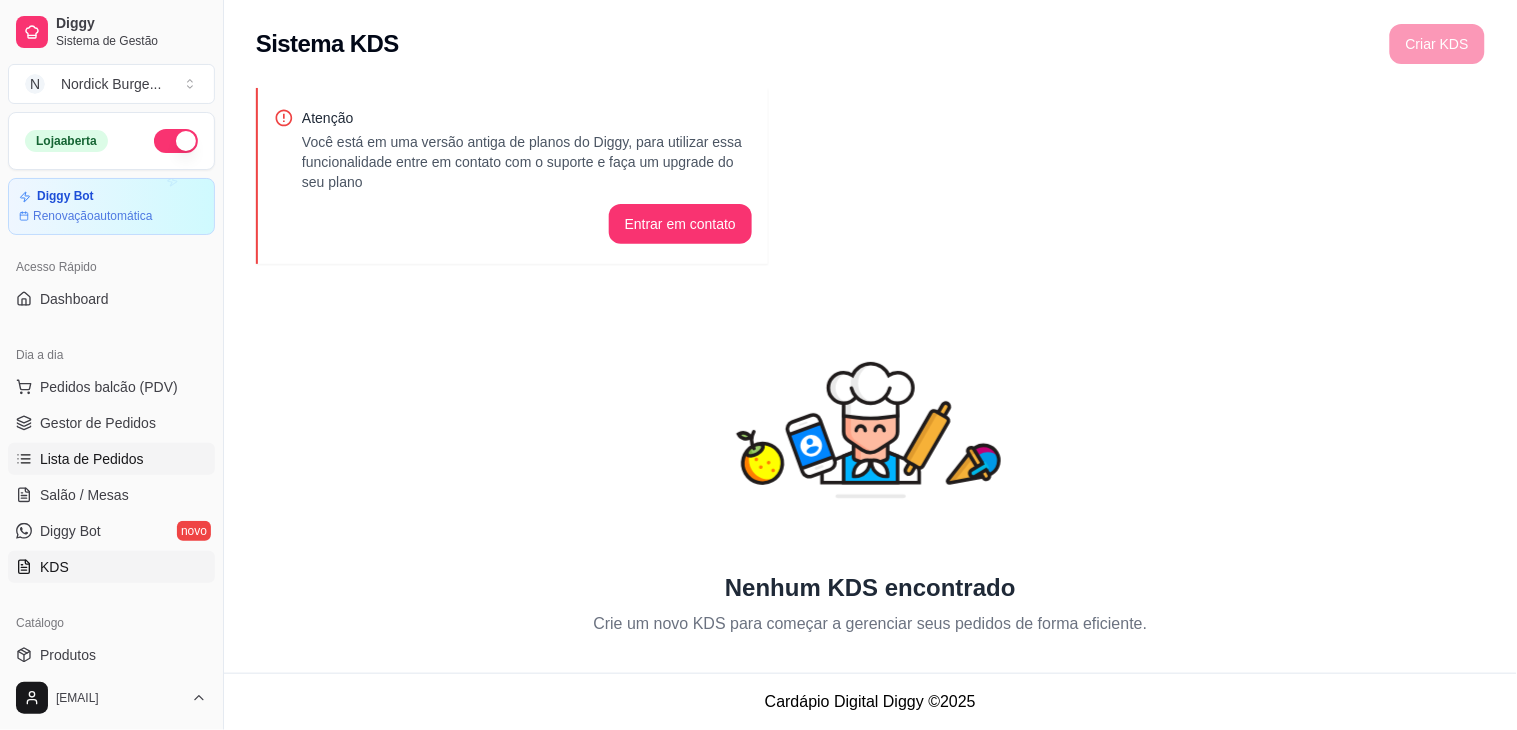 click on "Lista de Pedidos" at bounding box center (92, 459) 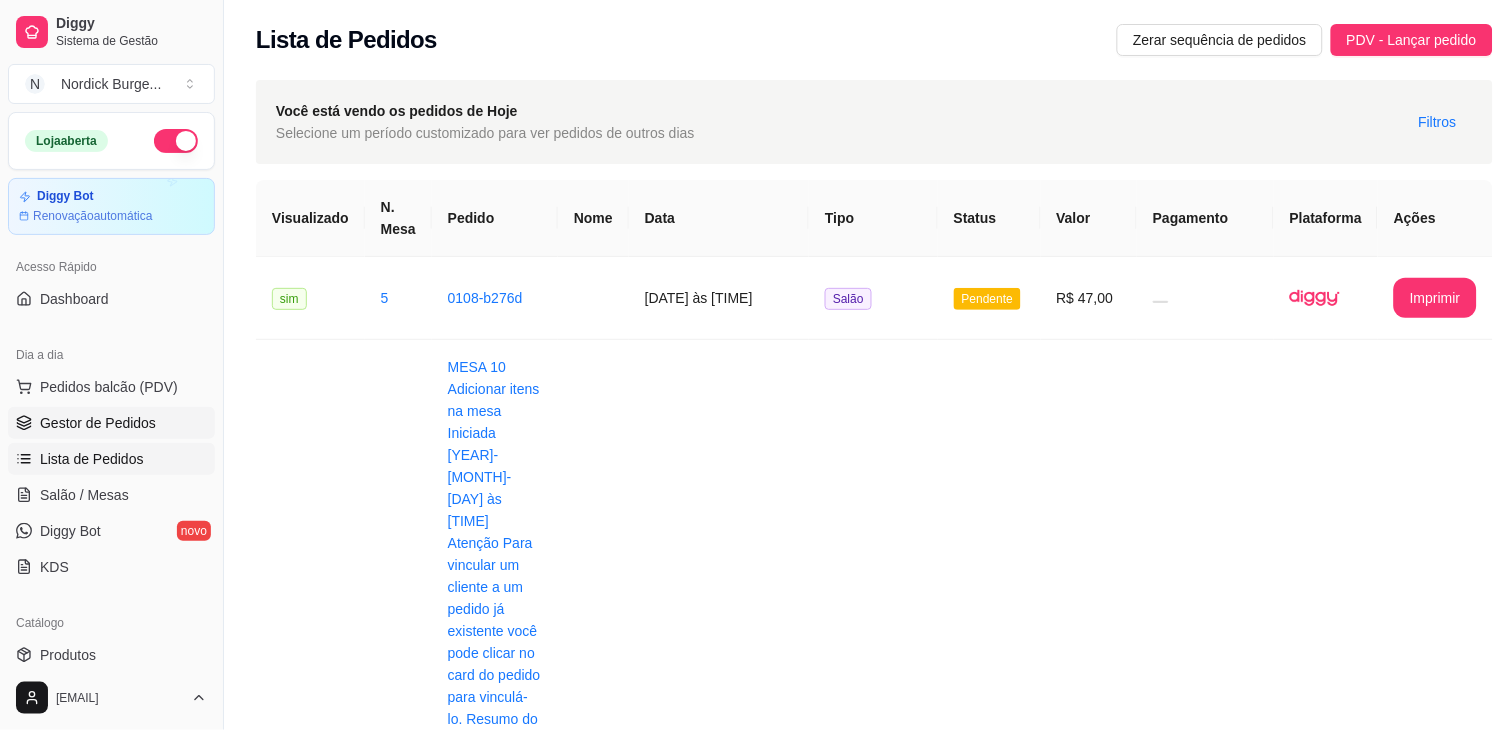 drag, startPoint x: 92, startPoint y: 391, endPoint x: 86, endPoint y: 424, distance: 33.54102 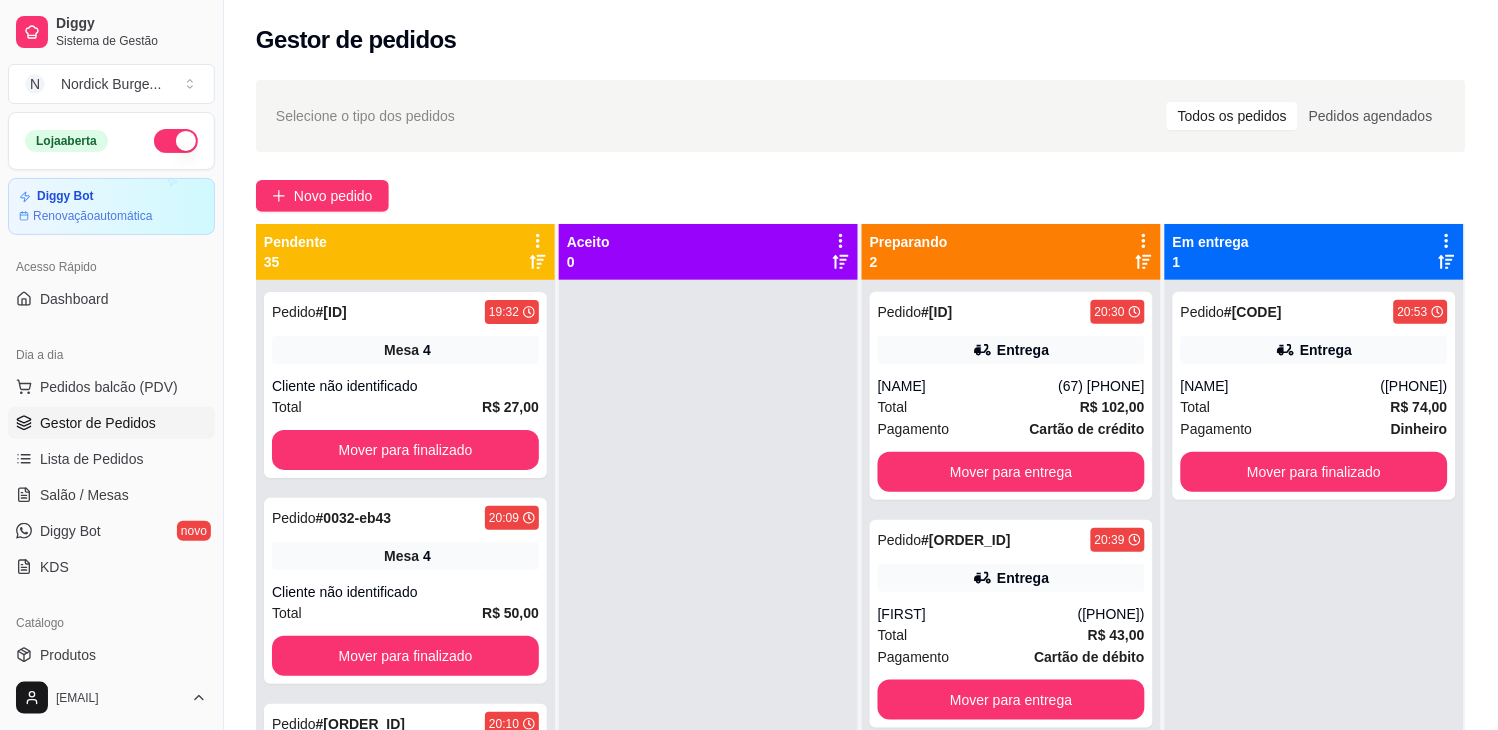 click on "Gestor de Pedidos" at bounding box center (98, 423) 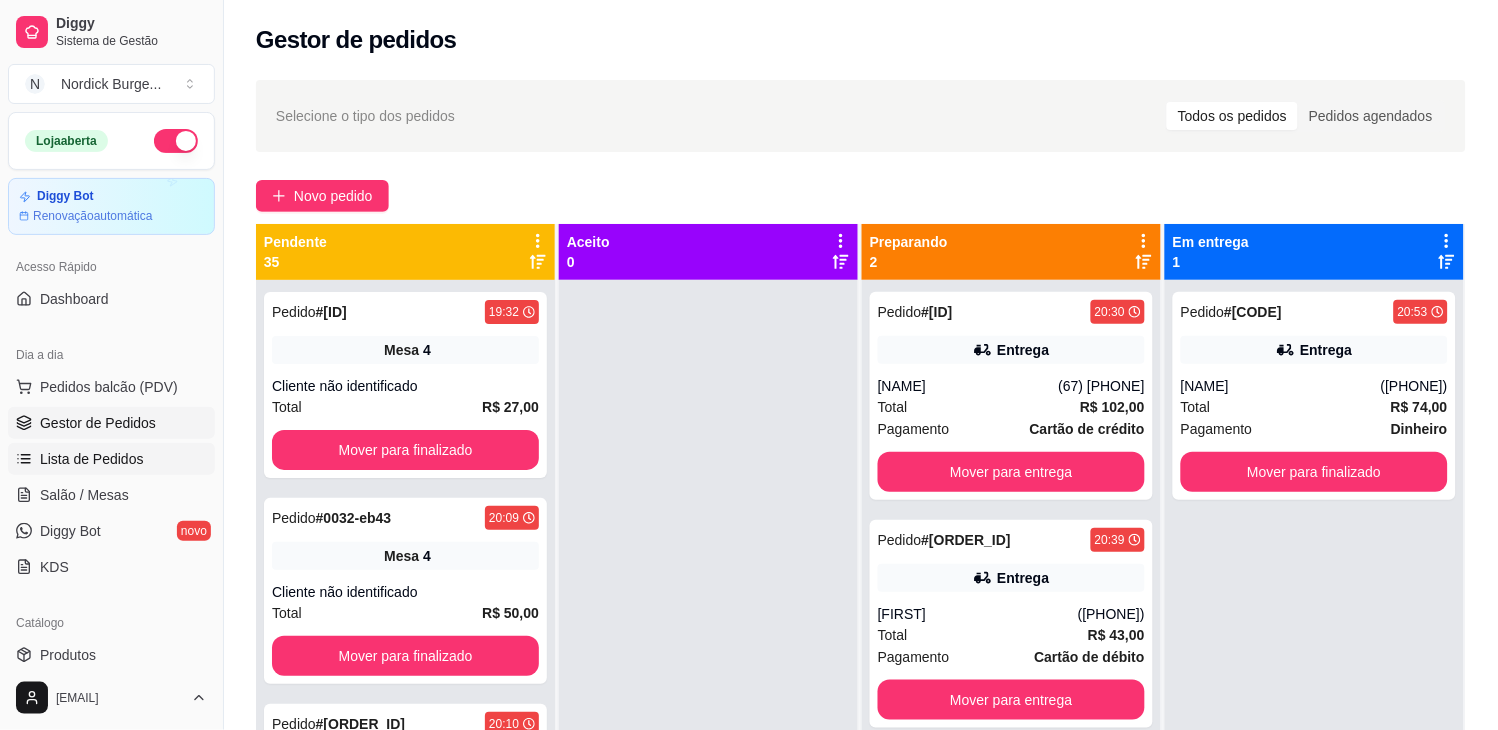 click on "Lista de Pedidos" at bounding box center [92, 459] 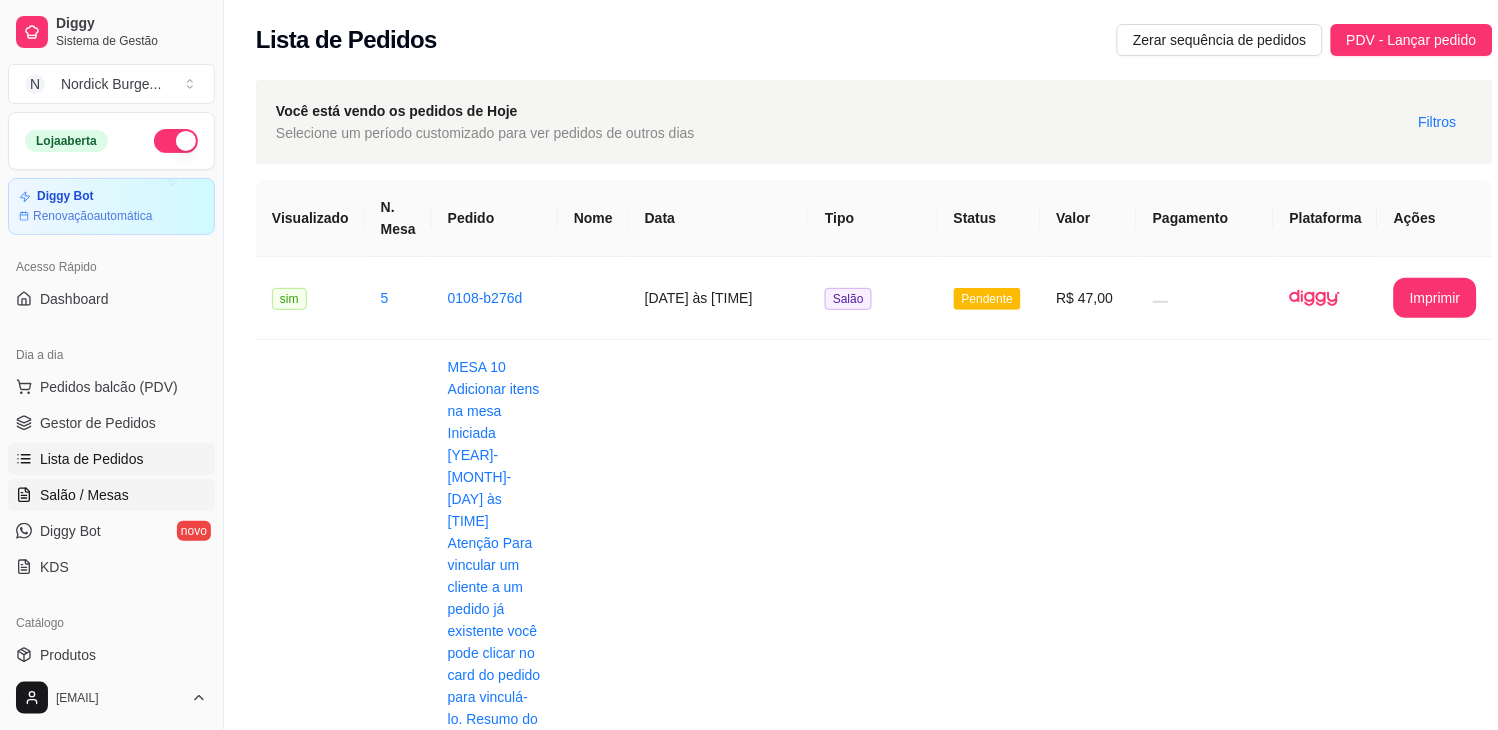 click on "Salão / Mesas" at bounding box center [111, 495] 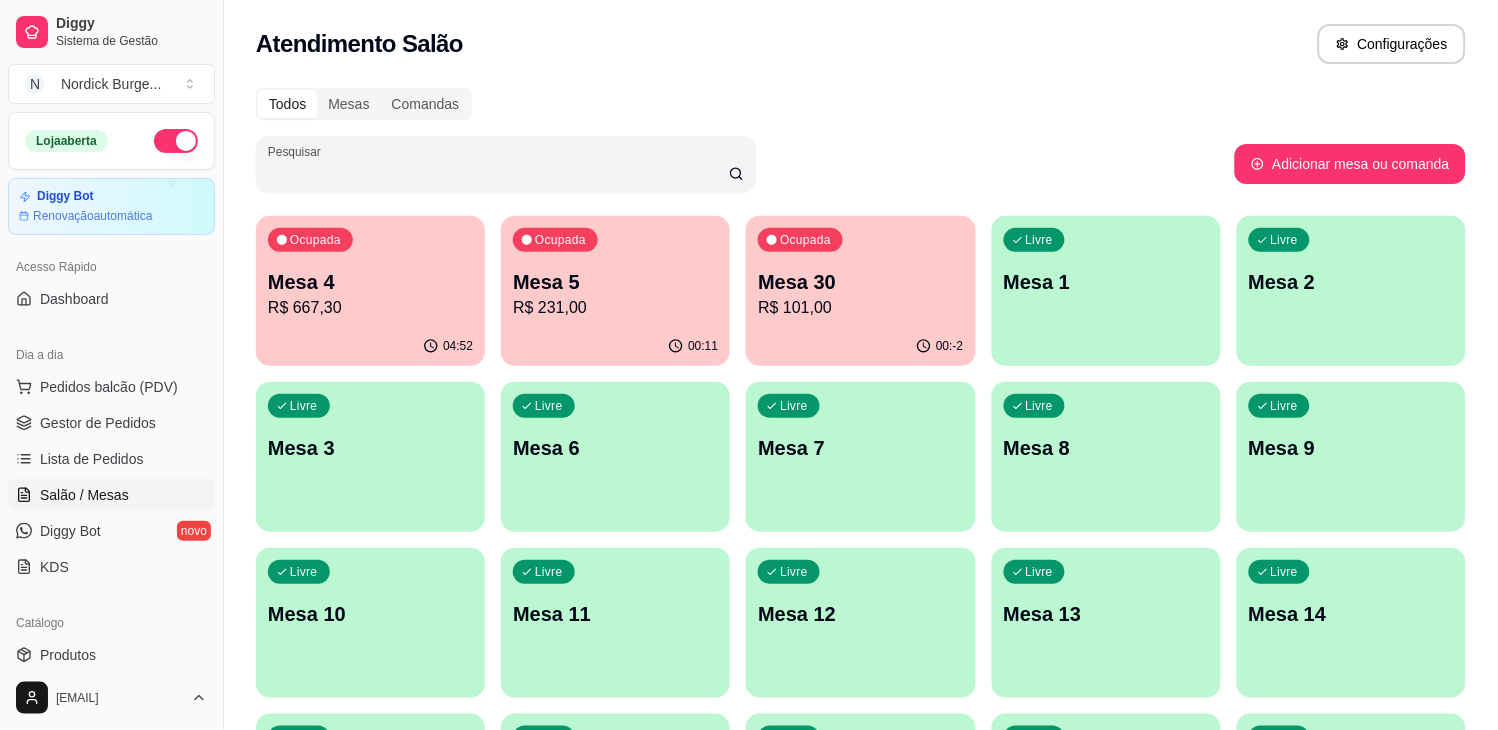 drag, startPoint x: 437, startPoint y: 184, endPoint x: 432, endPoint y: 256, distance: 72.1734 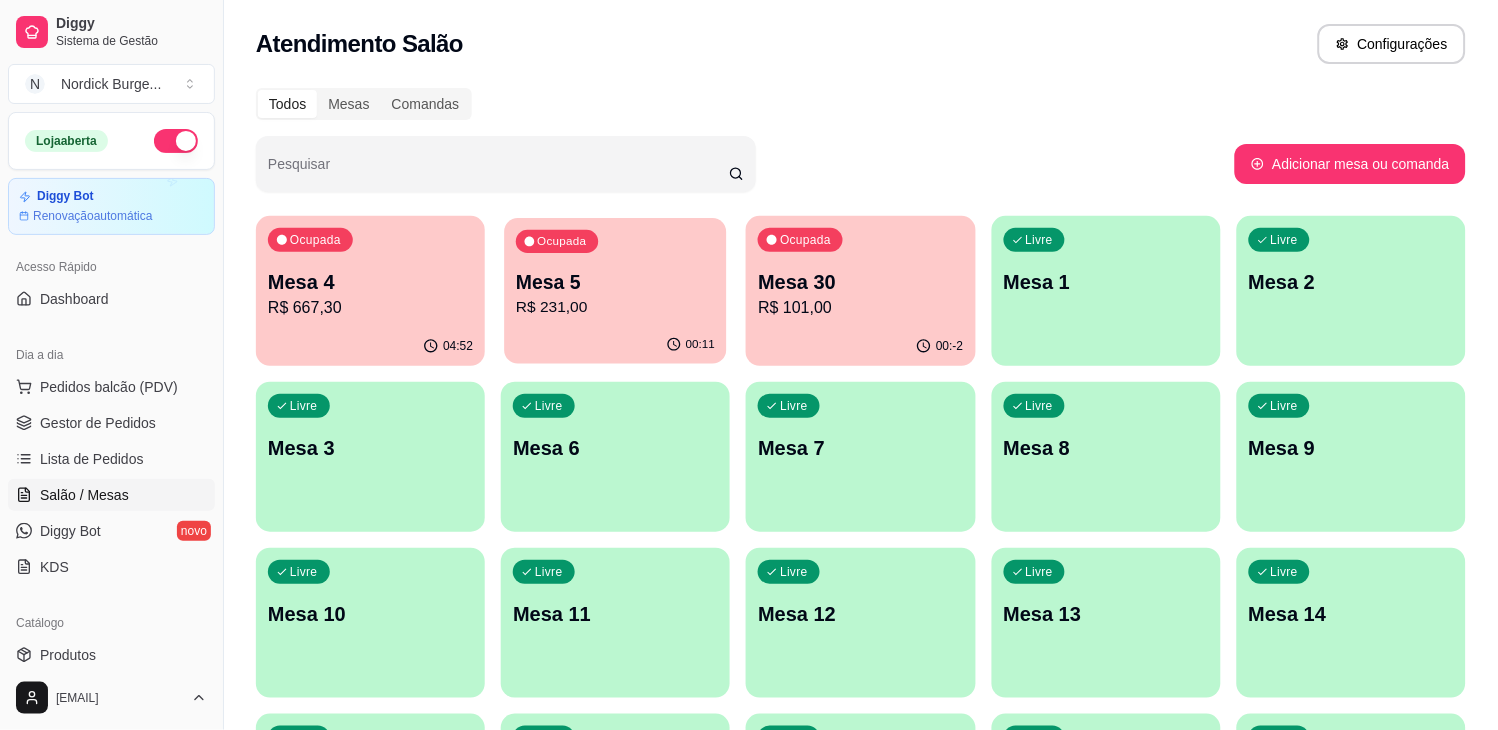 click on "Ocupada Mesa 5 R$ 231,00" at bounding box center (616, 272) 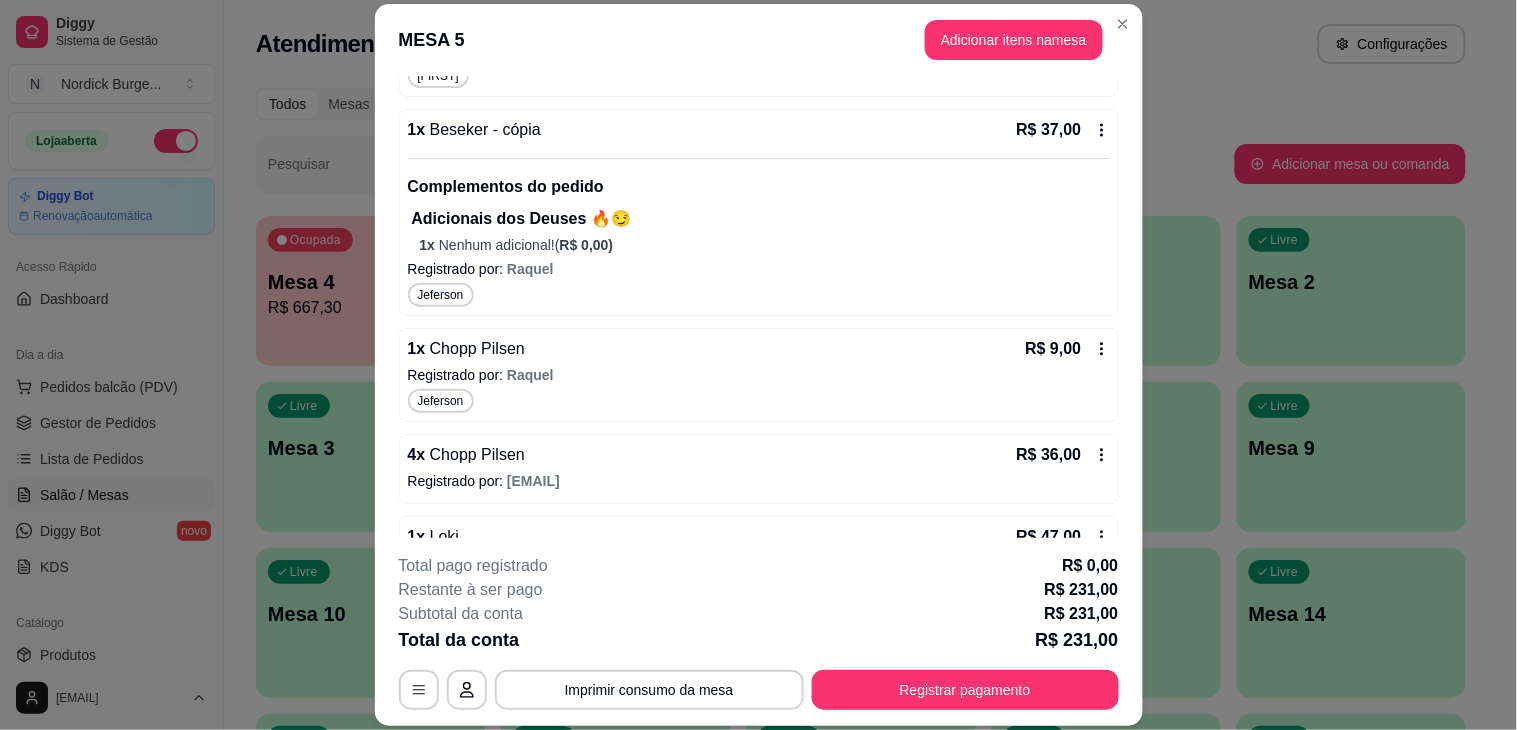 scroll, scrollTop: 1081, scrollLeft: 0, axis: vertical 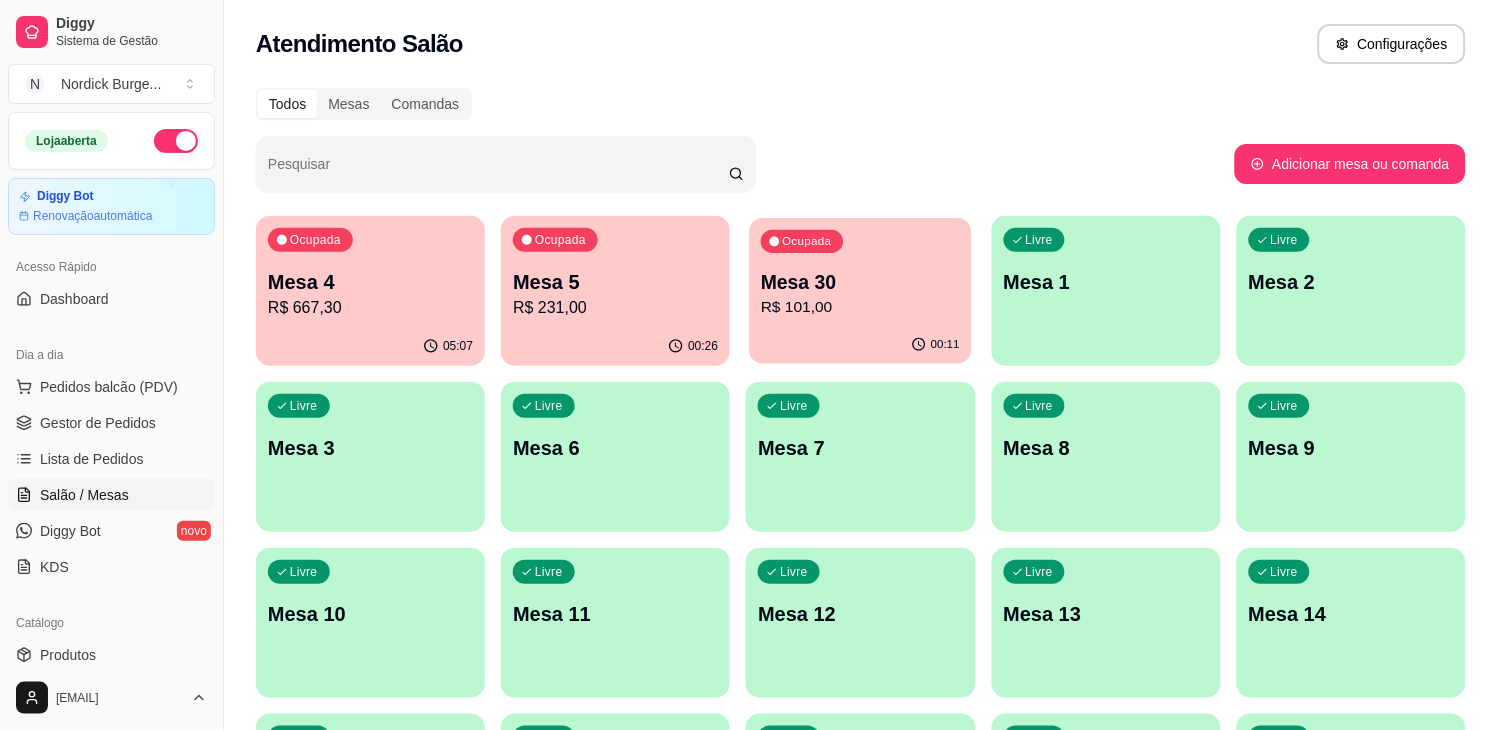 click on "Ocupada Mesa 30 R$ 101,00" at bounding box center (861, 272) 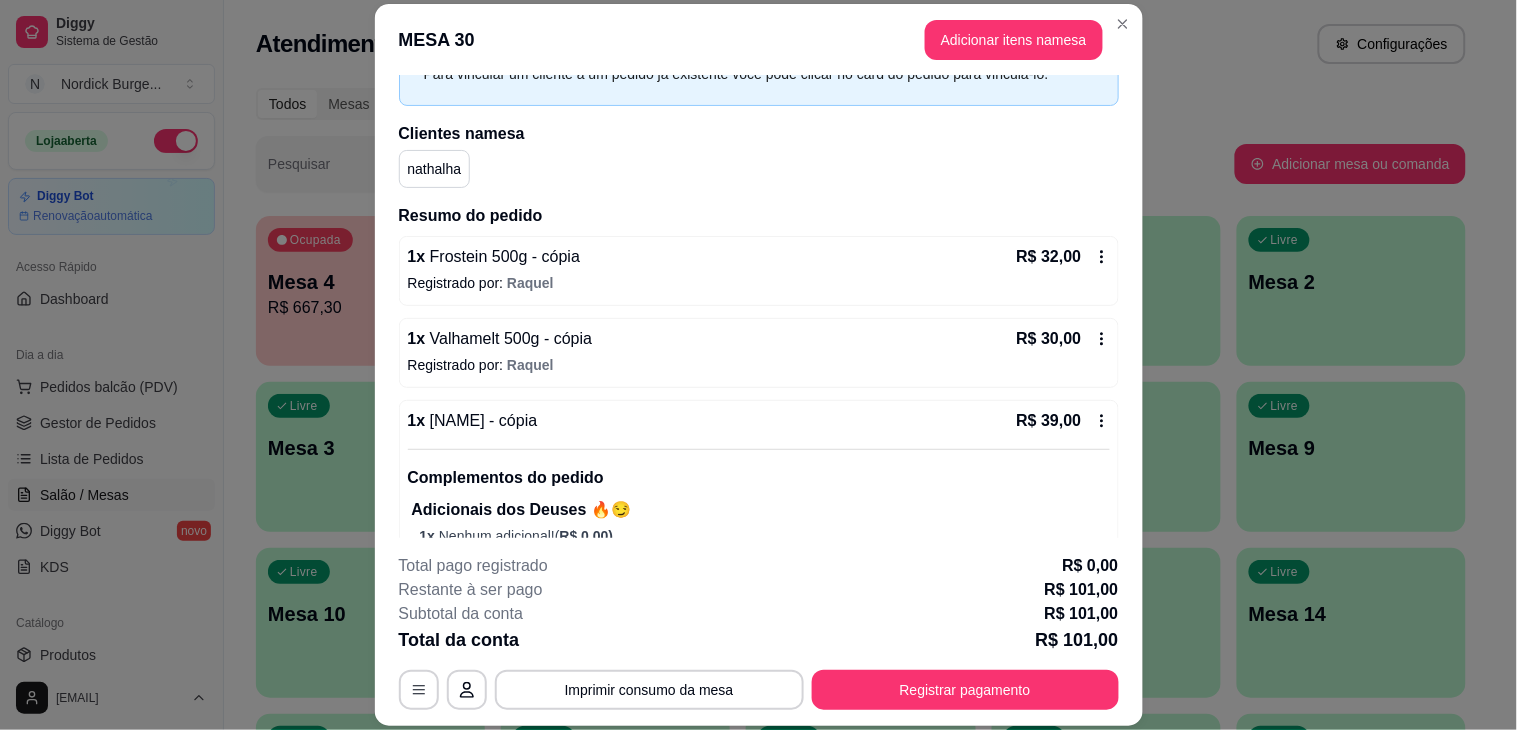 scroll, scrollTop: 187, scrollLeft: 0, axis: vertical 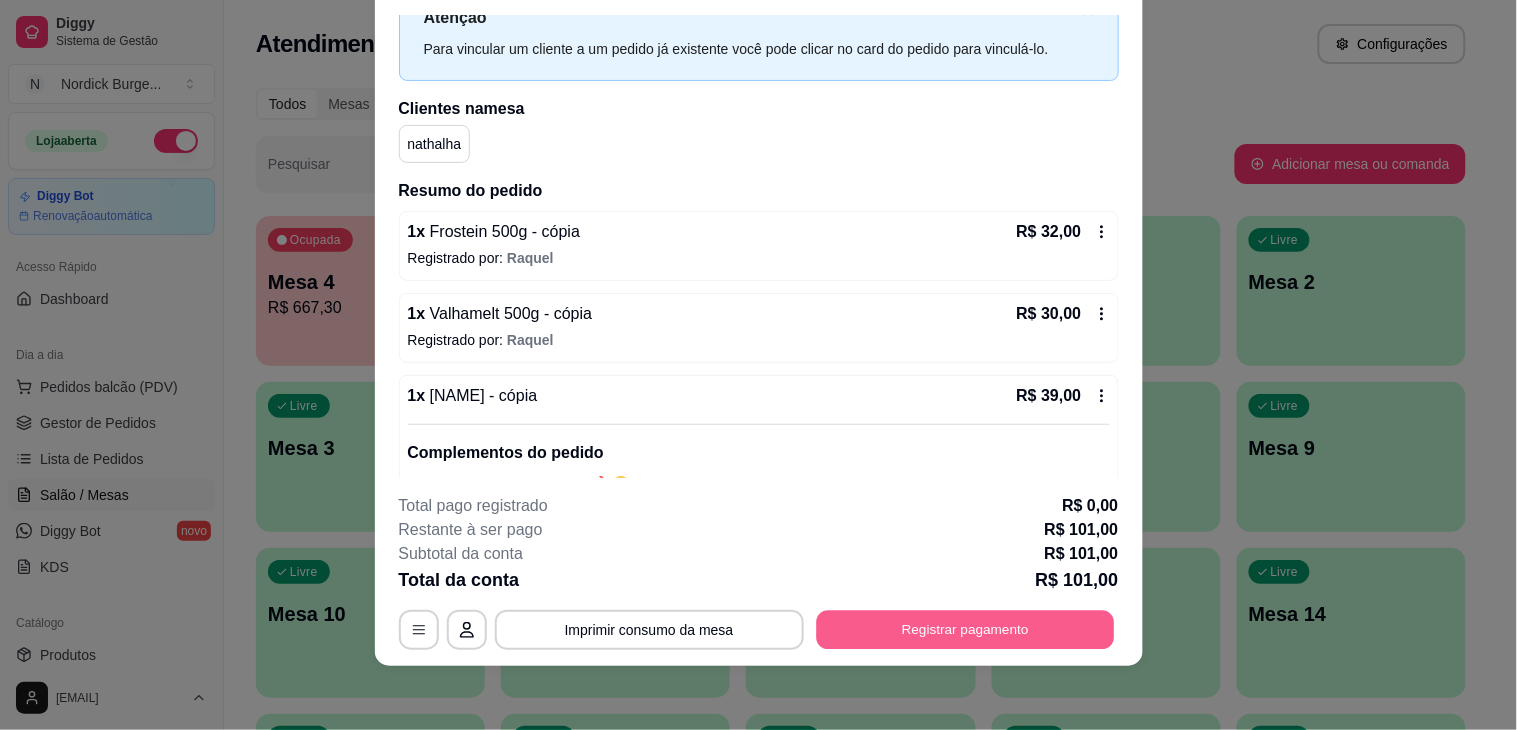 click on "Registrar pagamento" at bounding box center [965, 630] 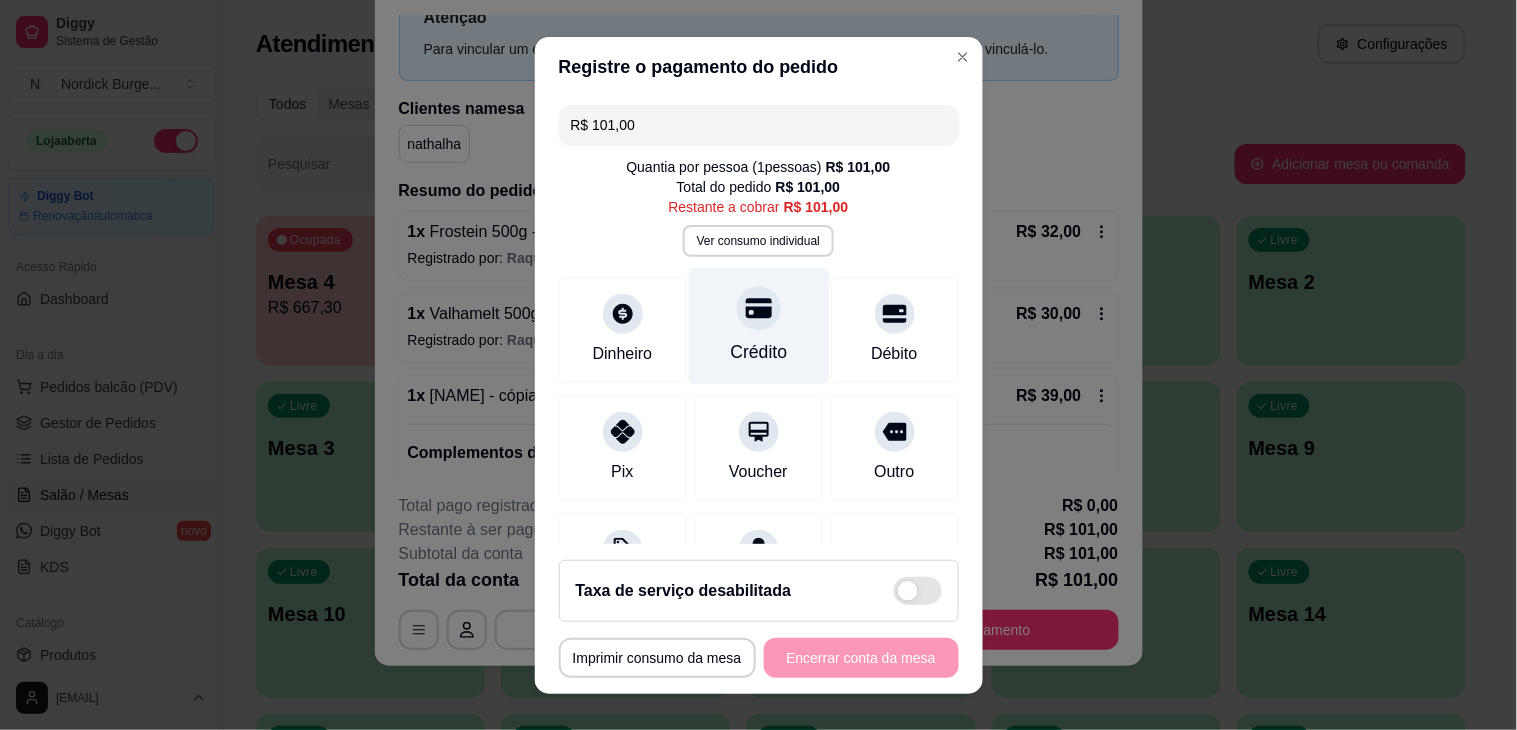 click on "Crédito" at bounding box center (758, 352) 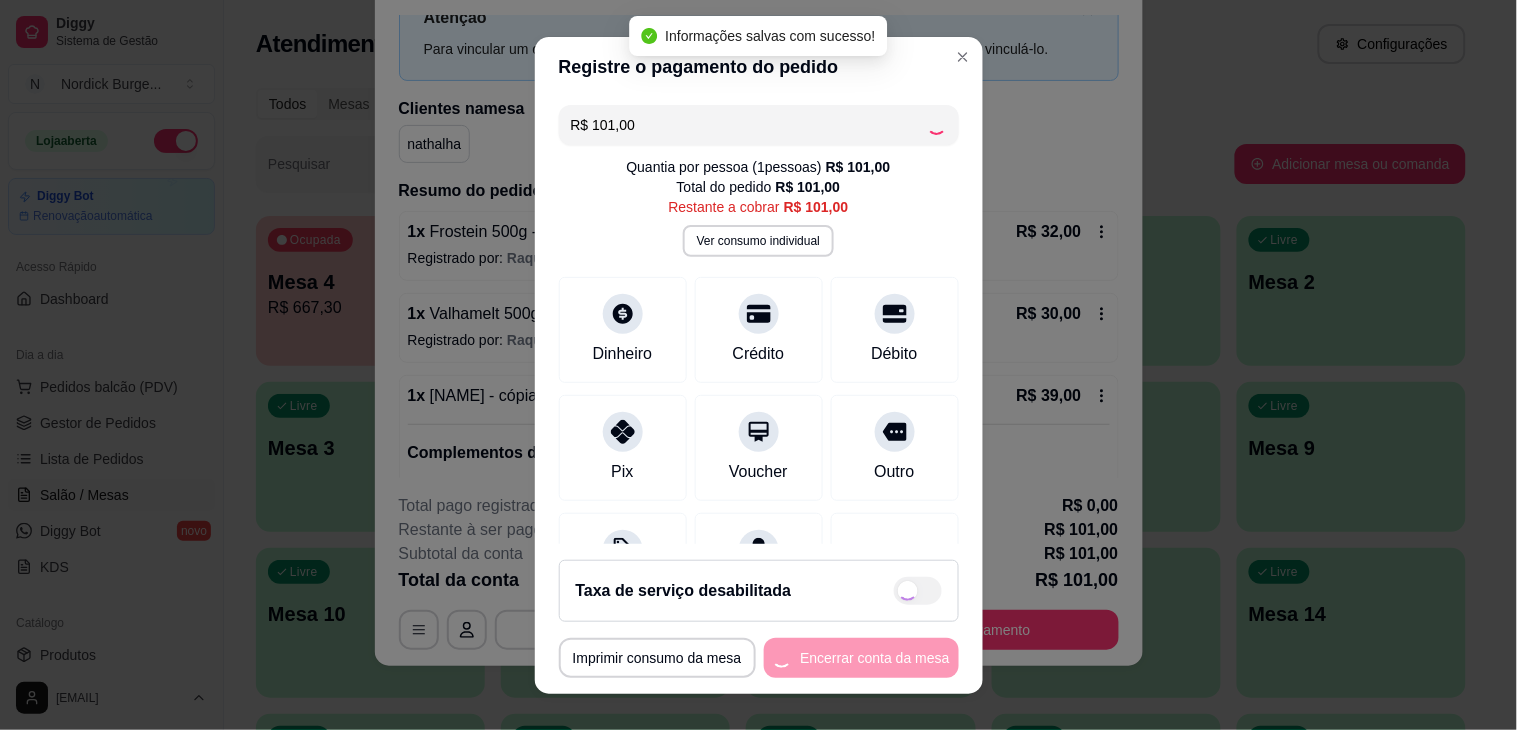 type on "R$ 0,00" 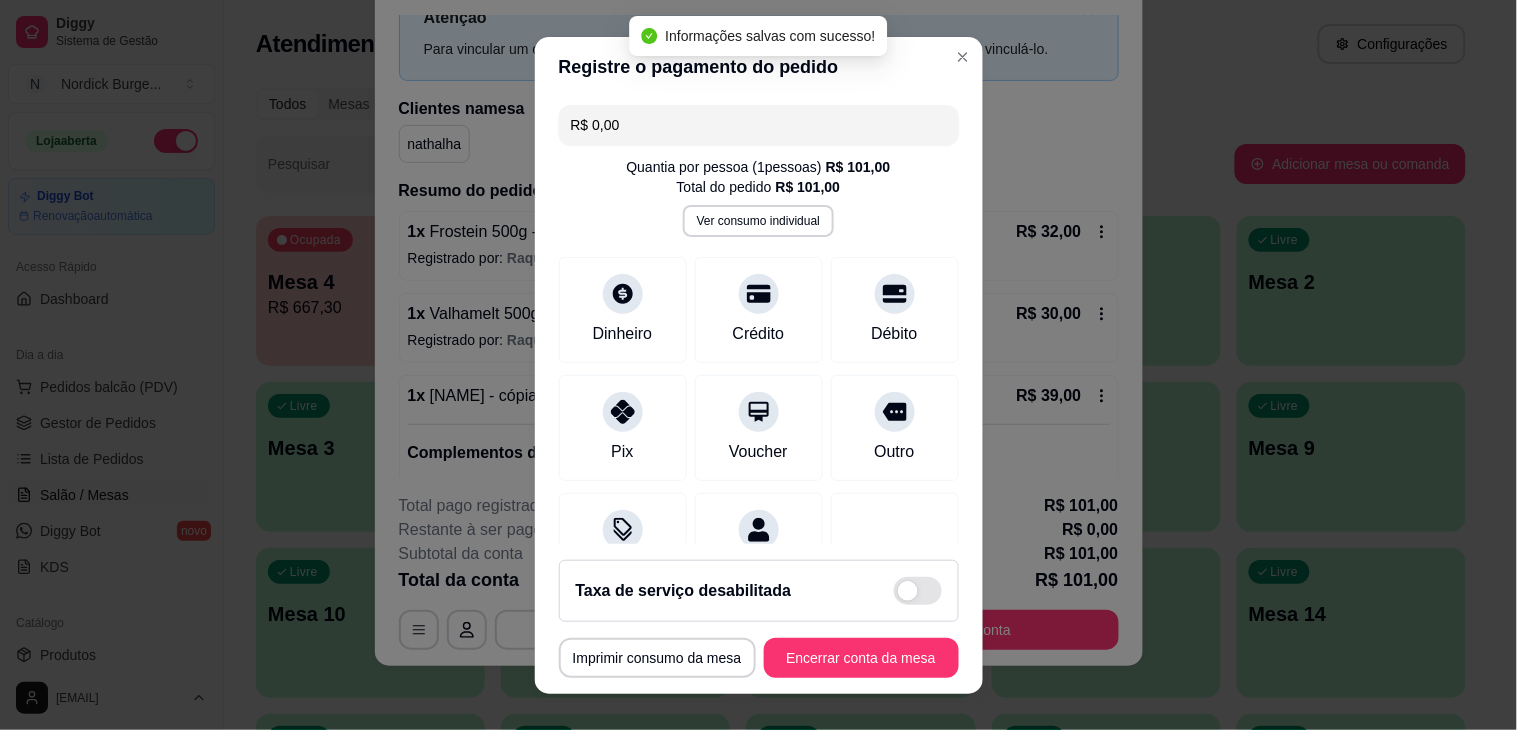 click on "**********" at bounding box center (759, 619) 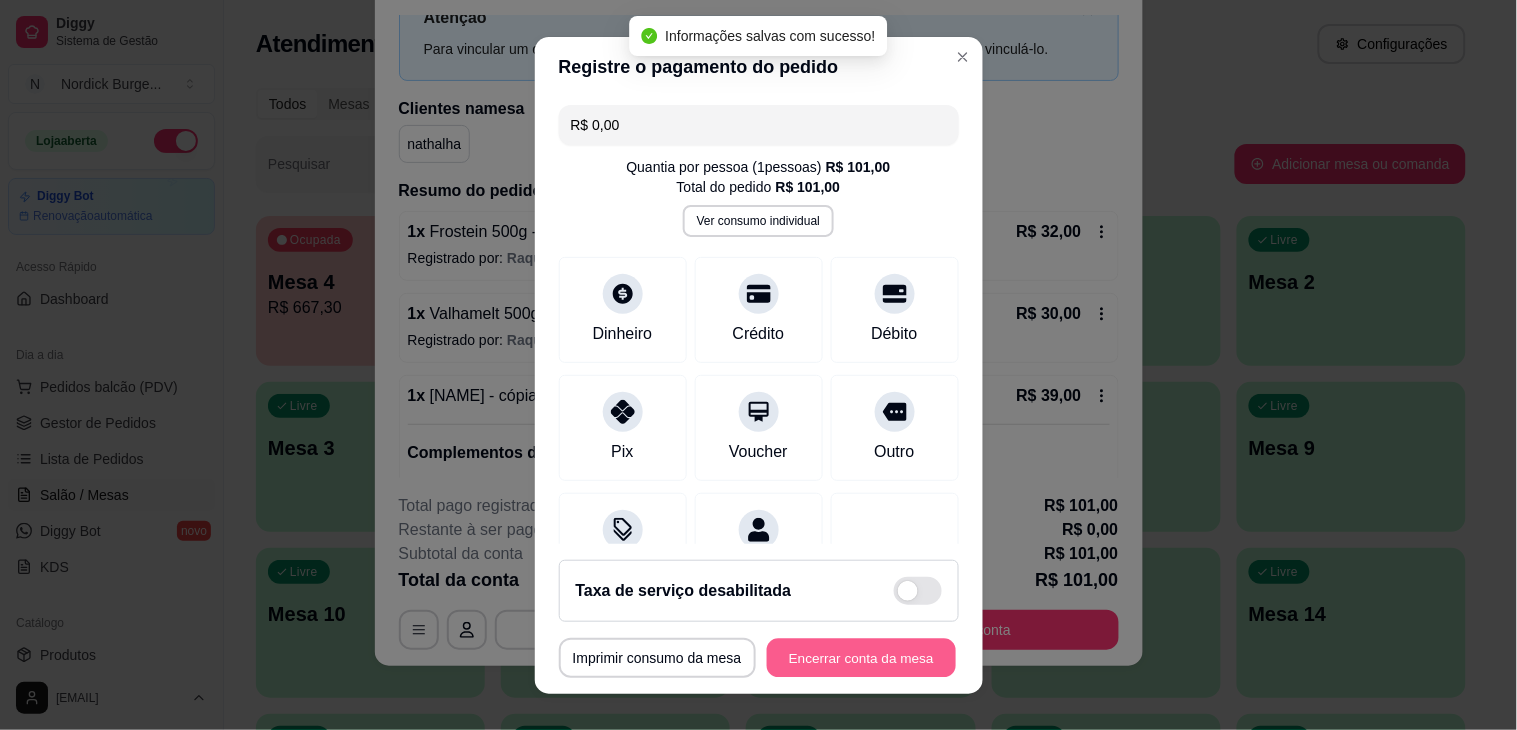 click on "Encerrar conta da mesa" at bounding box center (861, 657) 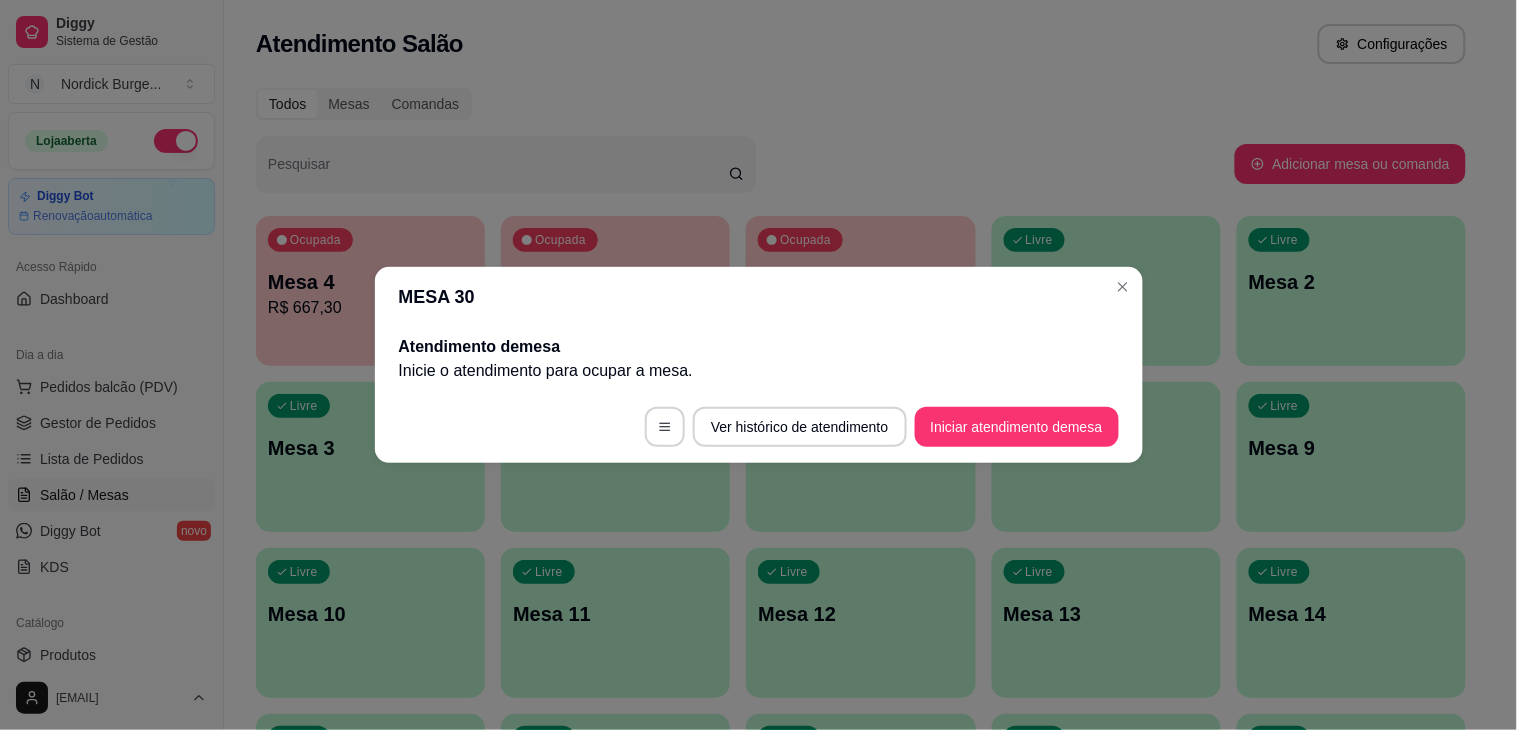 scroll, scrollTop: 0, scrollLeft: 0, axis: both 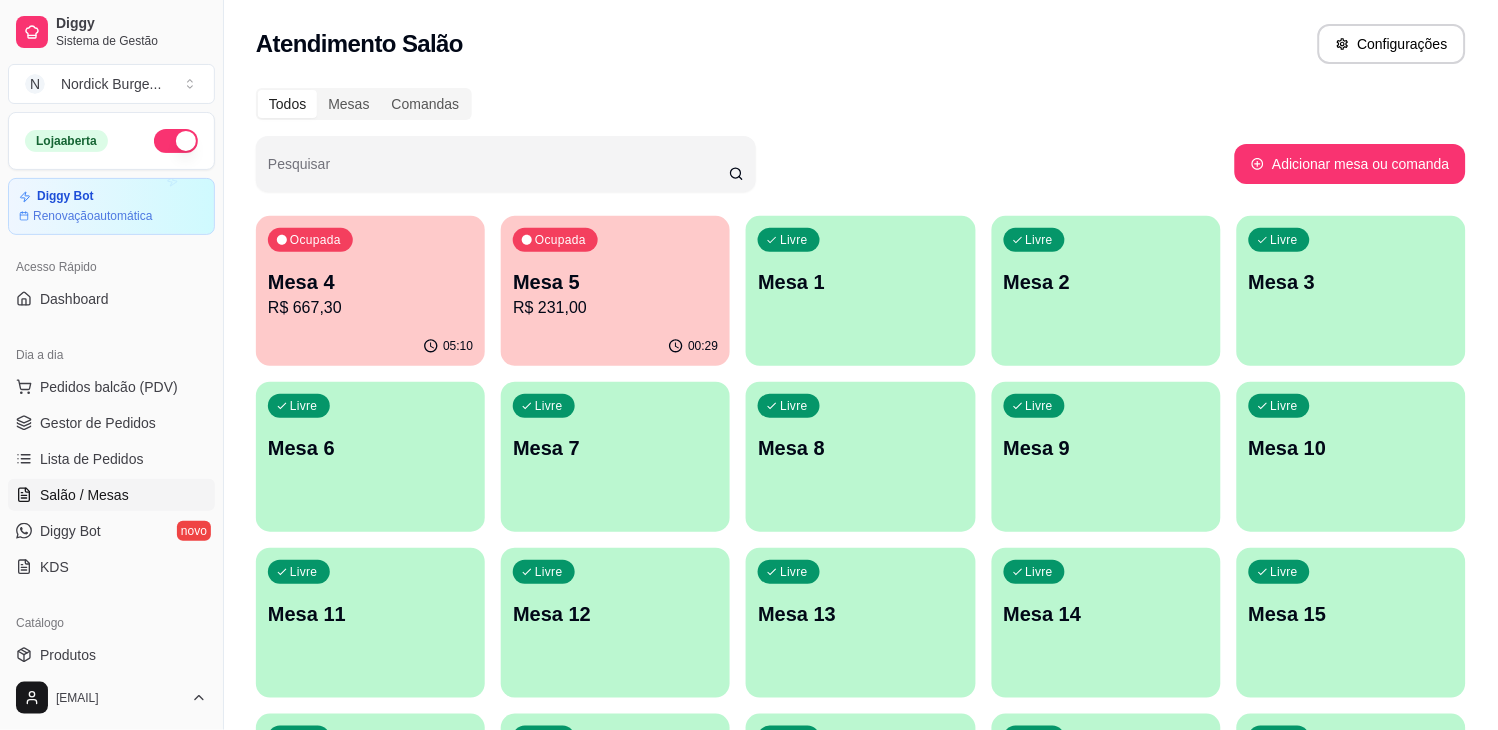 click on "Ocupada Mesa 5 R$ 231,00" at bounding box center [615, 271] 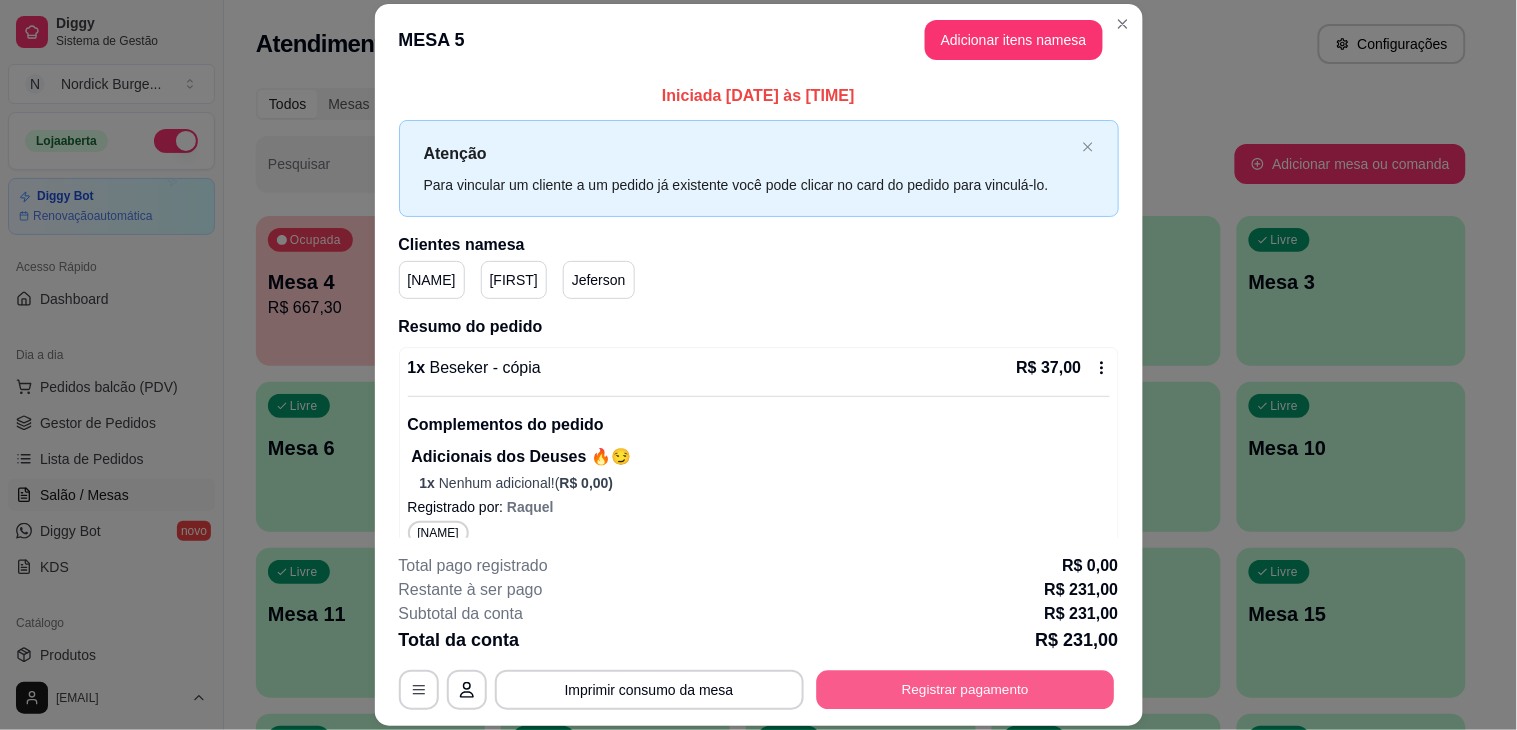 click on "Registrar pagamento" at bounding box center (965, 690) 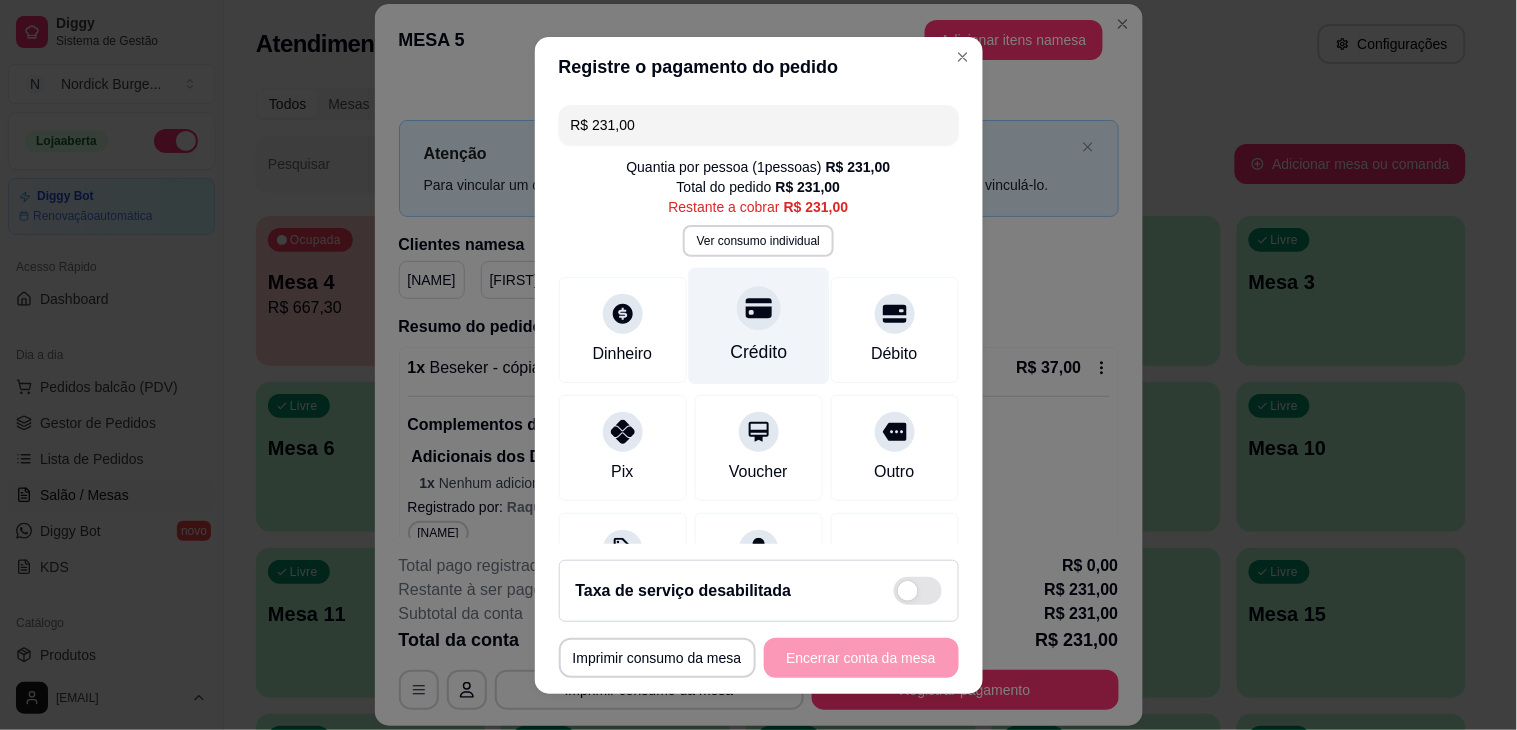 click on "Crédito" at bounding box center (758, 325) 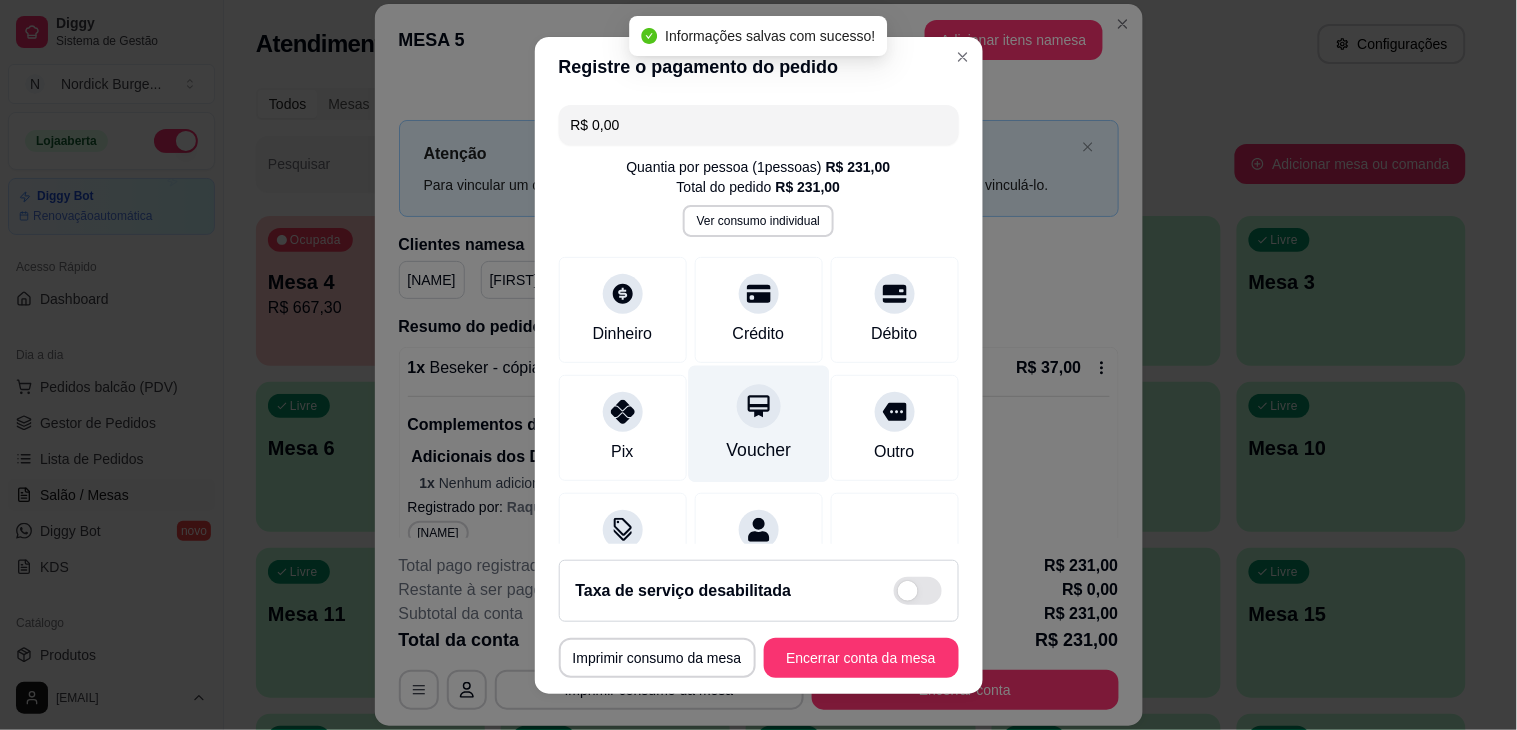 type on "R$ 0,00" 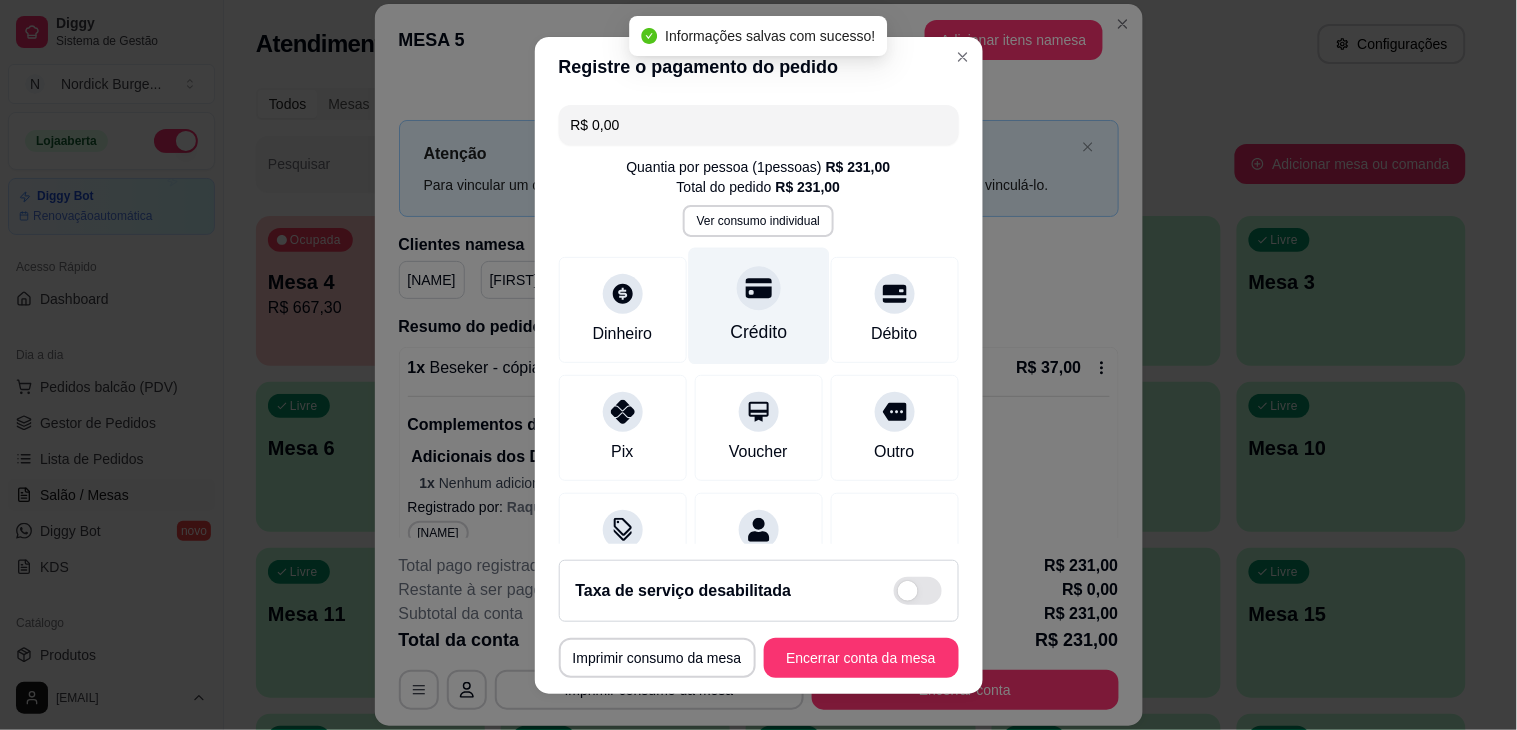 click on "Crédito" at bounding box center [758, 332] 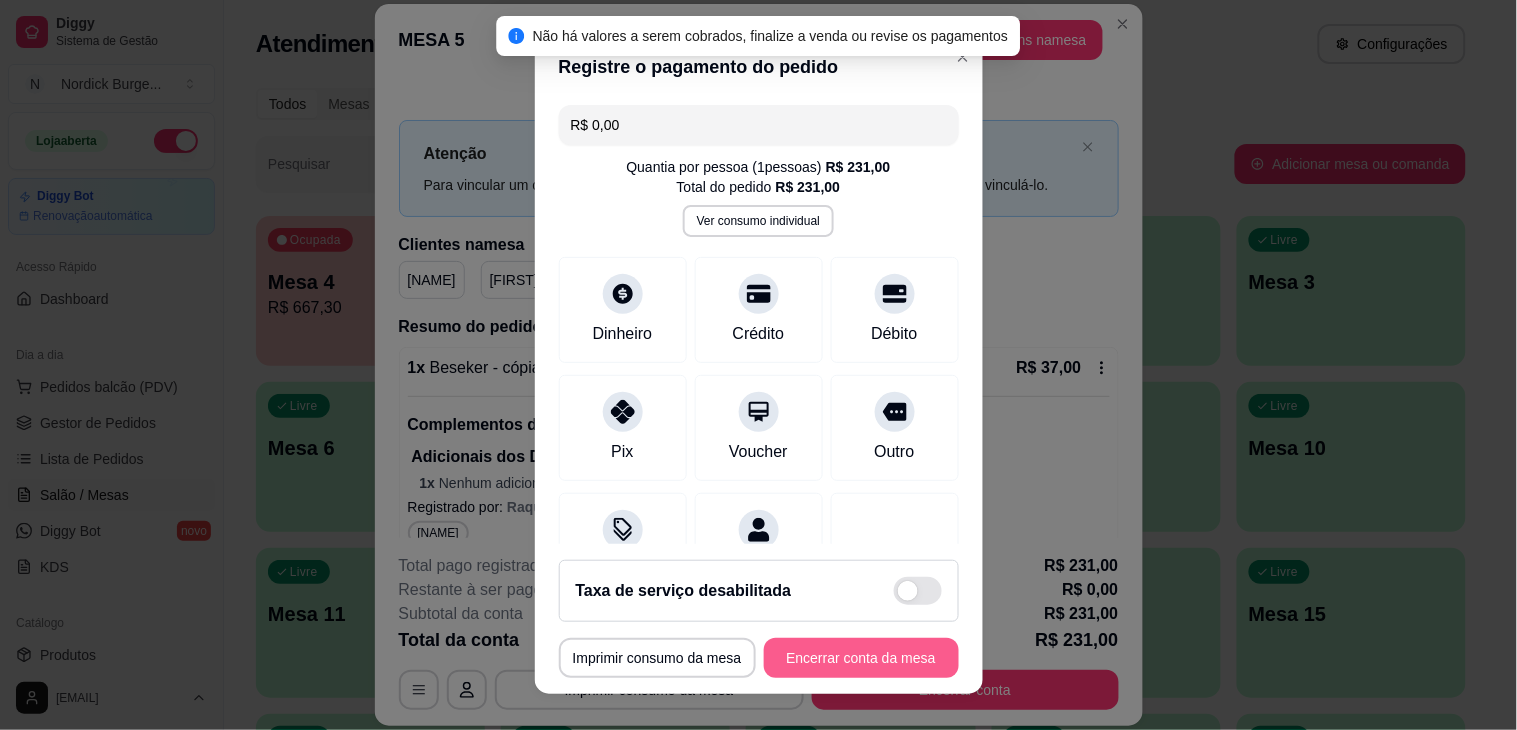 click on "Encerrar conta da mesa" at bounding box center [861, 658] 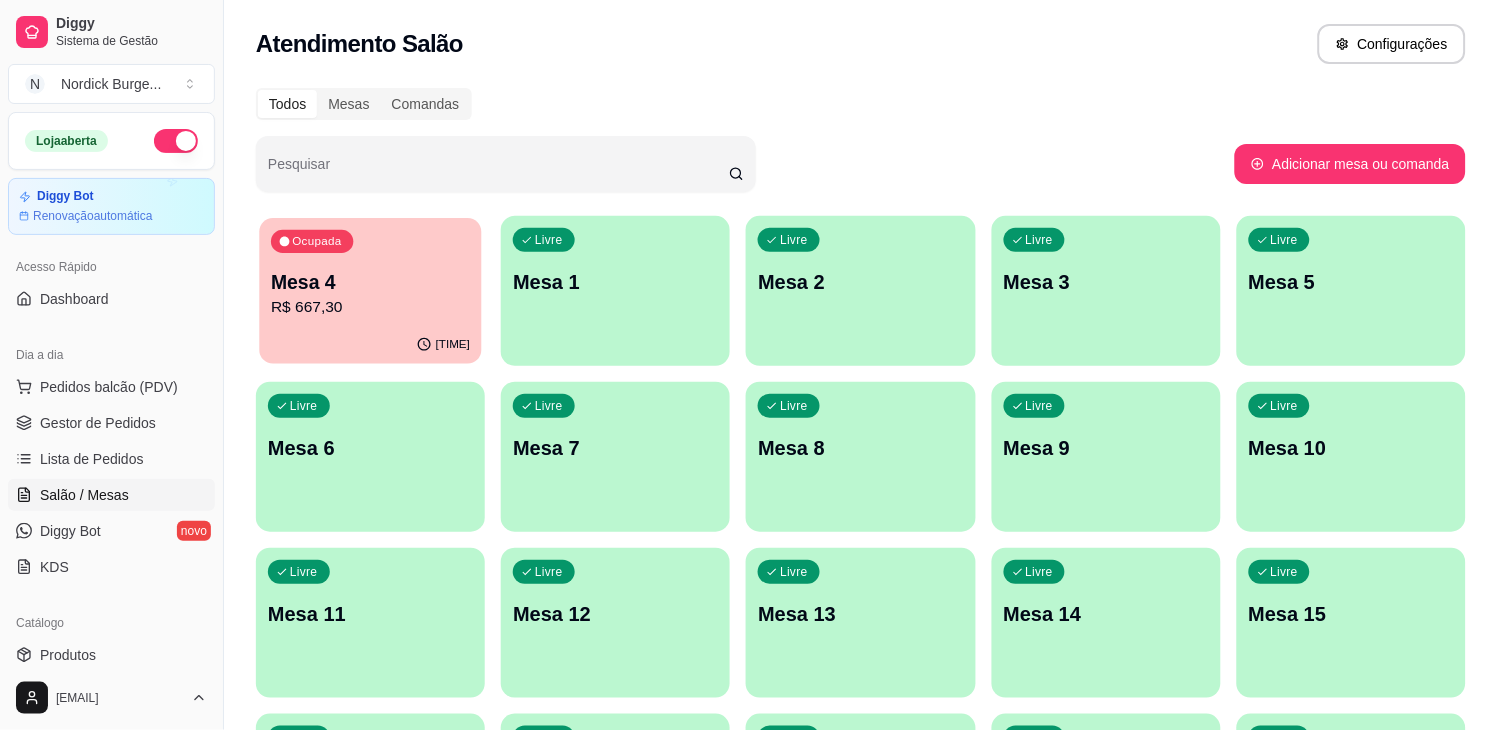 click on "Ocupada Mesa 4 R$ 667,30" at bounding box center [370, 272] 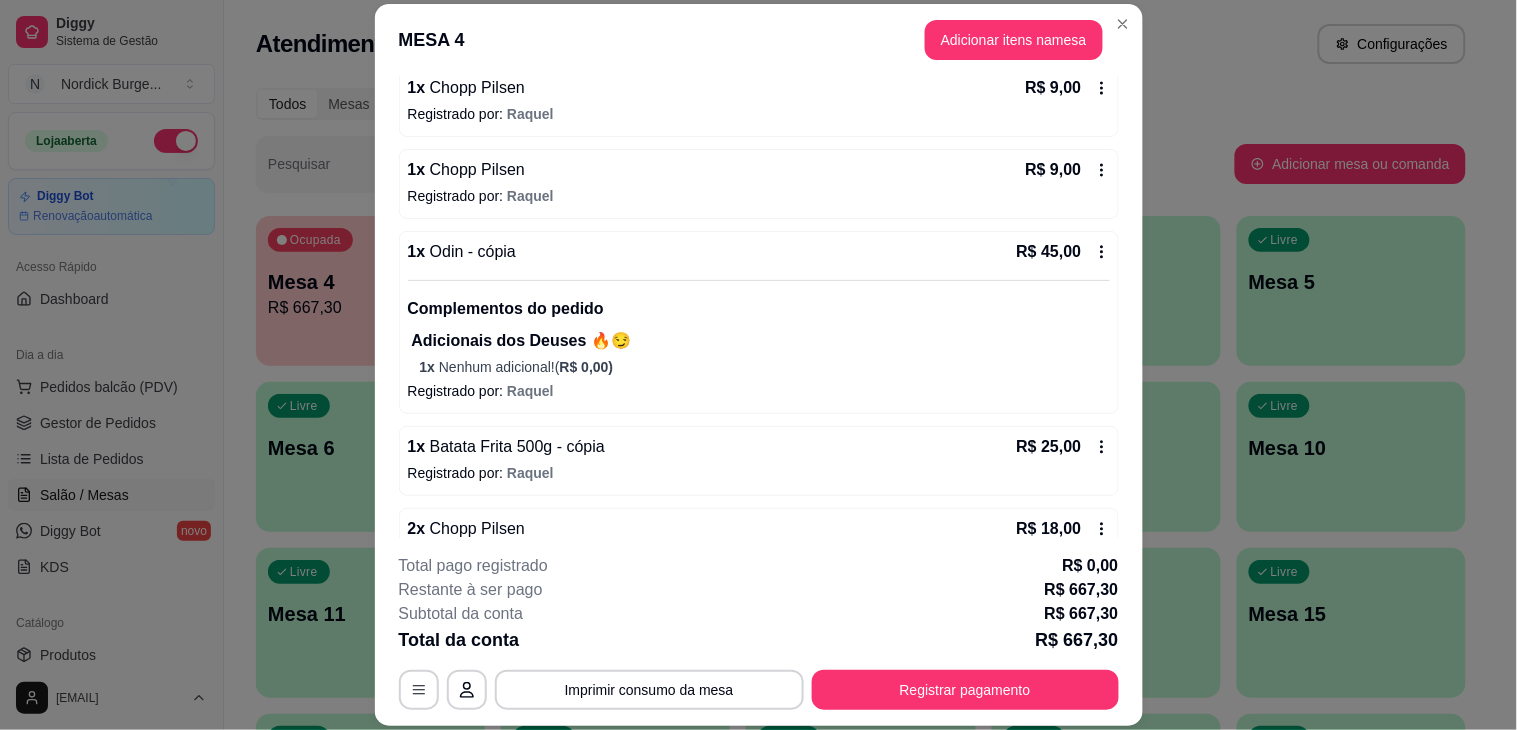 scroll, scrollTop: 888, scrollLeft: 0, axis: vertical 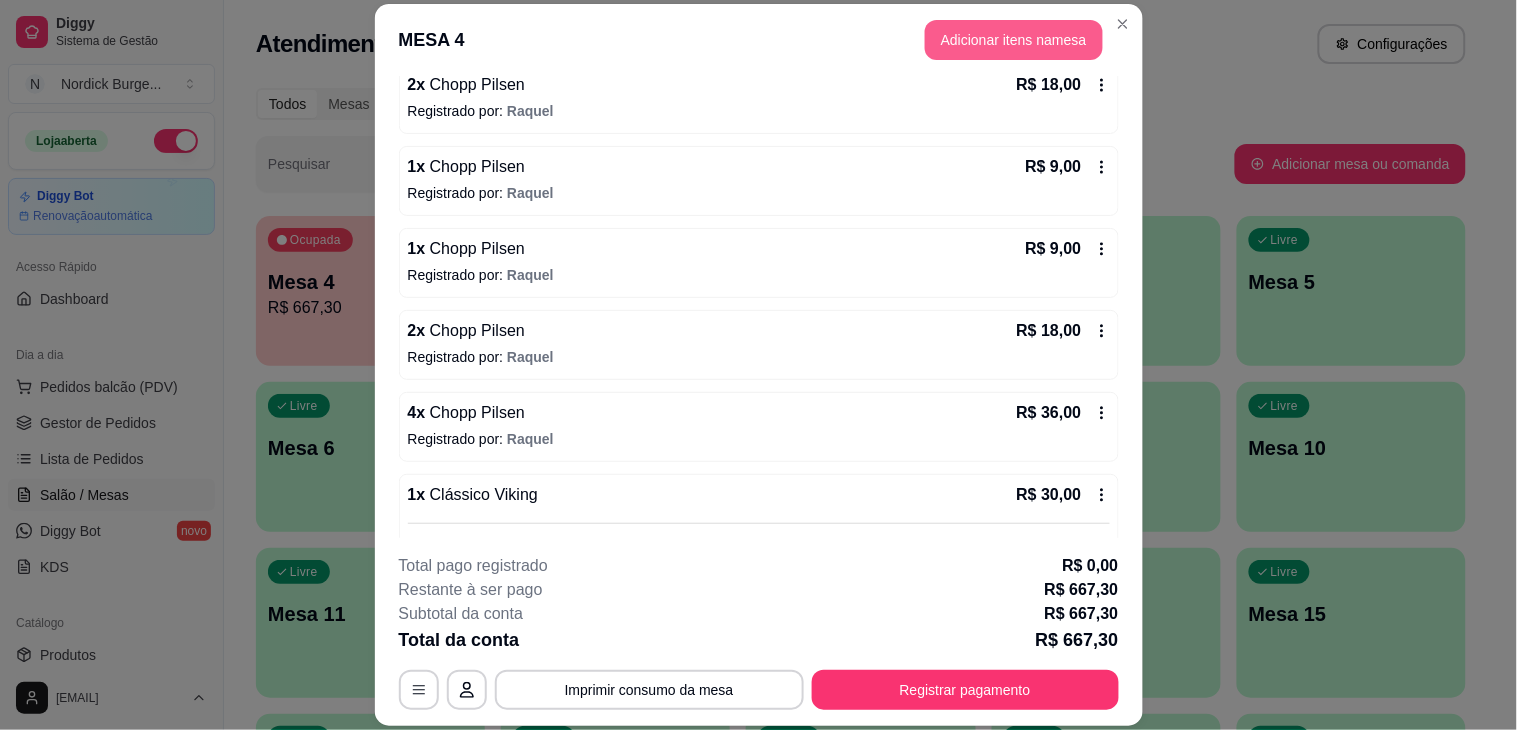 click on "Adicionar itens na  mesa" at bounding box center [1014, 40] 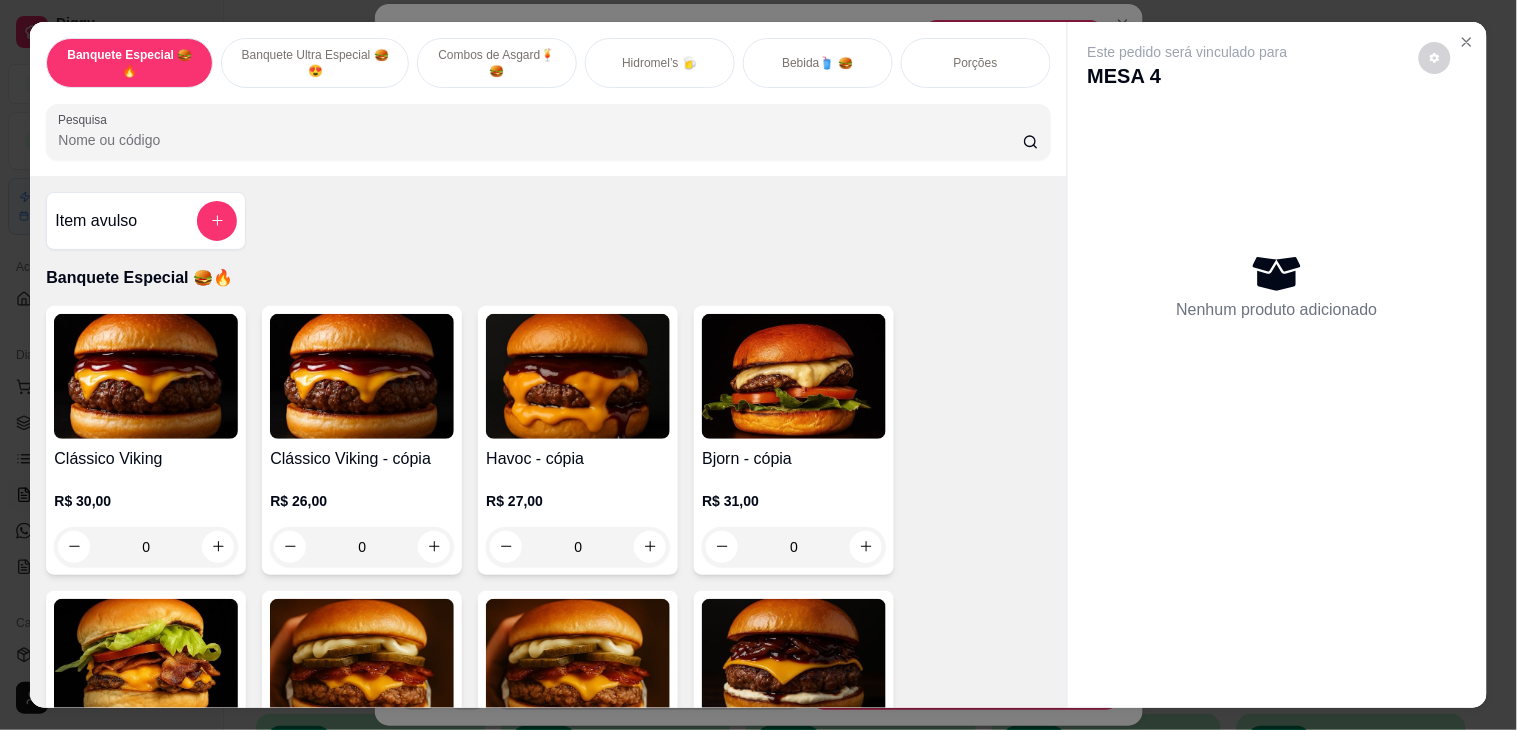 click on "Hidromel’s 🍺" at bounding box center [659, 63] 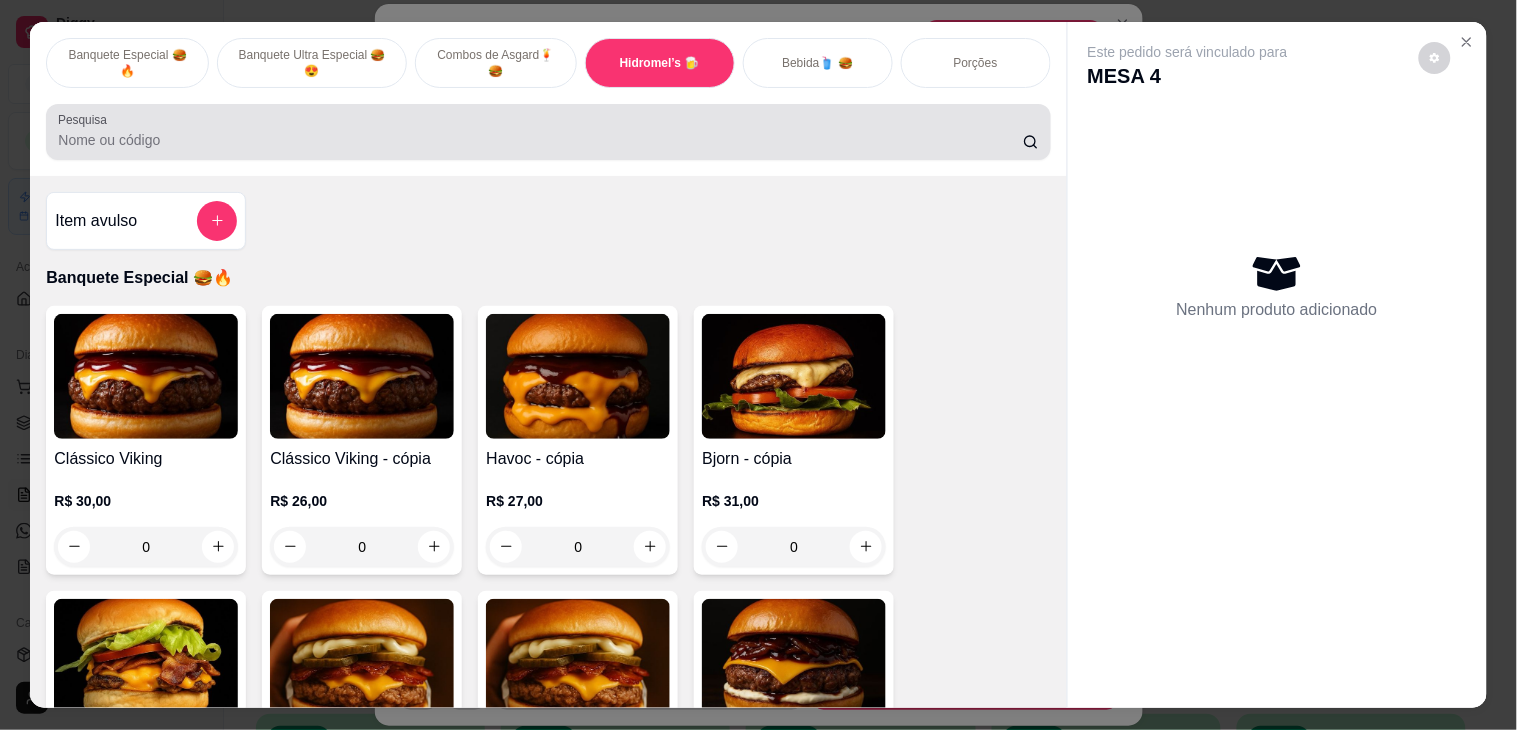 scroll, scrollTop: 51, scrollLeft: 0, axis: vertical 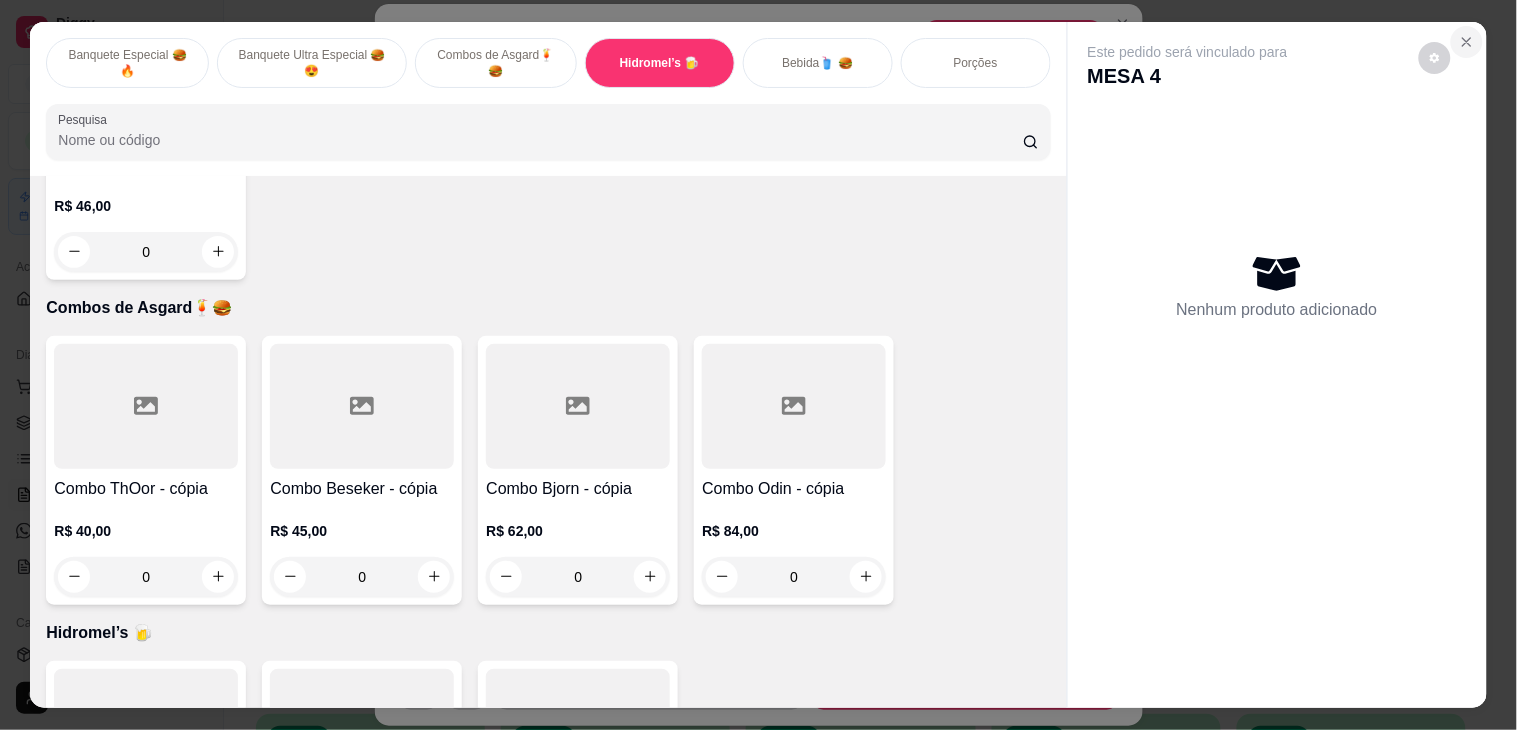 click 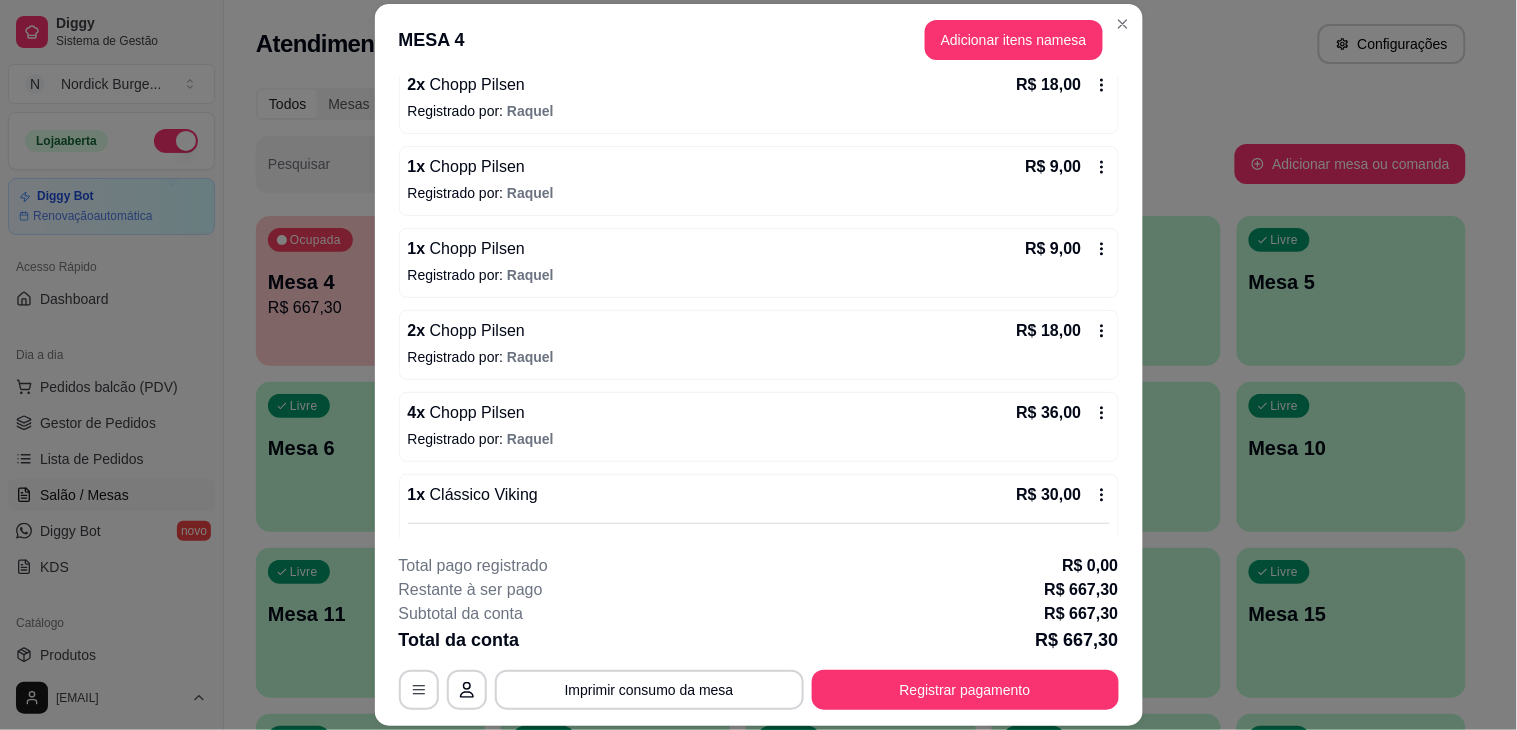 scroll, scrollTop: 1333, scrollLeft: 0, axis: vertical 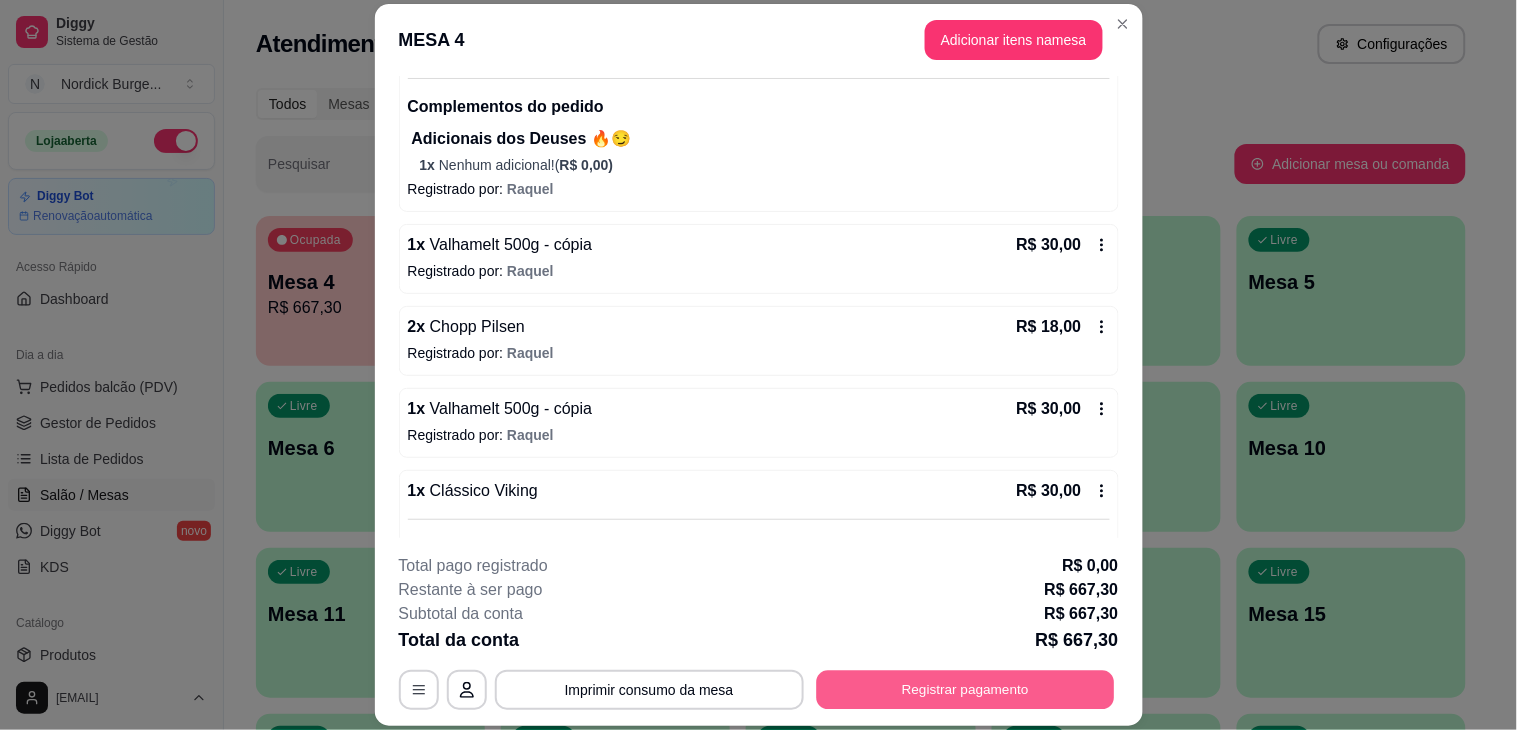 click on "Registrar pagamento" at bounding box center (965, 690) 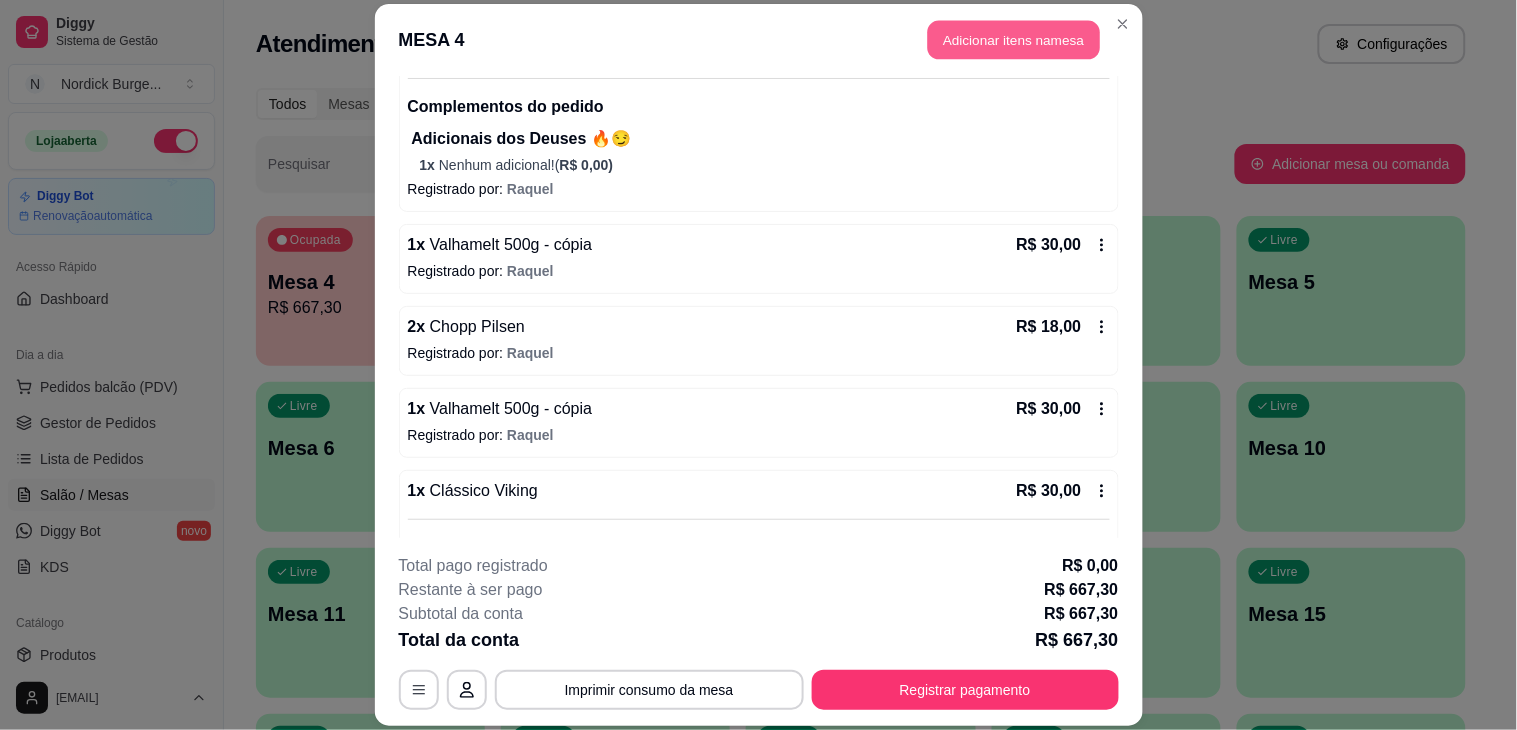 click on "Adicionar itens na  mesa" at bounding box center (1014, 39) 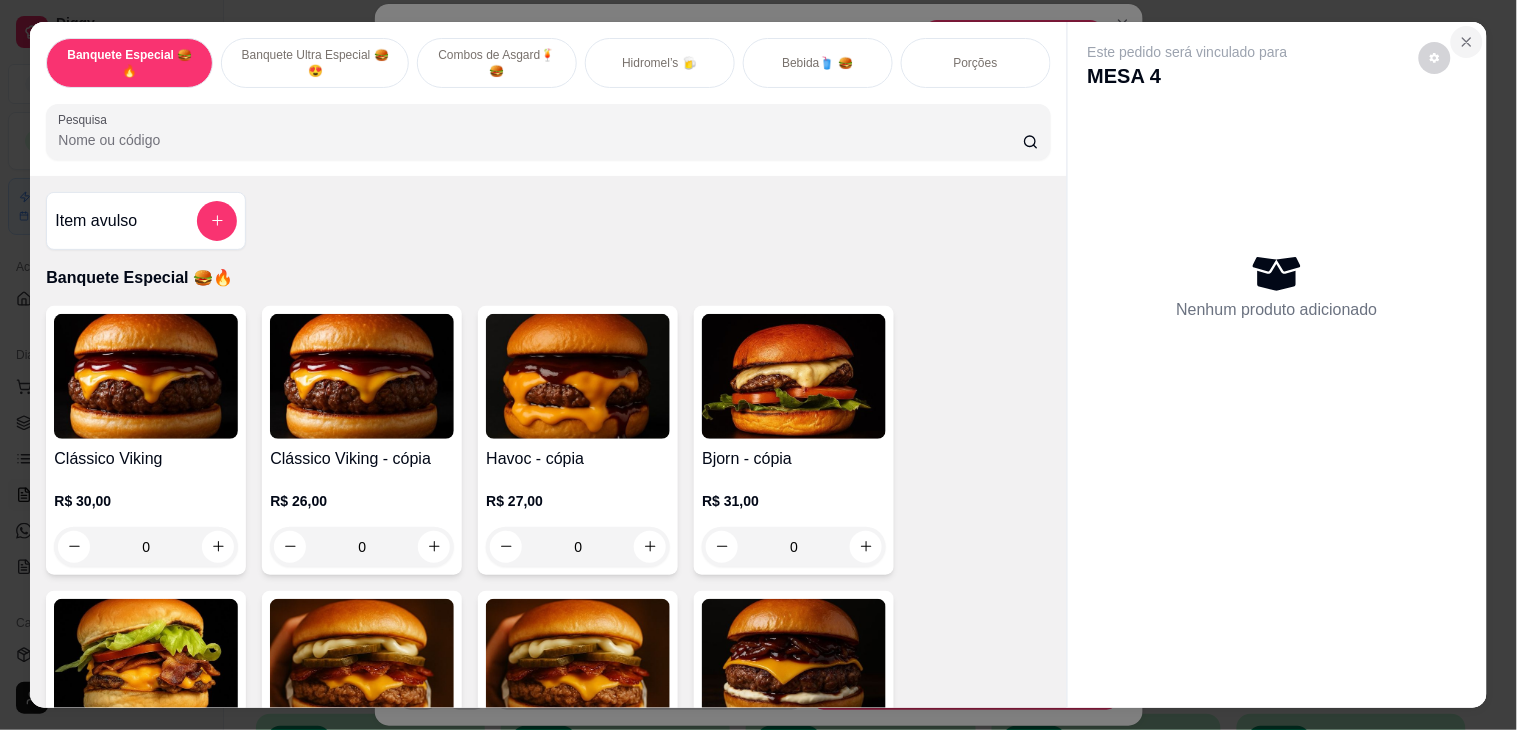 click 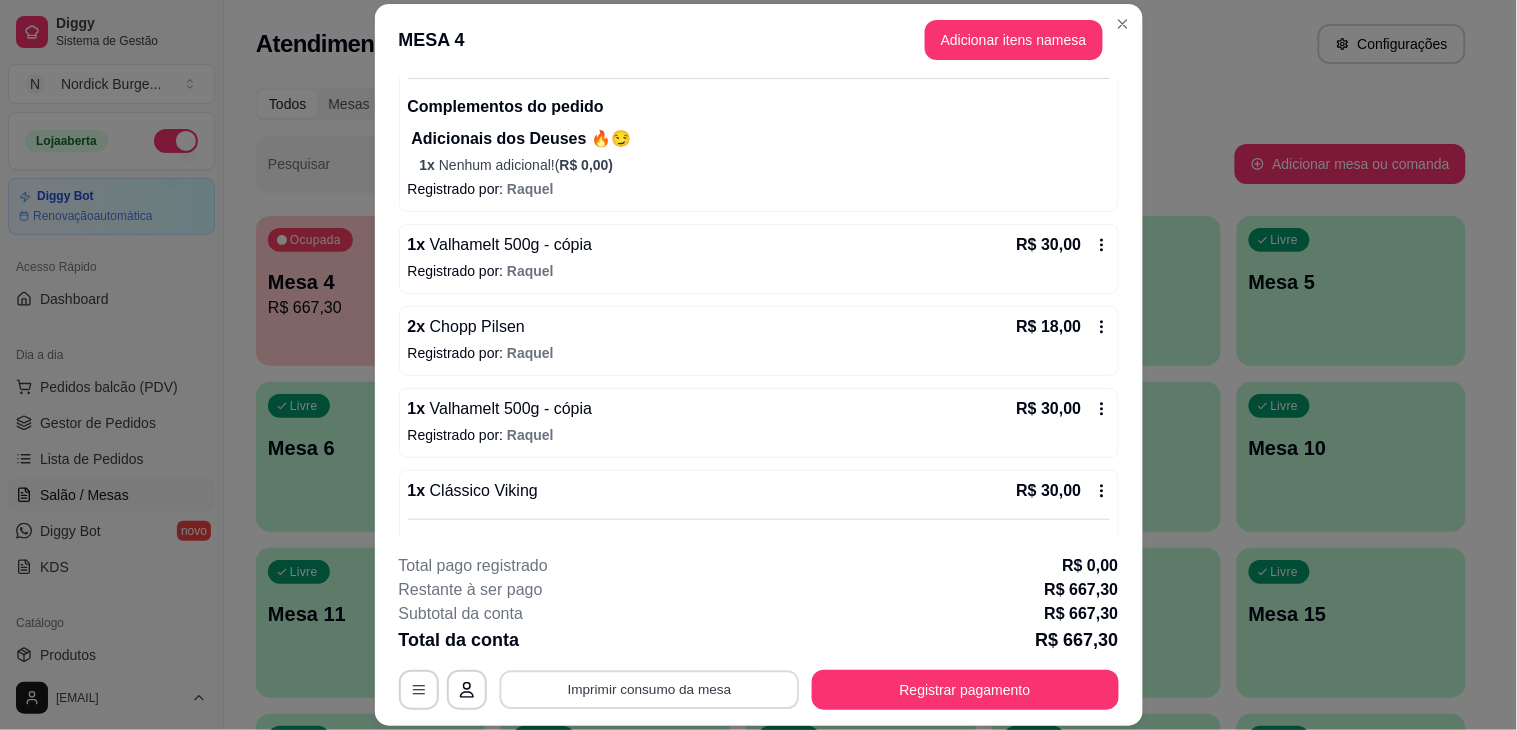 click on "Imprimir consumo da mesa" at bounding box center (649, 690) 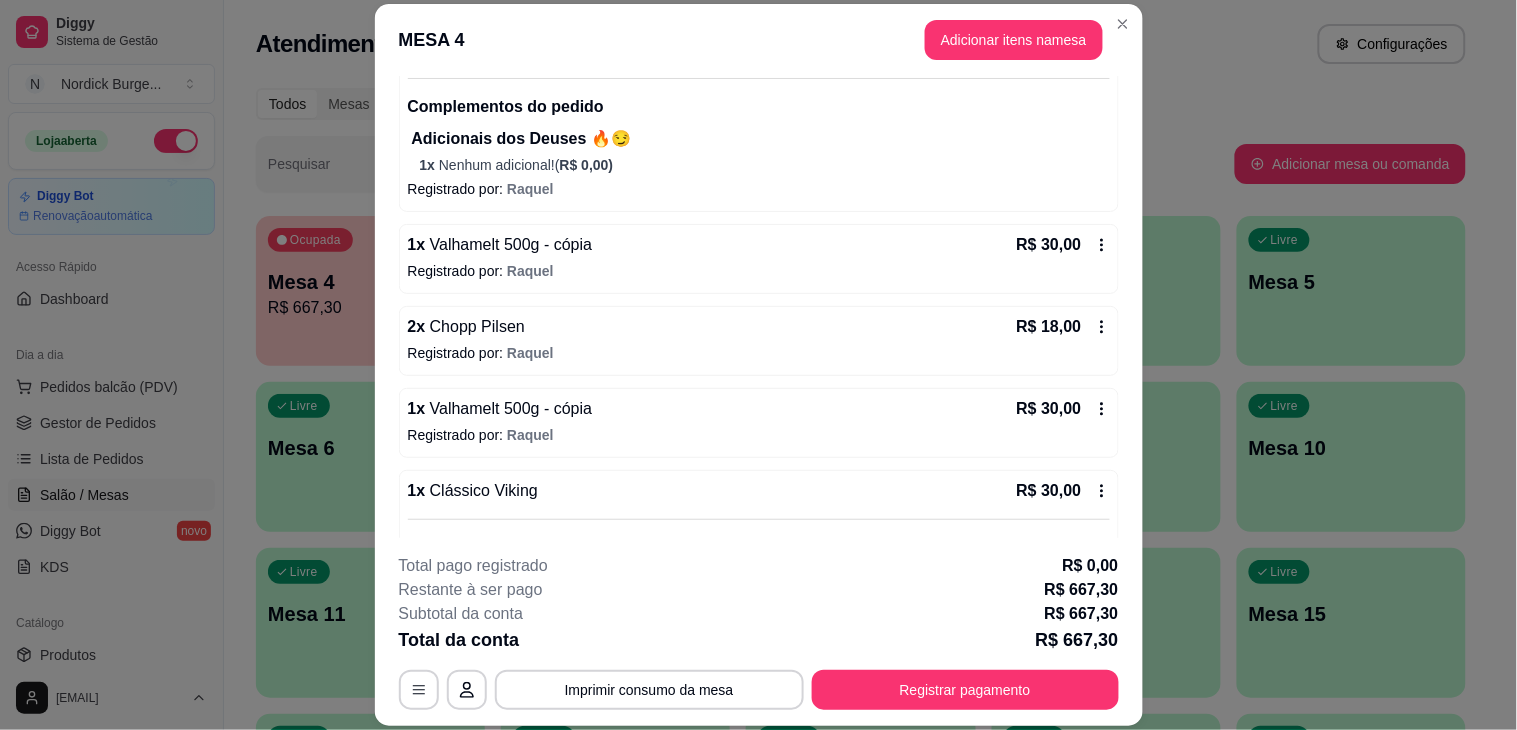 scroll, scrollTop: 0, scrollLeft: 0, axis: both 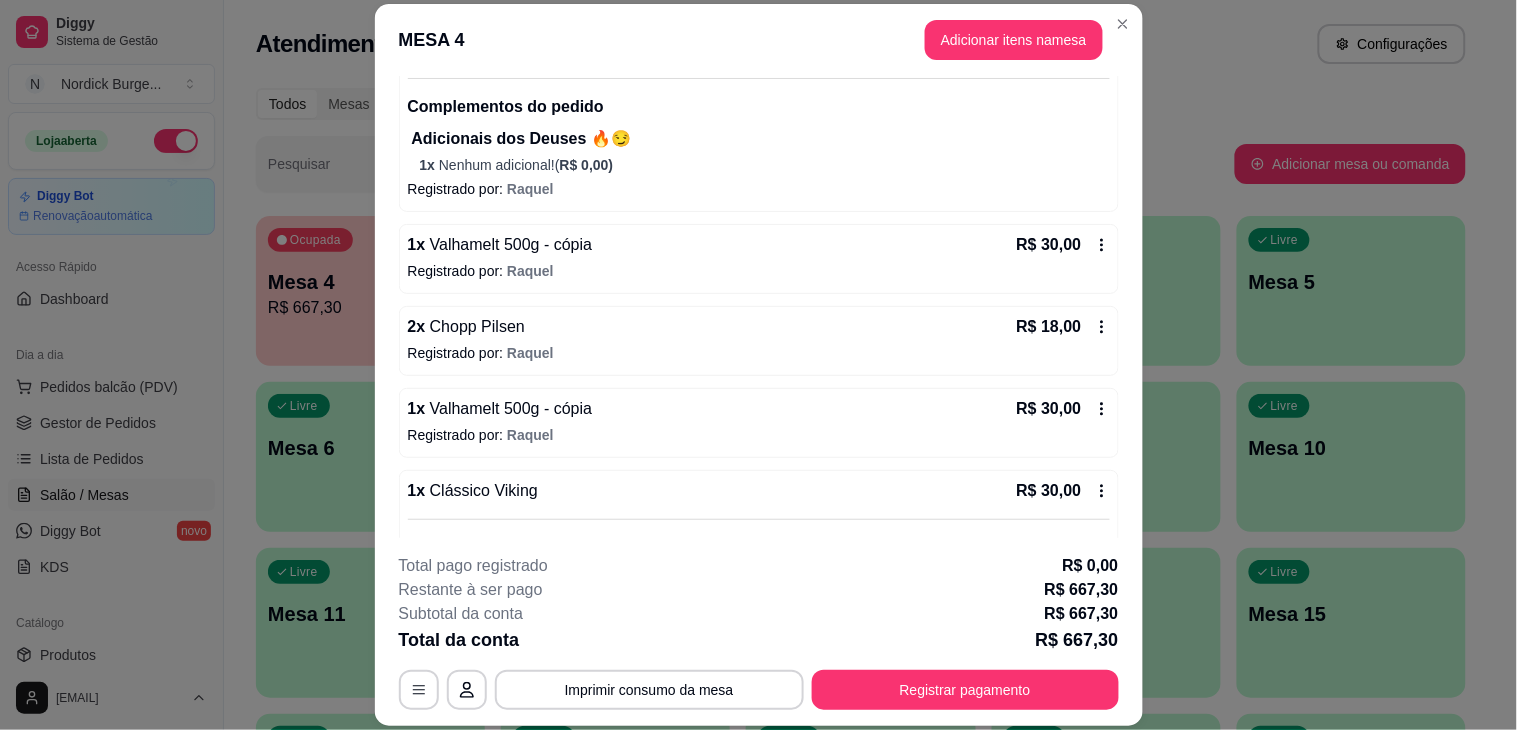 type 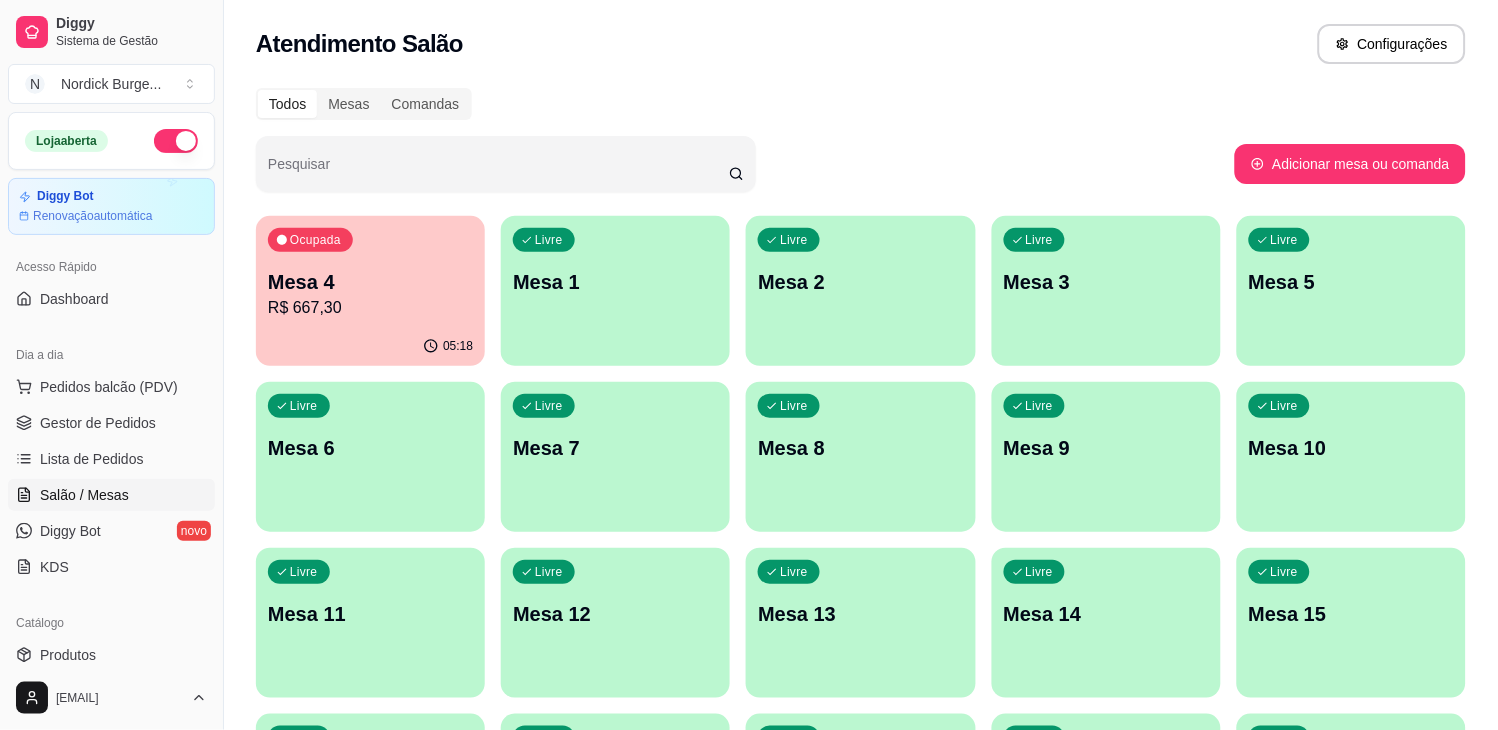 click on "R$ 667,30" at bounding box center [370, 308] 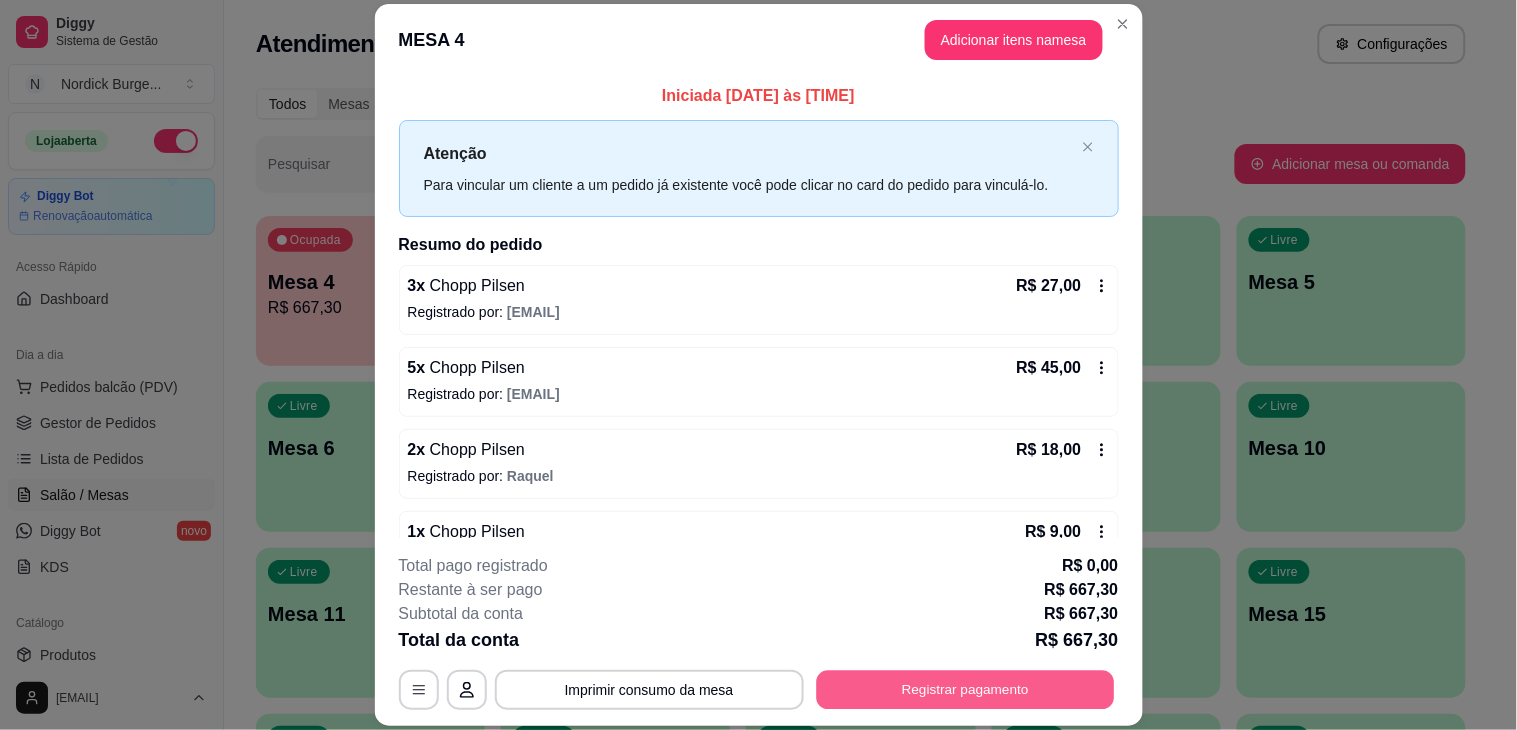 click on "Registrar pagamento" at bounding box center [965, 690] 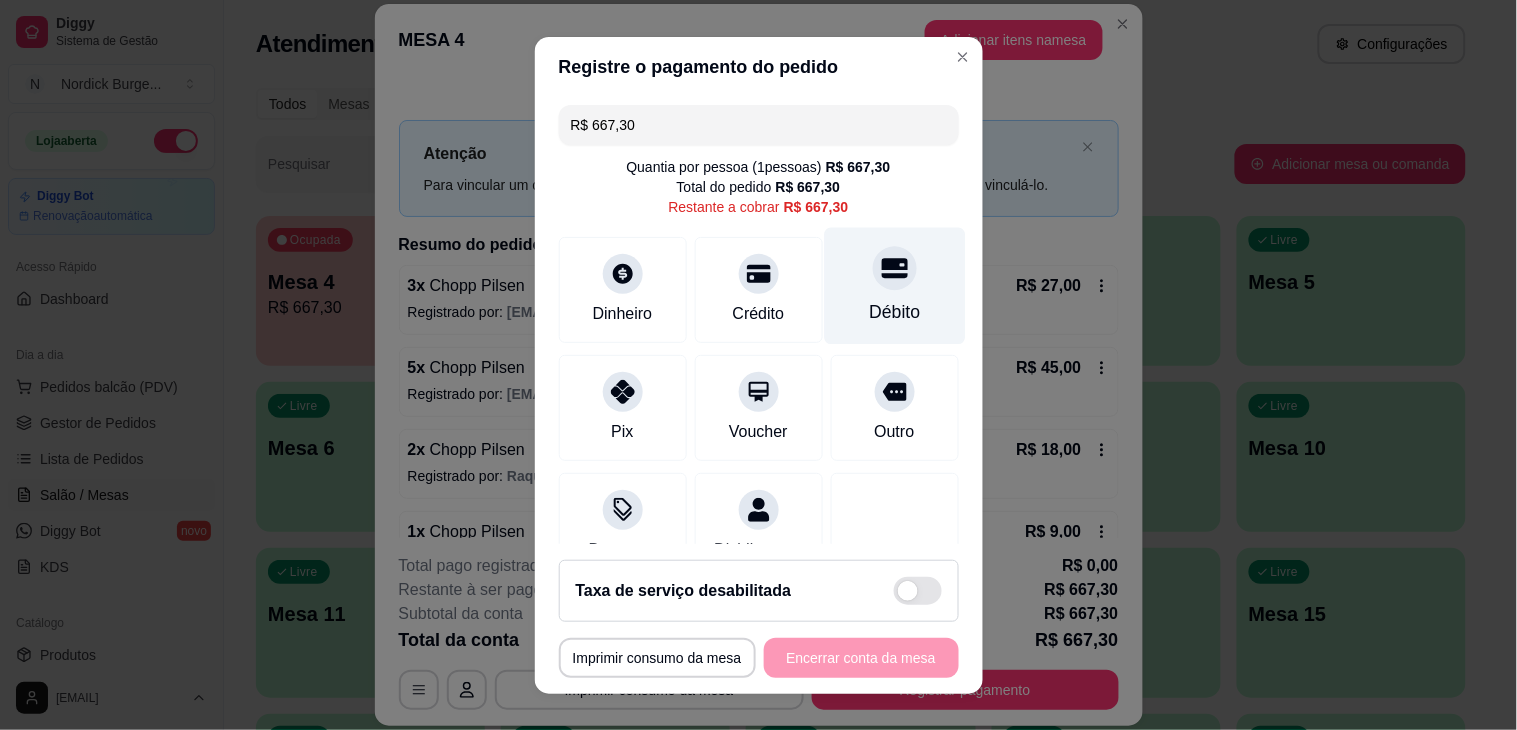 click at bounding box center (895, 268) 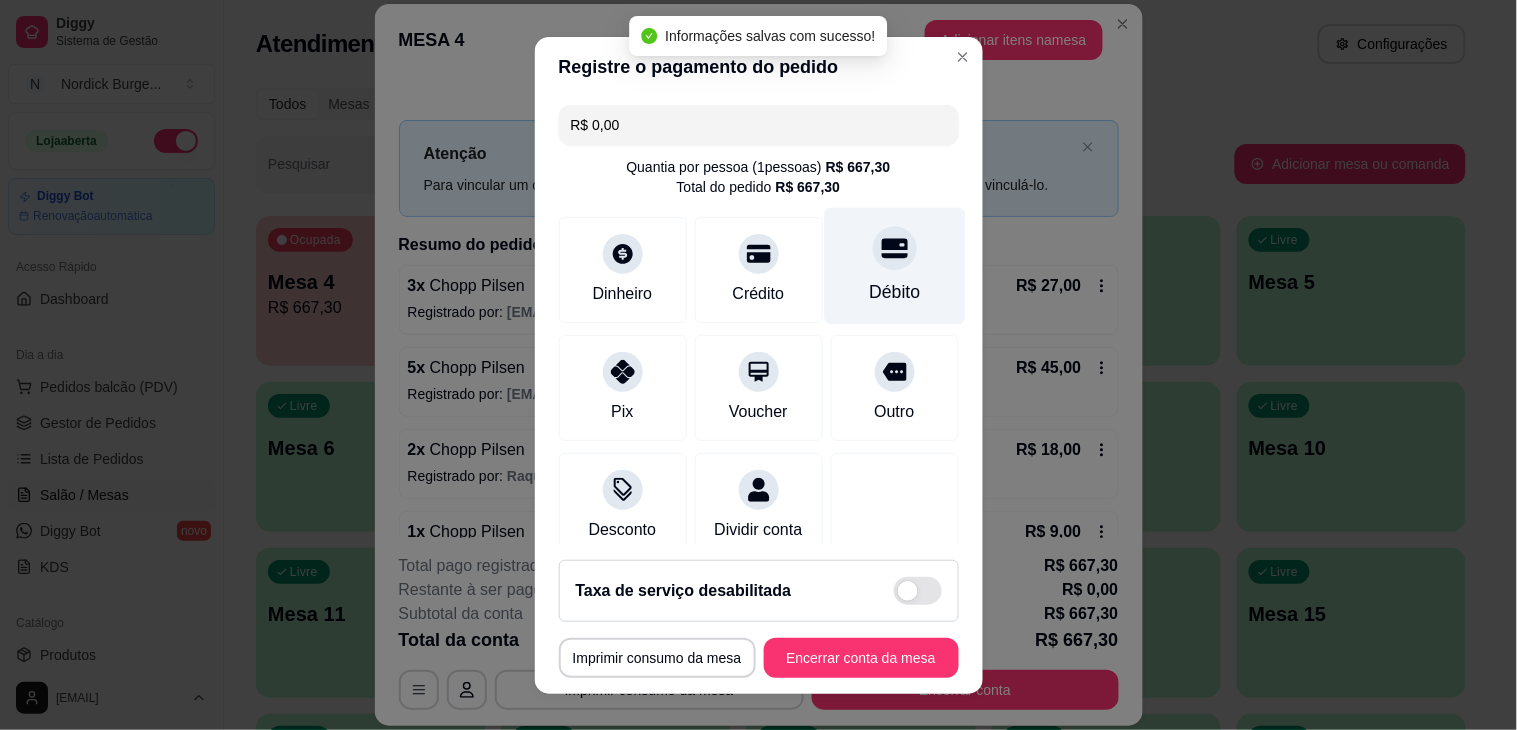 type on "R$ 0,00" 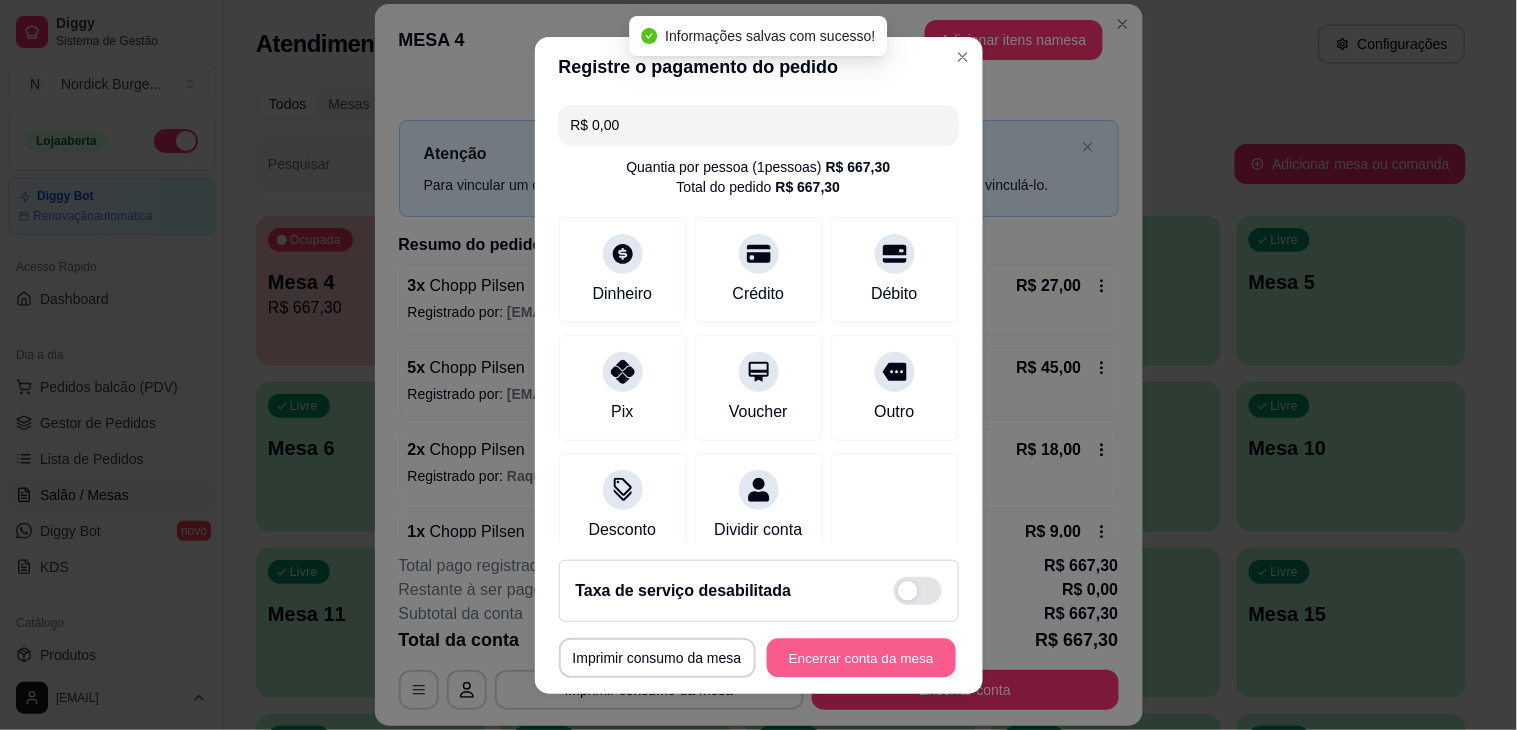 click on "Encerrar conta da mesa" at bounding box center [861, 657] 